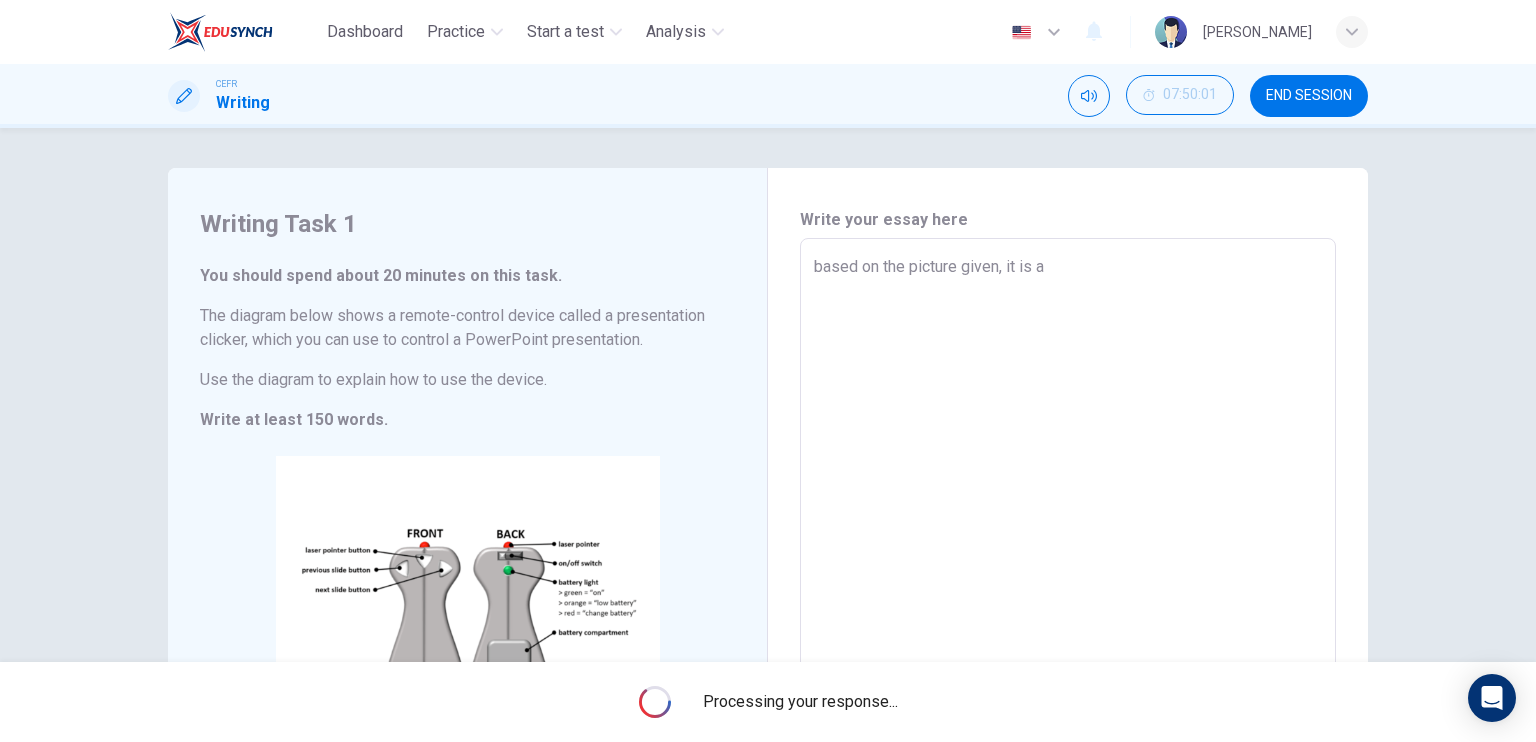 scroll, scrollTop: 0, scrollLeft: 0, axis: both 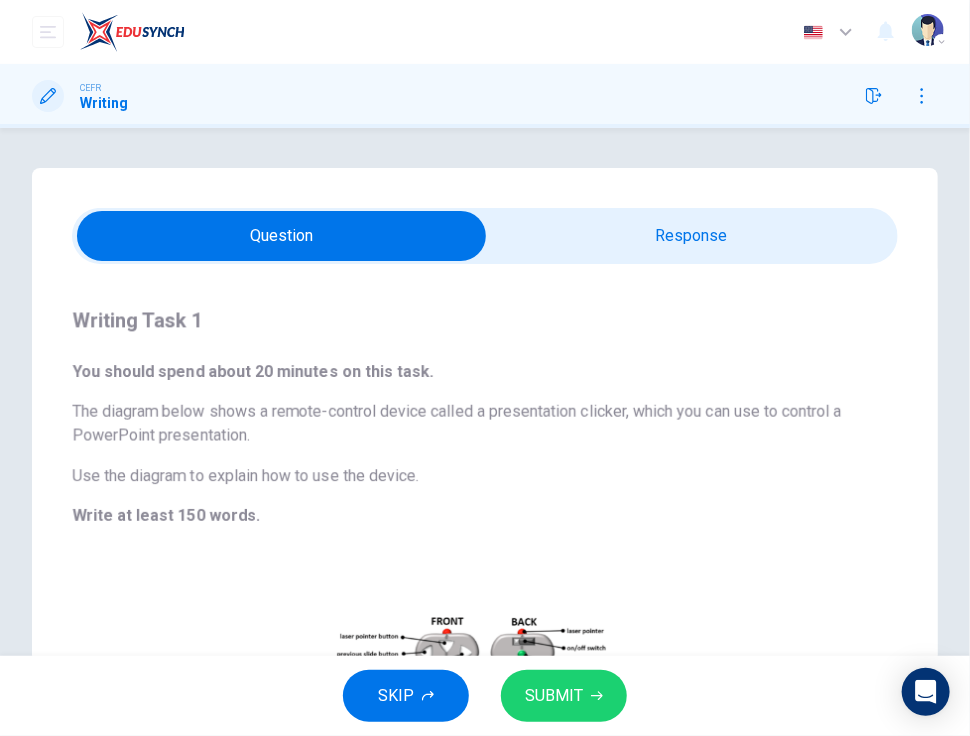 click on "Writing Task 1 You should spend about 20 minutes on this task. The diagram below shows a remote-control device called a presentation clicker, which you can use to control a PowerPoint presentation. Use the diagram to explain how to use the device.
Write at least 150 words. CLICK TO ZOOM Click to Zoom Write your essay here based on the picture given, it is a x ​ Word count :  8" at bounding box center (485, 552) 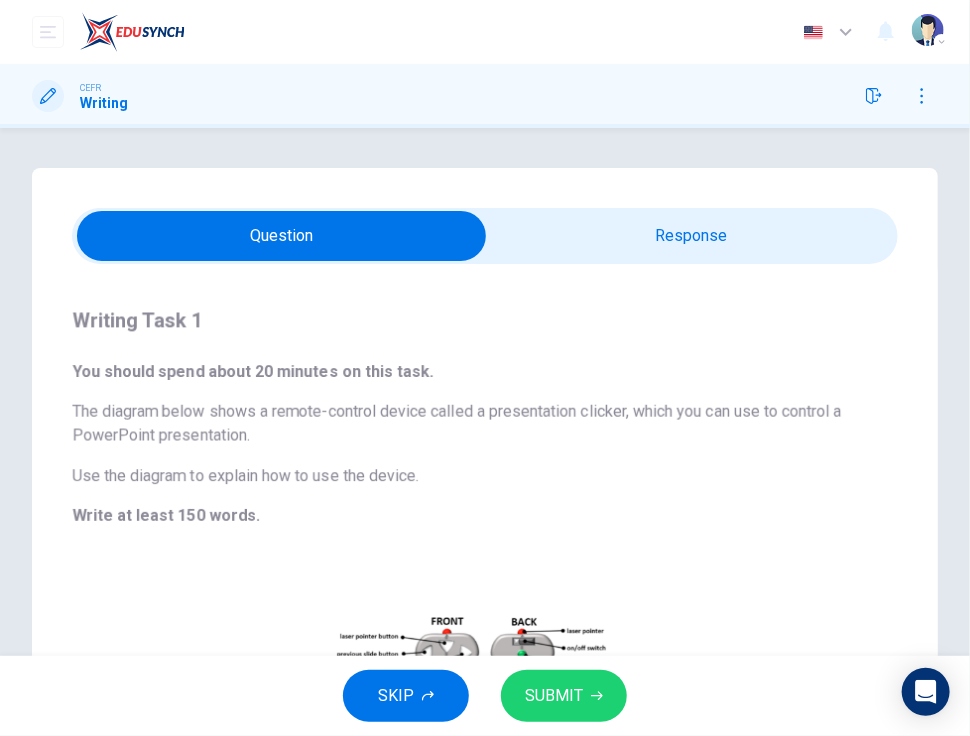 click on "CEFR Writing" at bounding box center [485, 96] 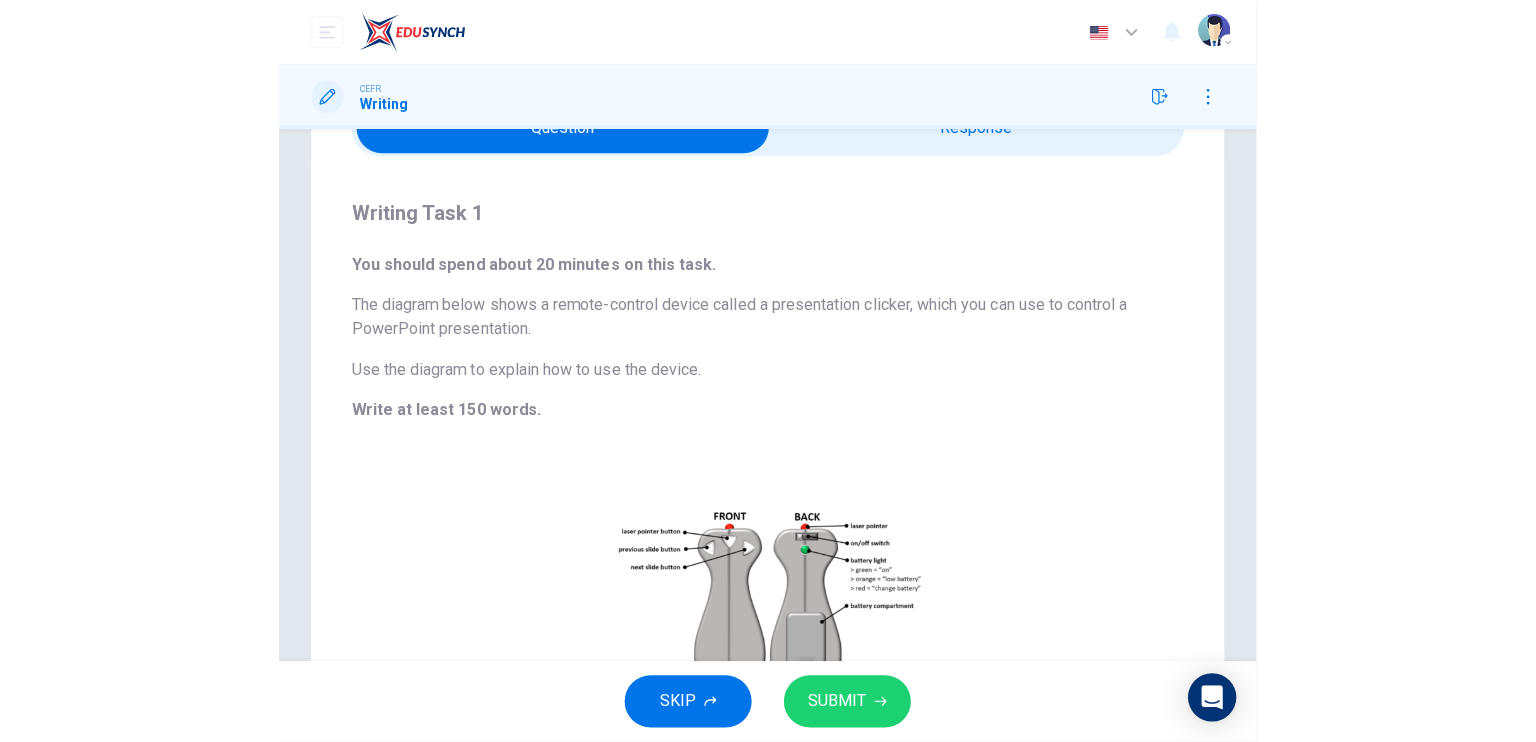 scroll, scrollTop: 0, scrollLeft: 0, axis: both 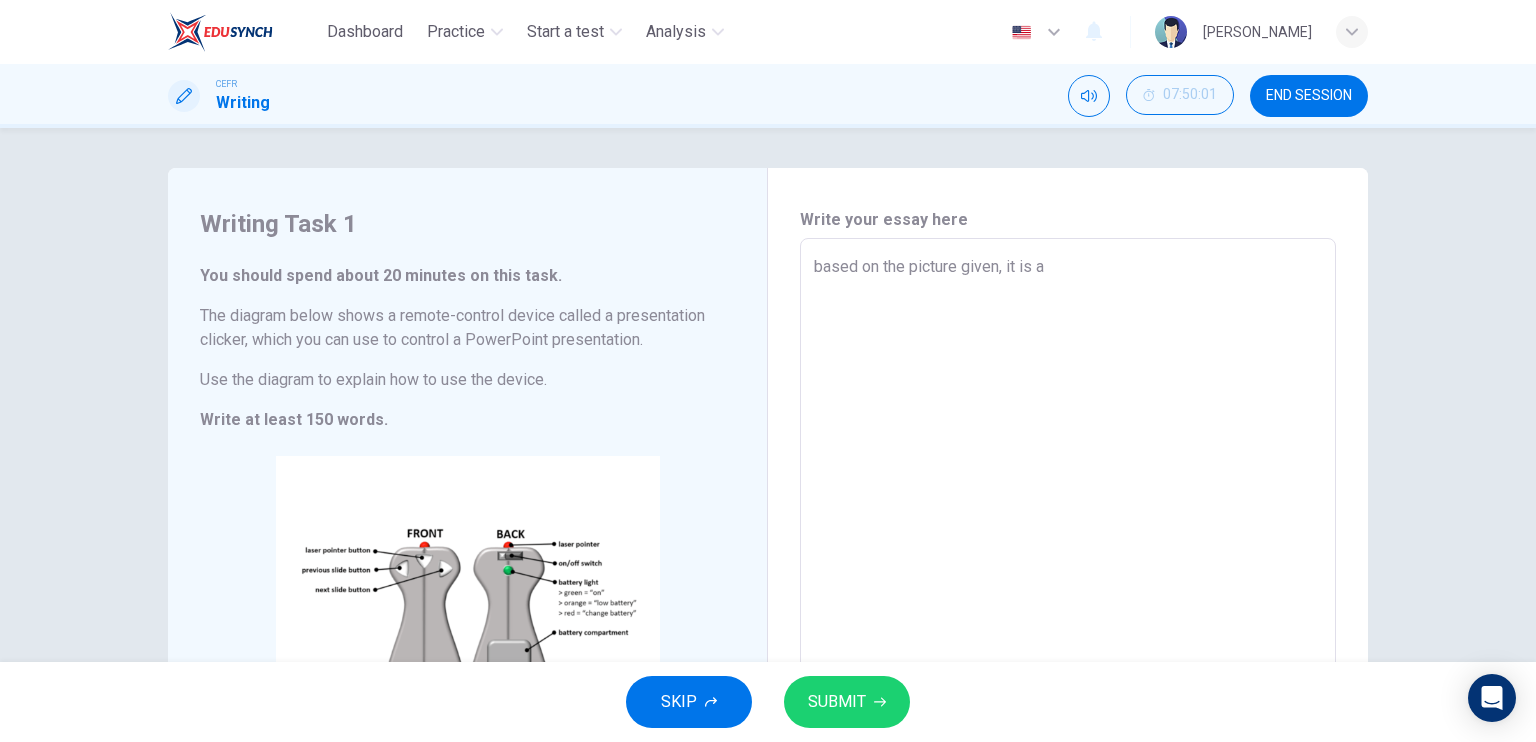 click on "Writing Task 1 You should spend about 20 minutes on this task. The diagram below shows a remote-control device called a presentation clicker, which you can use to control a PowerPoint presentation. Use the diagram to explain how to use the device.
Write at least 150 words. CLICK TO ZOOM Click to Zoom Write your essay here based on the picture given, it is a x ​ Word count :  8" at bounding box center [768, 395] 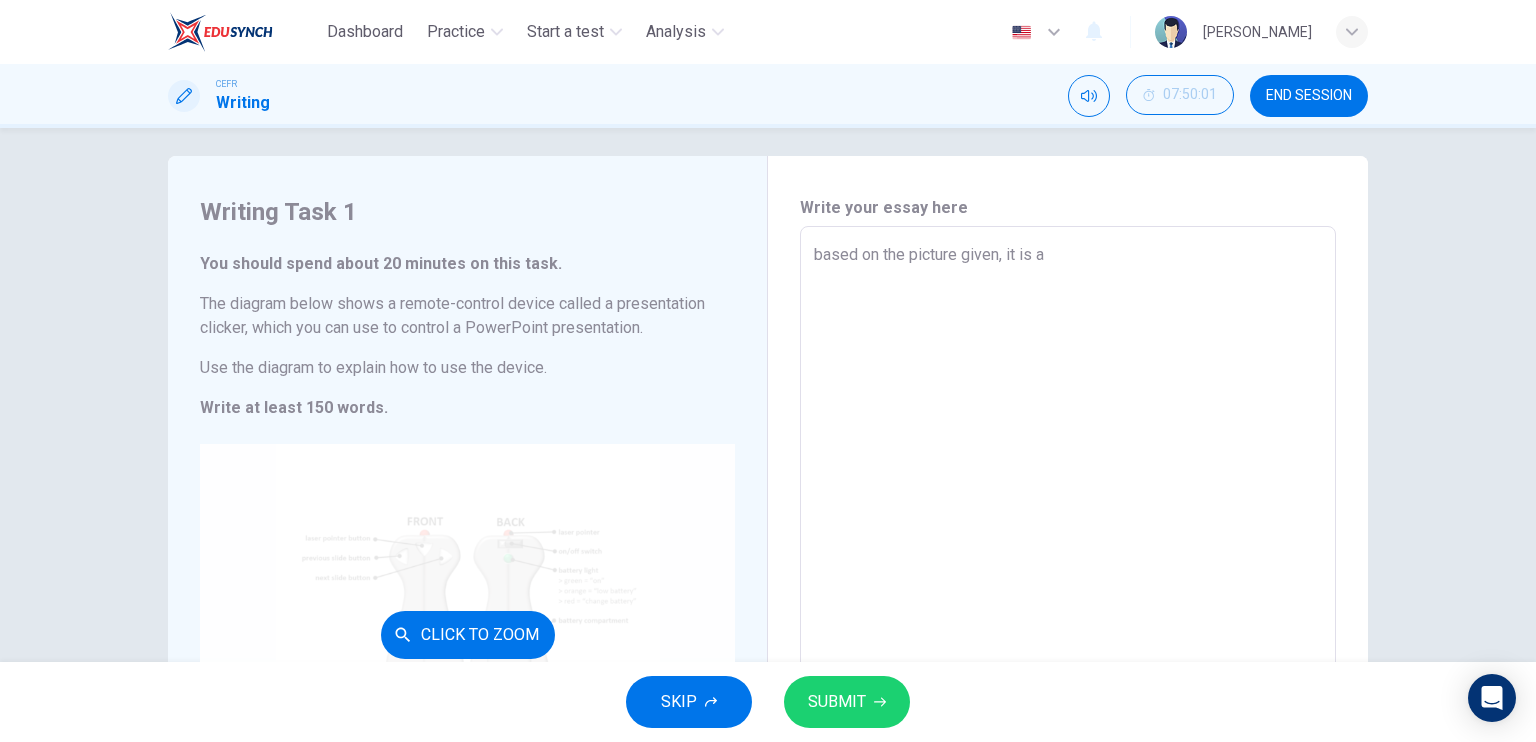 scroll, scrollTop: 0, scrollLeft: 0, axis: both 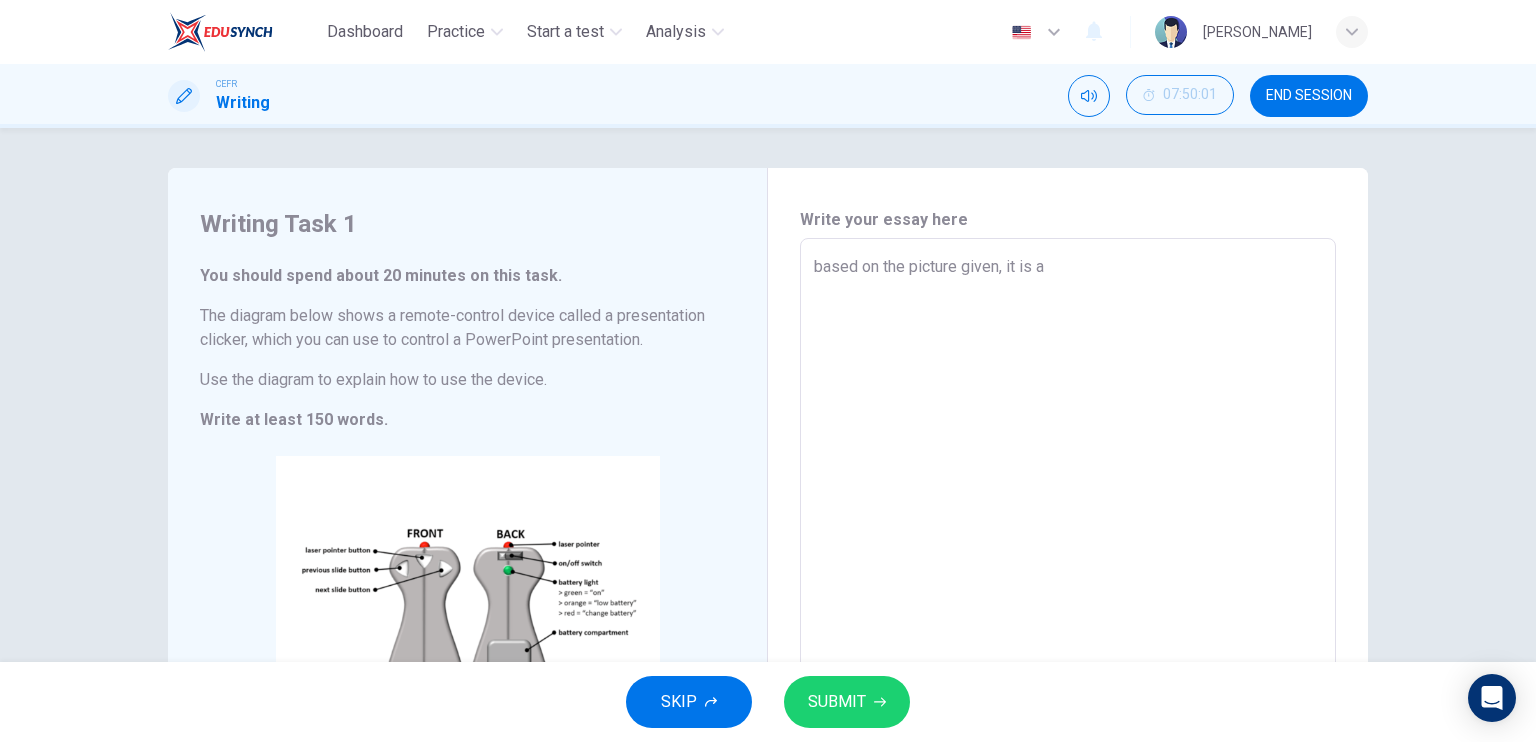 click on "The diagram below shows a remote-control device called a presentation clicker, which you can use to control a PowerPoint presentation." at bounding box center (467, 328) 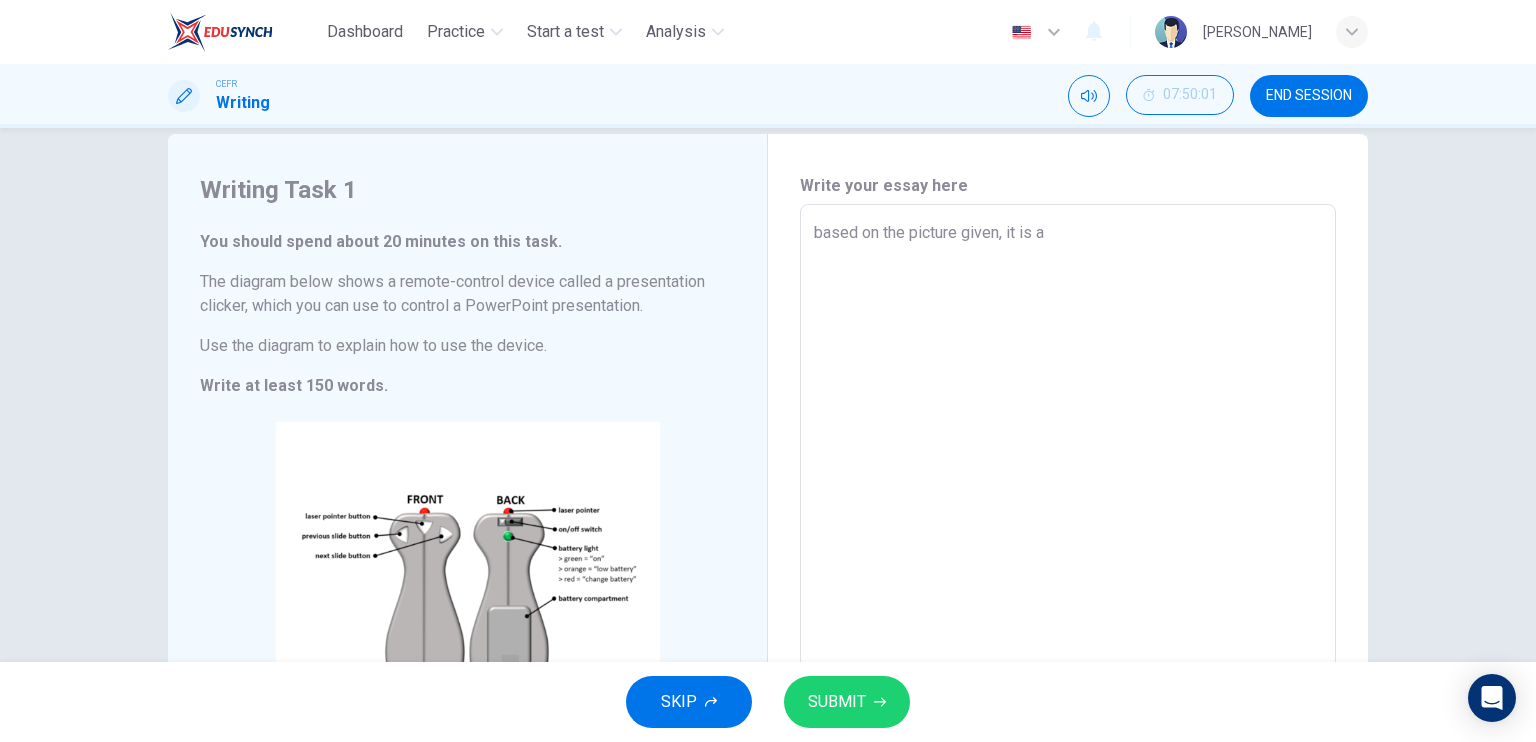 scroll, scrollTop: 0, scrollLeft: 0, axis: both 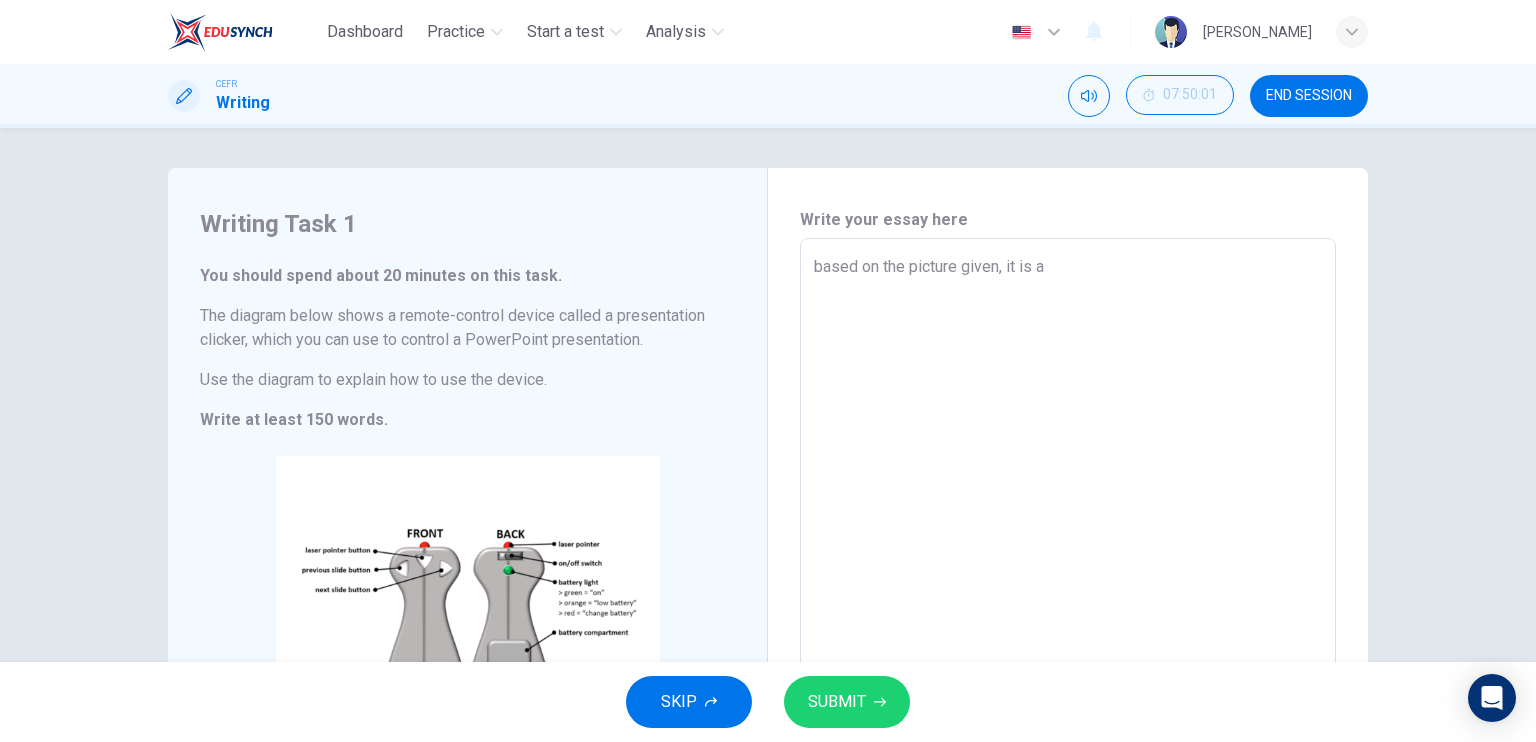 click on "based on the picture given, it is a" at bounding box center (1068, 522) 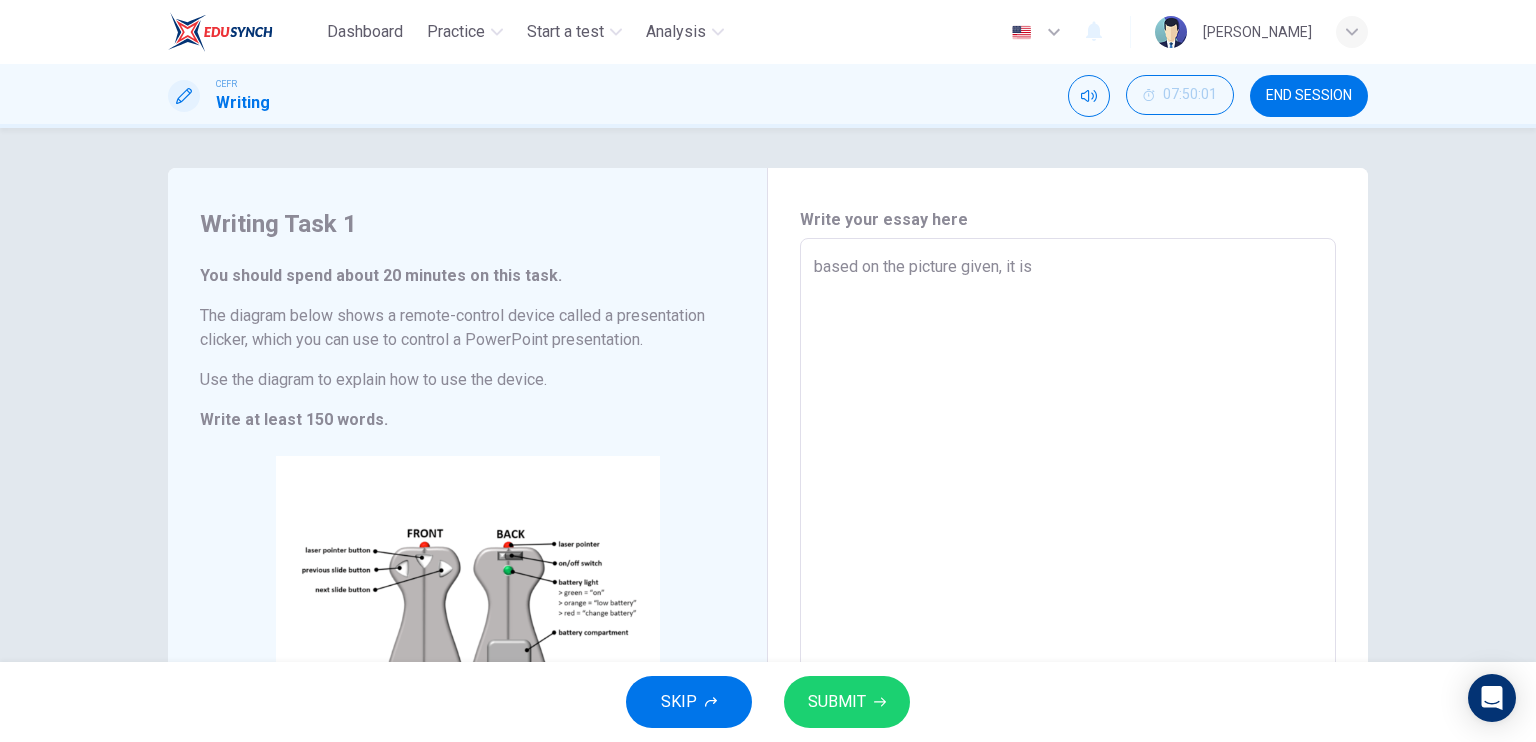 type on "based on the picture given, it is a" 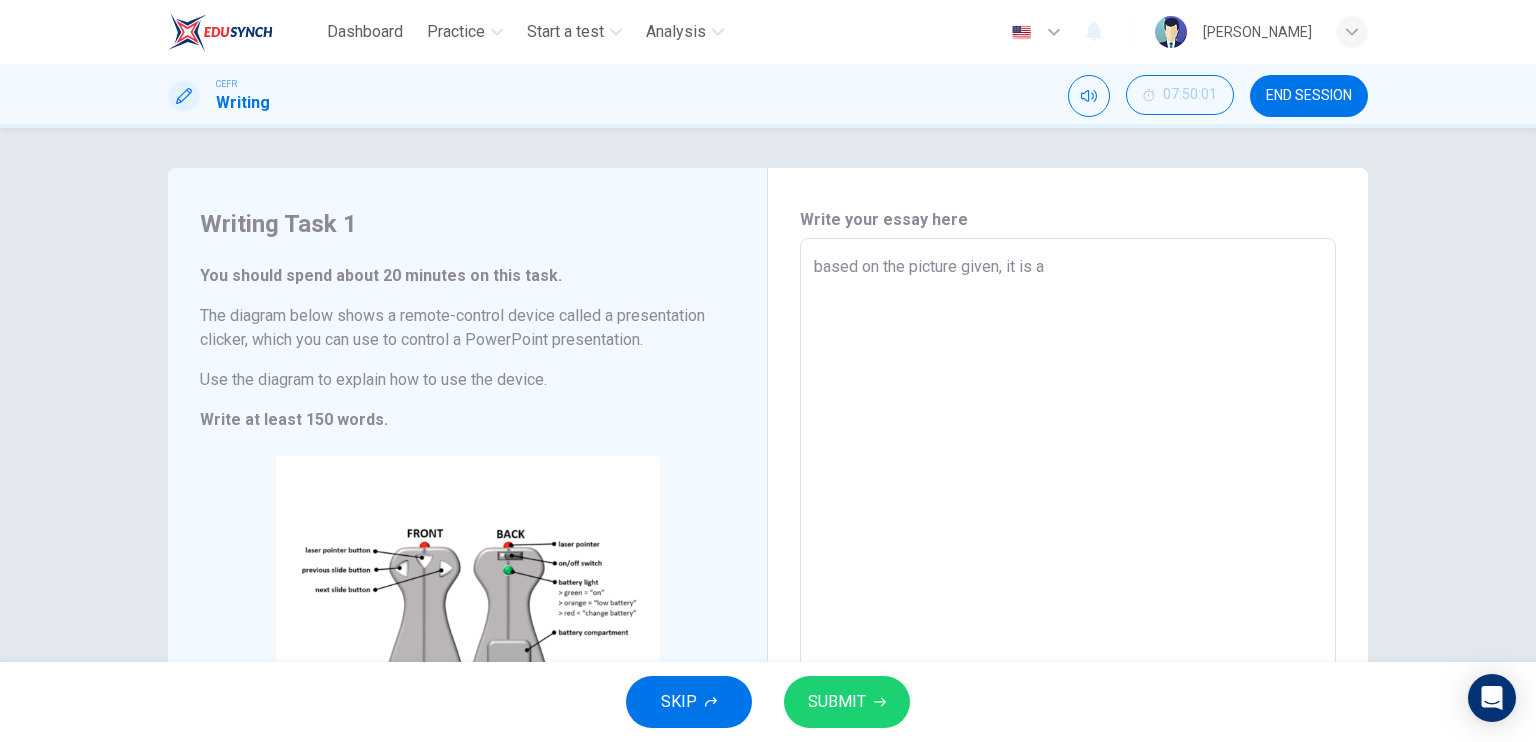 type on "based on the picture given, it is a" 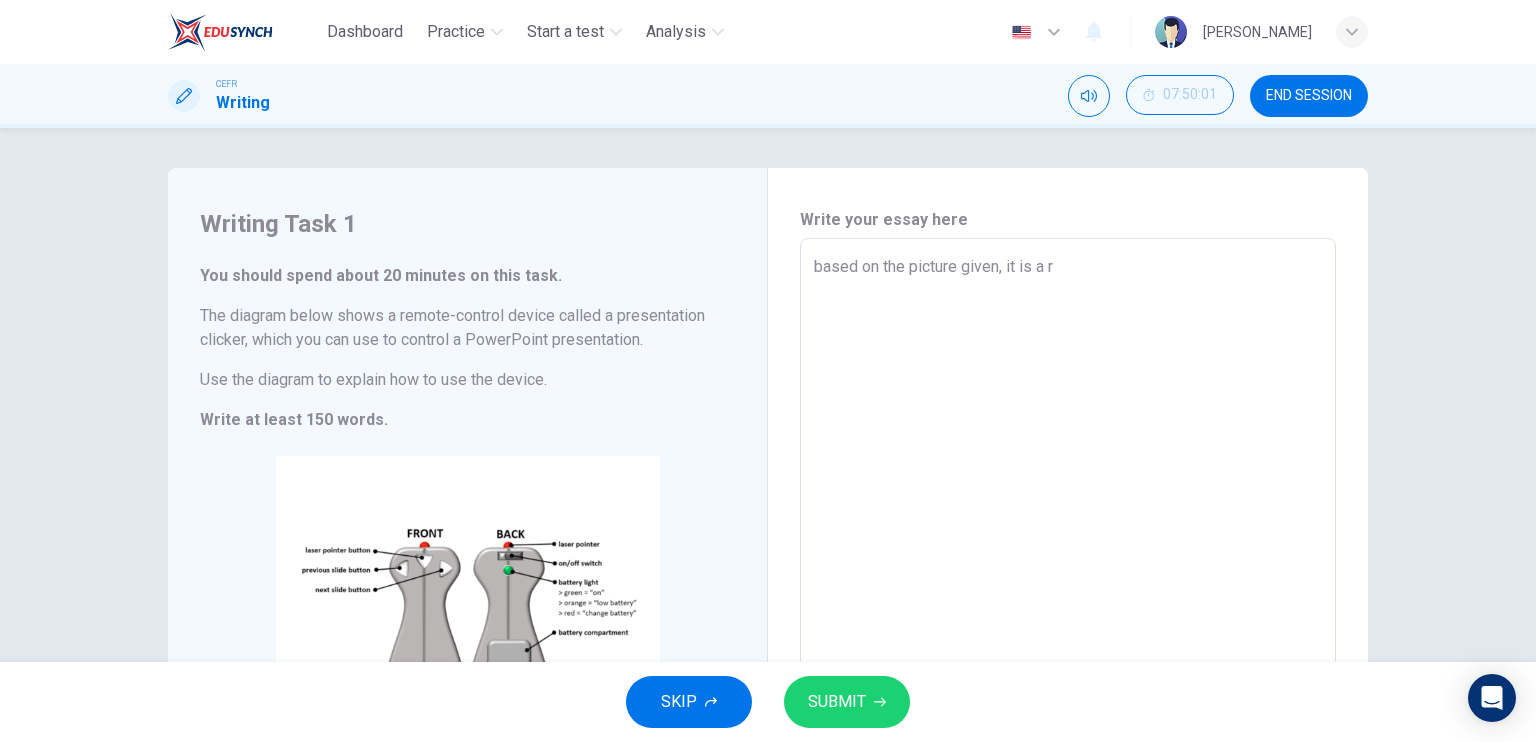 type on "based on the picture given, it is a re" 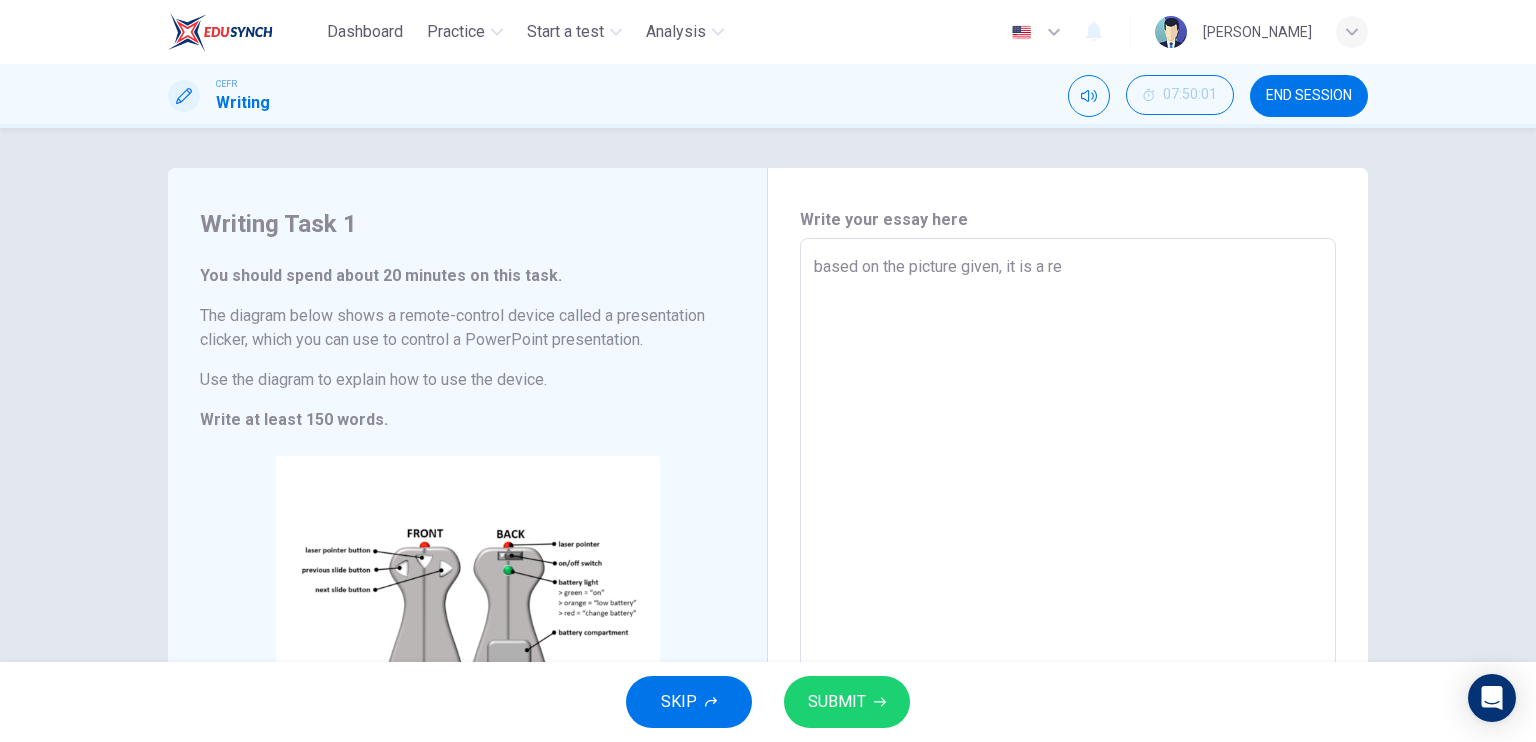 type on "x" 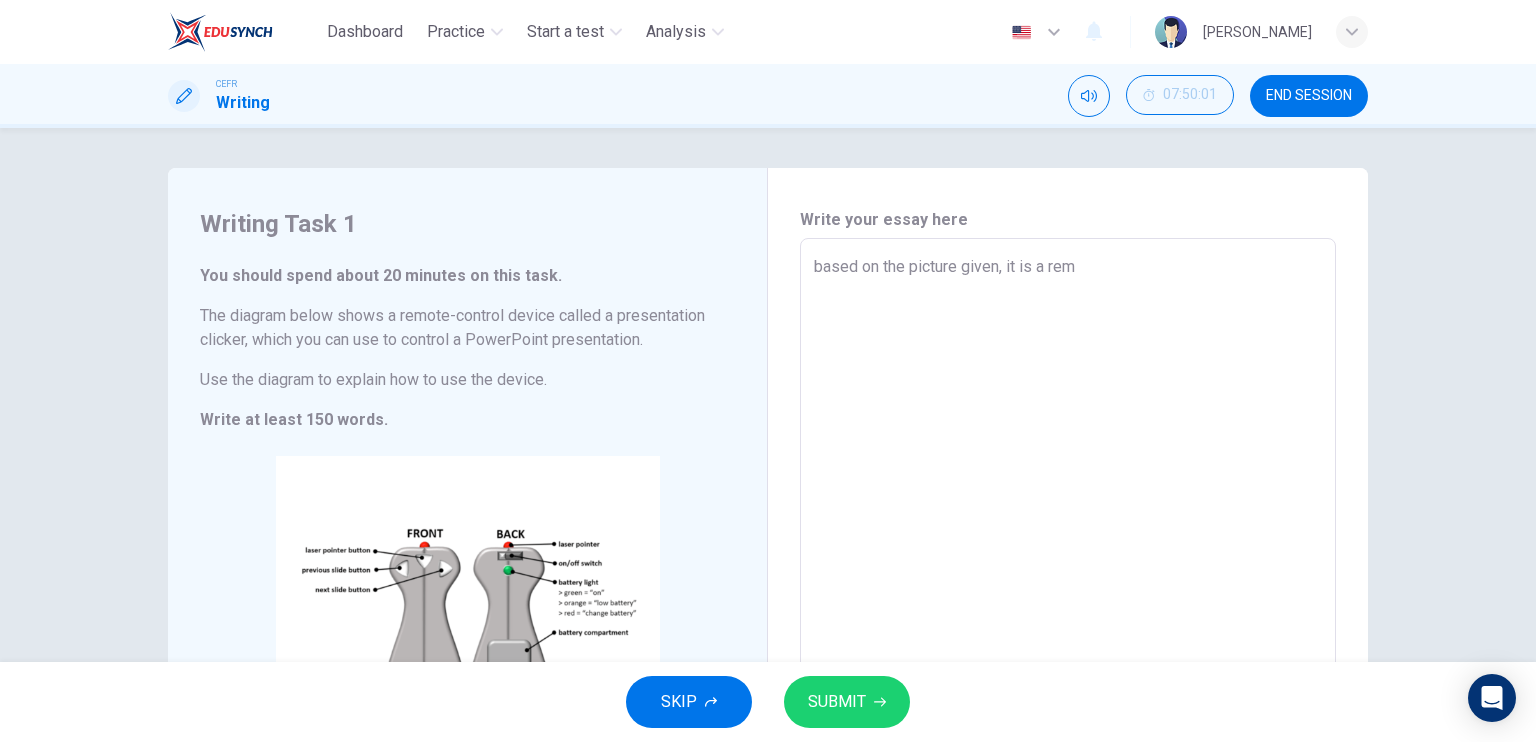 type on "x" 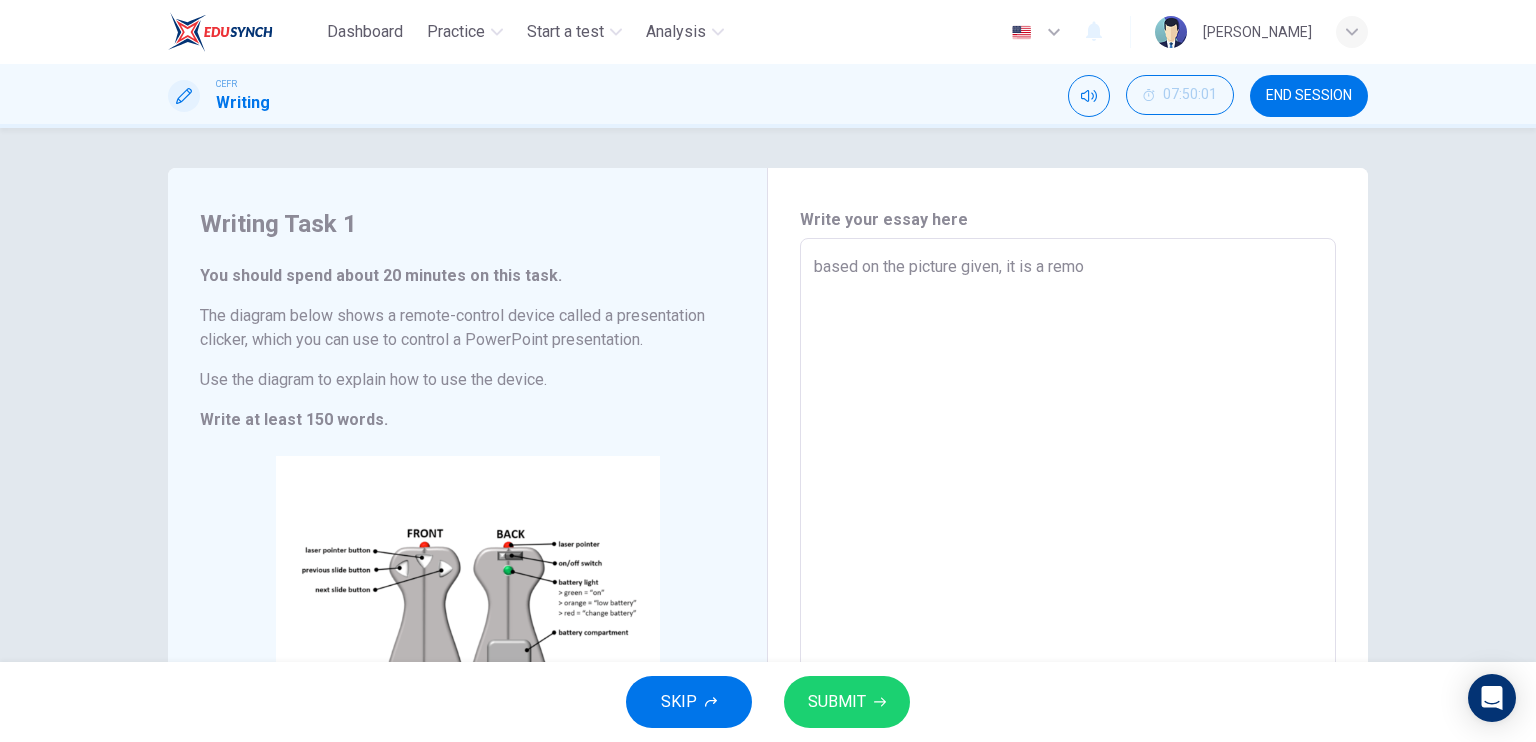type on "x" 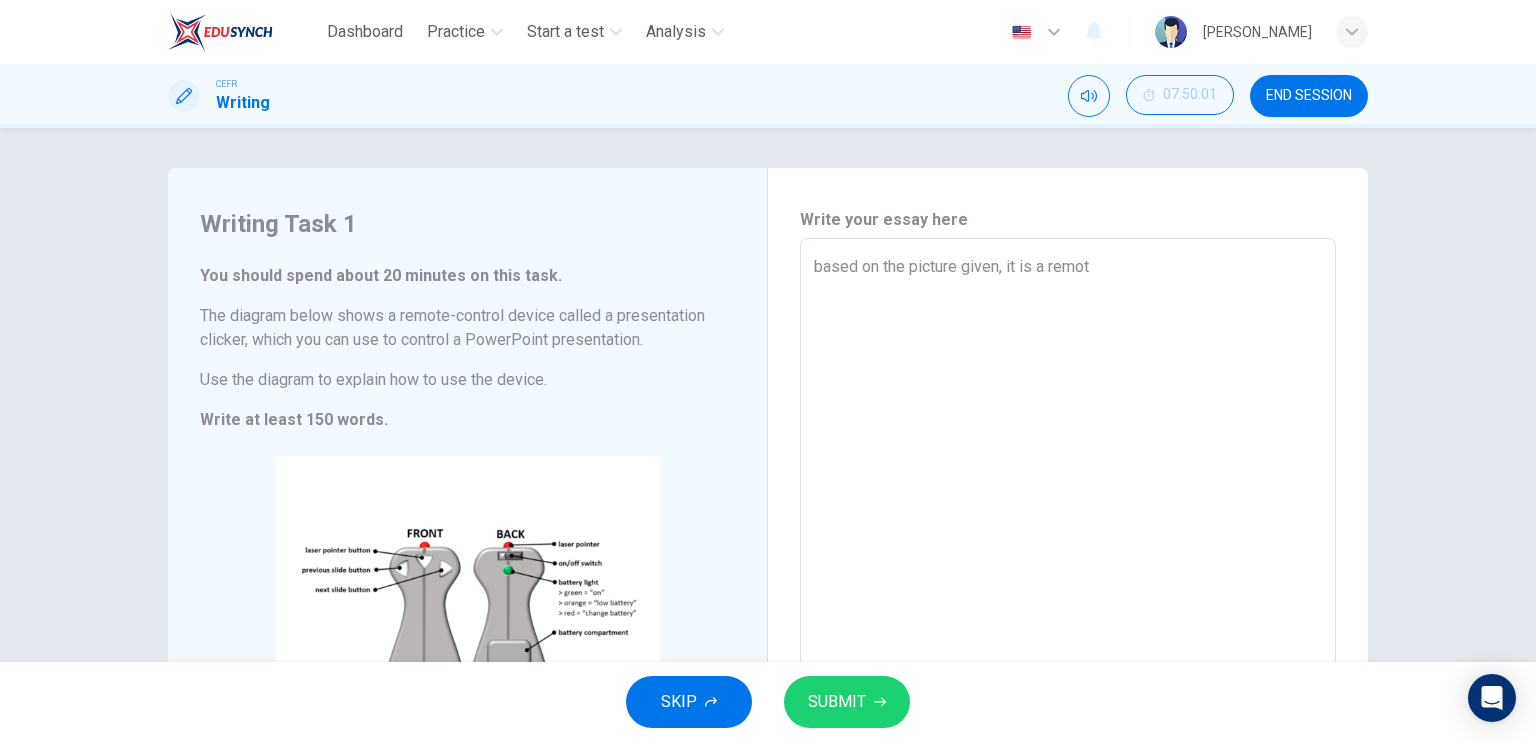 type on "x" 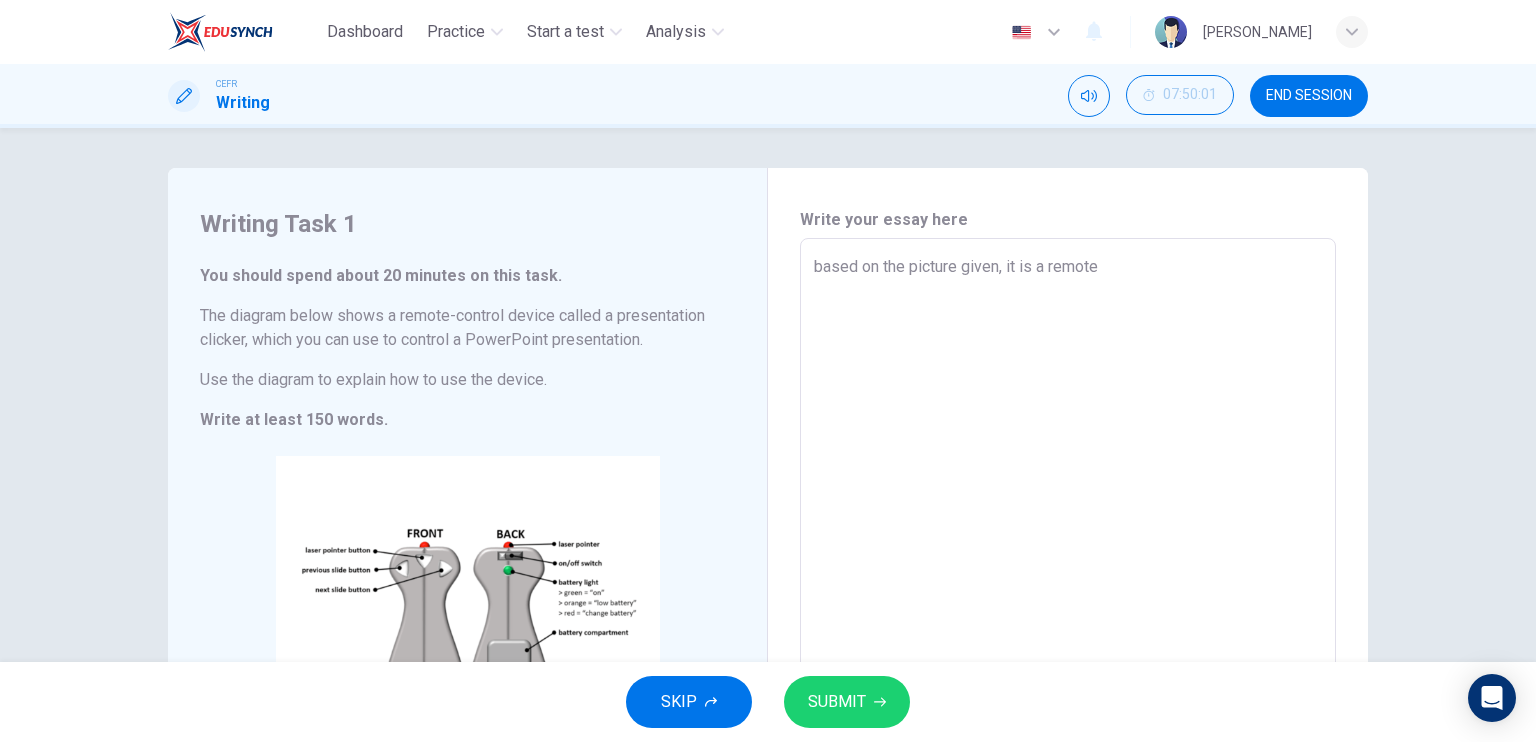 type on "x" 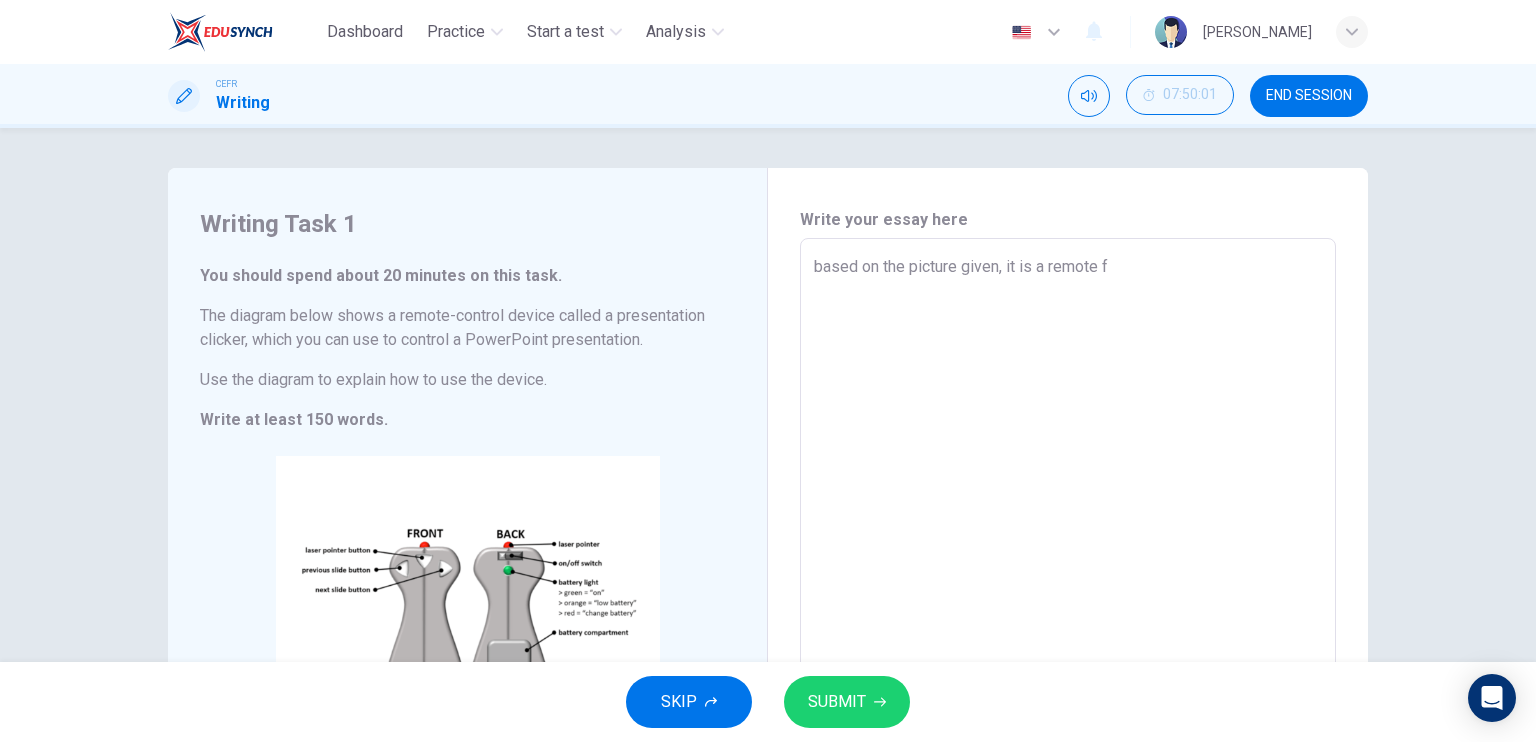type on "based on the picture given, it is a remote fo" 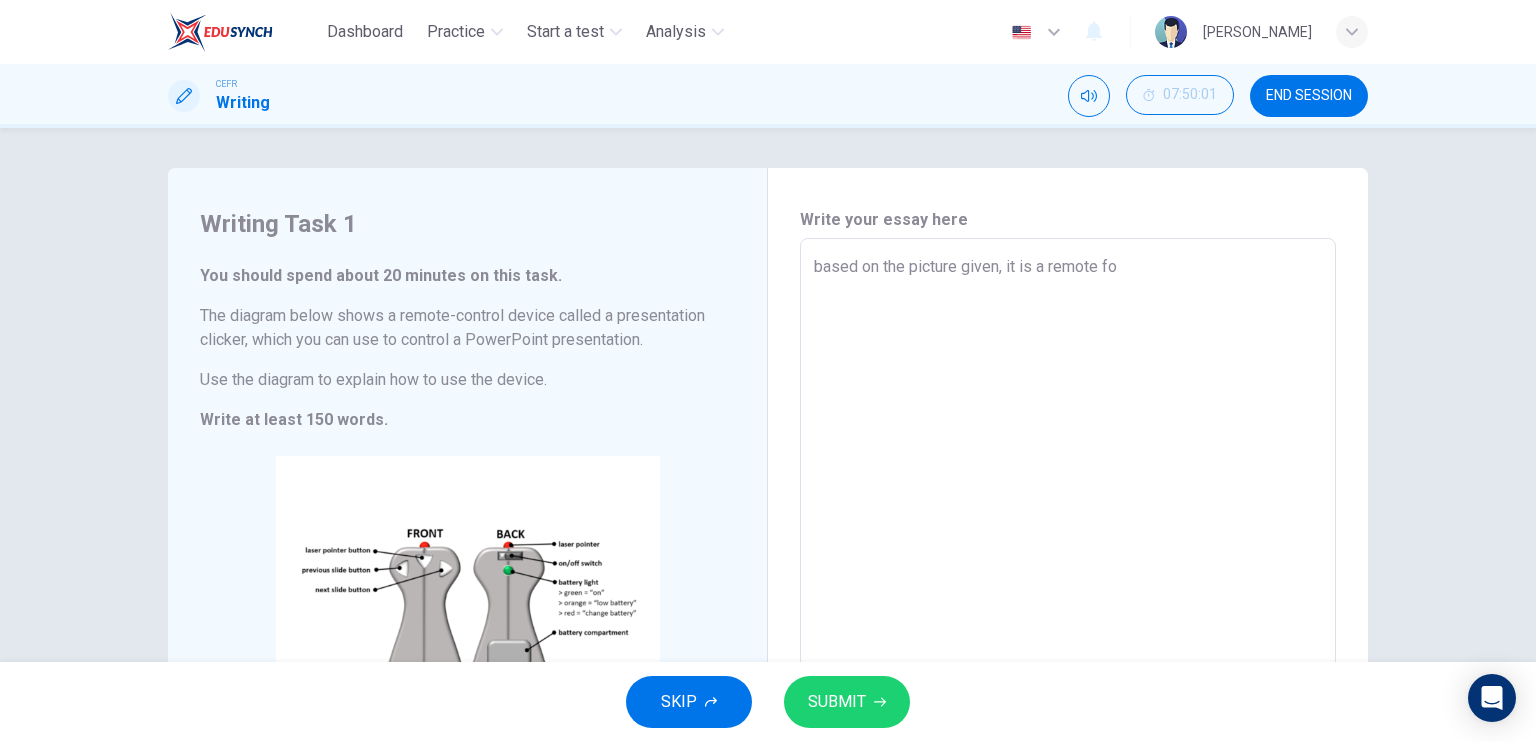 type on "x" 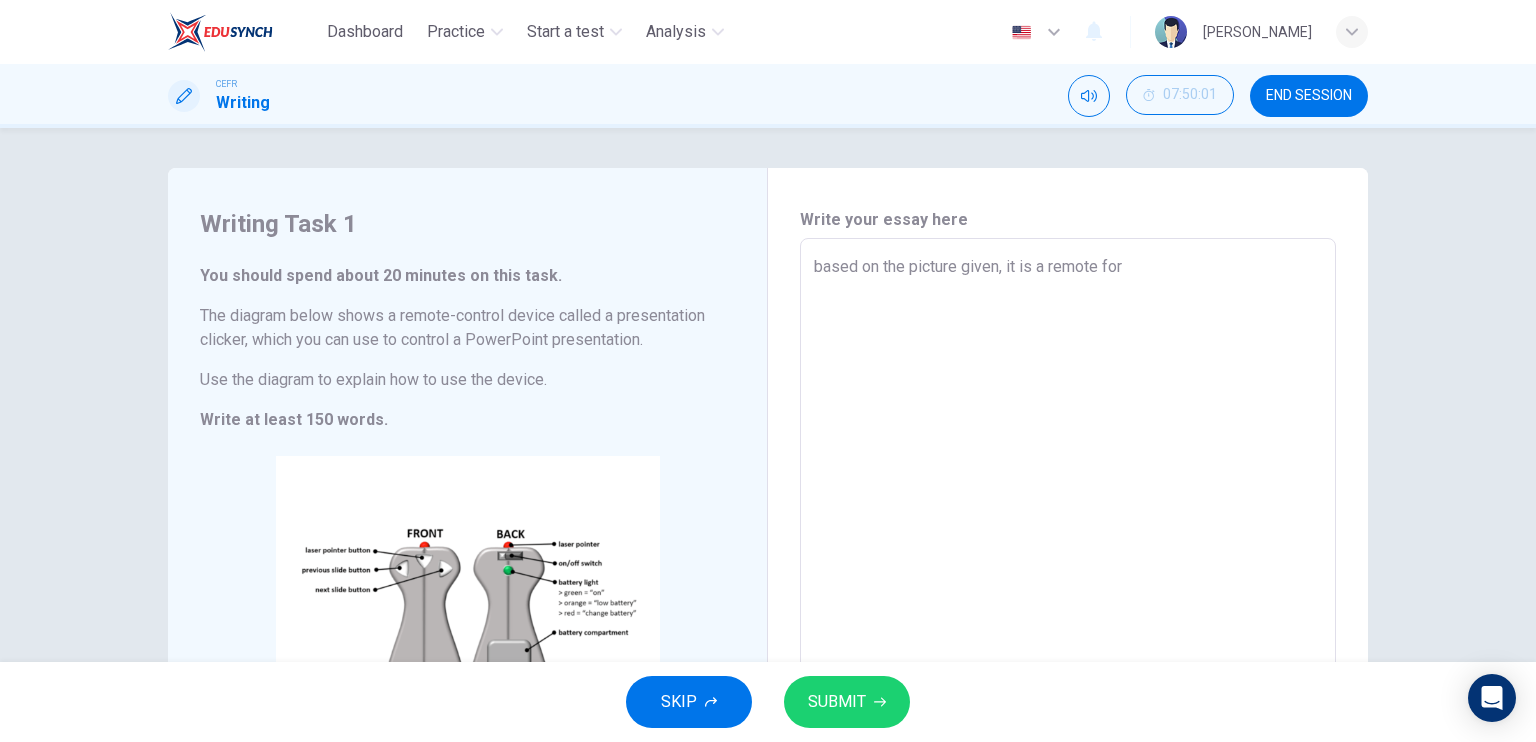 type on "x" 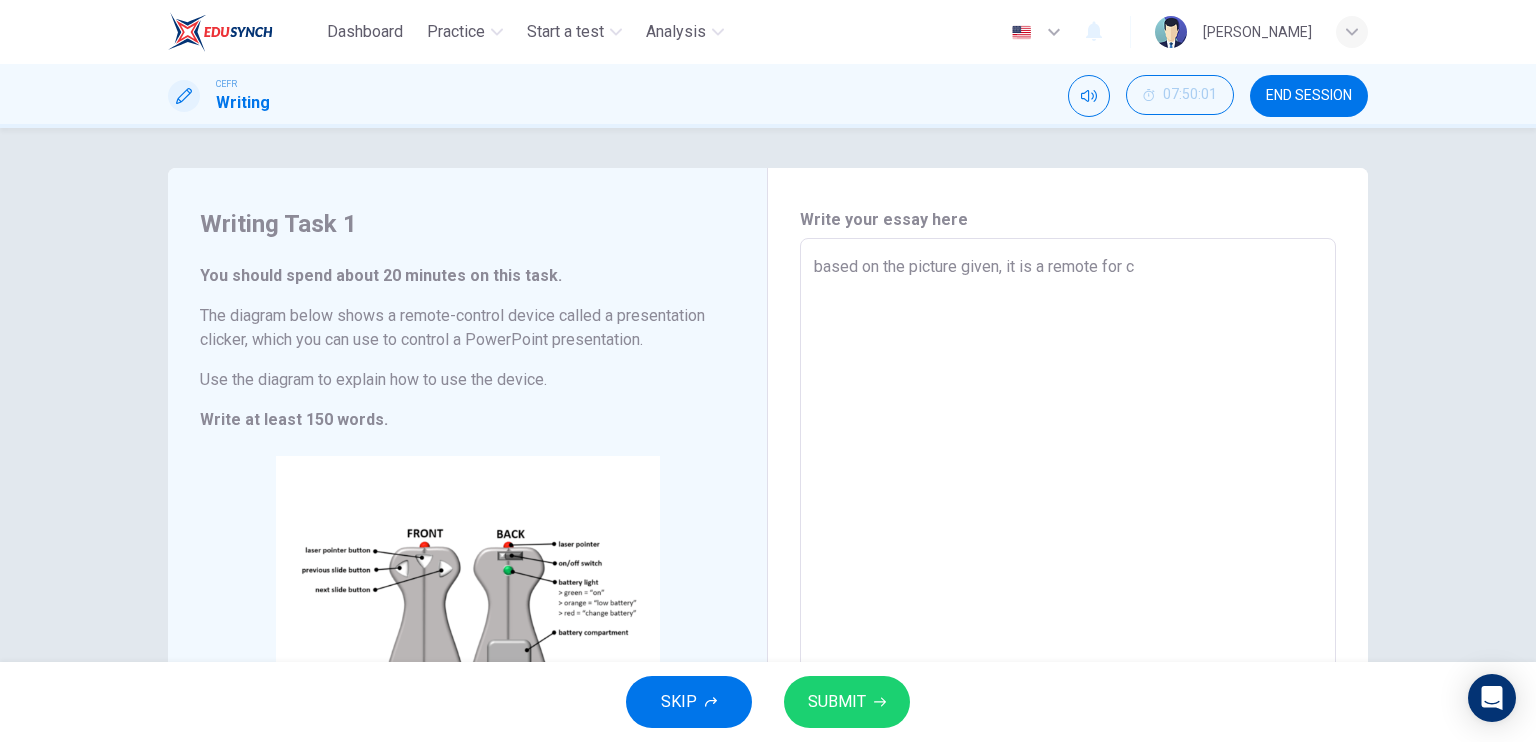 type on "x" 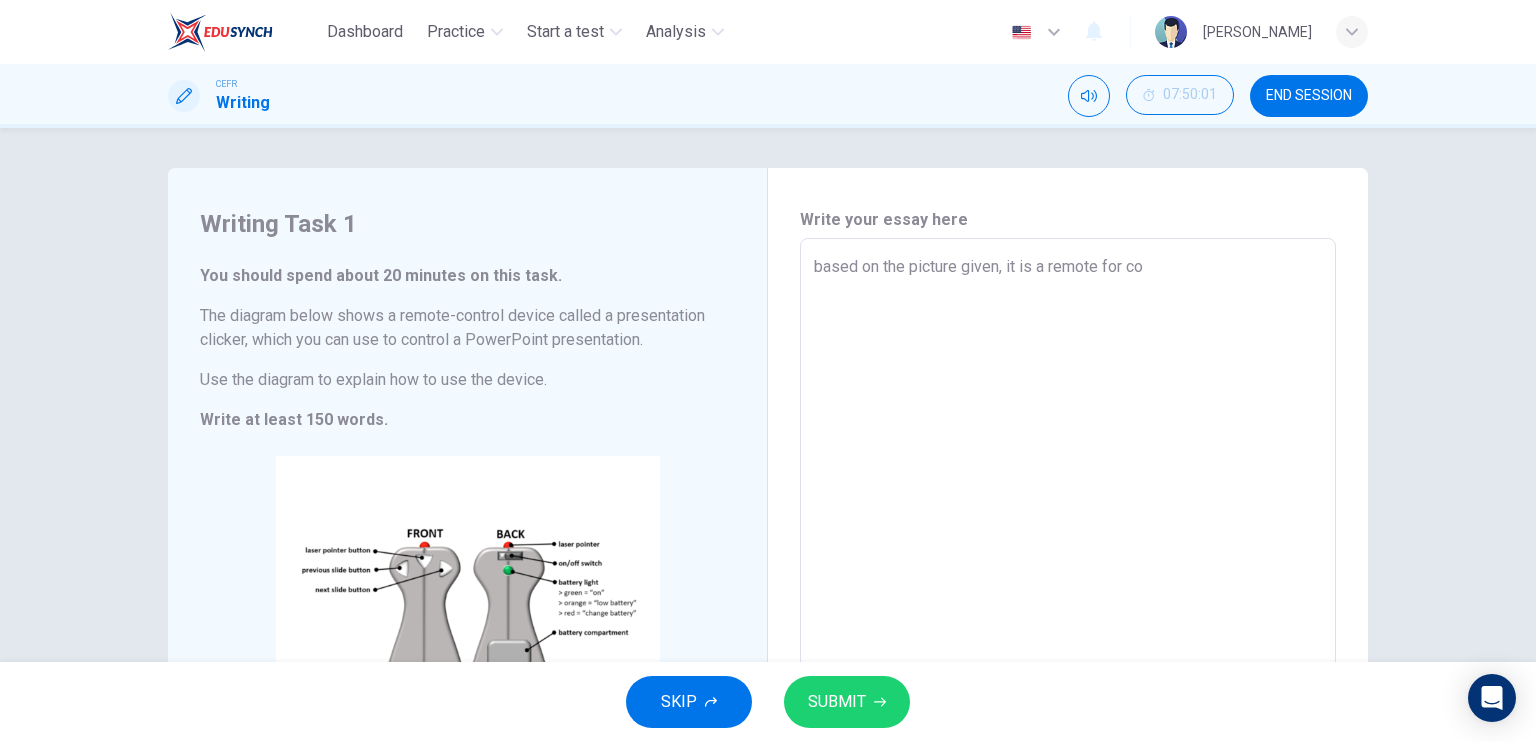 type on "x" 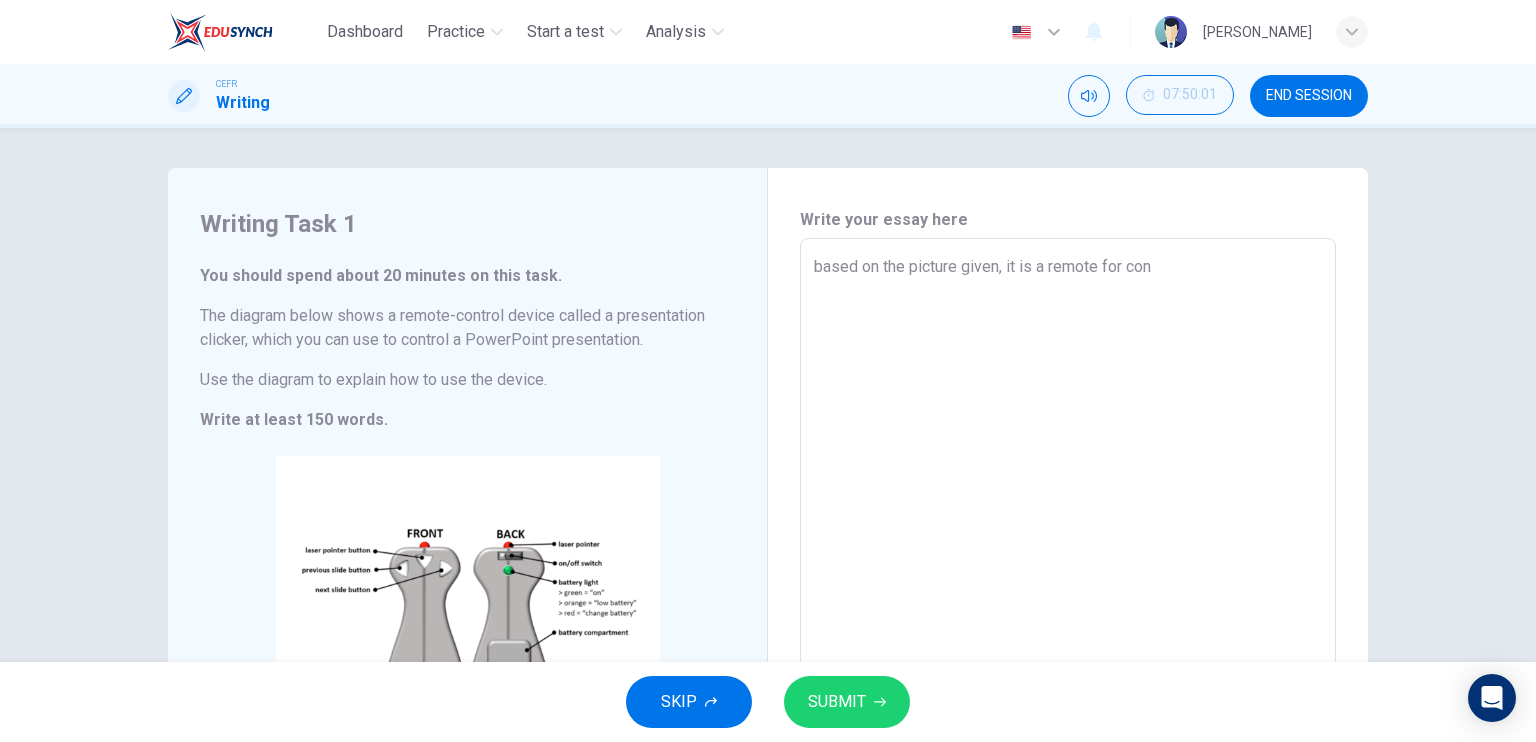 type on "x" 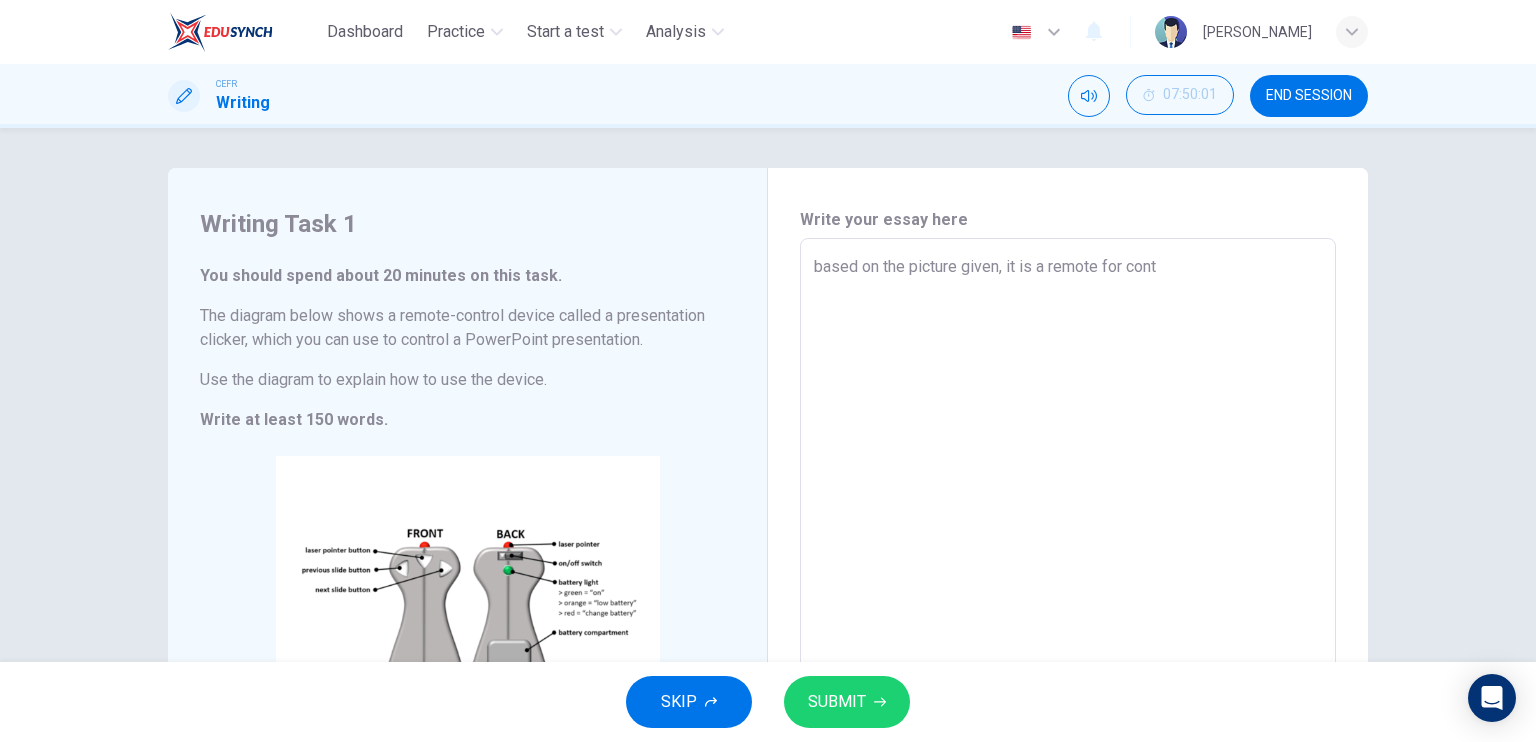 type on "x" 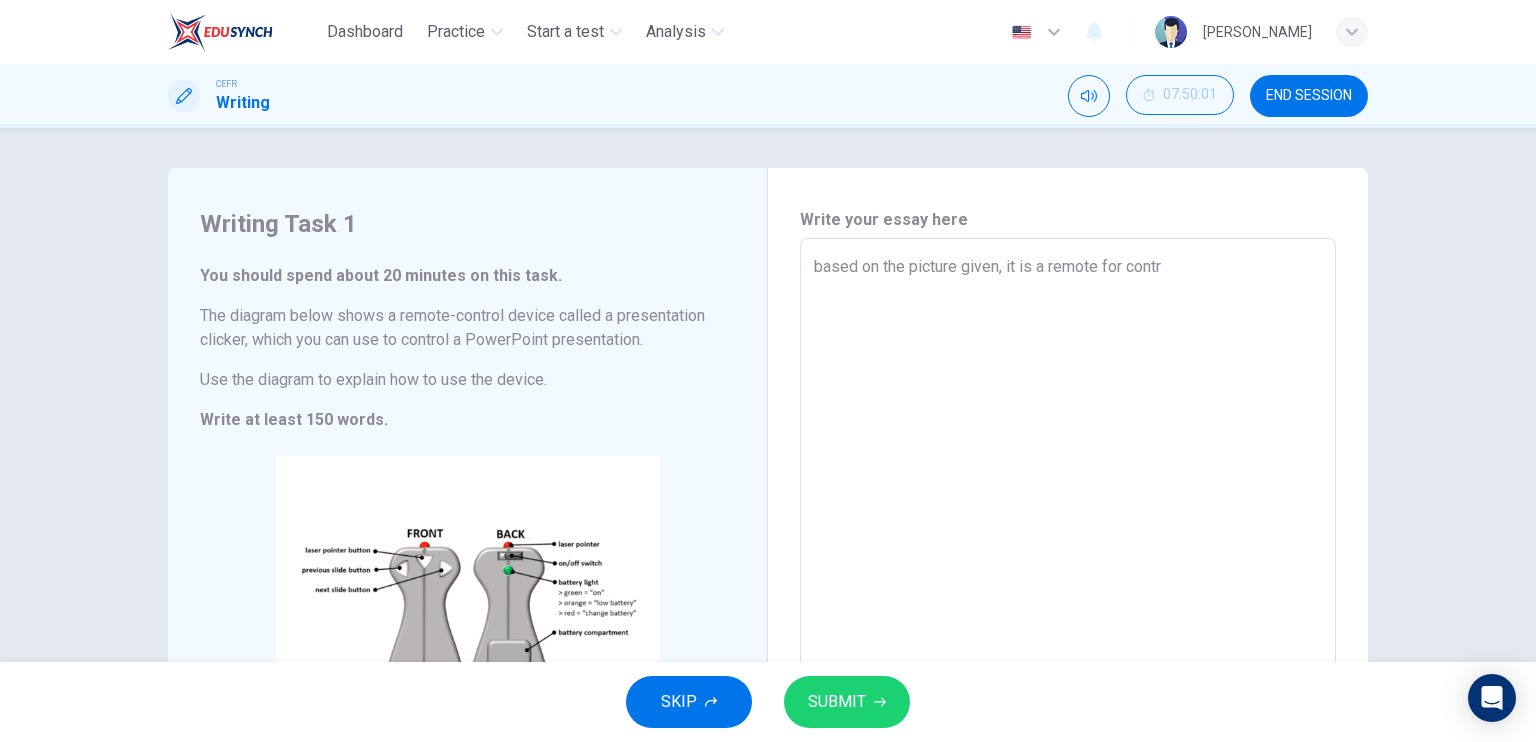 type on "x" 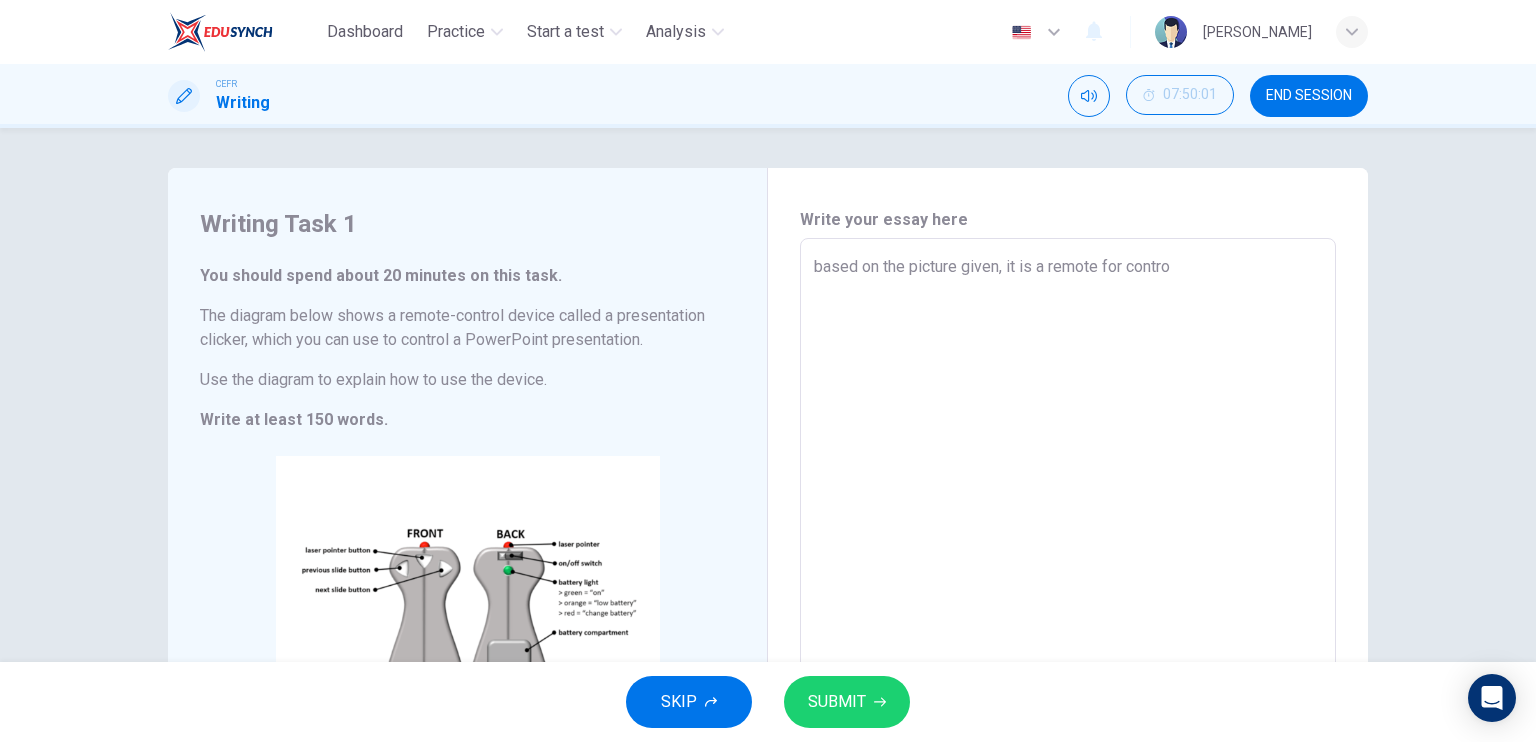 type on "x" 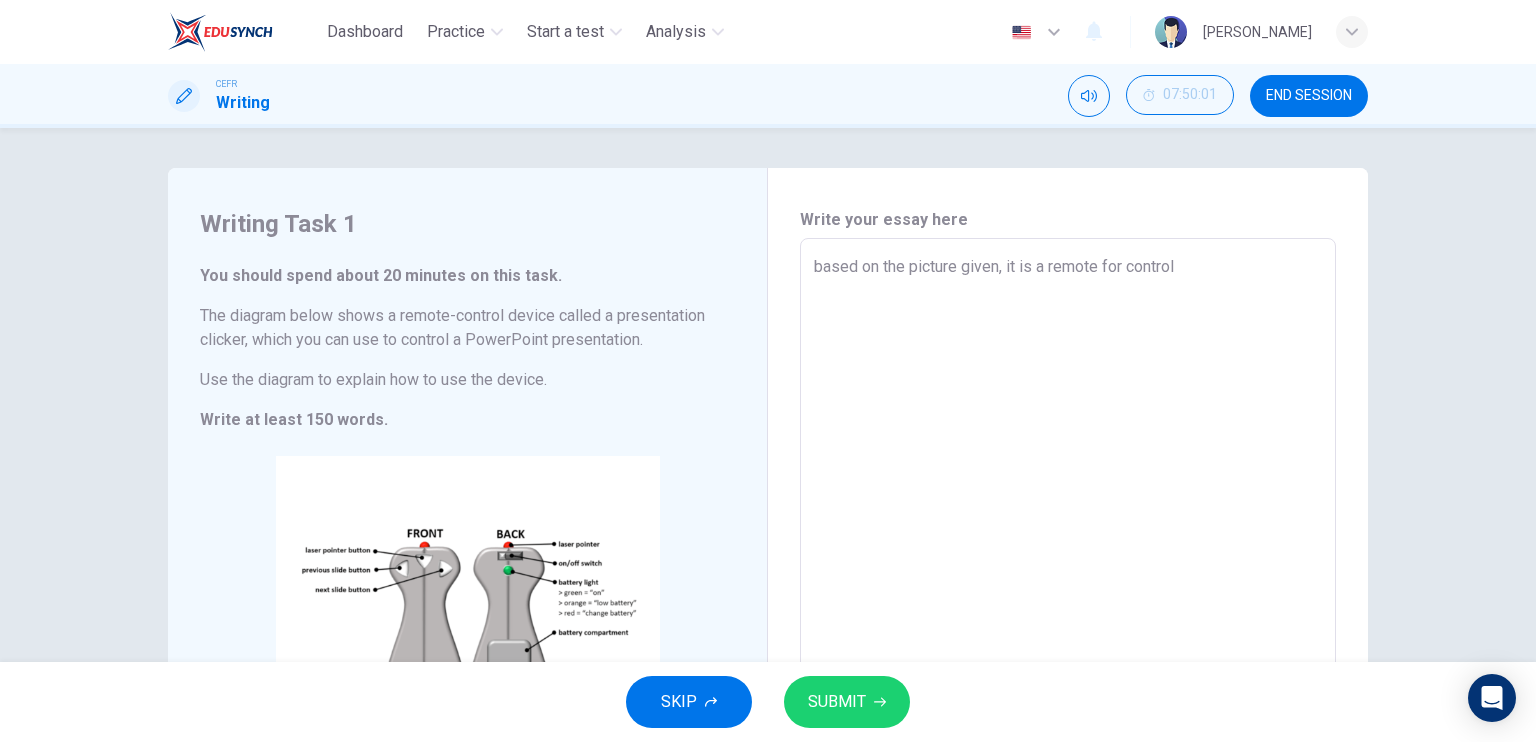 type on "x" 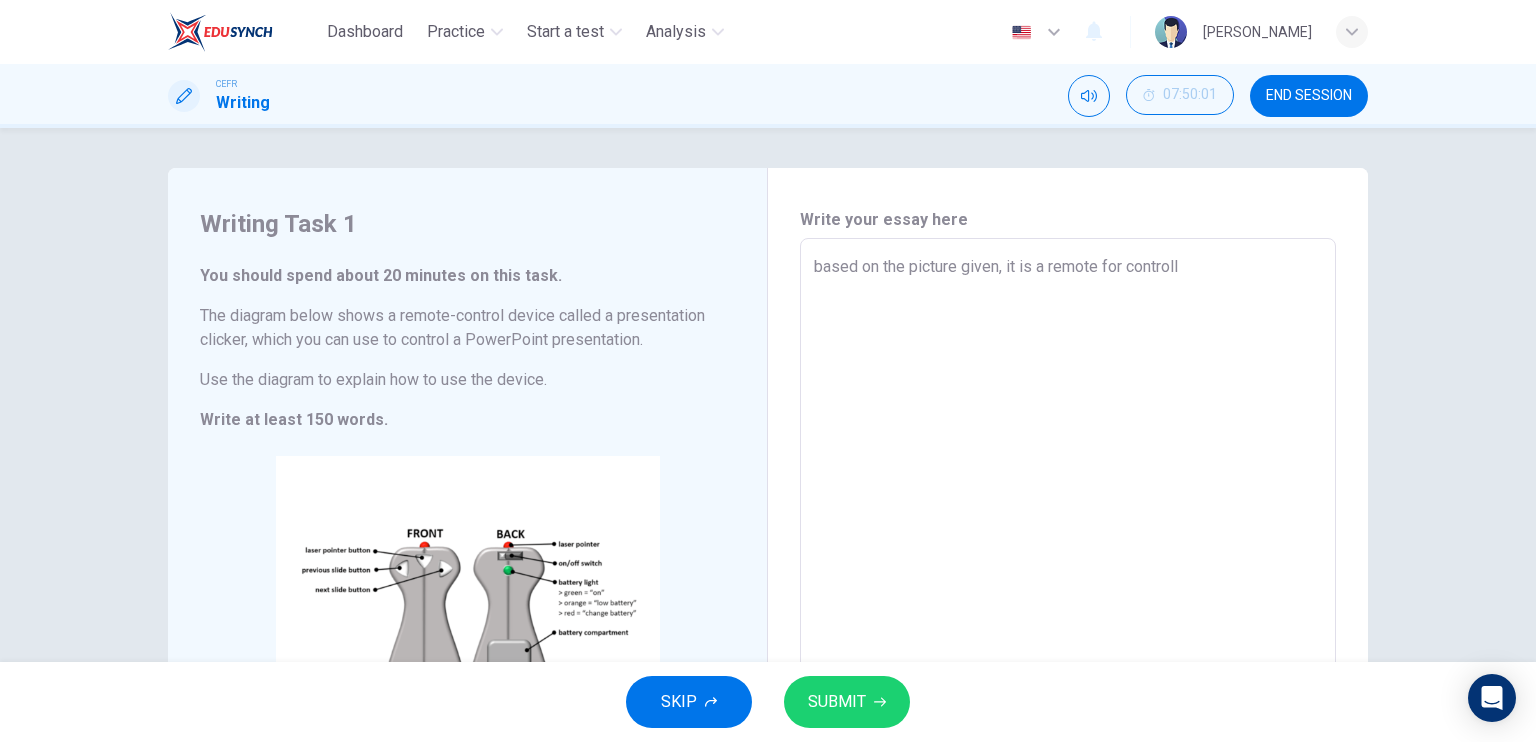 type on "x" 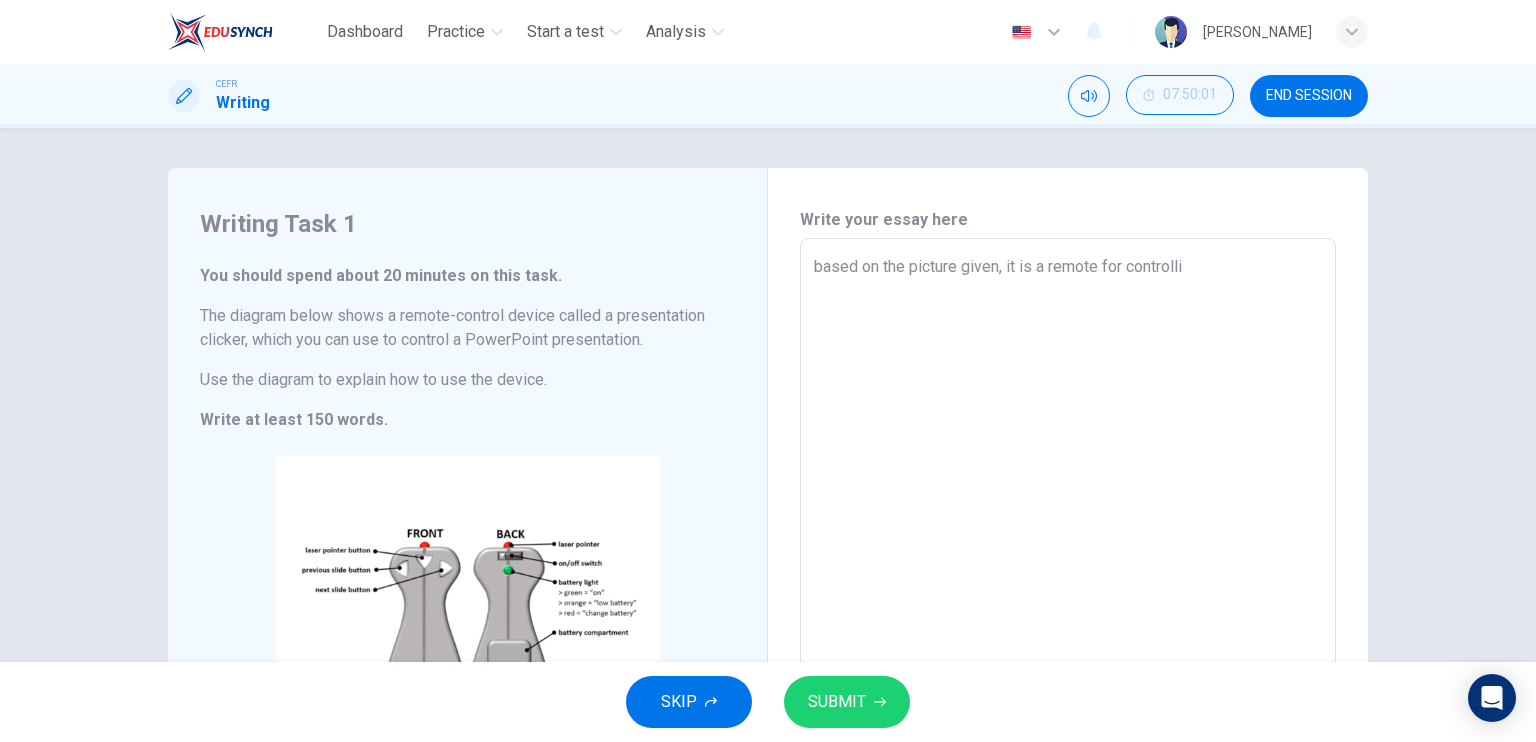 type on "x" 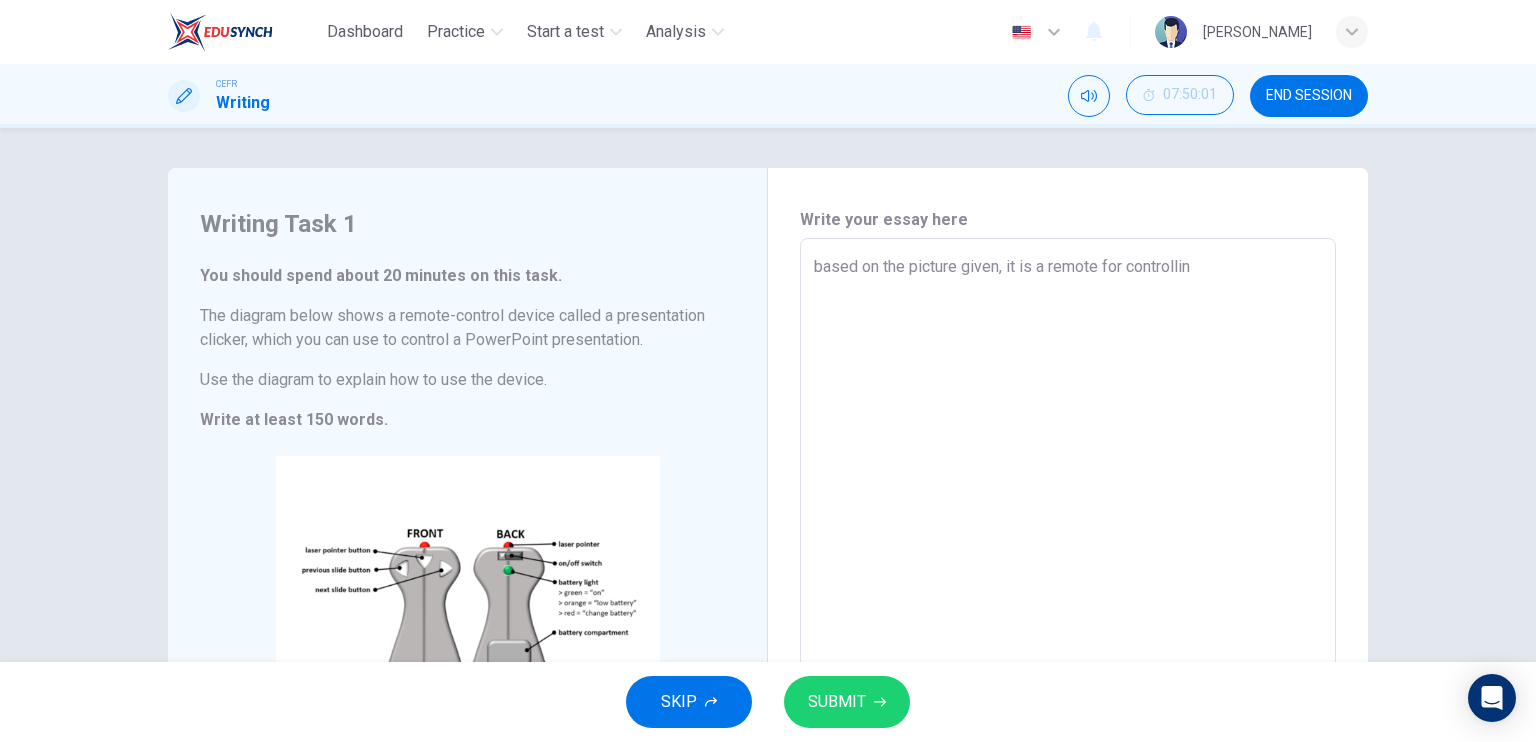 type on "x" 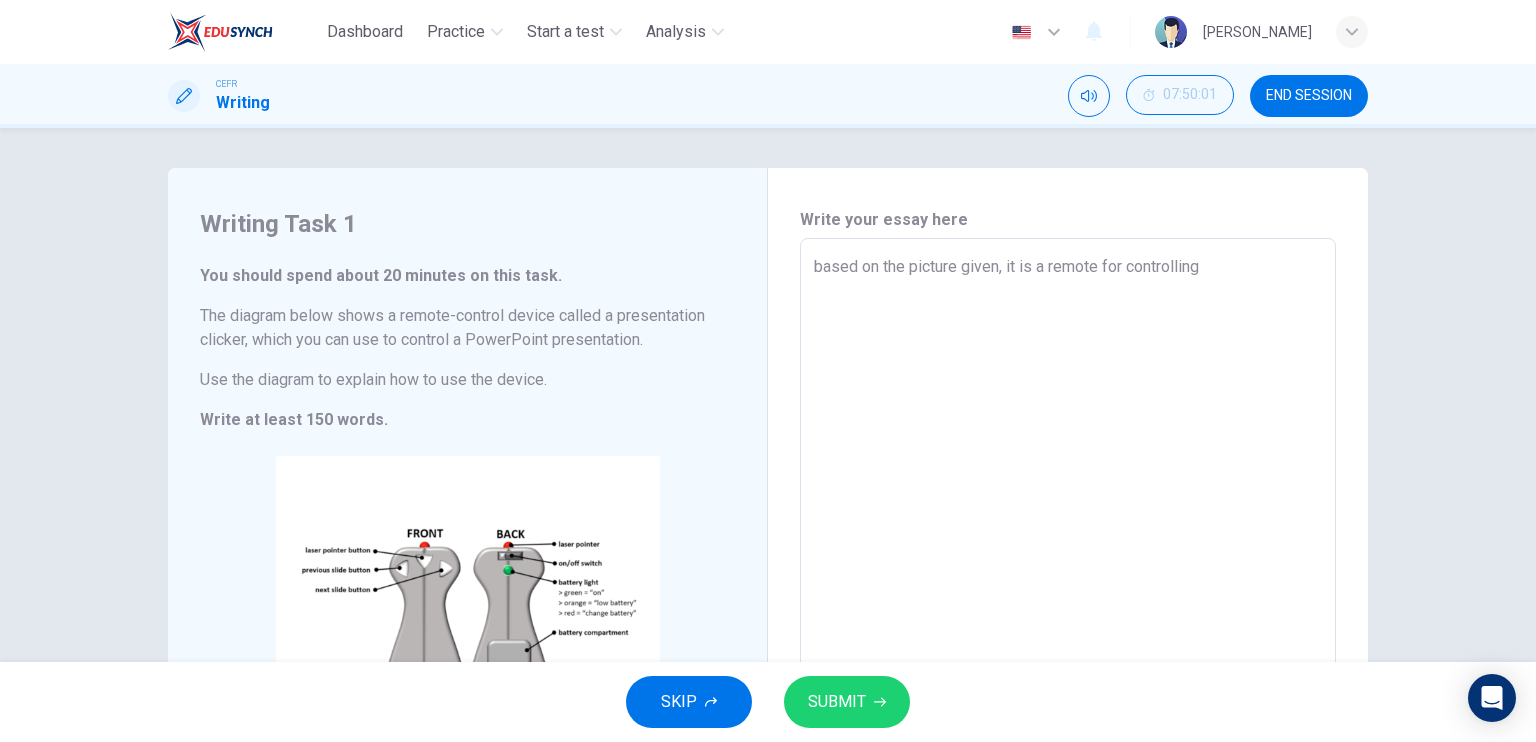 type on "x" 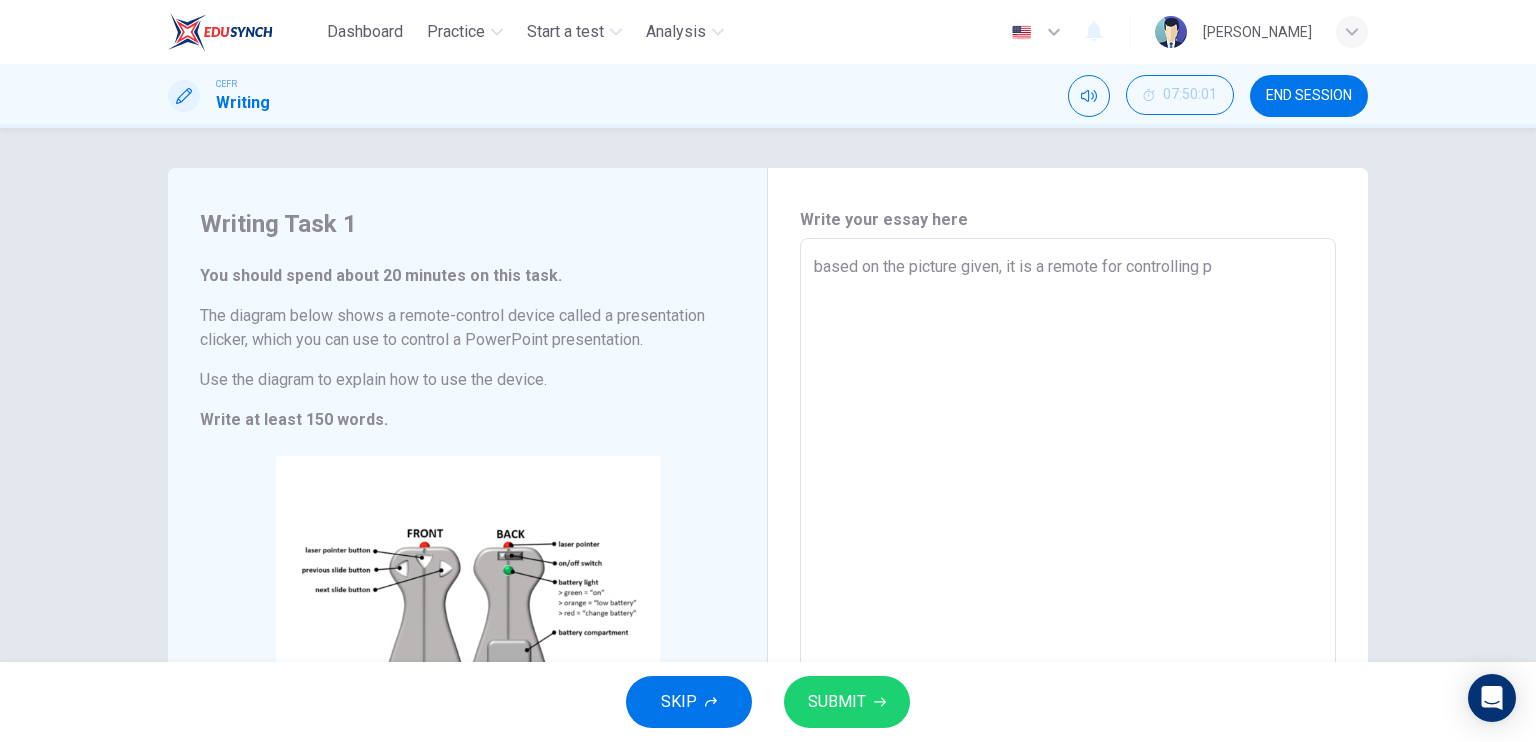 type on "x" 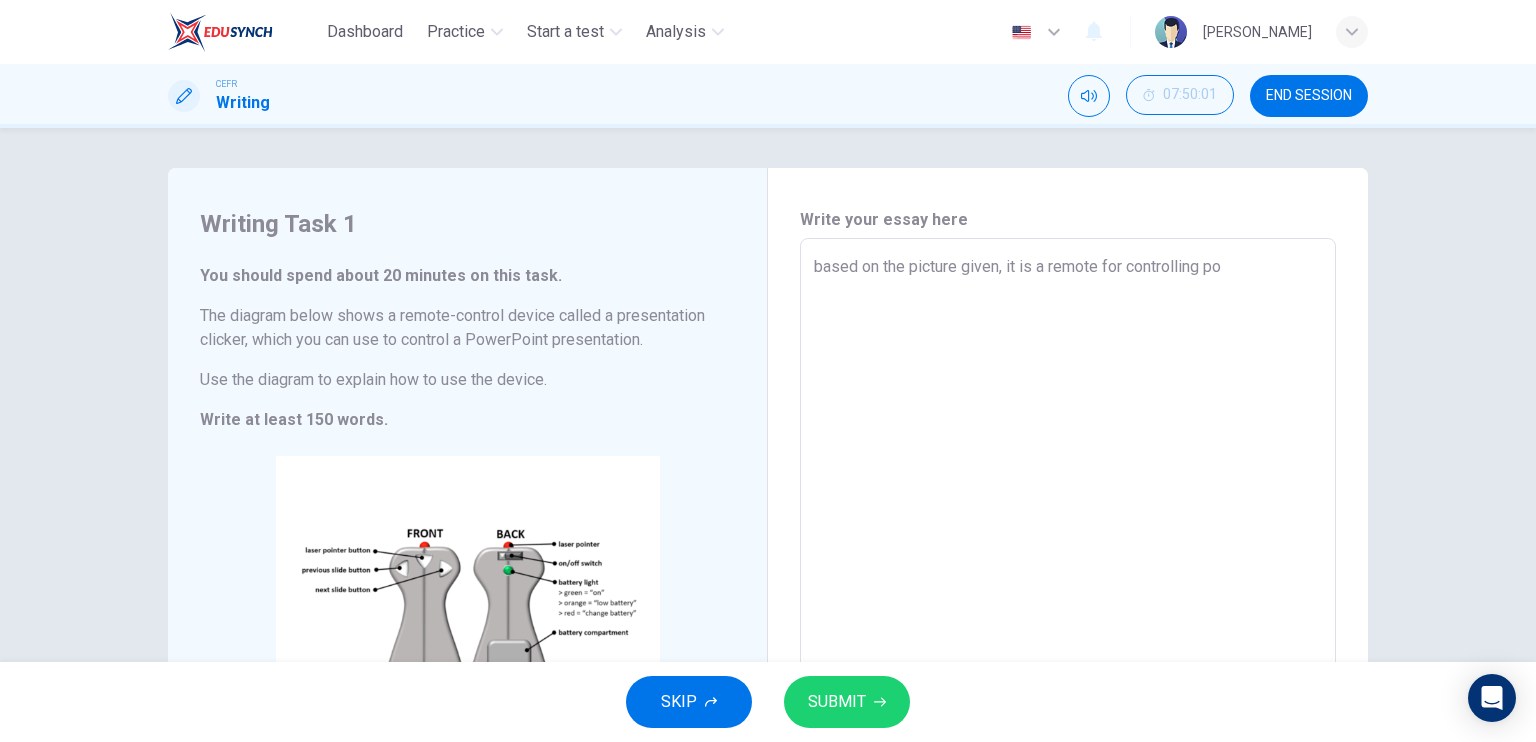 type on "x" 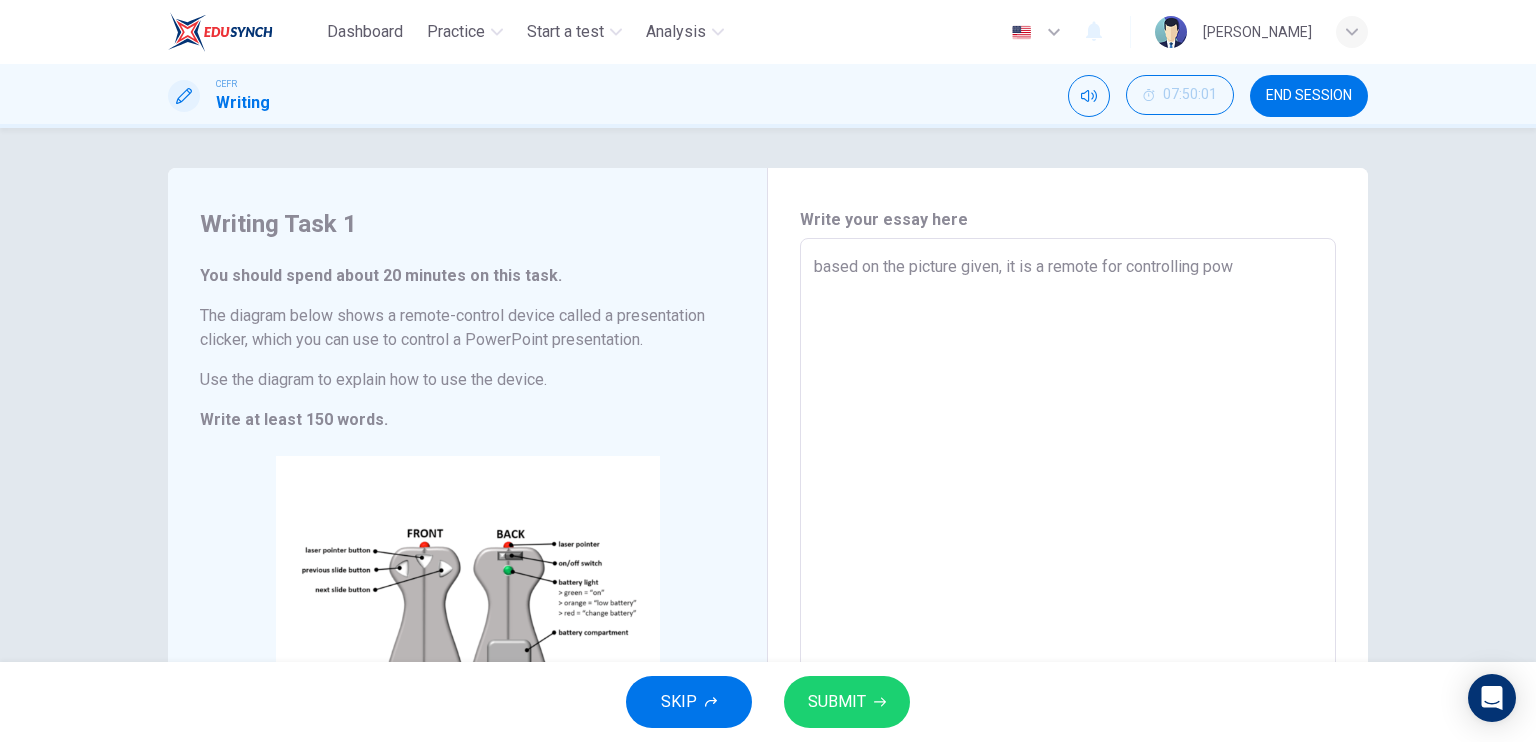 type on "x" 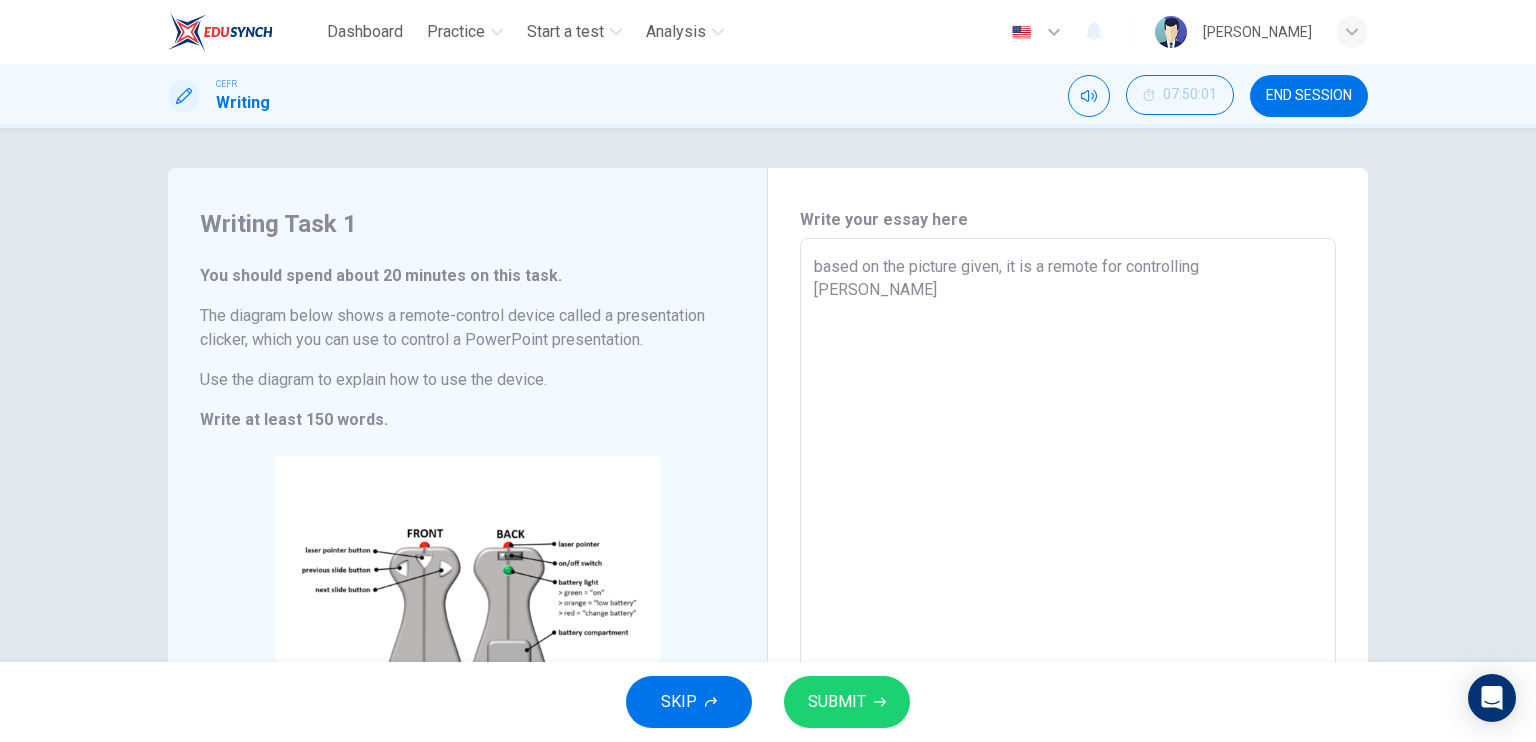 type on "x" 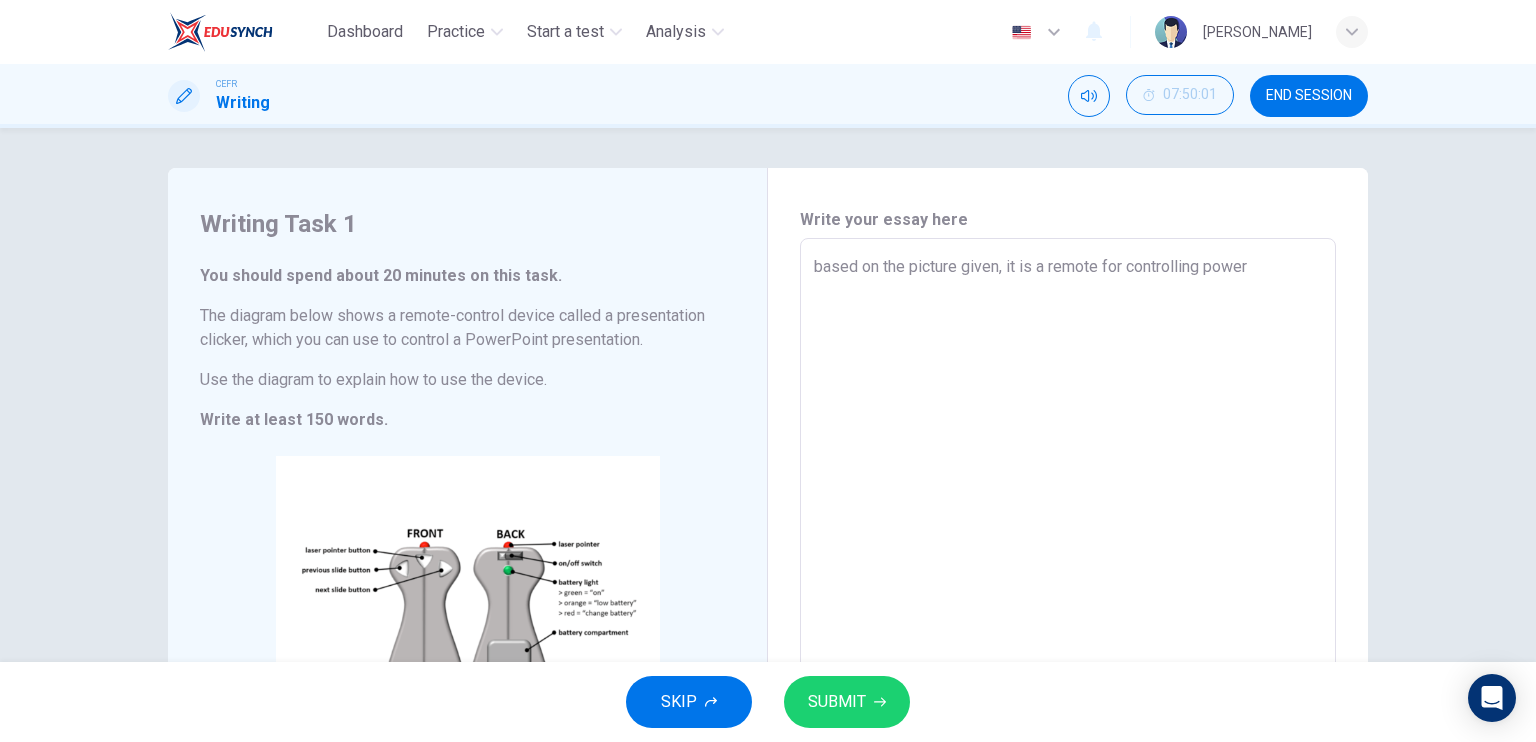 type on "based on the picture given, it is a remote for controlling powerp" 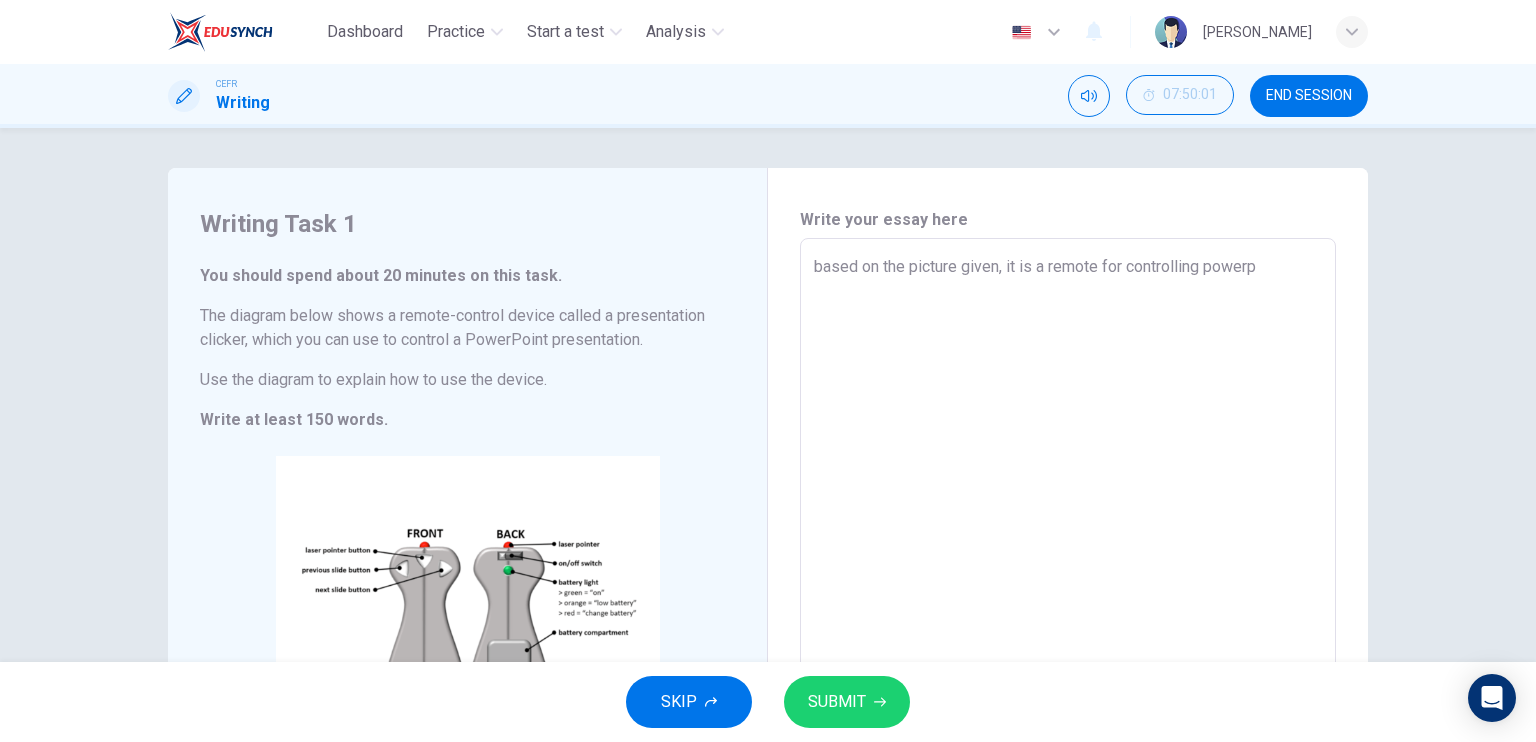 type on "x" 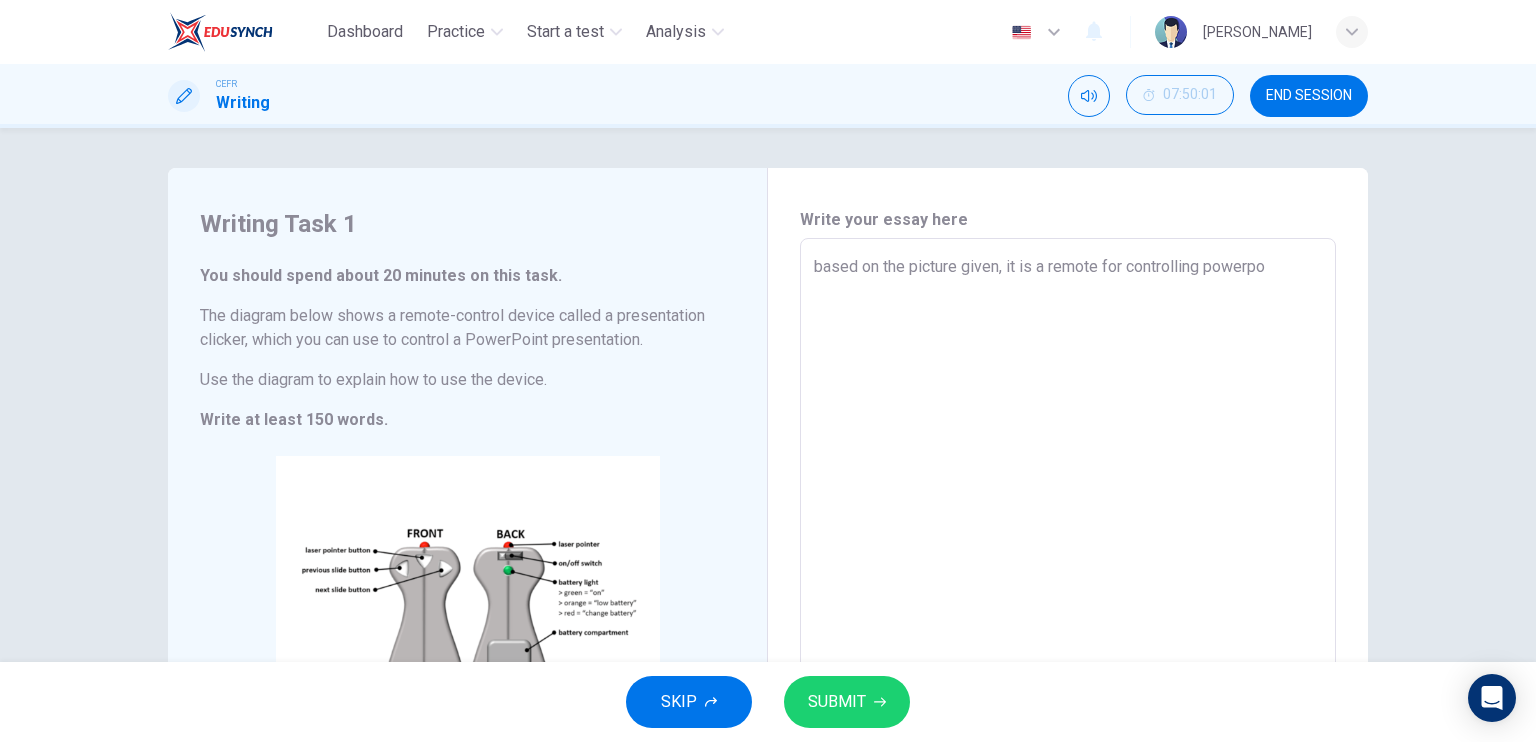 type on "x" 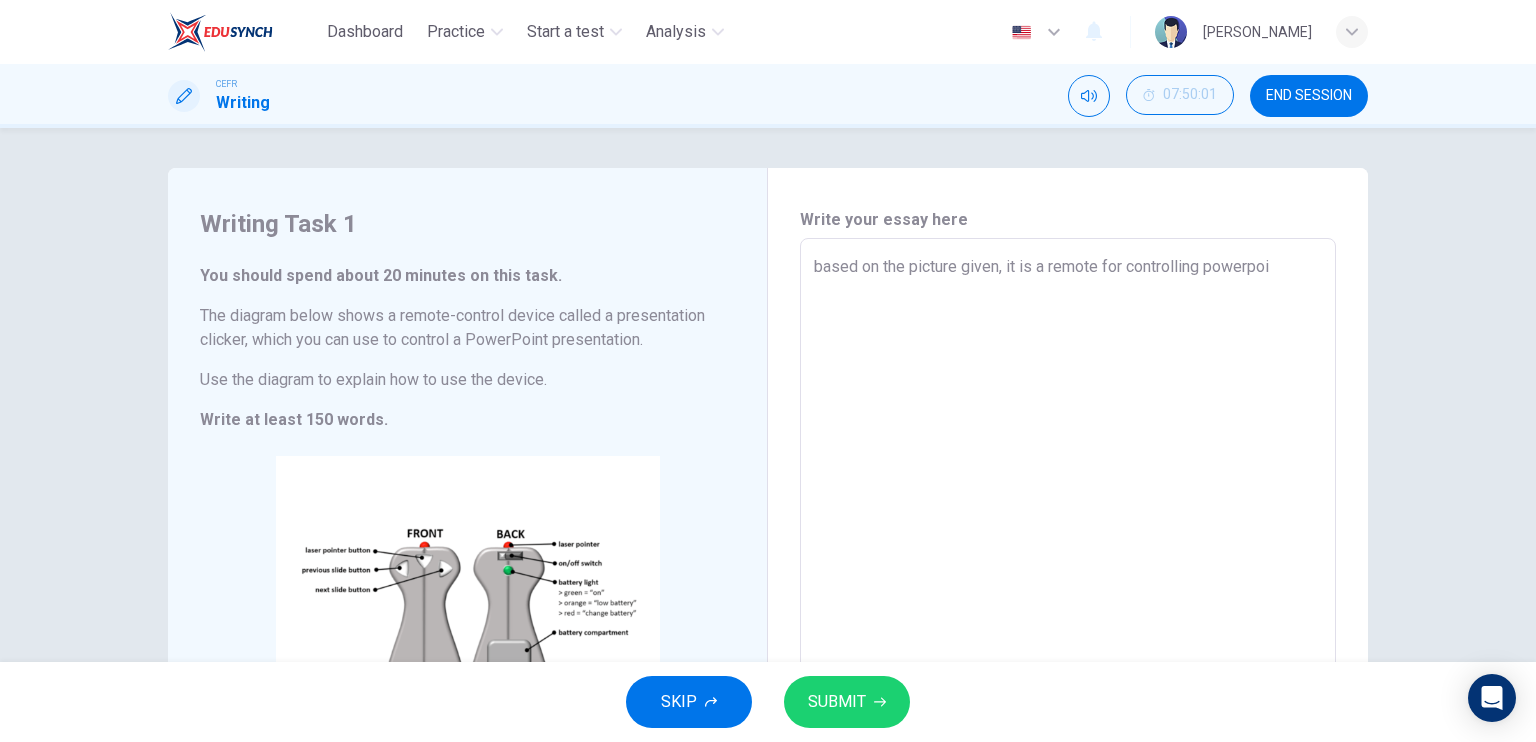 type on "x" 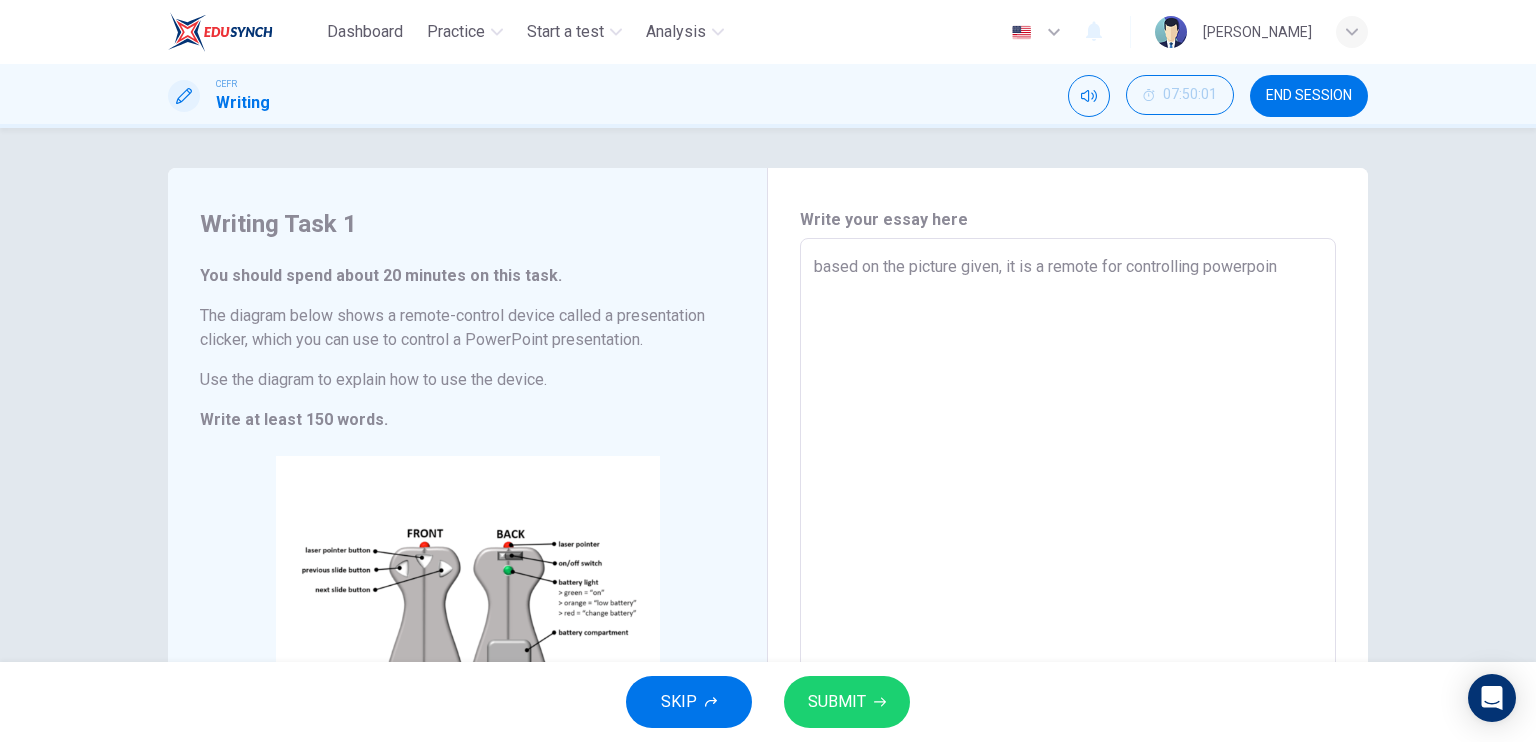 type on "x" 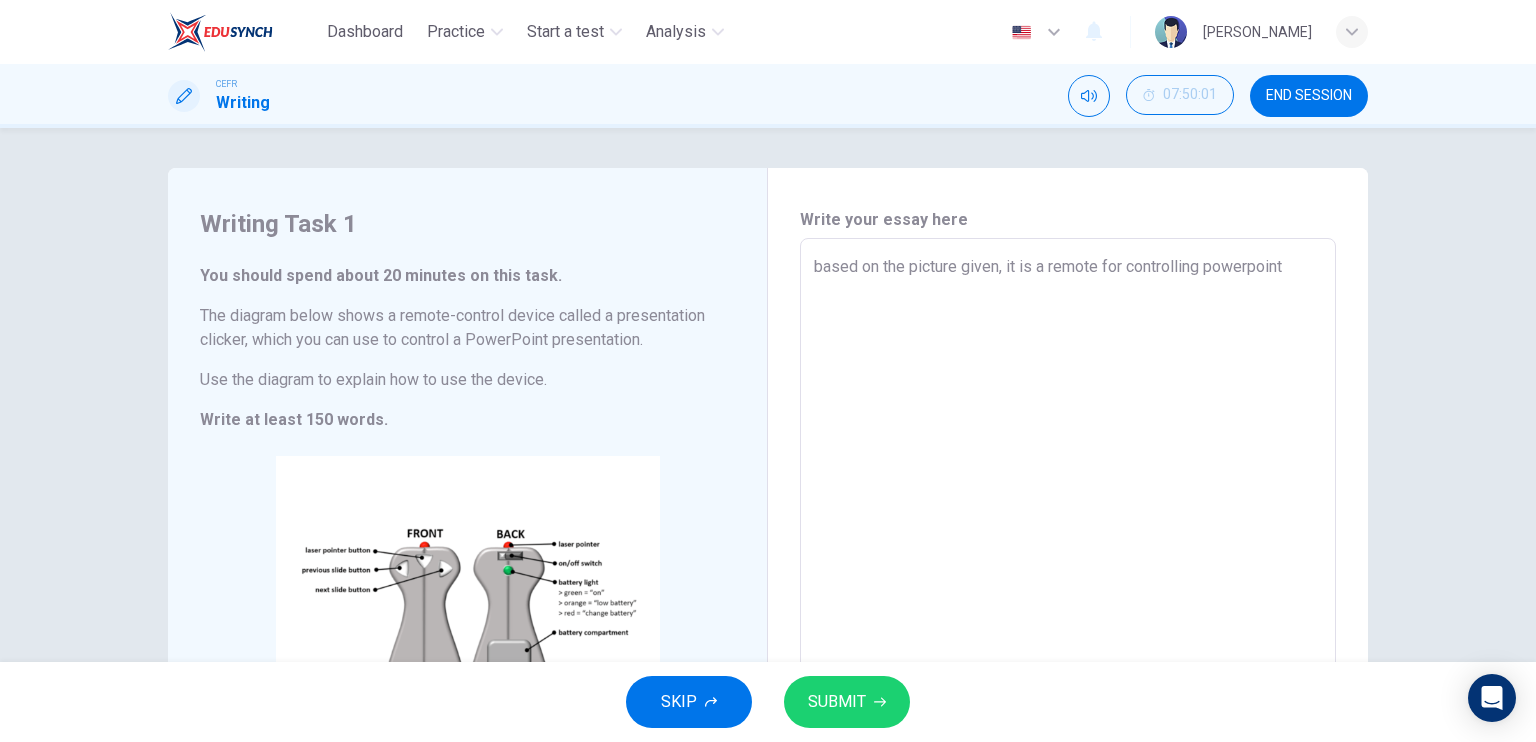 type on "x" 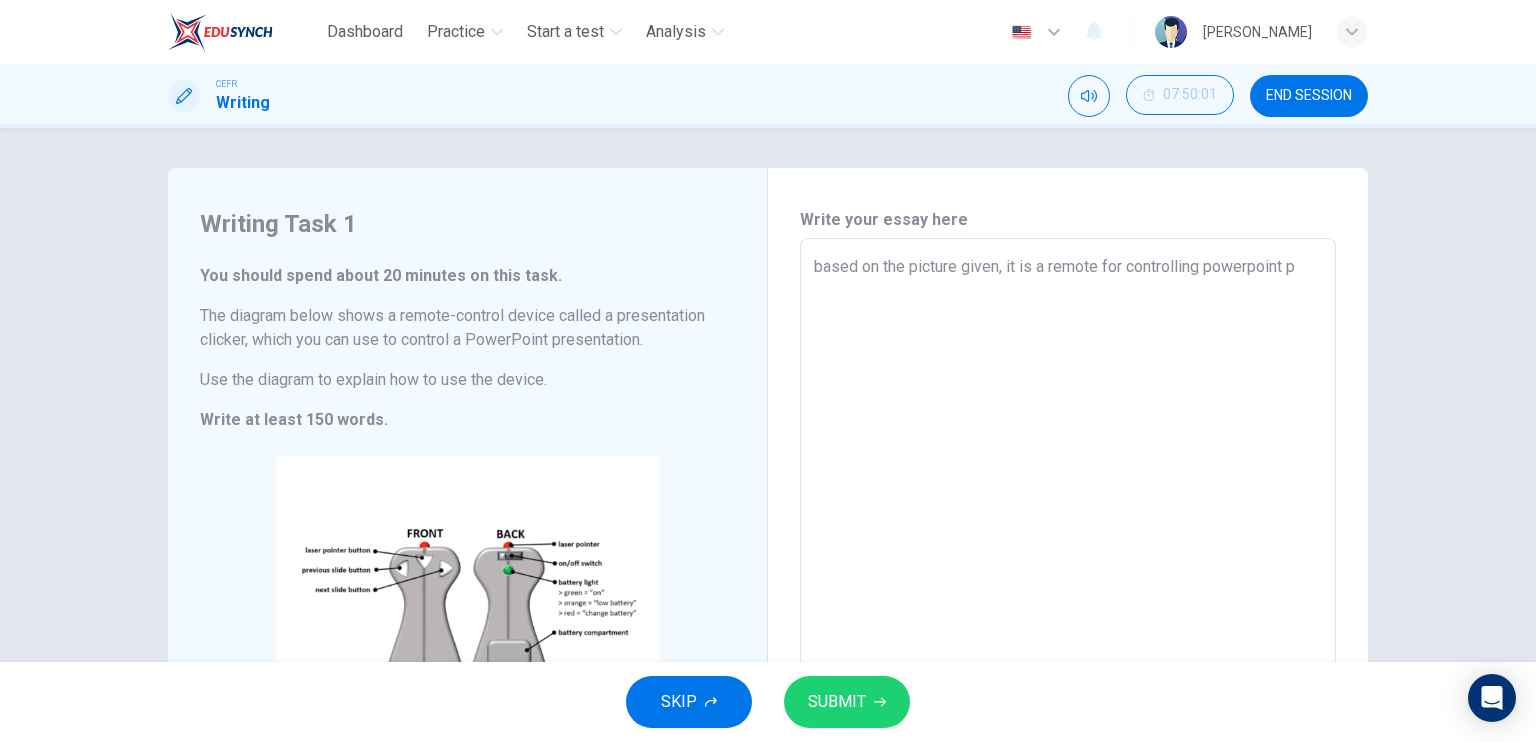type on "x" 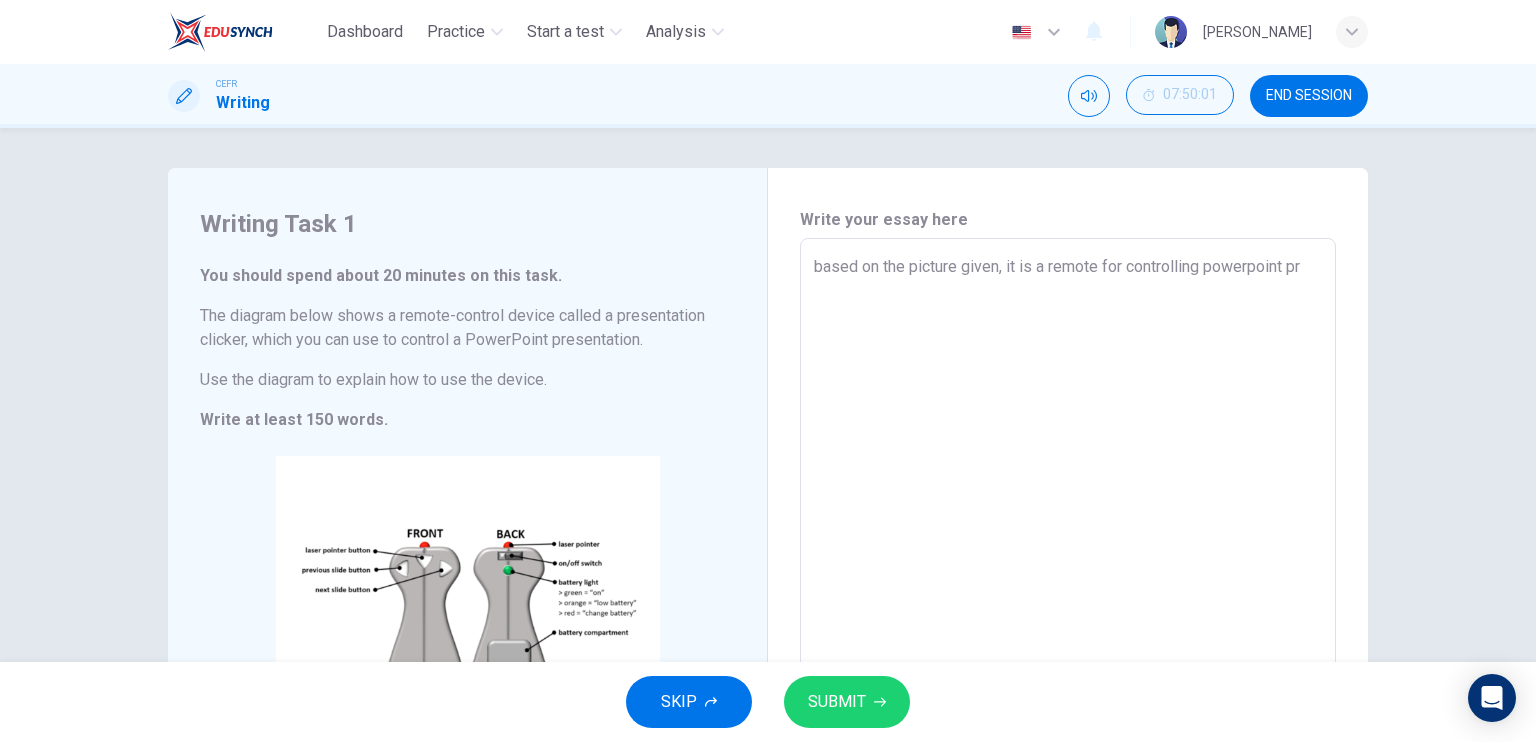 type on "x" 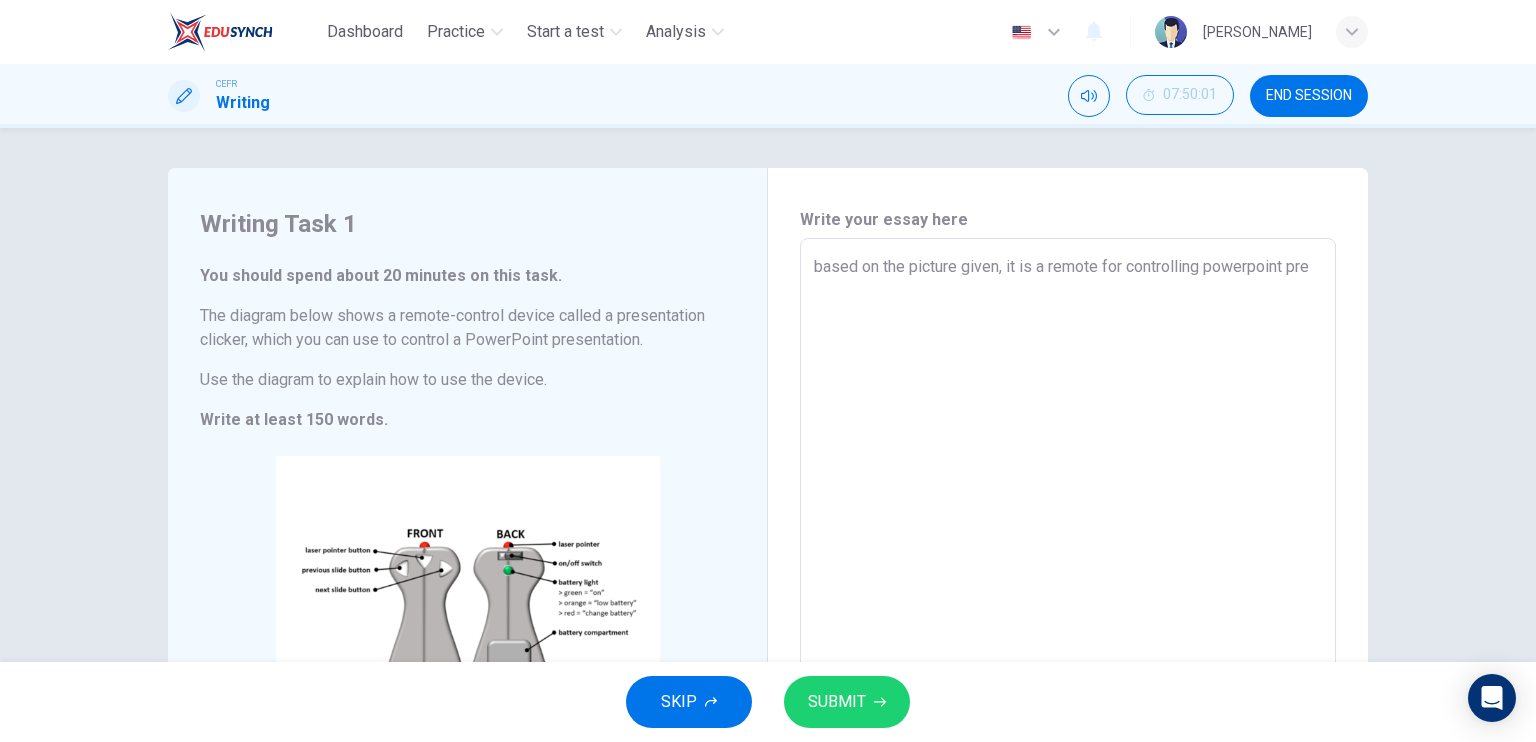 type on "x" 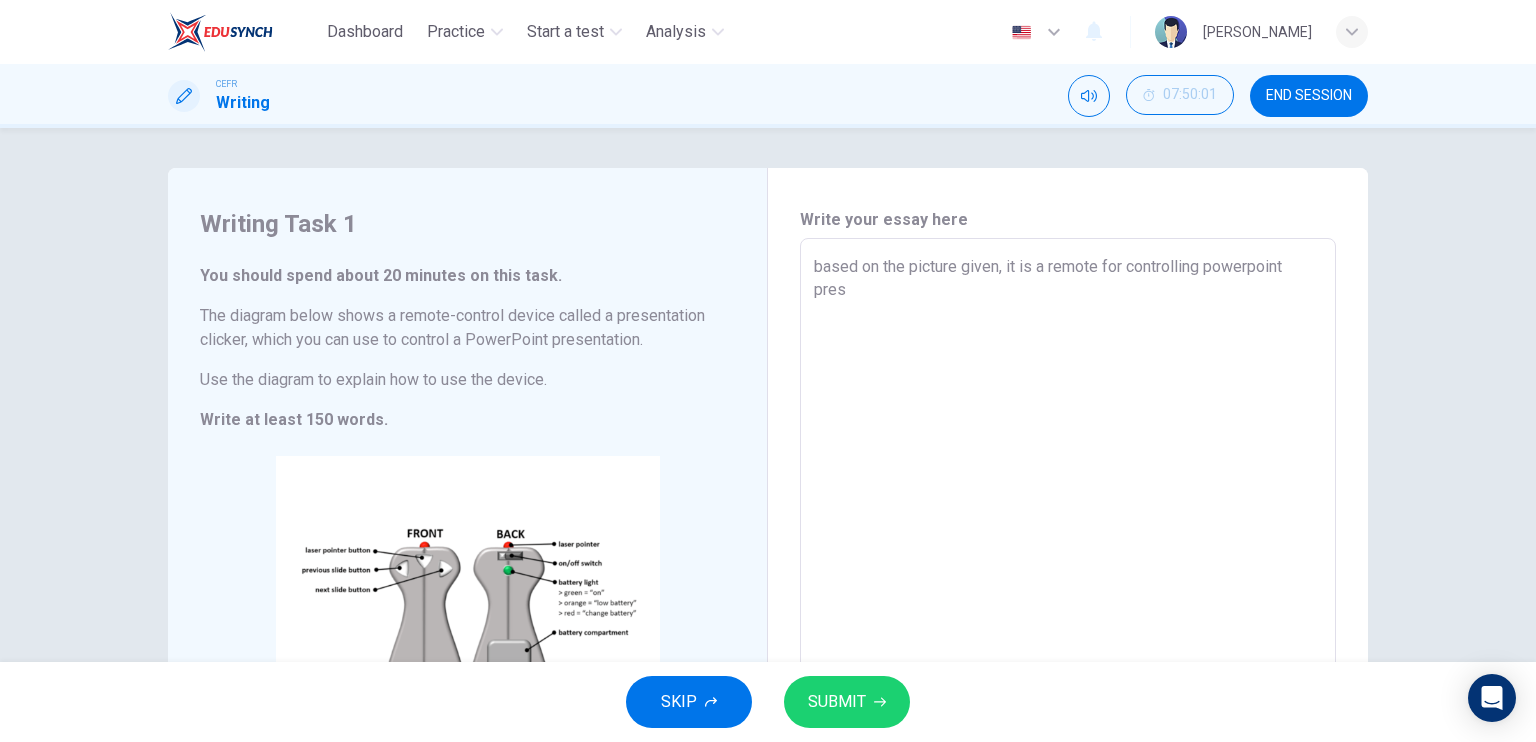 type on "x" 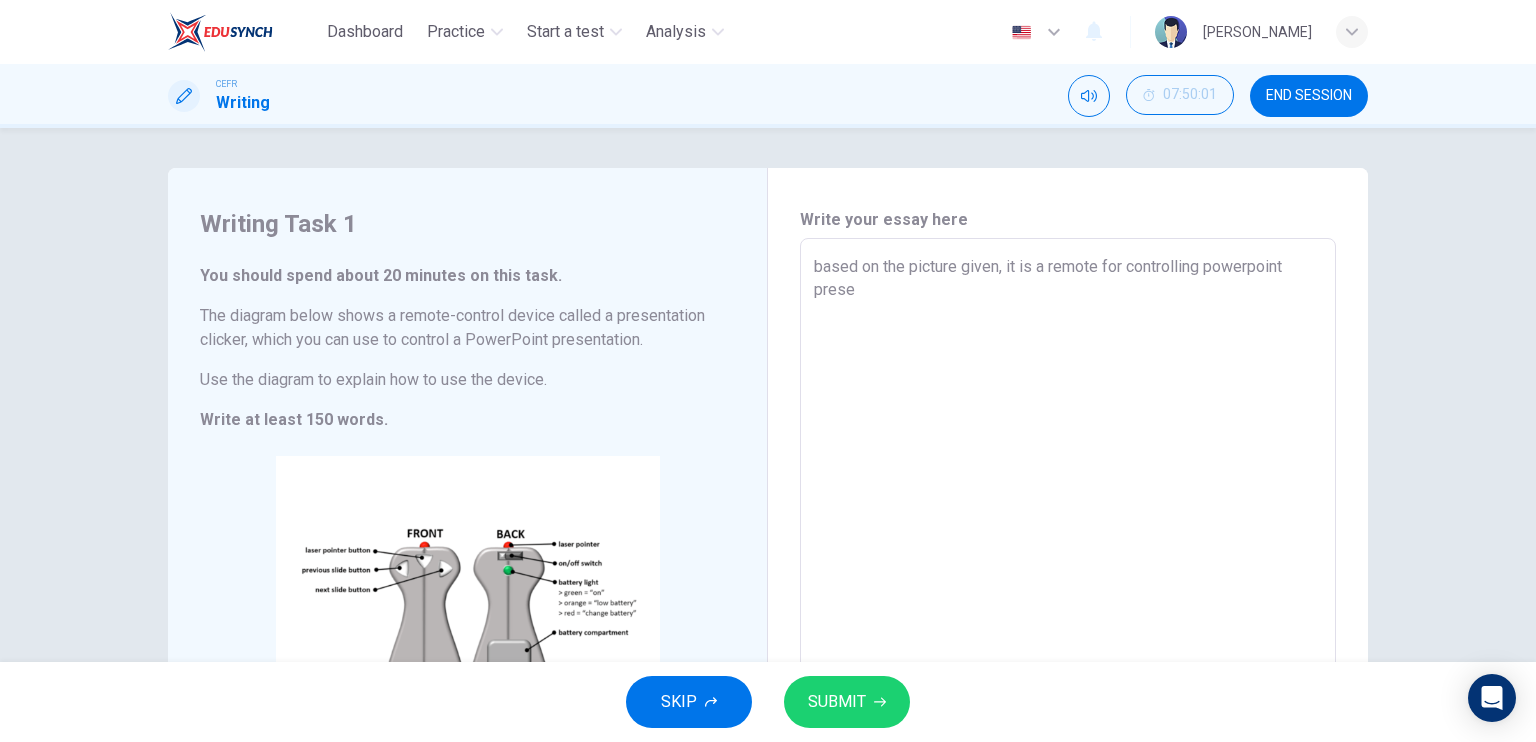 type on "x" 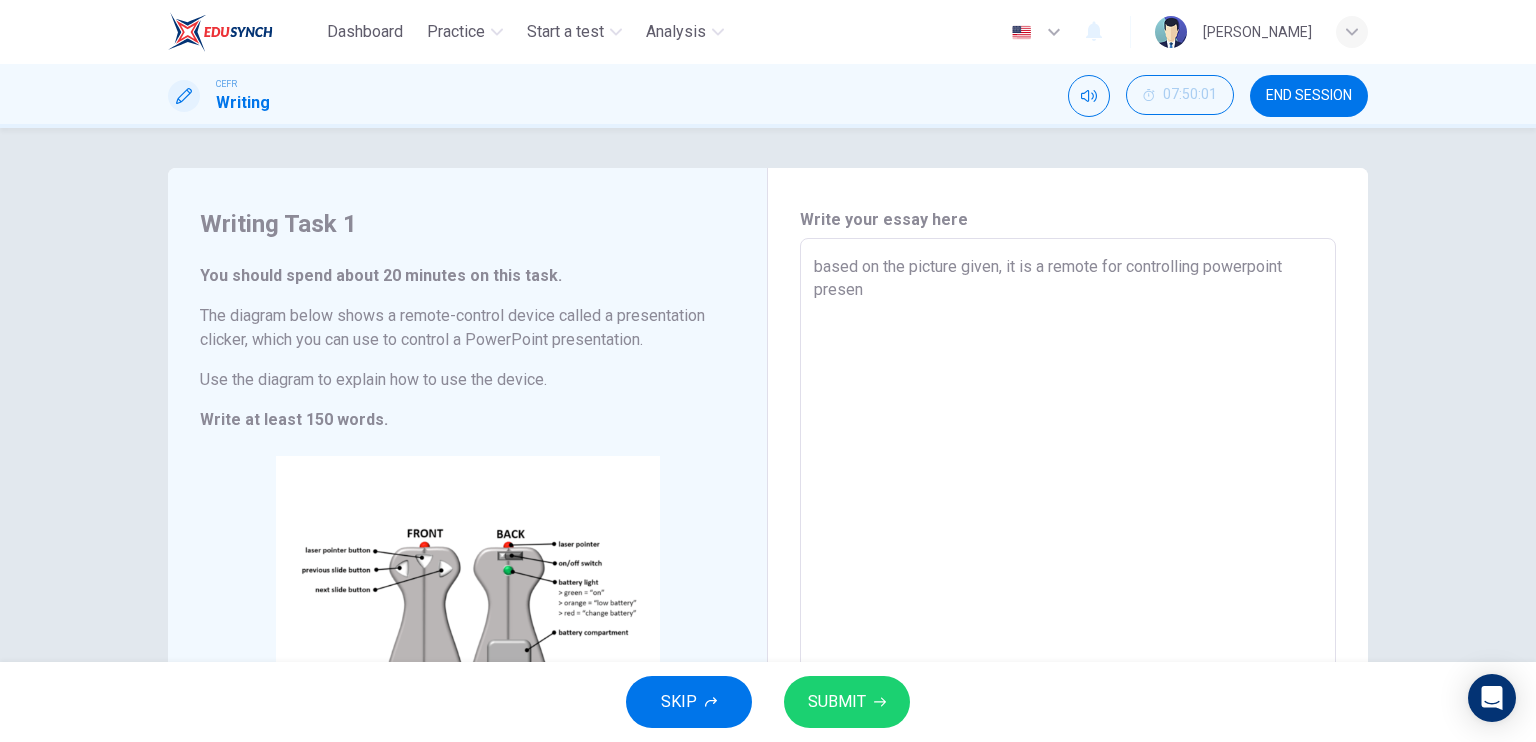 type on "x" 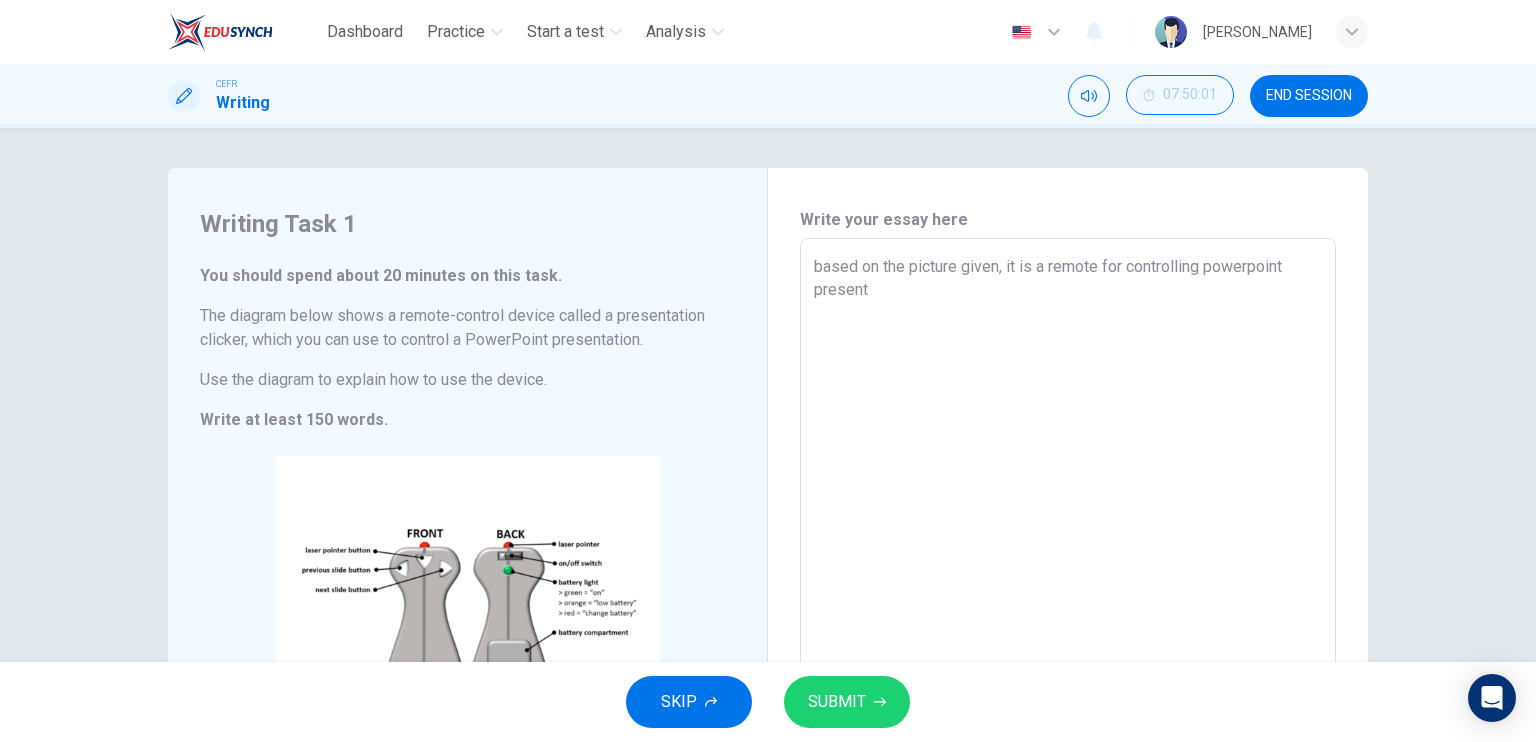type on "based on the picture given, it is a remote for controlling powerpoint presenta" 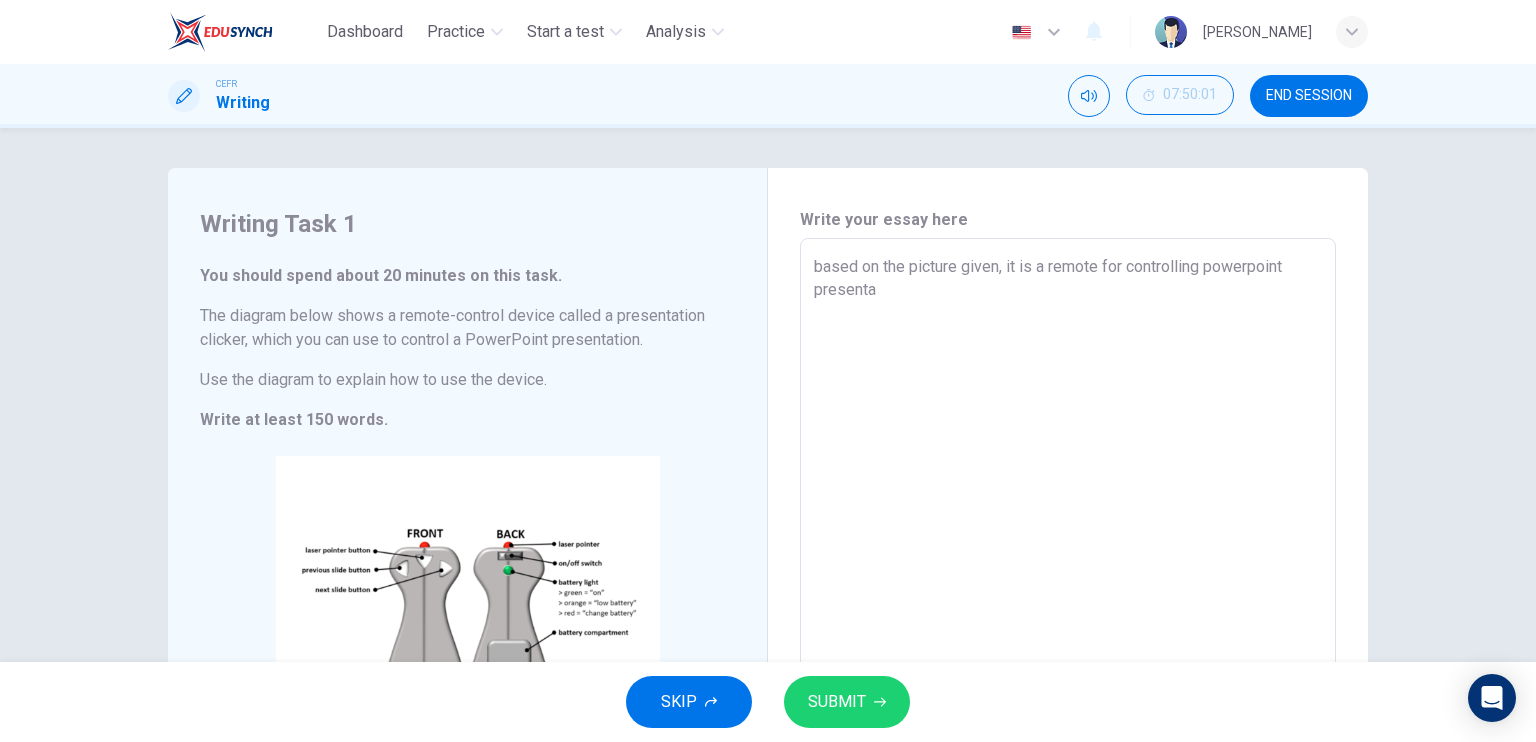 type on "x" 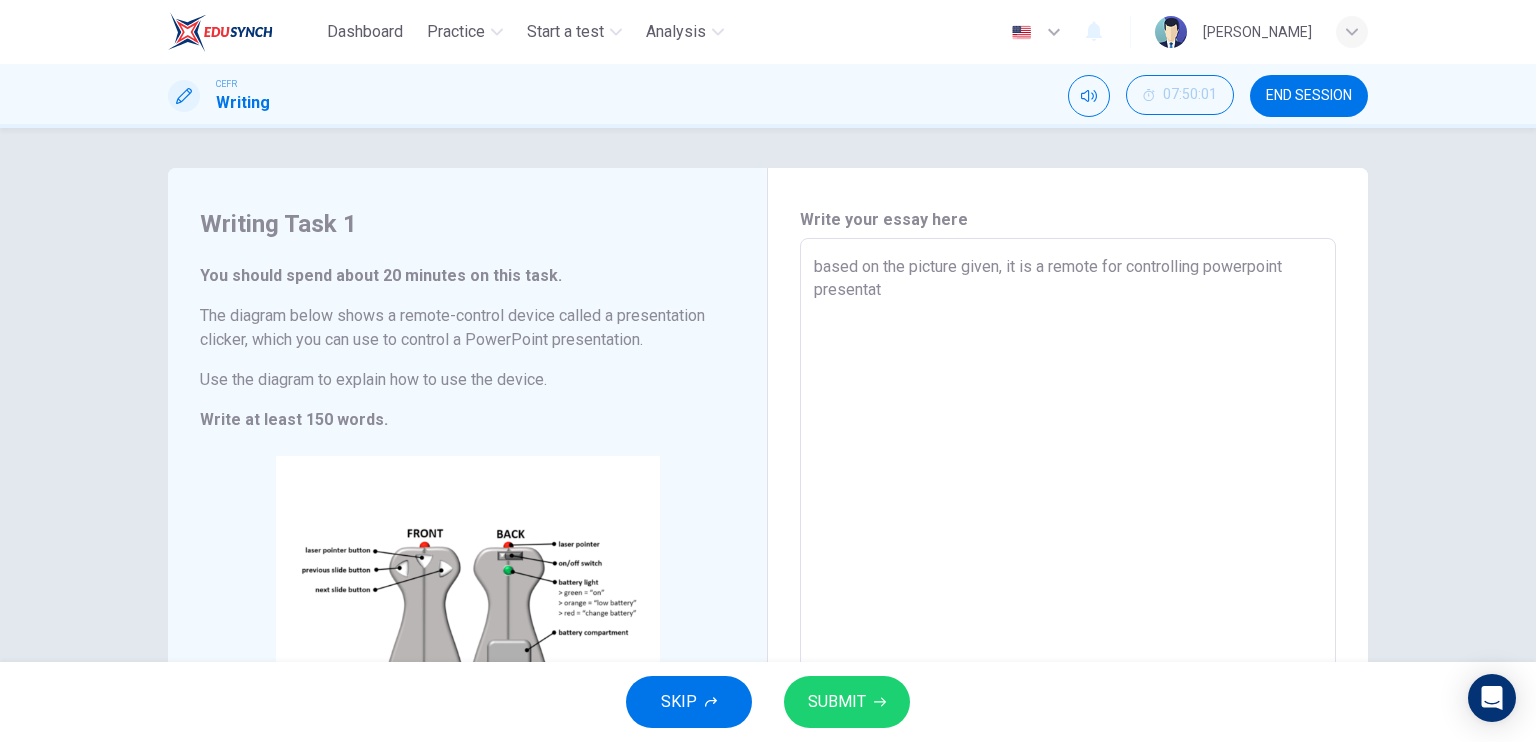 type on "based on the picture given, it is a remote for controlling powerpoint presentati" 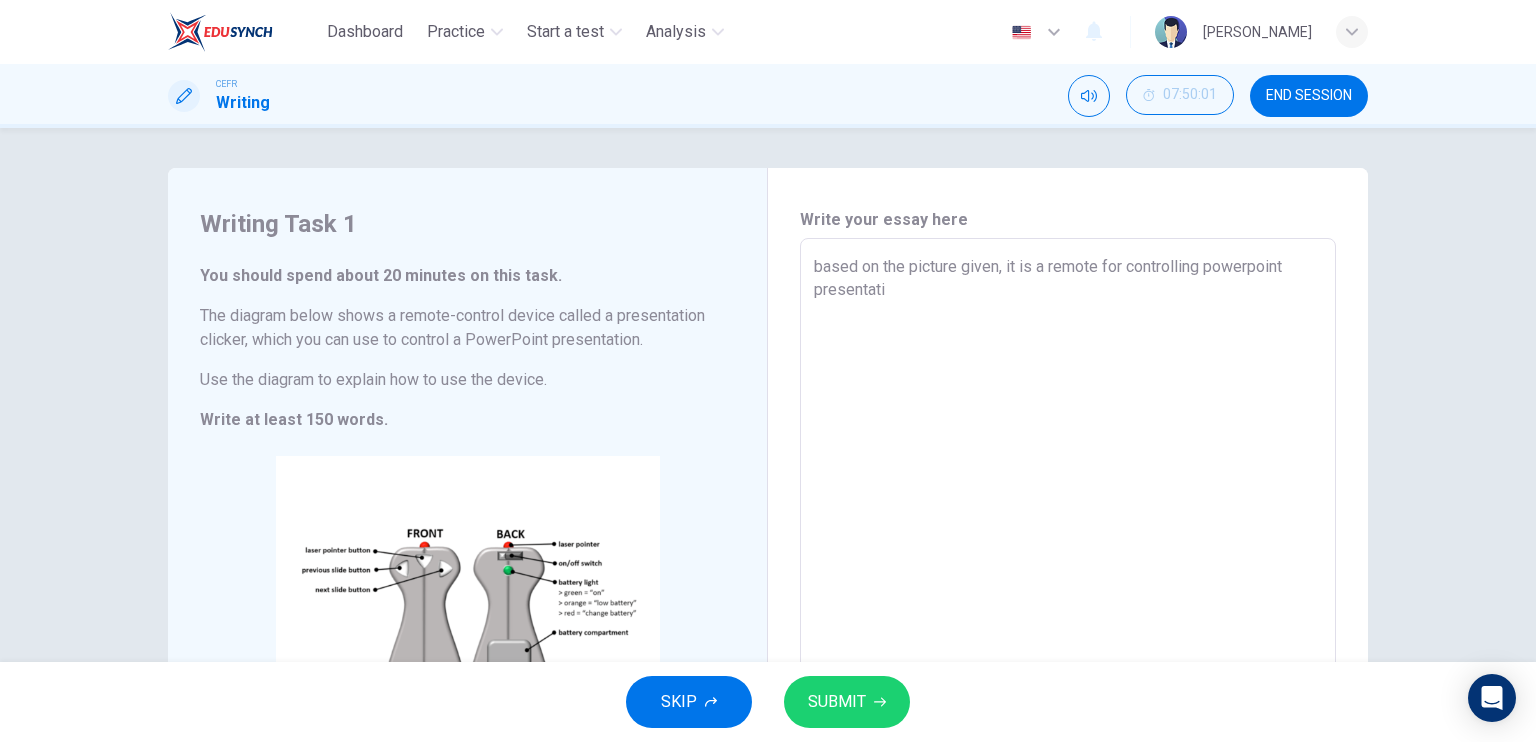 type on "x" 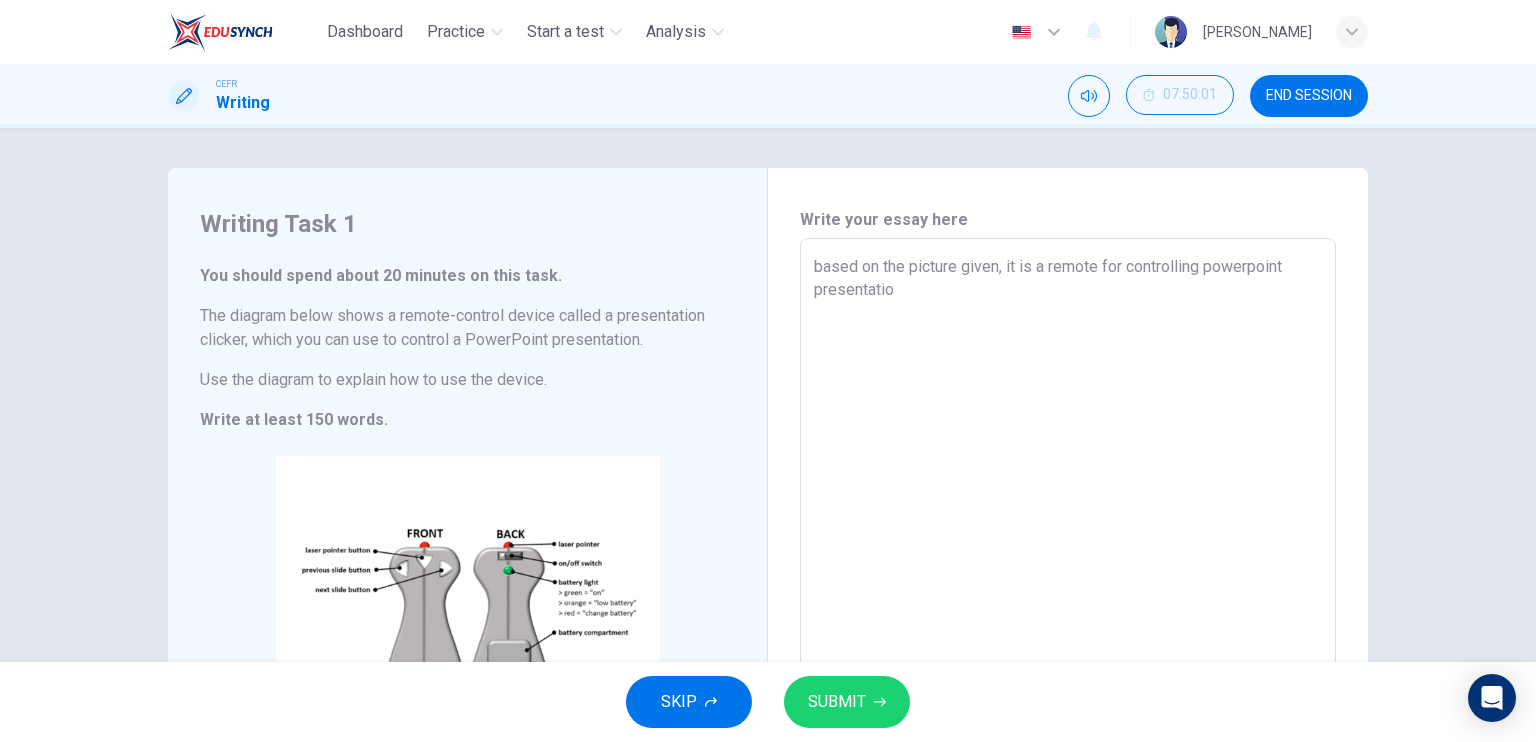 type on "x" 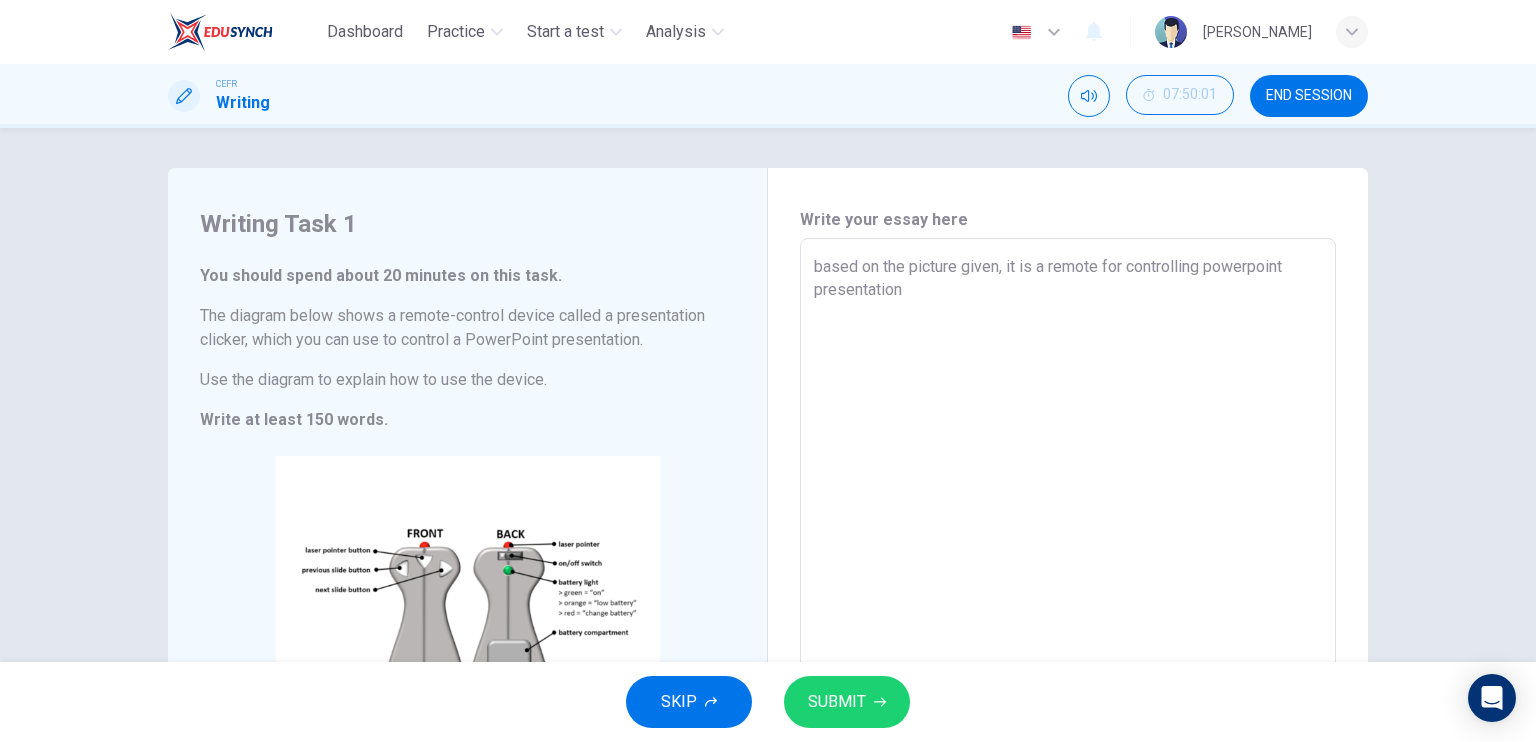 type on "x" 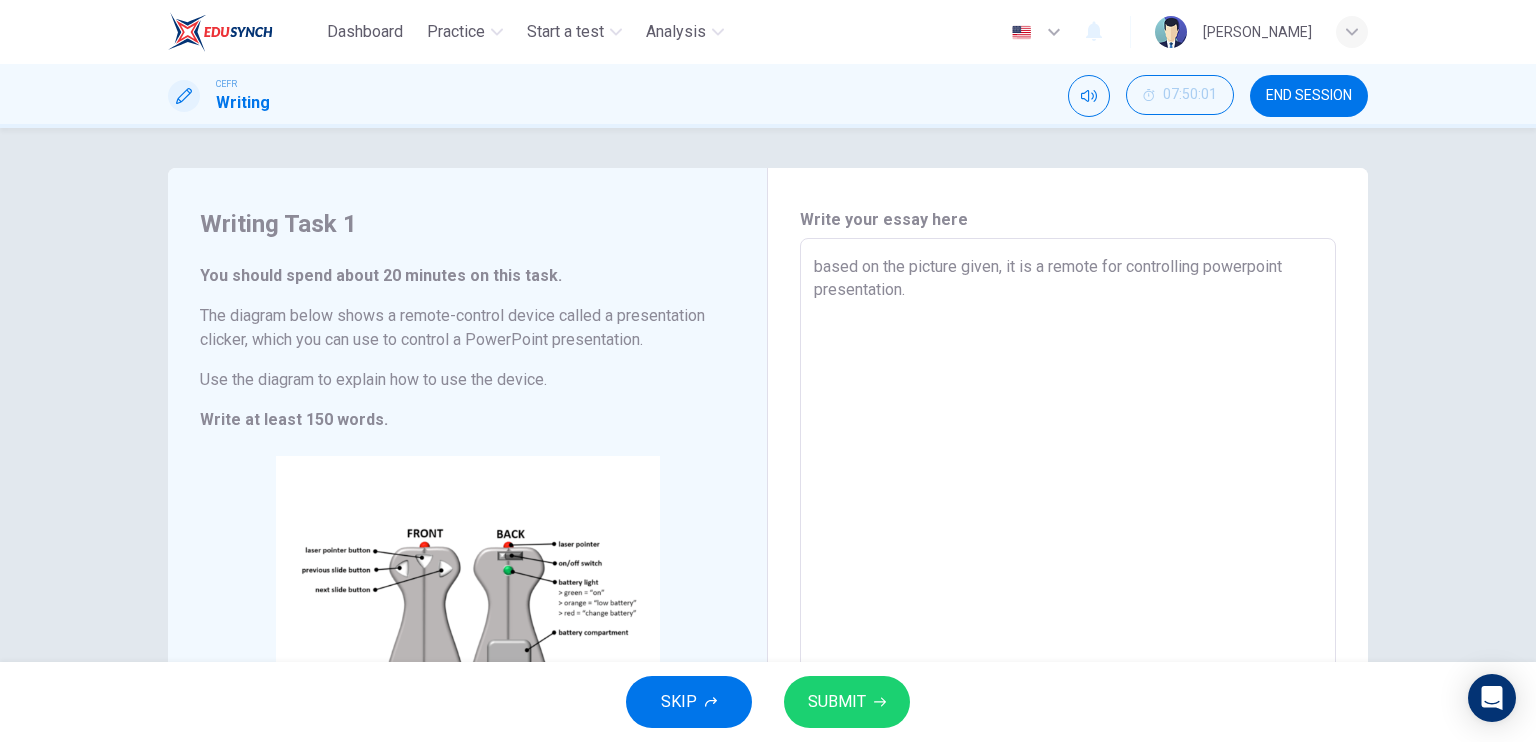 type on "based on the picture given, it is a remote for controlling powerpoint presentation." 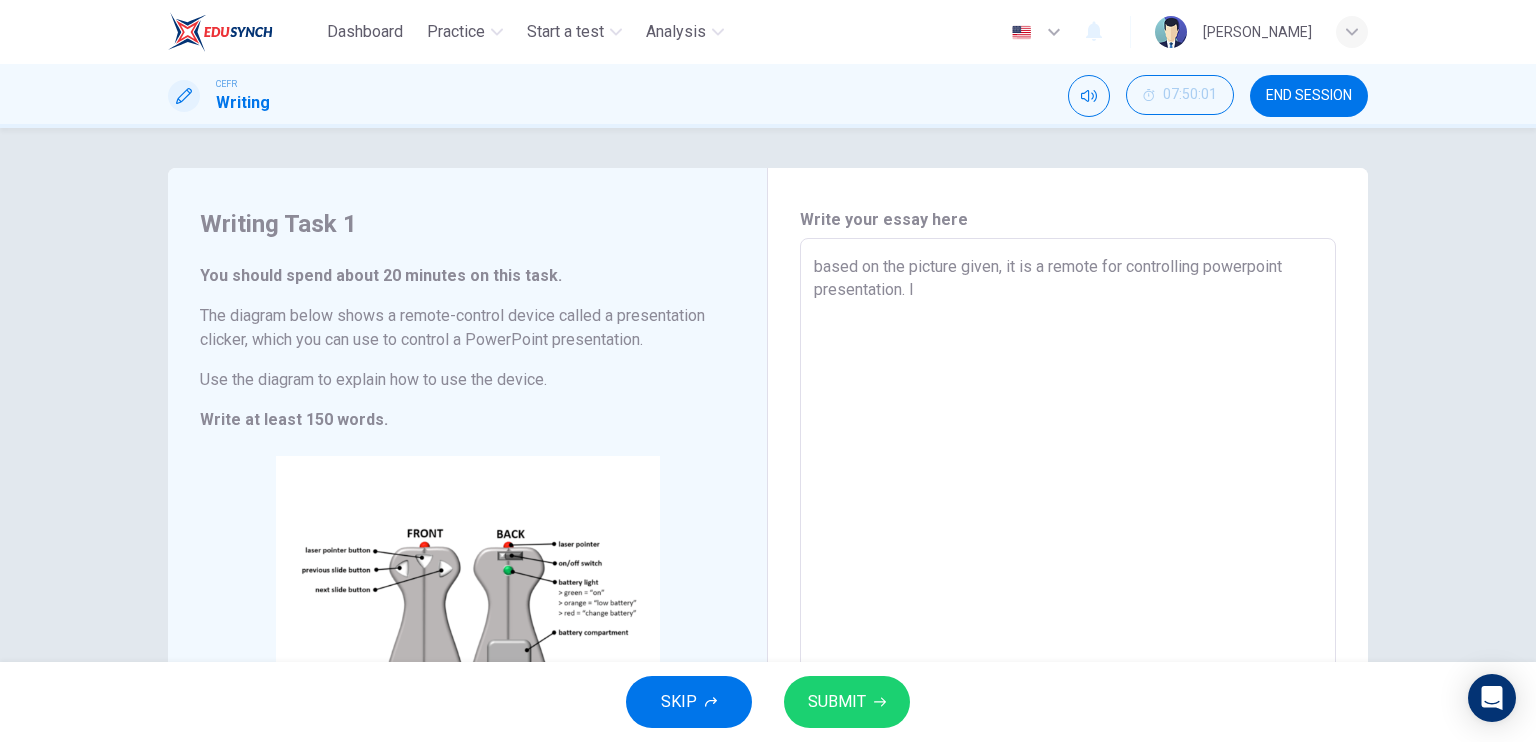 type on "based on the picture given, it is a remote for controlling powerpoint presentation. It" 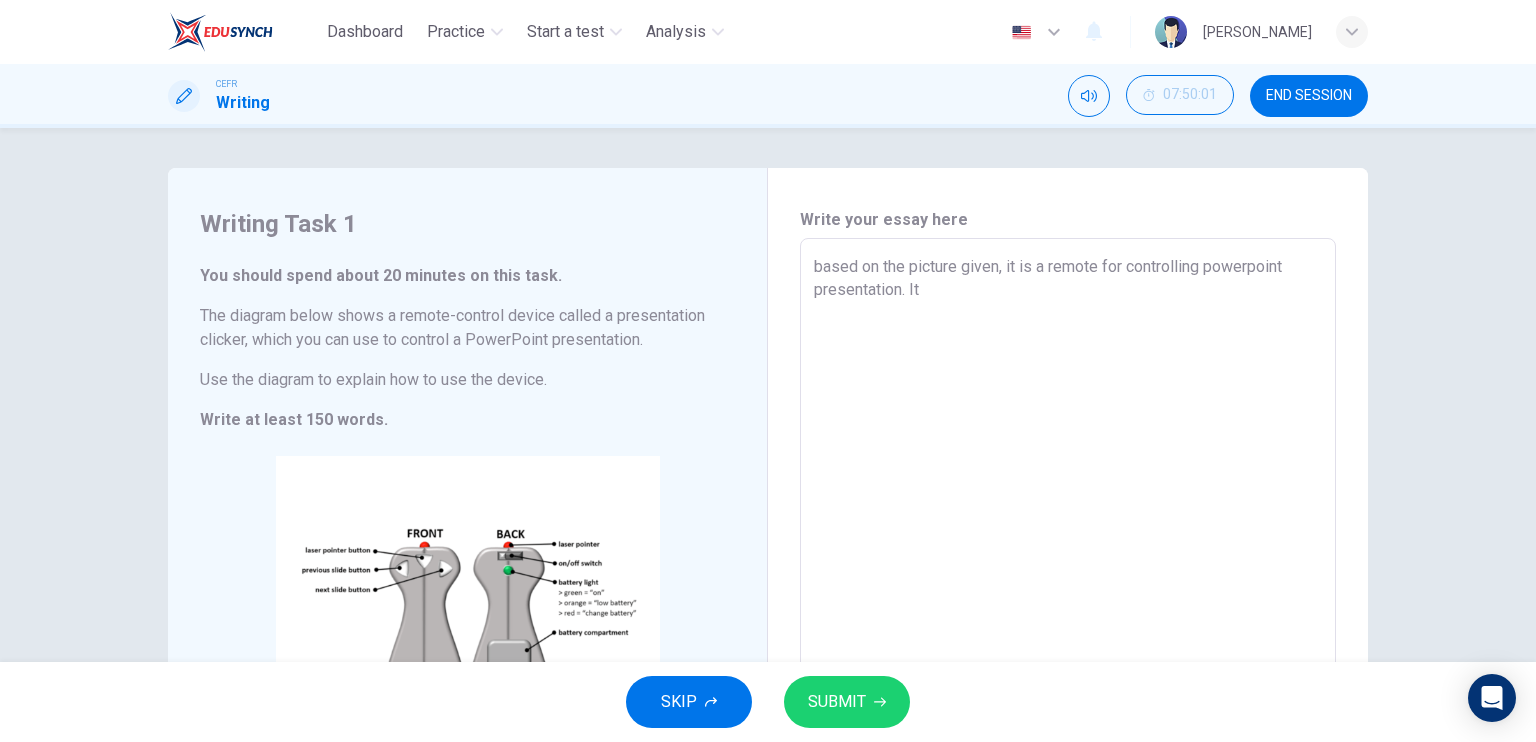 type on "x" 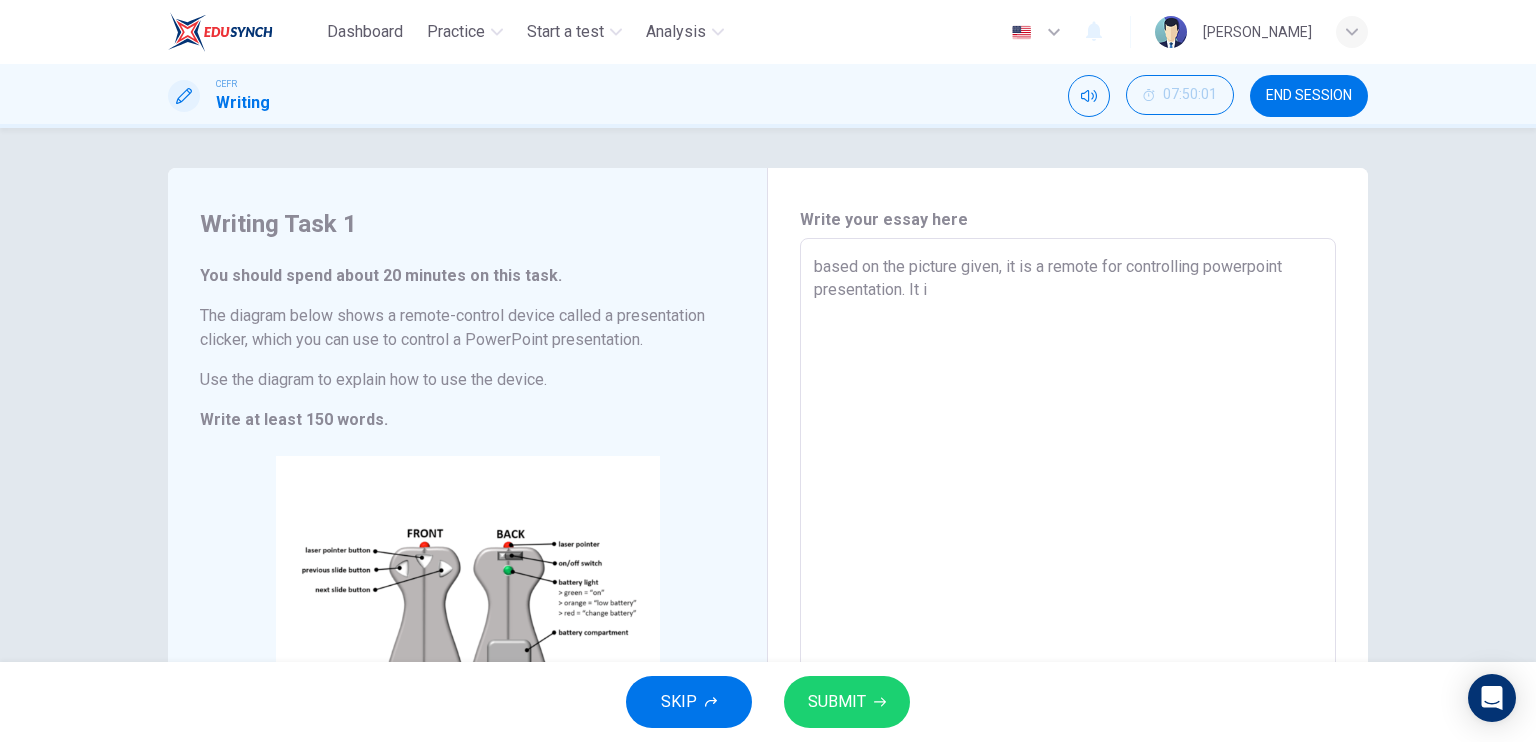 type on "x" 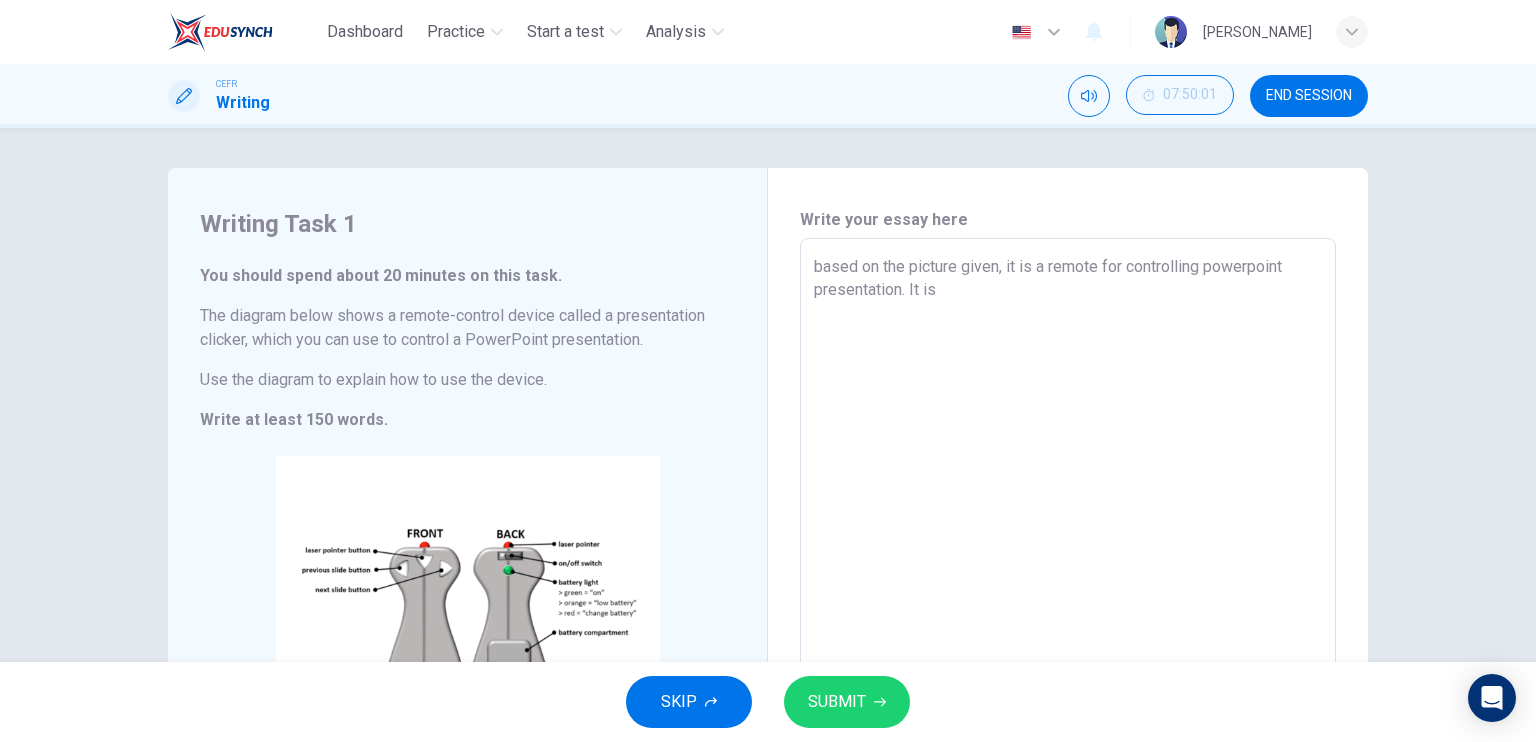 type on "x" 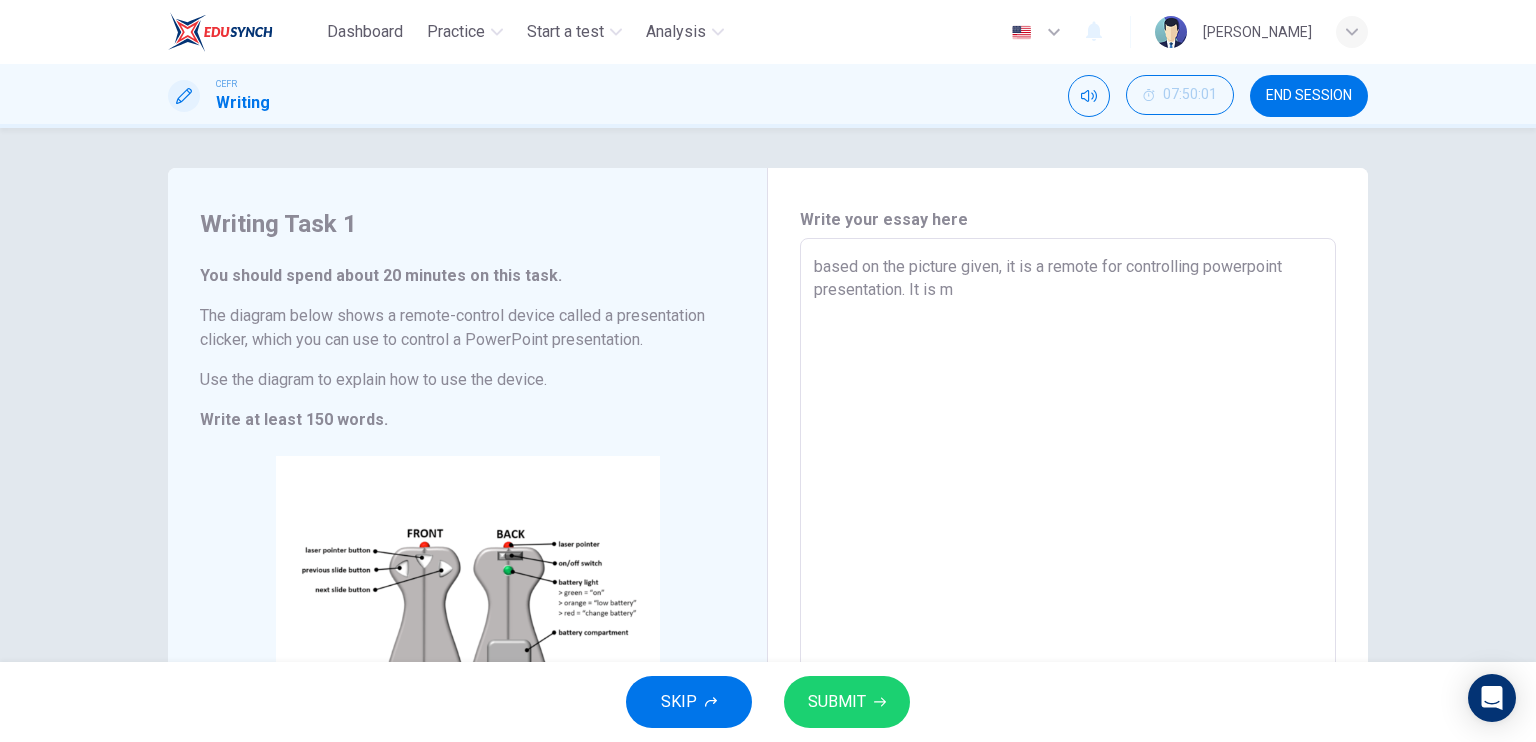 type on "x" 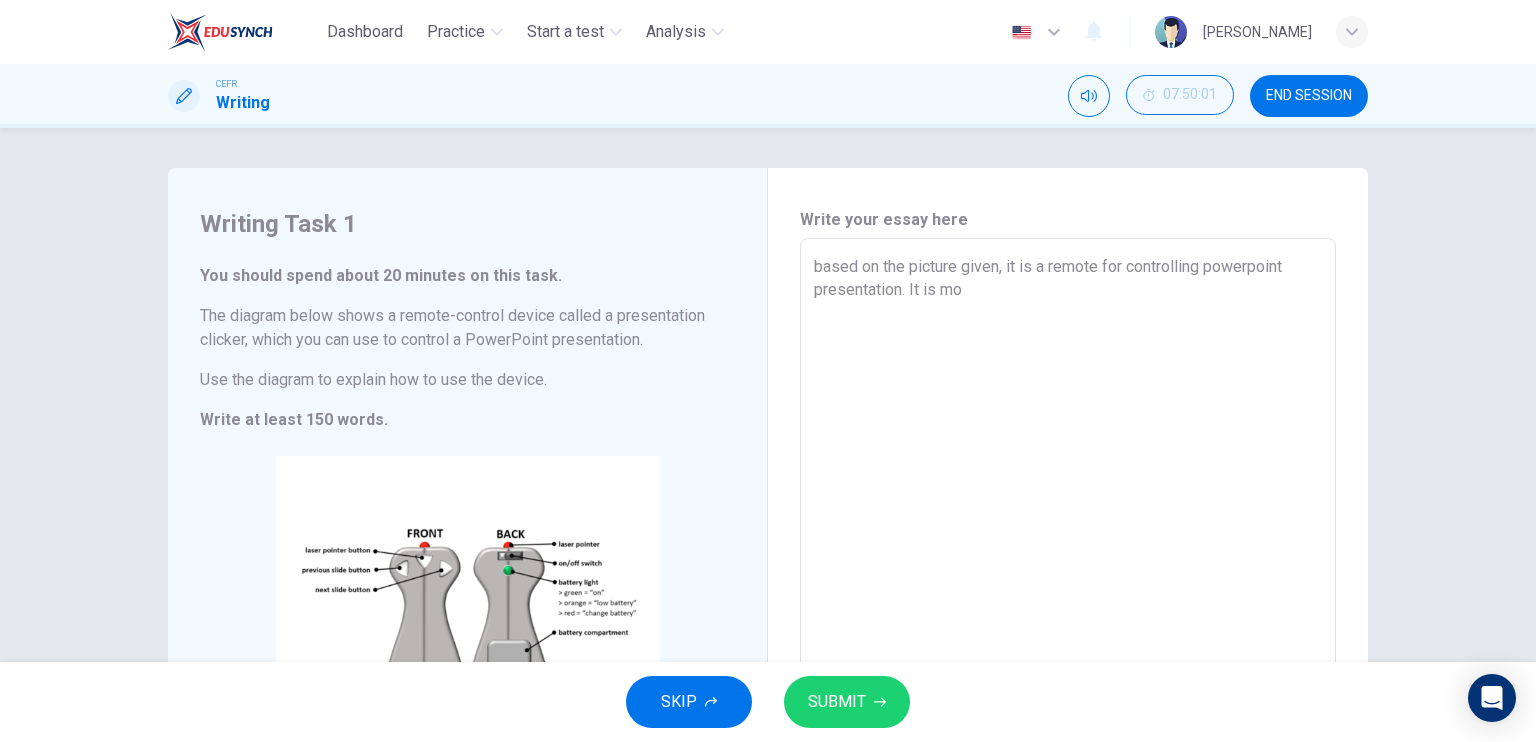 type on "x" 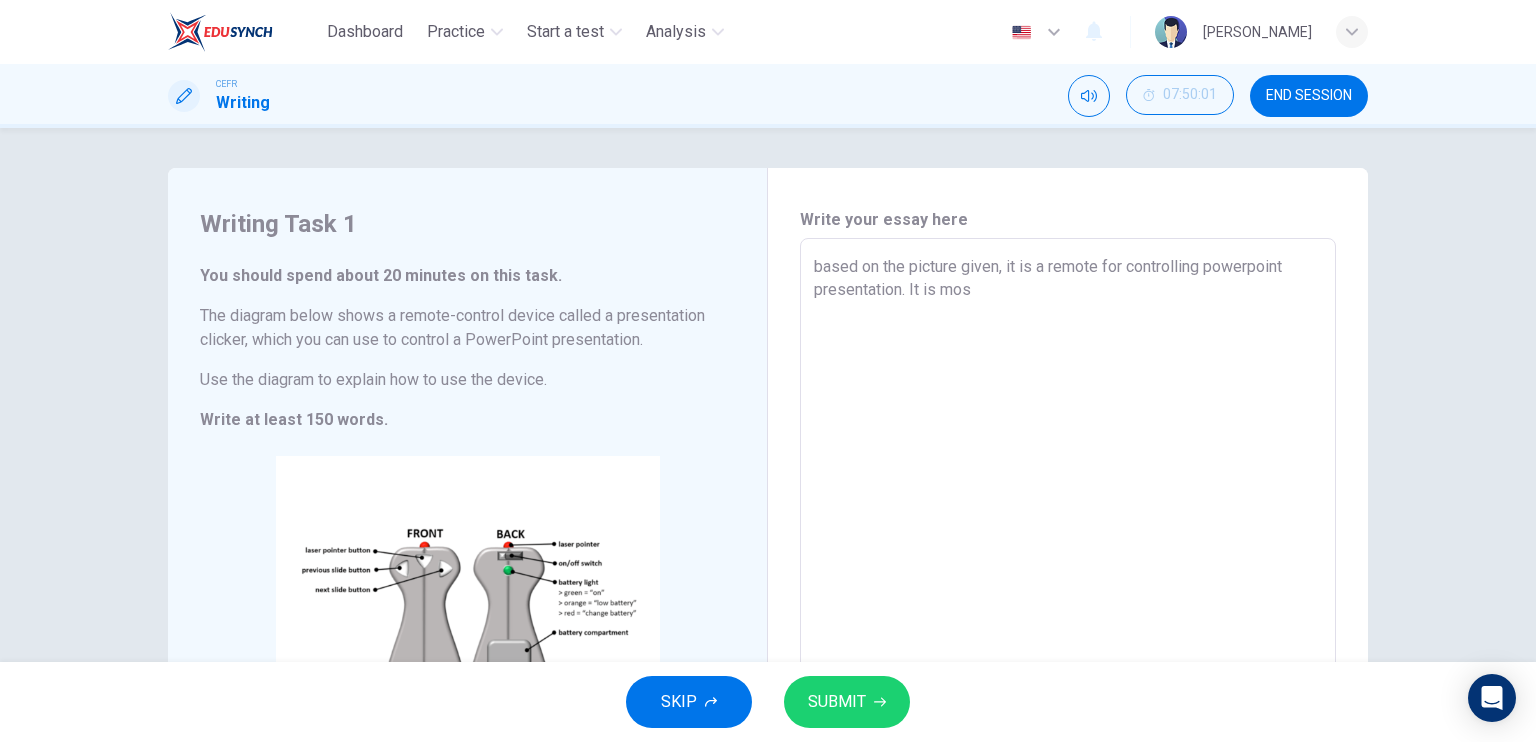 type on "x" 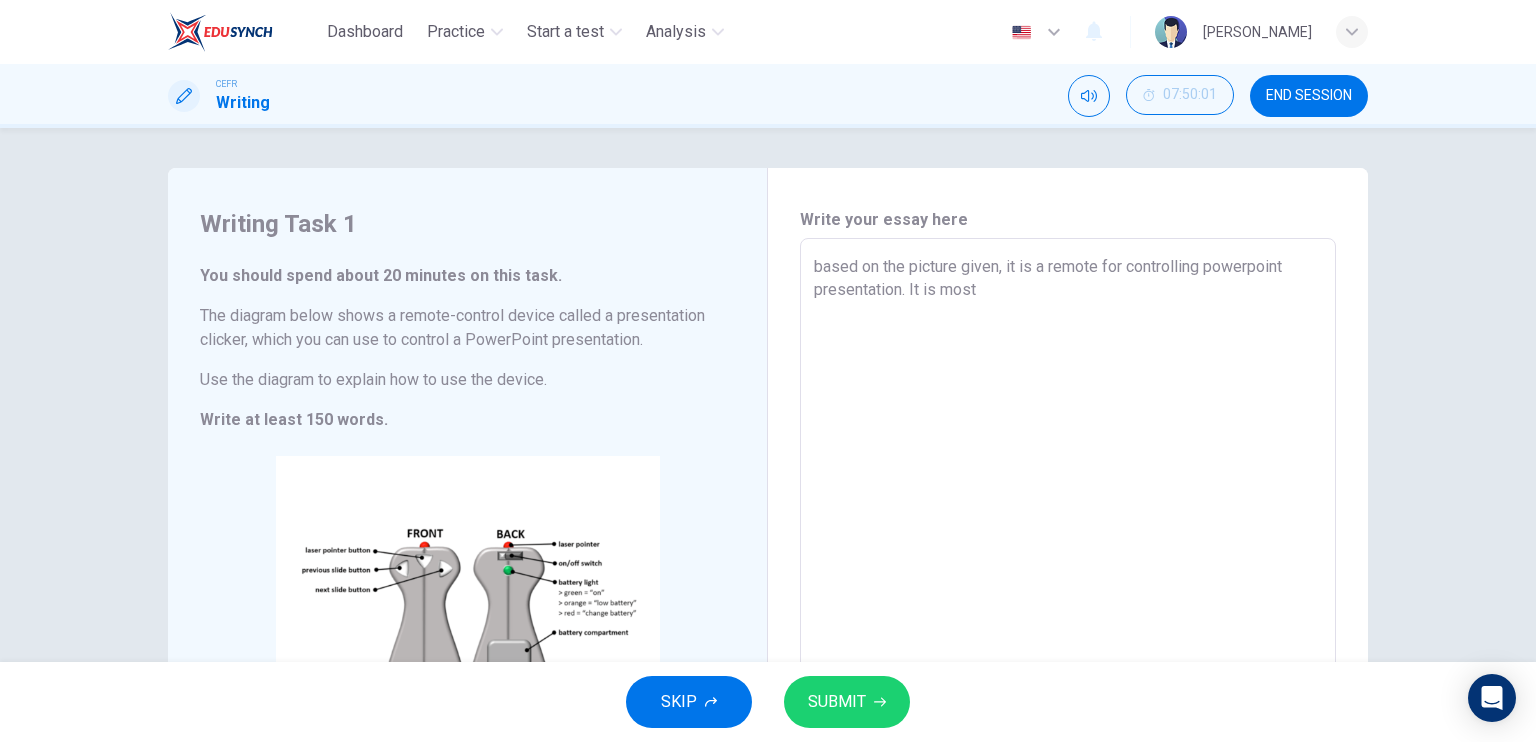type on "x" 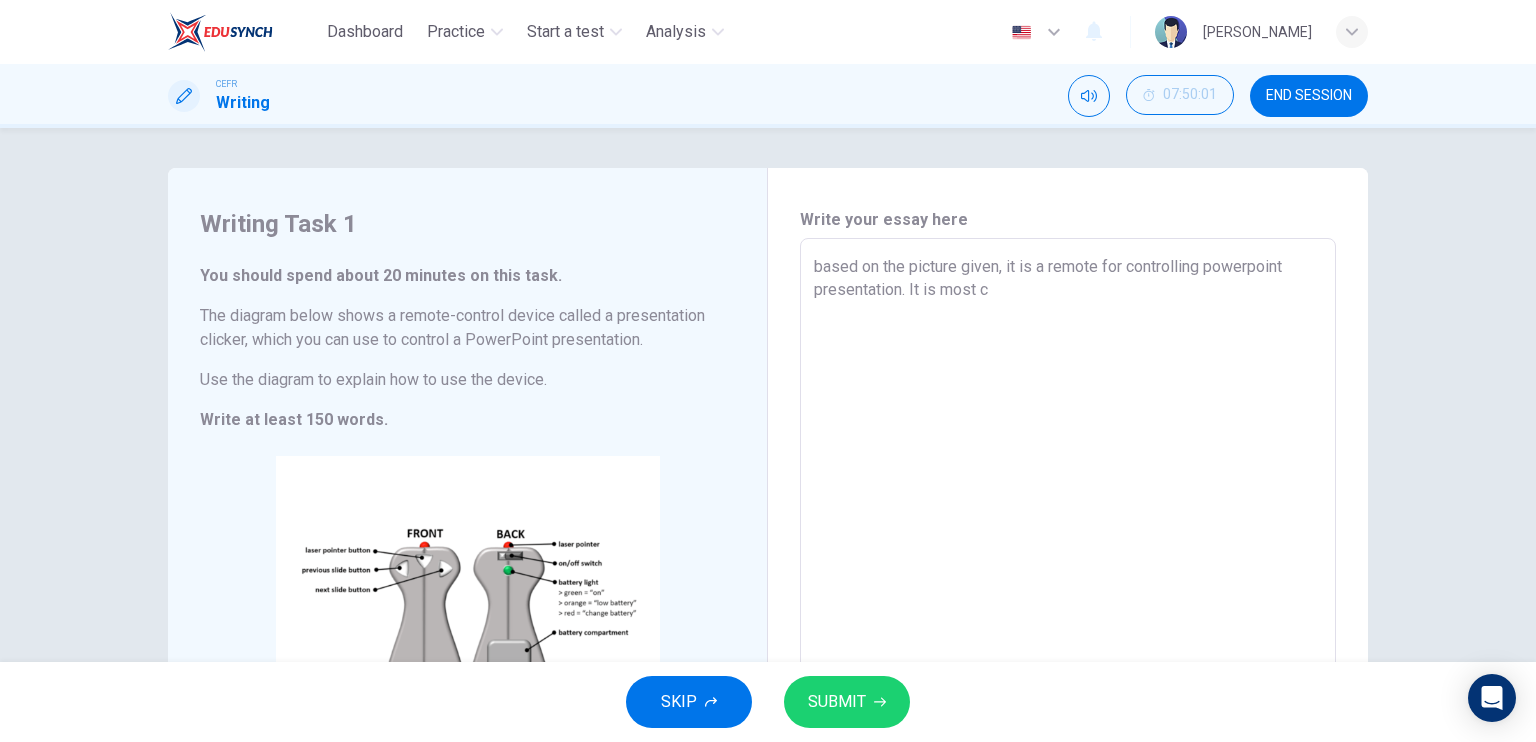type on "x" 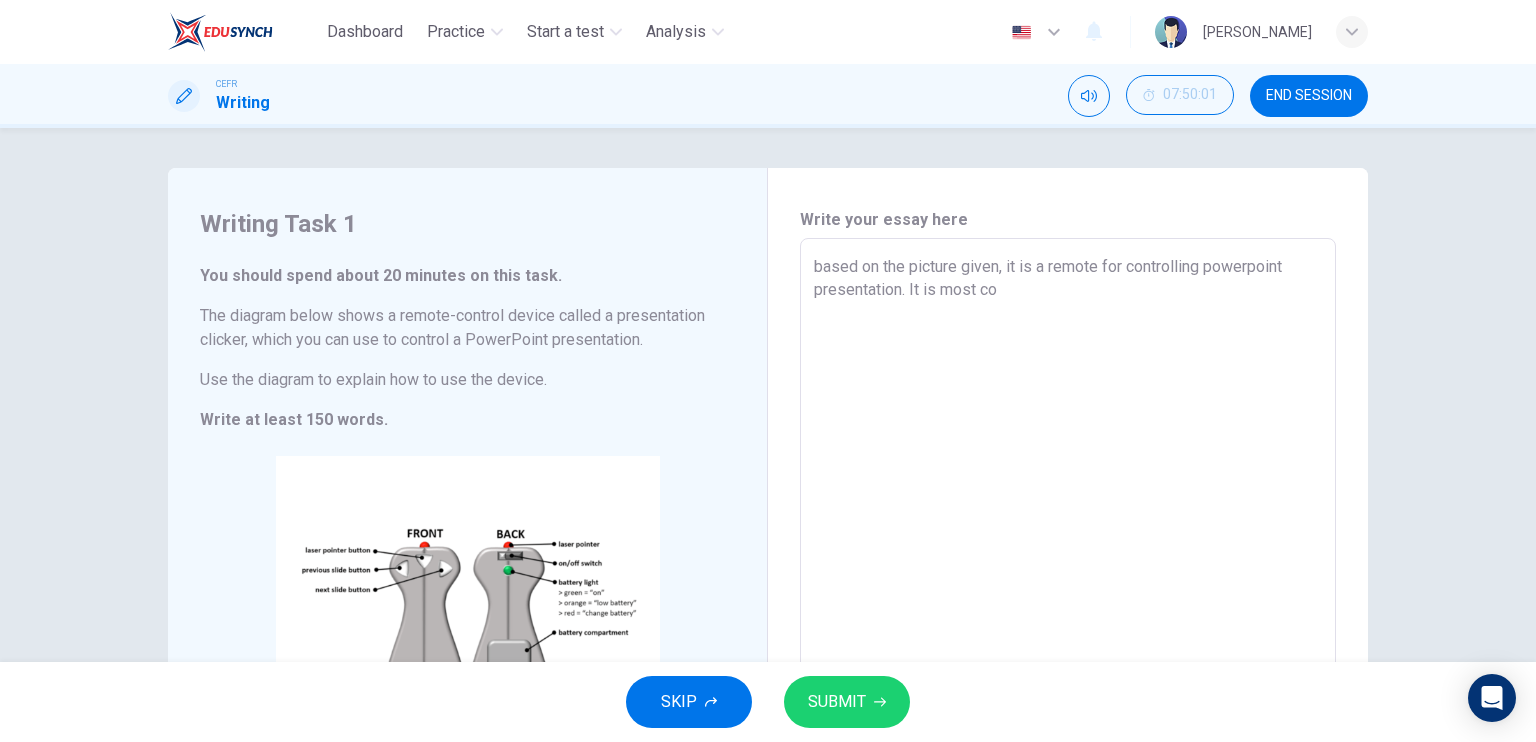 type on "x" 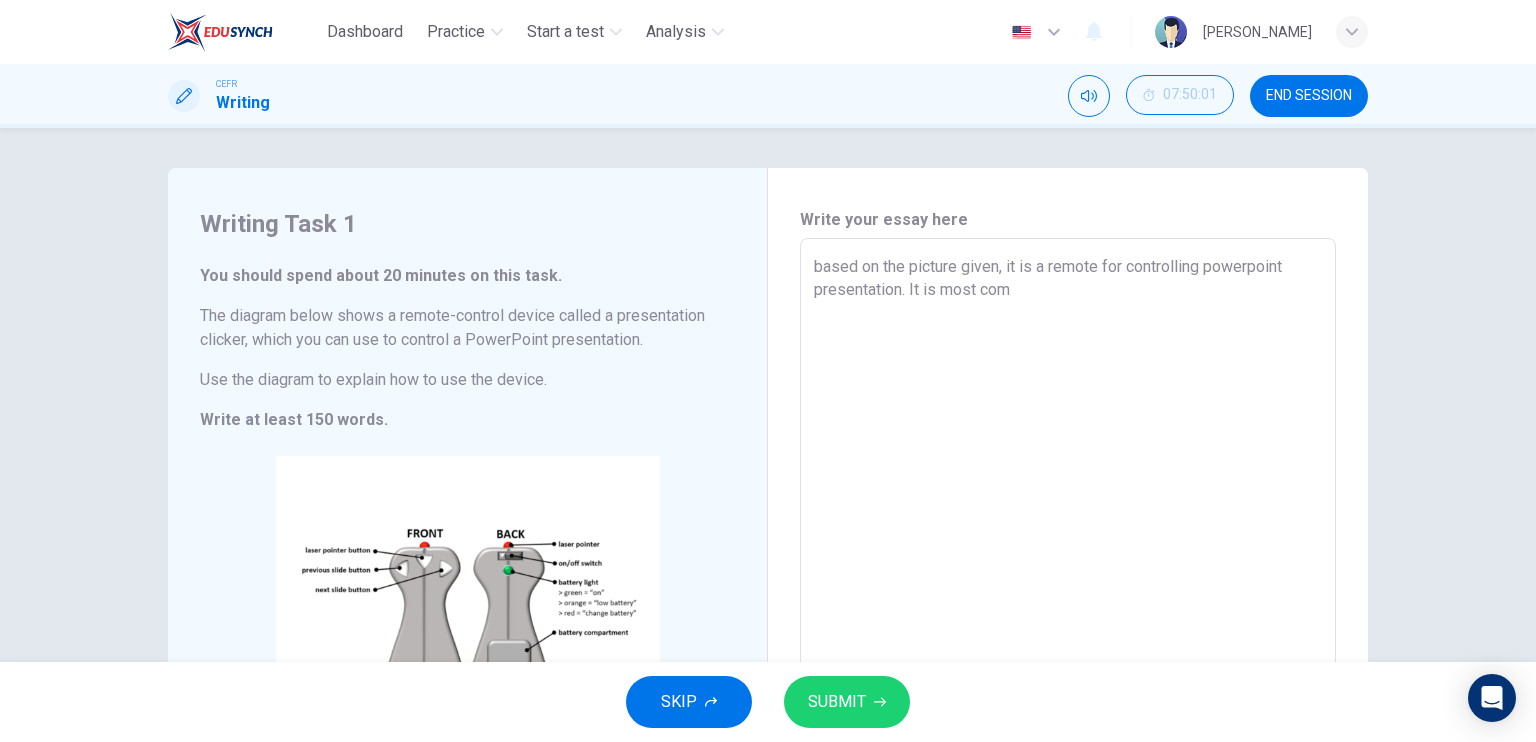 type on "x" 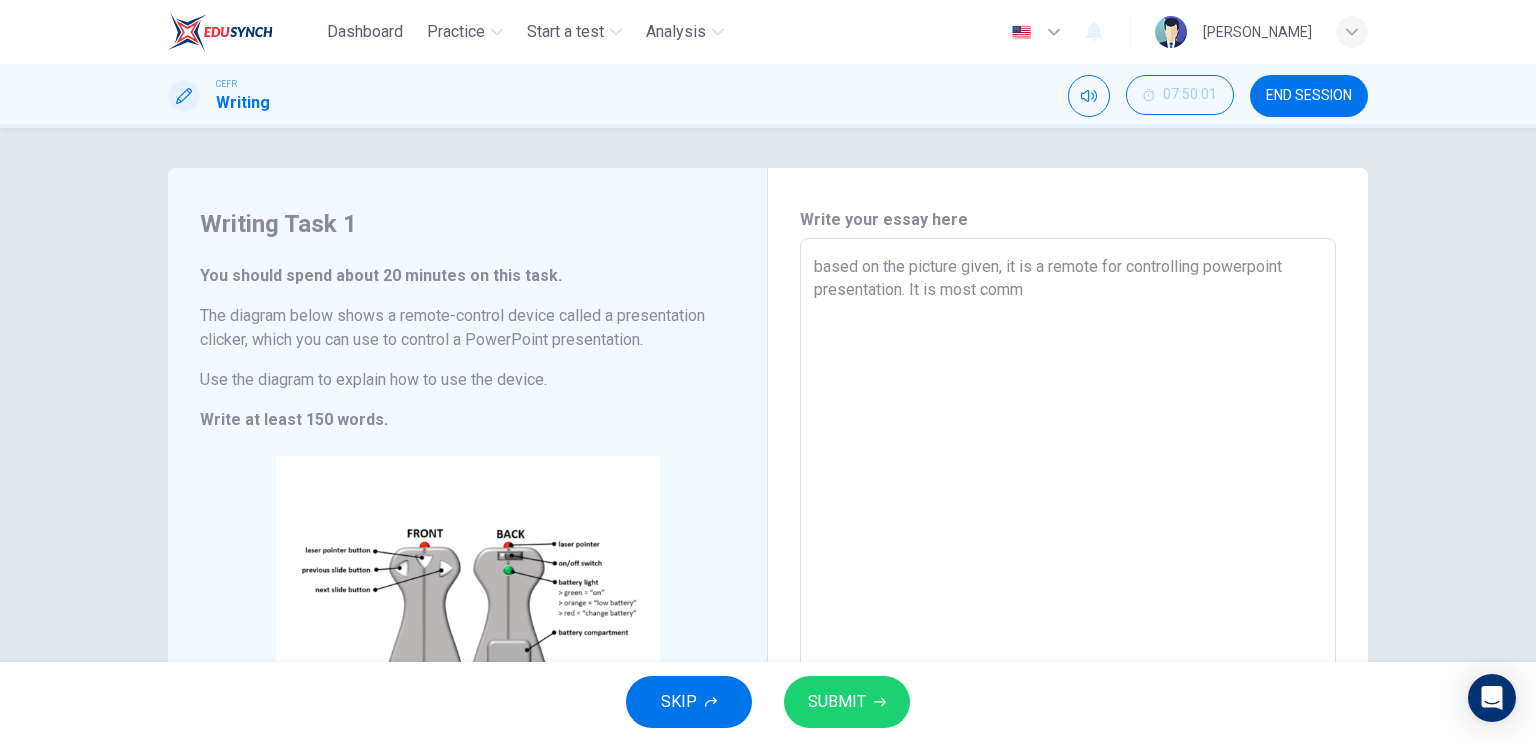 type on "x" 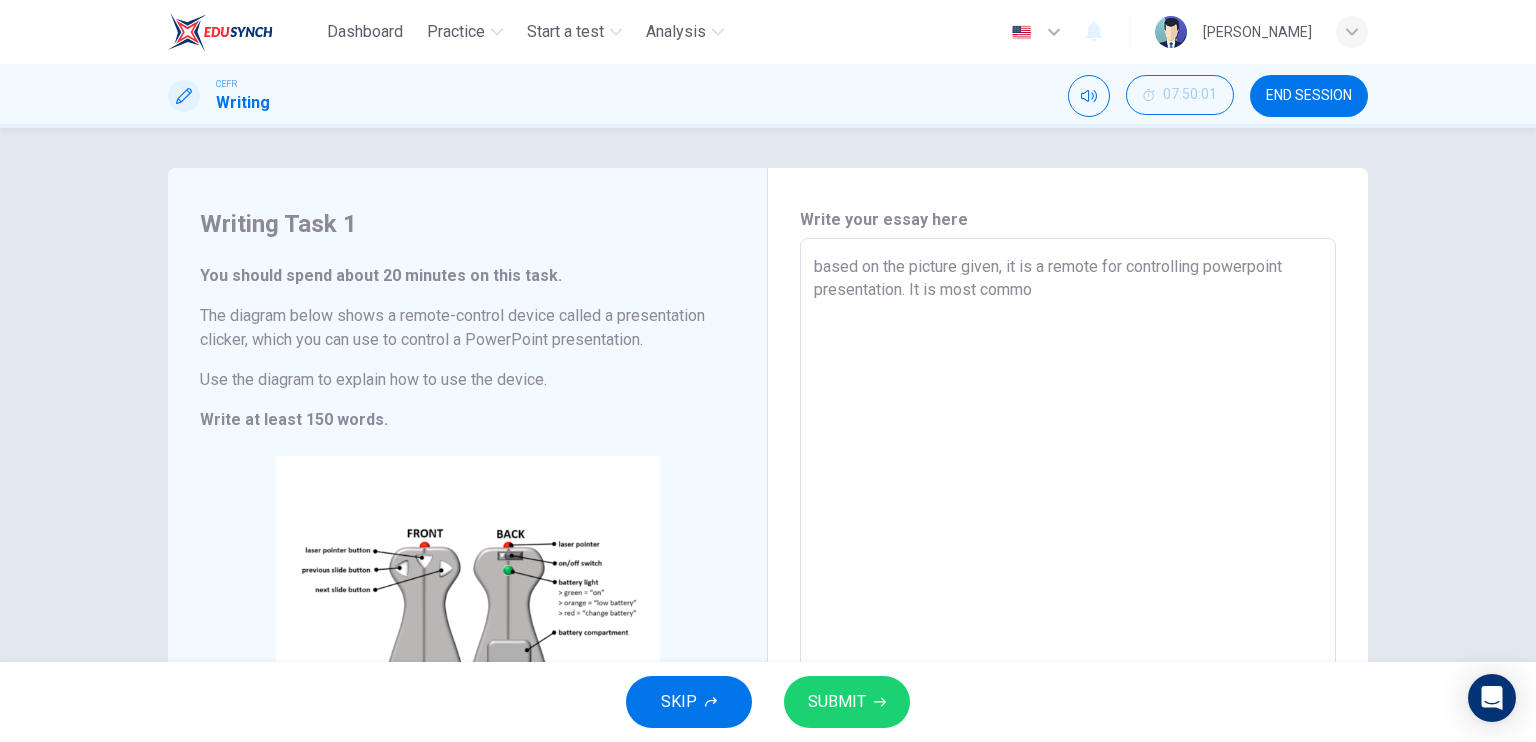 type on "based on the picture given, it is a remote for controlling powerpoint presentation. It is most common" 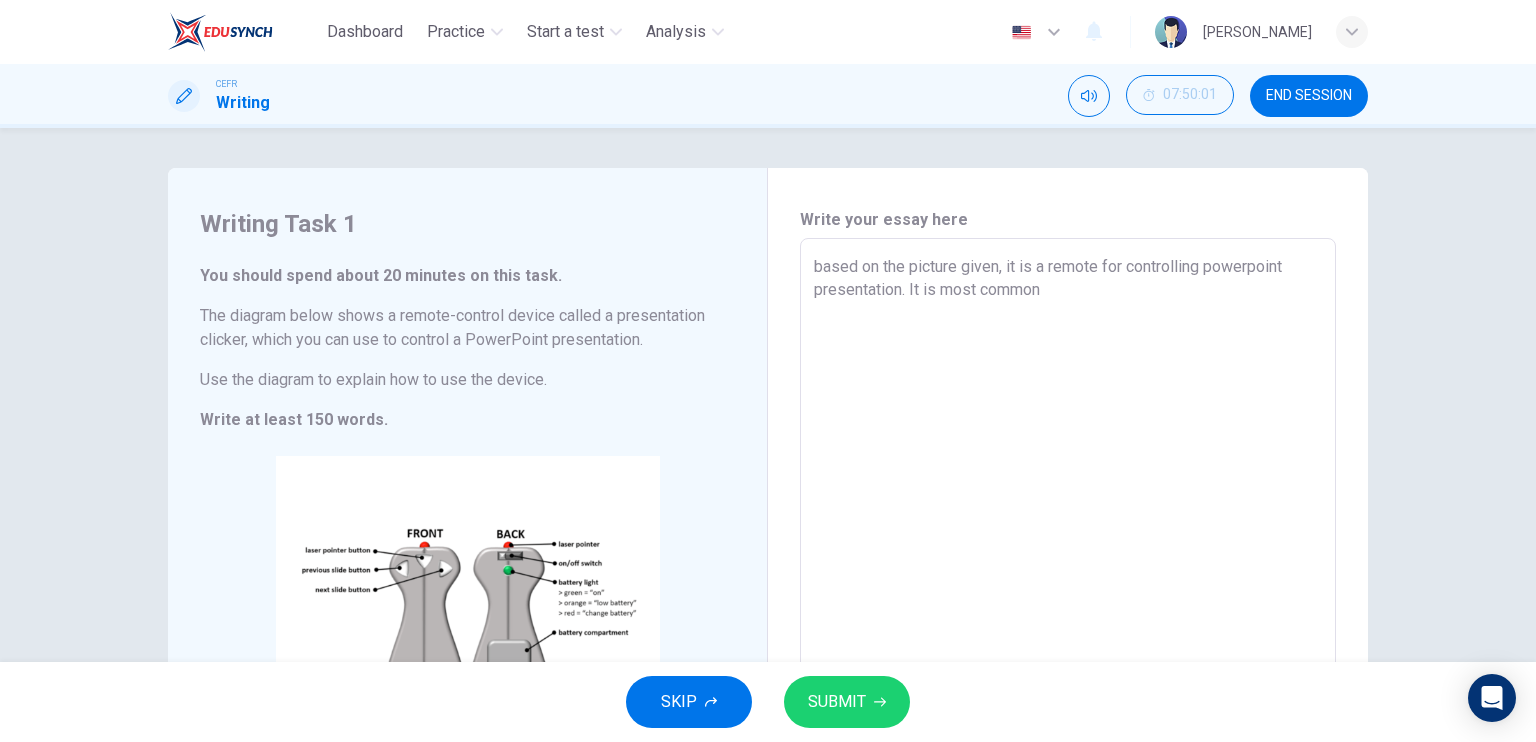 type on "x" 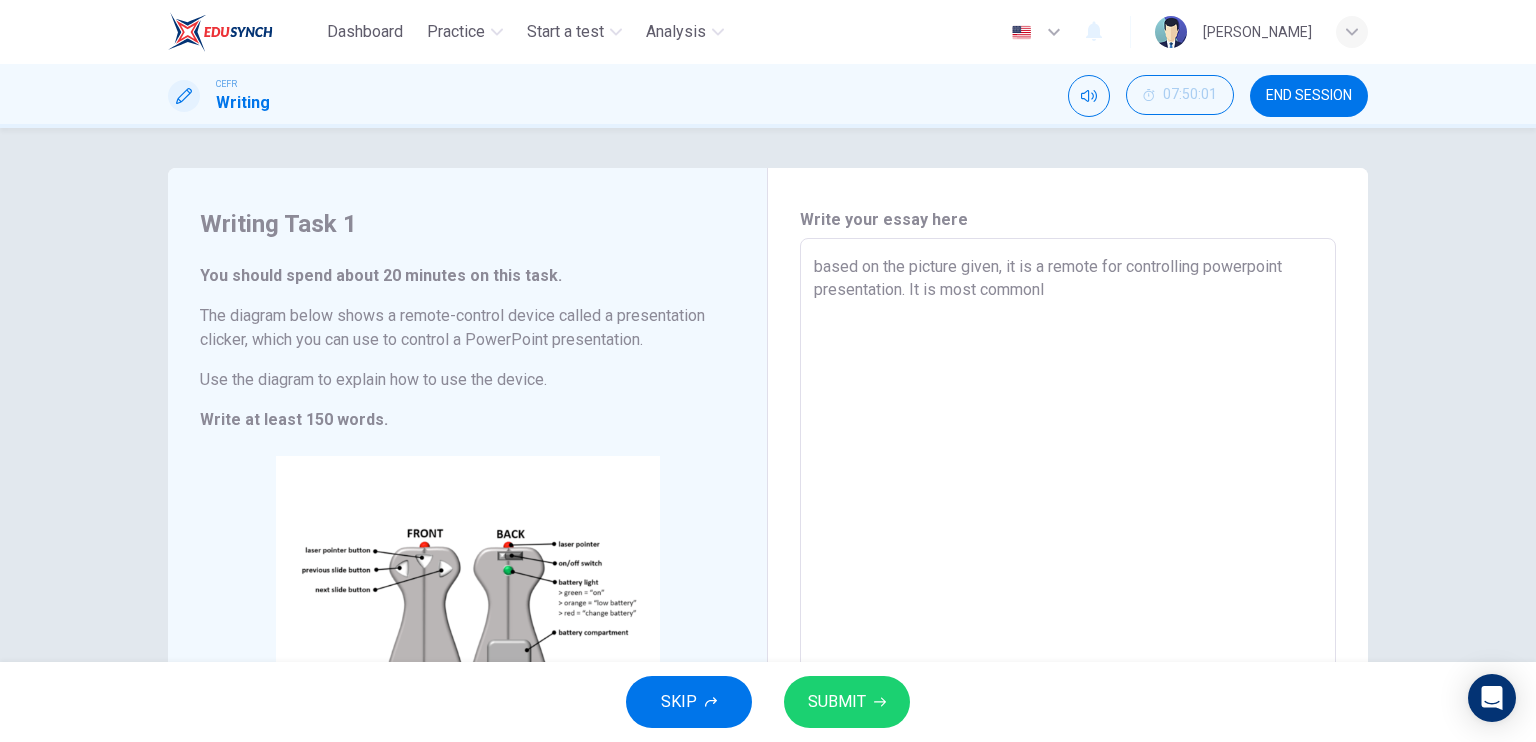 type on "x" 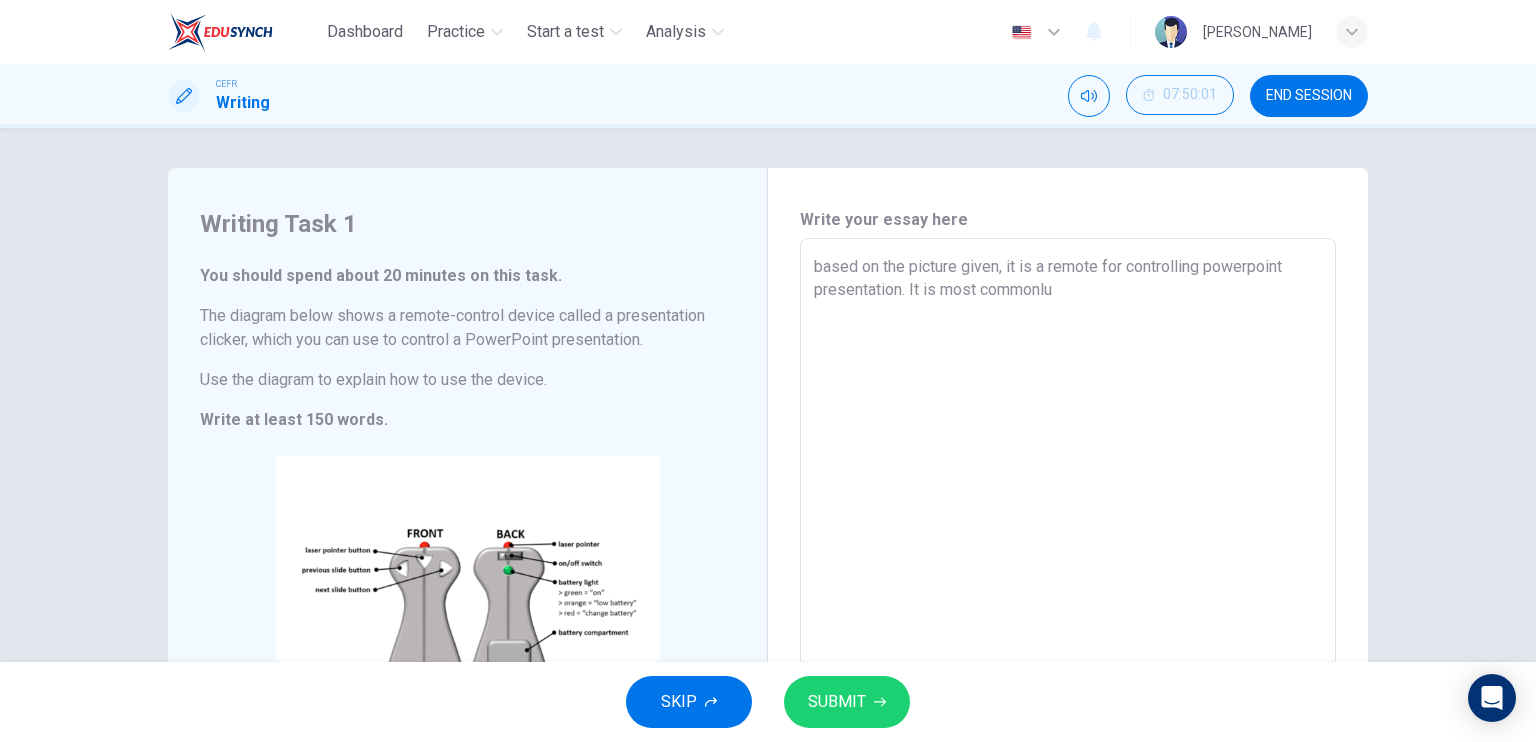 type on "x" 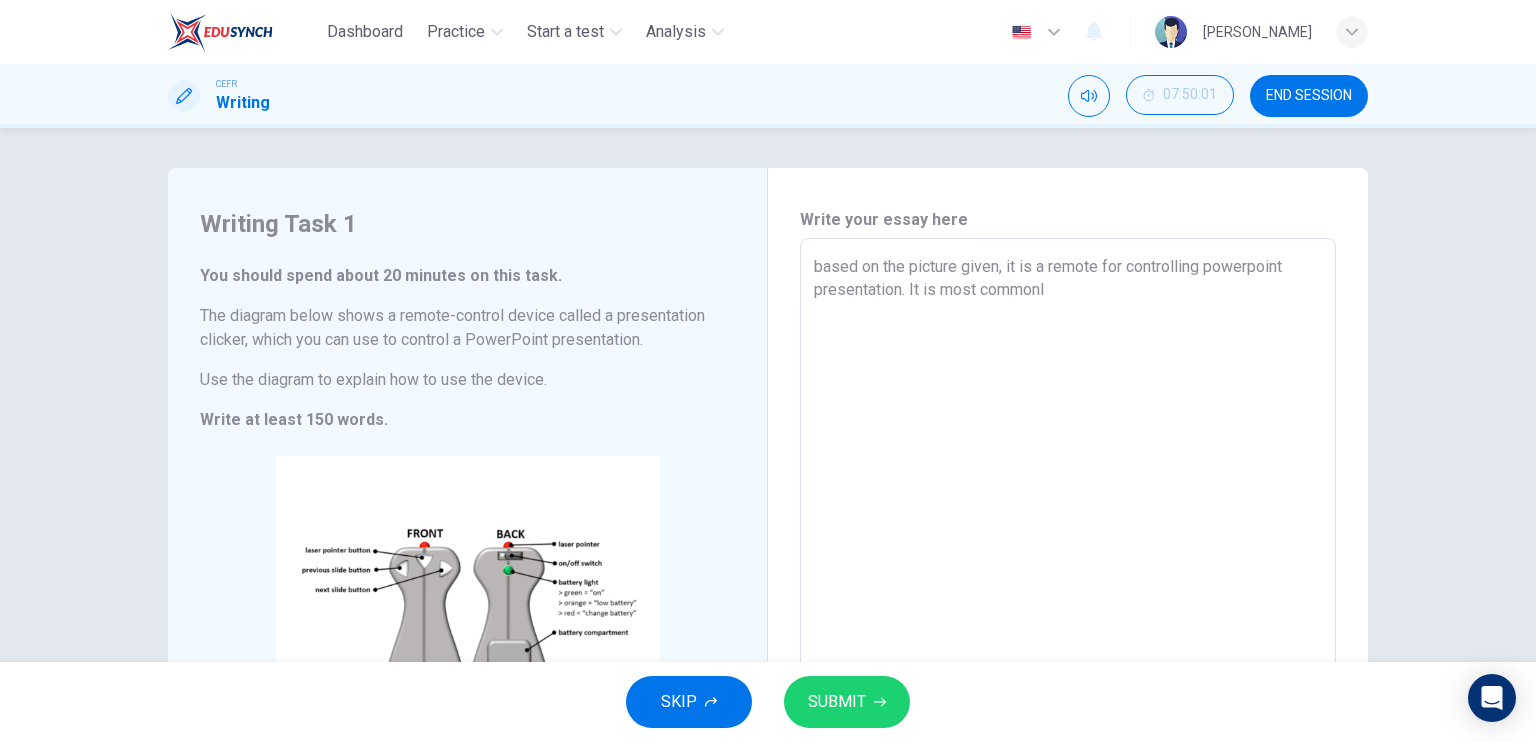 type on "based on the picture given, it is a remote for controlling powerpoint presentation. It is most commonly" 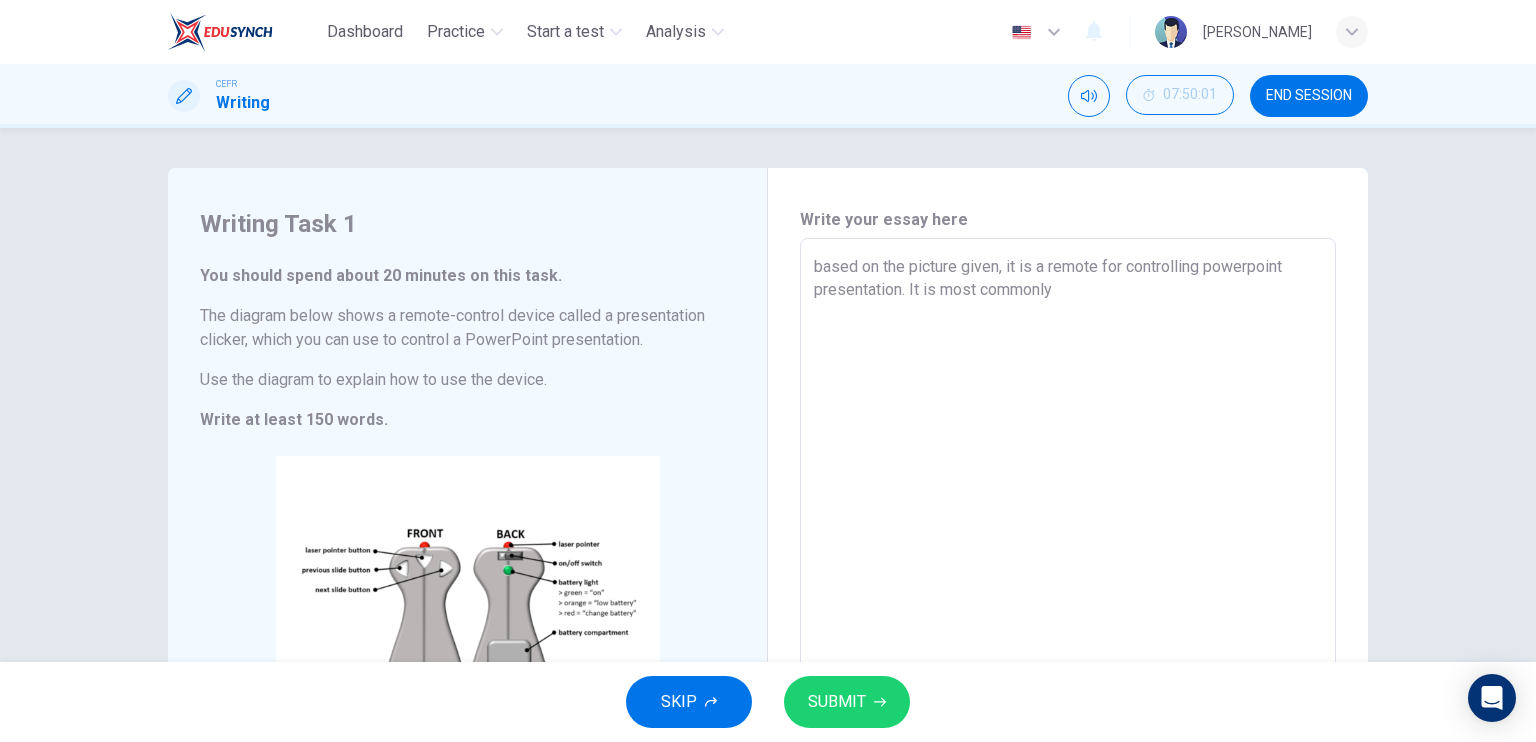 type on "x" 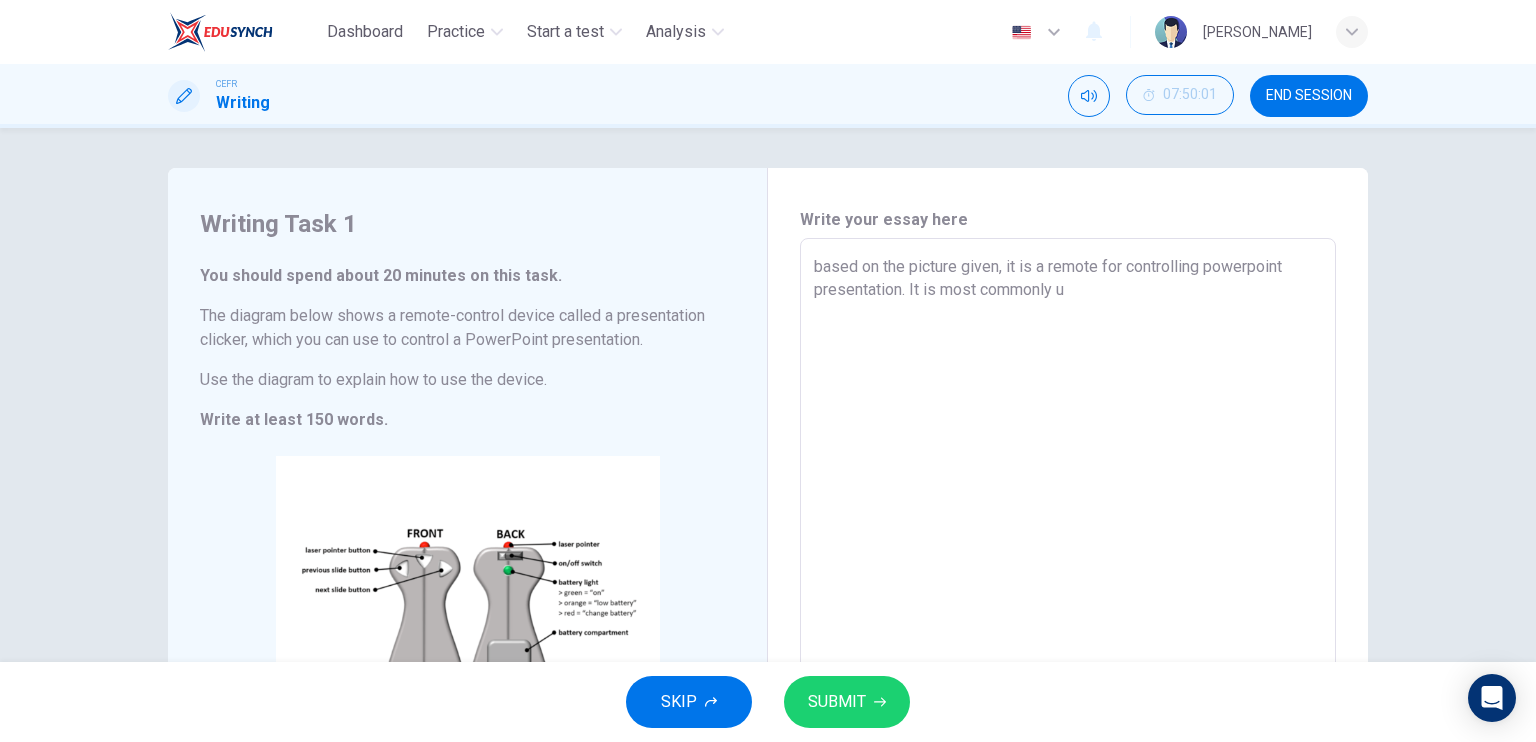 type on "based on the picture given, it is a remote for controlling powerpoint presentation. It is most commonly us" 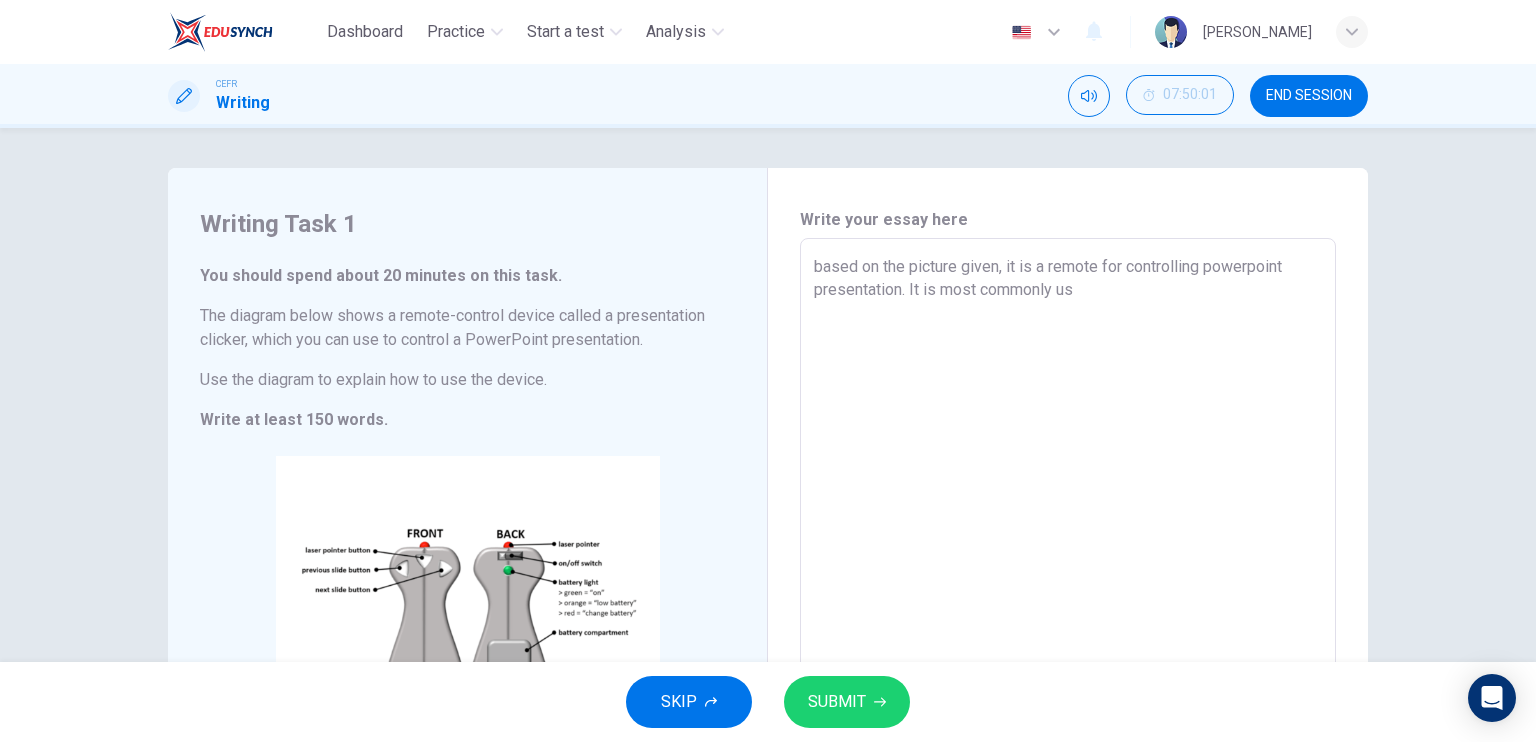 type on "x" 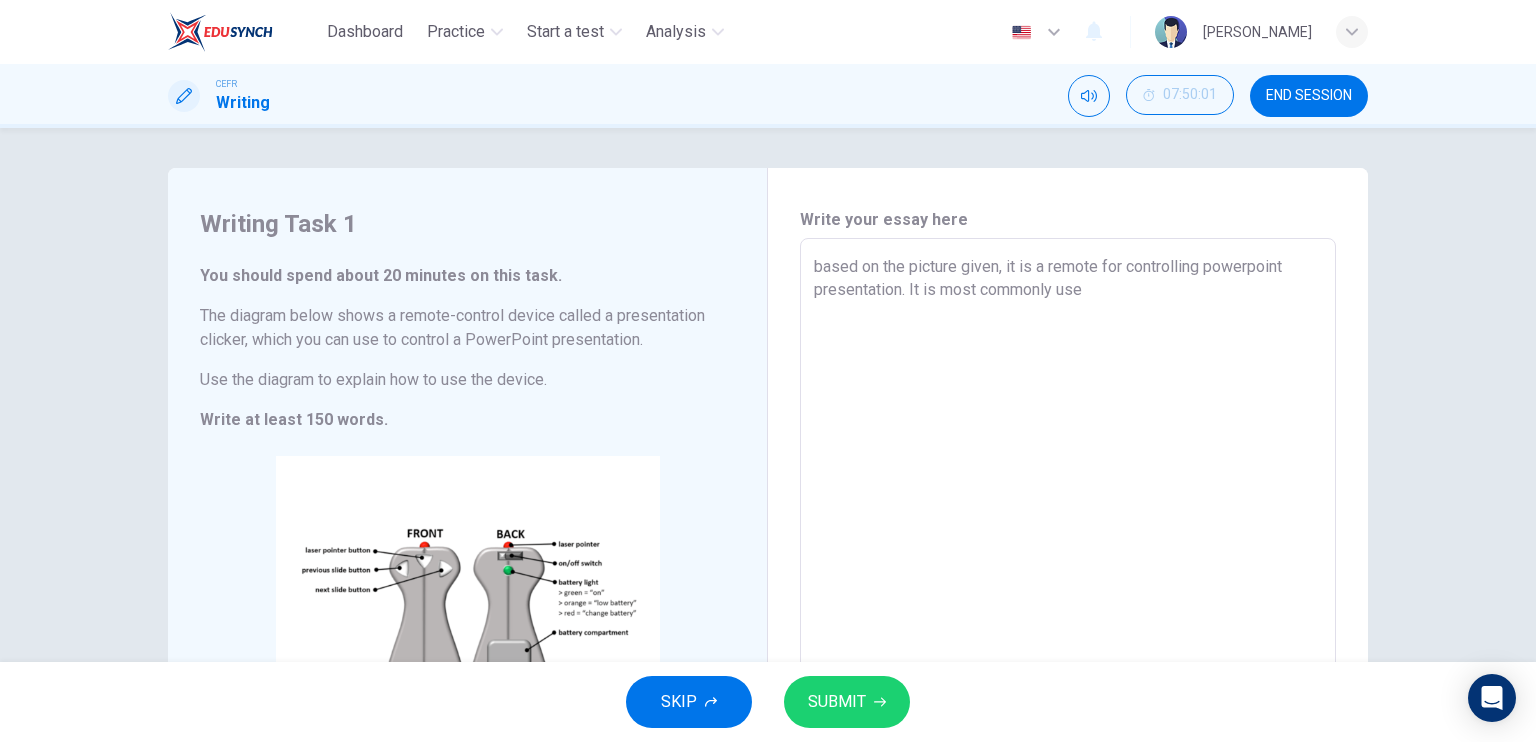 type on "x" 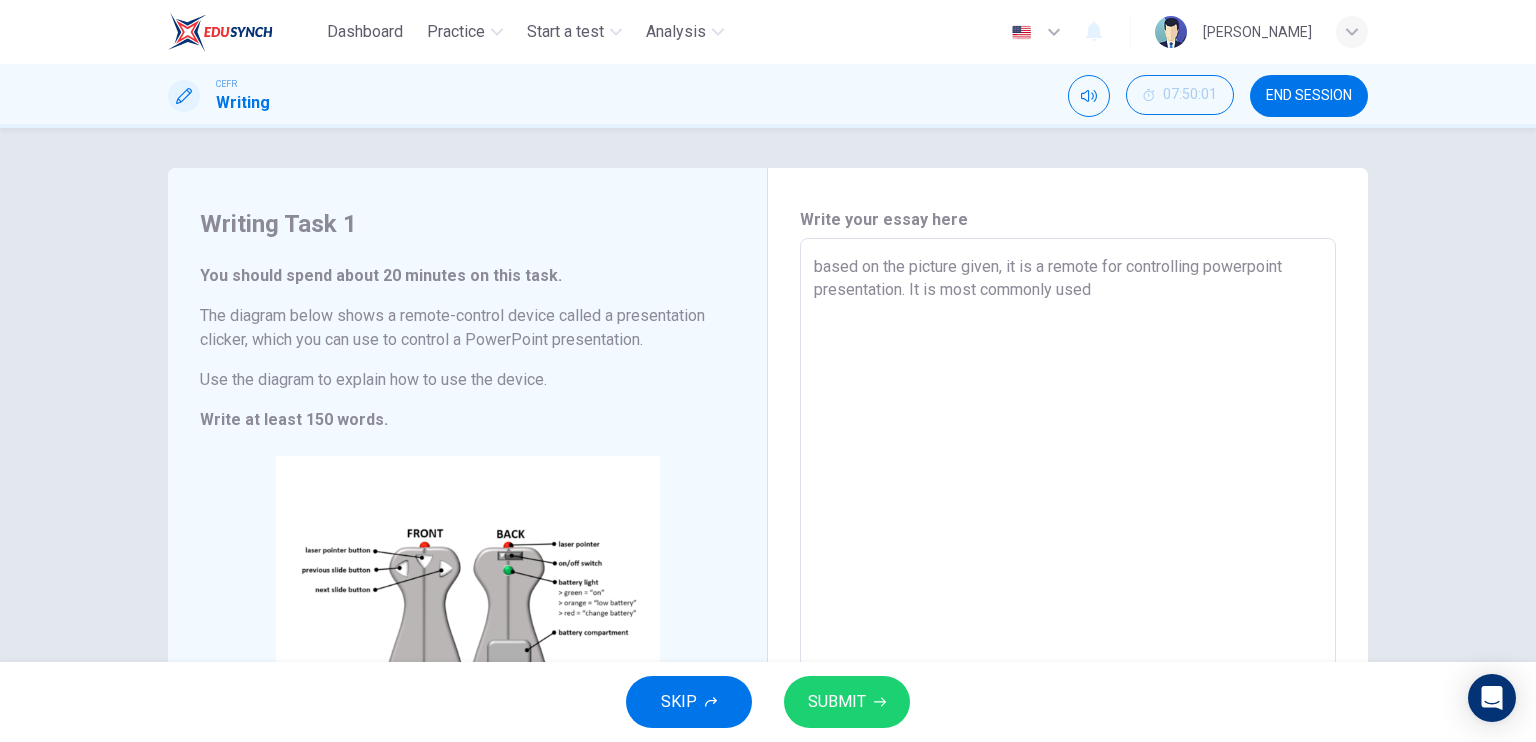 type on "x" 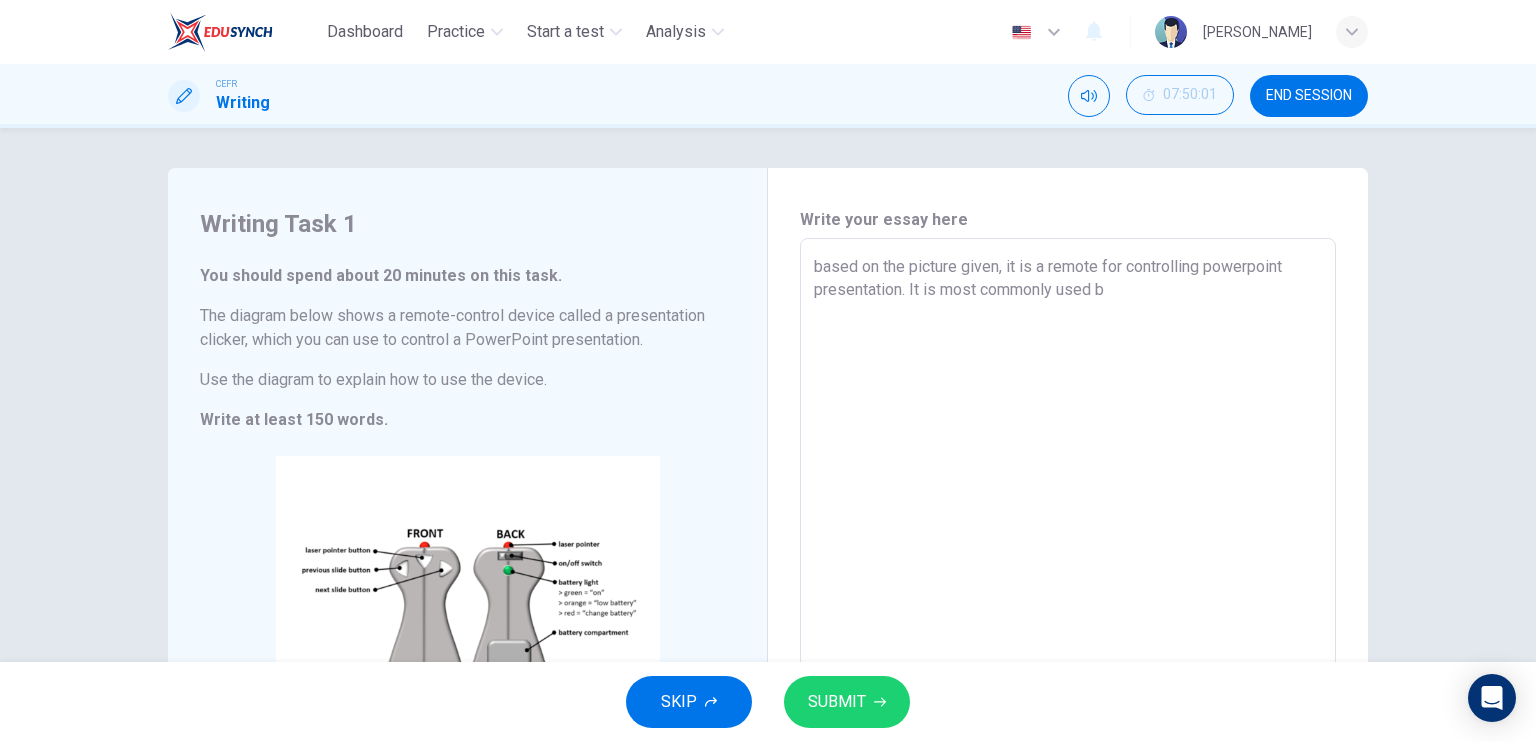 type on "x" 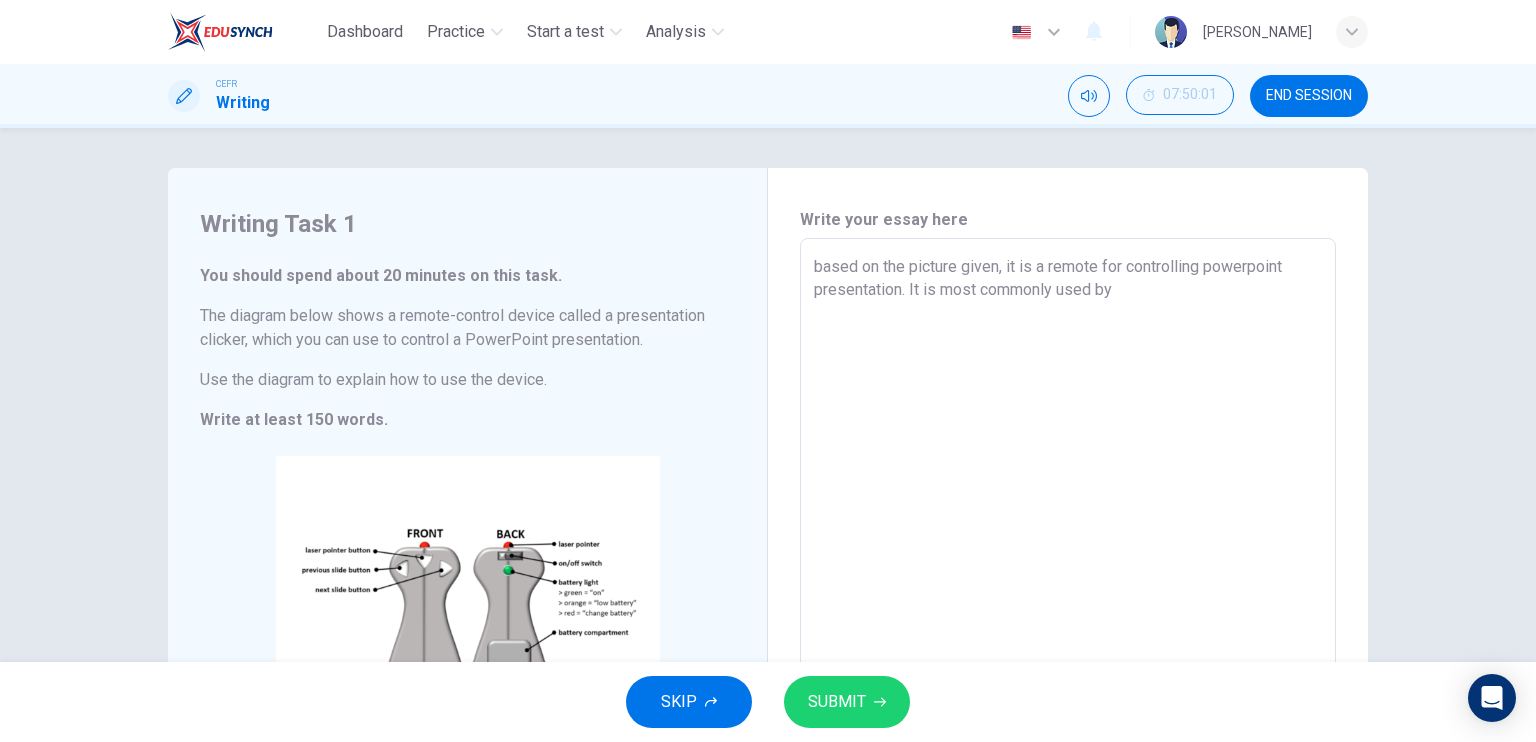type on "x" 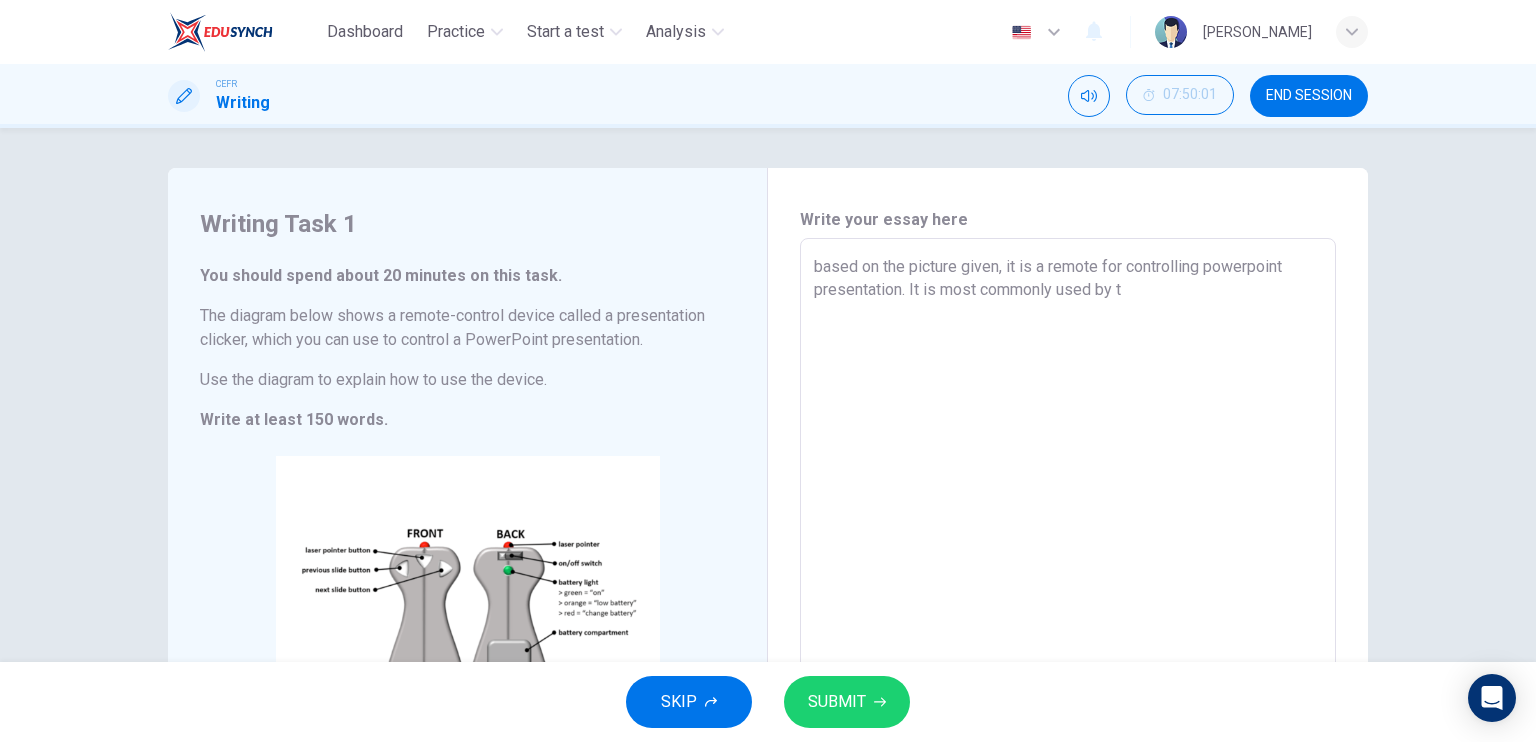 type on "x" 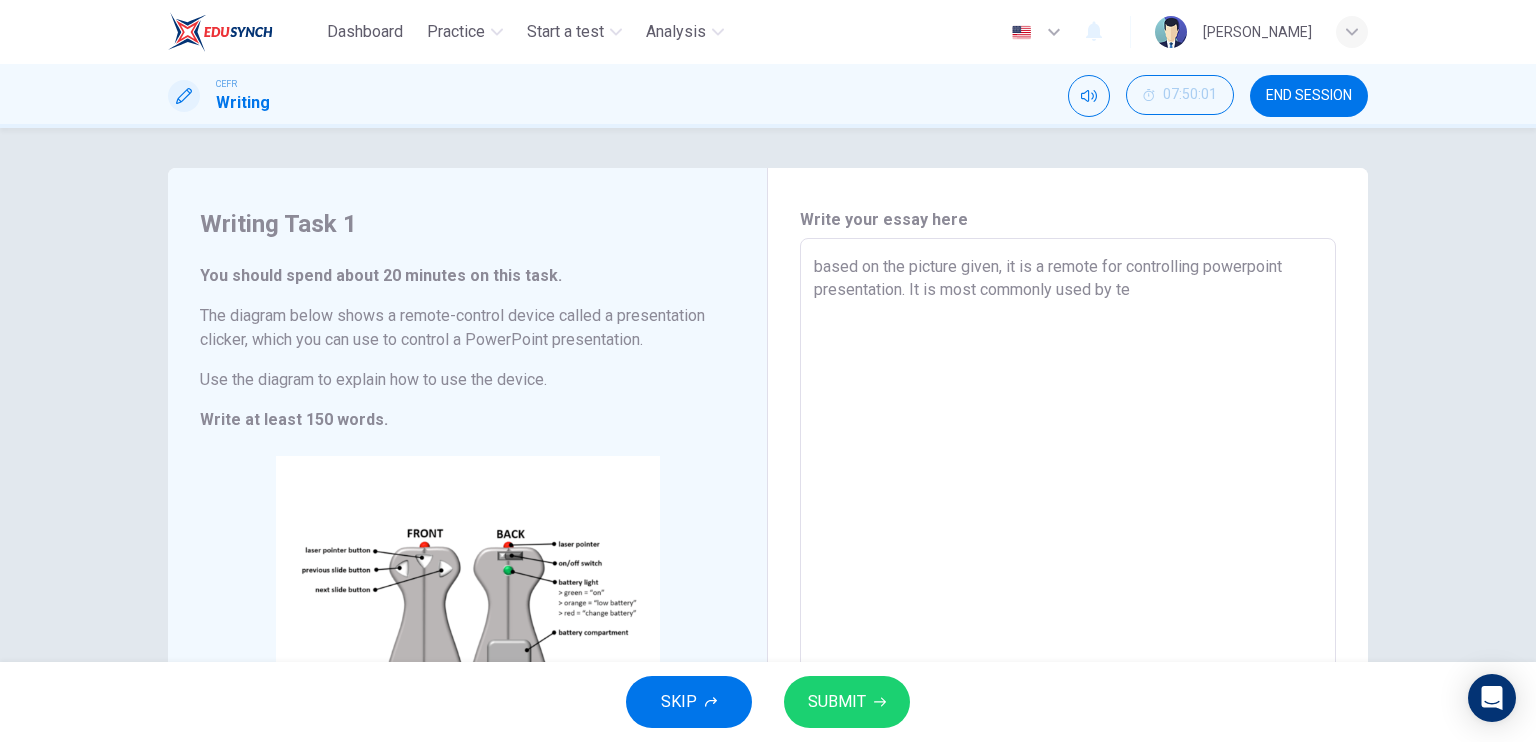 type on "x" 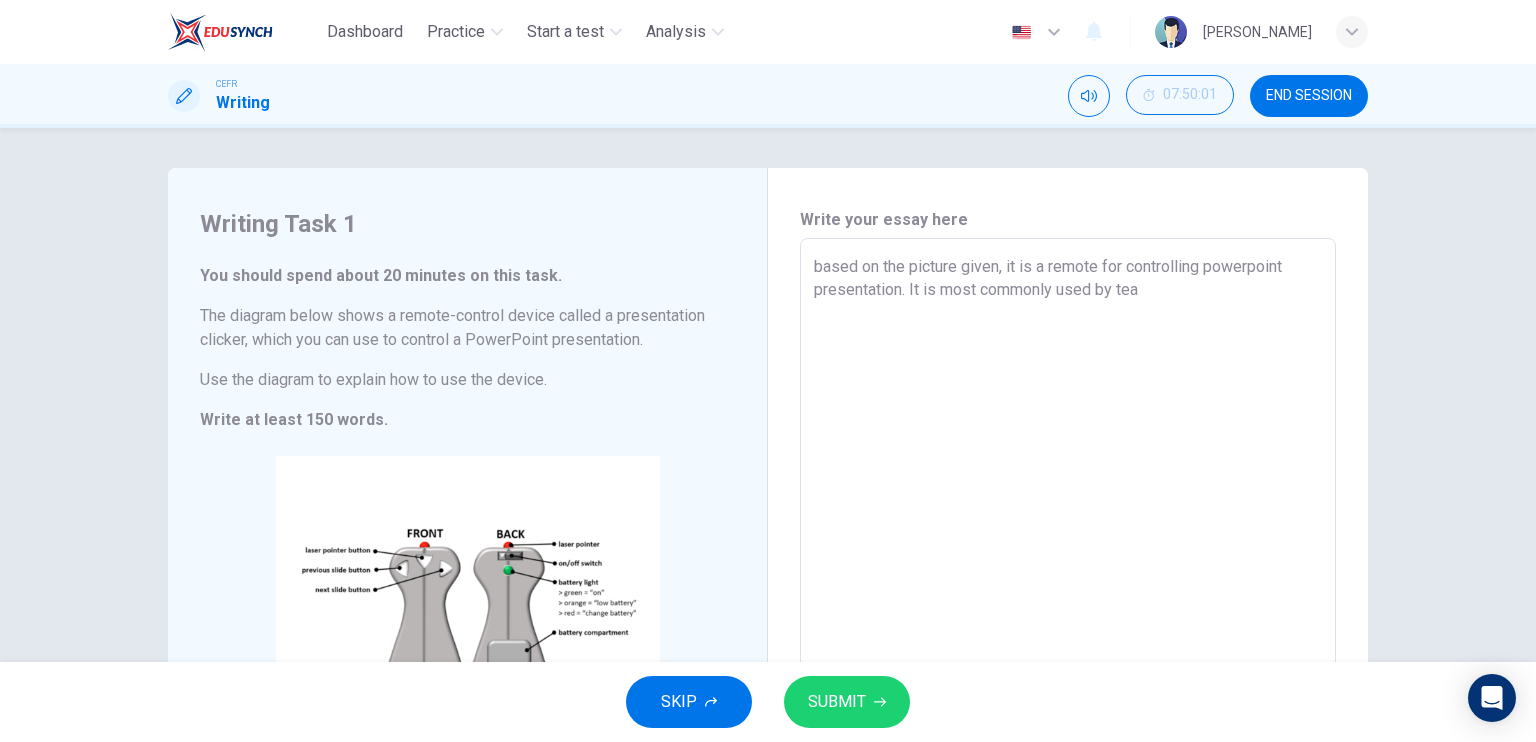 type on "x" 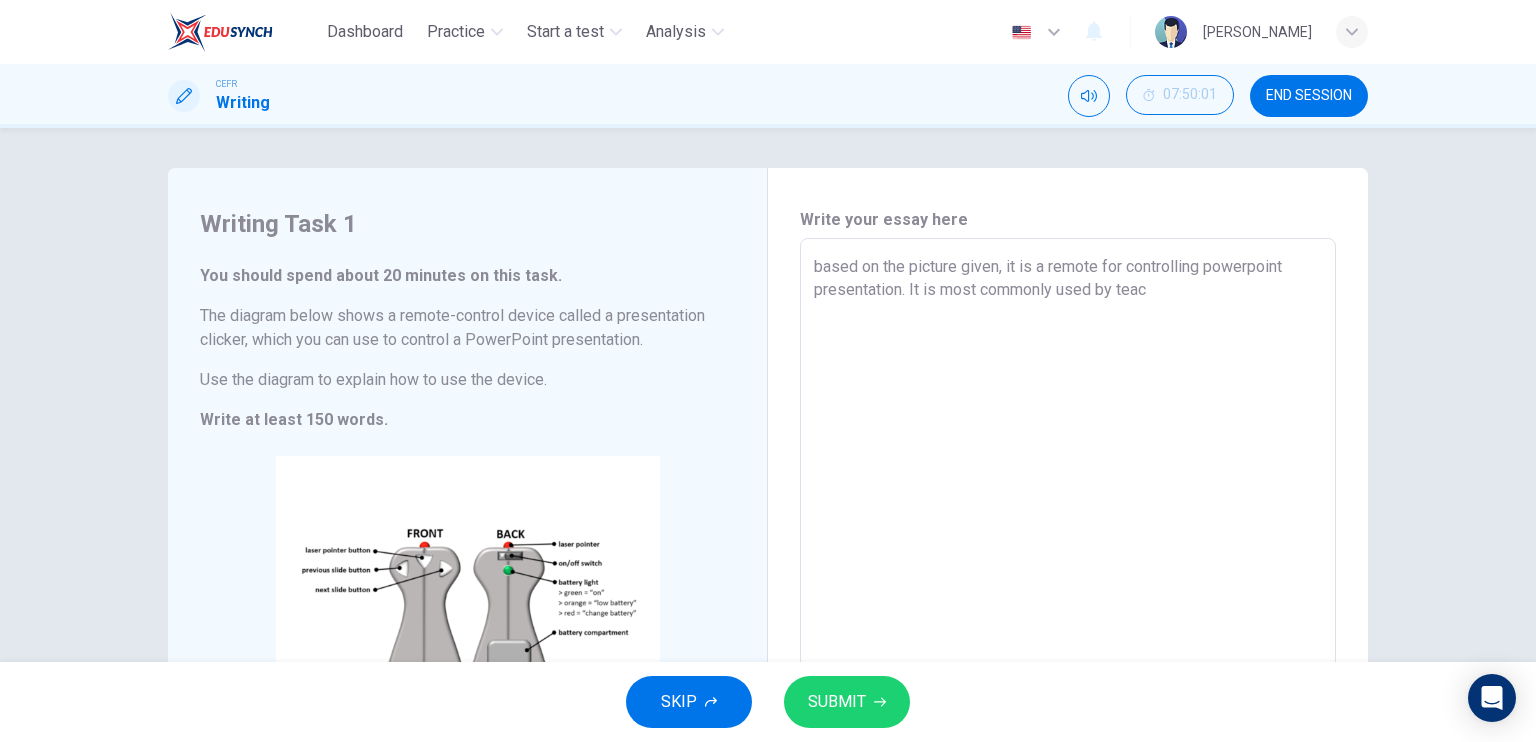 type on "x" 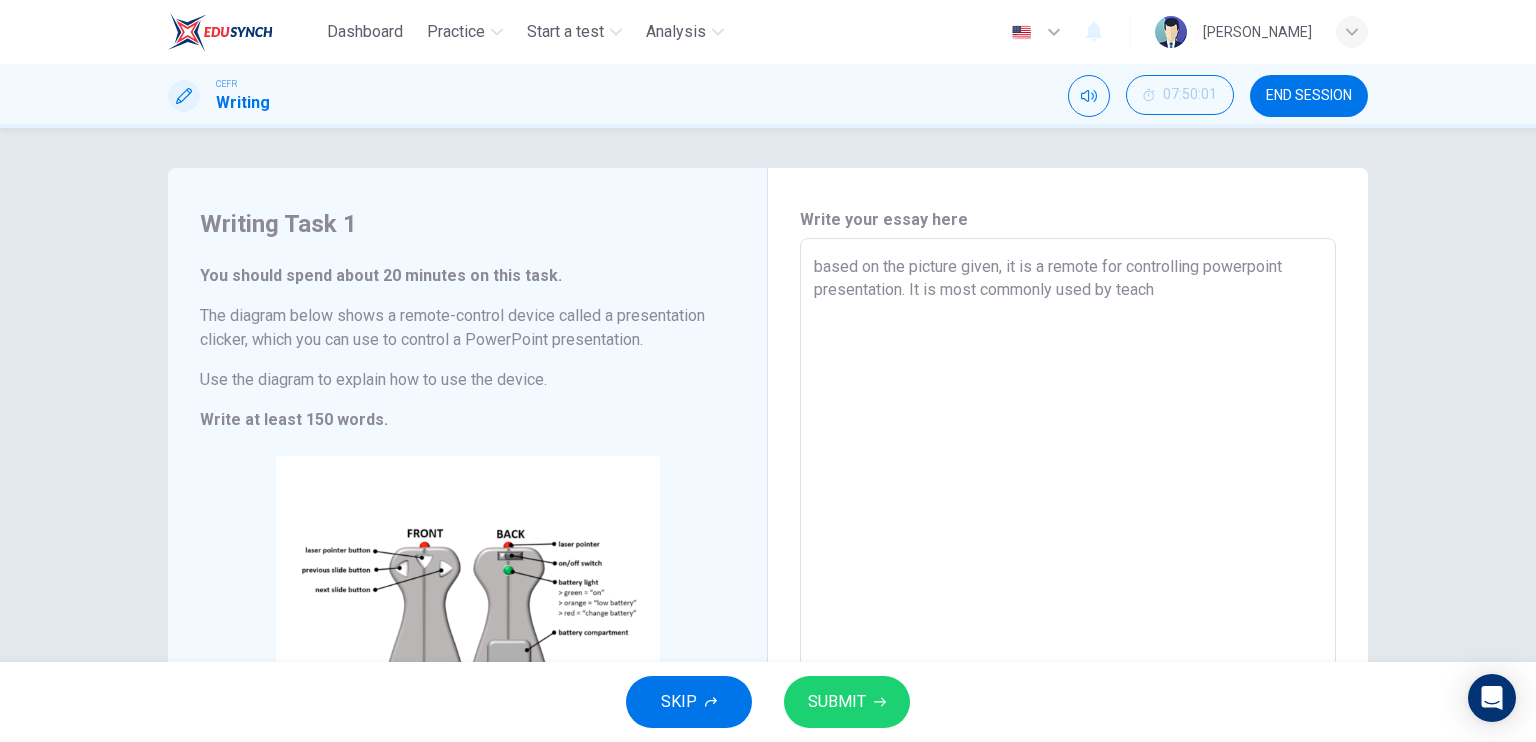 type on "x" 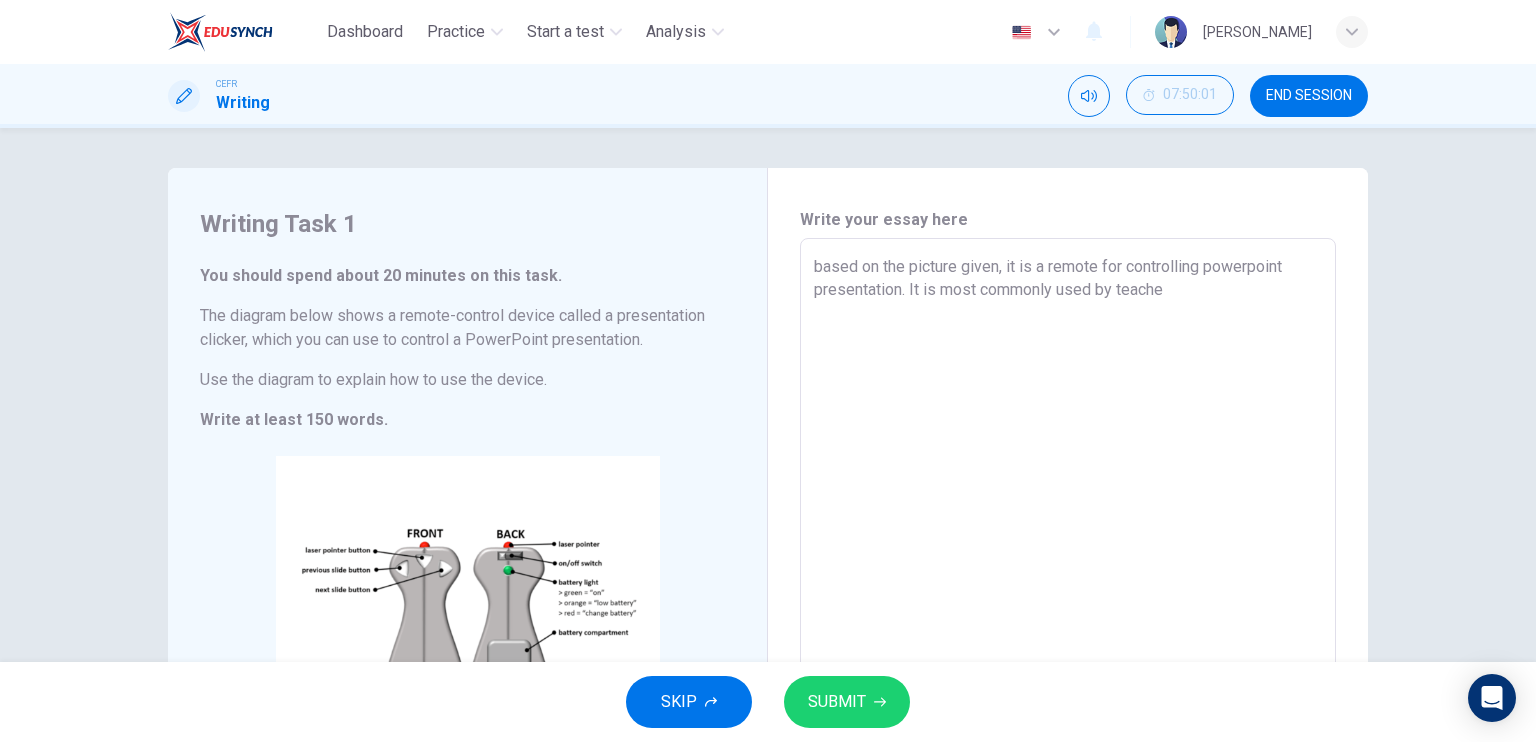 type on "x" 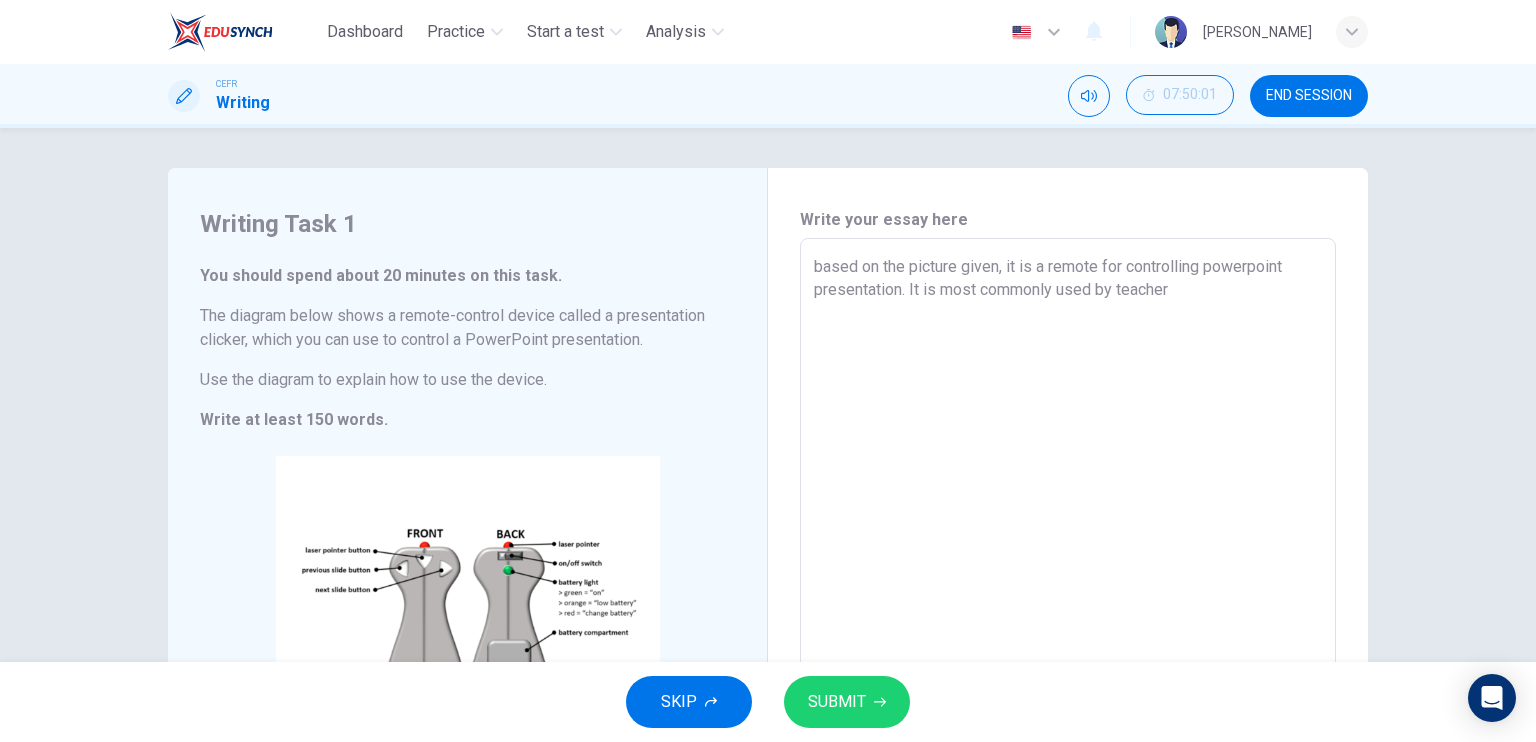 type on "x" 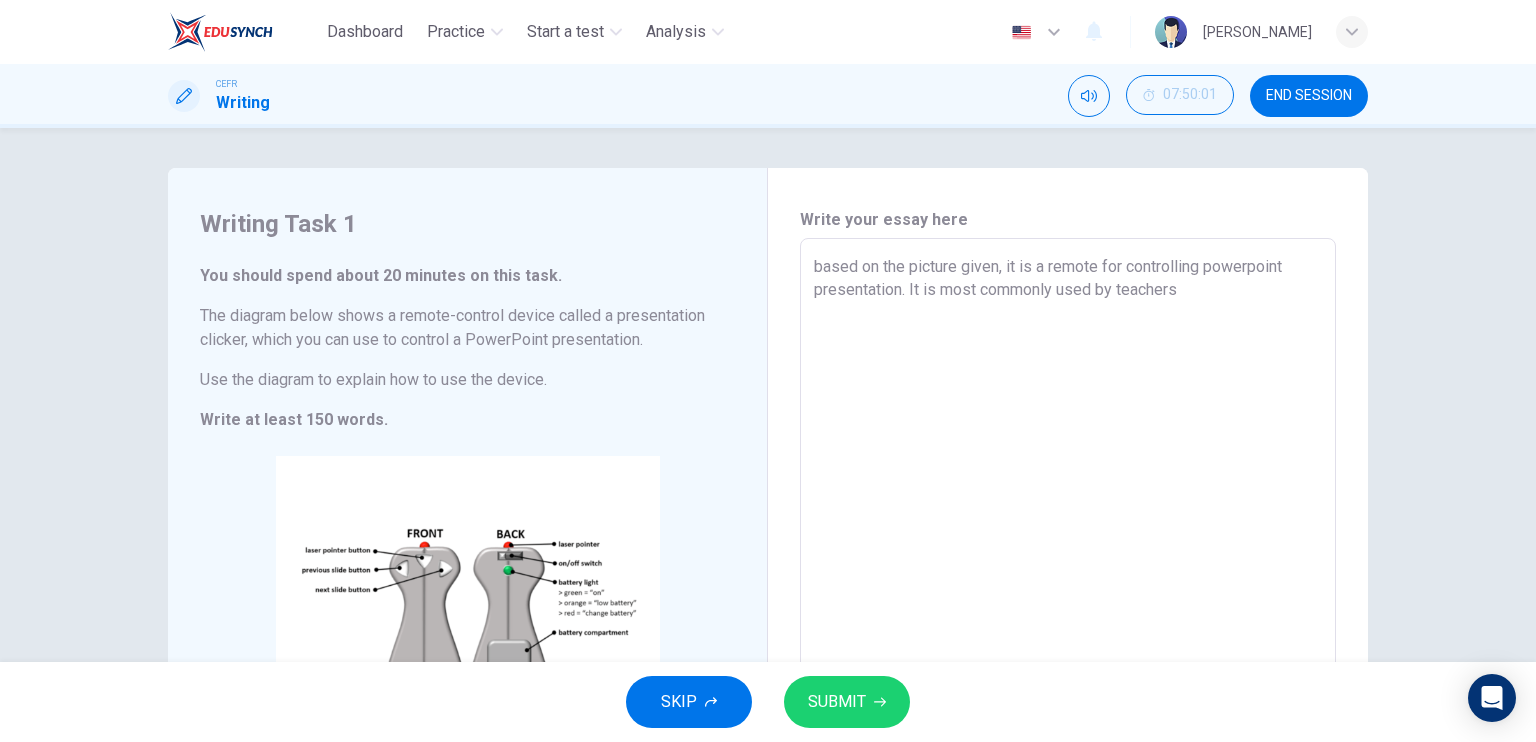 type on "x" 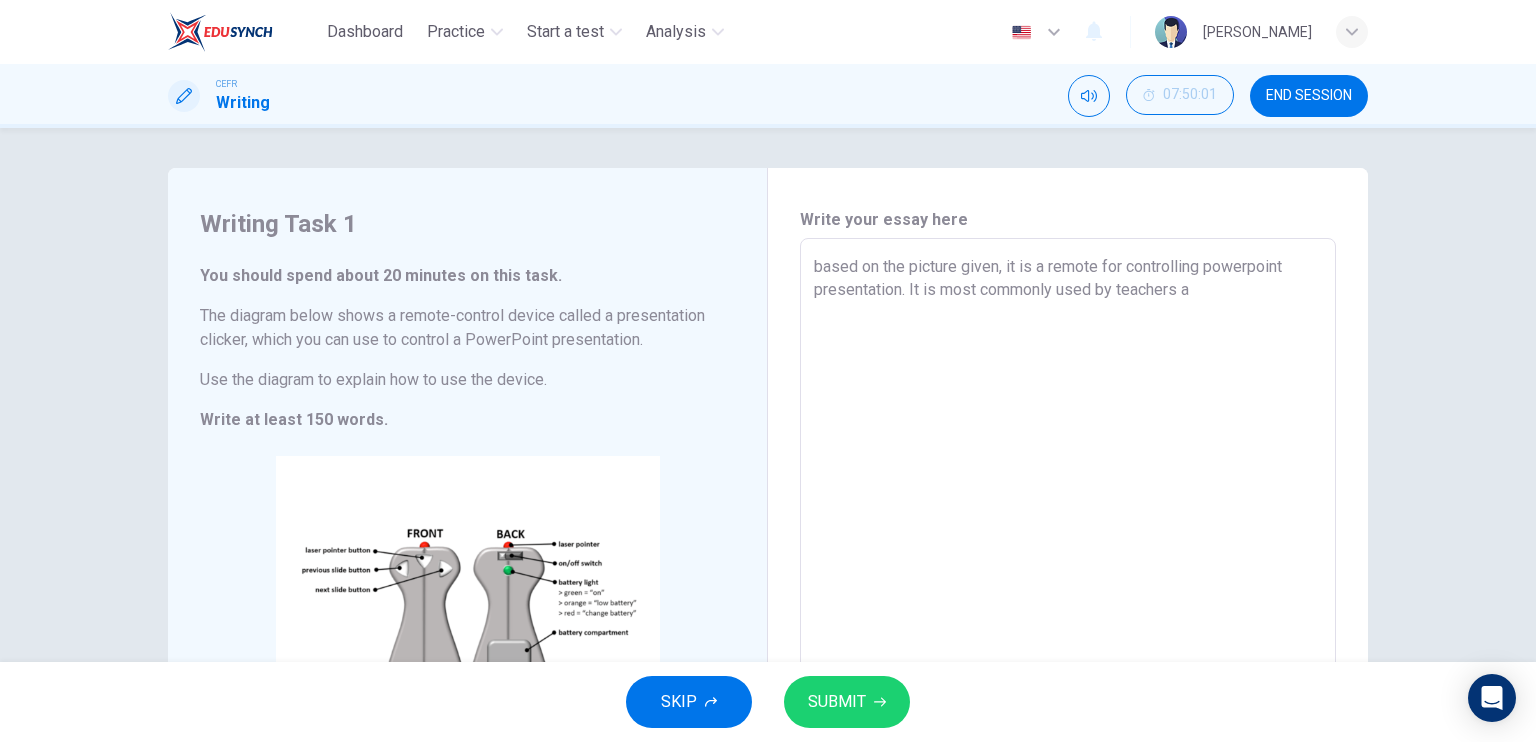 type on "based on the picture given, it is a remote for controlling powerpoint presentation. It is most commonly used by teachers an" 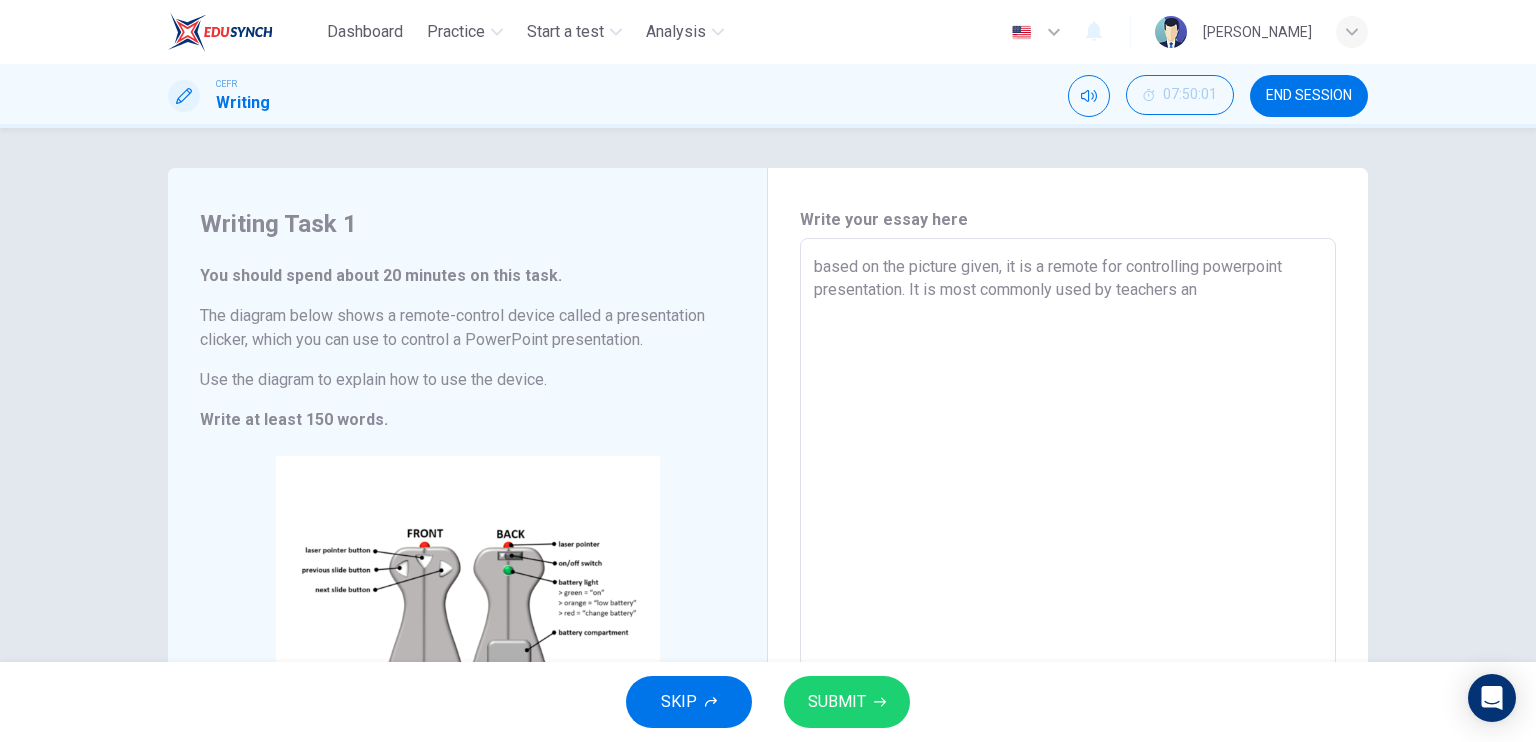 type on "x" 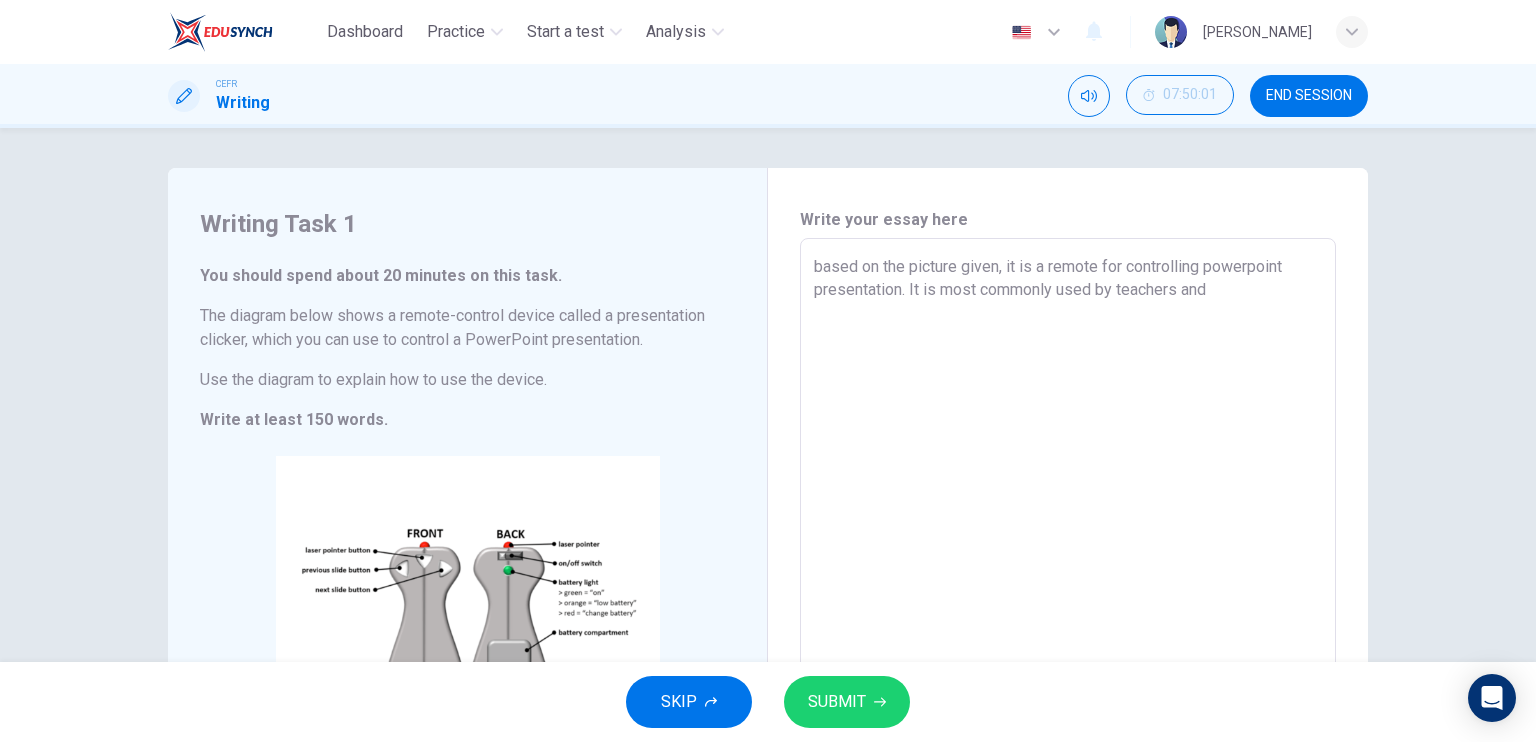type on "x" 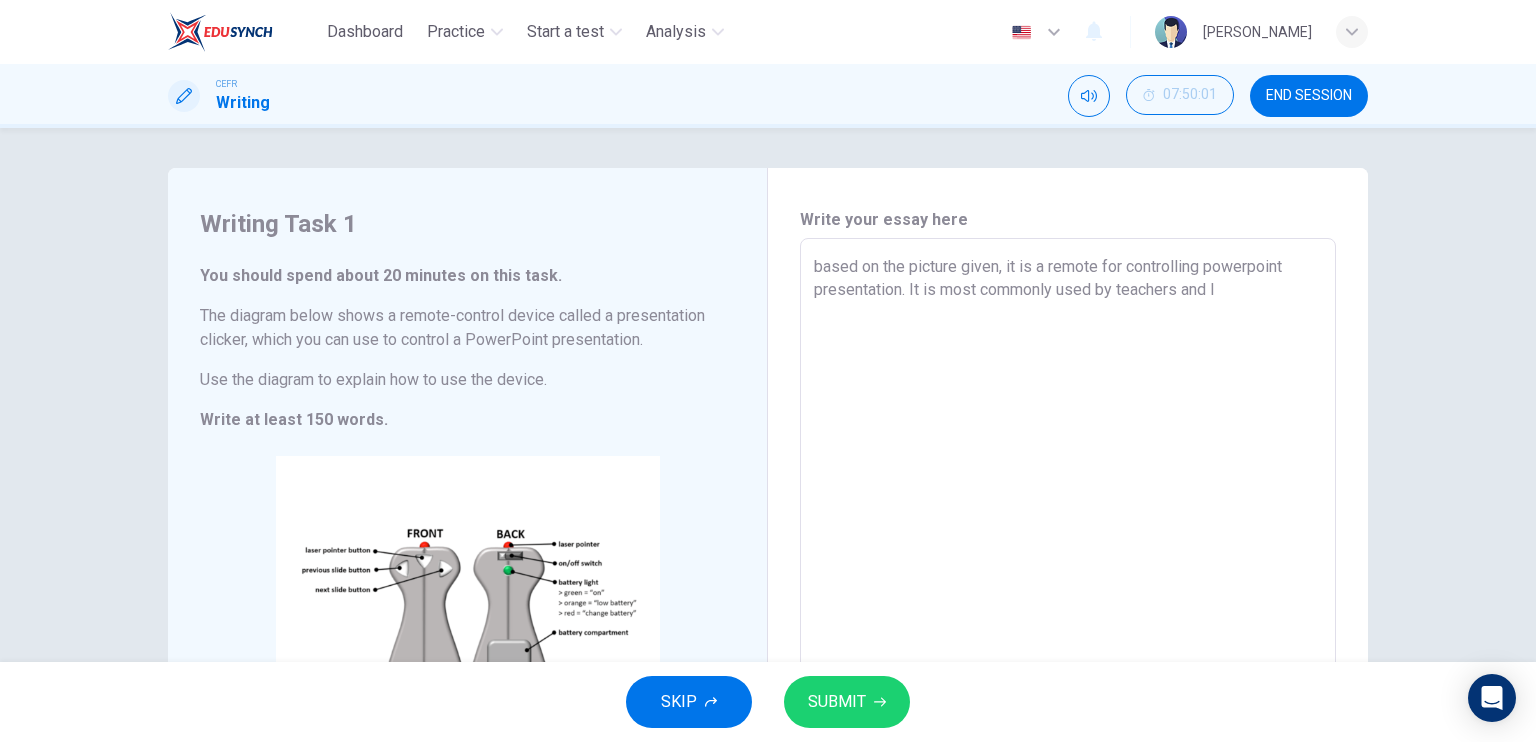 type on "x" 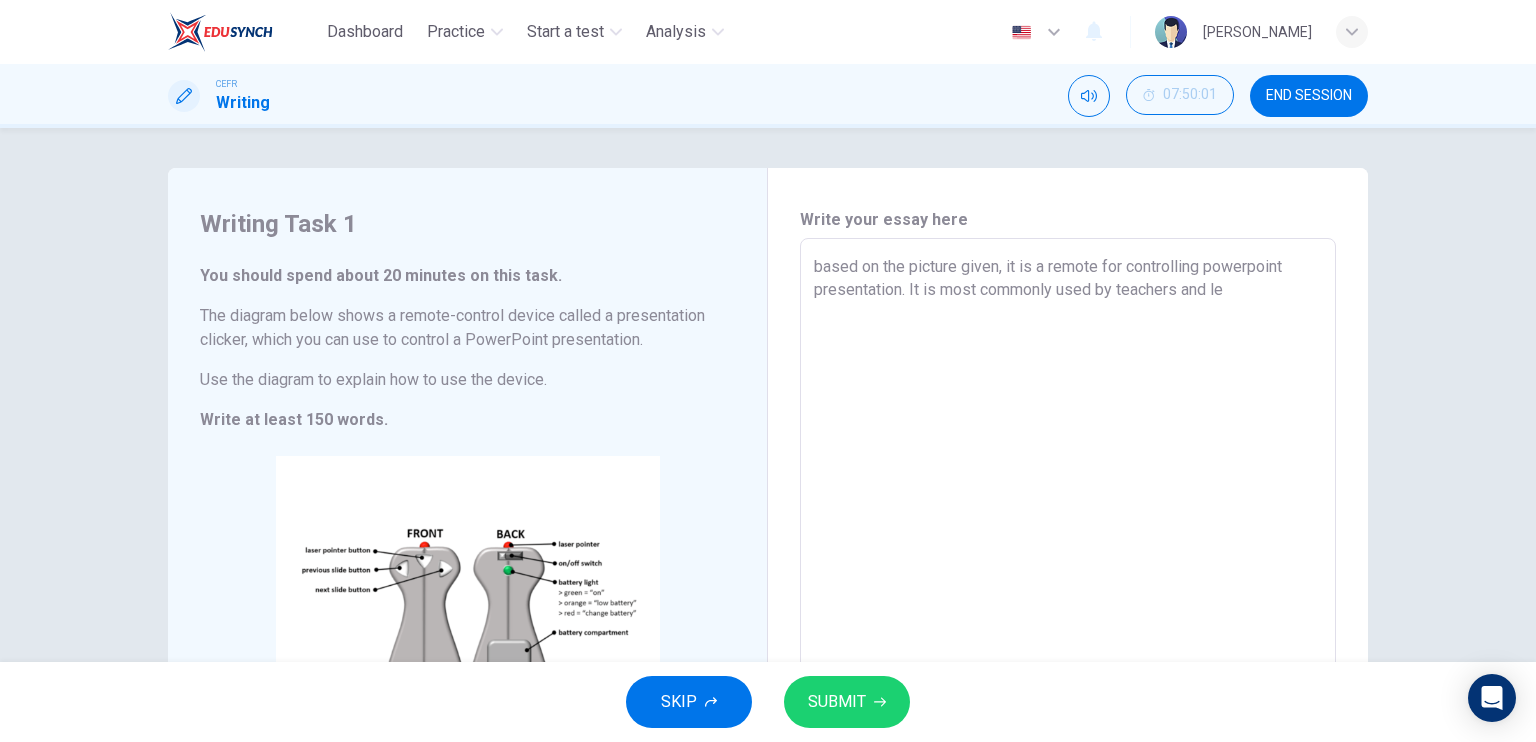 type on "x" 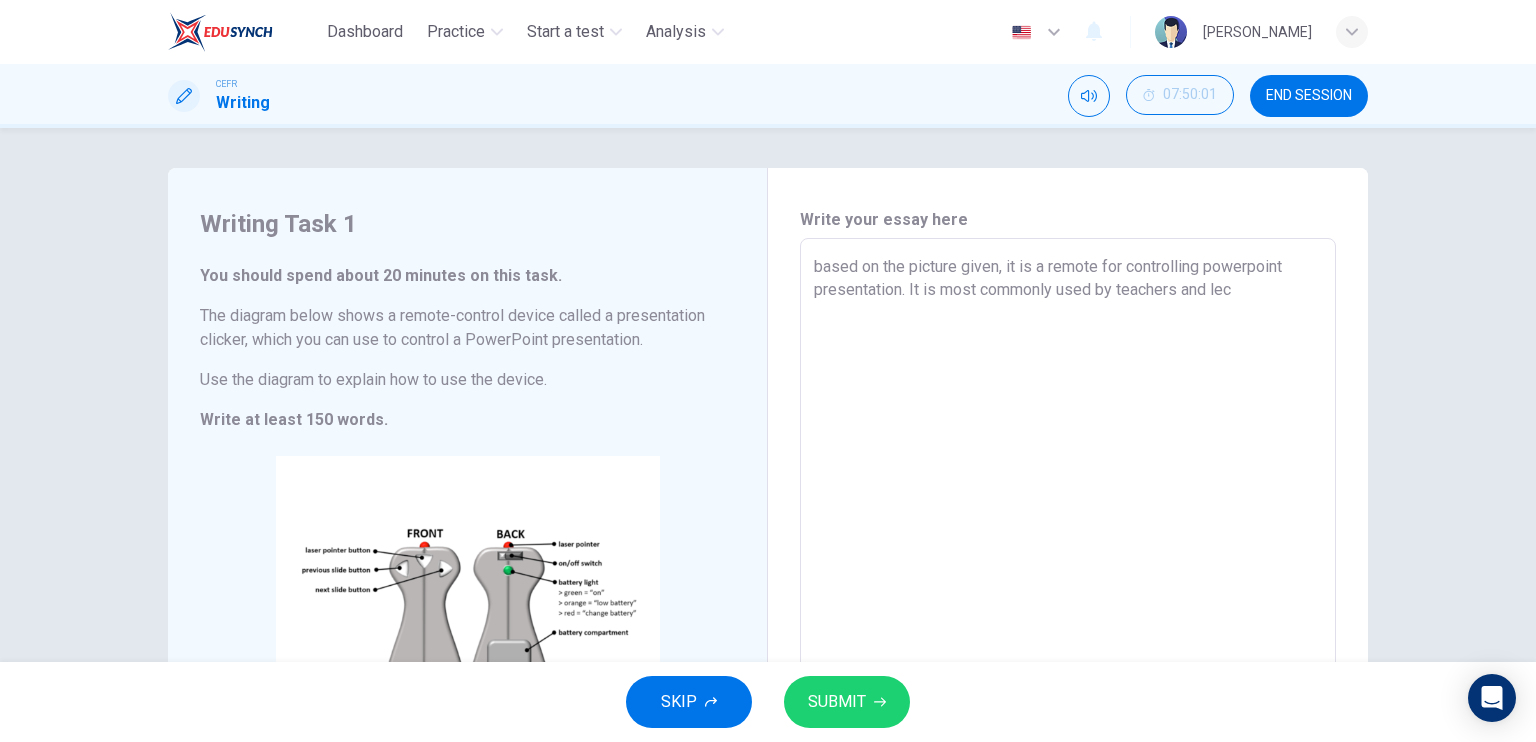 type on "based on the picture given, it is a remote for controlling powerpoint presentation. It is most commonly used by teachers and lect" 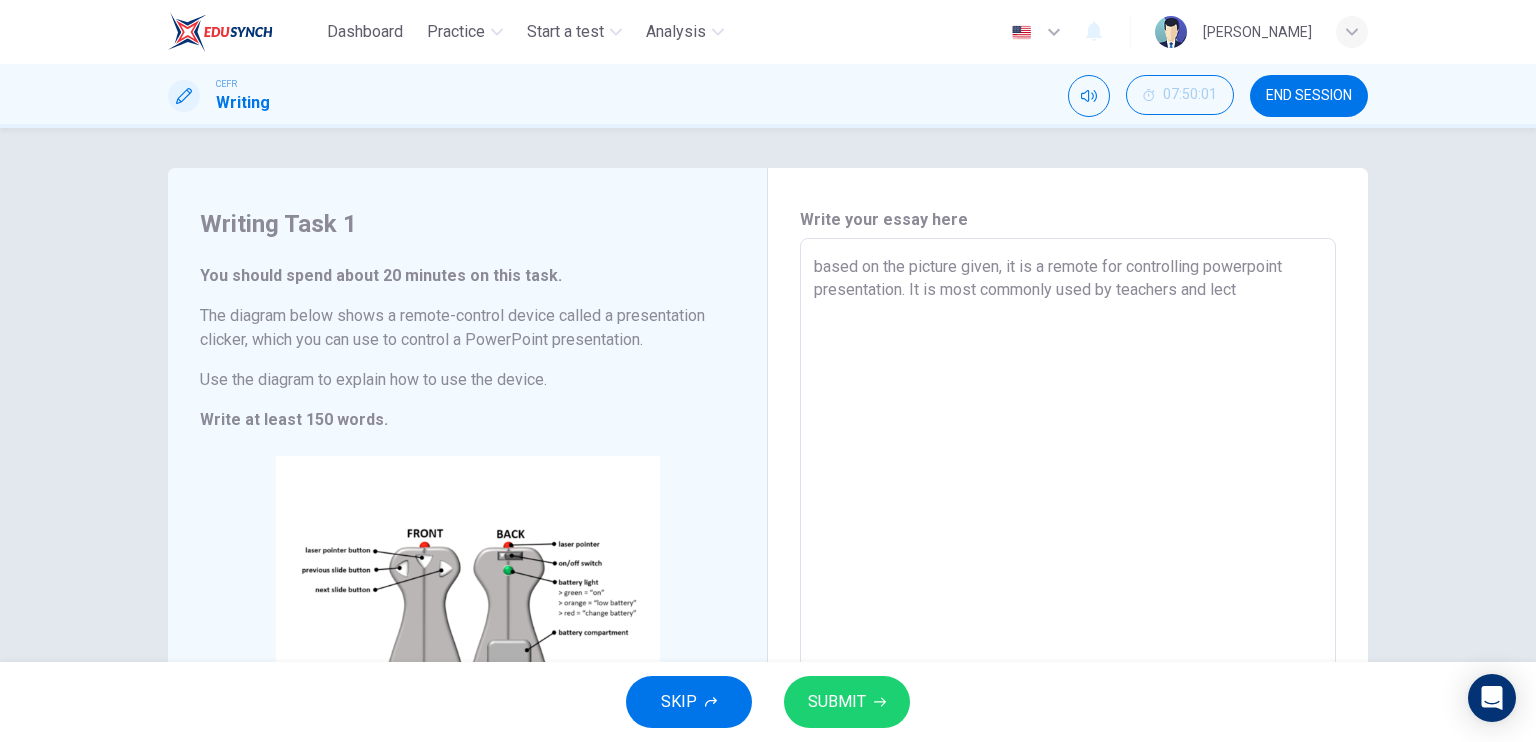 type 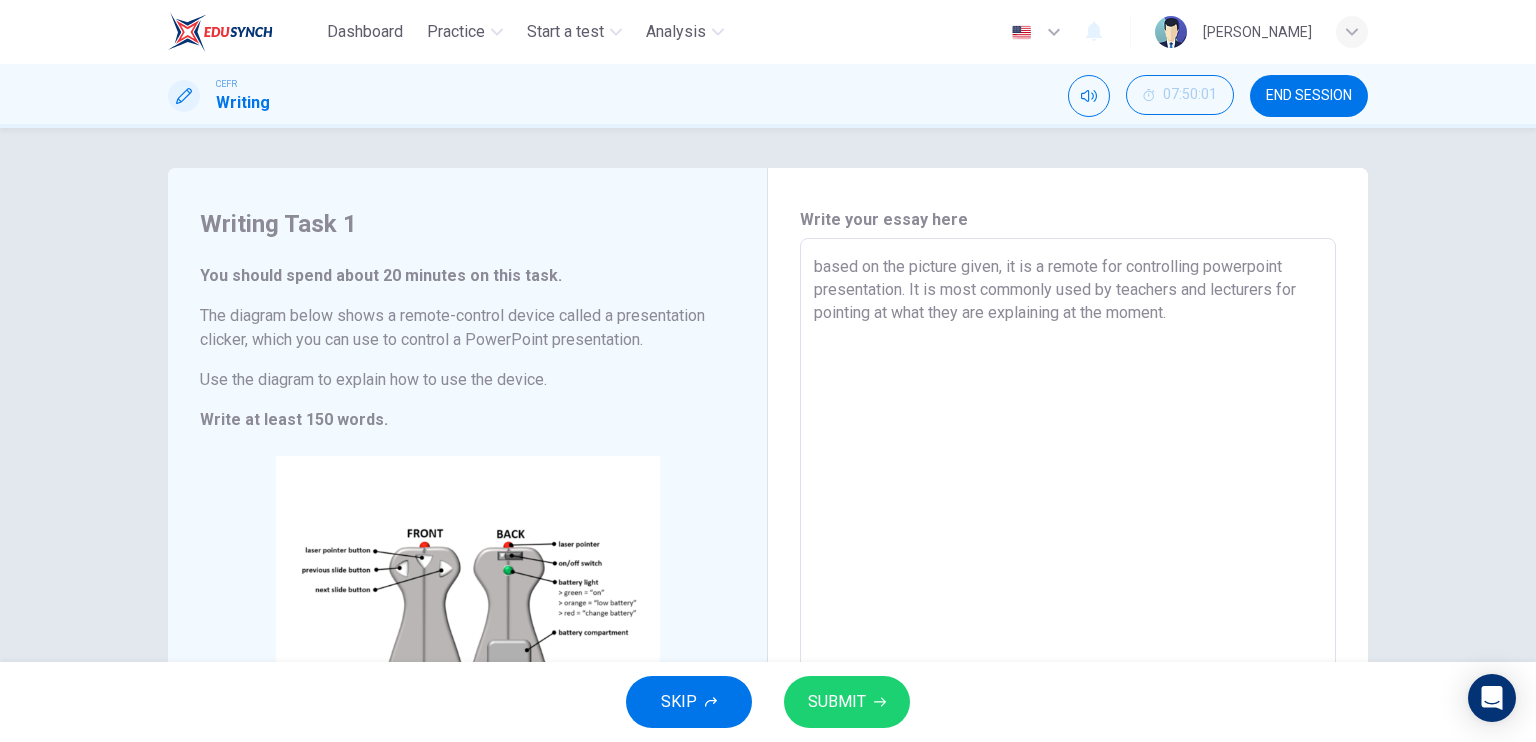 click on "based on the picture given, it is a remote for controlling powerpoint presentation. It is most commonly used by teachers and lecturers for pointing at what they are explaining at the moment." at bounding box center (1068, 522) 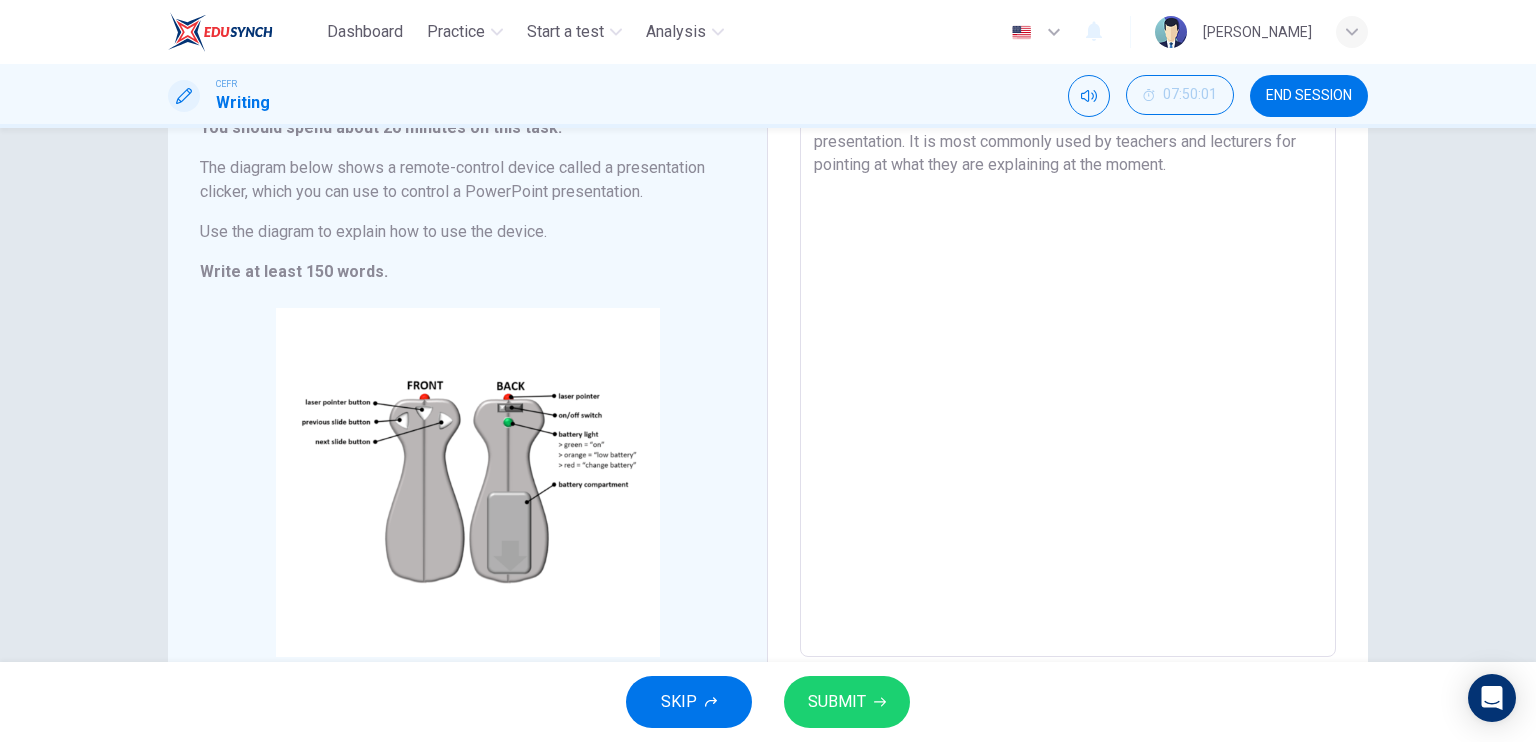 scroll, scrollTop: 100, scrollLeft: 0, axis: vertical 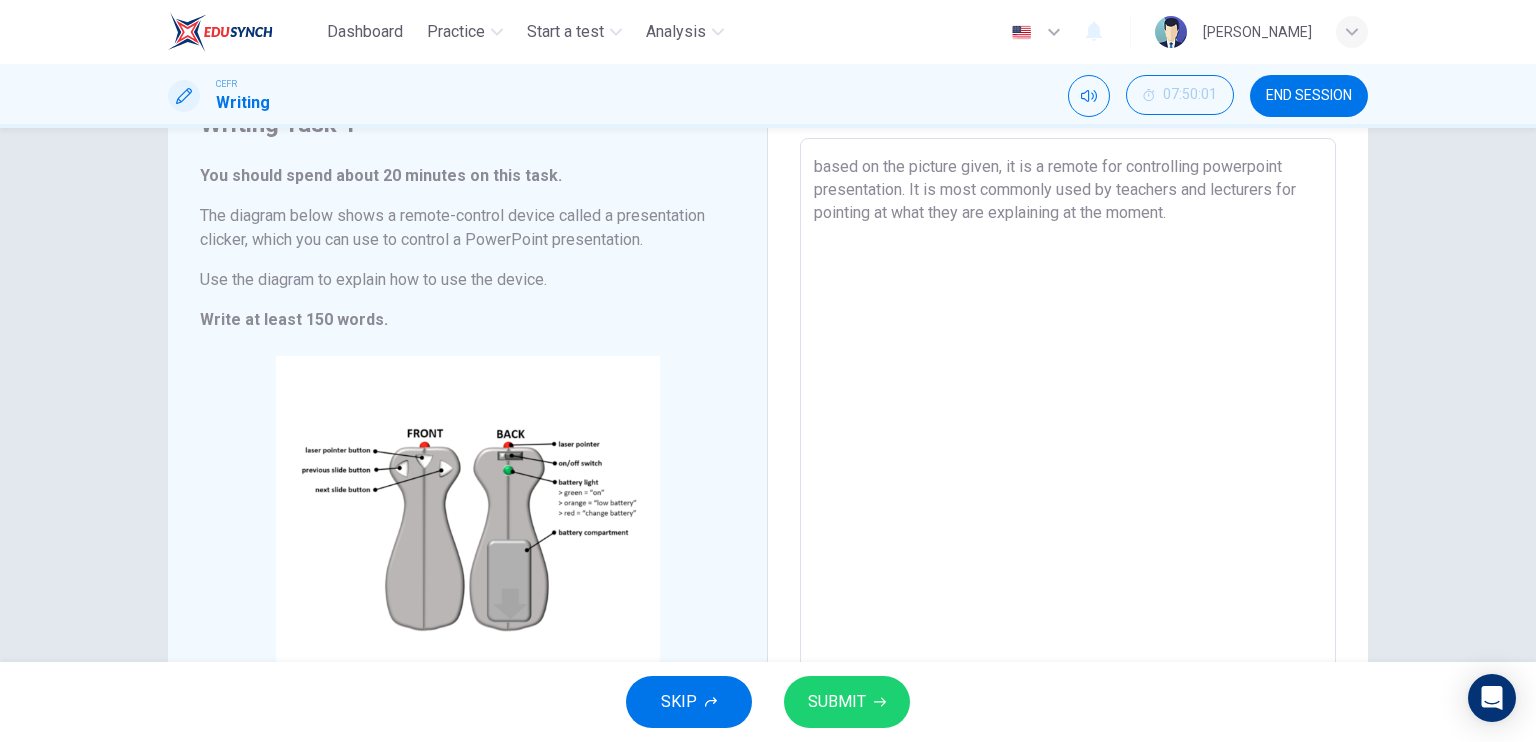 click on "based on the picture given, it is a remote for controlling powerpoint presentation. It is most commonly used by teachers and lecturers for pointing at what they are explaining at the moment." at bounding box center (1068, 422) 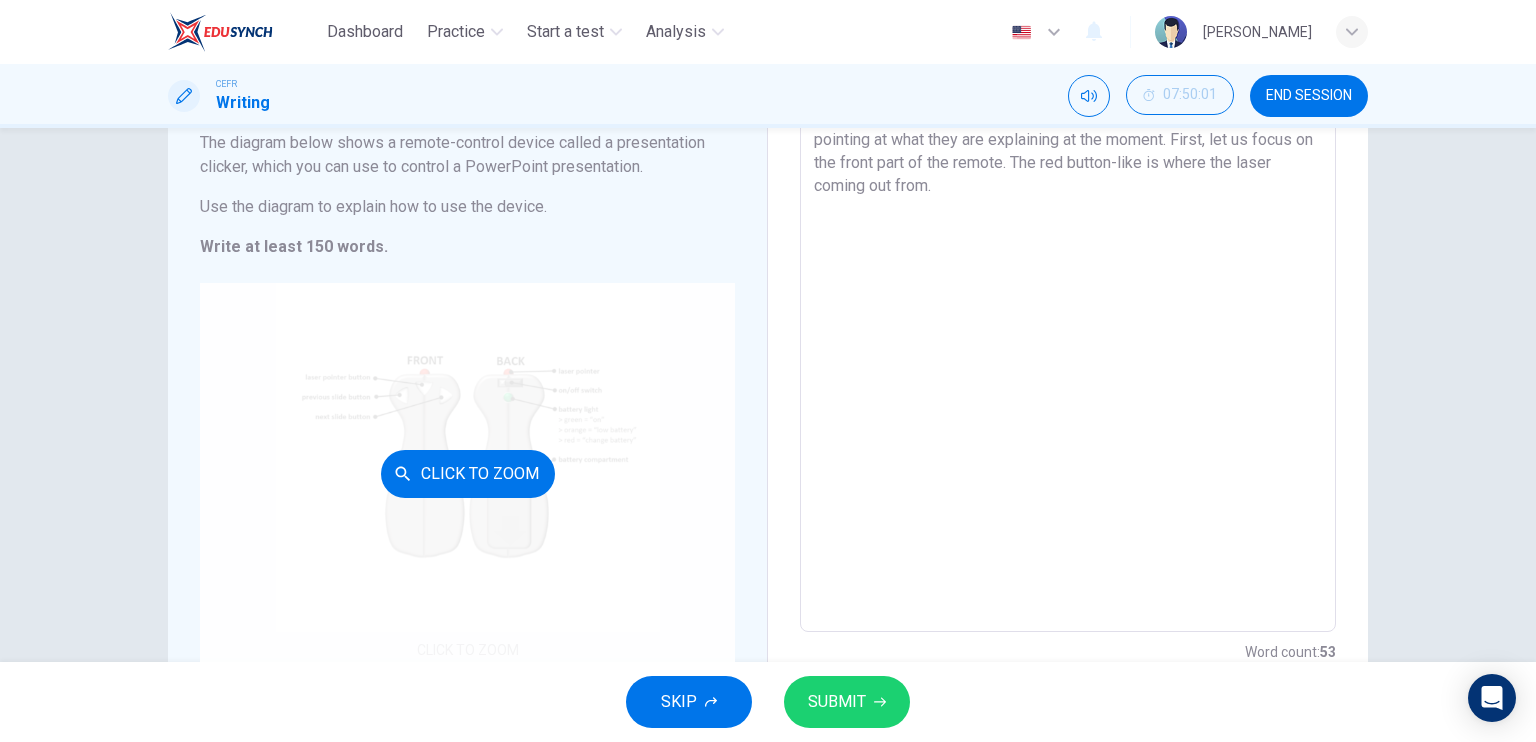 scroll, scrollTop: 254, scrollLeft: 0, axis: vertical 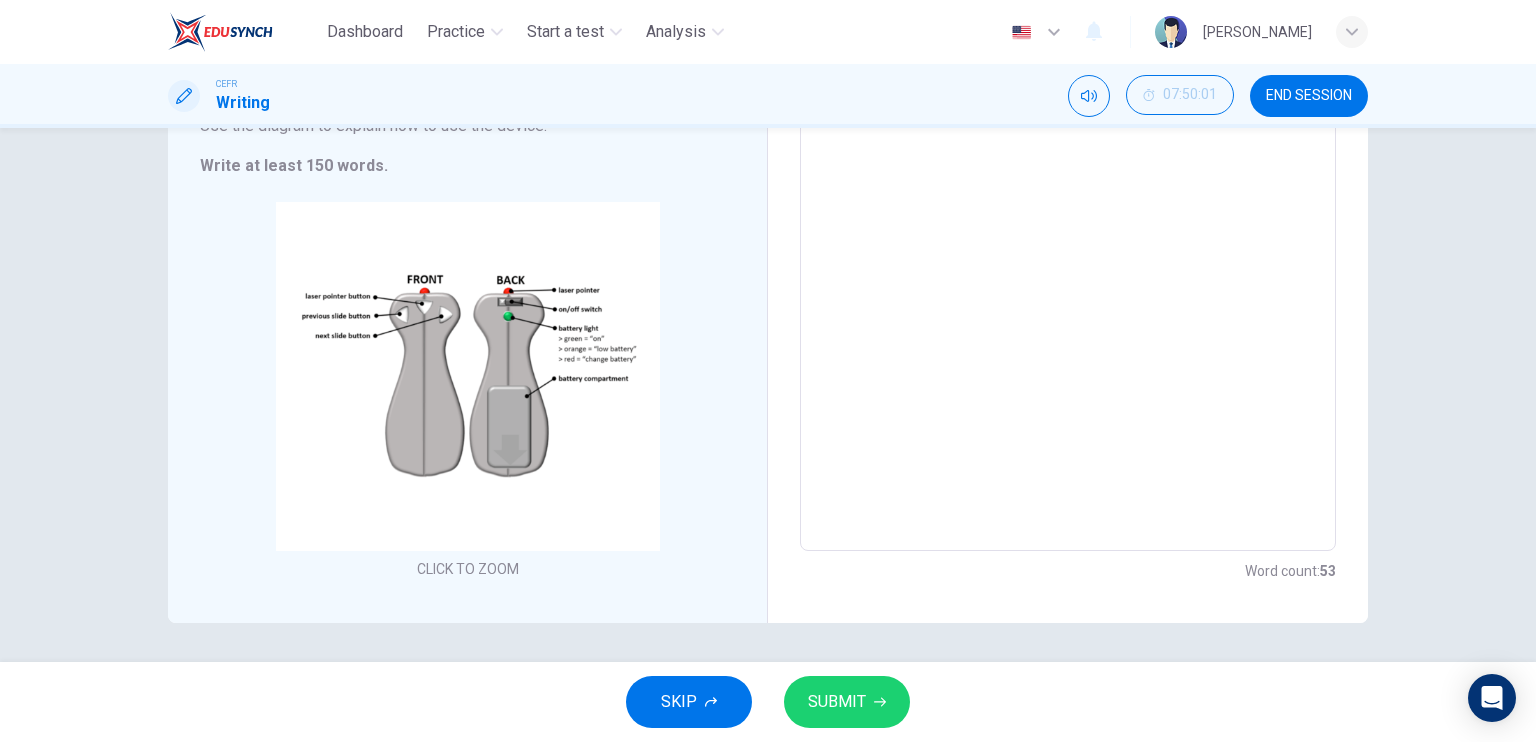 click on "SUBMIT" at bounding box center [847, 702] 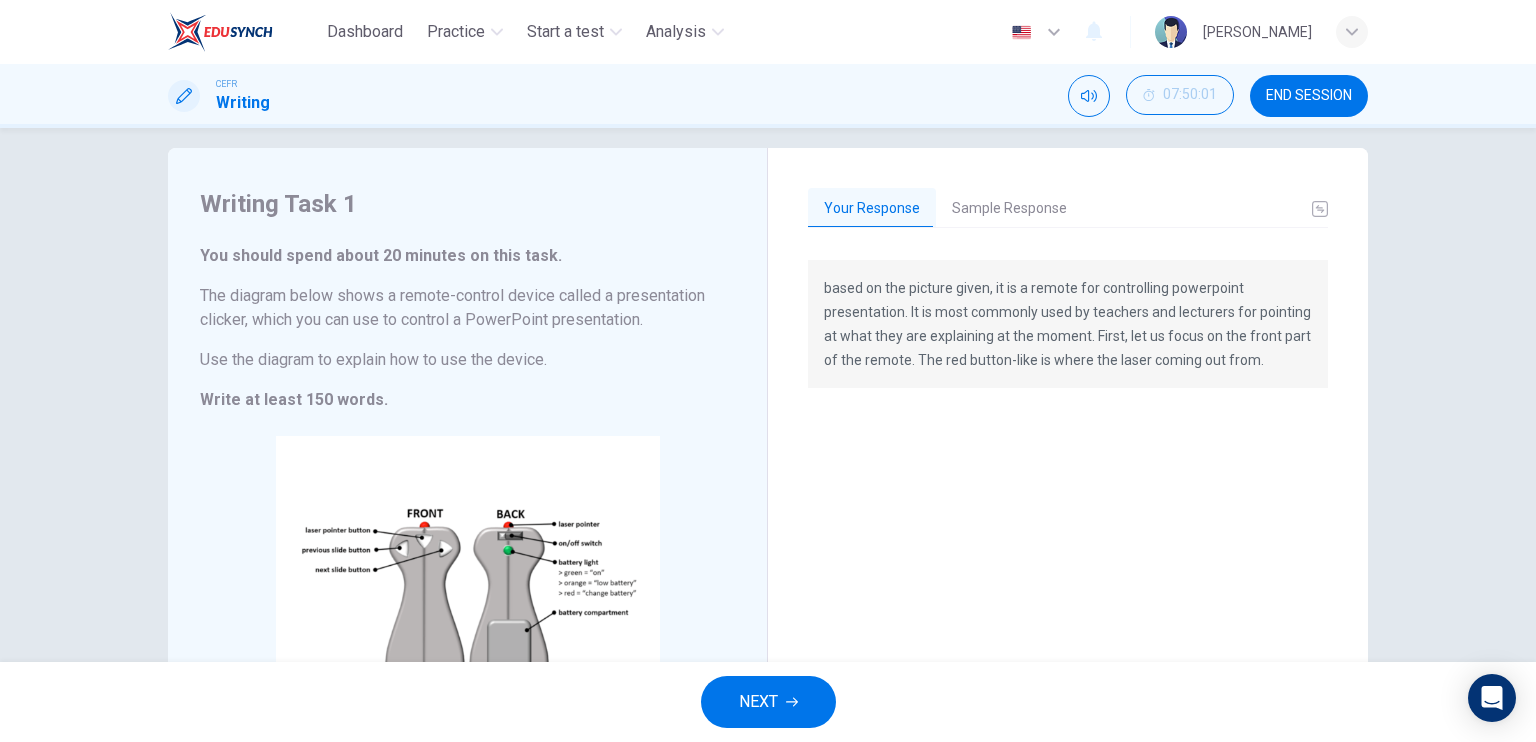 scroll, scrollTop: 0, scrollLeft: 0, axis: both 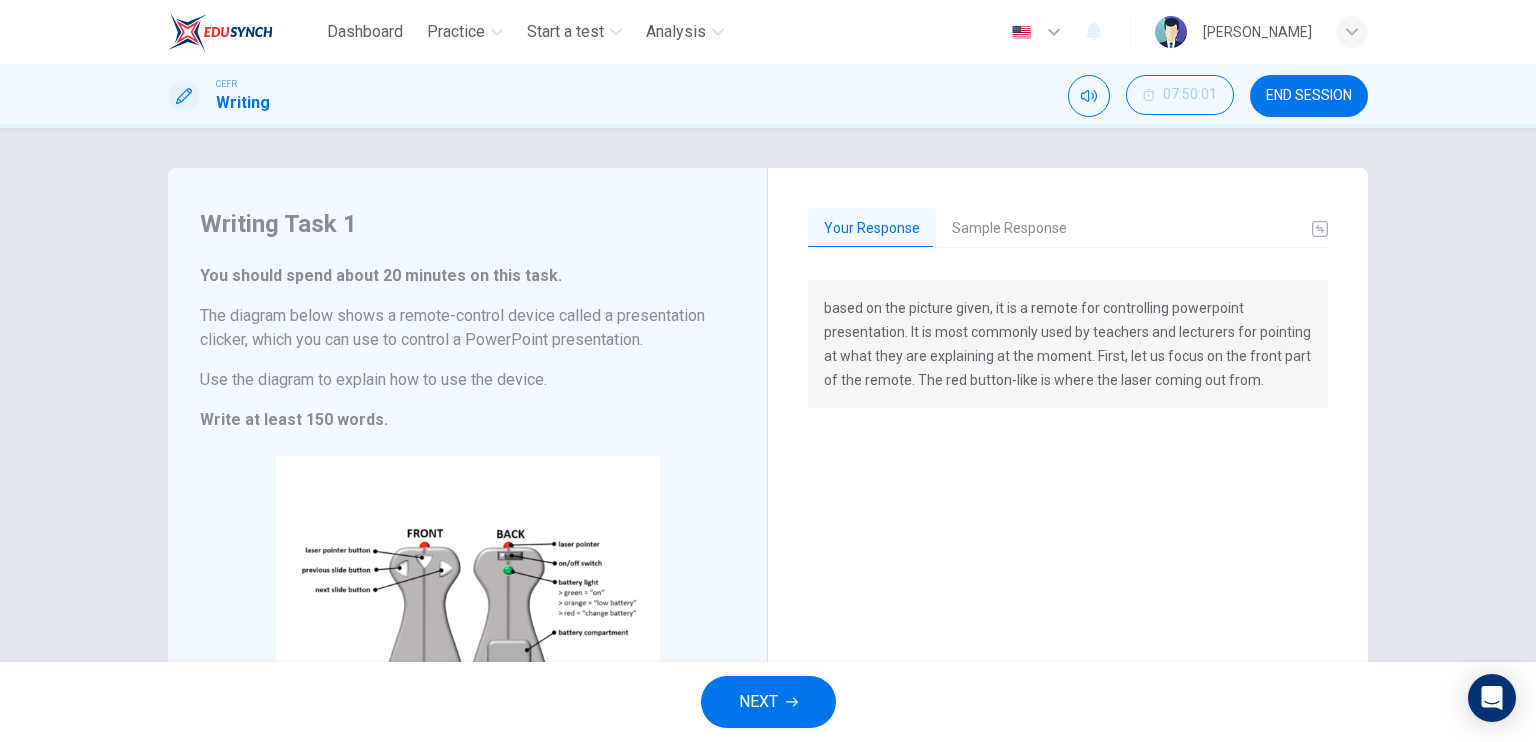 click on "Sample Response" at bounding box center [1009, 229] 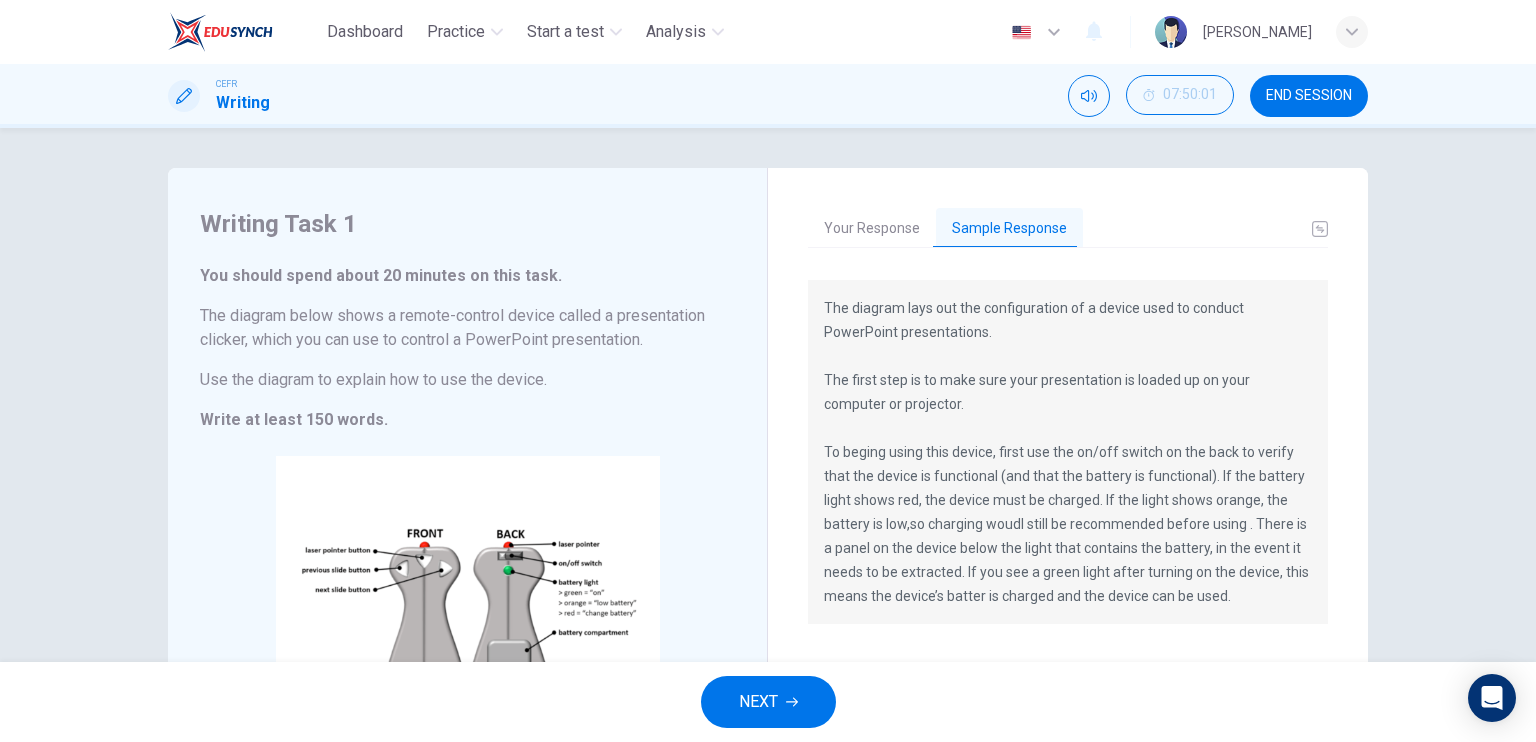 click on "The diagram lays out the configuration of a device used to conduct PowerPoint presentations.
The first step is to make sure your presentation is loaded up on your computer or projector.
To beging using this device, first use the on/off switch on the back to verify that the device is functional (and that the battery is functional). If the battery light shows red, the device must be charged. If the light shows orange, the battery is low,so charging woudl still be recommended before using . There is a panel on the device below the light that contains the battery, in the event it needs to be extracted. If you see a green light after turning on the device, this means the device’s batter is charged and the device can be used.
Should you wish to highlight or draw attention to something on one of your slides, press the button in the middle to activate the laser pointer. The laser pointer will be emitted from the red object on the side of the device that is facing away from you." at bounding box center [1068, 608] 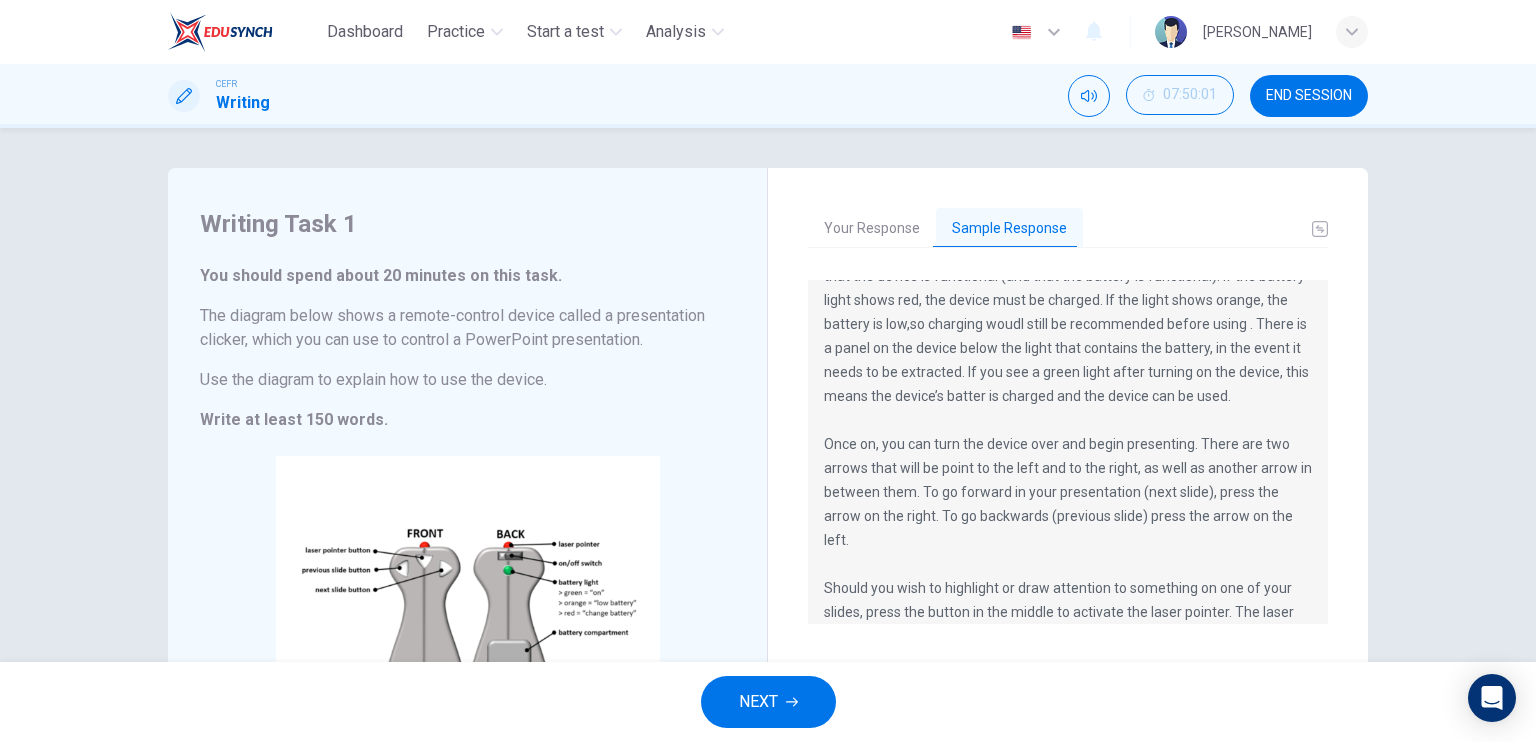 scroll, scrollTop: 0, scrollLeft: 0, axis: both 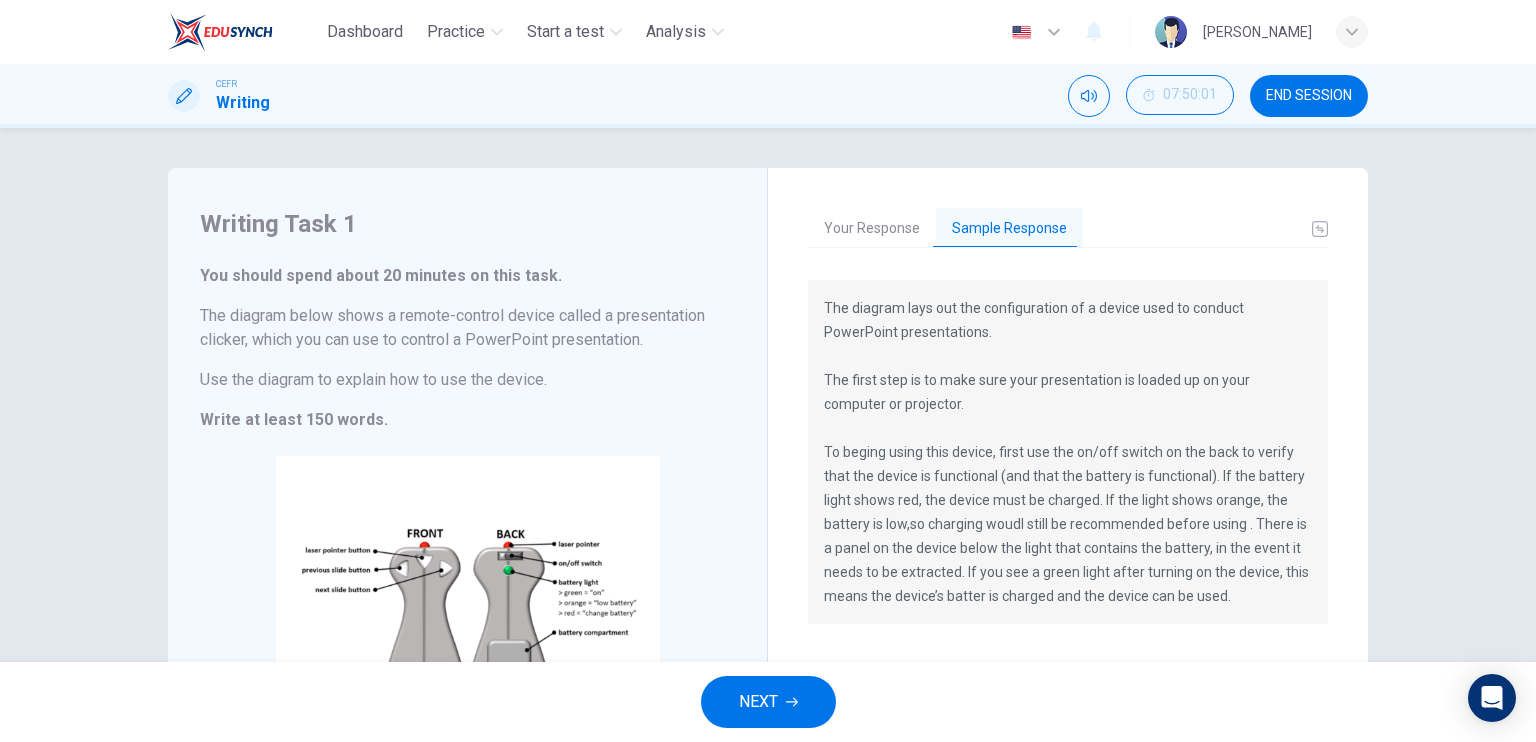click on "The diagram lays out the configuration of a device used to conduct PowerPoint presentations.
The first step is to make sure your presentation is loaded up on your computer or projector.
To beging using this device, first use the on/off switch on the back to verify that the device is functional (and that the battery is functional). If the battery light shows red, the device must be charged. If the light shows orange, the battery is low,so charging woudl still be recommended before using . There is a panel on the device below the light that contains the battery, in the event it needs to be extracted. If you see a green light after turning on the device, this means the device’s batter is charged and the device can be used.
Should you wish to highlight or draw attention to something on one of your slides, press the button in the middle to activate the laser pointer. The laser pointer will be emitted from the red object on the side of the device that is facing away from you." at bounding box center (1068, 608) 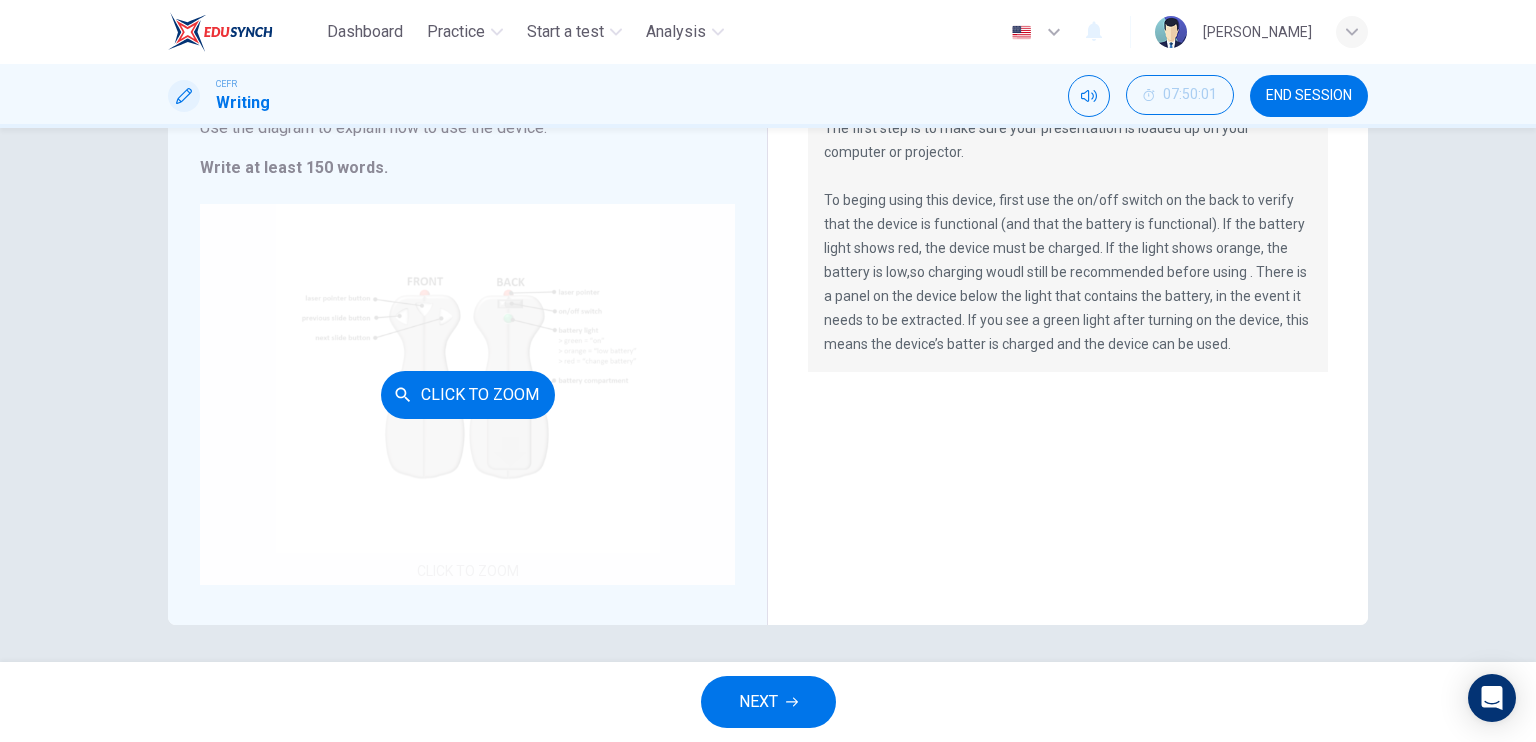 scroll, scrollTop: 254, scrollLeft: 0, axis: vertical 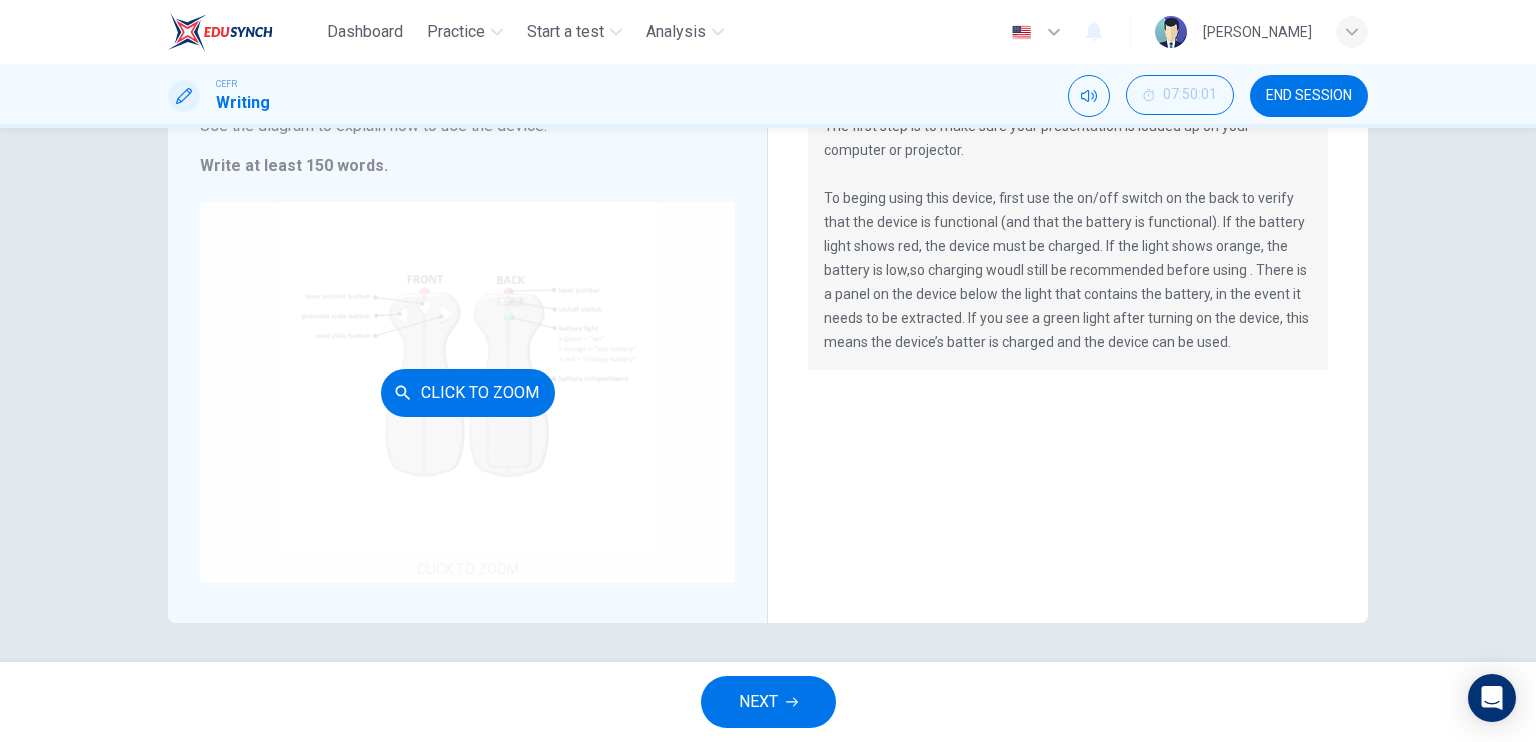 click on "Click to Zoom" at bounding box center [468, 393] 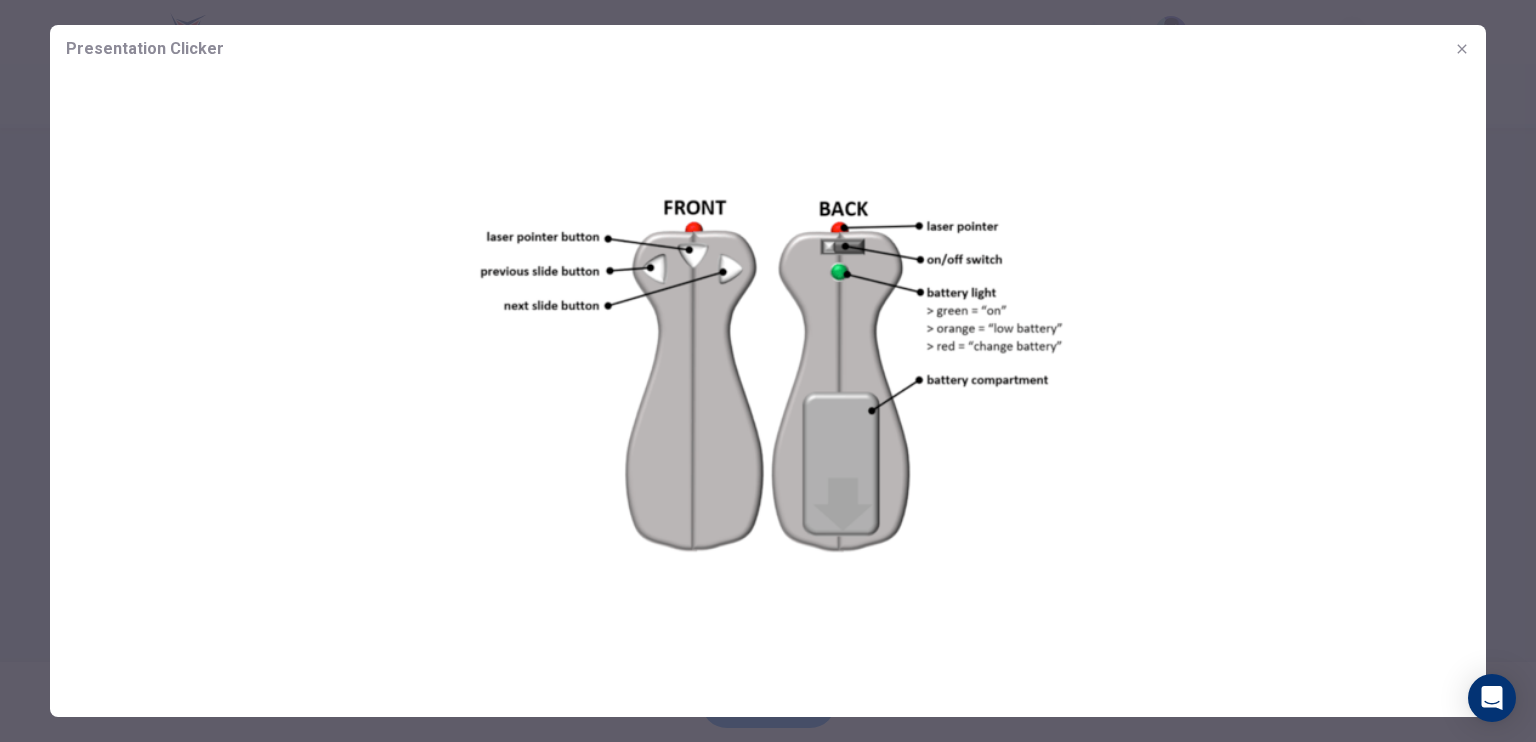 click at bounding box center [768, 376] 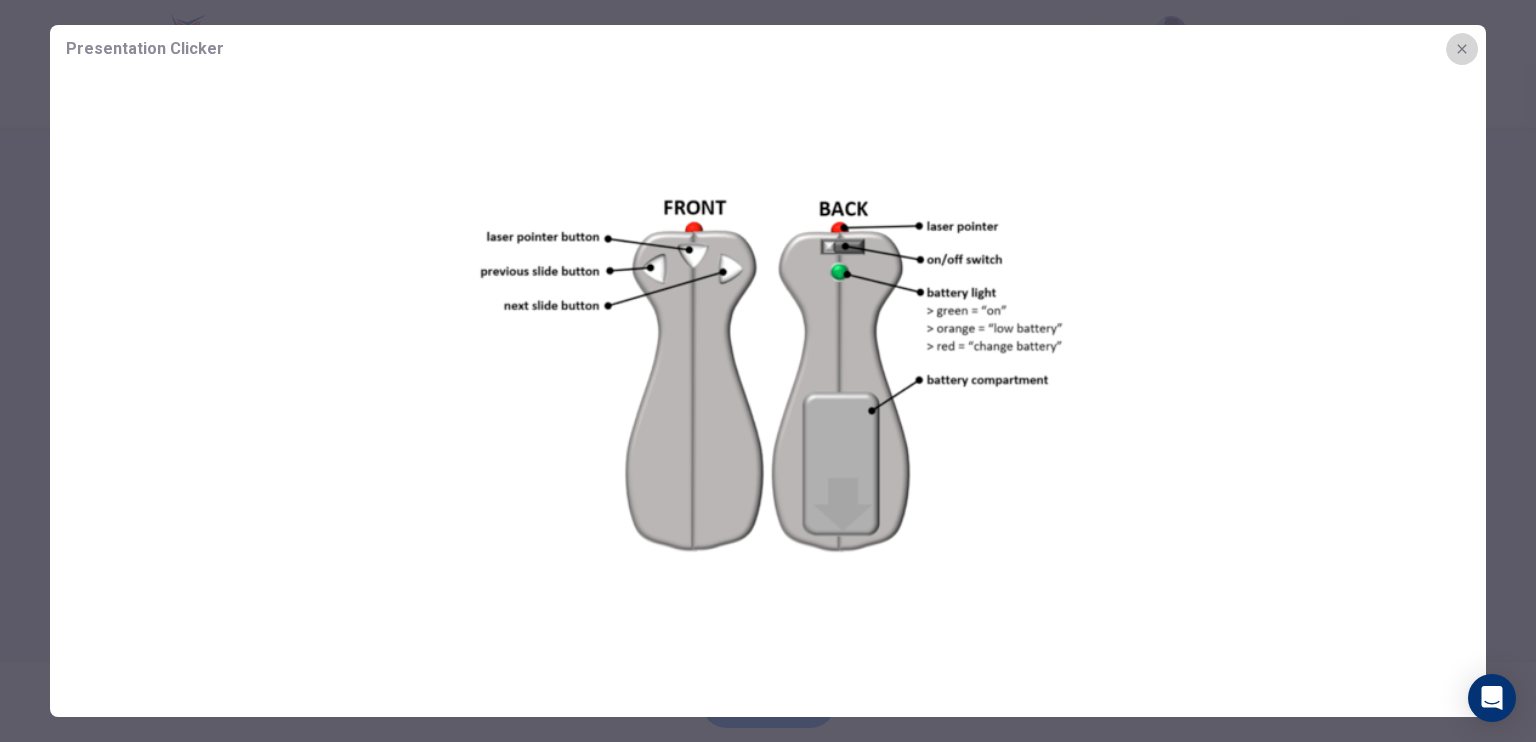 click 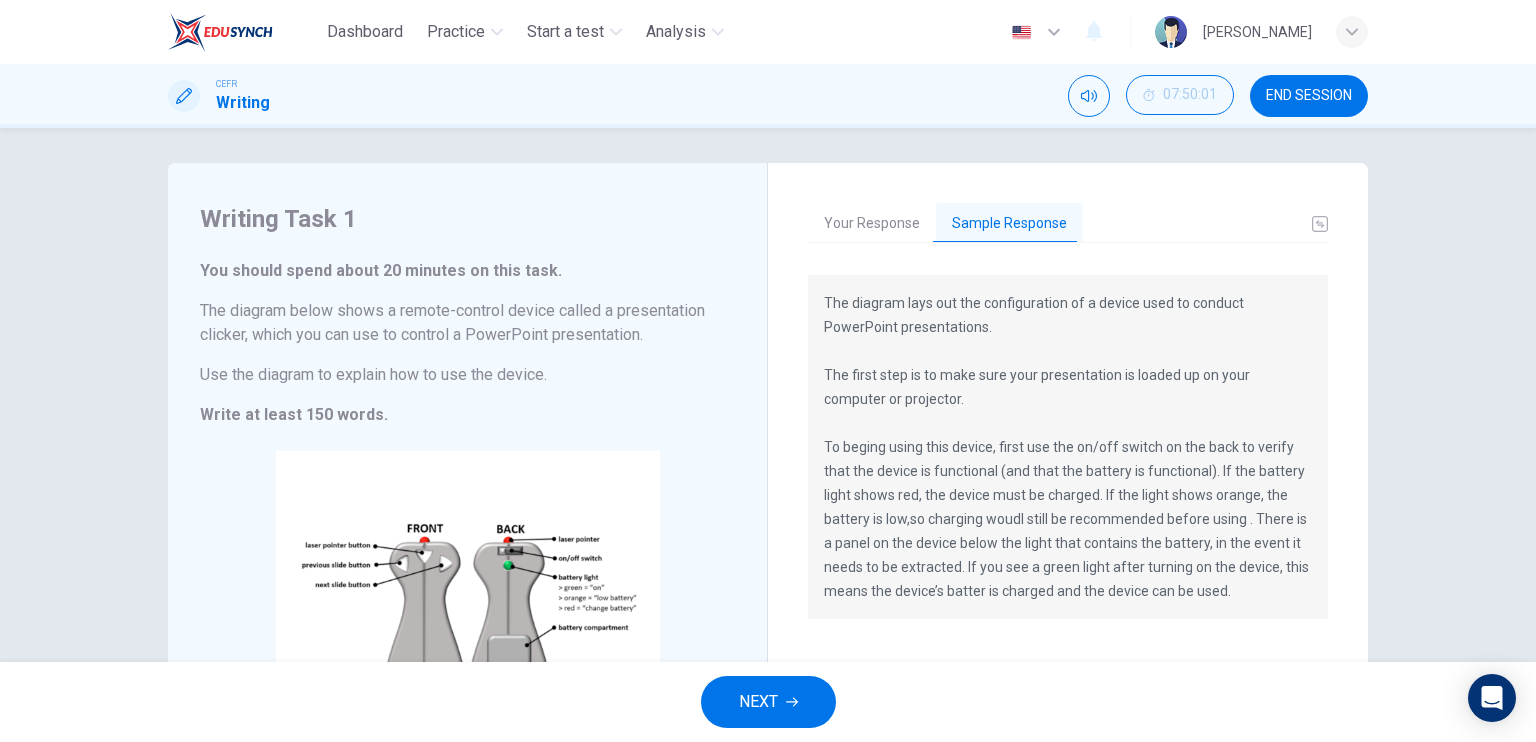 scroll, scrollTop: 0, scrollLeft: 0, axis: both 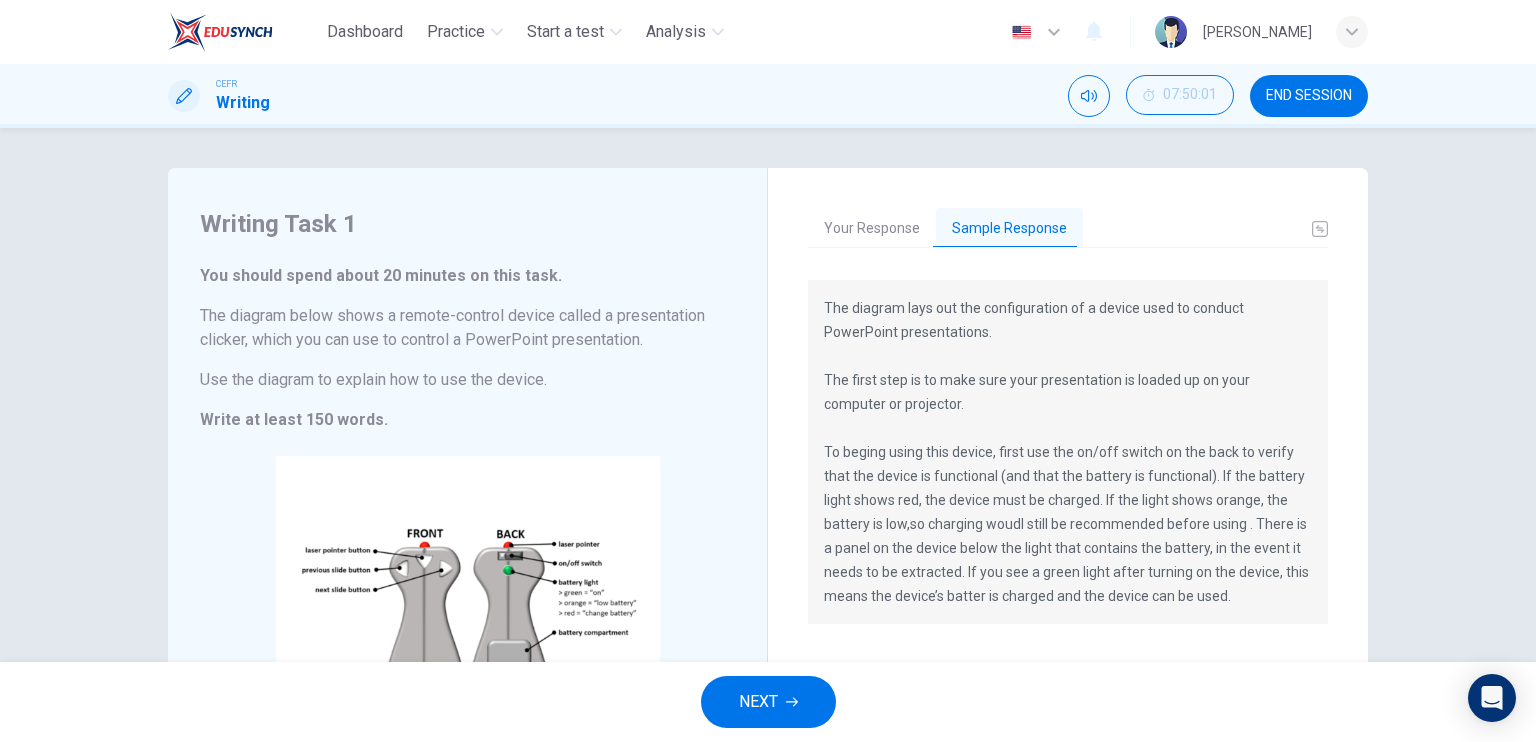 click on "Sample Response" at bounding box center (1009, 229) 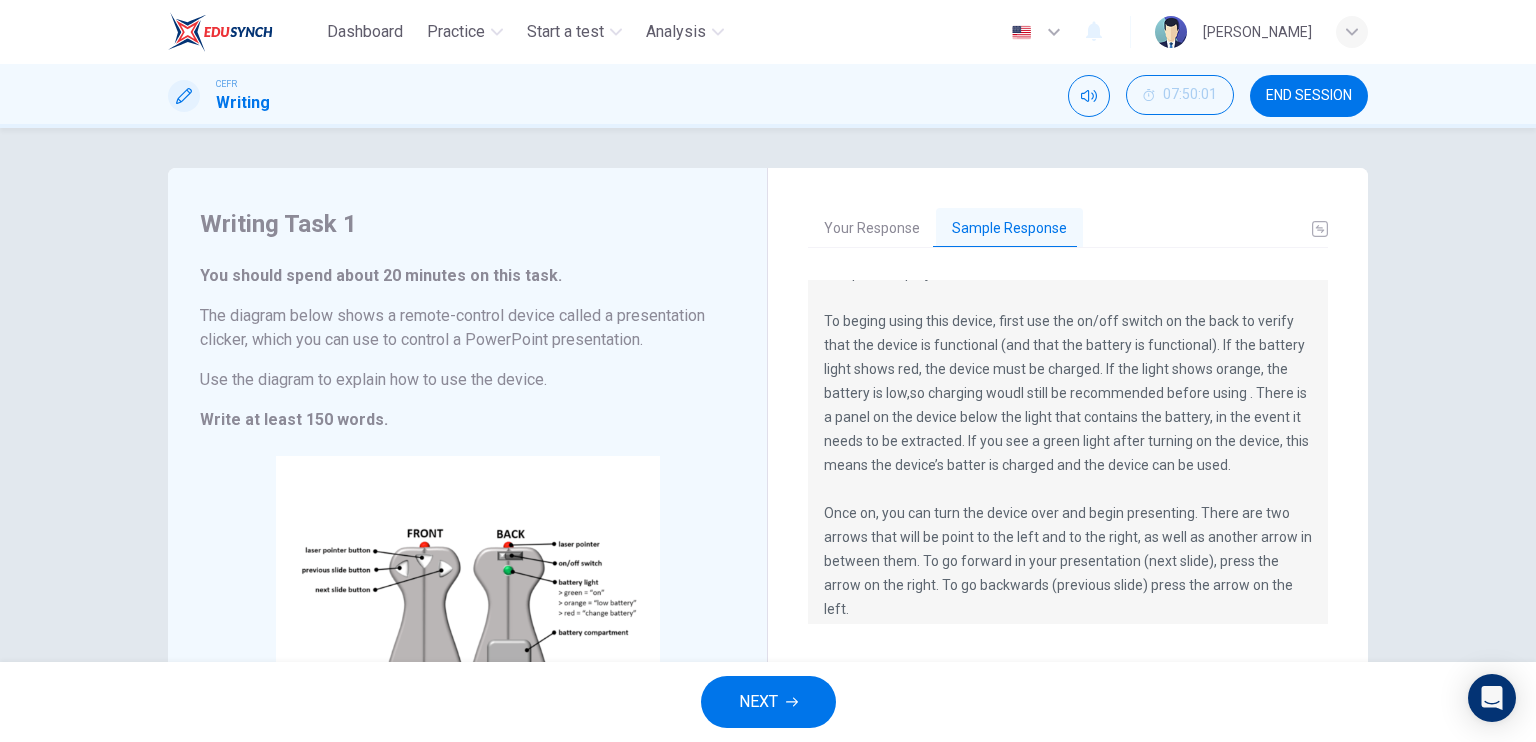 scroll, scrollTop: 12, scrollLeft: 0, axis: vertical 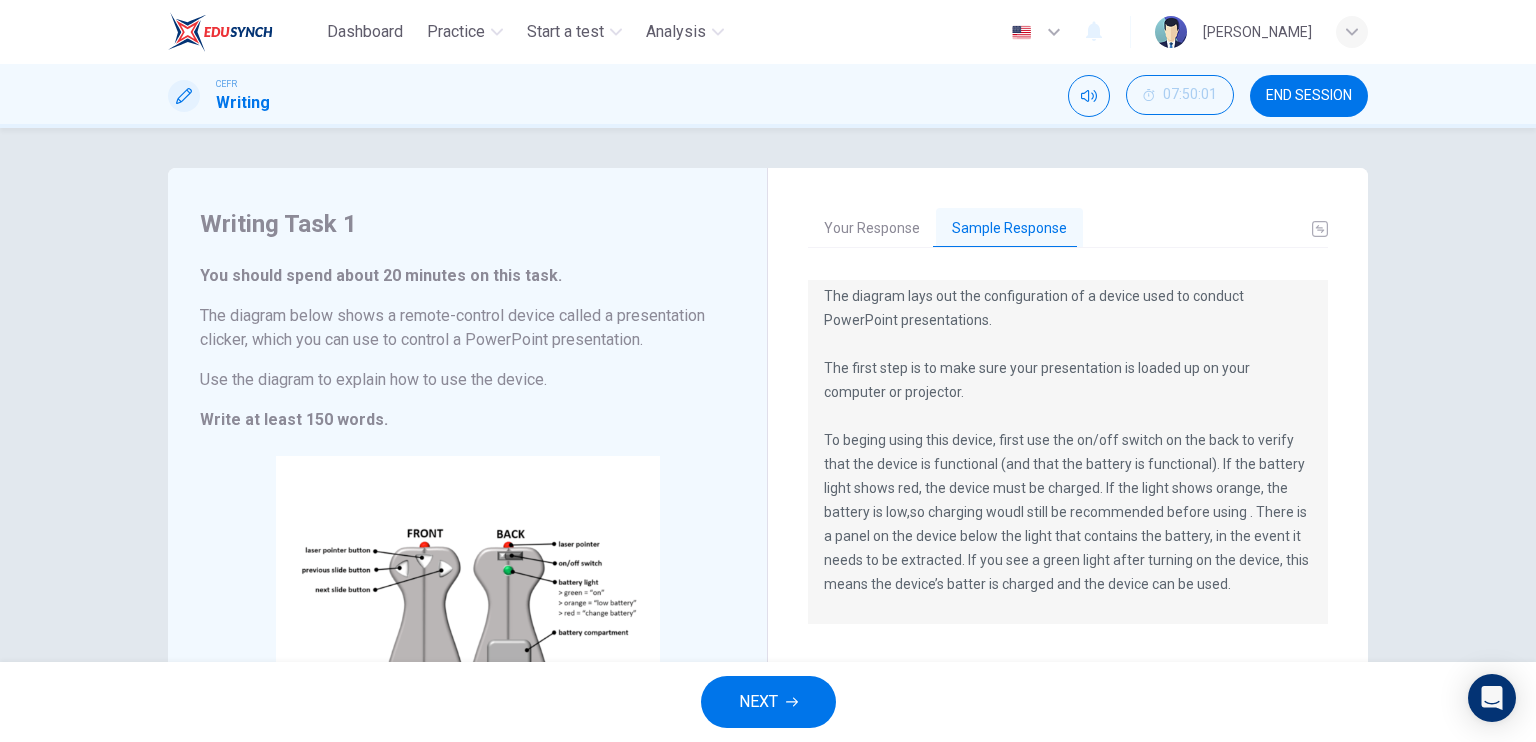 drag, startPoint x: 1035, startPoint y: 397, endPoint x: 1082, endPoint y: 462, distance: 80.21222 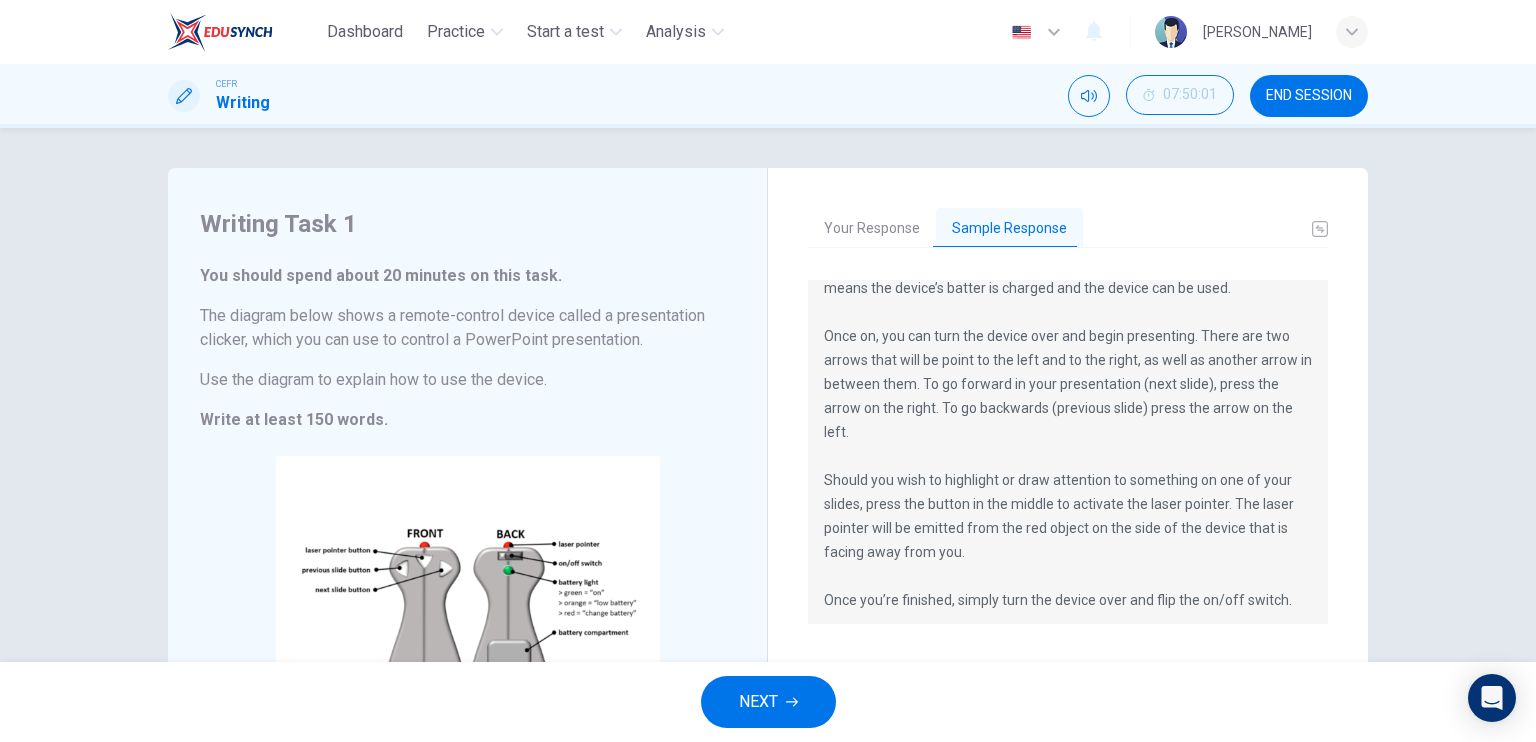 scroll, scrollTop: 312, scrollLeft: 0, axis: vertical 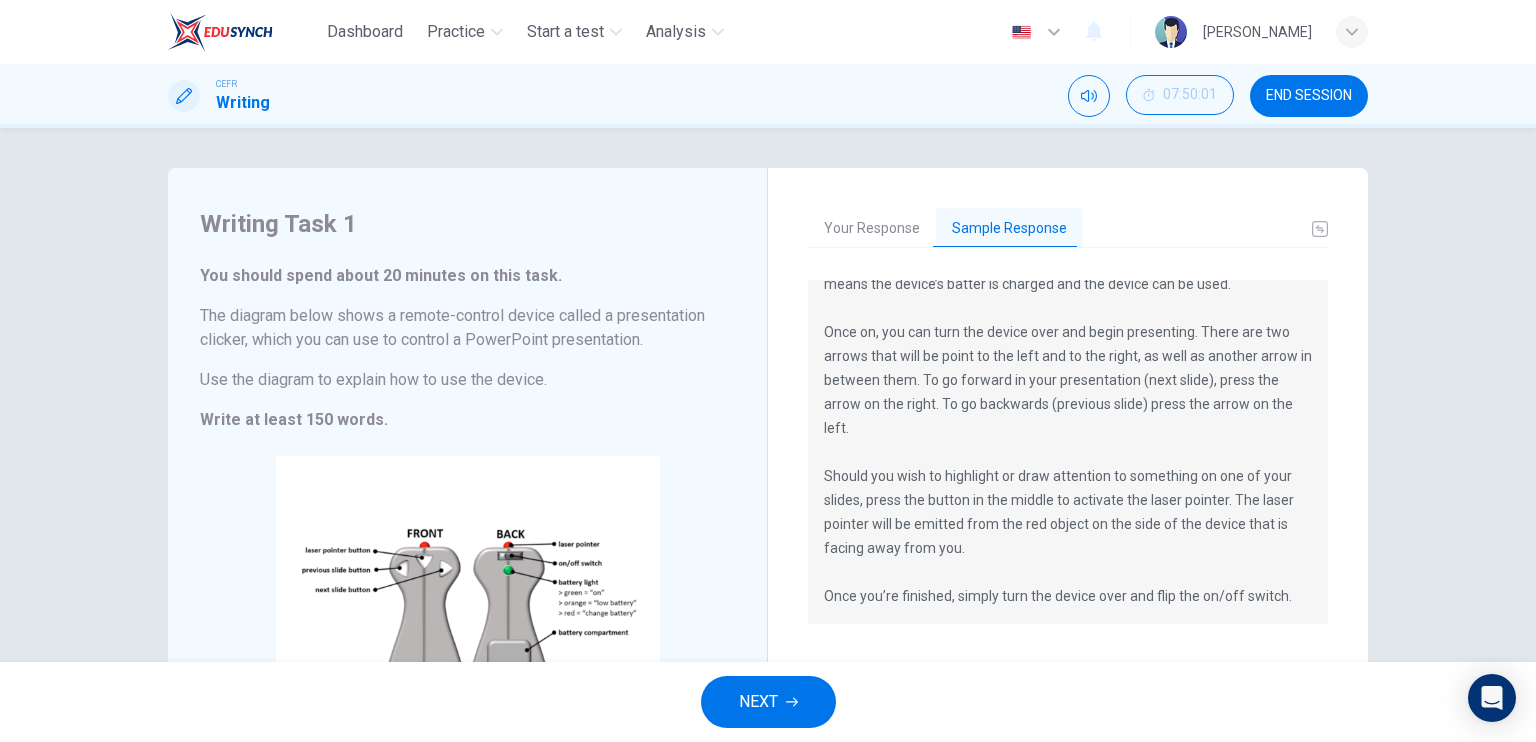 click on "NEXT" at bounding box center [768, 702] 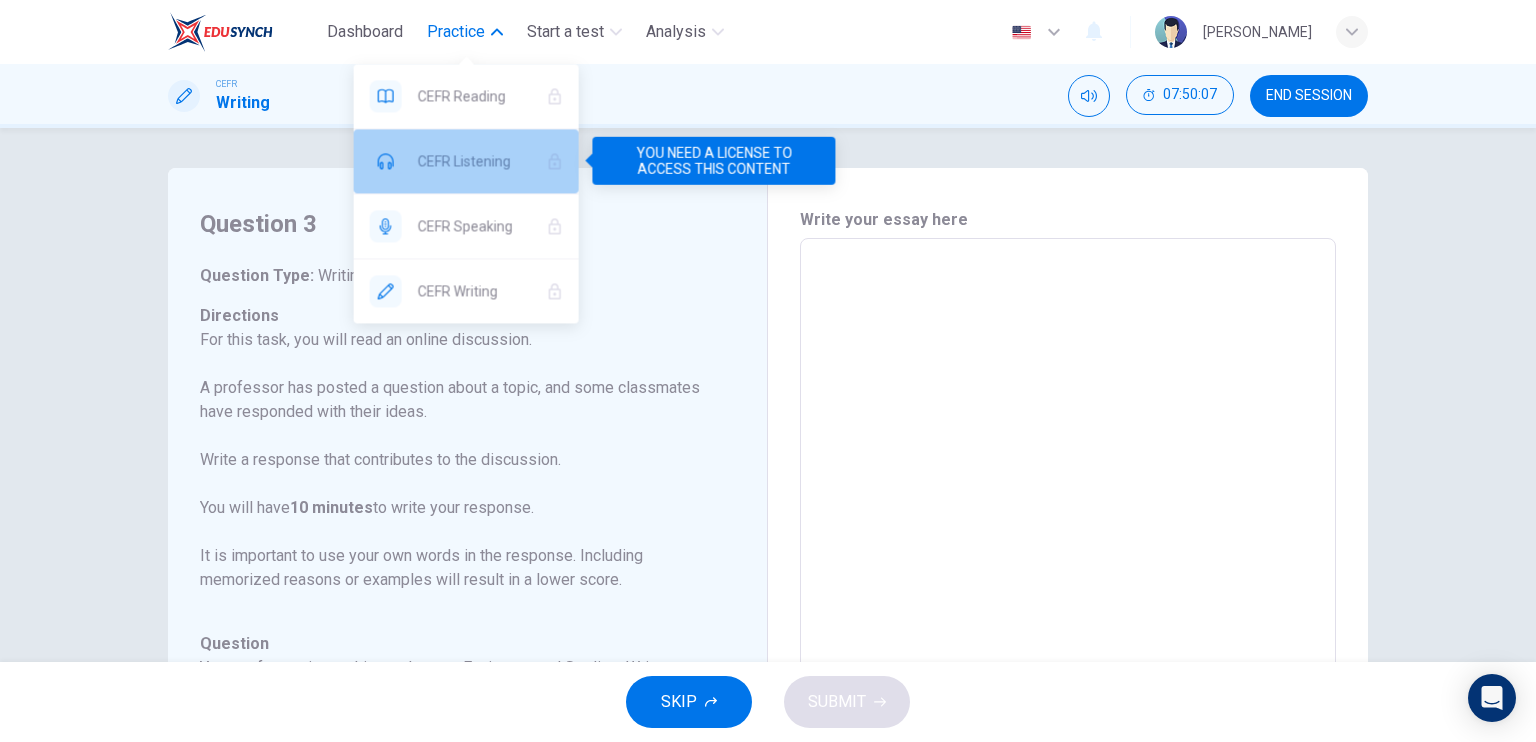 click on "CEFR Listening" at bounding box center (466, 161) 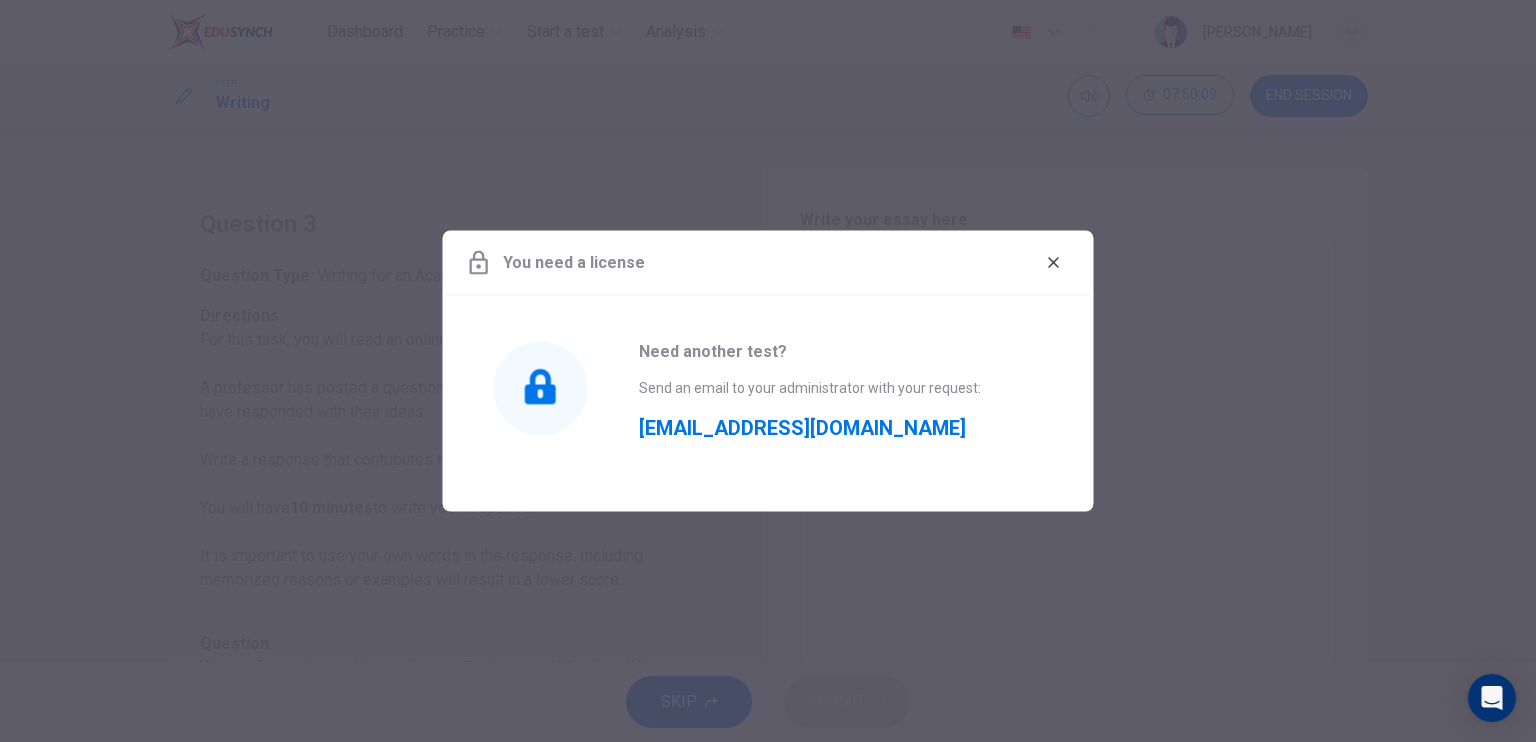 click on "Send an email to your administrator with your request:" at bounding box center (810, 388) 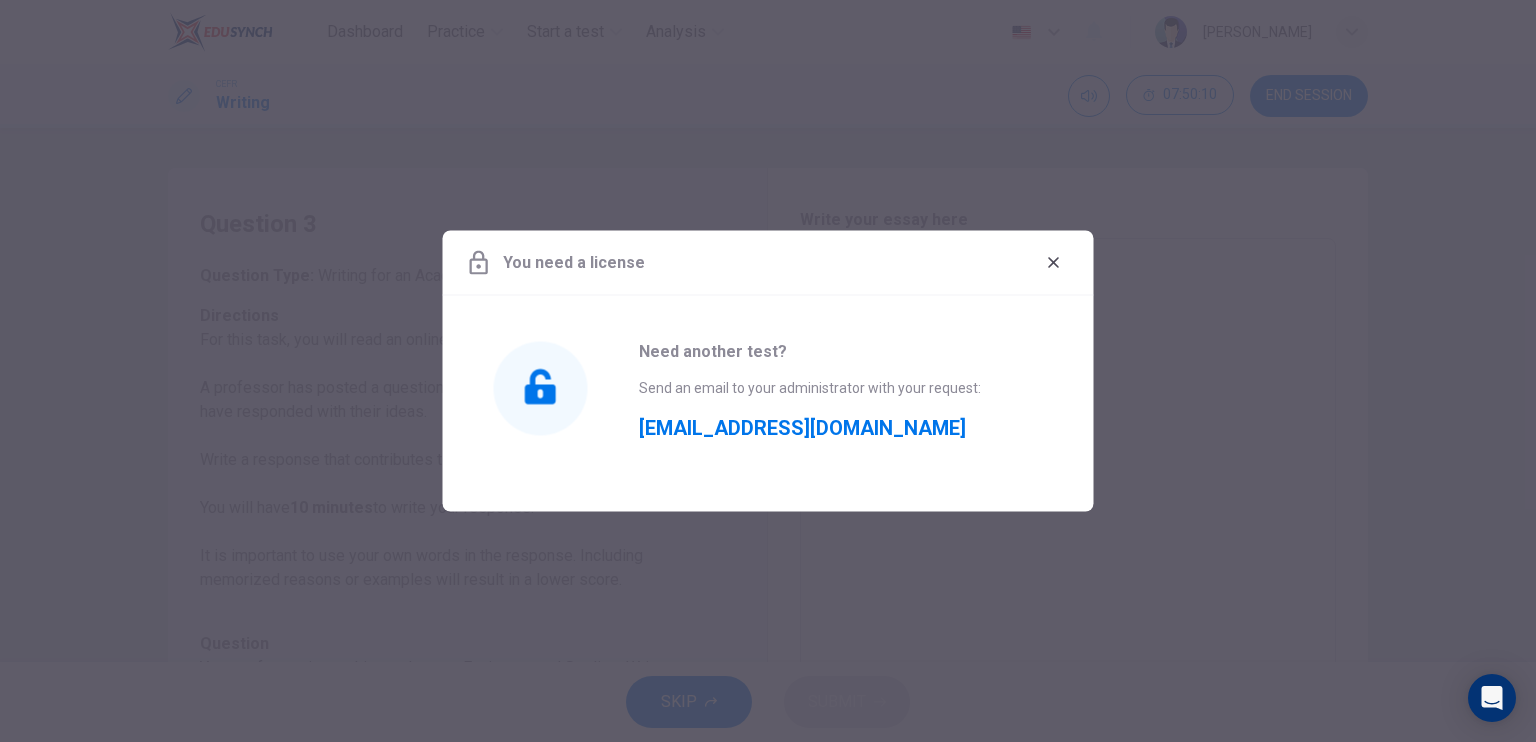 click on "Send an email to your administrator with your request:" at bounding box center [810, 388] 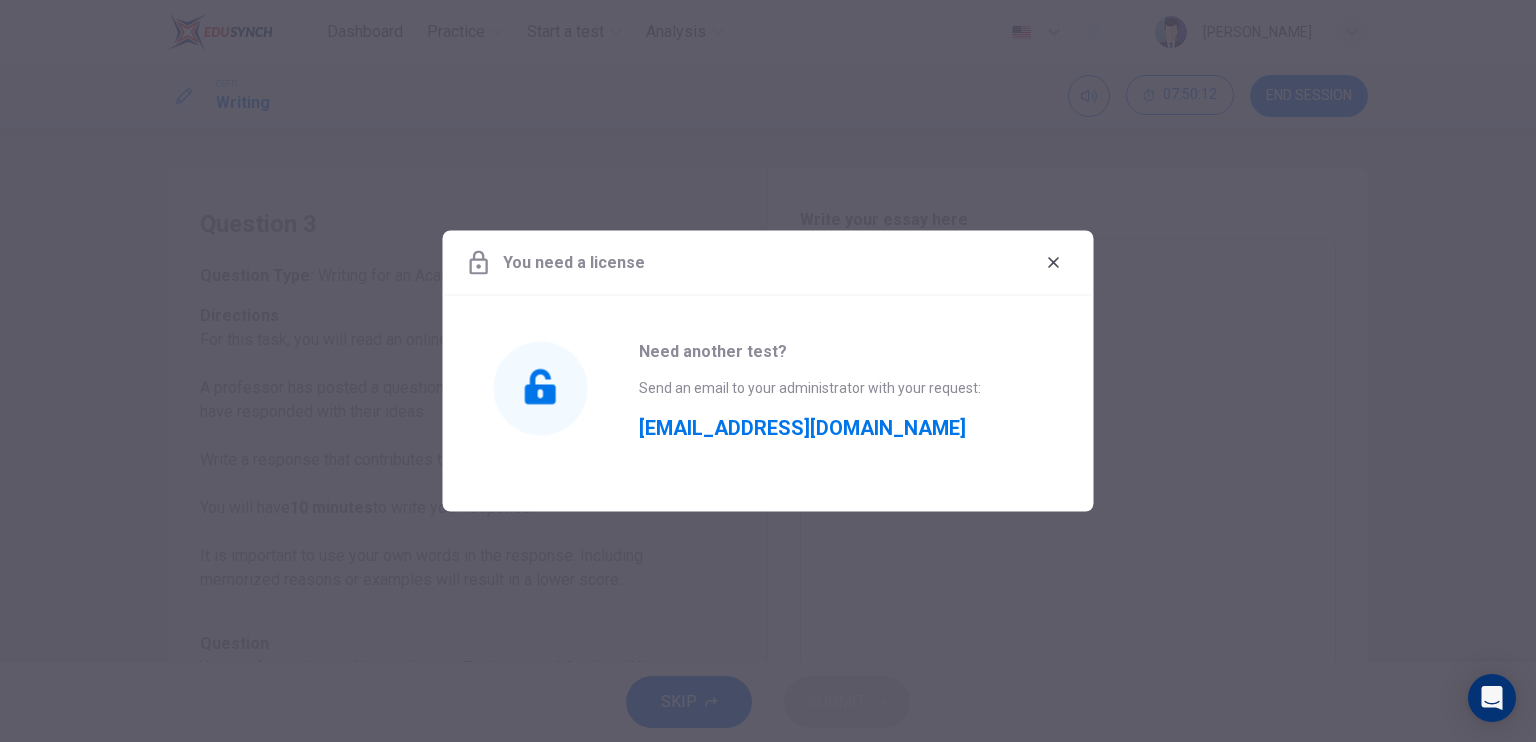 click at bounding box center [1054, 263] 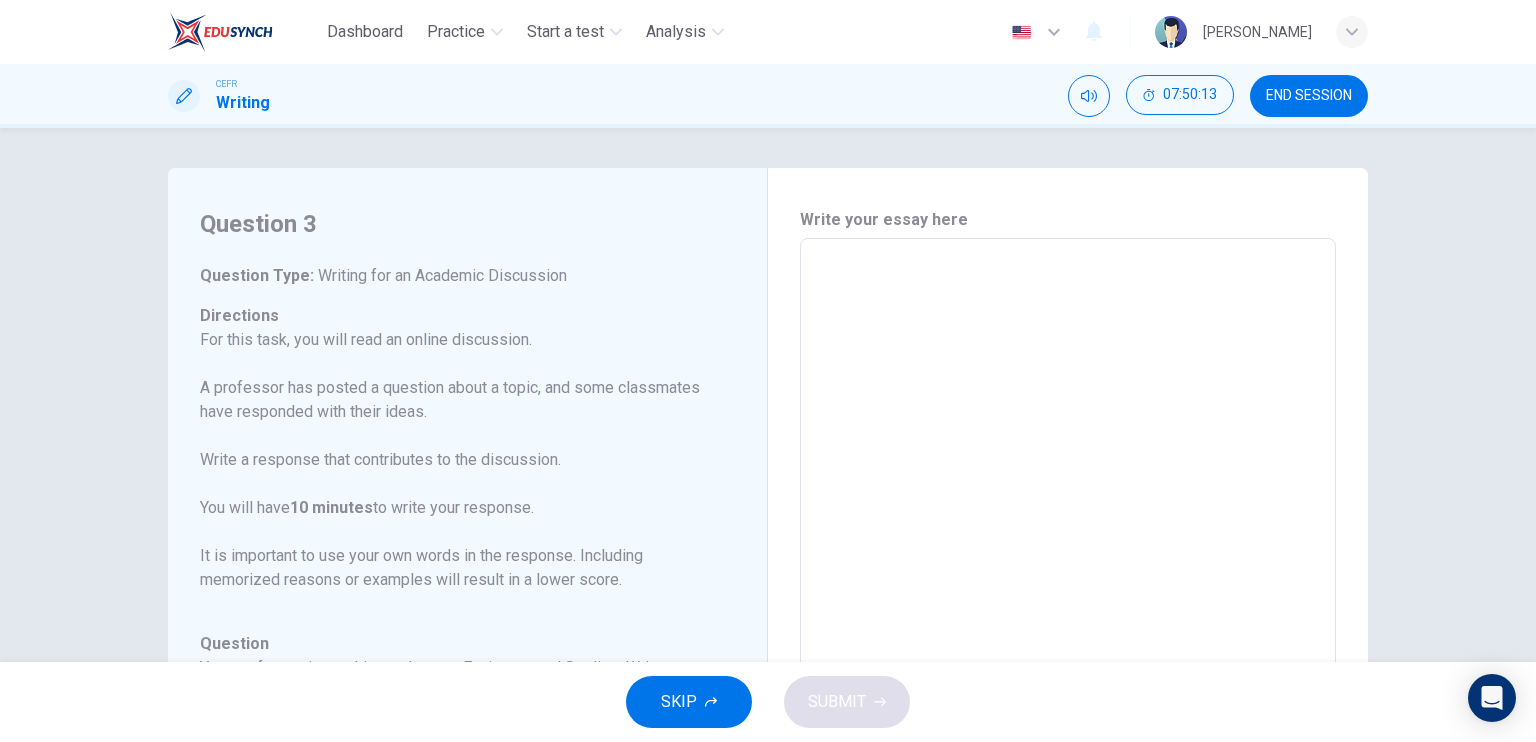 click on "END SESSION" at bounding box center (1309, 96) 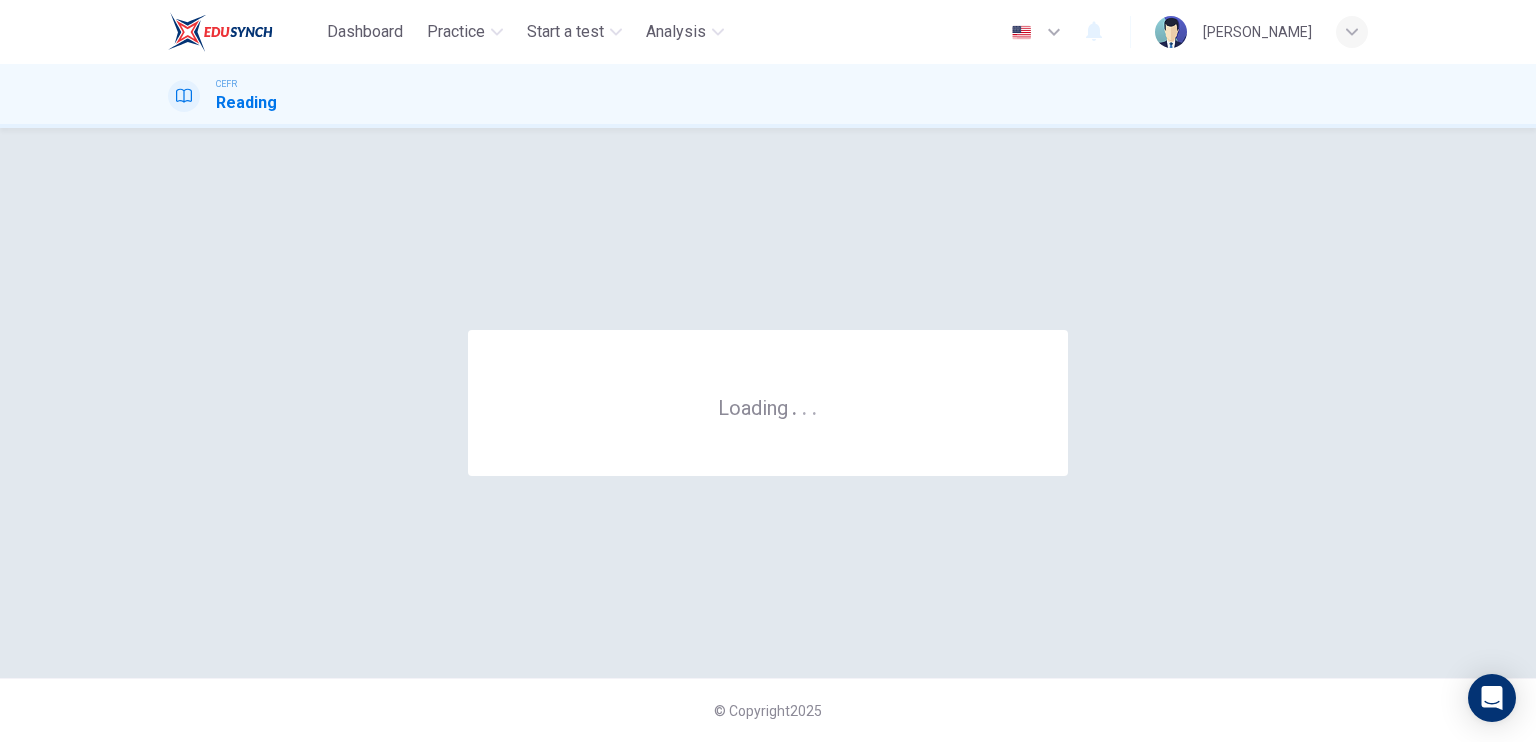 scroll, scrollTop: 0, scrollLeft: 0, axis: both 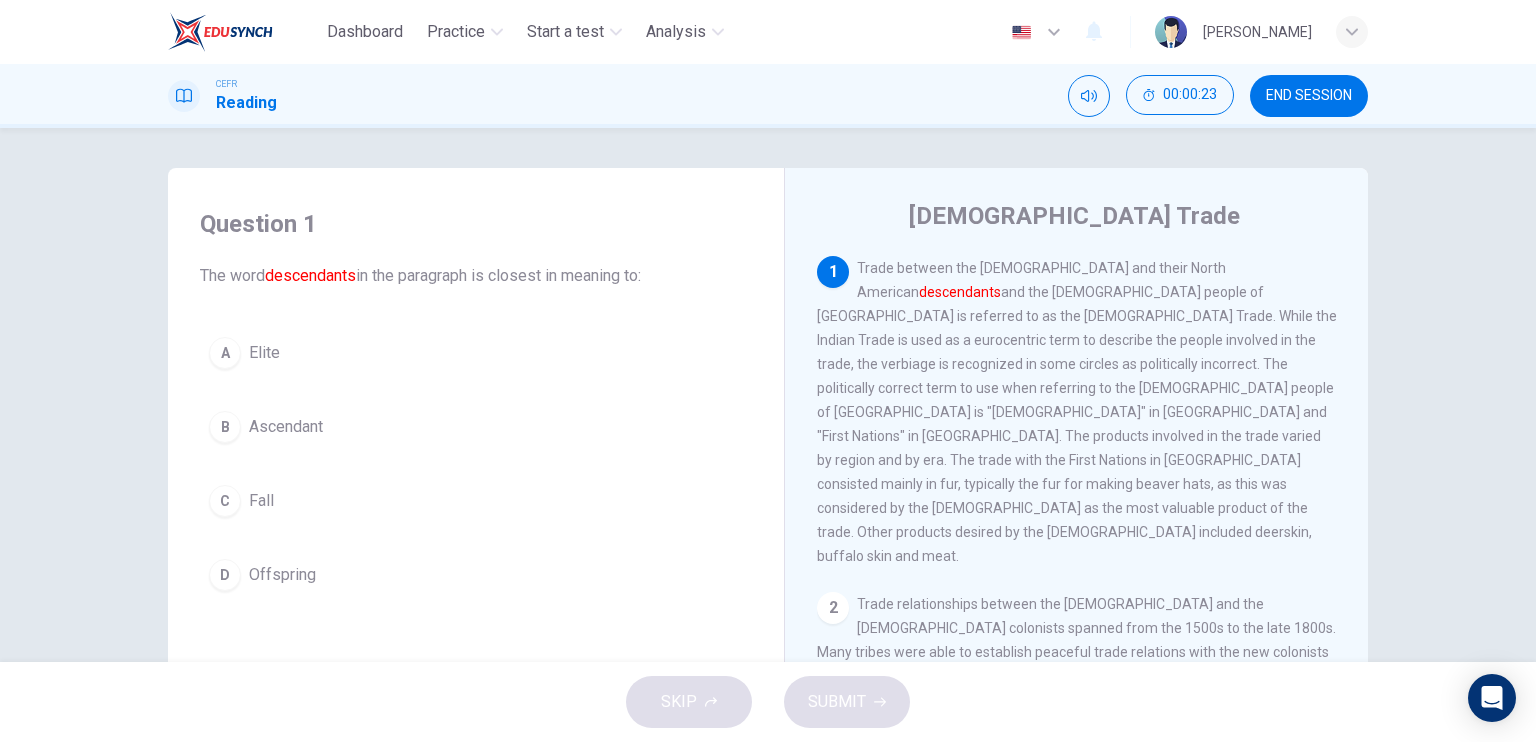 click on "Question 1 The word  descendants  in the paragraph is closest in meaning to: A Elite B Ascendant C Fall D Offspring" at bounding box center (476, 404) 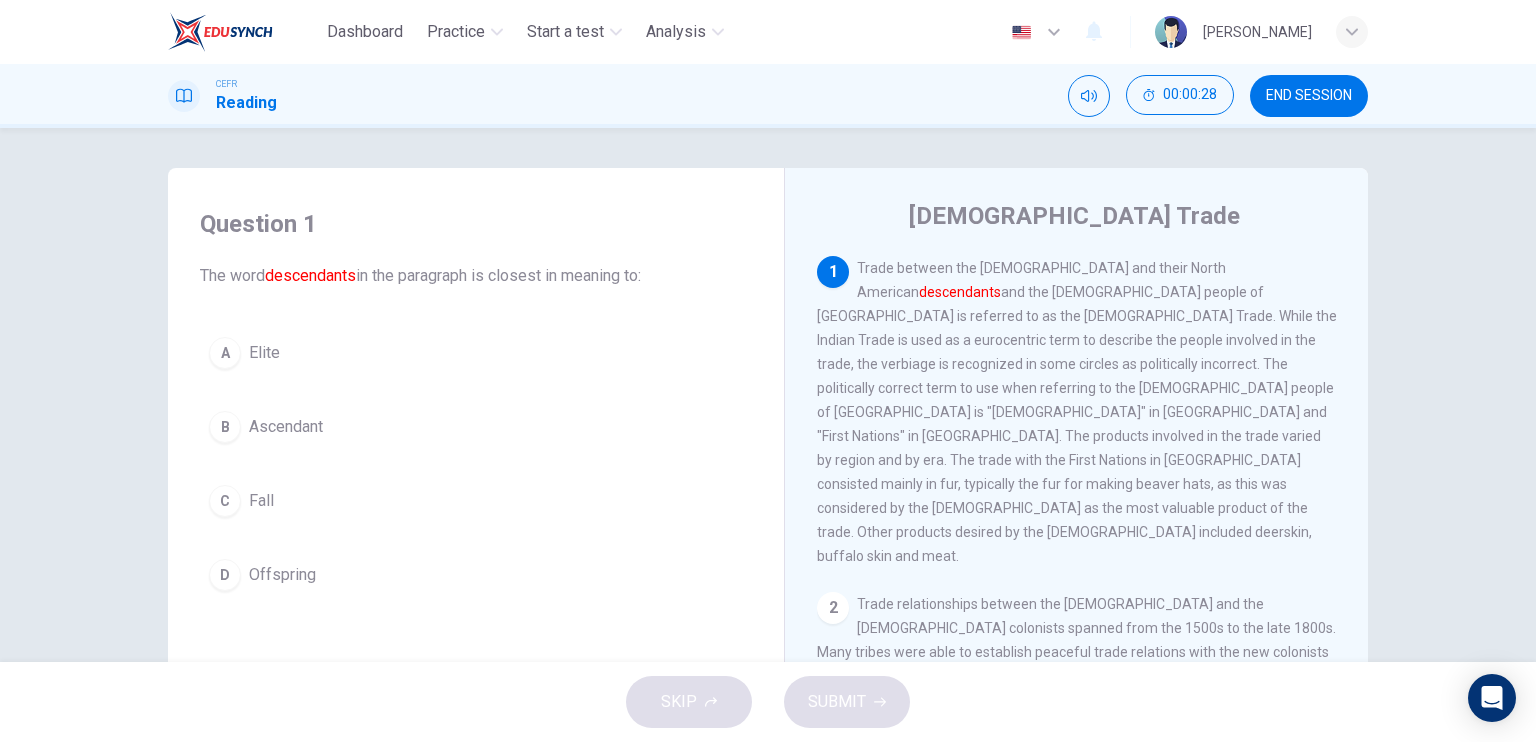 click on "Question 1" at bounding box center [476, 224] 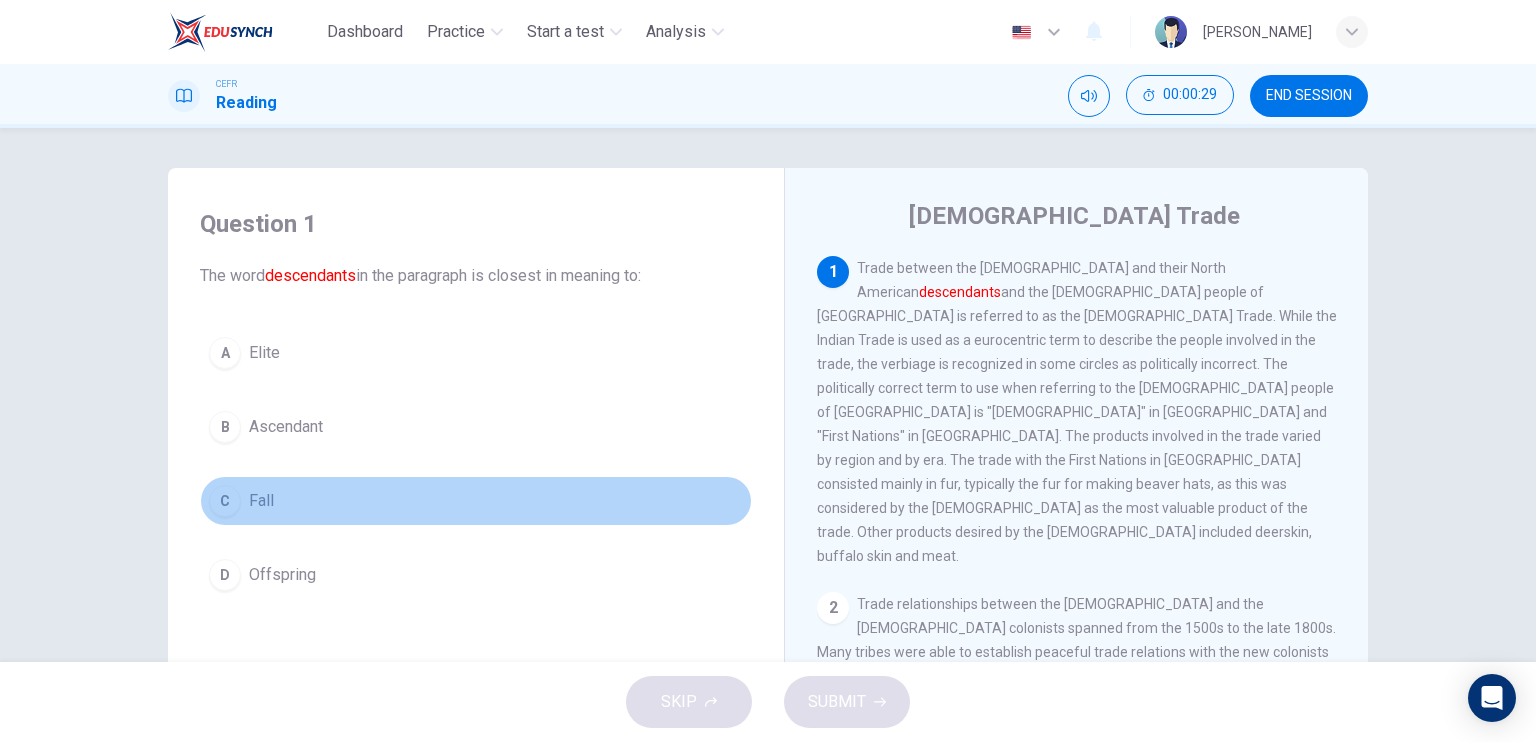 click on "Fall" at bounding box center (261, 501) 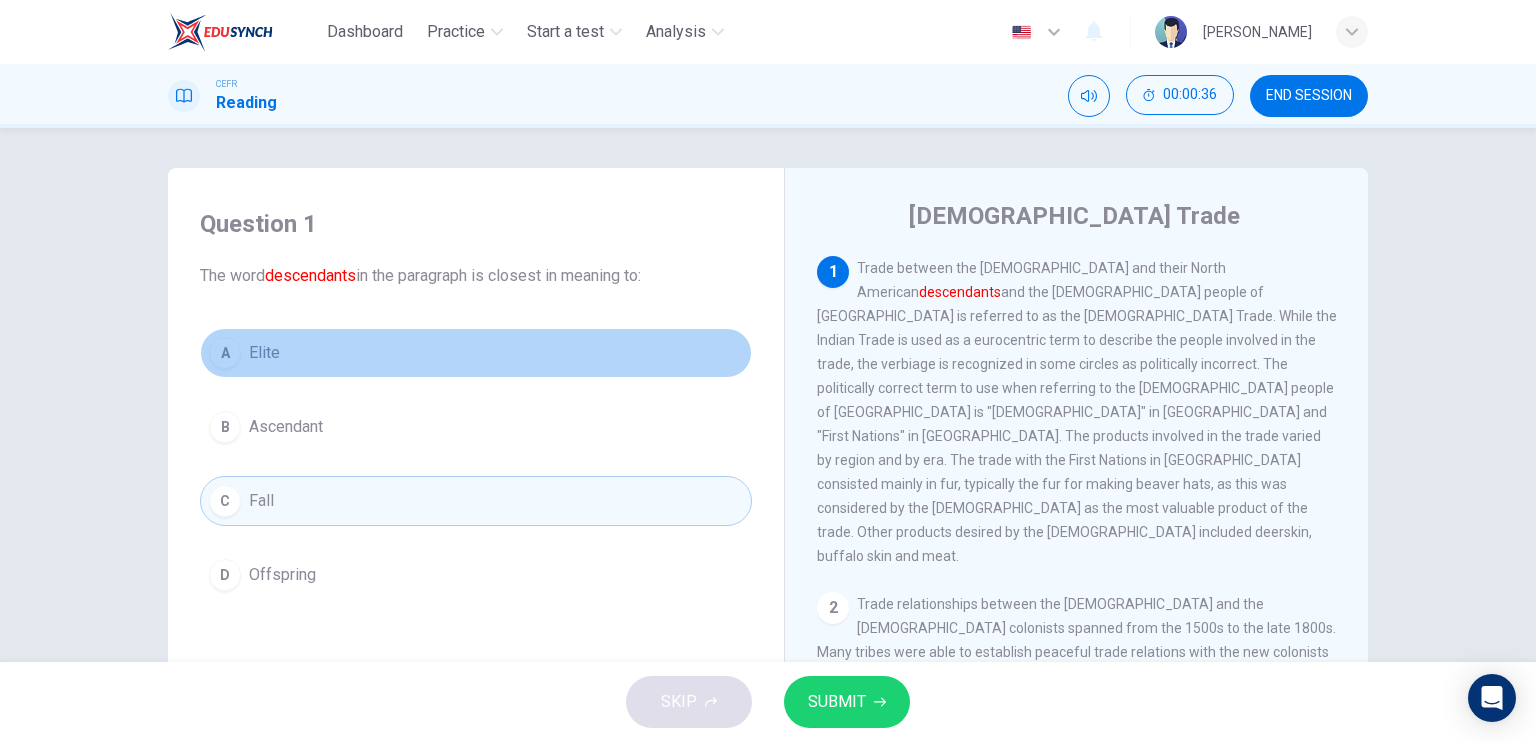 click on "A Elite" at bounding box center (476, 353) 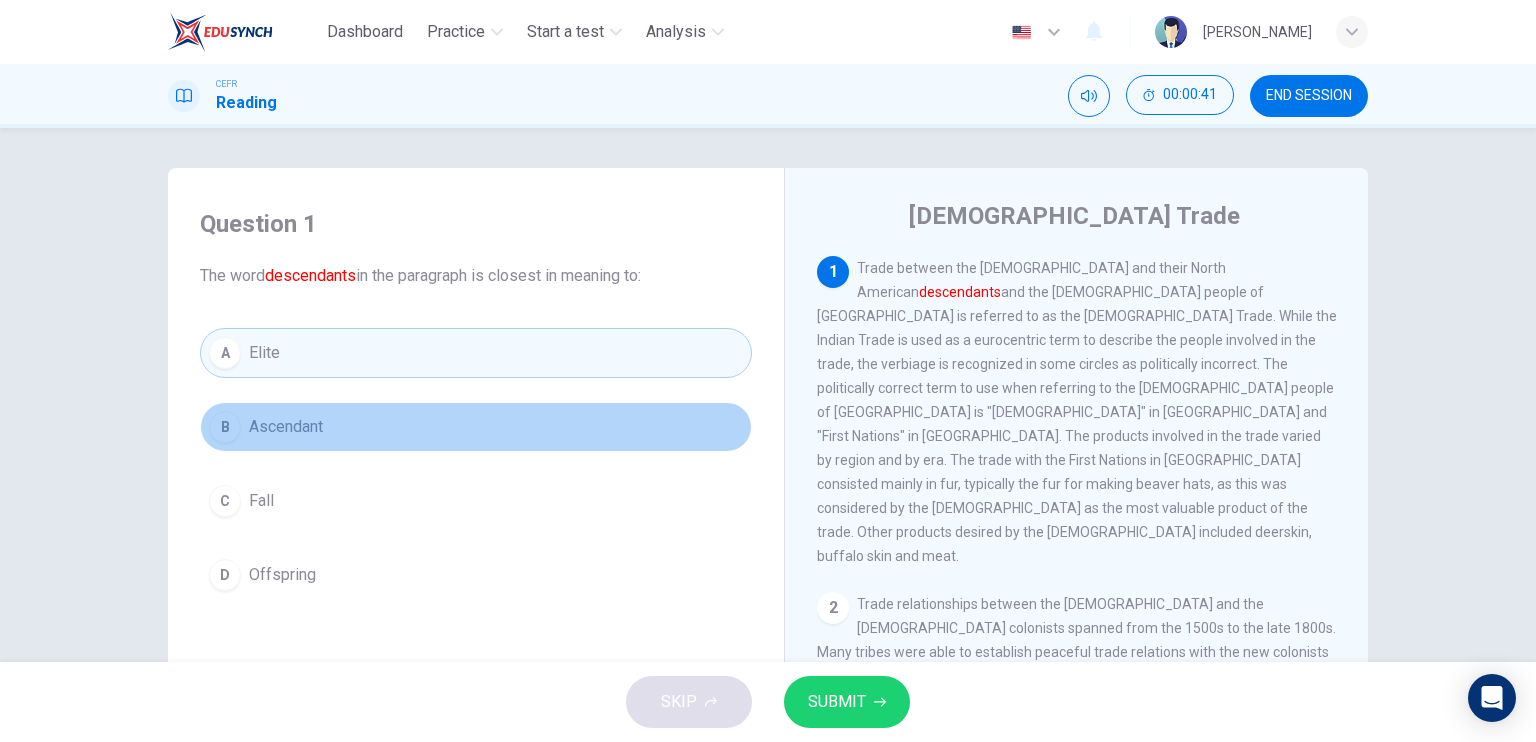 click on "B Ascendant" at bounding box center [476, 427] 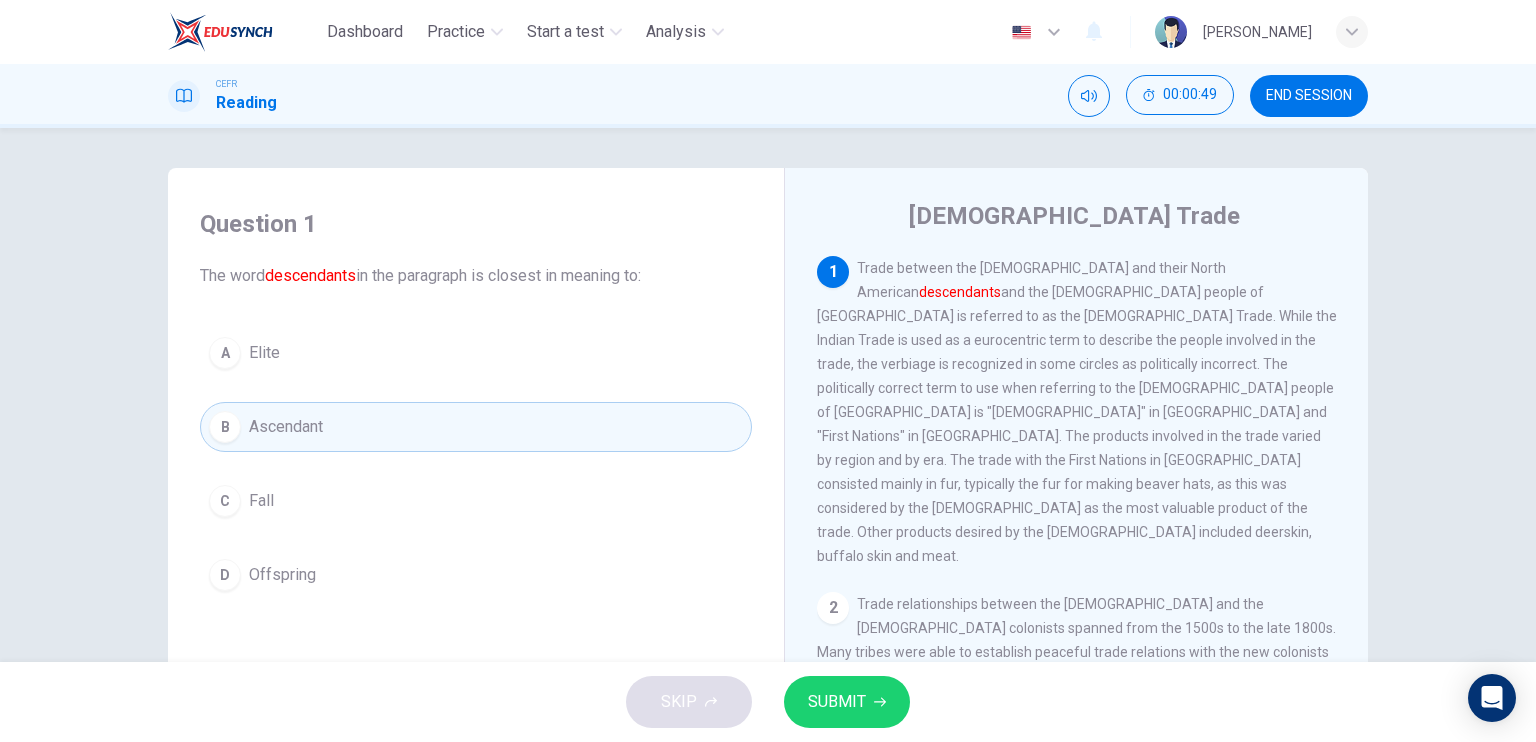 click on "A Elite" at bounding box center (476, 353) 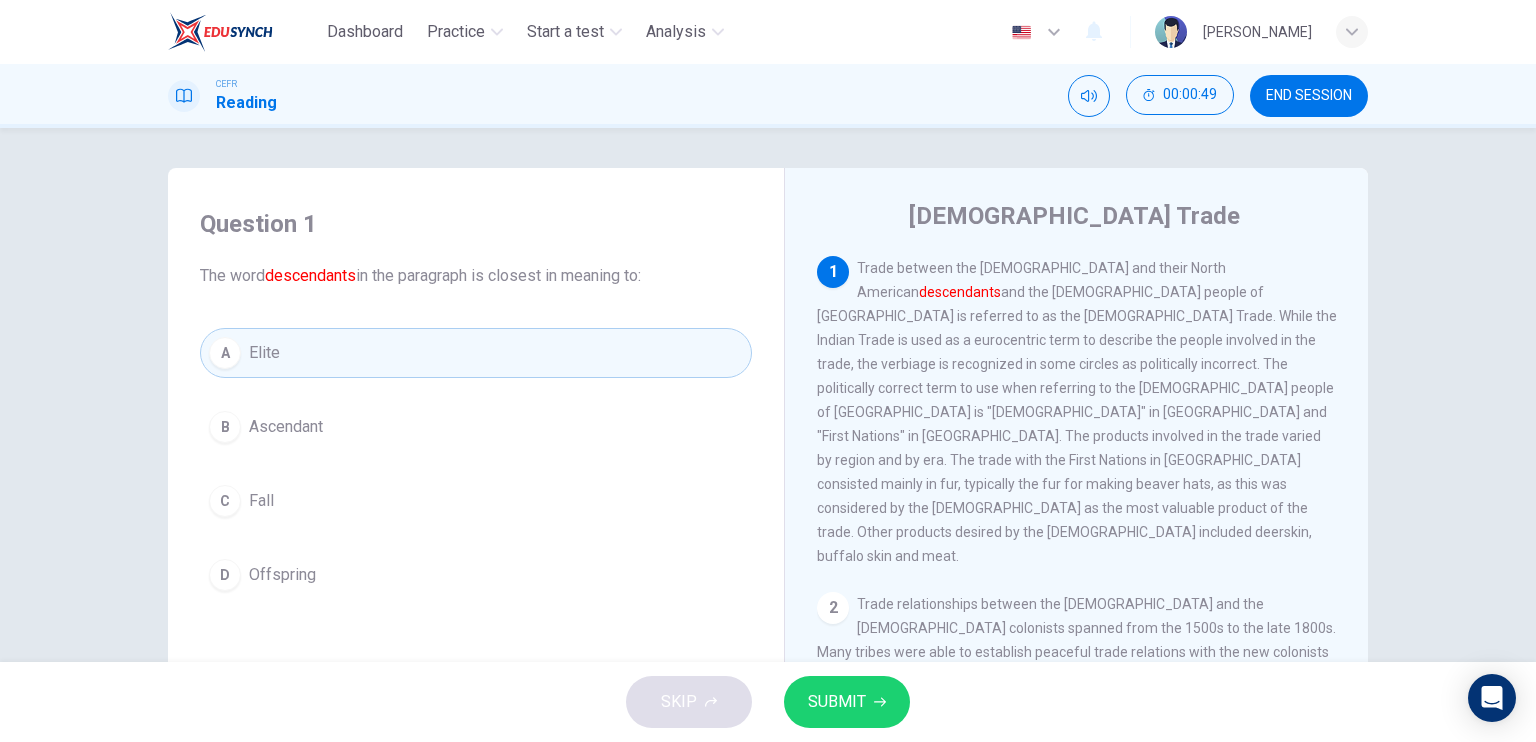 click on "SUBMIT" at bounding box center (847, 702) 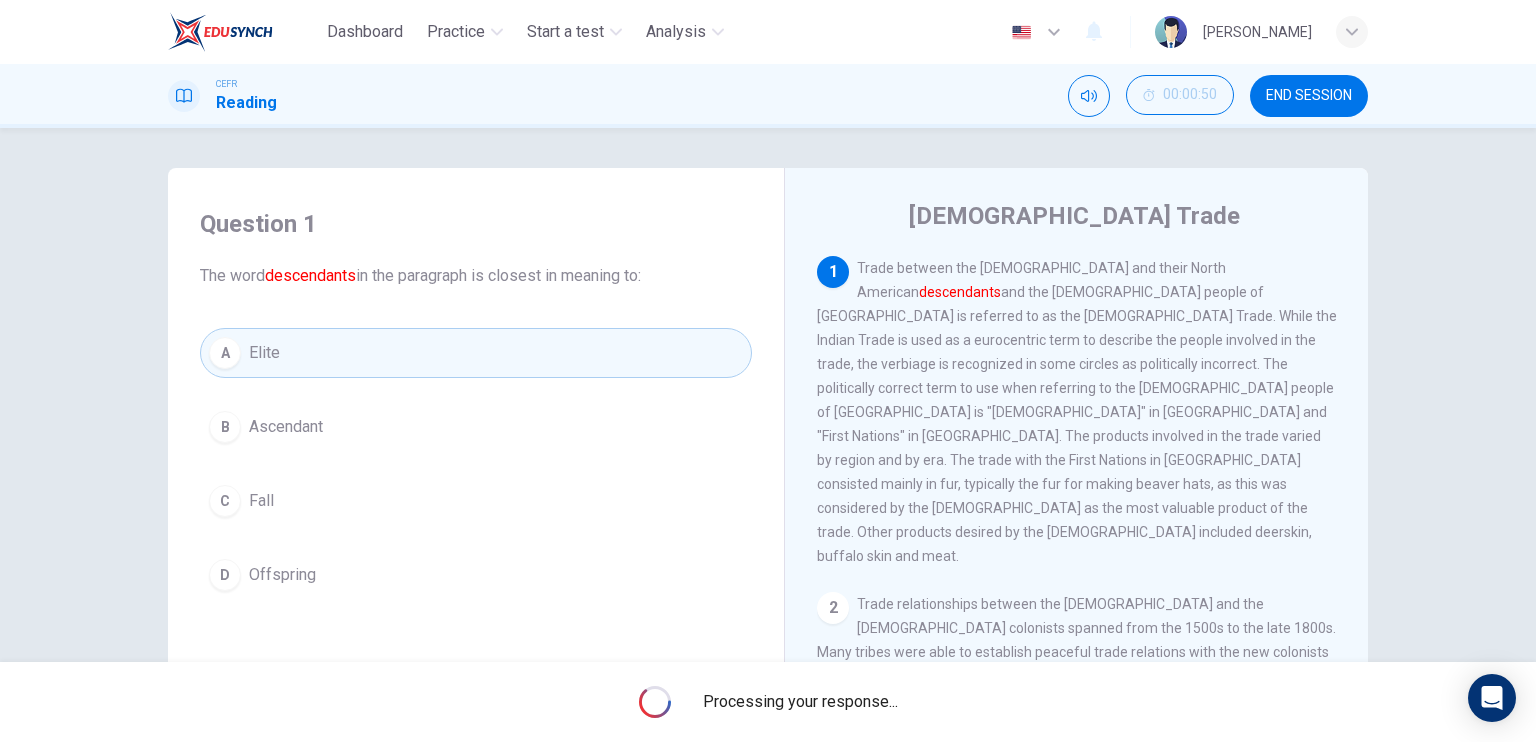 click on "Question 1" at bounding box center (476, 224) 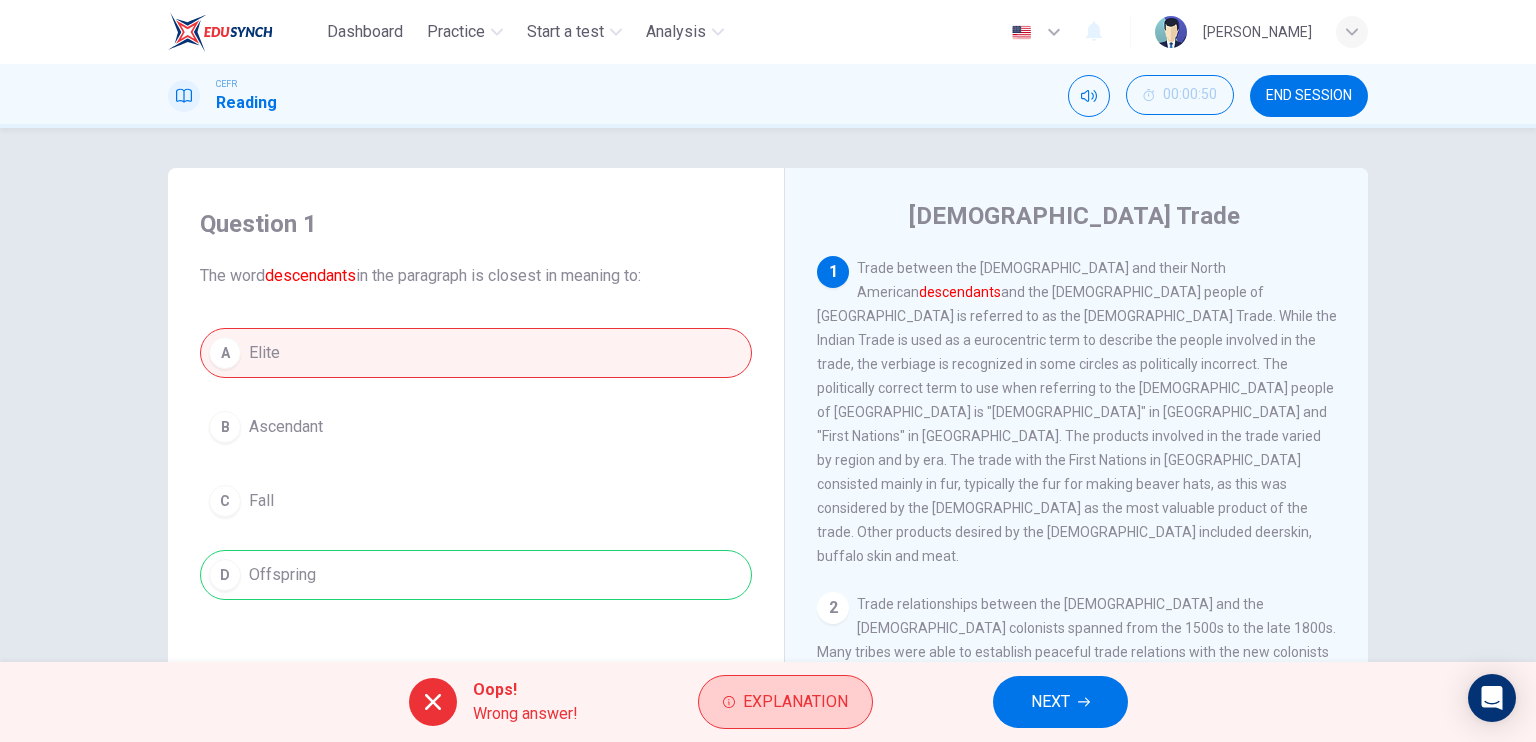 click on "Explanation" at bounding box center [785, 702] 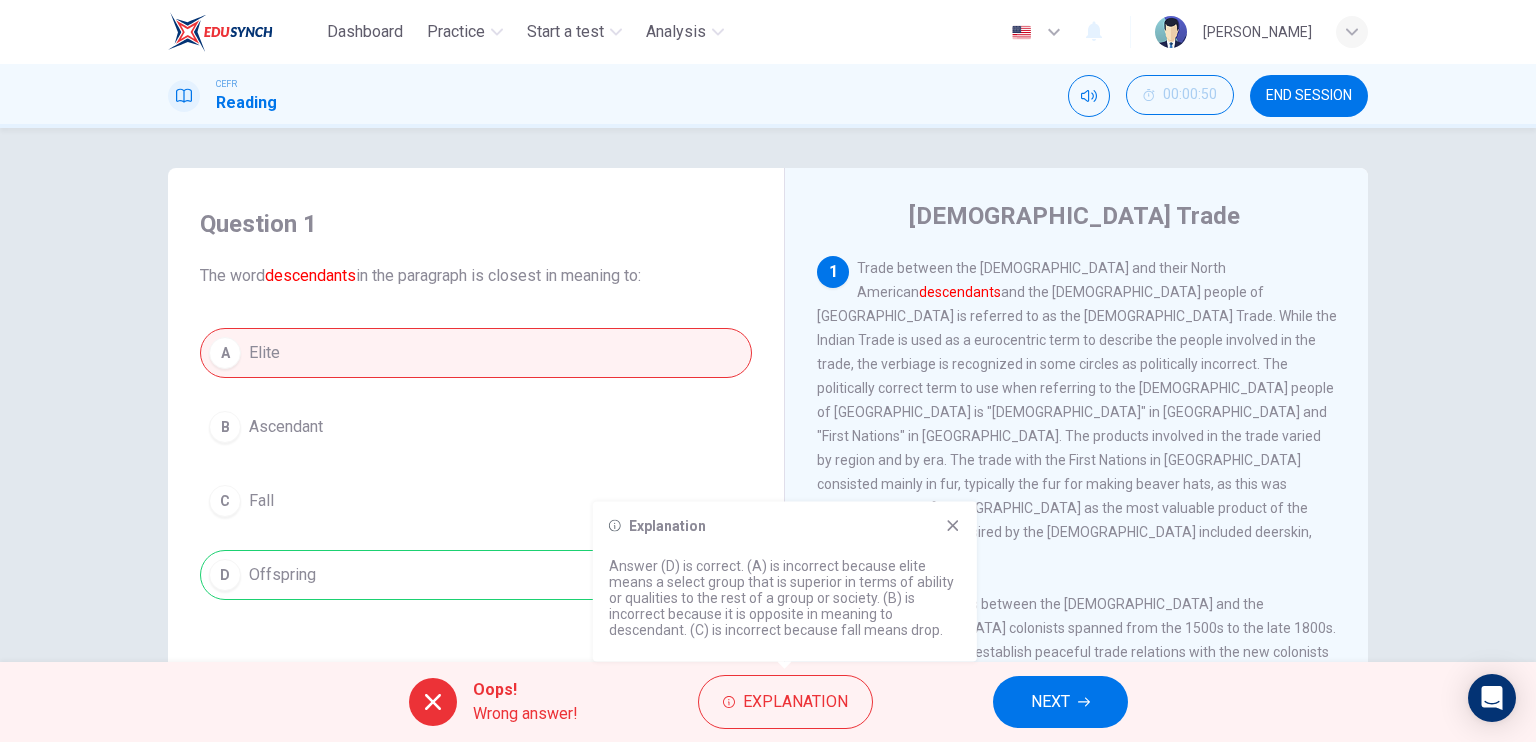 click 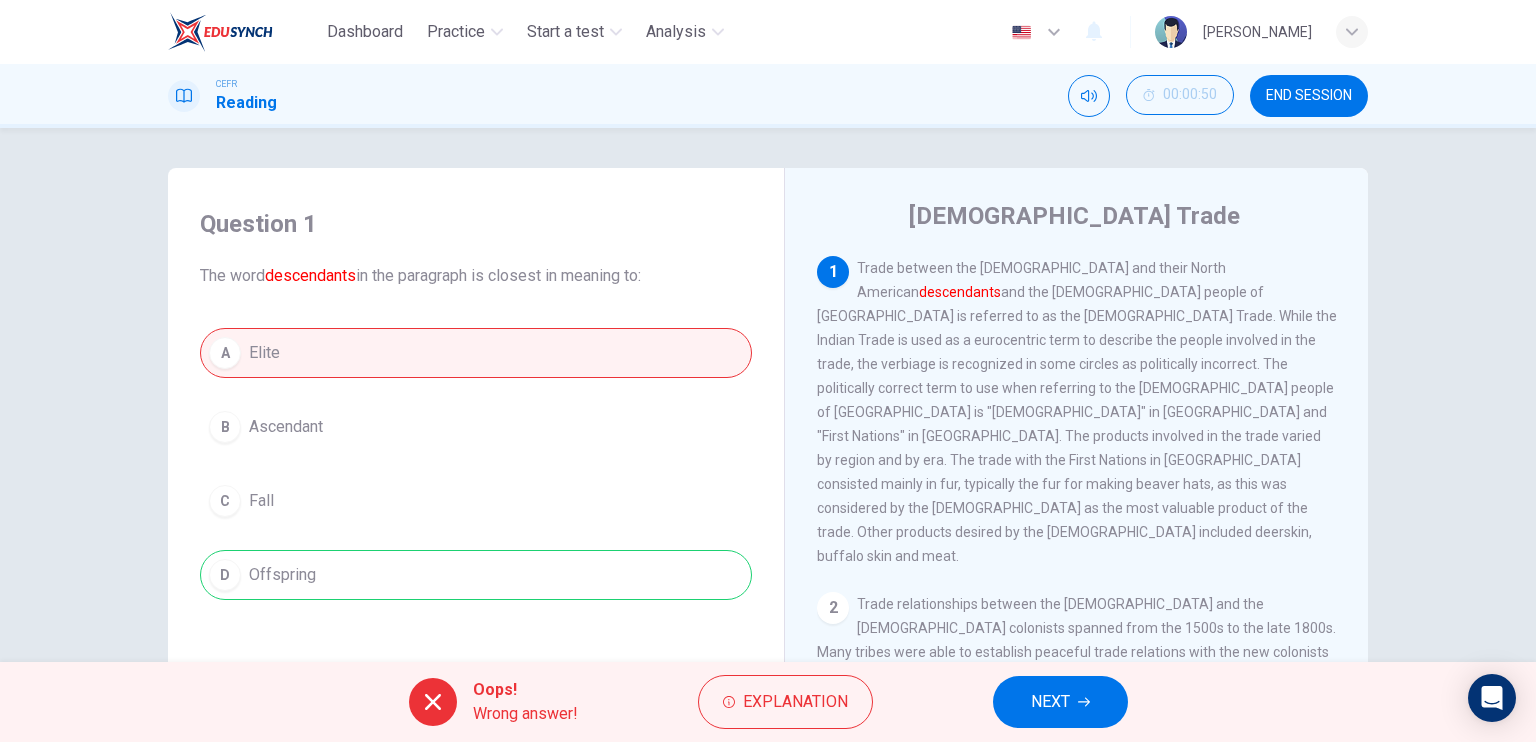 click on "NEXT" at bounding box center (1060, 702) 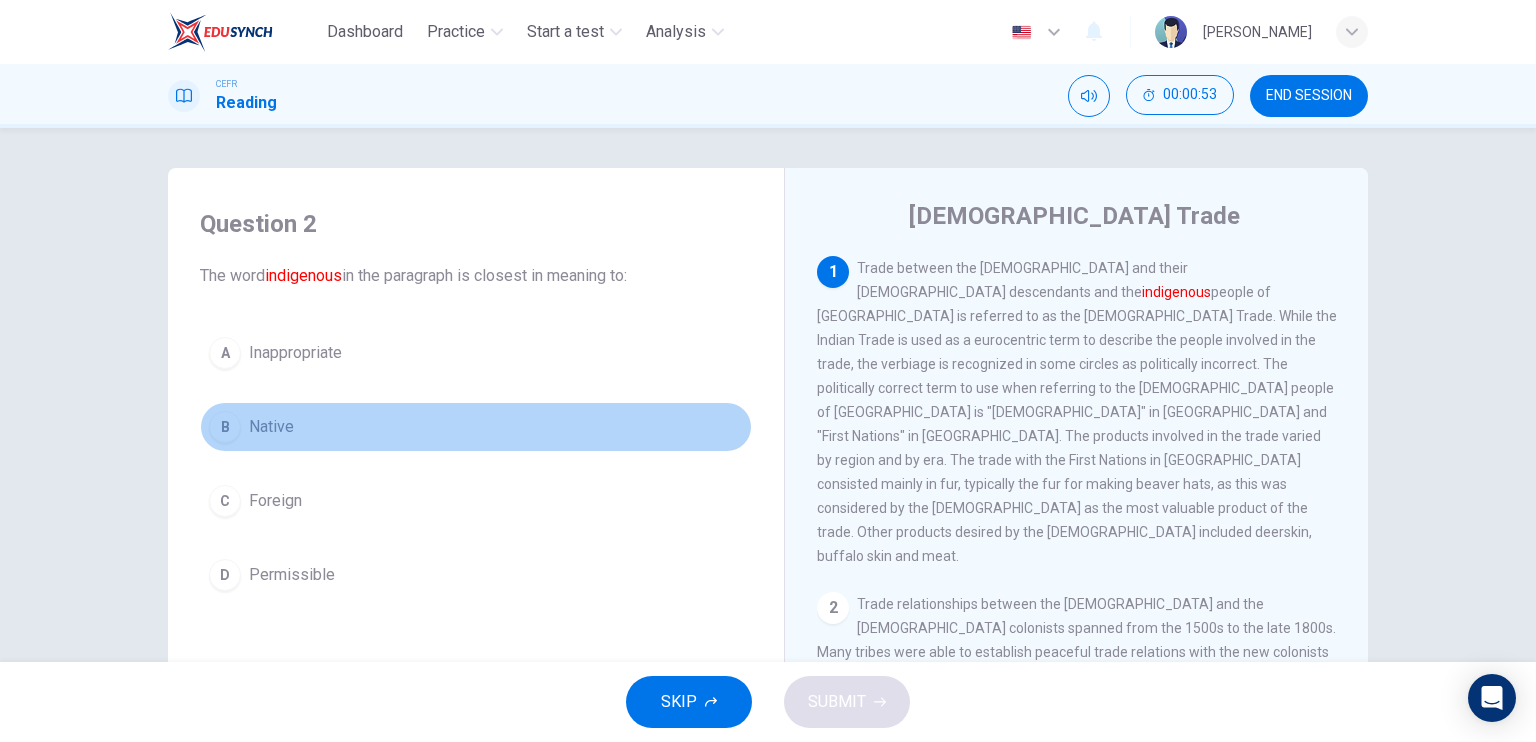 click on "B Native" at bounding box center (476, 427) 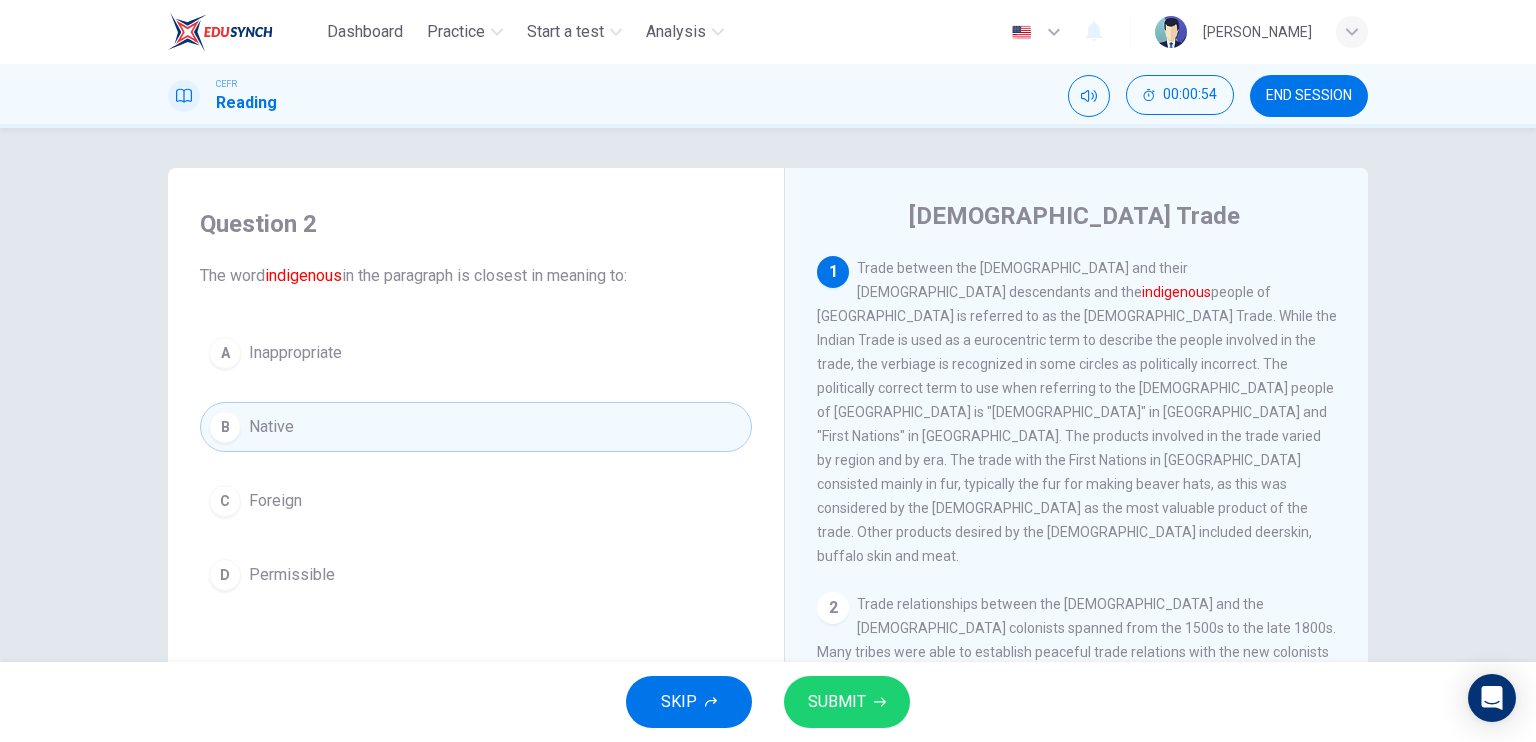 click on "SUBMIT" at bounding box center (847, 702) 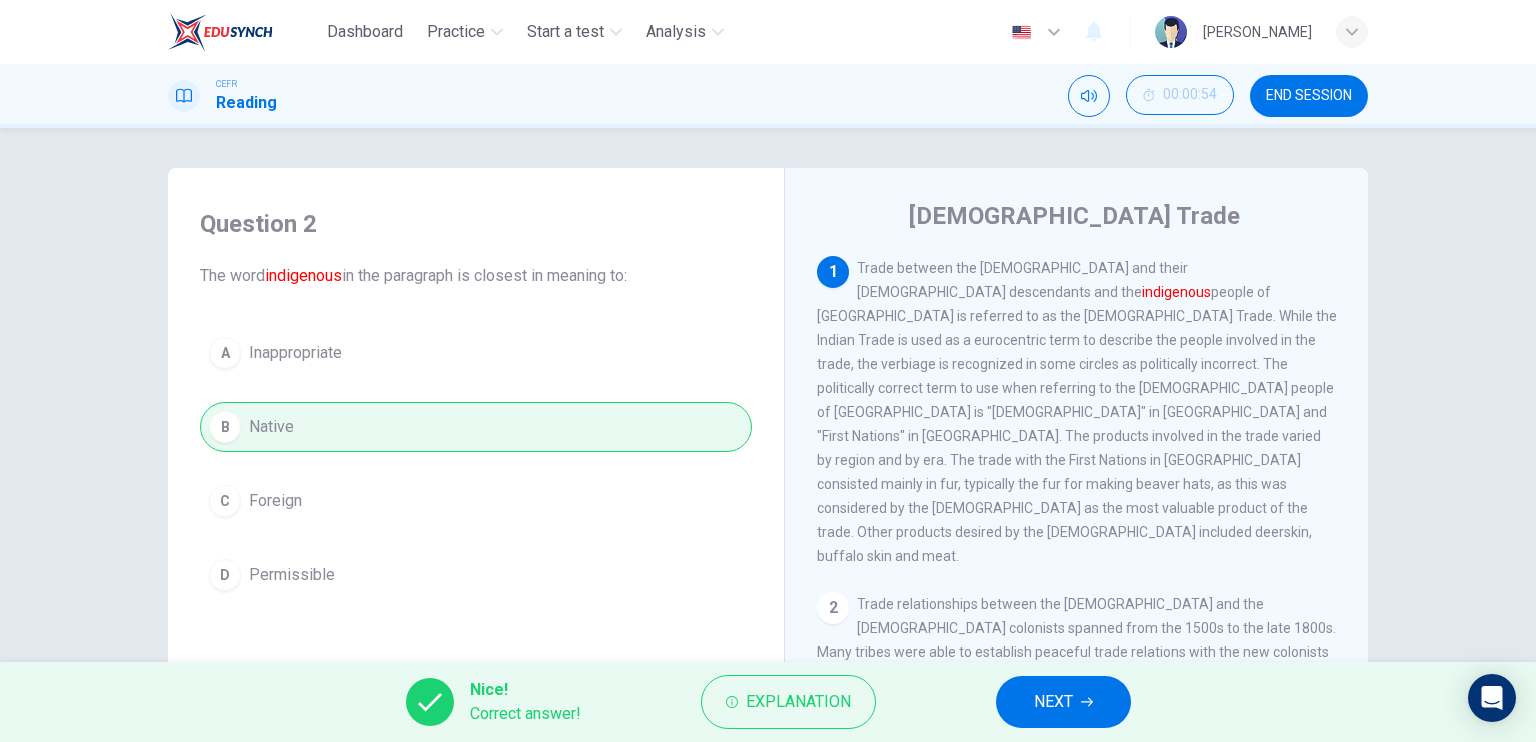 click on "NEXT" at bounding box center (1053, 702) 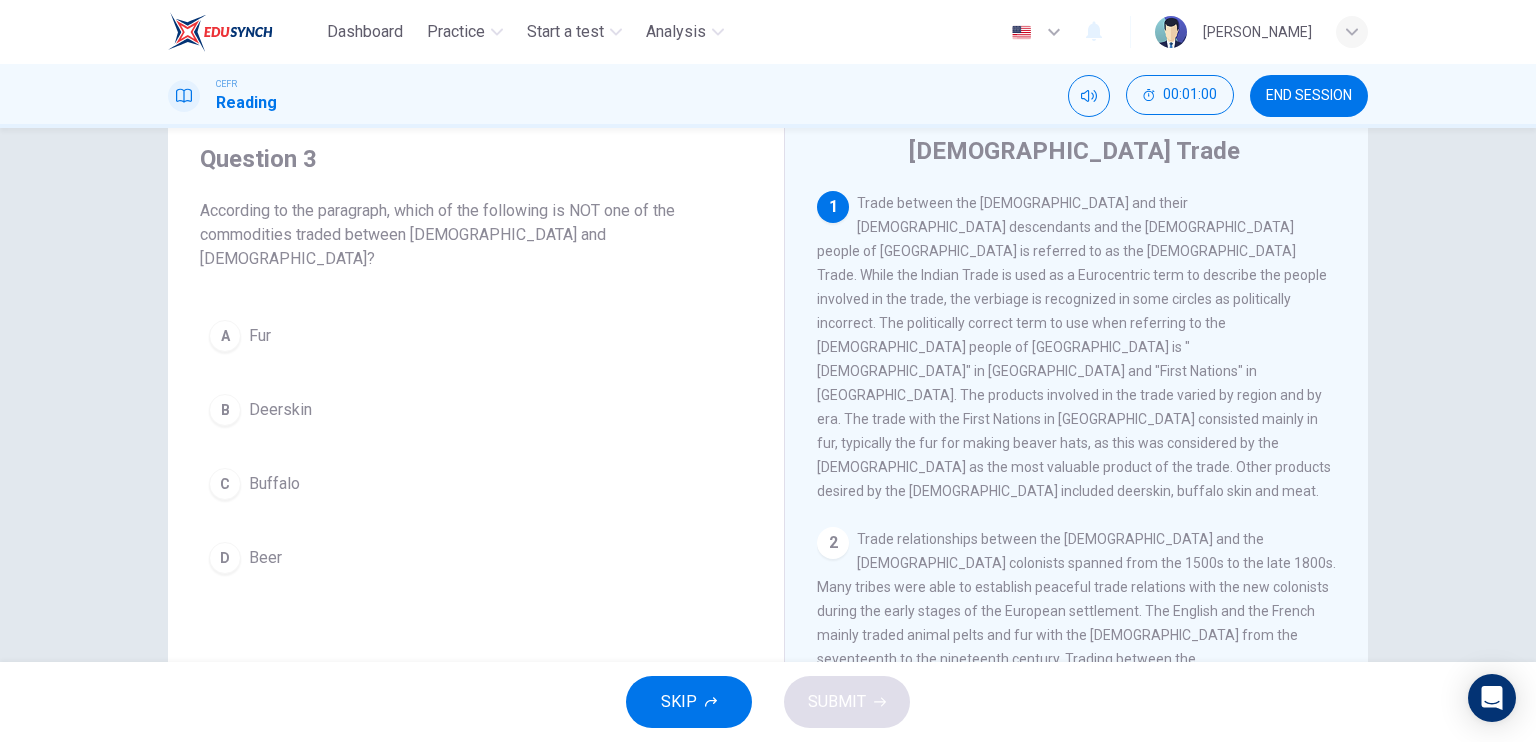 scroll, scrollTop: 100, scrollLeft: 0, axis: vertical 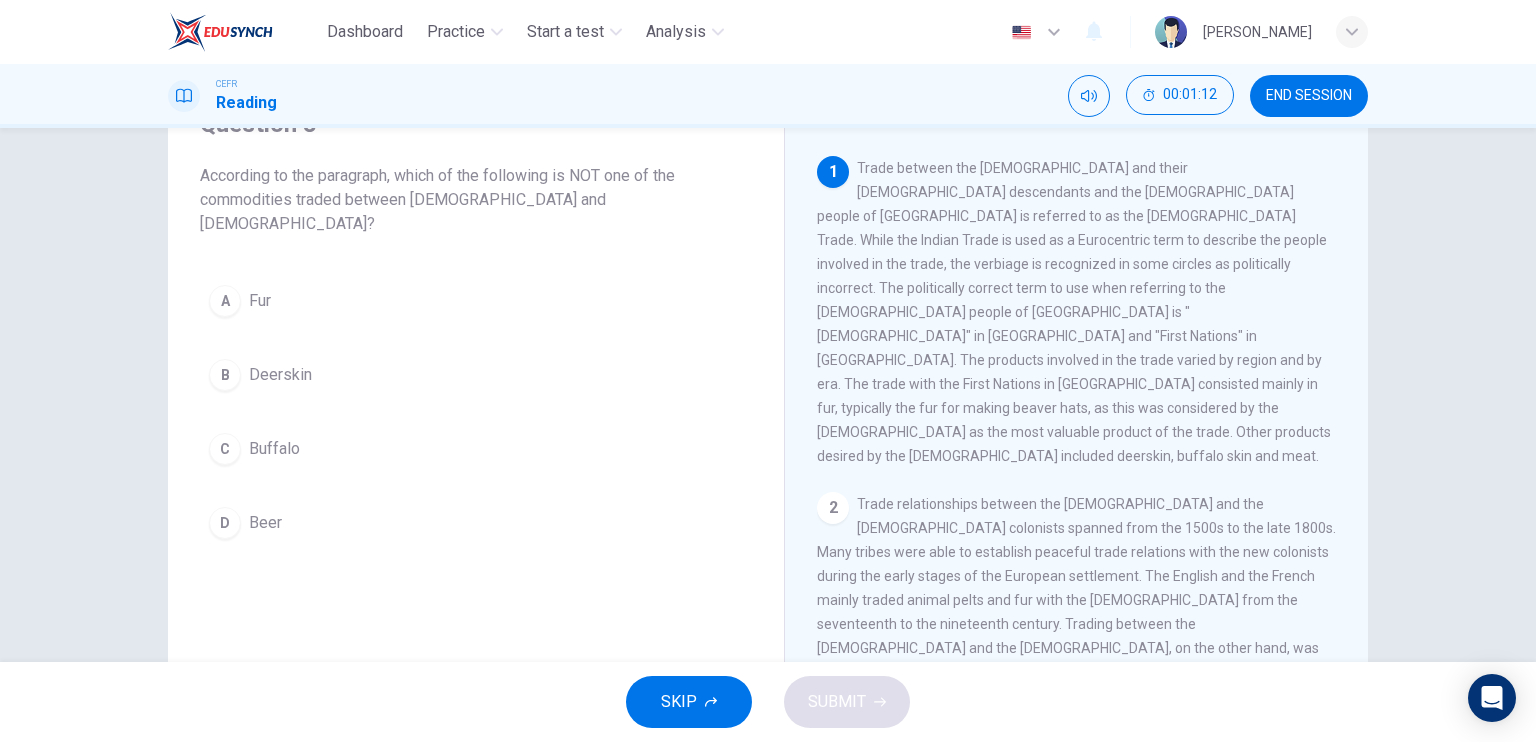 click on "Trade between the Europeans and their North American descendants and the indigenous people of North America is referred to as the Native American Trade. While the Indian Trade is used as a Eurocentric term to describe the people involved in the trade, the verbiage is recognized in some circles as politically incorrect. The politically correct term to use when referring to the indigenous people of North America is "Native Americans" in the United States and "First Nations" in Canada. The products involved in the trade varied by region and by era. The trade with the First Nations in Canada consisted mainly in fur, typically the fur for making beaver hats, as this was considered by the Europeans as the most valuable product of the trade. Other products desired by the Europeans included deerskin, buffalo skin and meat." at bounding box center (1074, 312) 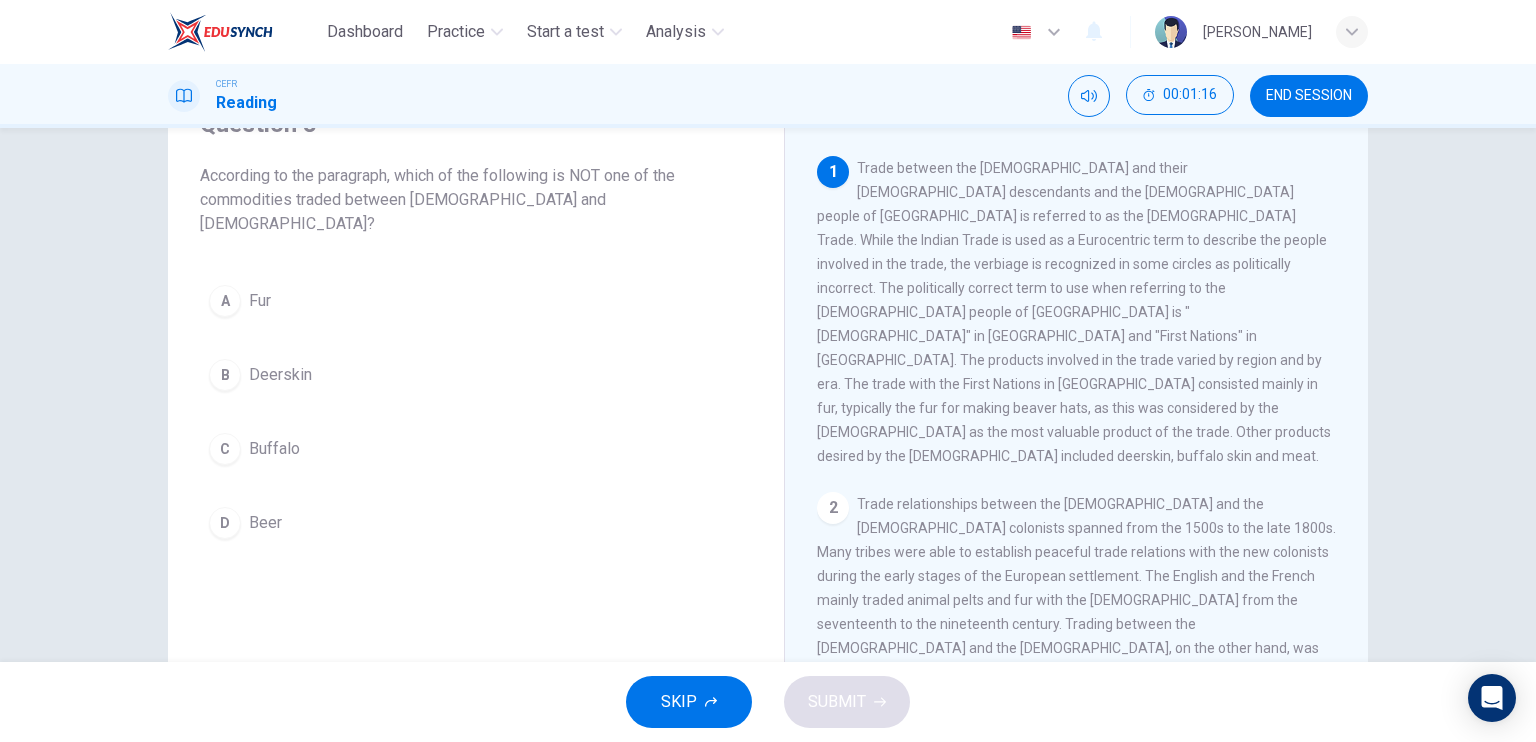 click on "Trade between the Europeans and their North American descendants and the indigenous people of North America is referred to as the Native American Trade. While the Indian Trade is used as a Eurocentric term to describe the people involved in the trade, the verbiage is recognized in some circles as politically incorrect. The politically correct term to use when referring to the indigenous people of North America is "Native Americans" in the United States and "First Nations" in Canada. The products involved in the trade varied by region and by era. The trade with the First Nations in Canada consisted mainly in fur, typically the fur for making beaver hats, as this was considered by the Europeans as the most valuable product of the trade. Other products desired by the Europeans included deerskin, buffalo skin and meat." at bounding box center (1074, 312) 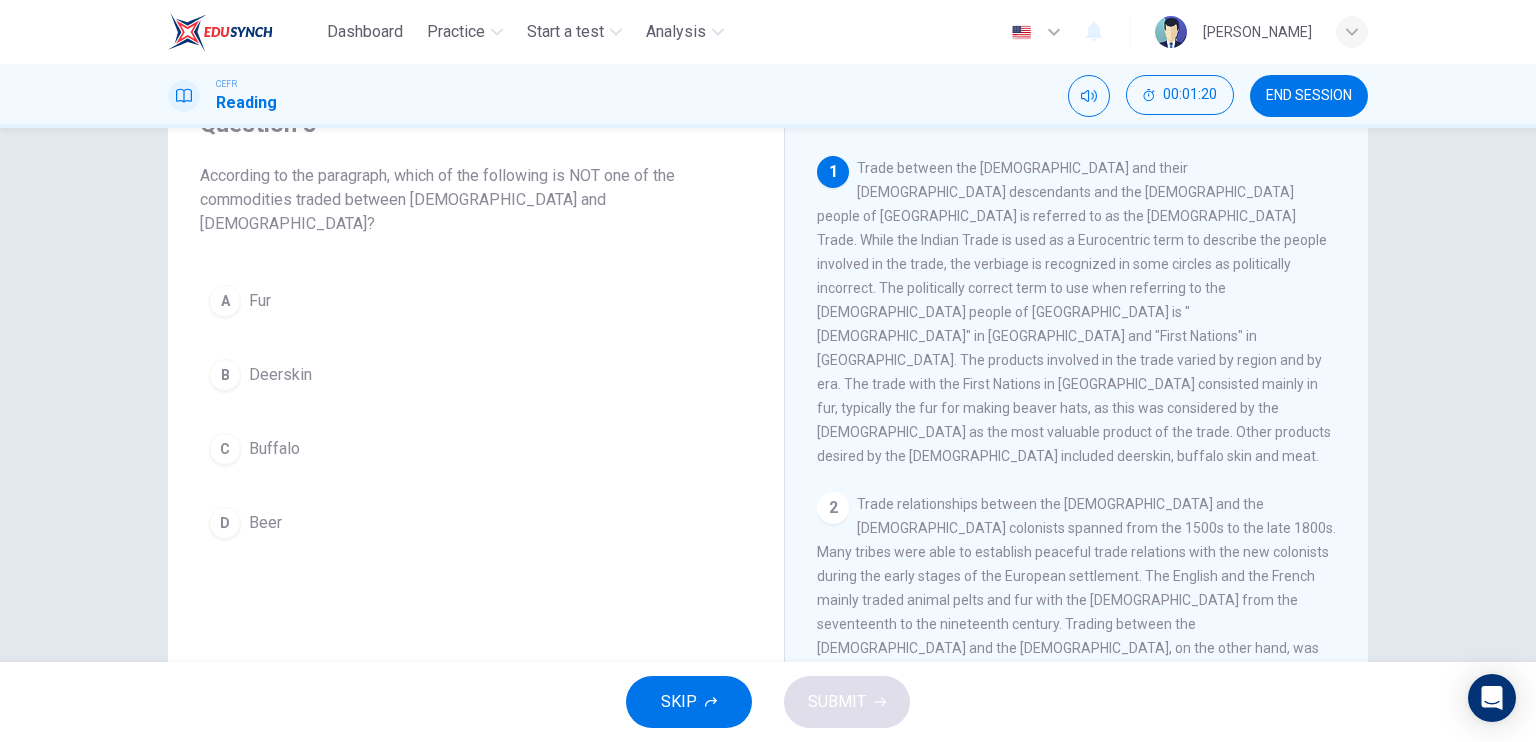 click on "Beer" at bounding box center (265, 523) 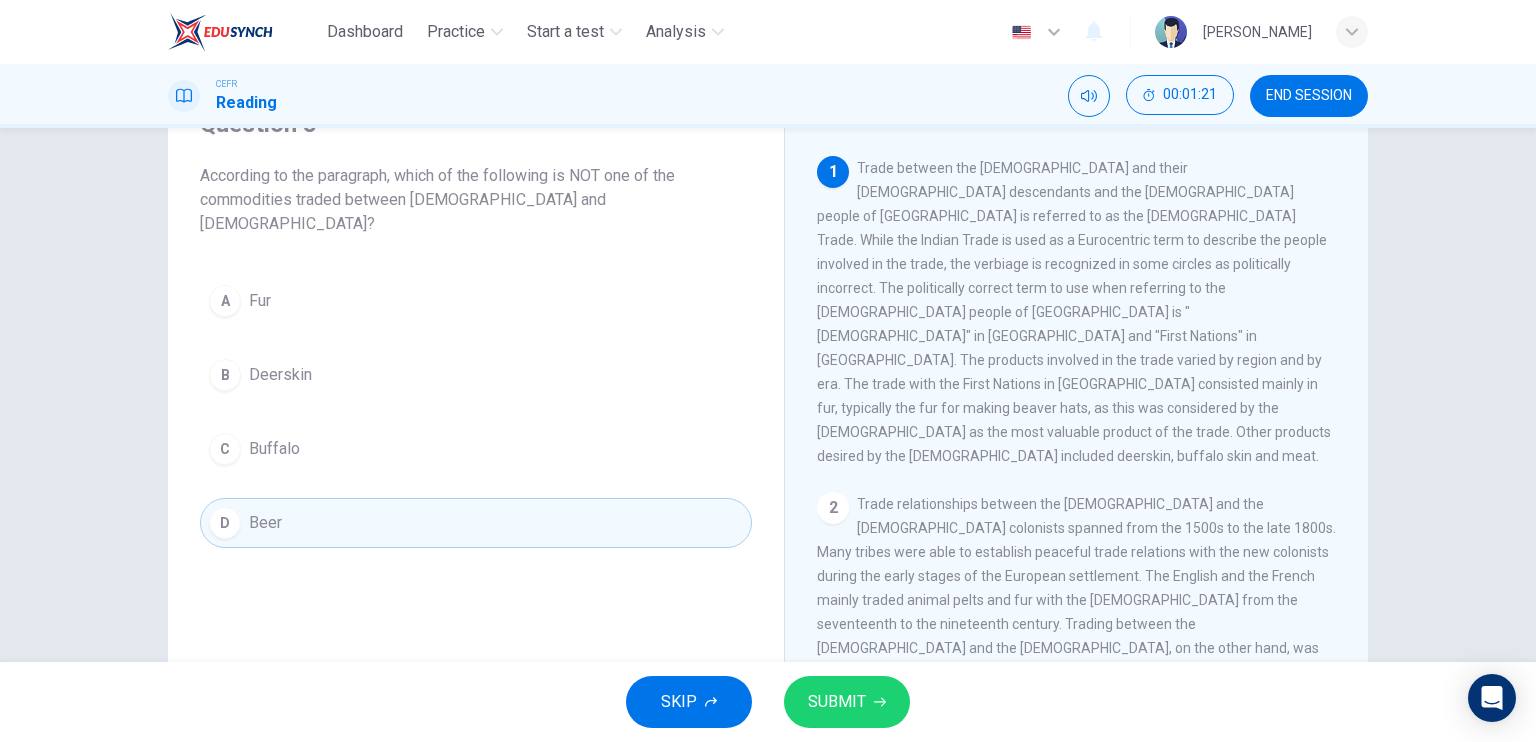 click on "SUBMIT" at bounding box center [847, 702] 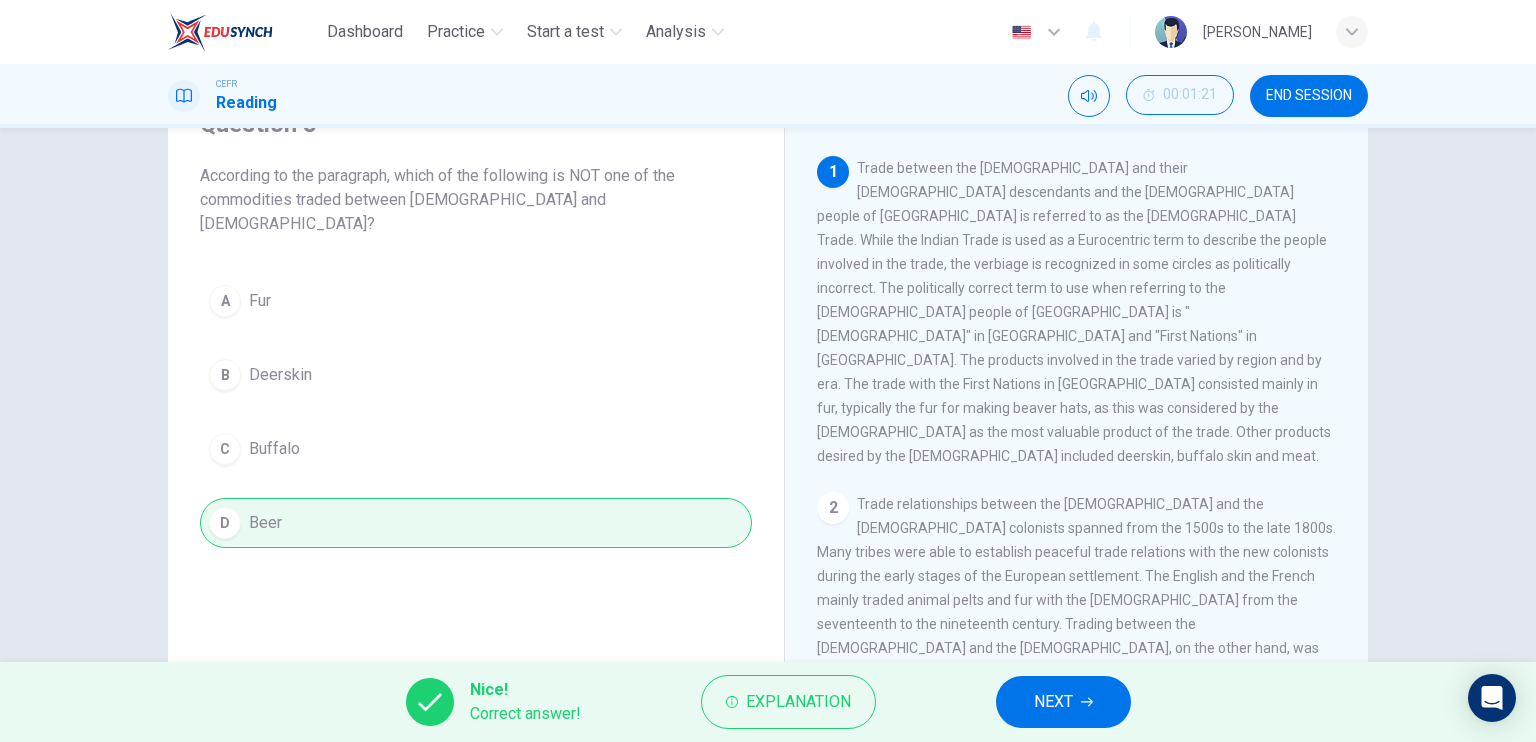 click on "NEXT" at bounding box center [1063, 702] 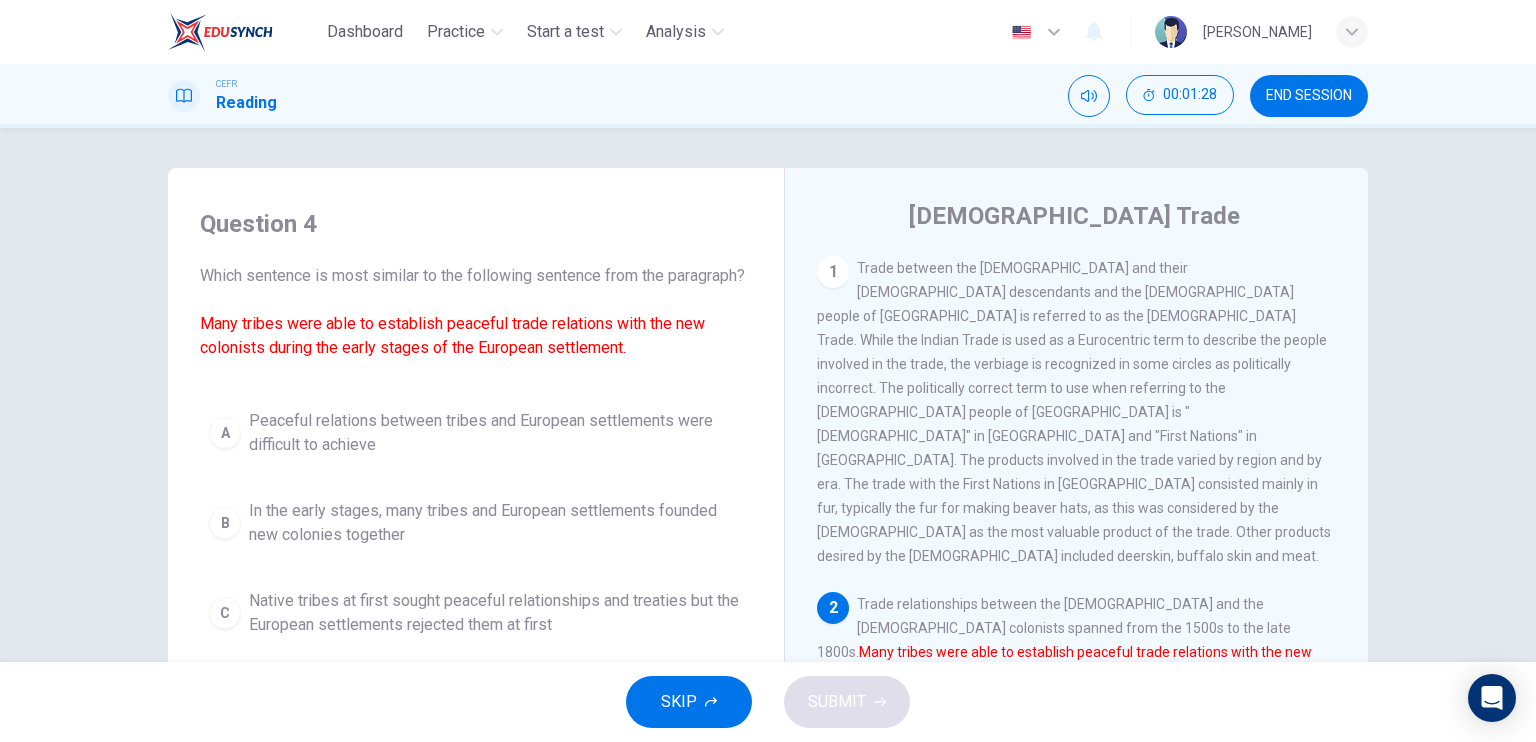 scroll, scrollTop: 100, scrollLeft: 0, axis: vertical 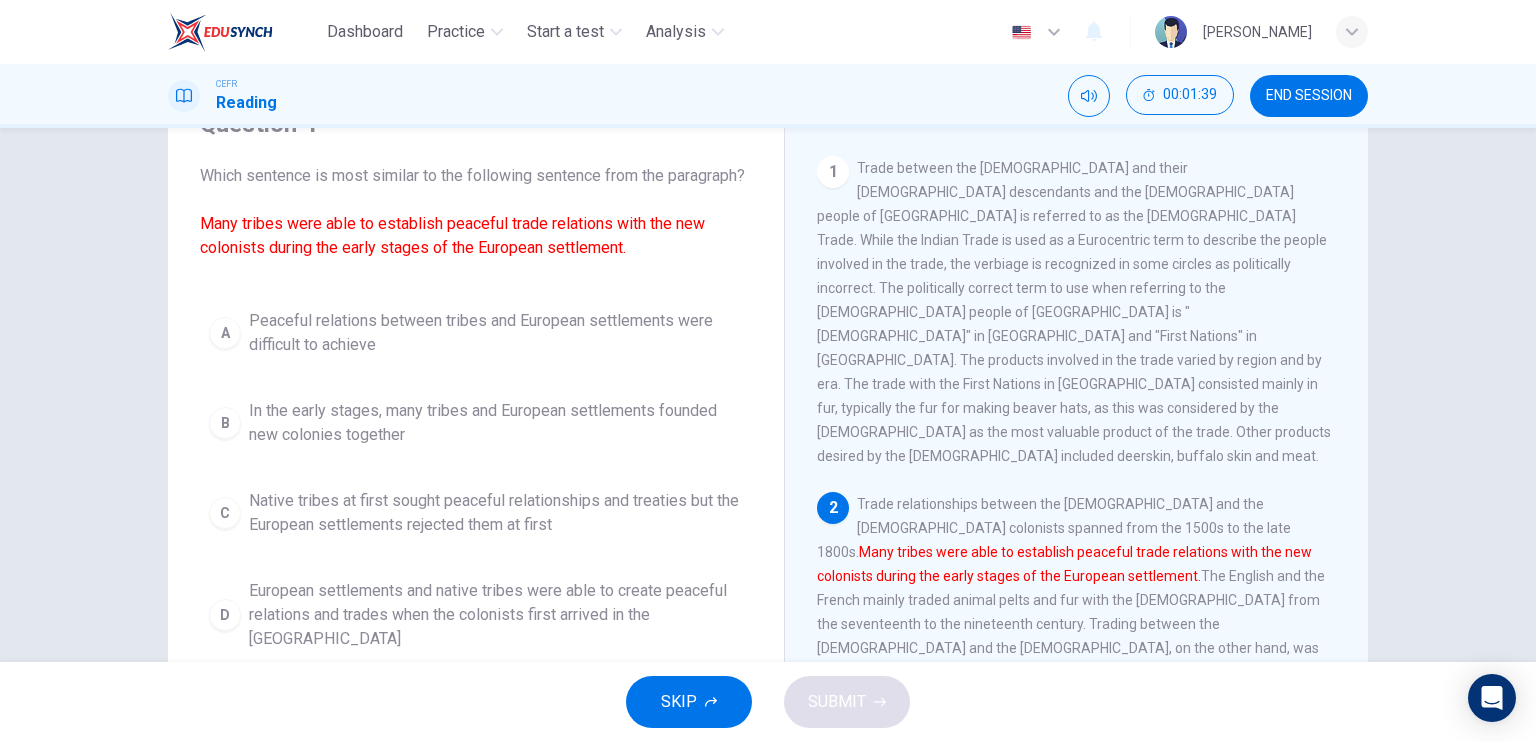 click on "Question 4 Which sentence is most similar to the following sentence from the paragraph?
Many tribes were able to establish peaceful trade relations with the new colonists during the early stages of the European settlement.  A Peaceful relations between tribes and European settlements were difficult to achieve B In the early stages, many tribes and European settlements founded new colonies together C Native tribes at first sought peaceful relationships and treaties but the European settlements rejected them at first D European settlements and native tribes were able to create peaceful relations and trades when the colonists first arrived in the New World Native American Trade 1 2 Trade relationships between the Native Americans and the European colonists spanned from the 1500s to the late 1800s.  Many tribes were able to establish peaceful trade relations with the new colonists during the early stages of the European settlement. 3 4 5" at bounding box center [768, 415] 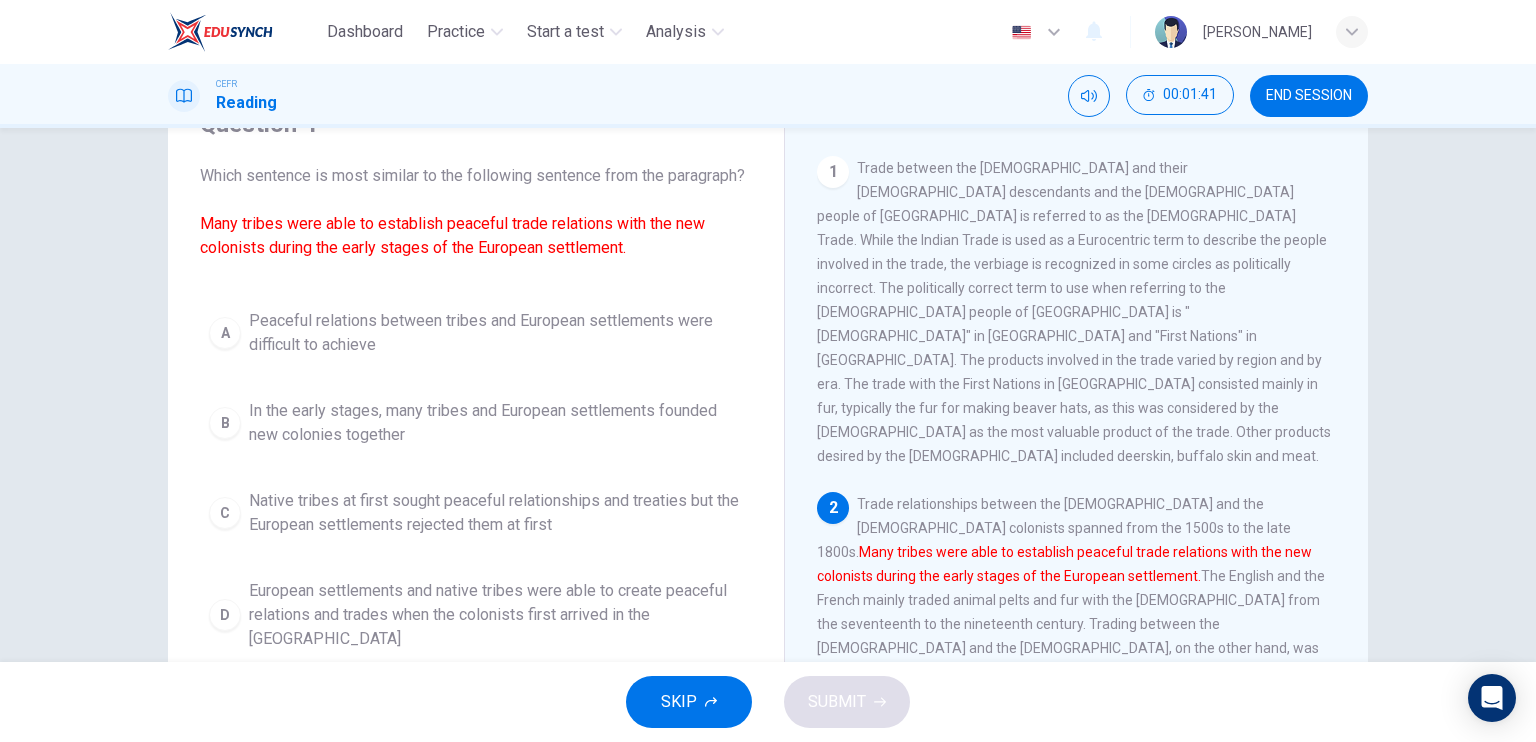 click on "Question 4 Which sentence is most similar to the following sentence from the paragraph?
Many tribes were able to establish peaceful trade relations with the new colonists during the early stages of the European settlement.  A Peaceful relations between tribes and European settlements were difficult to achieve B In the early stages, many tribes and European settlements founded new colonies together C Native tribes at first sought peaceful relationships and treaties but the European settlements rejected them at first D European settlements and native tribes were able to create peaceful relations and trades when the colonists first arrived in the New World Native American Trade 1 2 Trade relationships between the Native Americans and the European colonists spanned from the 1500s to the late 1800s.  Many tribes were able to establish peaceful trade relations with the new colonists during the early stages of the European settlement. 3 4 5" at bounding box center [768, 415] 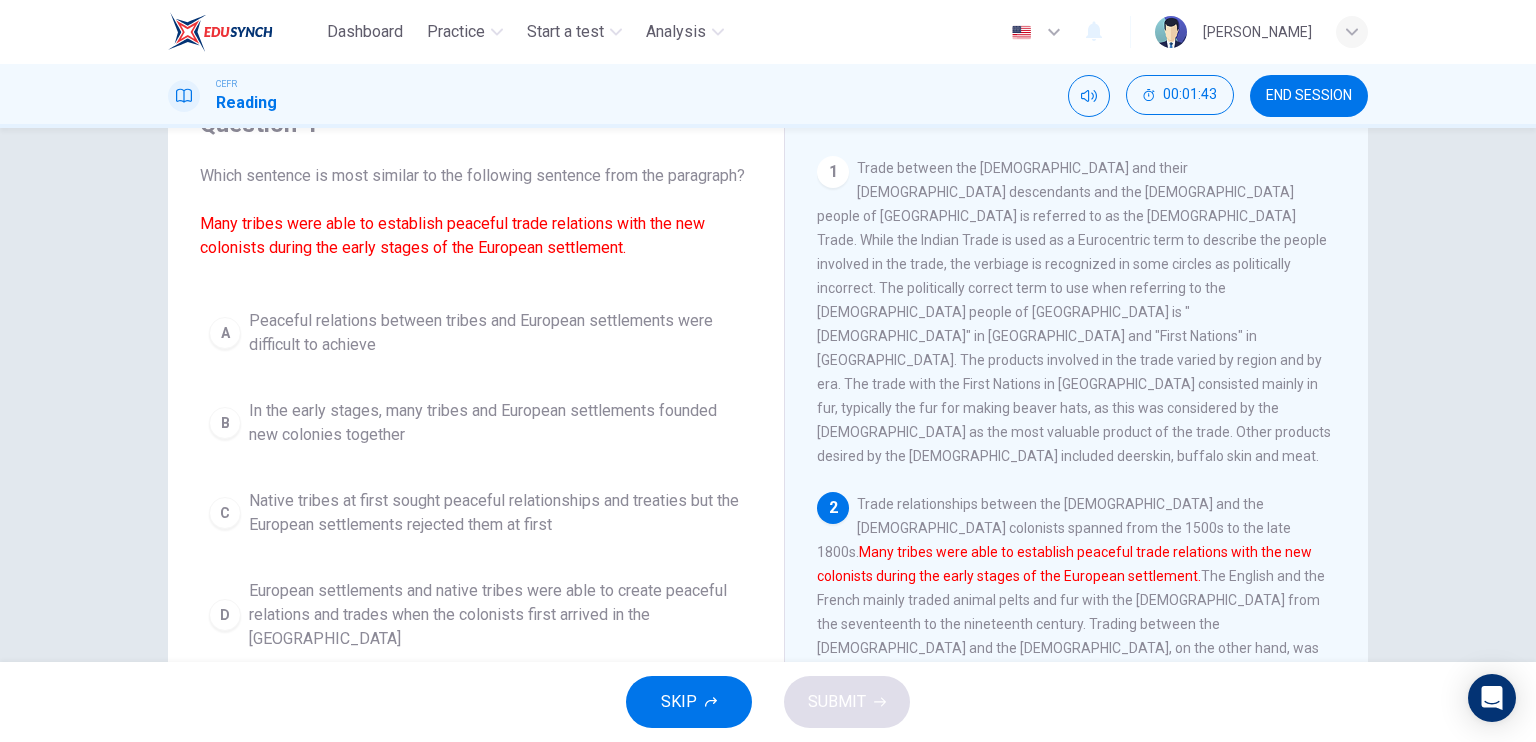 click on "Question 4 Which sentence is most similar to the following sentence from the paragraph?
Many tribes were able to establish peaceful trade relations with the new colonists during the early stages of the European settlement.  A Peaceful relations between tribes and European settlements were difficult to achieve B In the early stages, many tribes and European settlements founded new colonies together C Native tribes at first sought peaceful relationships and treaties but the European settlements rejected them at first D European settlements and native tribes were able to create peaceful relations and trades when the colonists first arrived in the New World Native American Trade 1 2 Trade relationships between the Native Americans and the European colonists spanned from the 1500s to the late 1800s.  Many tribes were able to establish peaceful trade relations with the new colonists during the early stages of the European settlement. 3 4 5" at bounding box center (768, 395) 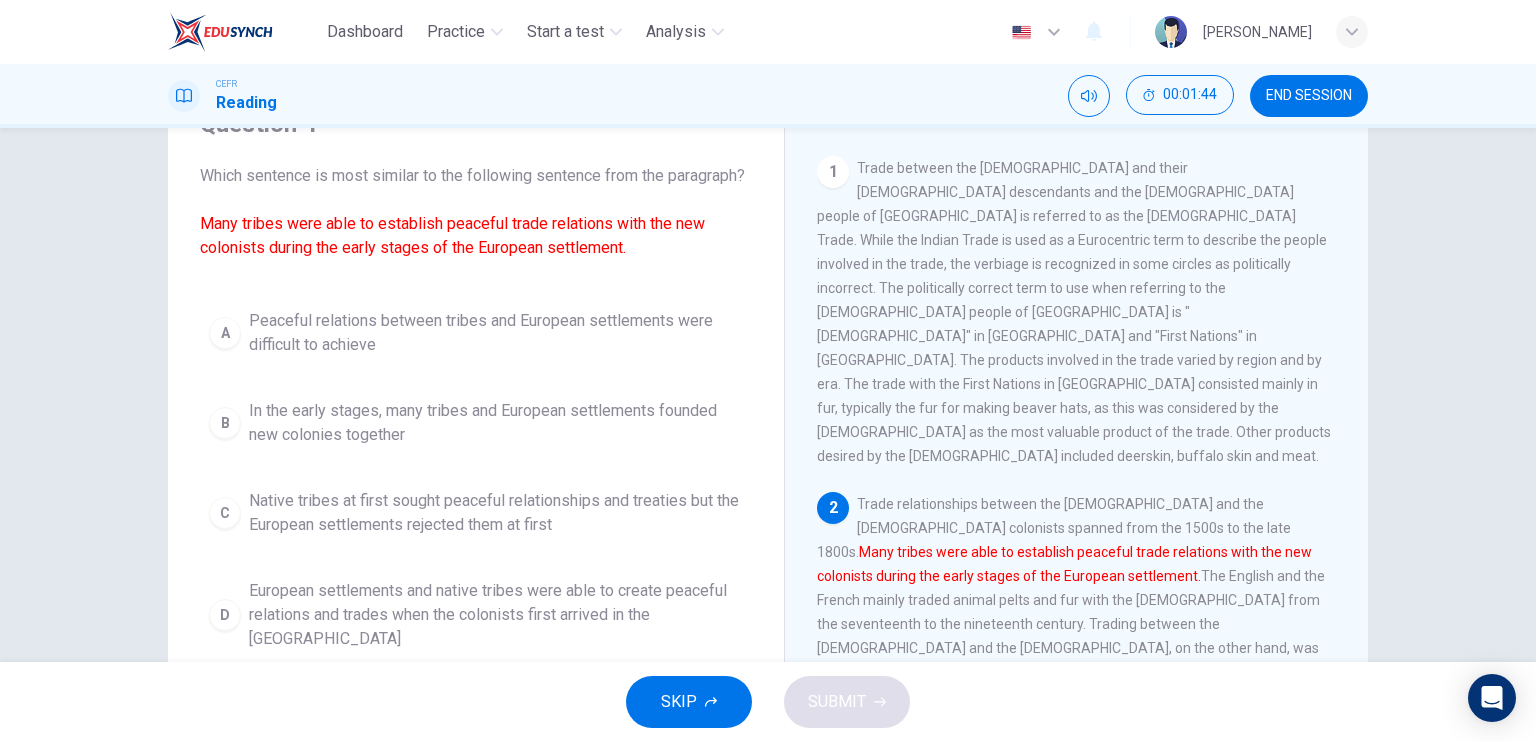 click on "Question 4 Which sentence is most similar to the following sentence from the paragraph?
Many tribes were able to establish peaceful trade relations with the new colonists during the early stages of the European settlement.  A Peaceful relations between tribes and European settlements were difficult to achieve B In the early stages, many tribes and European settlements founded new colonies together C Native tribes at first sought peaceful relationships and treaties but the European settlements rejected them at first D European settlements and native tribes were able to create peaceful relations and trades when the colonists first arrived in the New World Native American Trade 1 2 Trade relationships between the Native Americans and the European colonists spanned from the 1500s to the late 1800s.  Many tribes were able to establish peaceful trade relations with the new colonists during the early stages of the European settlement. 3 4 5" at bounding box center [768, 395] 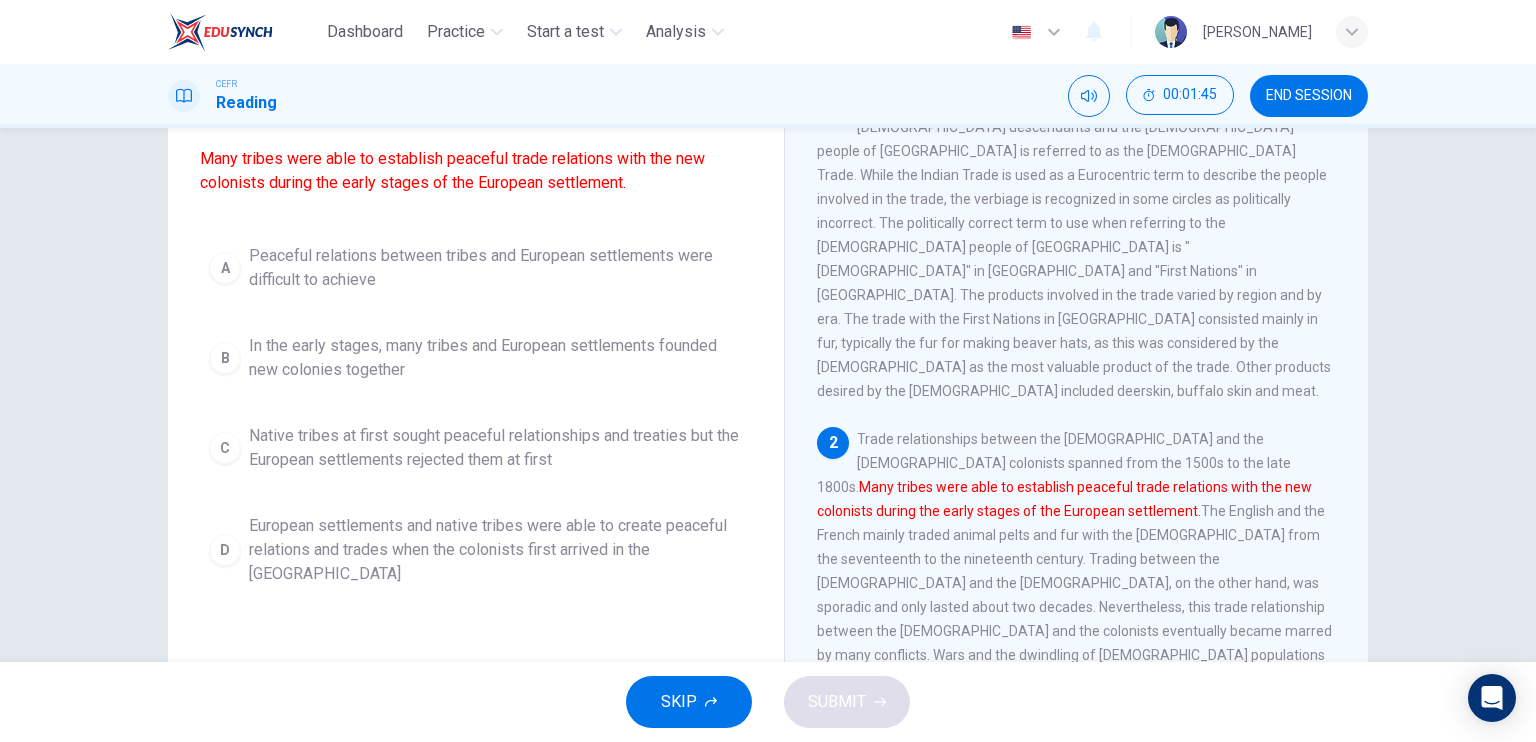 scroll, scrollTop: 200, scrollLeft: 0, axis: vertical 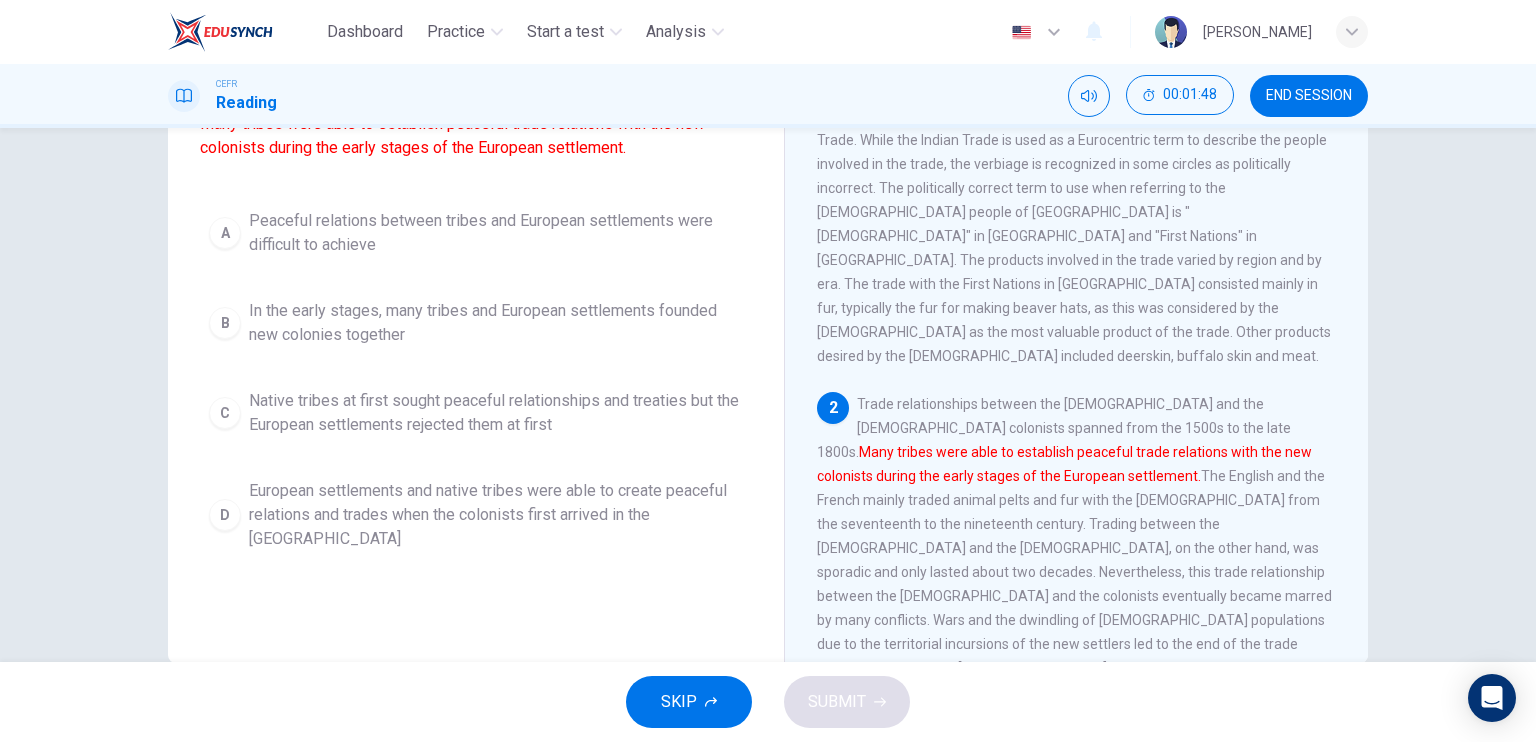 click on "European settlements and native tribes were able to create peaceful relations and trades when the colonists first arrived in the New World" at bounding box center [496, 515] 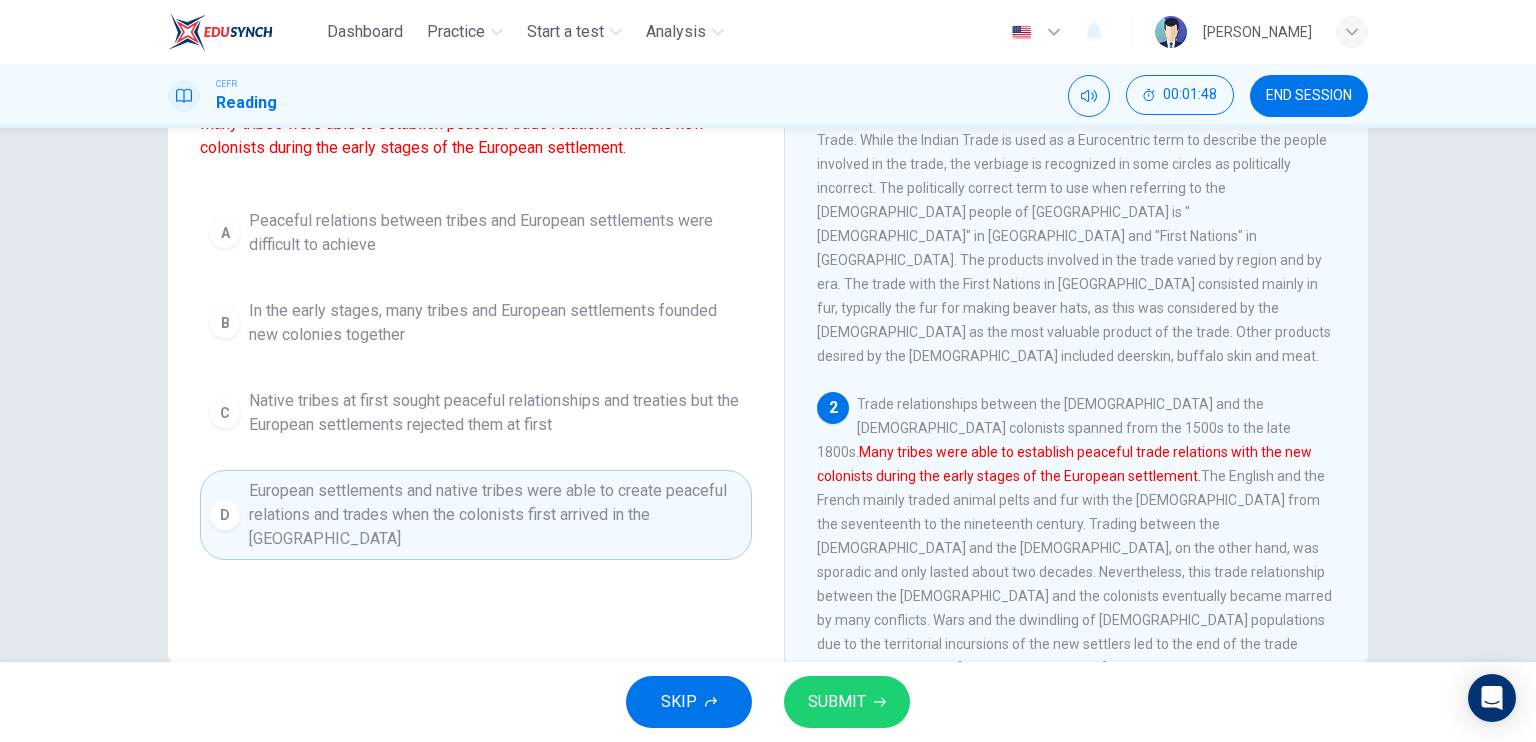 click on "SUBMIT" at bounding box center (847, 702) 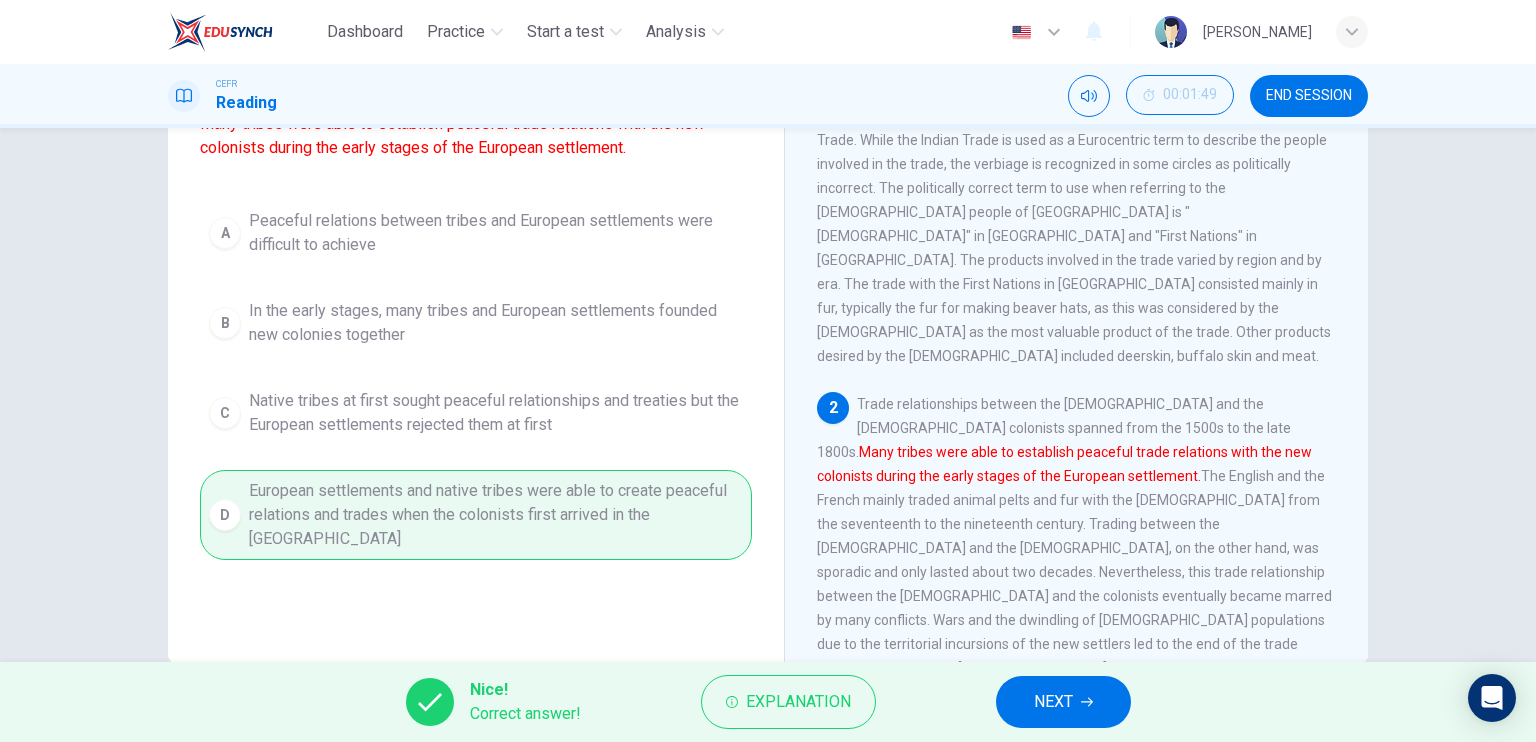 click on "Question 4 Which sentence is most similar to the following sentence from the paragraph?
Many tribes were able to establish peaceful trade relations with the new colonists during the early stages of the European settlement.  A Peaceful relations between tribes and European settlements were difficult to achieve B In the early stages, many tribes and European settlements founded new colonies together C Native tribes at first sought peaceful relationships and treaties but the European settlements rejected them at first D European settlements and native tribes were able to create peaceful relations and trades when the colonists first arrived in the New World Native American Trade 1 2 Trade relationships between the Native Americans and the European colonists spanned from the 1500s to the late 1800s.  Many tribes were able to establish peaceful trade relations with the new colonists during the early stages of the European settlement. 3 4 5" at bounding box center (768, 395) 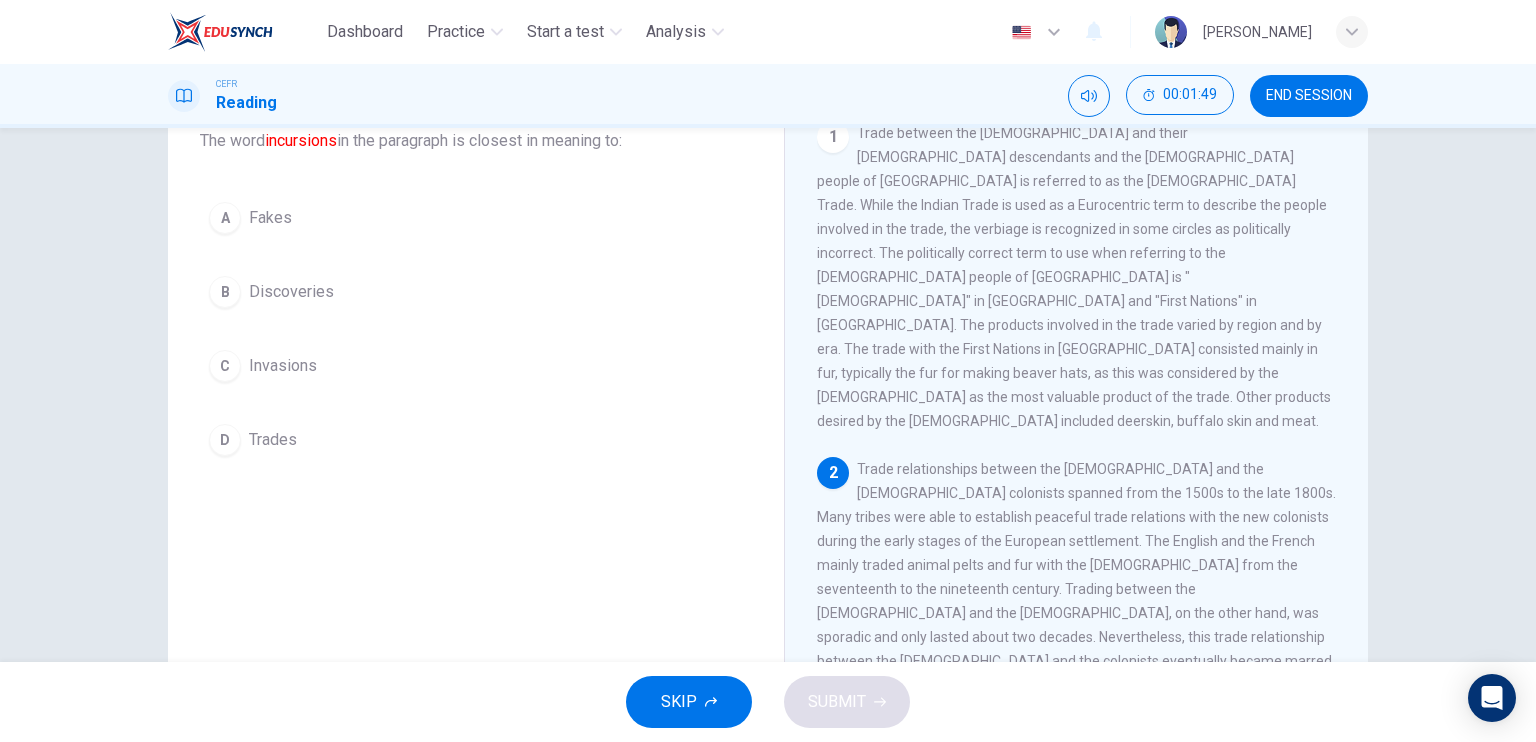 scroll, scrollTop: 100, scrollLeft: 0, axis: vertical 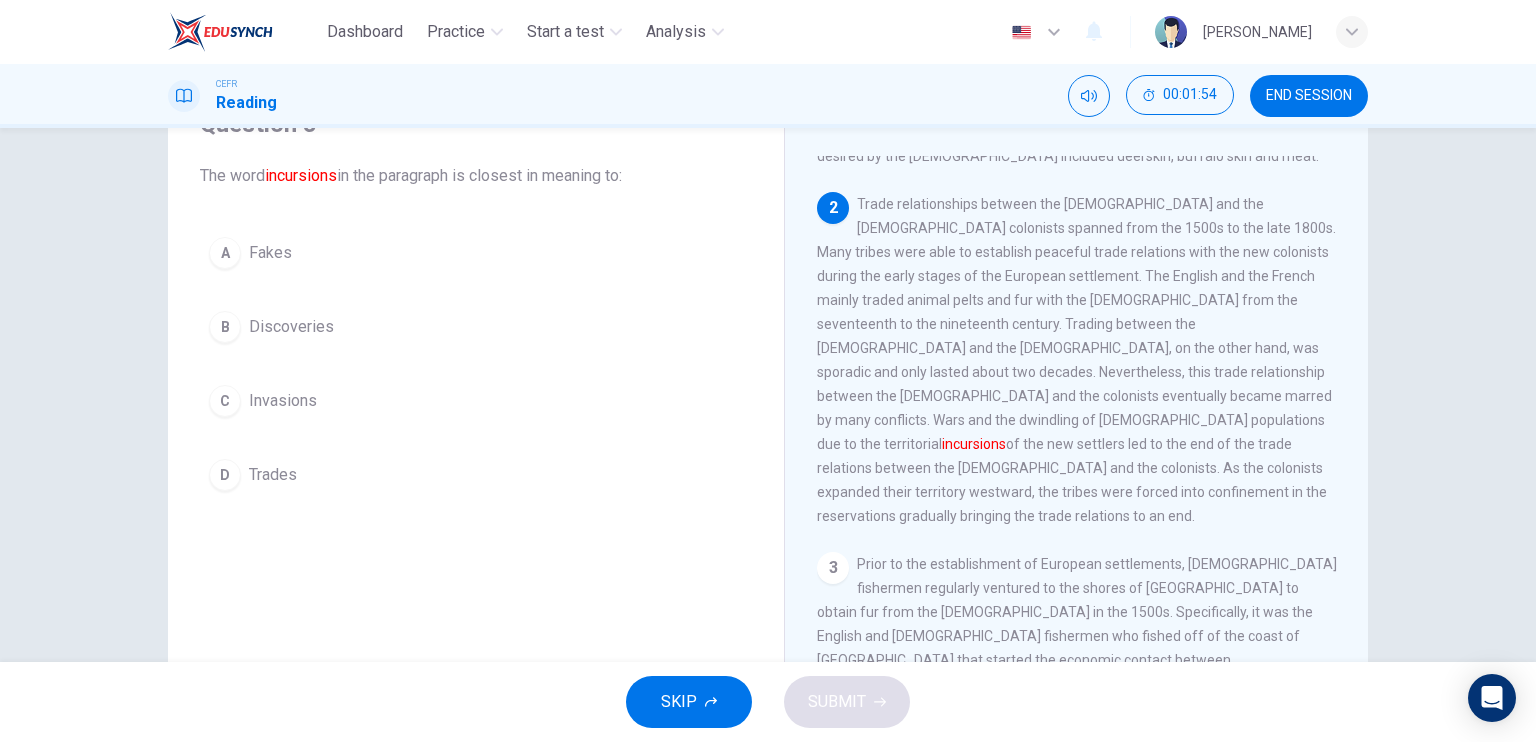 click on "2 Trade relationships between the Native Americans and the European colonists spanned from the 1500s to the late 1800s. Many tribes were able to establish peaceful trade relations with the new colonists during the early stages of the European settlement. The English and the French mainly traded animal pelts and fur with the Native Americans from the seventeenth to the nineteenth century. Trading between the Spanish and the Native Americans, on the other hand, was sporadic and only lasted about two decades. Nevertheless, this trade relationship between the natives and the colonists eventually became marred by many conflicts. Wars and the dwindling of Native American populations due to the territorial  incursions  of the new settlers led to the end of the trade relations between the natives and the colonists. As the colonists expanded their territory westward, the tribes were forced into confinement in the reservations gradually bringing the trade relations to an end." at bounding box center (1077, 360) 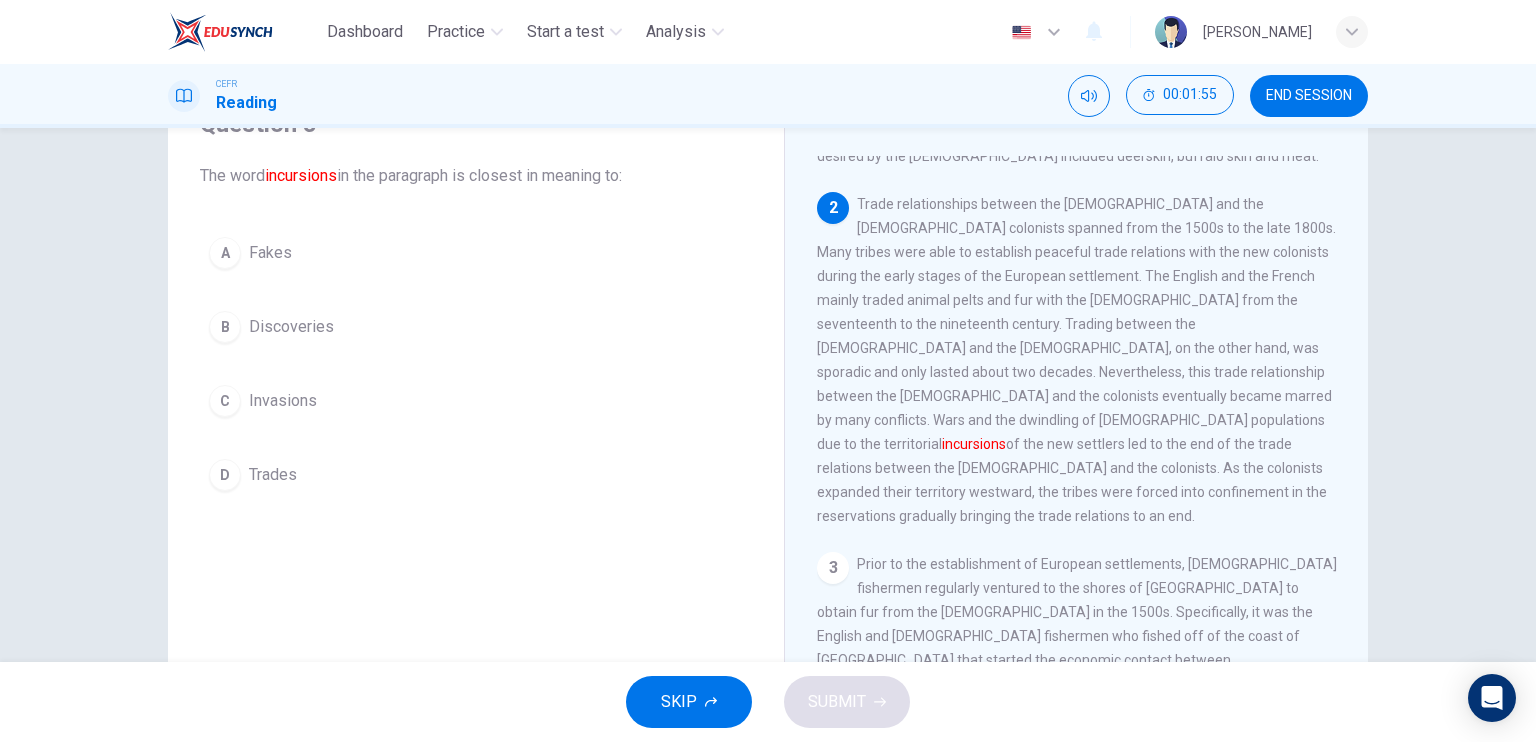 click on "2 Trade relationships between the Native Americans and the European colonists spanned from the 1500s to the late 1800s. Many tribes were able to establish peaceful trade relations with the new colonists during the early stages of the European settlement. The English and the French mainly traded animal pelts and fur with the Native Americans from the seventeenth to the nineteenth century. Trading between the Spanish and the Native Americans, on the other hand, was sporadic and only lasted about two decades. Nevertheless, this trade relationship between the natives and the colonists eventually became marred by many conflicts. Wars and the dwindling of Native American populations due to the territorial  incursions  of the new settlers led to the end of the trade relations between the natives and the colonists. As the colonists expanded their territory westward, the tribes were forced into confinement in the reservations gradually bringing the trade relations to an end." at bounding box center [1077, 360] 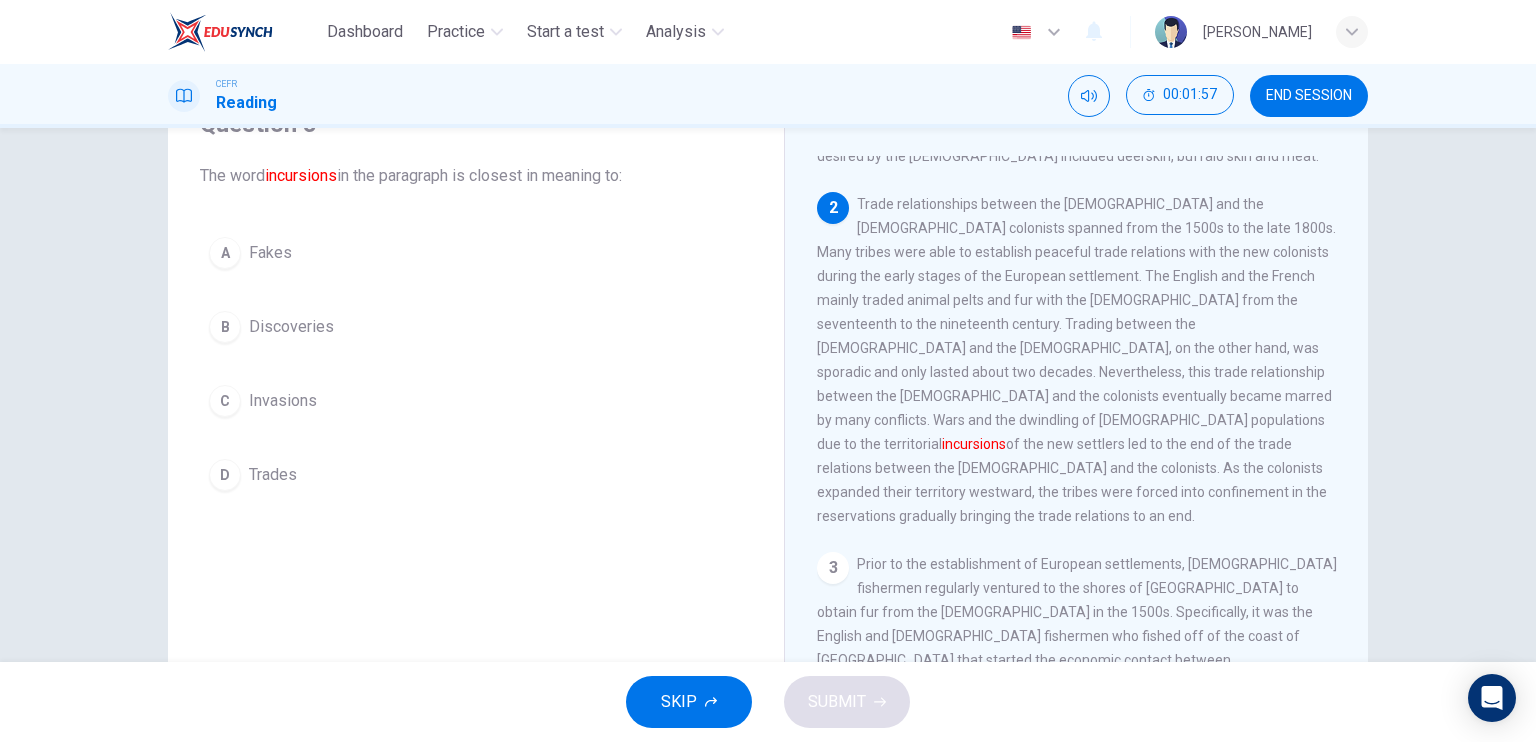 click on "Question 5 The word  incursions  in the paragraph is closest in meaning to: A Fakes B Discoveries C Invasions D Trades" at bounding box center (476, 425) 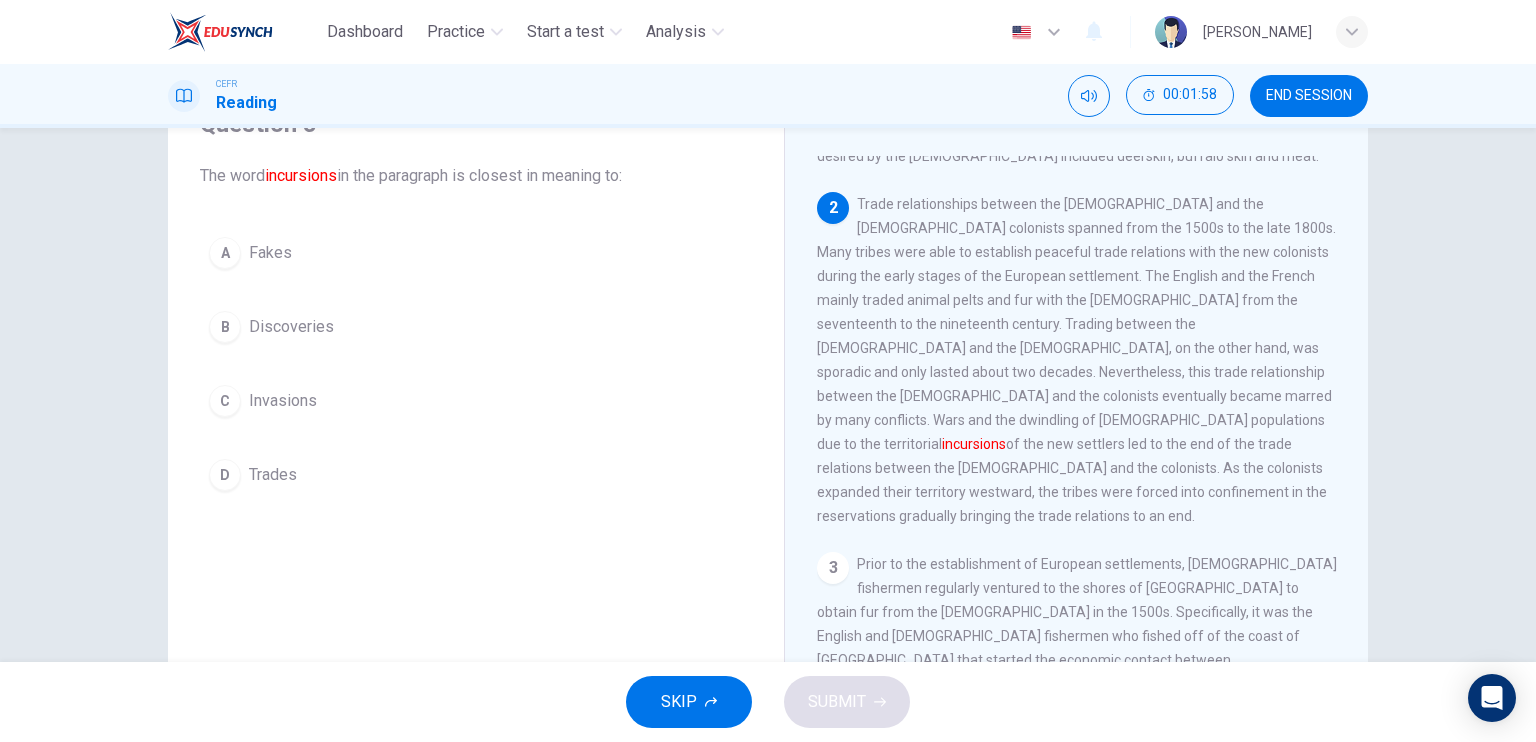 click on "Question 5 The word  incursions  in the paragraph is closest in meaning to: A Fakes B Discoveries C Invasions D Trades" at bounding box center [476, 425] 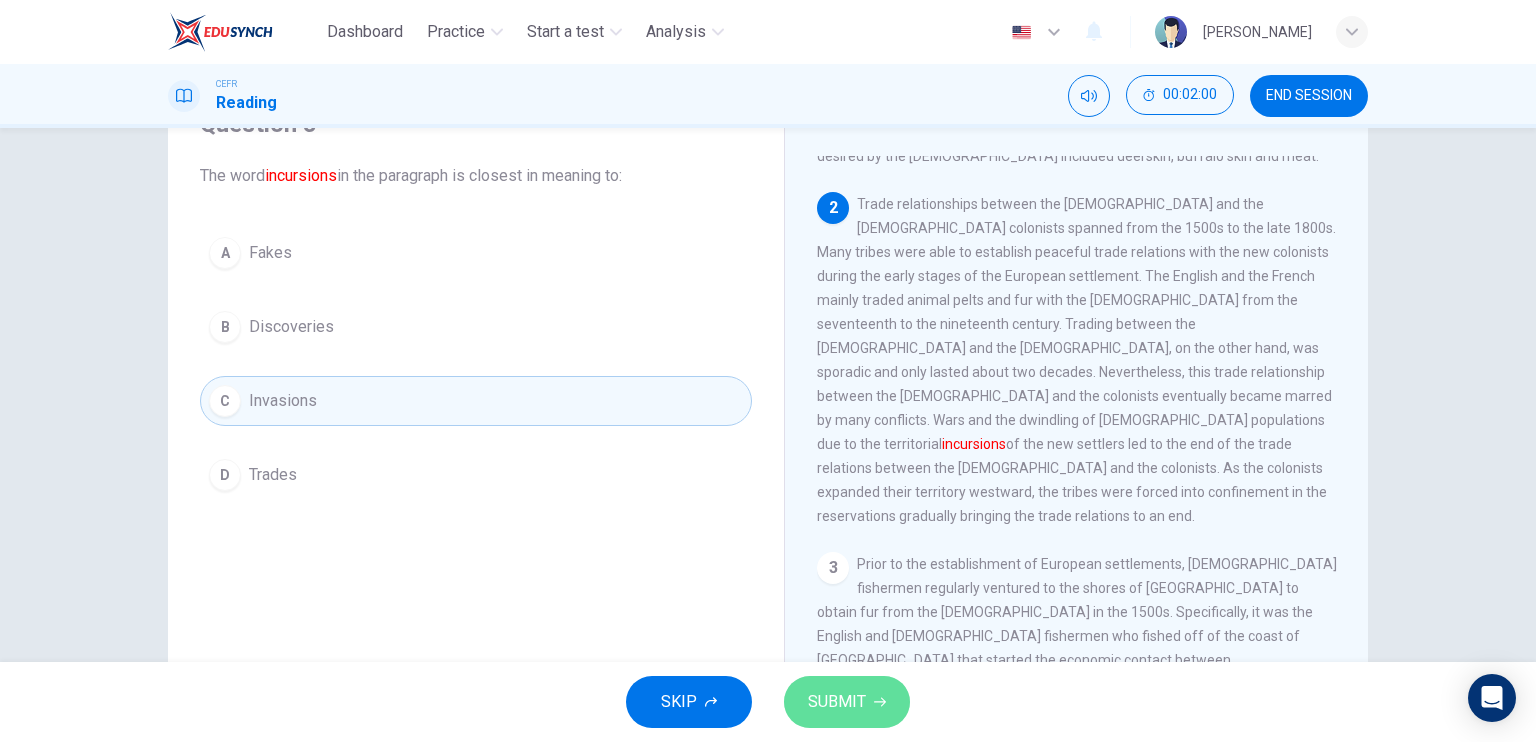 click 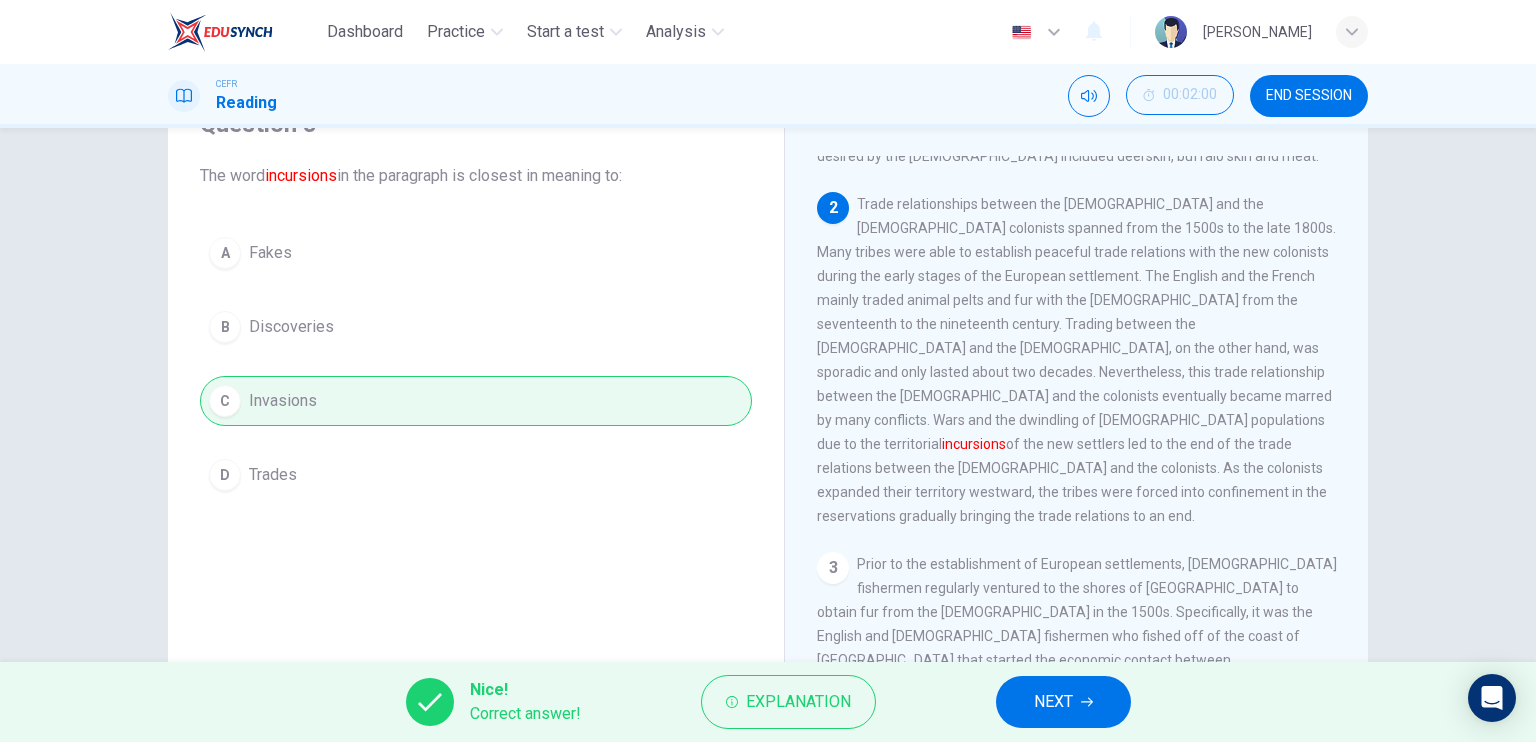 click on "Nice! Correct answer! Explanation NEXT" at bounding box center [768, 702] 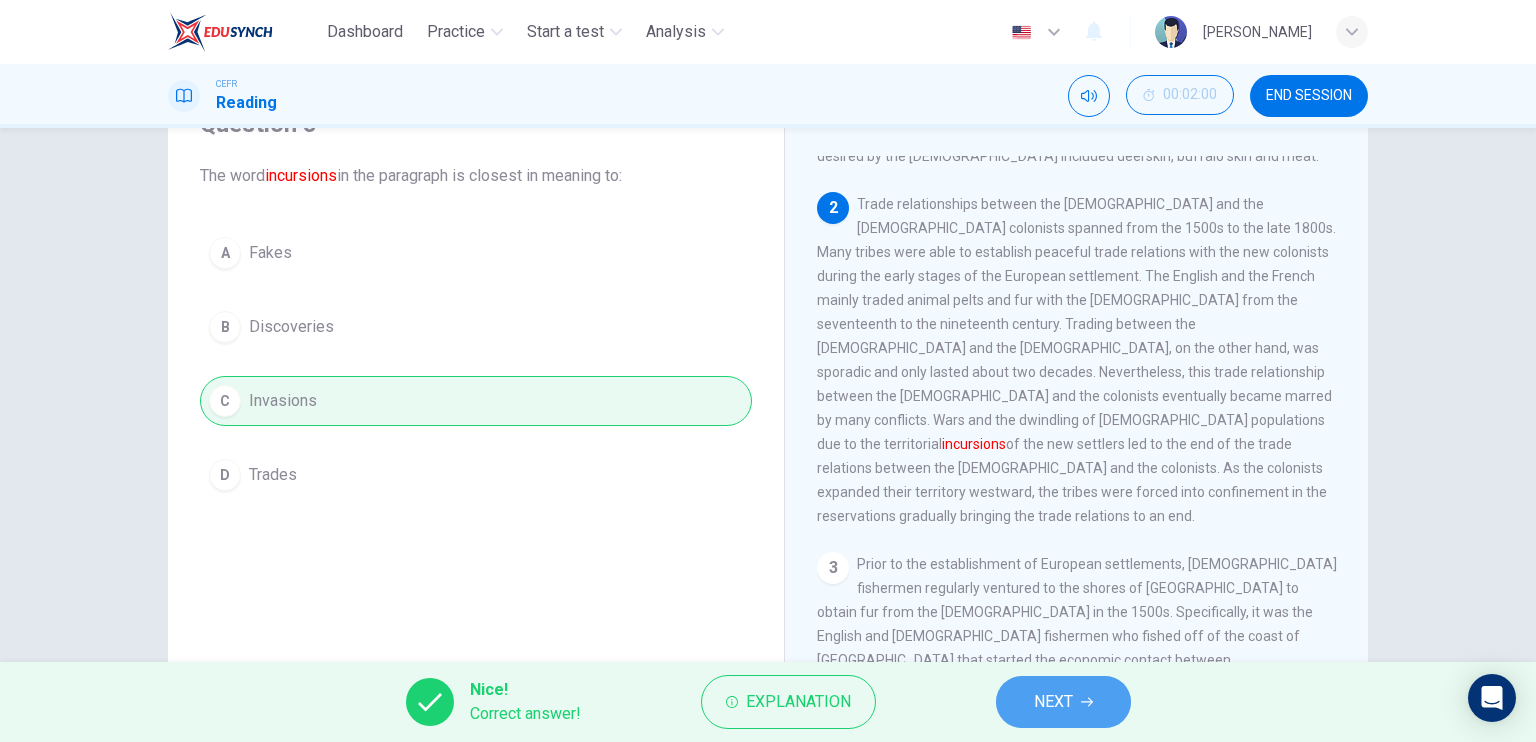 click on "NEXT" at bounding box center [1063, 702] 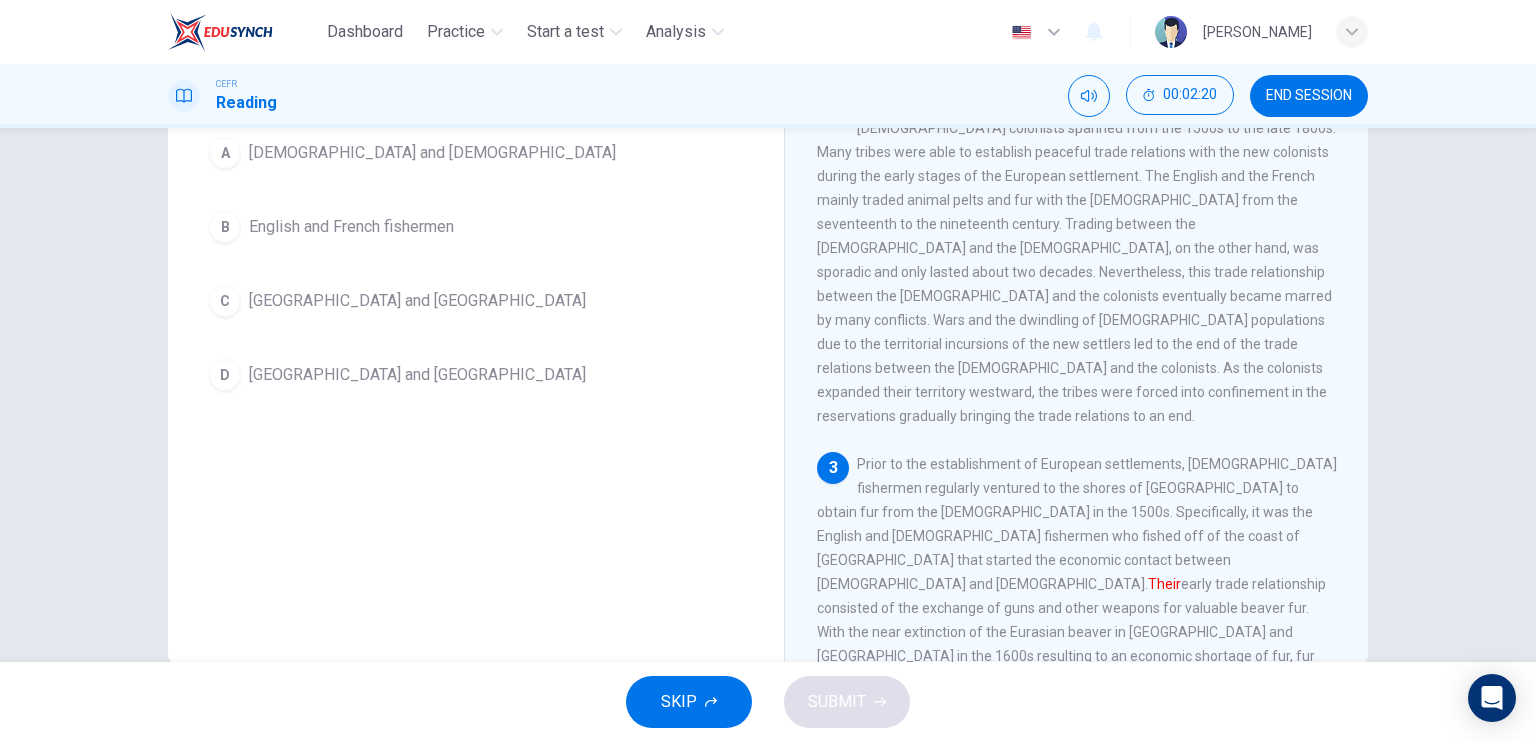 scroll, scrollTop: 100, scrollLeft: 0, axis: vertical 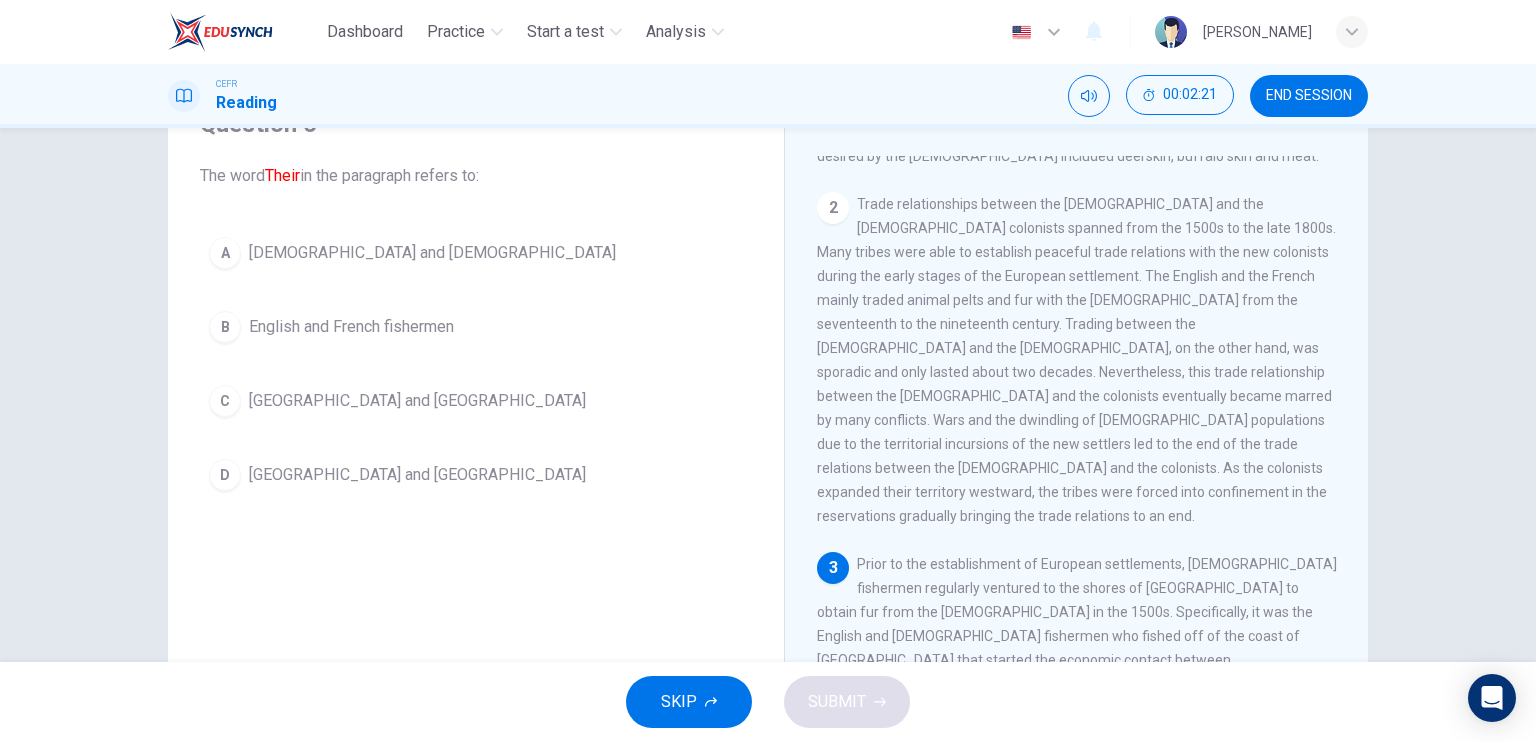 click on "Native Americans and Europeans" at bounding box center (432, 253) 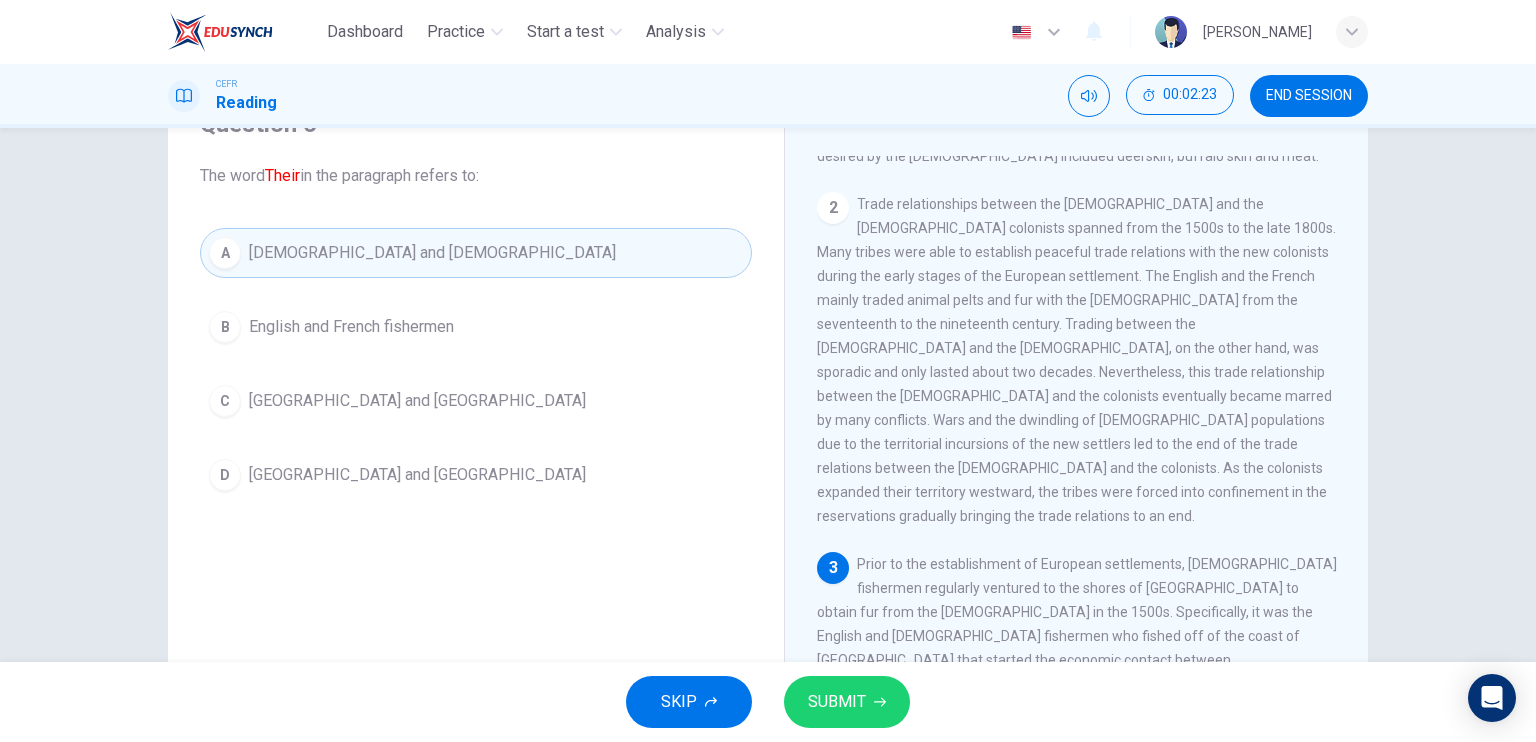 scroll, scrollTop: 400, scrollLeft: 0, axis: vertical 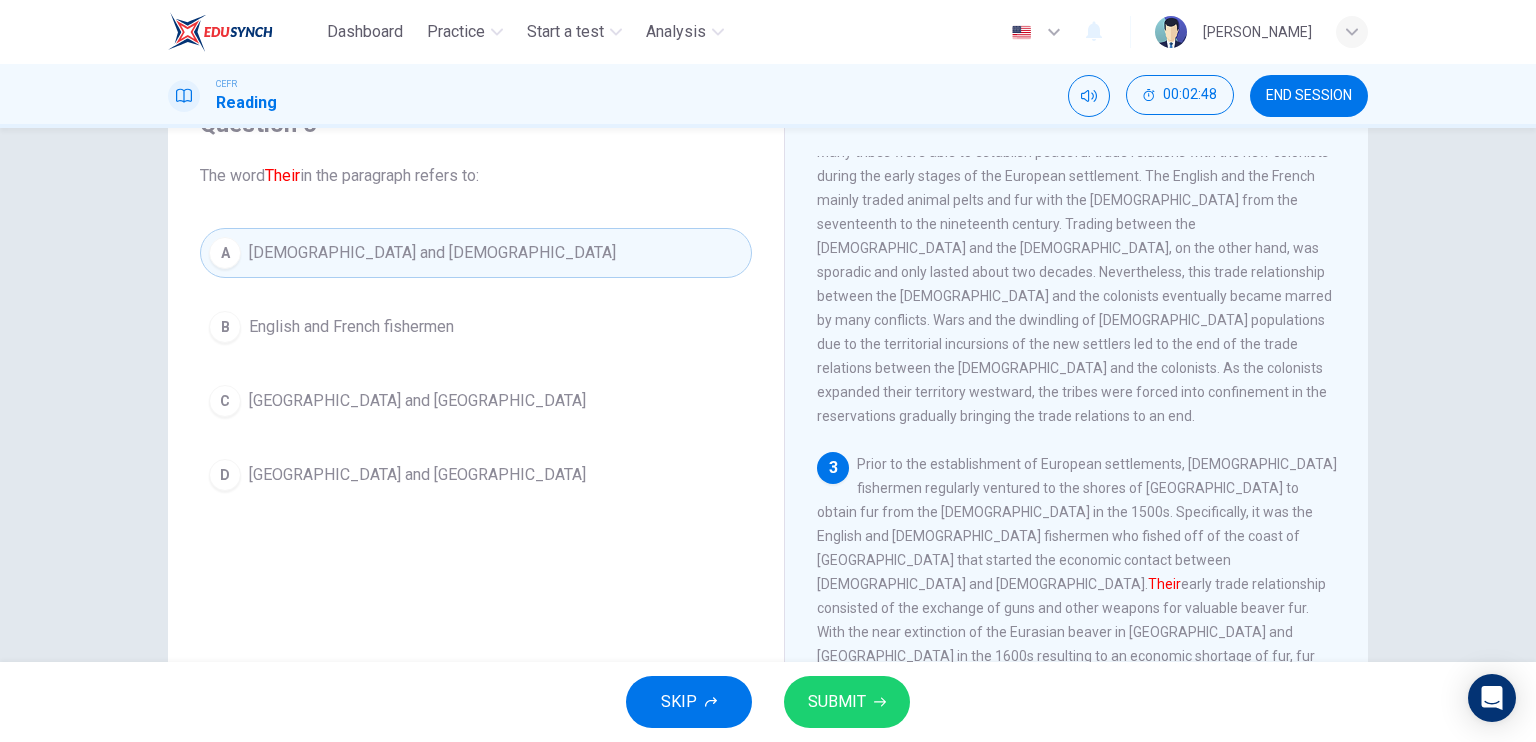 click on "B English and French fishermen" at bounding box center [476, 327] 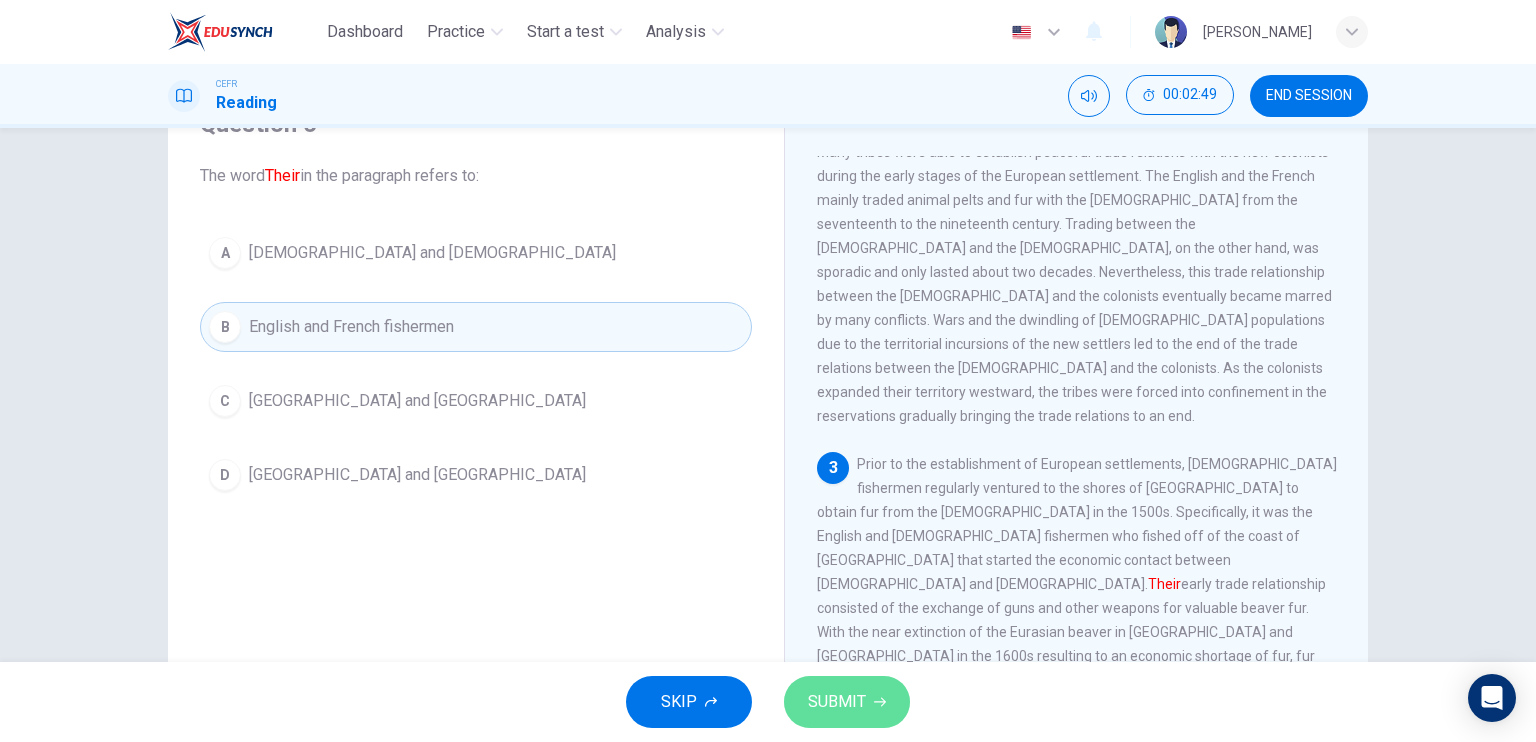 click on "SUBMIT" at bounding box center [837, 702] 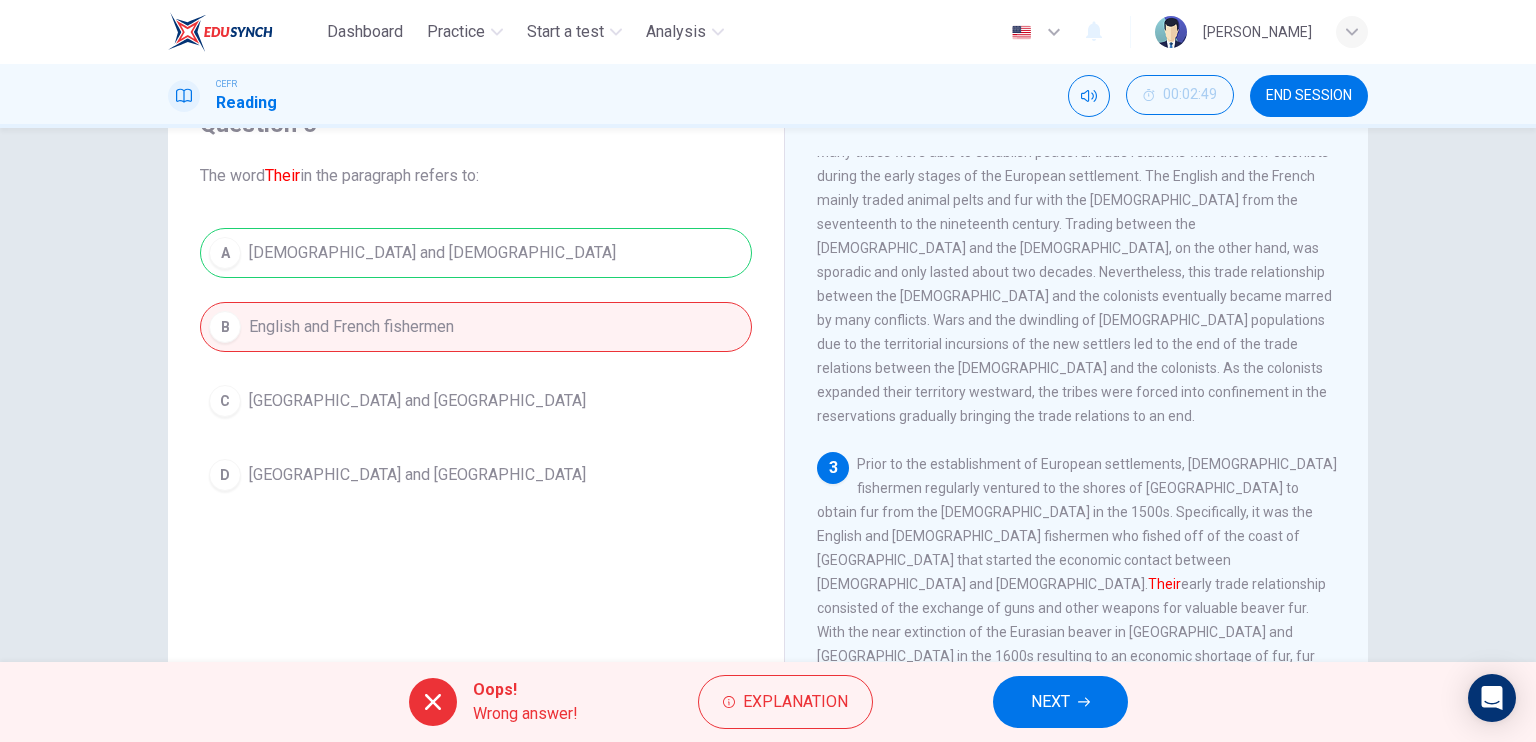 click on "Native American Trade 1 Trade between the Europeans and their North American descendants and the indigenous people of North America is referred to as the Native American Trade. While the Indian Trade is used as a Eurocentric term to describe the people involved in the trade, the verbiage is recognized in some circles as politically incorrect. The politically correct term to use when referring to the indigenous people of North America is "Native Americans" in the United States and "First Nations" in Canada. The products involved in the trade varied by region and by era. The trade with the First Nations in Canada consisted mainly in fur, typically the fur for making beaver hats, as this was considered by the Europeans as the most valuable product of the trade. Other products desired by the Europeans included deerskin, buffalo skin and meat. 2 3 Their 4 5" at bounding box center (1076, 431) 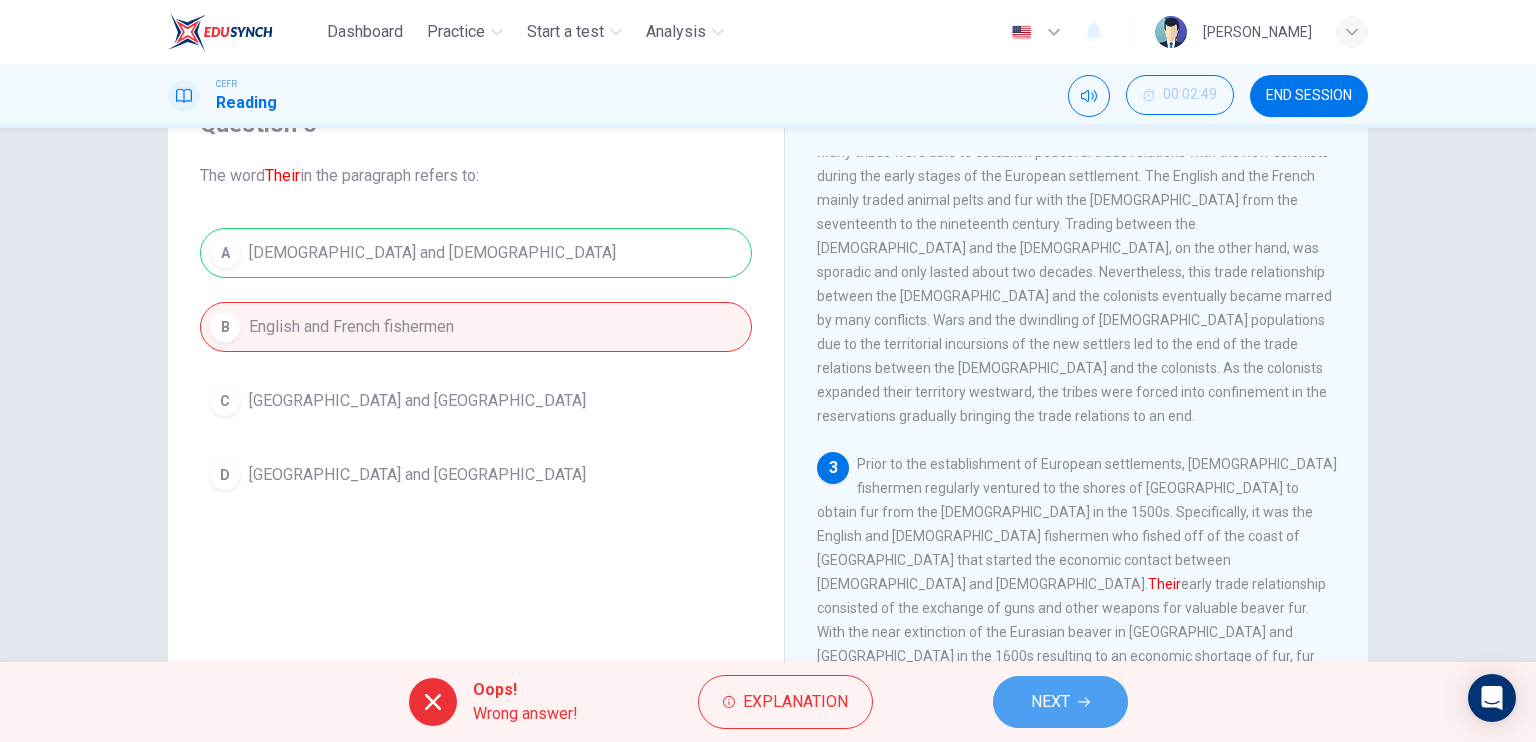 click on "NEXT" at bounding box center [1060, 702] 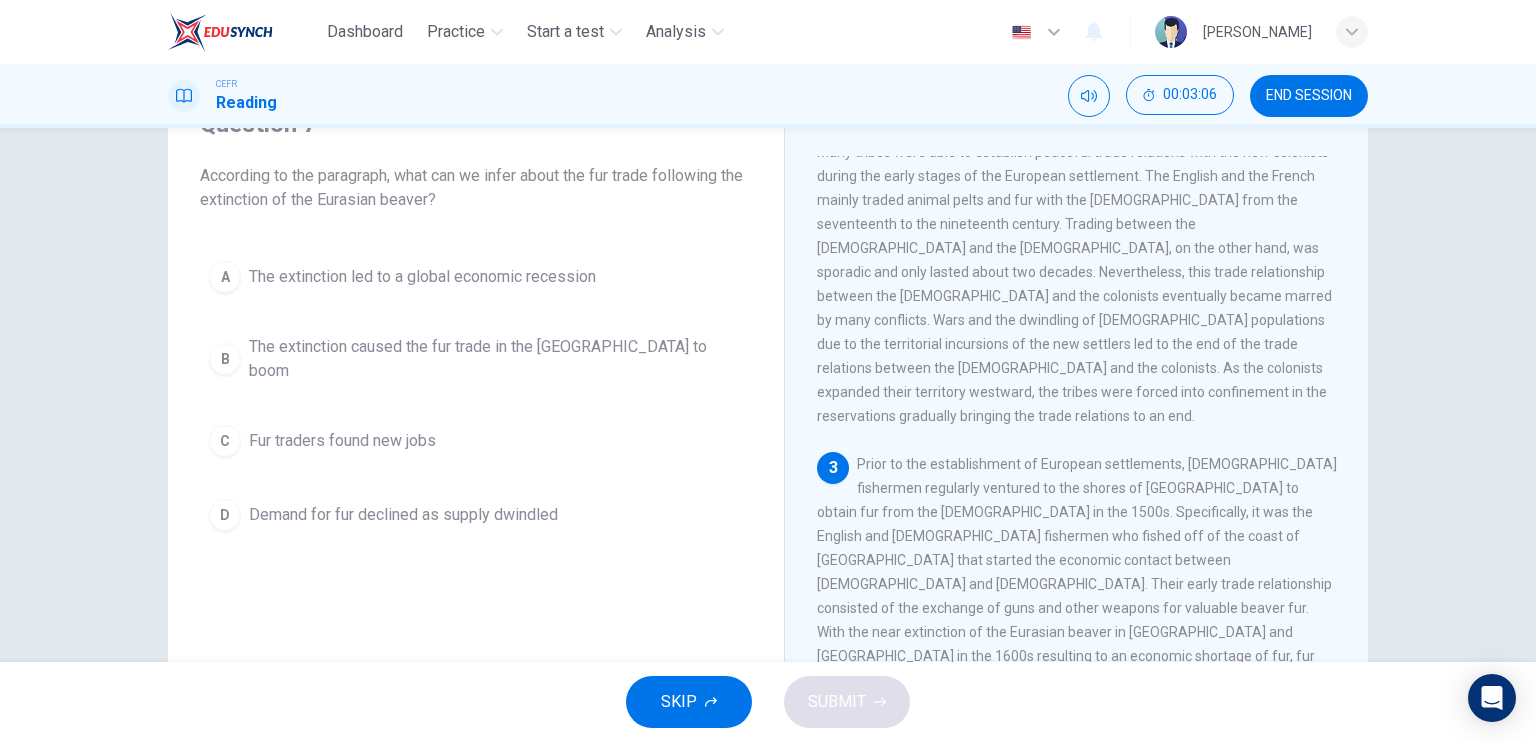 click on "Prior to the establishment of European settlements, European fishermen regularly ventured to the shores of Canada to obtain fur from the Native Americans in the 1500s. Specifically, it was the English and French fishermen who fished off of the coast of Canada that started the economic contact between Native Americans and Europeans. Their early trade relationship consisted of the exchange of guns and other weapons for valuable beaver fur. With the near extinction of the Eurasian beaver in France and England in the 1600s resulting to an economic shortage of fur, fur traders consequently found themselves looking to the New World to supply the need for more pelts." at bounding box center [1077, 584] 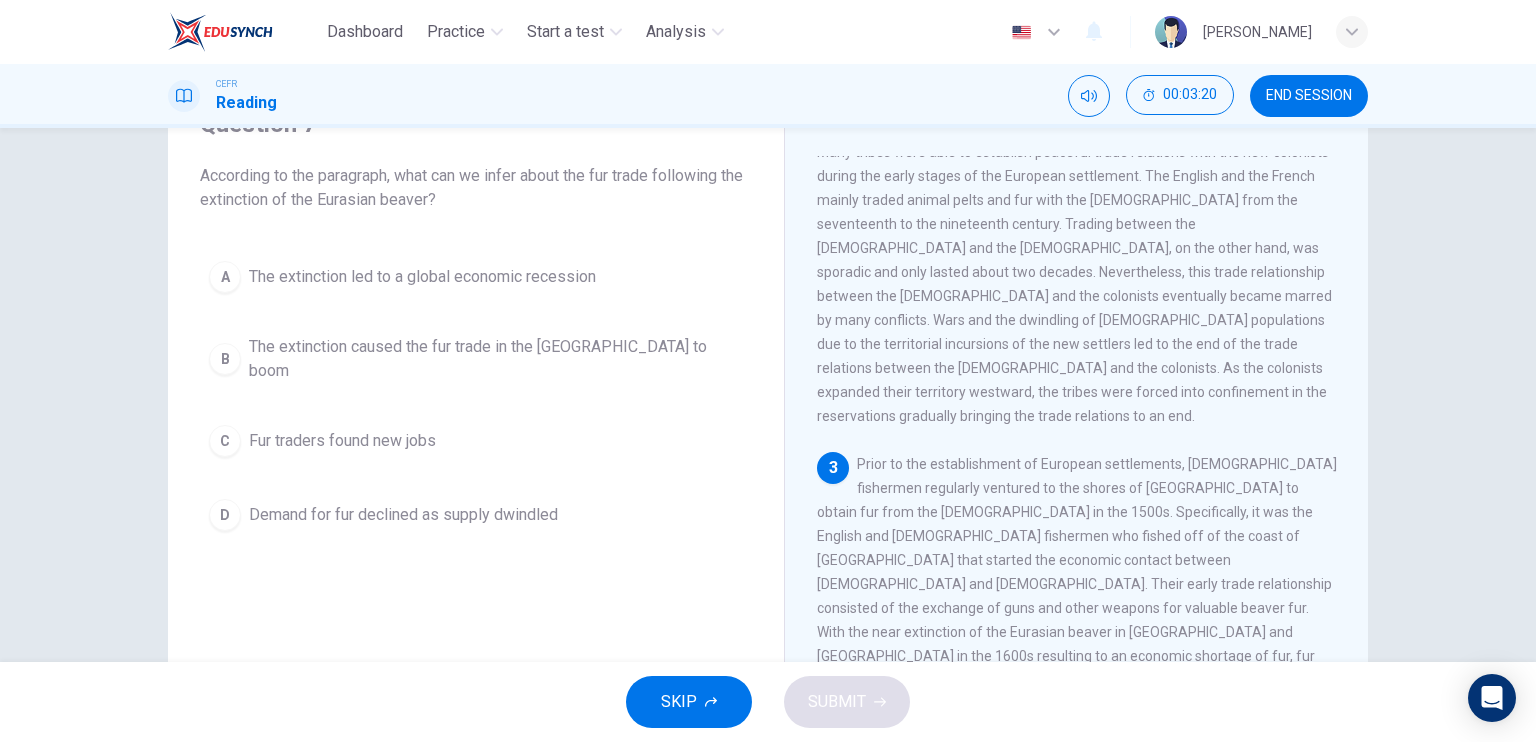 click on "The extinction led to a global economic recession" at bounding box center [422, 277] 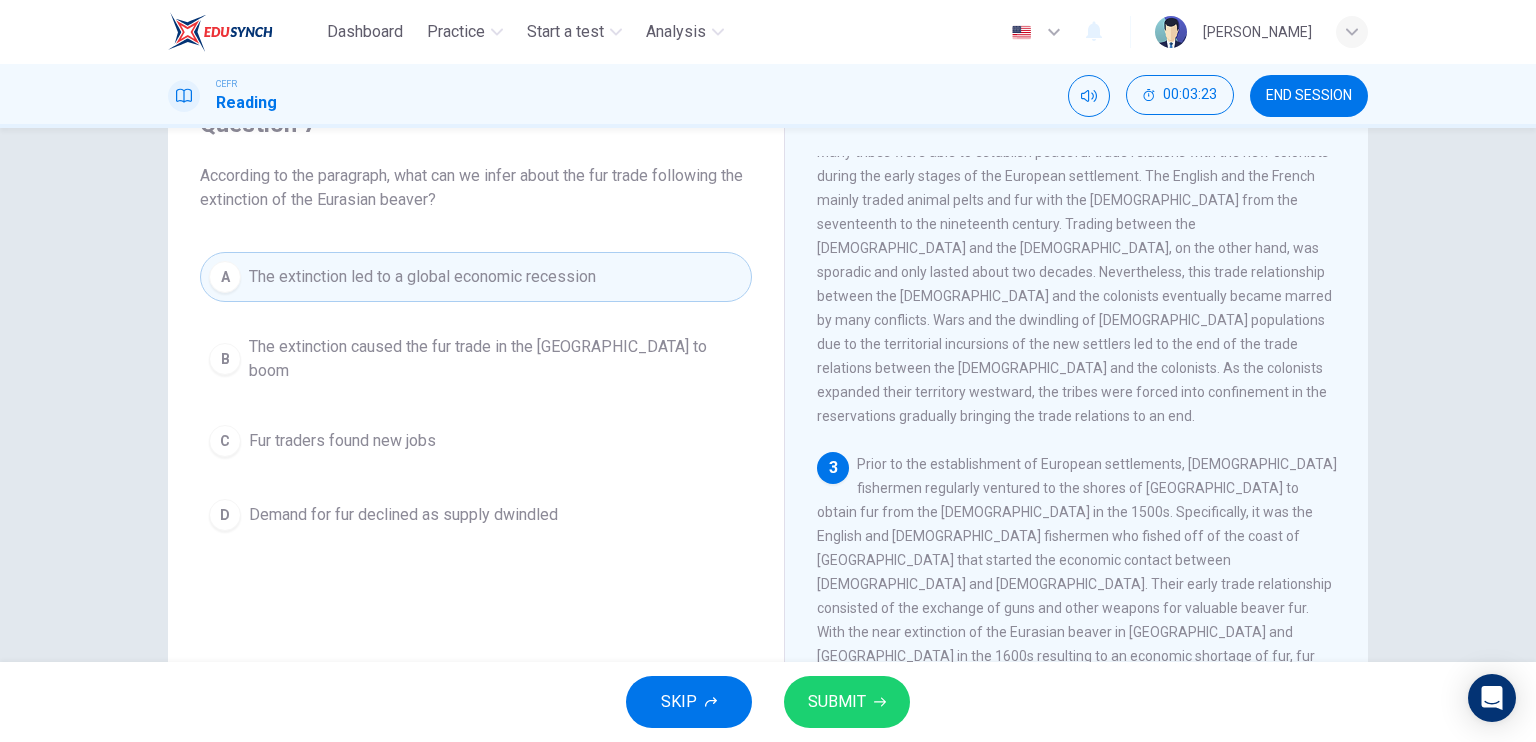 click on "SUBMIT" at bounding box center [837, 702] 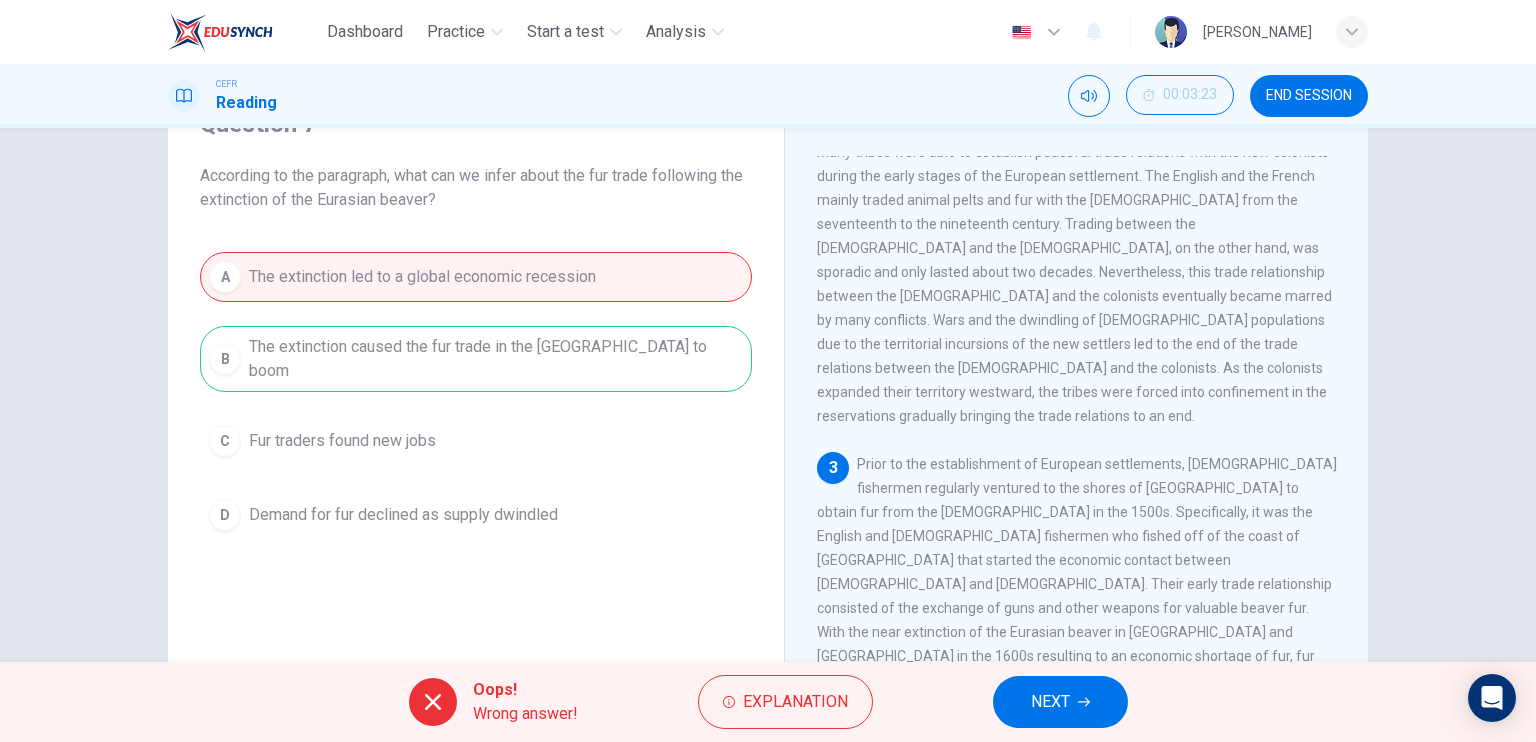 click on "NEXT" at bounding box center (1060, 702) 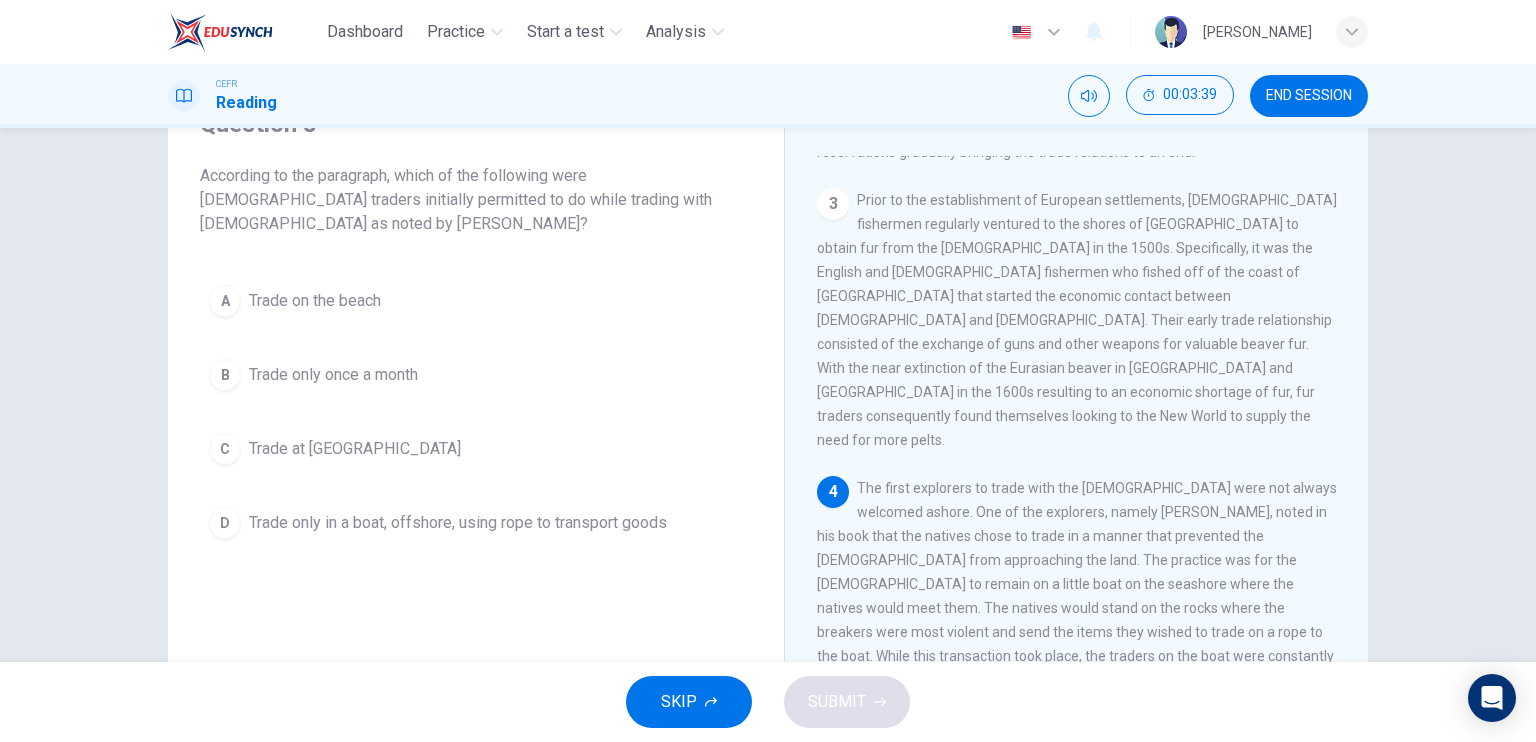 scroll, scrollTop: 700, scrollLeft: 0, axis: vertical 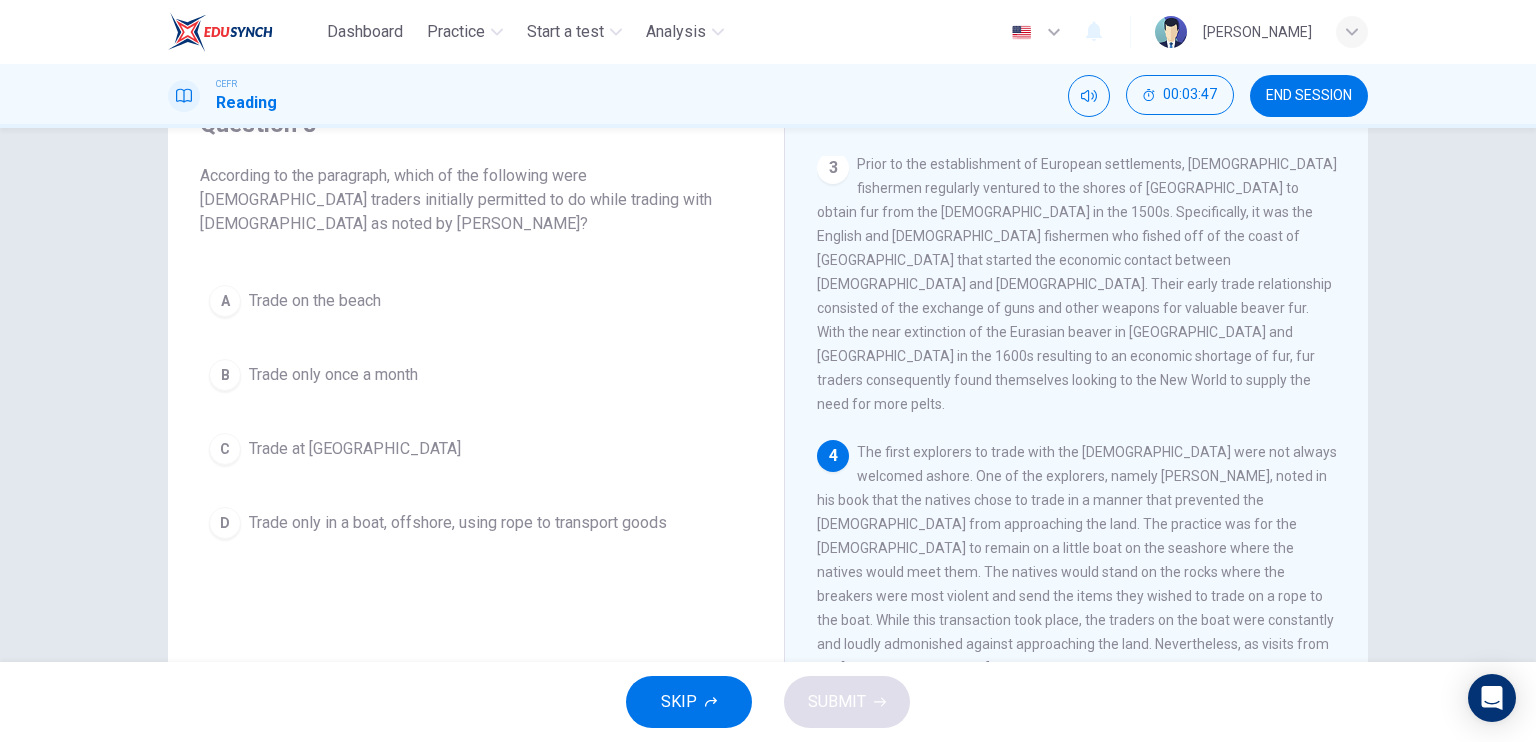 click on "Question 8 According to the paragraph, which of the following were European traders initially permitted to do while trading with Native Americans as noted by Giovanni da Varranzo? A Trade on the beach B Trade only once a month C Trade at neutral harbors D Trade only in a boat, offshore, using rope to transport goods Native American Trade 1 2 3 Prior to the establishment of European settlements, European fishermen regularly ventured to the shores of Canada to obtain fur from the Native Americans in the 1500s. Specifically, it was the English and French fishermen who fished off of the coast of Canada that started the economic contact between Native Americans and Europeans. Their early trade relationship consisted of the exchange of guns and other weapons for valuable beaver fur. With the near extinction of the Eurasian beaver in France and England in the 1600s resulting to an economic shortage of fur, fur traders consequently found themselves looking to the New World to supply the need for more pelts. 4 5" at bounding box center (768, 395) 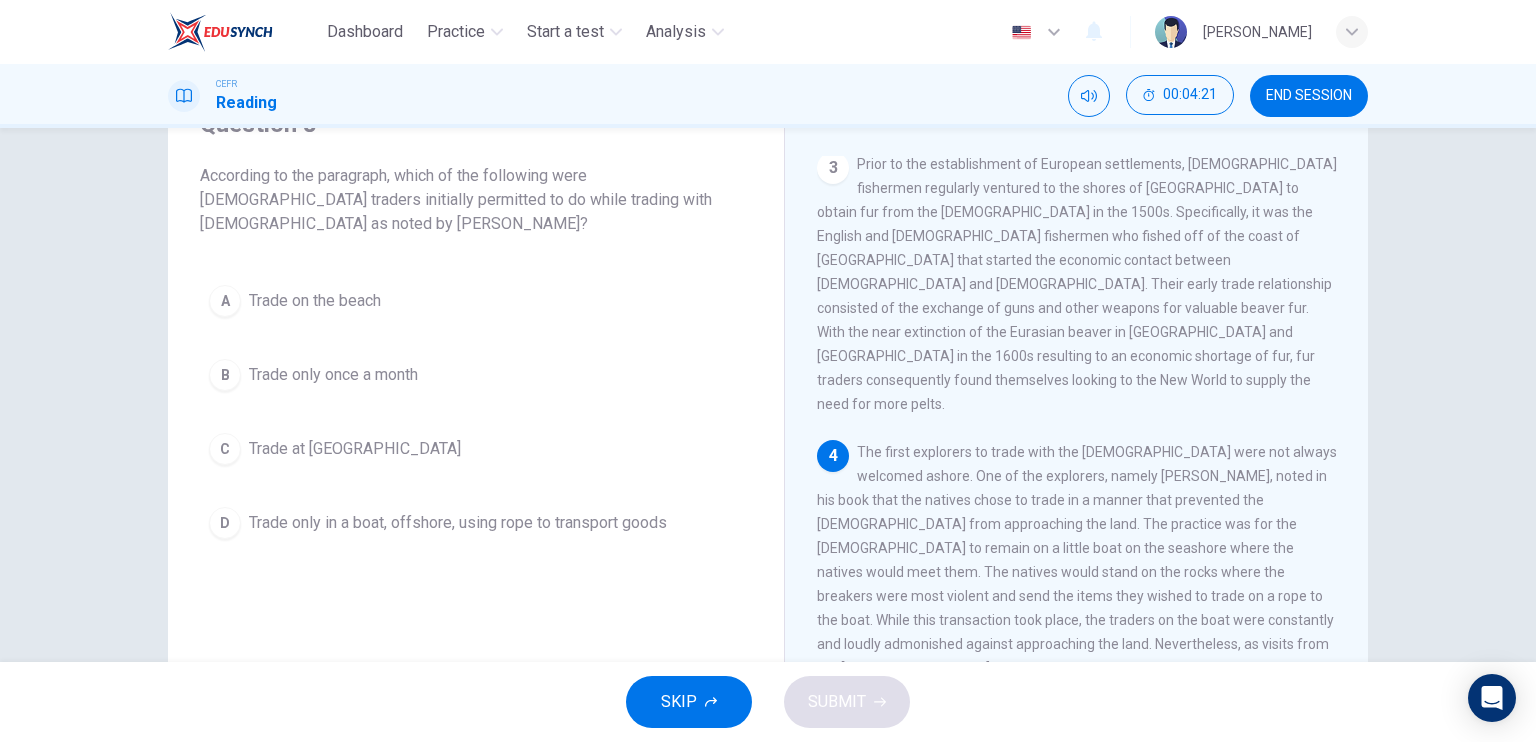 click on "According to the paragraph, which of the following were European traders initially permitted to do while trading with Native Americans as noted by Giovanni da Varranzo?" at bounding box center (476, 200) 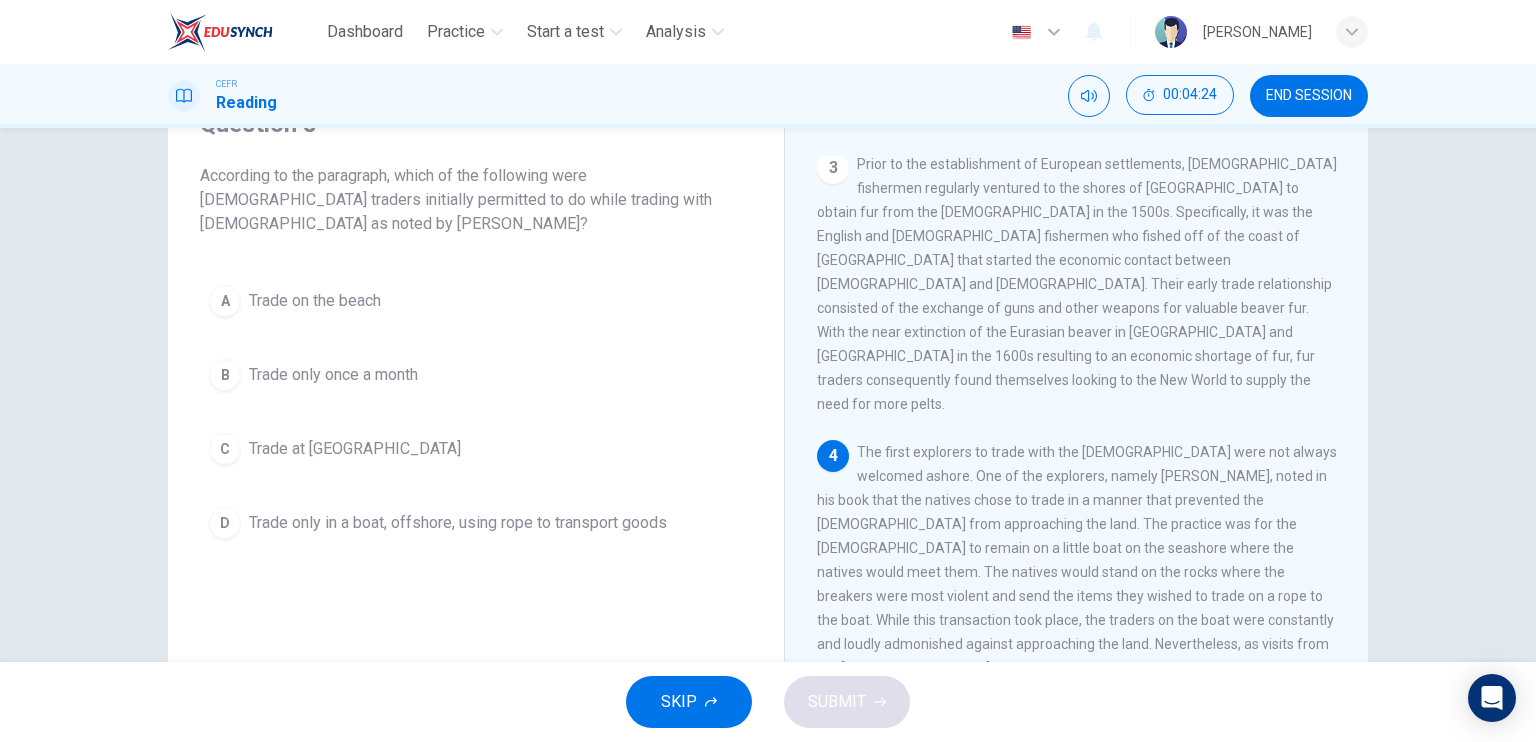 click on "According to the paragraph, which of the following were European traders initially permitted to do while trading with Native Americans as noted by Giovanni da Varranzo?" at bounding box center (476, 200) 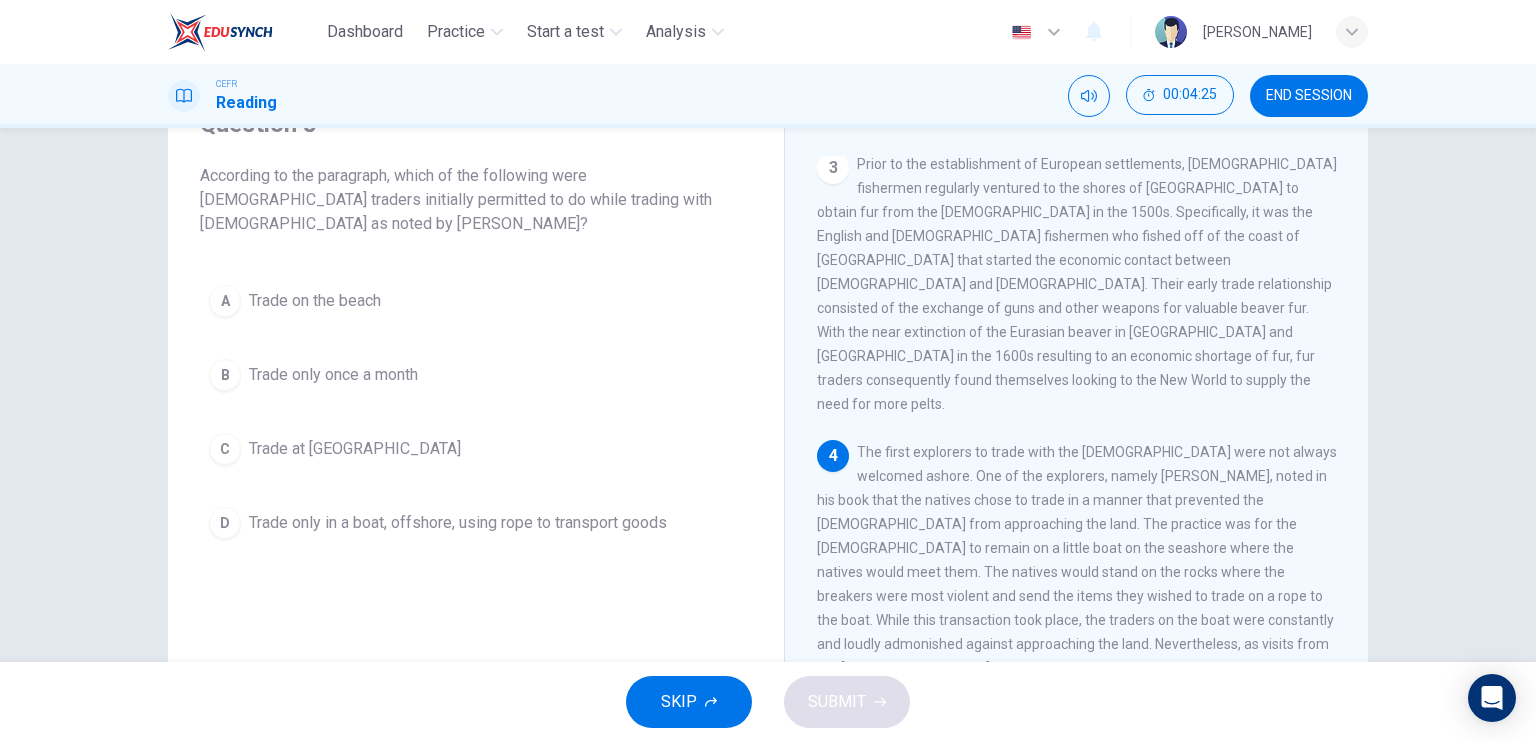 click on "According to the paragraph, which of the following were European traders initially permitted to do while trading with Native Americans as noted by Giovanni da Varranzo?" at bounding box center [476, 200] 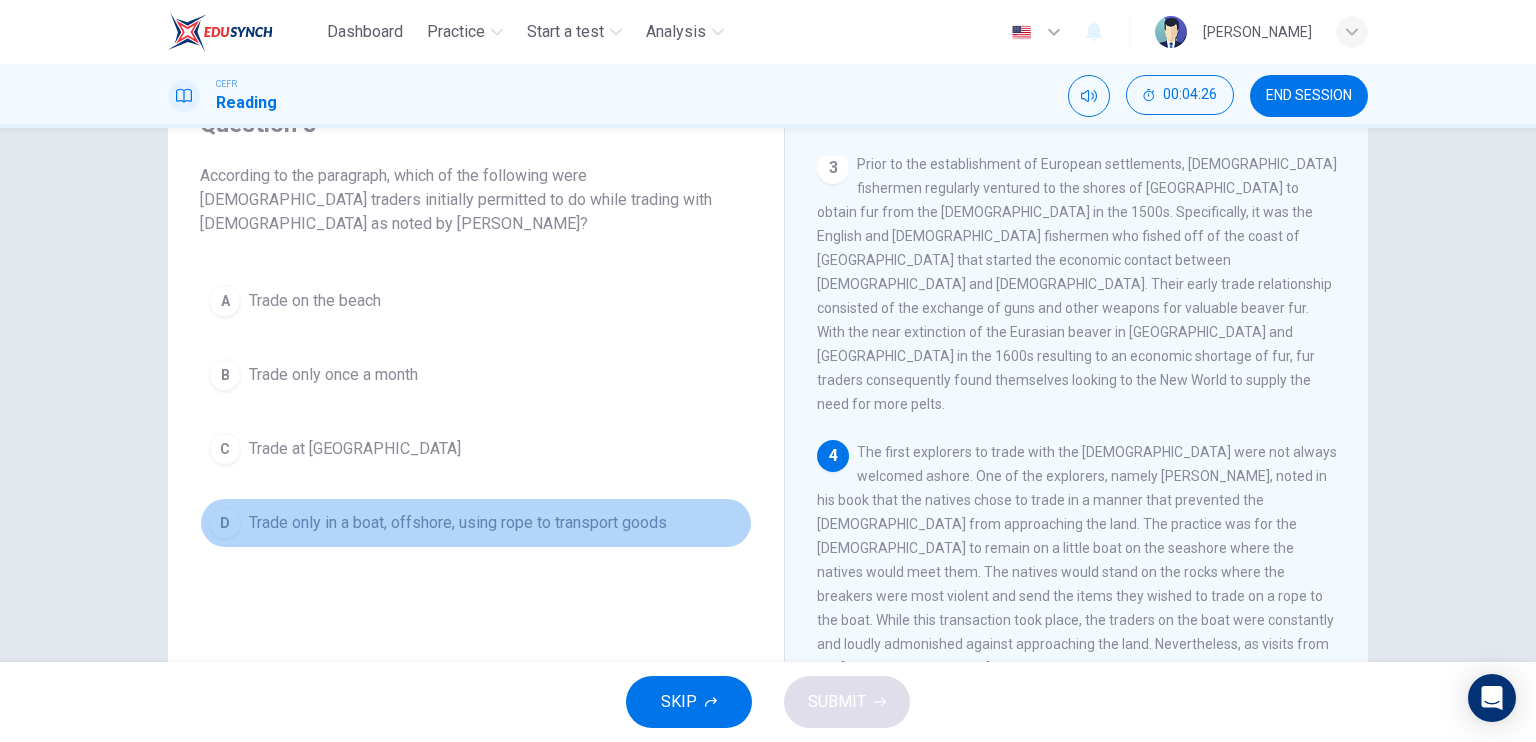 click on "Trade only in a boat, offshore, using rope to transport goods" at bounding box center [458, 523] 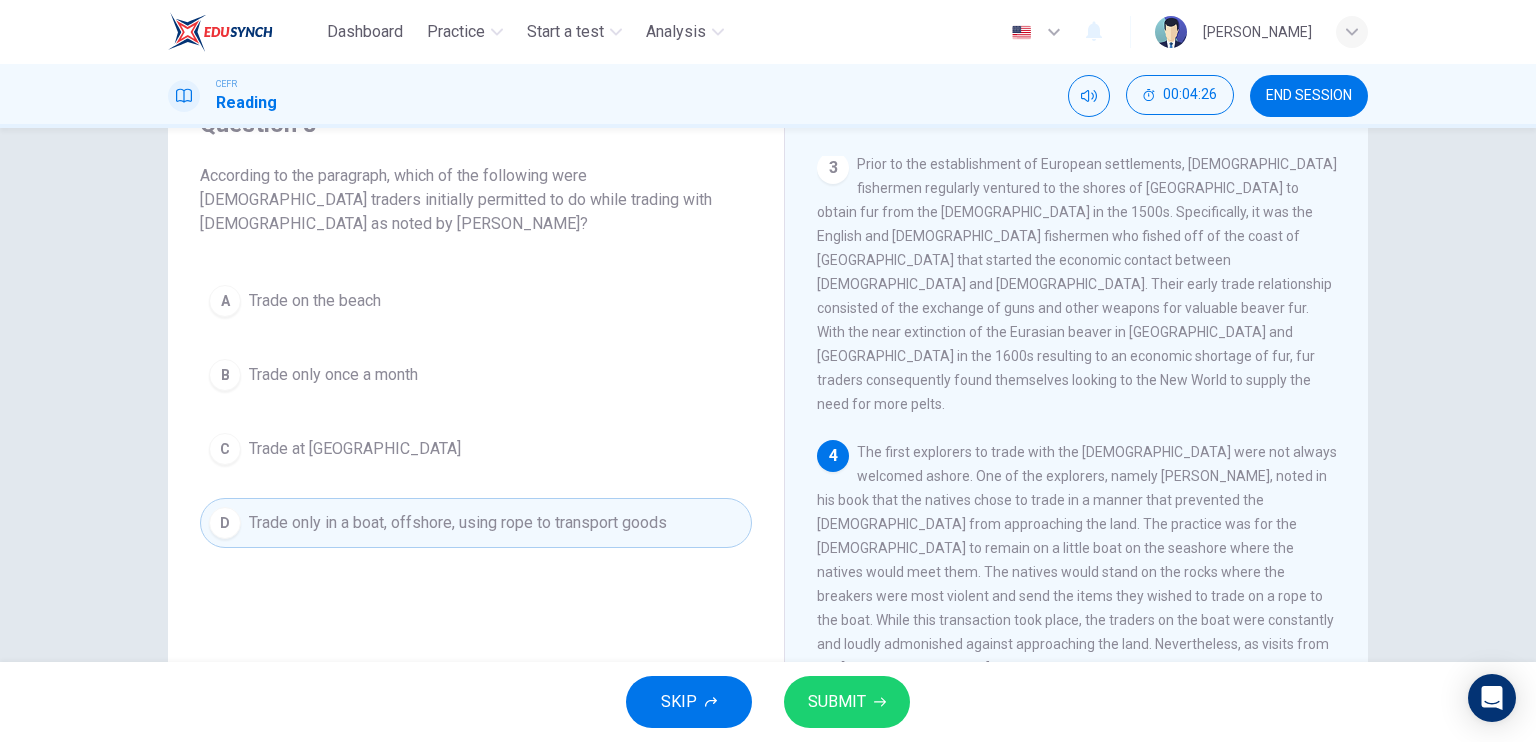 click on "SUBMIT" at bounding box center [847, 702] 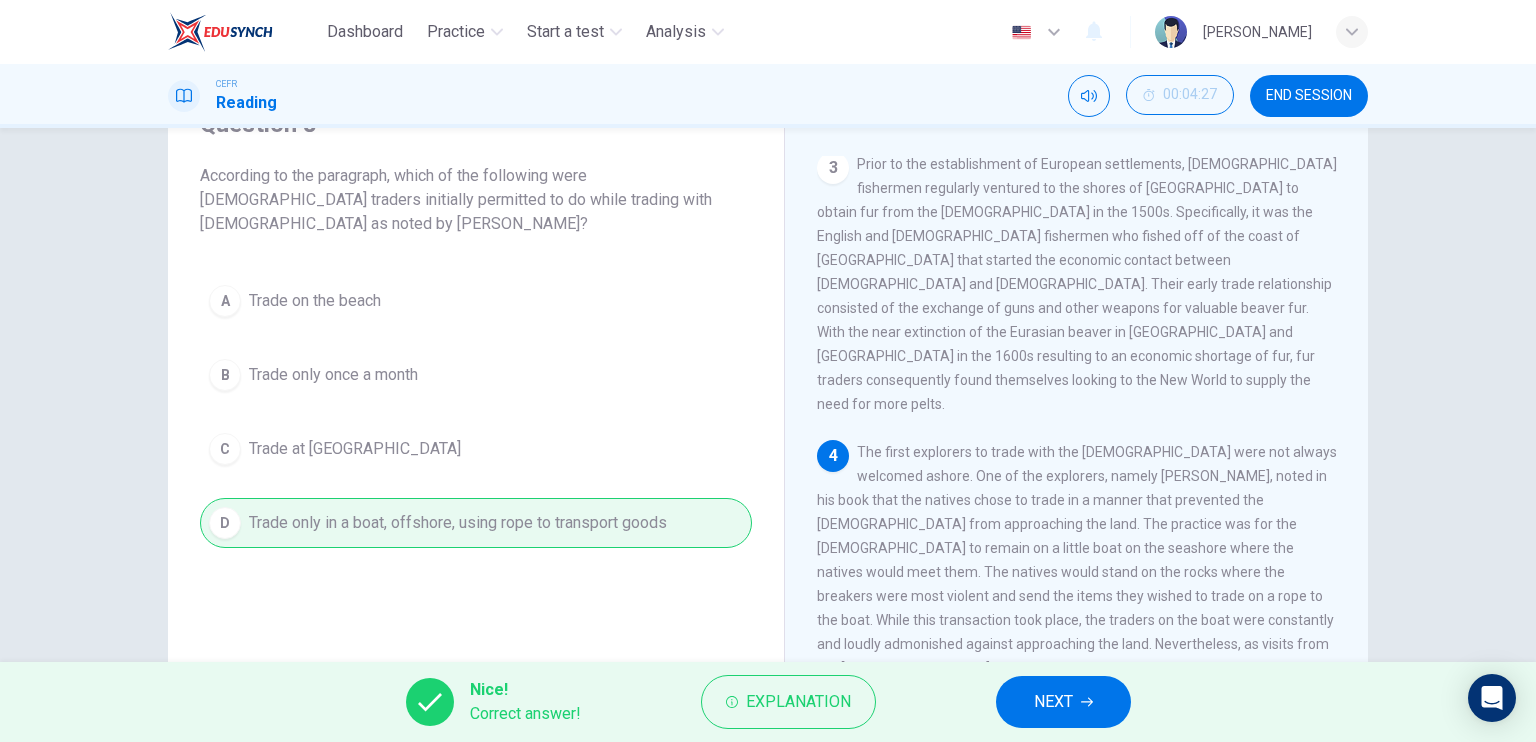 click on "NEXT" at bounding box center (1063, 702) 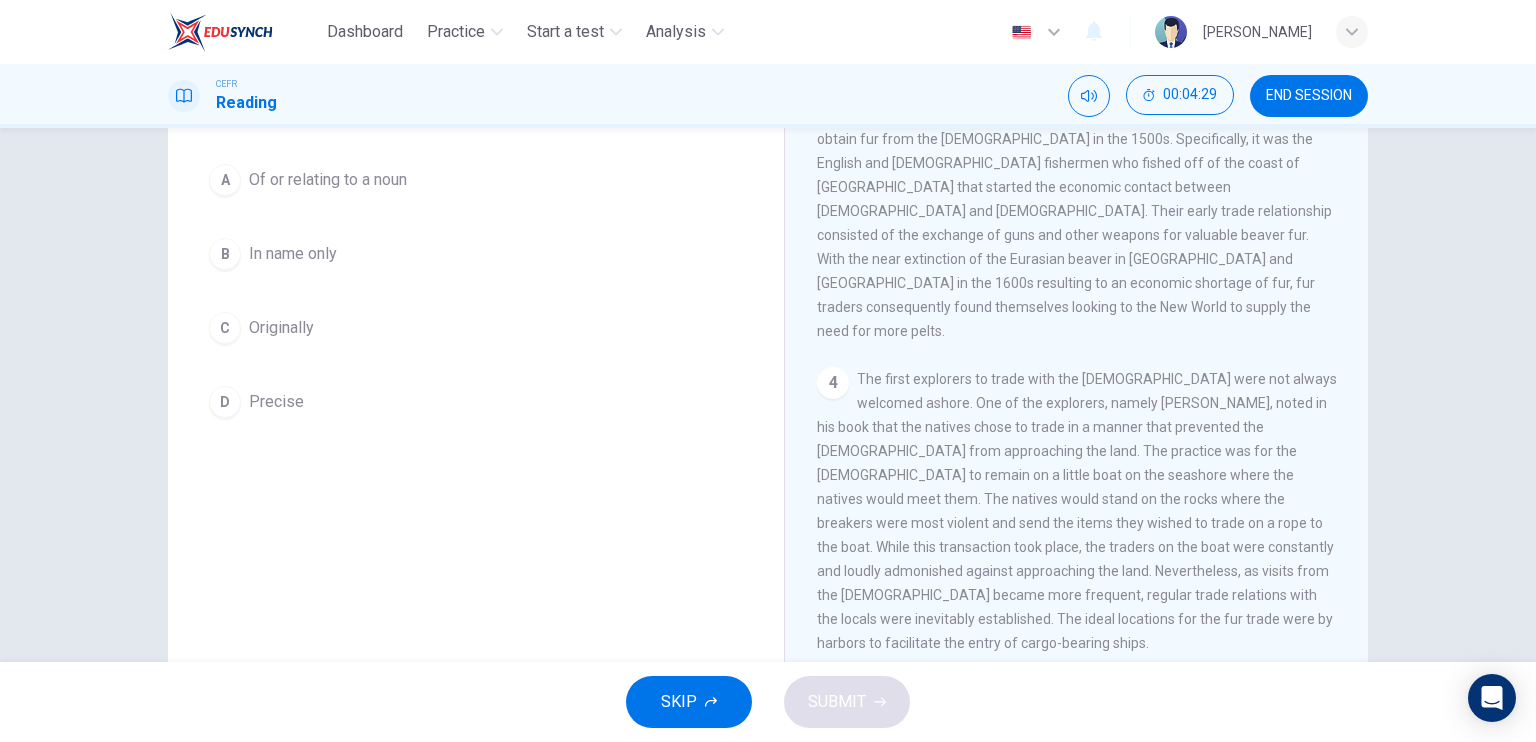 scroll, scrollTop: 240, scrollLeft: 0, axis: vertical 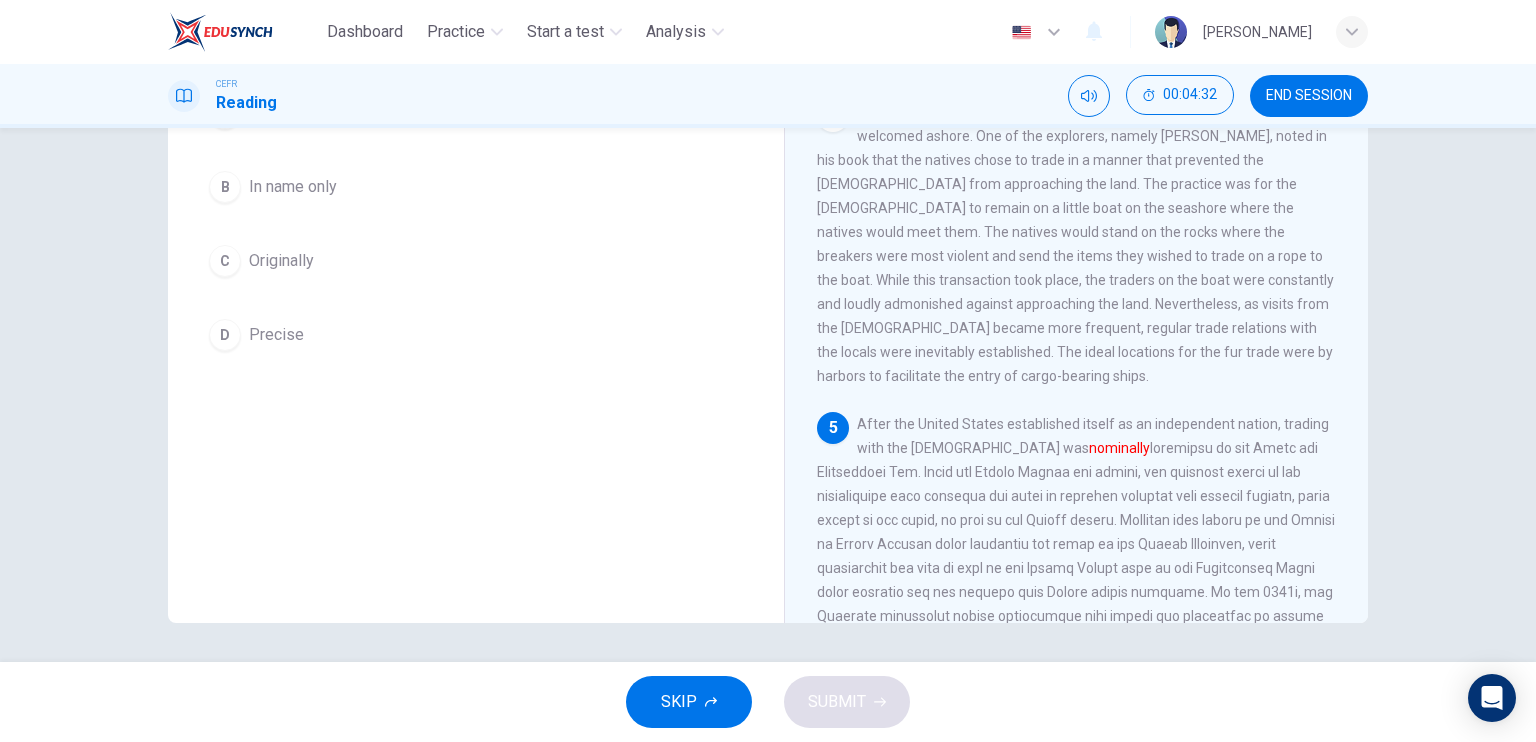 click on "Question 9 The word  nominally  in the paragraph is closest in meaning to: A  Of or relating to a noun B  In name only C  Originally D  Precise Native American Trade 1 Trade between the Europeans and their North American descendants and the indigenous people of North America is referred to as the Native American Trade. While the Indian Trade is used as a Eurocentric term to describe the people involved in the trade, the verbiage is recognized in some circles as politically incorrect. The politically correct term to use when referring to the indigenous people of North America is "Native Americans" in the United States and "First Nations" in Canada. The products involved in the trade varied by region and by era. The trade with the First Nations in Canada consisted mainly in fur, typically the fur for making beaver hats, as this was considered by the Europeans as the most valuable product of the trade. Other products desired by the Europeans included deerskin, buffalo skin and meat. 2 3 4 5 nominally" at bounding box center (768, 395) 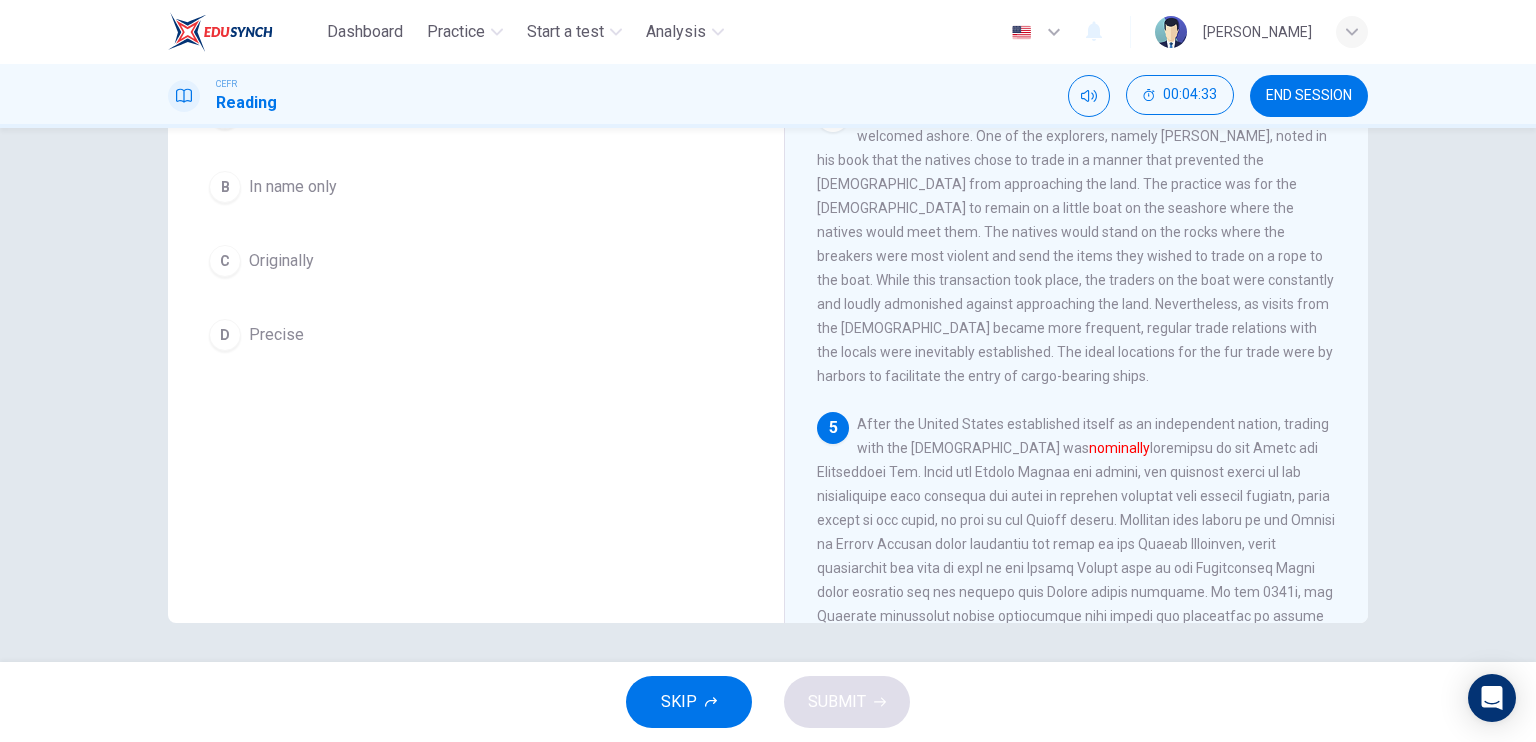 click on "Question 9 The word  nominally  in the paragraph is closest in meaning to: A  Of or relating to a noun B  In name only C  Originally D  Precise Native American Trade 1 Trade between the Europeans and their North American descendants and the indigenous people of North America is referred to as the Native American Trade. While the Indian Trade is used as a Eurocentric term to describe the people involved in the trade, the verbiage is recognized in some circles as politically incorrect. The politically correct term to use when referring to the indigenous people of North America is "Native Americans" in the United States and "First Nations" in Canada. The products involved in the trade varied by region and by era. The trade with the First Nations in Canada consisted mainly in fur, typically the fur for making beaver hats, as this was considered by the Europeans as the most valuable product of the trade. Other products desired by the Europeans included deerskin, buffalo skin and meat. 2 3 4 5 nominally" at bounding box center [768, 395] 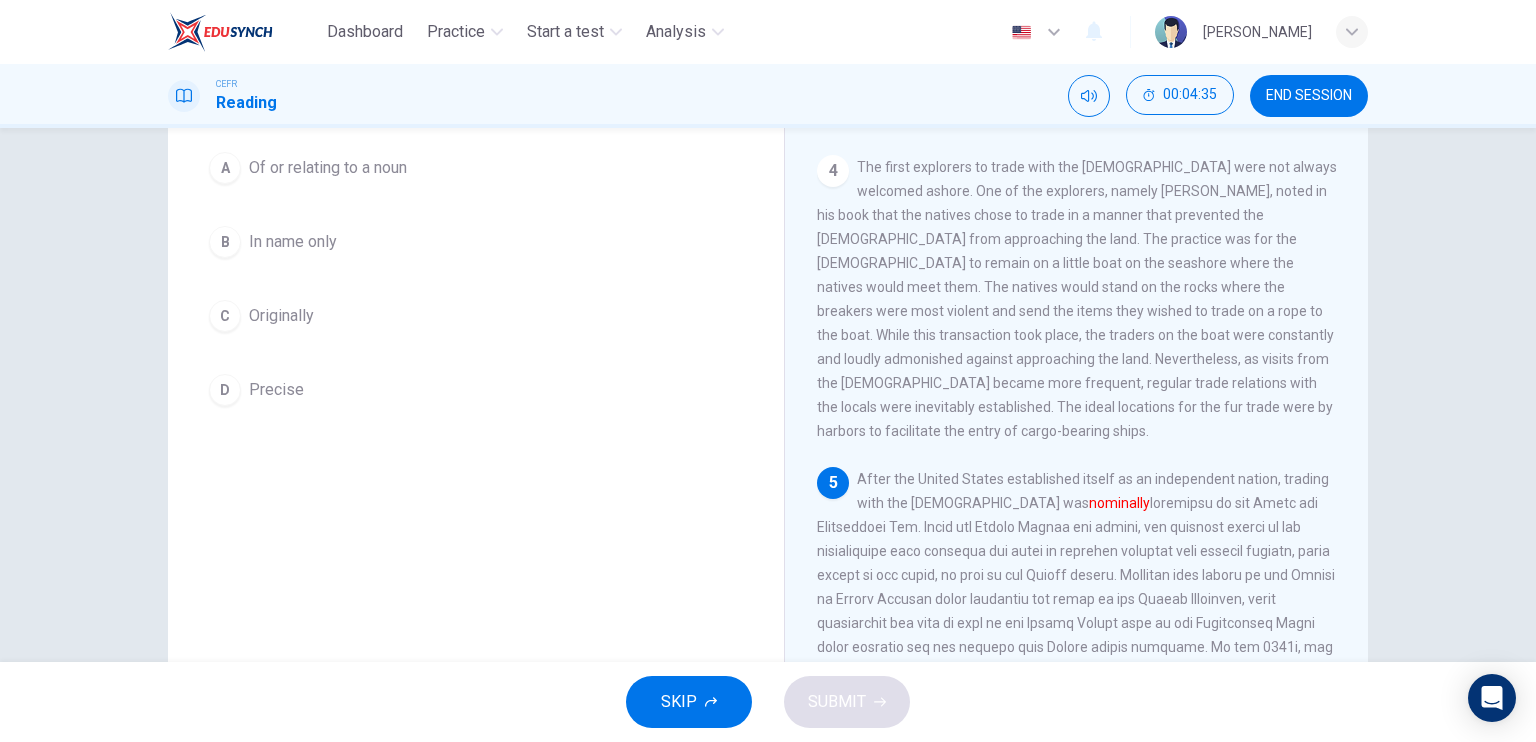 scroll, scrollTop: 140, scrollLeft: 0, axis: vertical 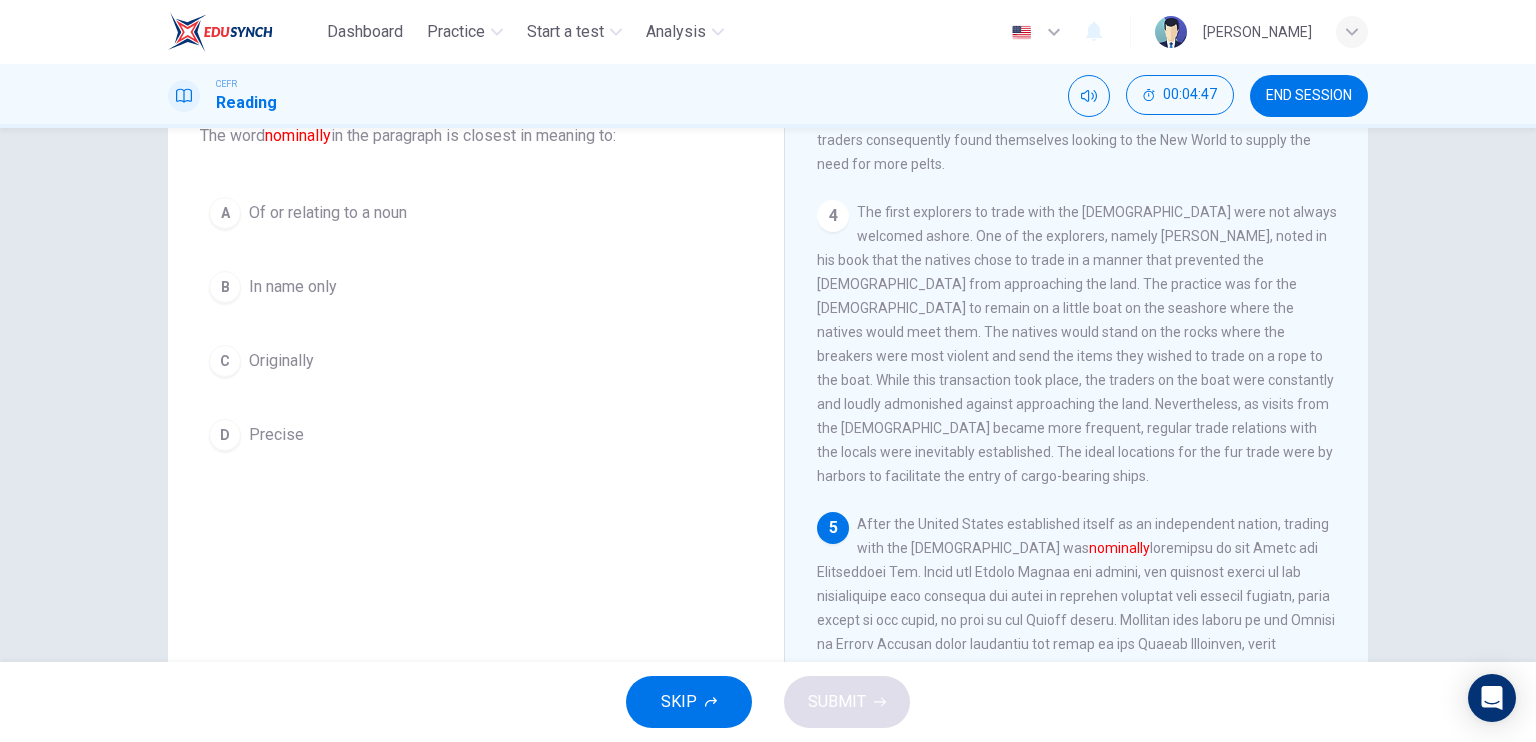 click on "Question 9 The word  nominally  in the paragraph is closest in meaning to: A  Of or relating to a noun B  In name only C  Originally D  Precise" at bounding box center (476, 385) 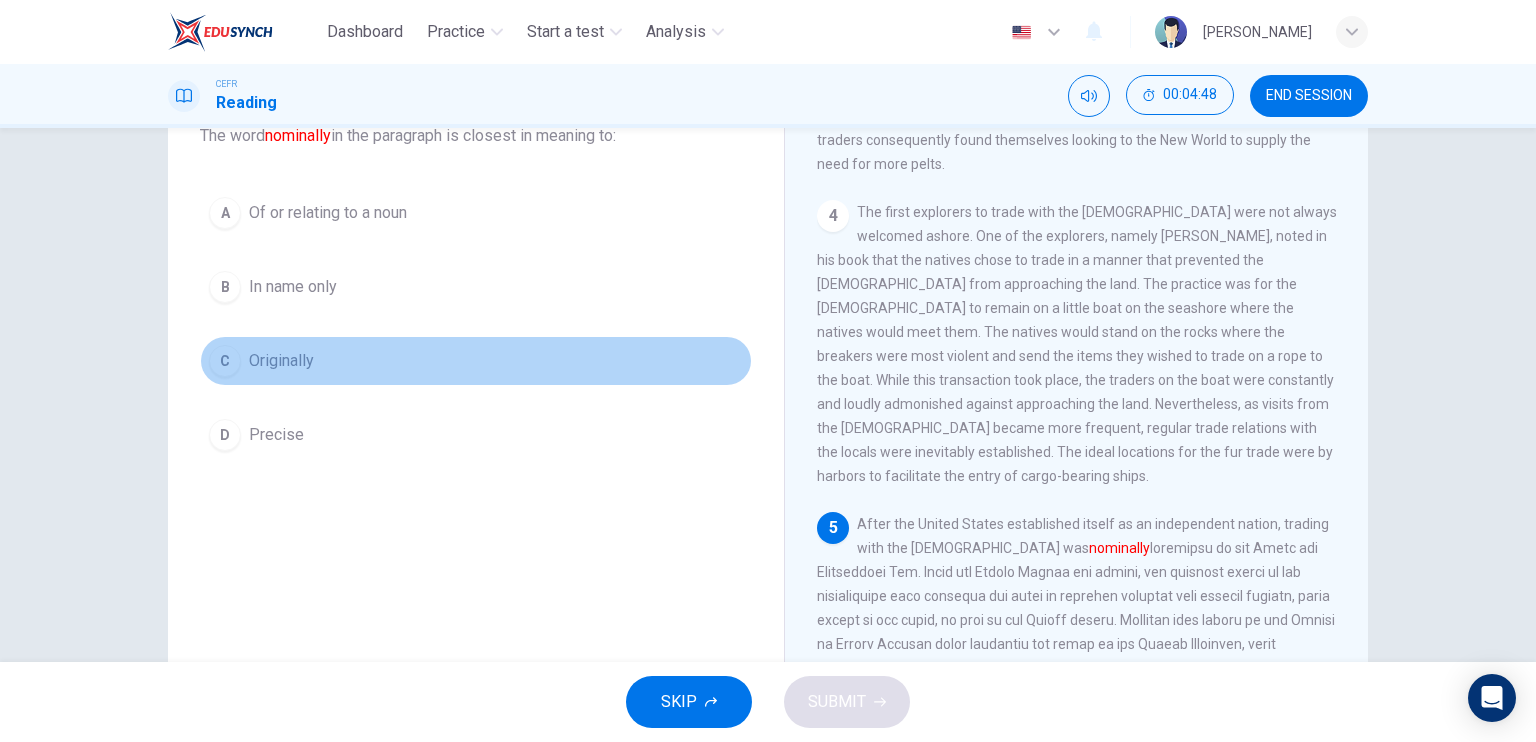 click on "C  Originally" at bounding box center (476, 361) 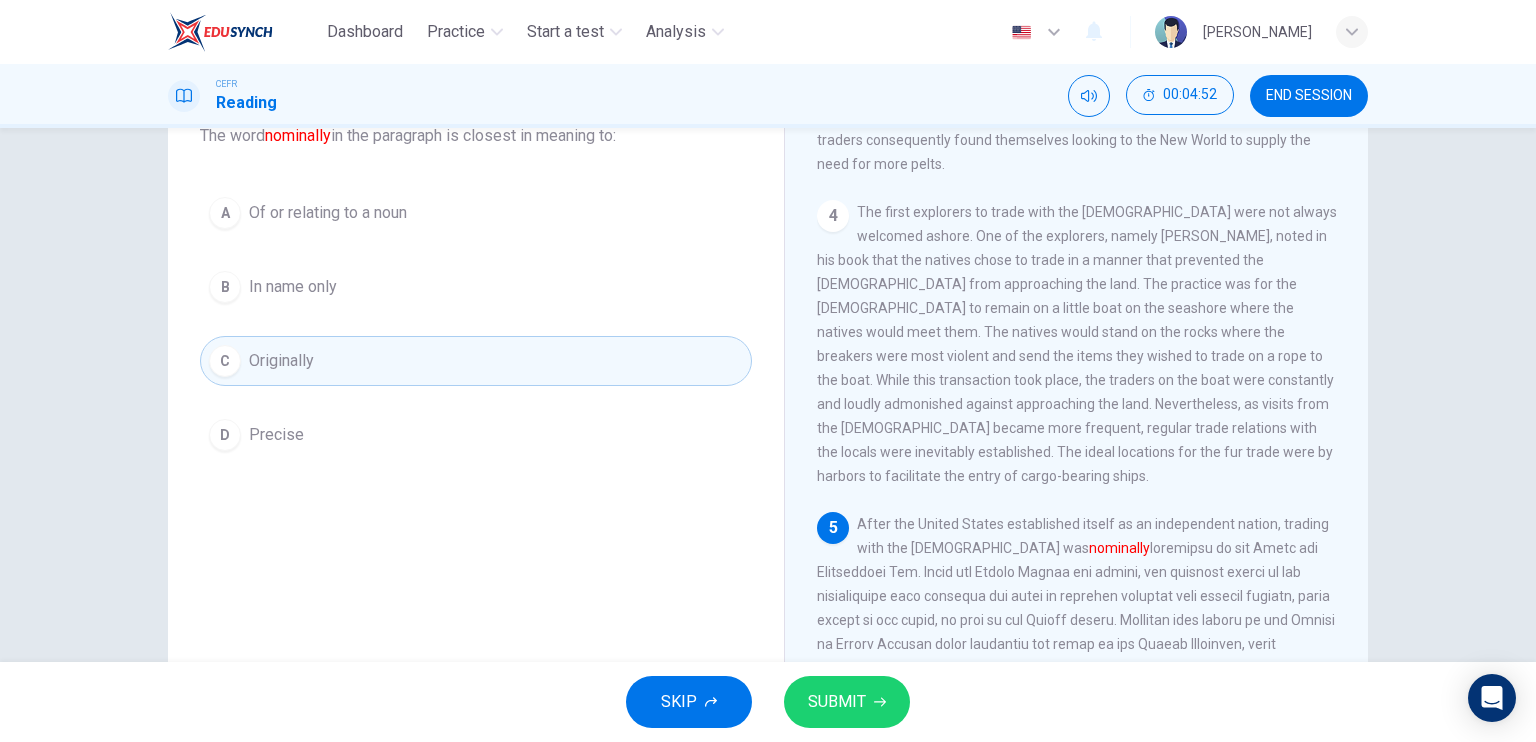 click on "SUBMIT" at bounding box center (847, 702) 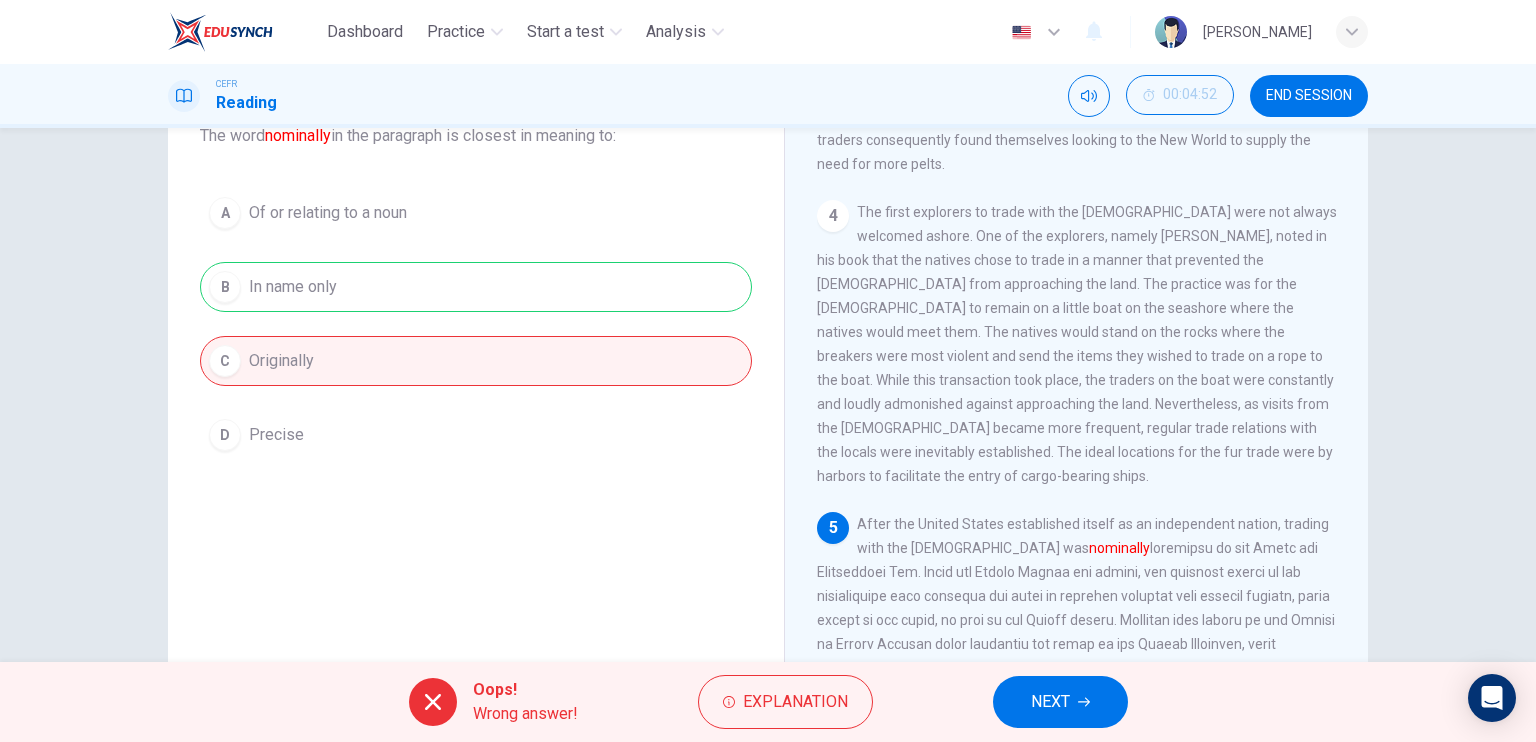click on "Question 9 The word  nominally  in the paragraph is closest in meaning to: A  Of or relating to a noun B  In name only C  Originally D  Precise" at bounding box center [476, 385] 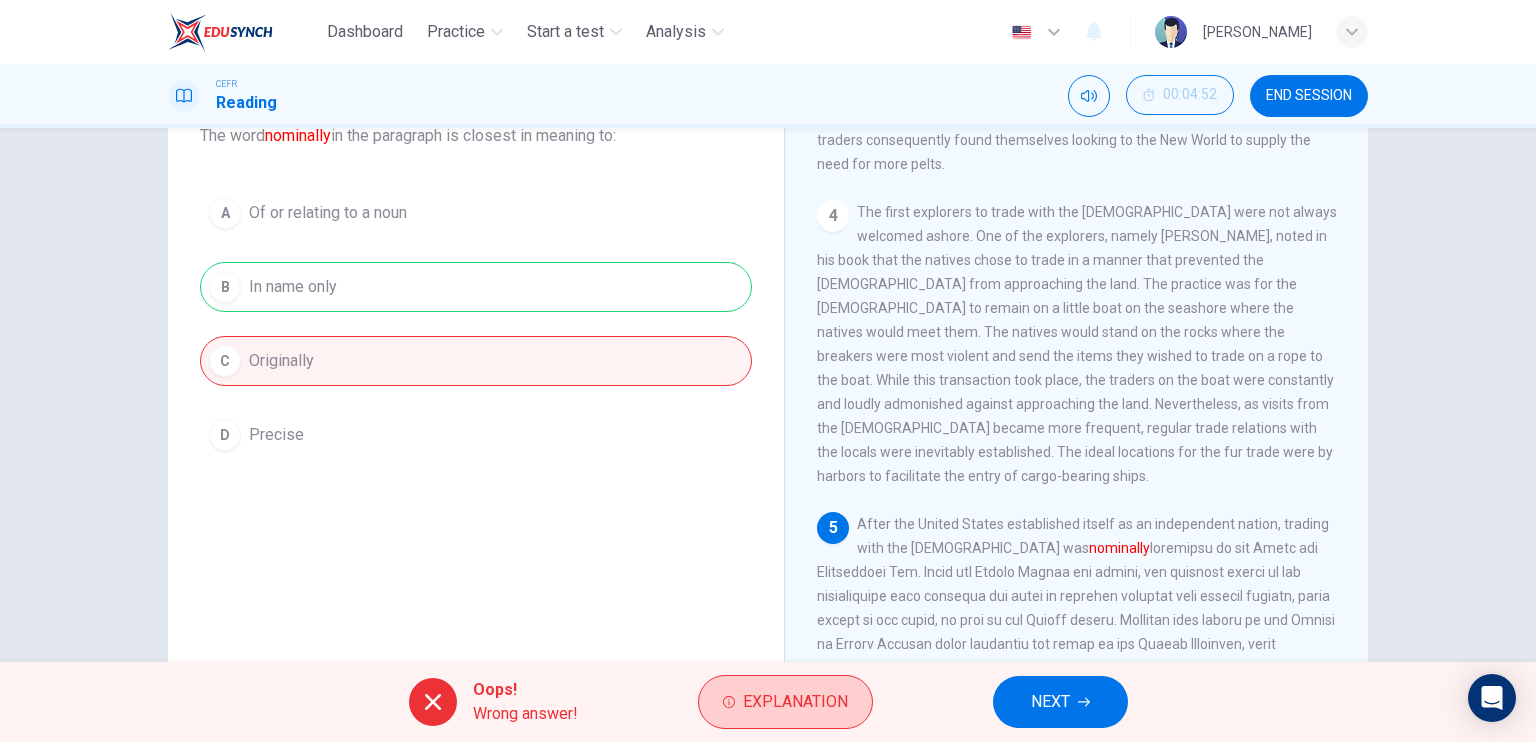 click on "Explanation" at bounding box center (795, 702) 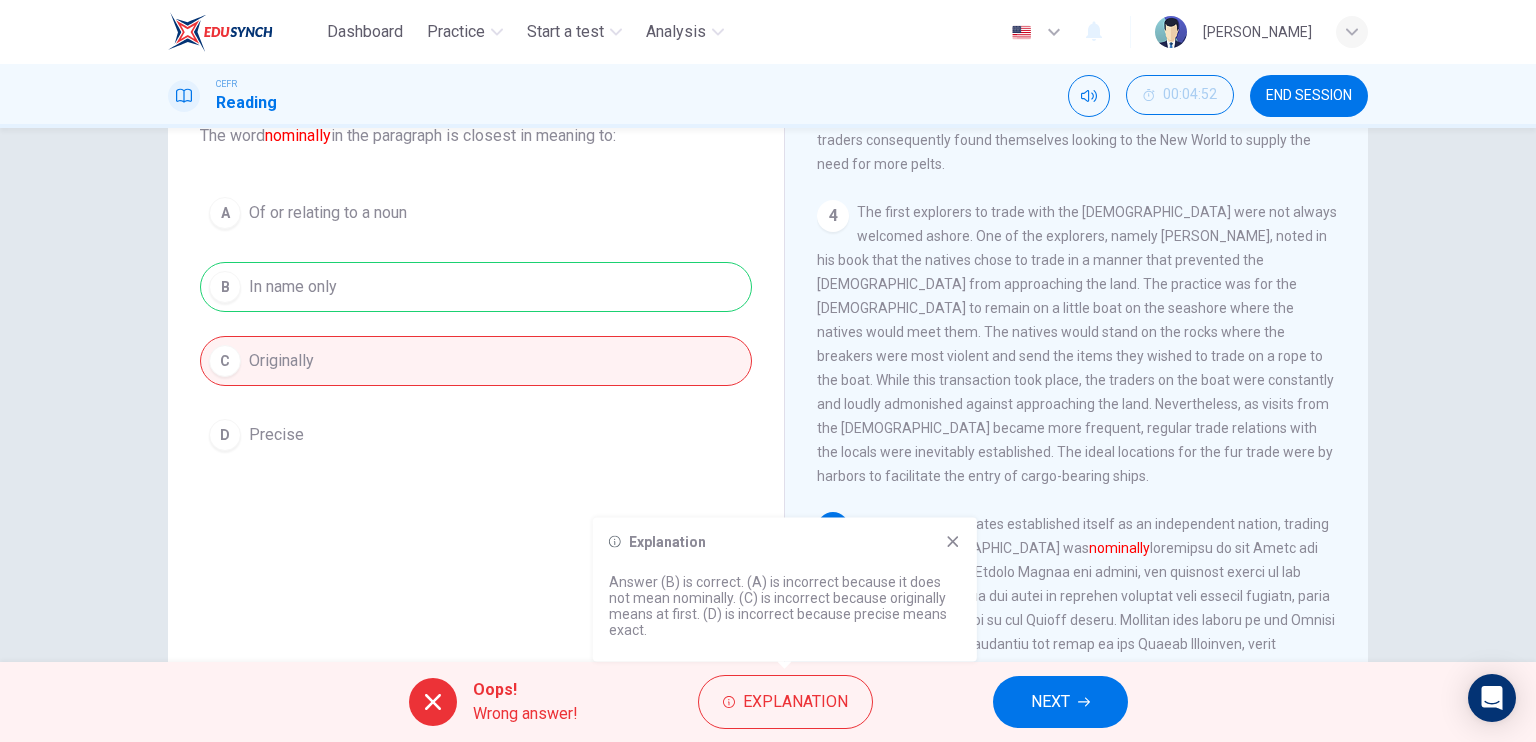 click on "Answer (B) is correct. (A) is incorrect because it does not mean nominally. (C) is incorrect because originally means at first. (D) is incorrect because precise means exact." at bounding box center [785, 606] 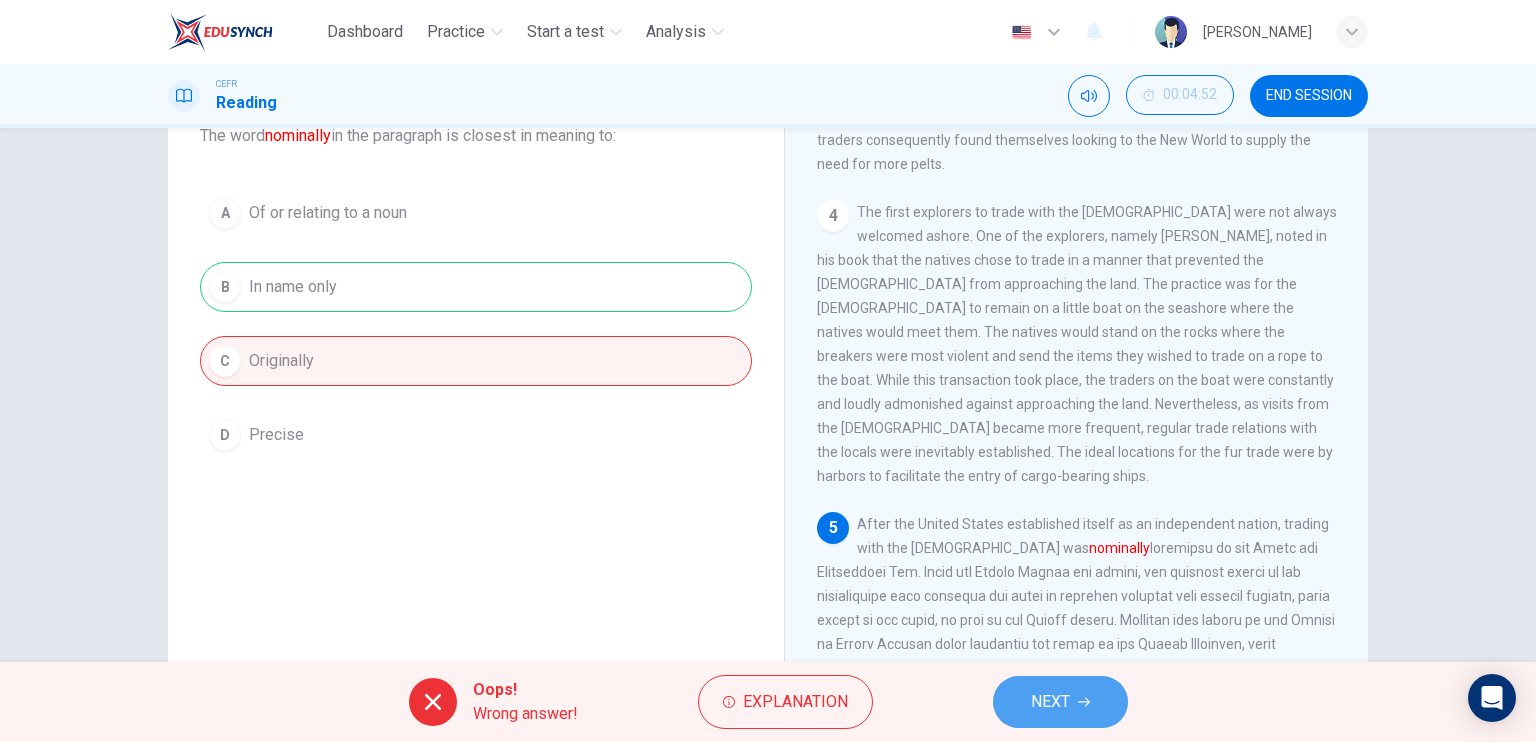 click on "NEXT" at bounding box center (1060, 702) 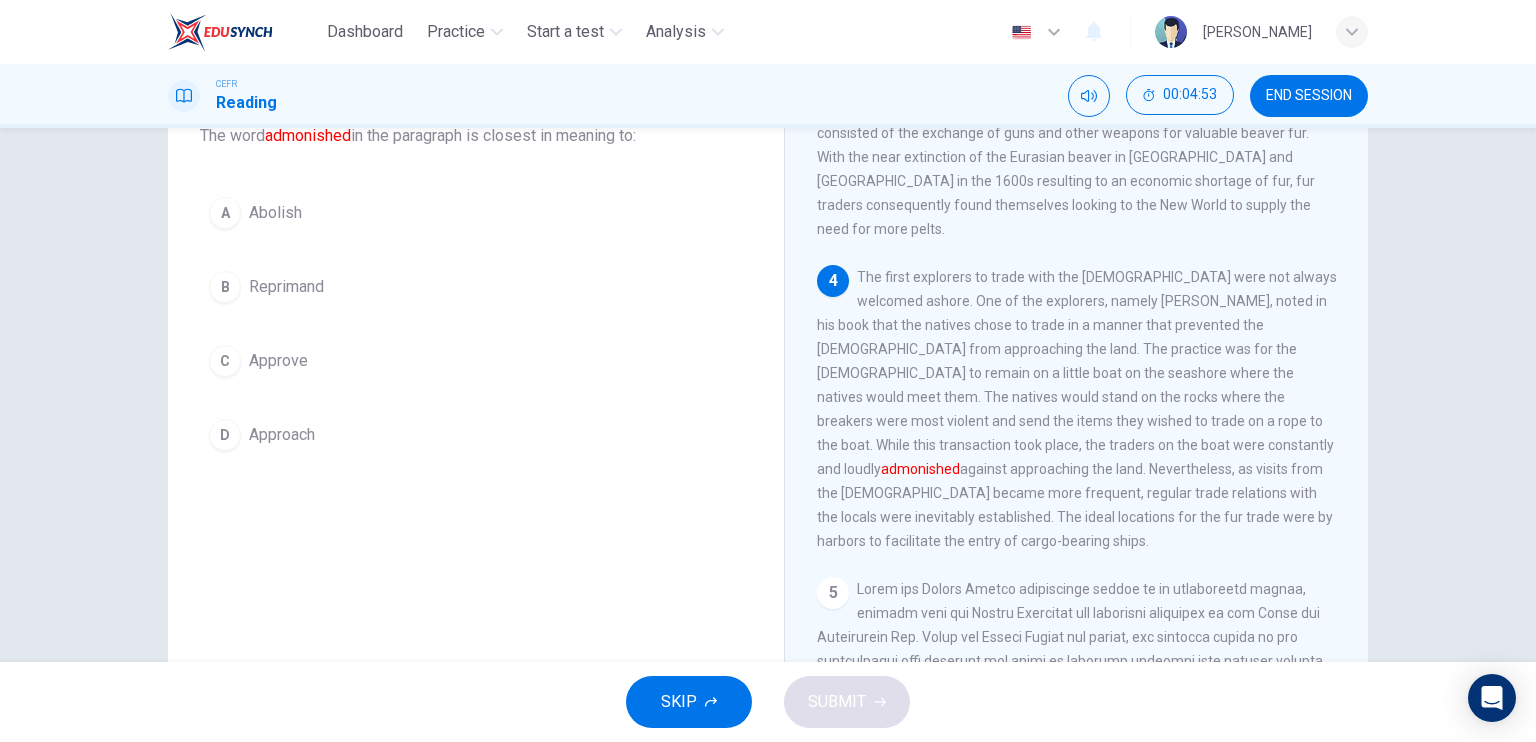 scroll, scrollTop: 800, scrollLeft: 0, axis: vertical 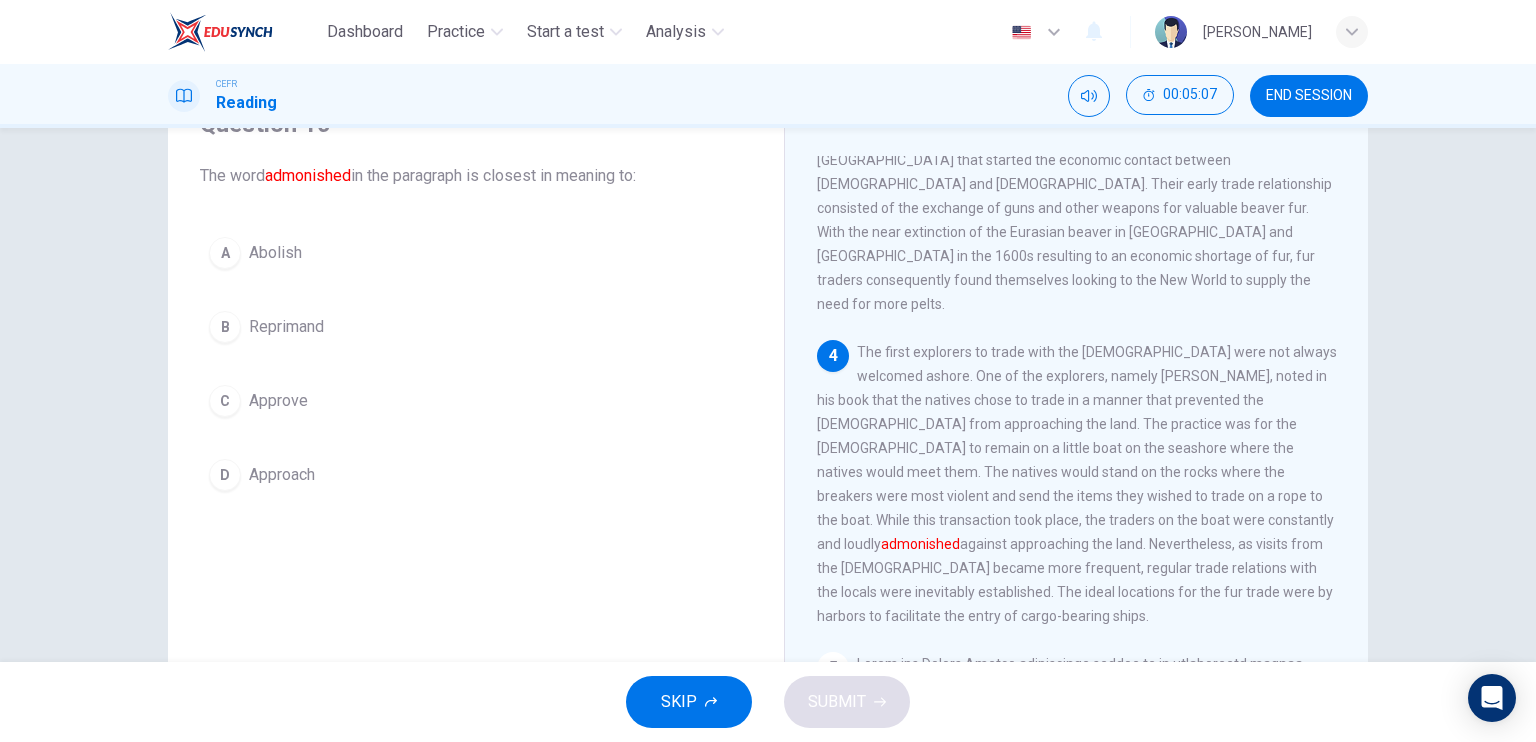 click on "Reprimand" at bounding box center [286, 327] 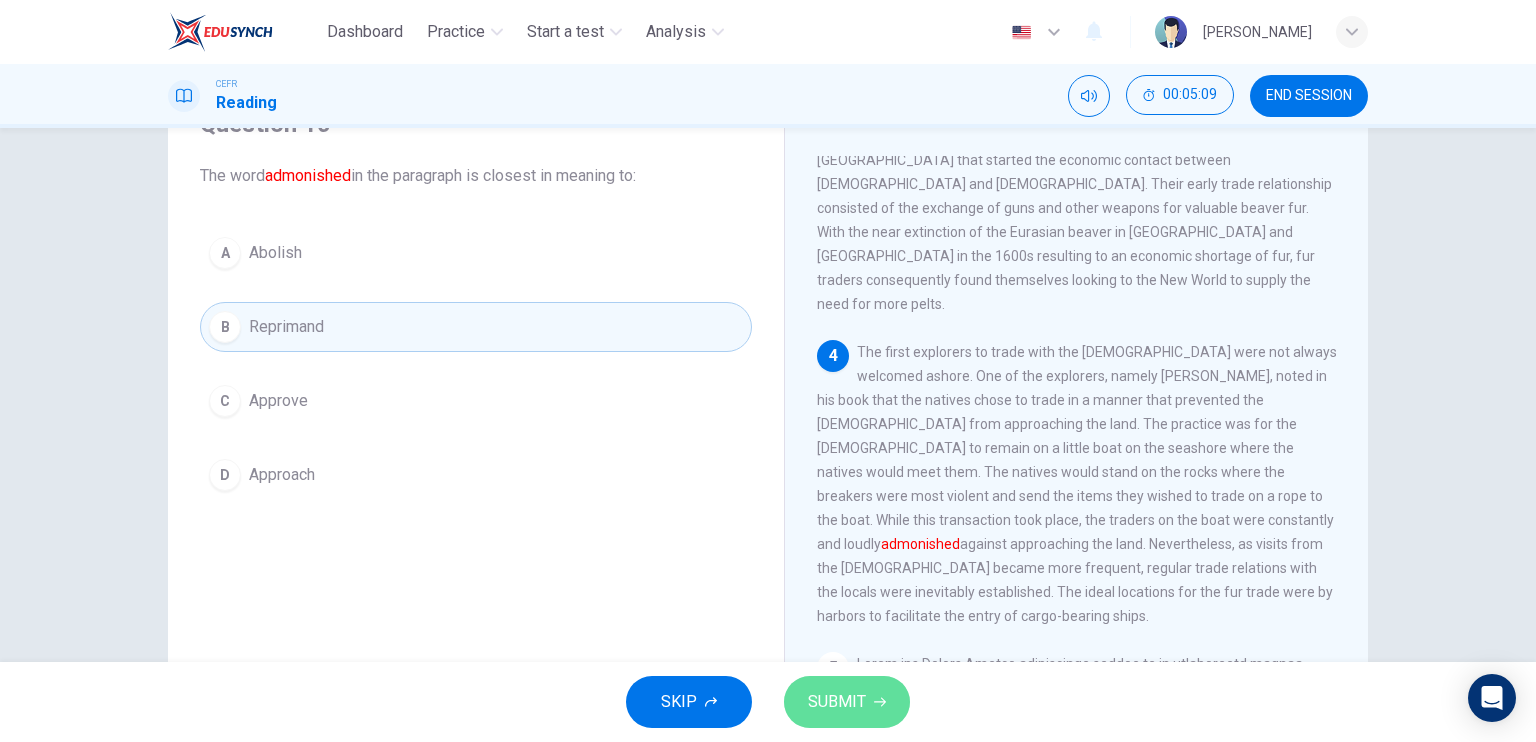 click on "SUBMIT" at bounding box center (847, 702) 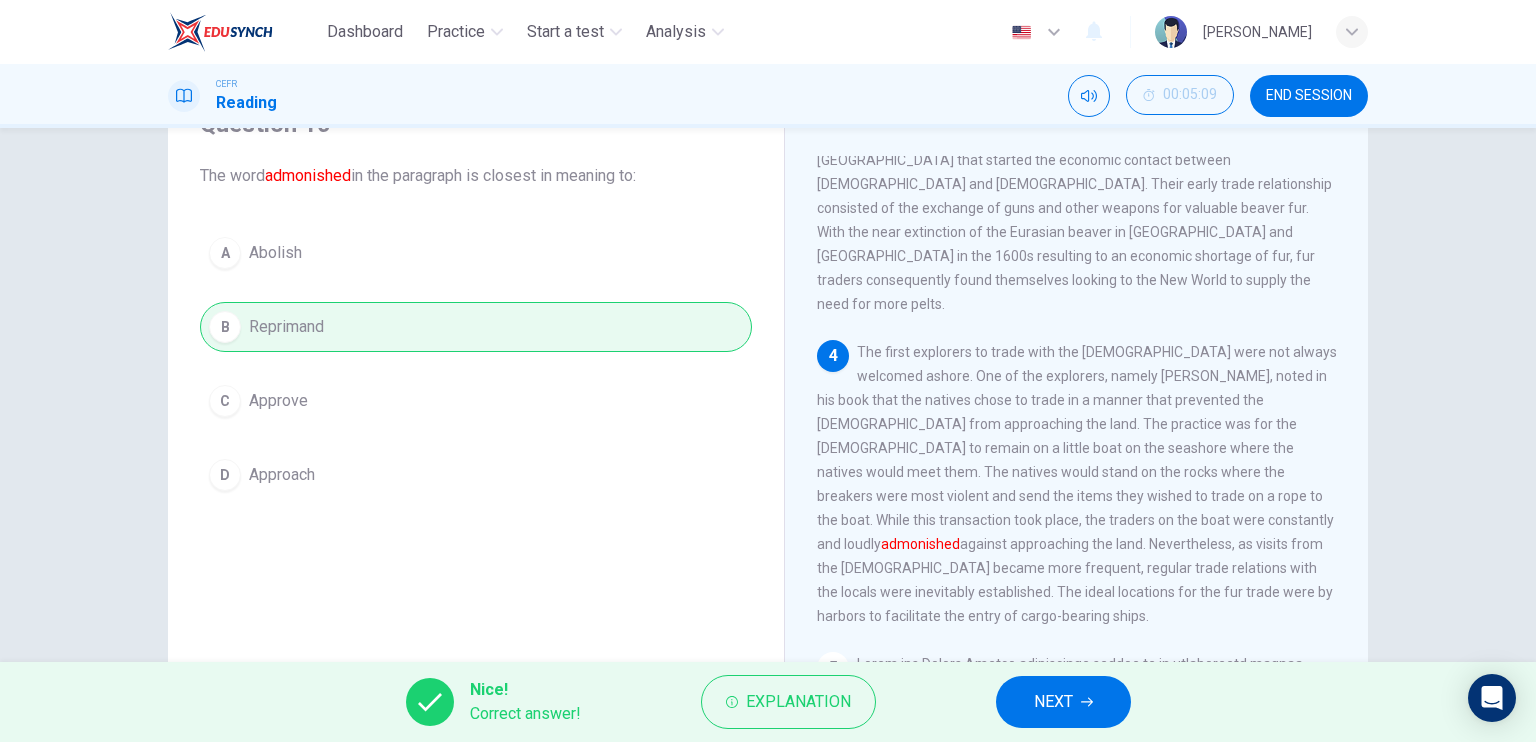 click on "The first explorers to trade with the Native Americans were not always welcomed ashore. One of the explorers, namely Giovanni da Varranzo, noted in his book that the natives chose to trade in a manner that prevented the Europeans from approaching the land. The practice was for the Europeans to remain on a little boat on the seashore where the natives would meet them. The natives would stand on the rocks where the breakers were most violent and send the items they wished to trade on a rope to the boat. While this transaction took place, the traders on the boat were constantly and loudly  admonished  against approaching the land. Nevertheless, as visits from the Europeans became more frequent, regular trade relations with the locals were inevitably established. The ideal locations for the fur trade were by harbors to facilitate the entry of cargo-bearing ships." at bounding box center [1077, 484] 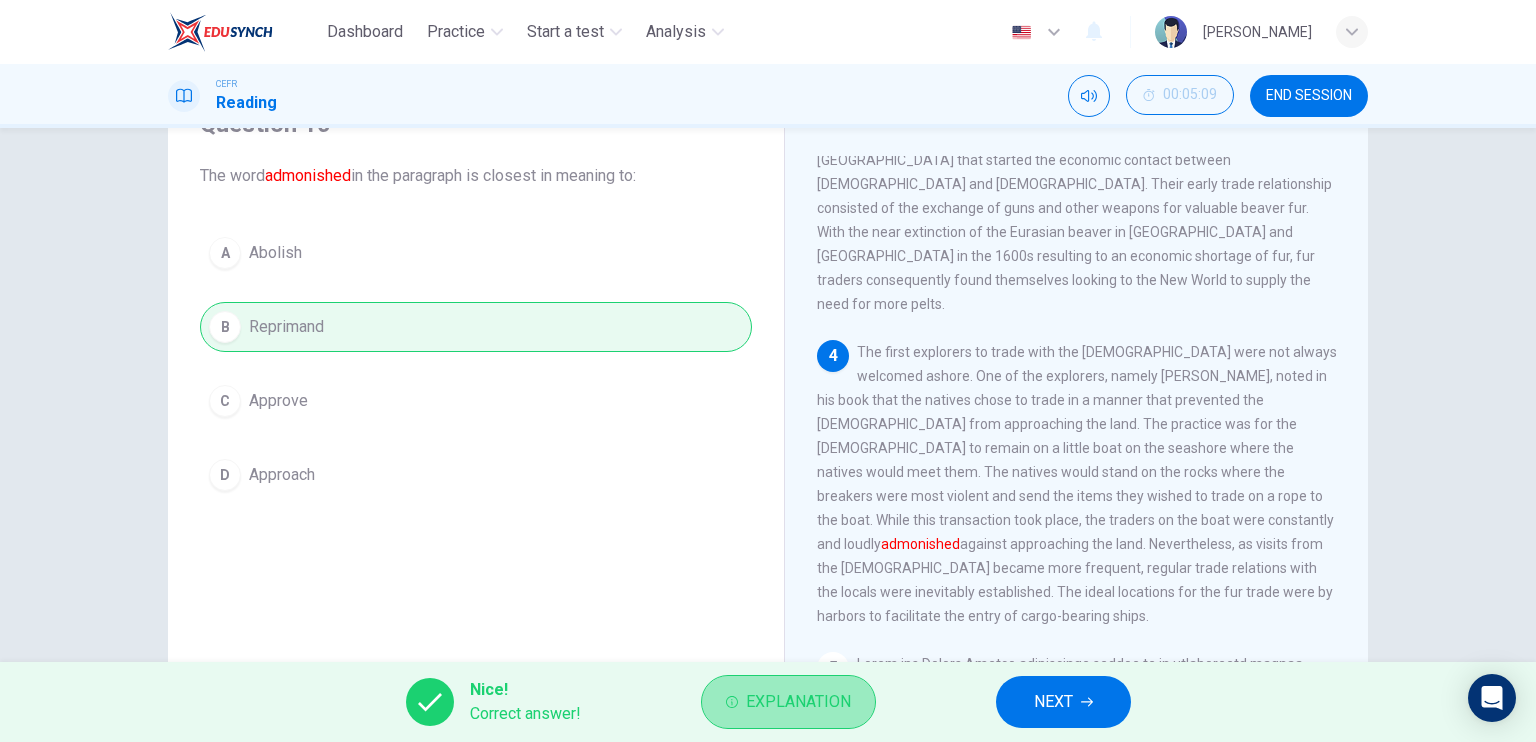 click on "Explanation" at bounding box center [798, 702] 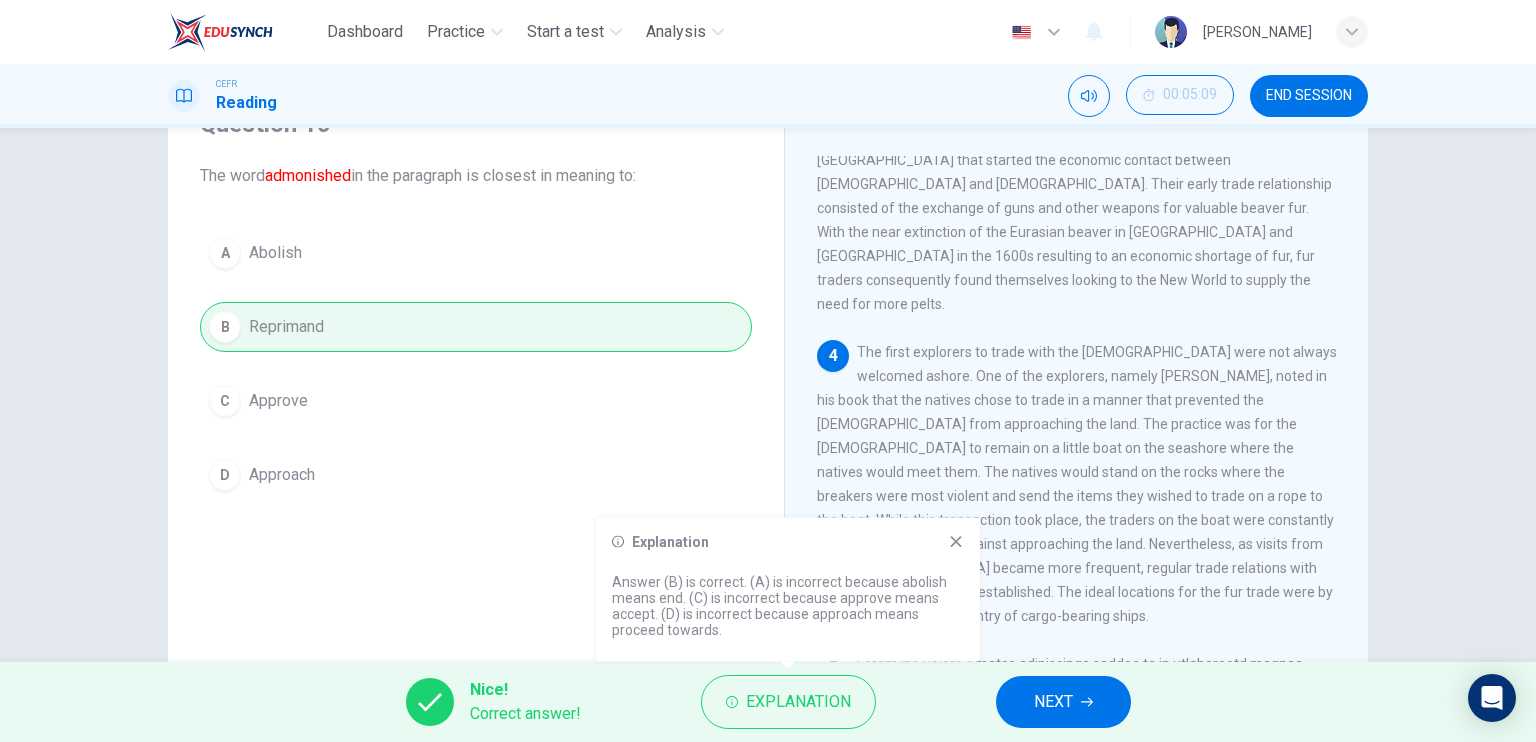 click 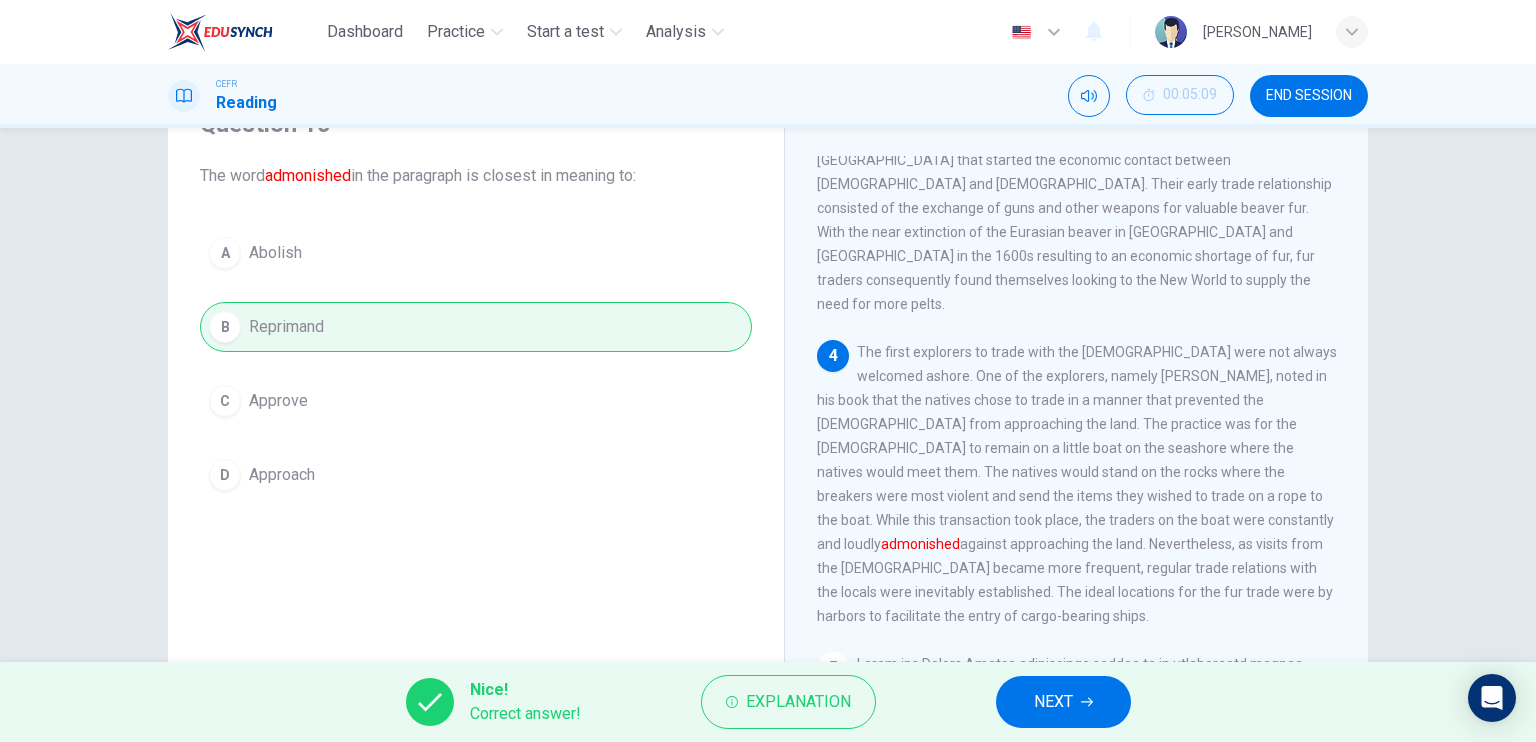 click on "NEXT" at bounding box center [1063, 702] 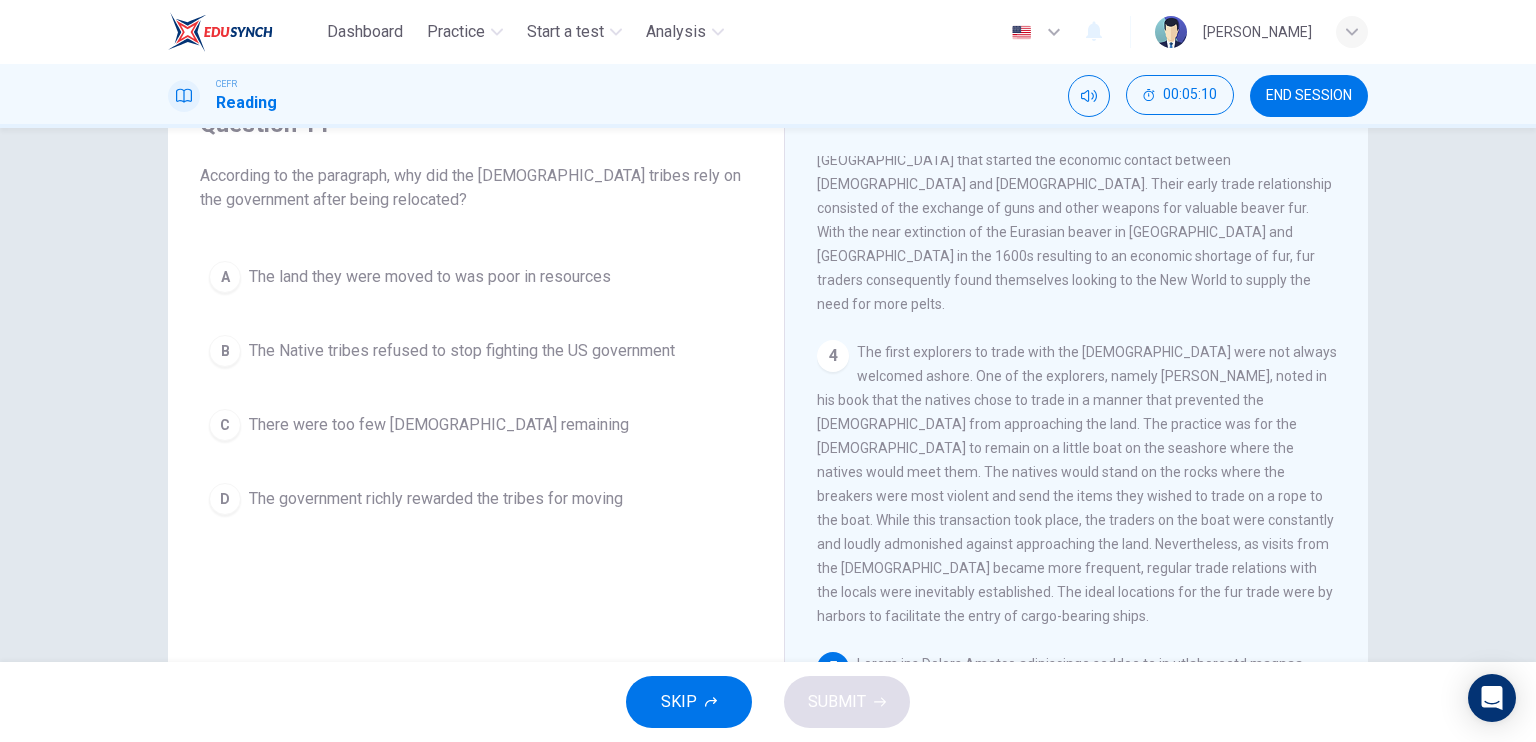 scroll, scrollTop: 0, scrollLeft: 0, axis: both 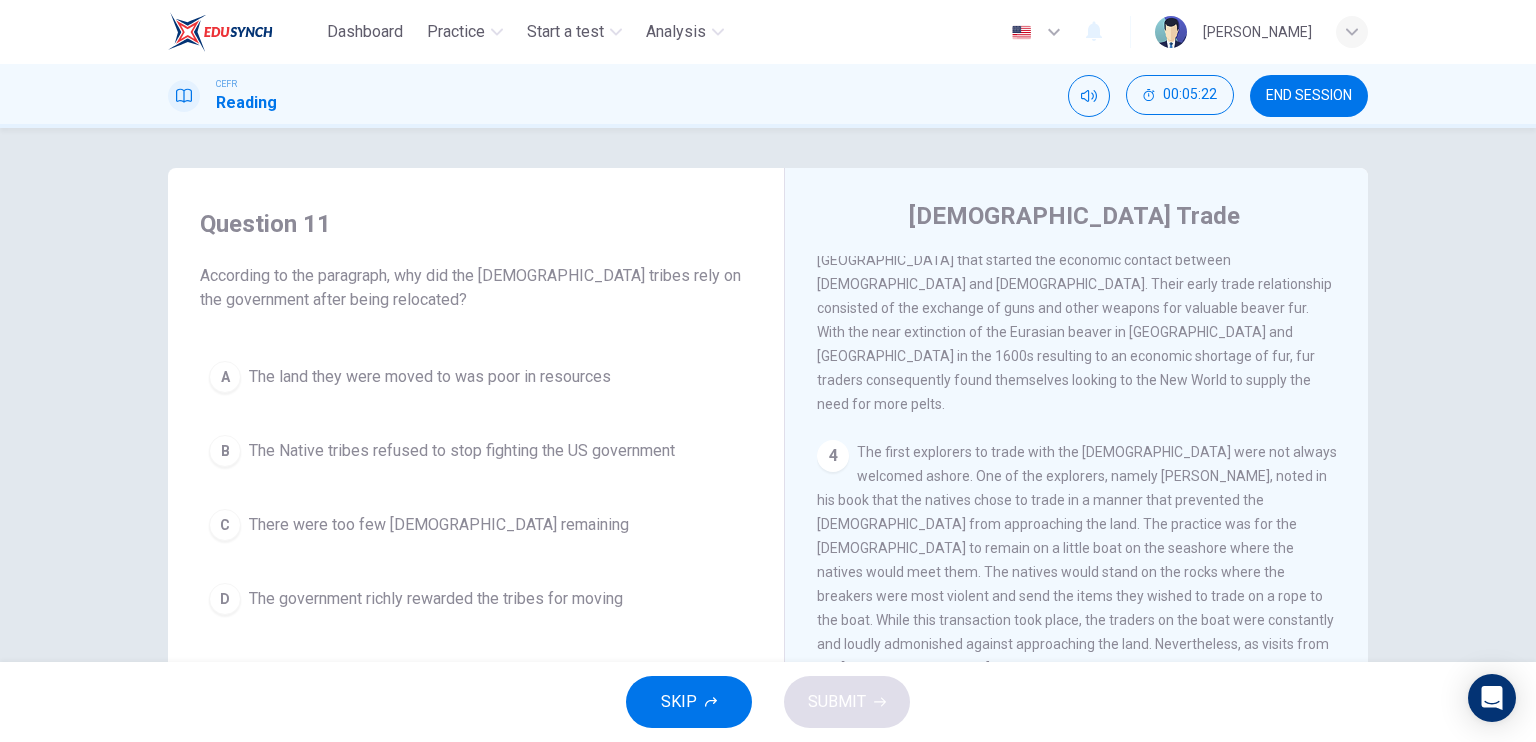 click on "The first explorers to trade with the Native Americans were not always welcomed ashore. One of the explorers, namely Giovanni da Varranzo, noted in his book that the natives chose to trade in a manner that prevented the Europeans from approaching the land. The practice was for the Europeans to remain on a little boat on the seashore where the natives would meet them. The natives would stand on the rocks where the breakers were most violent and send the items they wished to trade on a rope to the boat. While this transaction took place, the traders on the boat were constantly and loudly admonished against approaching the land. Nevertheless, as visits from the Europeans became more frequent, regular trade relations with the locals were inevitably established. The ideal locations for the fur trade were by harbors to facilitate the entry of cargo-bearing ships." at bounding box center (1077, 584) 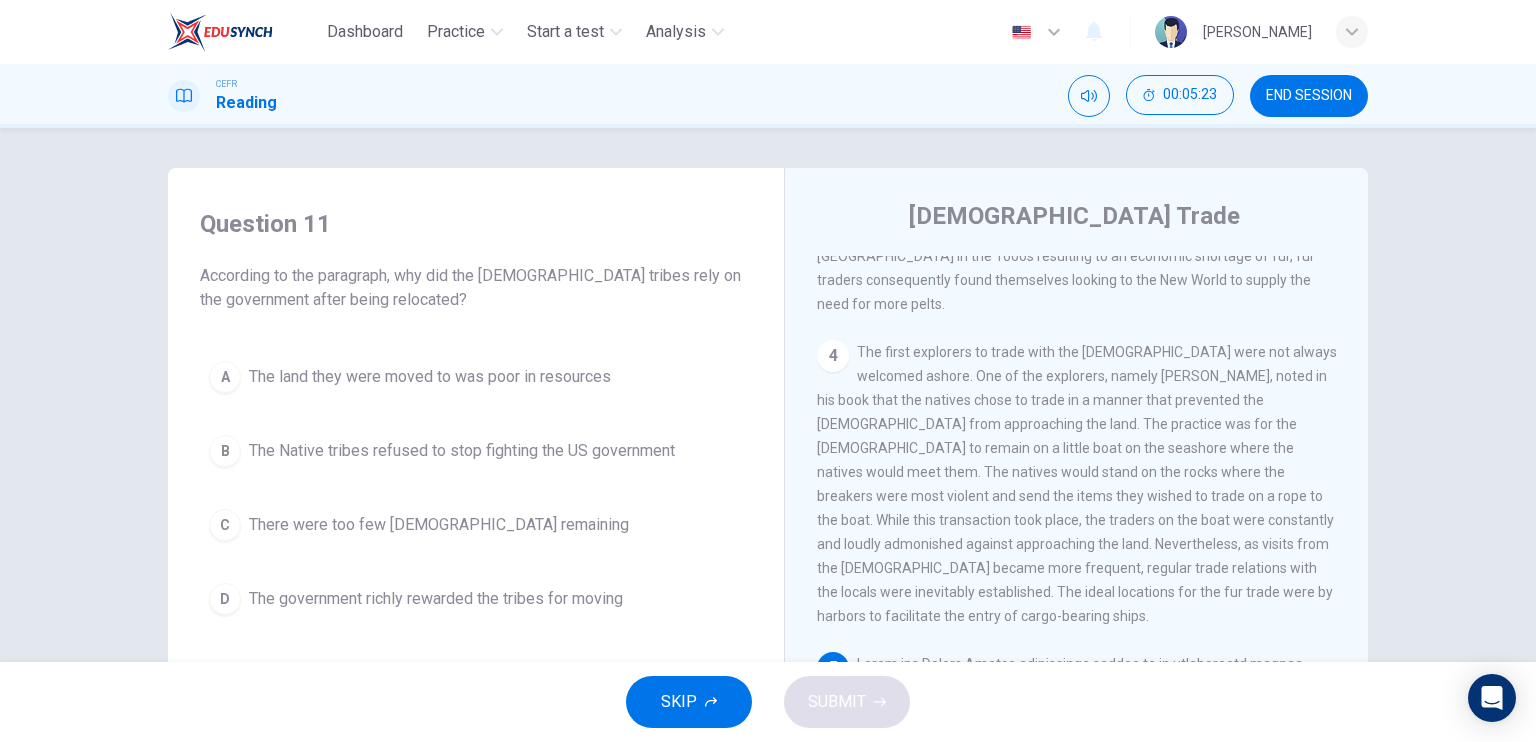 click on "The first explorers to trade with the Native Americans were not always welcomed ashore. One of the explorers, namely Giovanni da Varranzo, noted in his book that the natives chose to trade in a manner that prevented the Europeans from approaching the land. The practice was for the Europeans to remain on a little boat on the seashore where the natives would meet them. The natives would stand on the rocks where the breakers were most violent and send the items they wished to trade on a rope to the boat. While this transaction took place, the traders on the boat were constantly and loudly admonished against approaching the land. Nevertheless, as visits from the Europeans became more frequent, regular trade relations with the locals were inevitably established. The ideal locations for the fur trade were by harbors to facilitate the entry of cargo-bearing ships." at bounding box center (1077, 484) 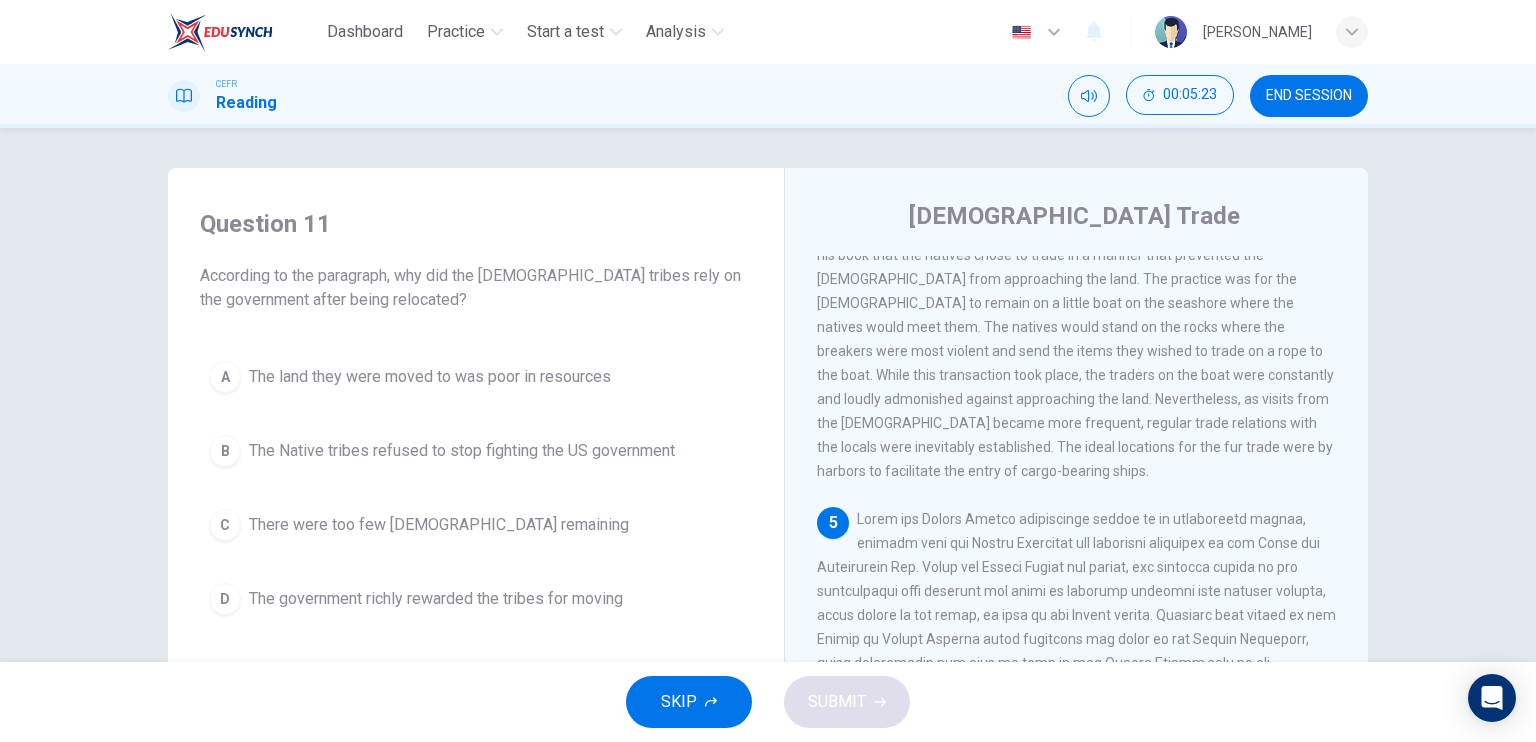 scroll, scrollTop: 1050, scrollLeft: 0, axis: vertical 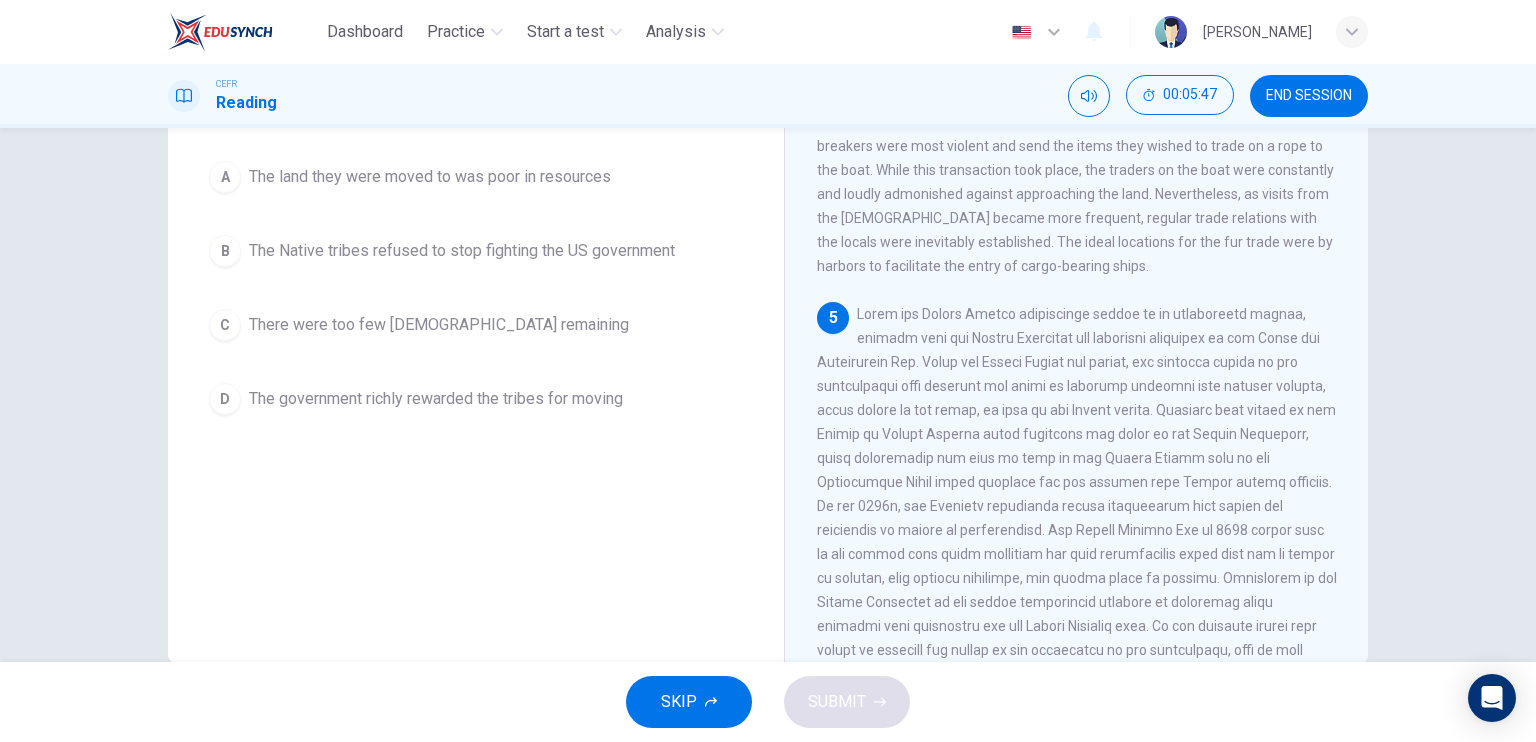 click on "Question 11 According to the paragraph, why did the Native American tribes rely on the government after being relocated? A The land they were moved to was poor in resources B The Native tribes refused to stop fighting the US government C There were too few Native Americans remaining D The government richly rewarded the tribes for moving Native American Trade 1 2 3 4 5" at bounding box center (768, 395) 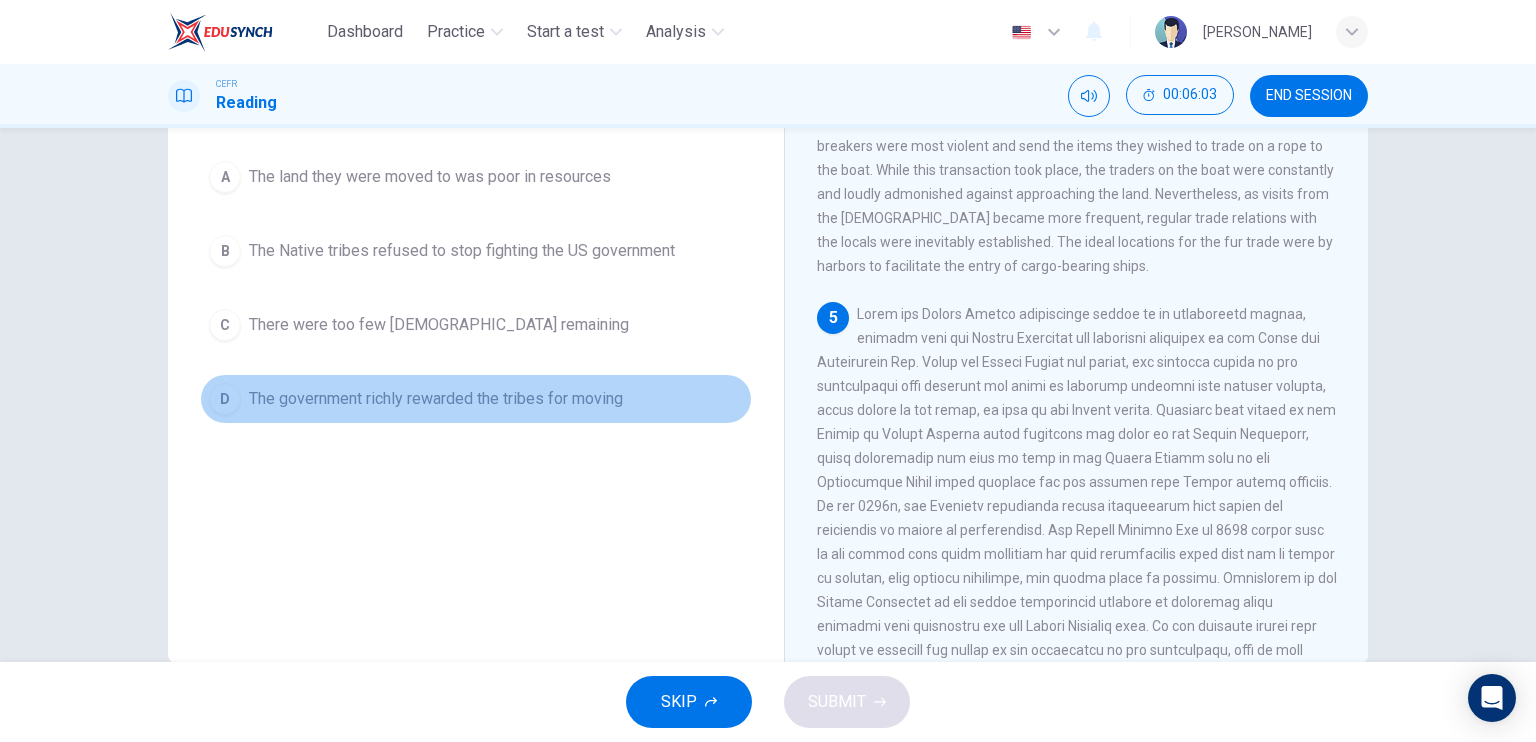 click on "The government richly rewarded the tribes for moving" at bounding box center (436, 399) 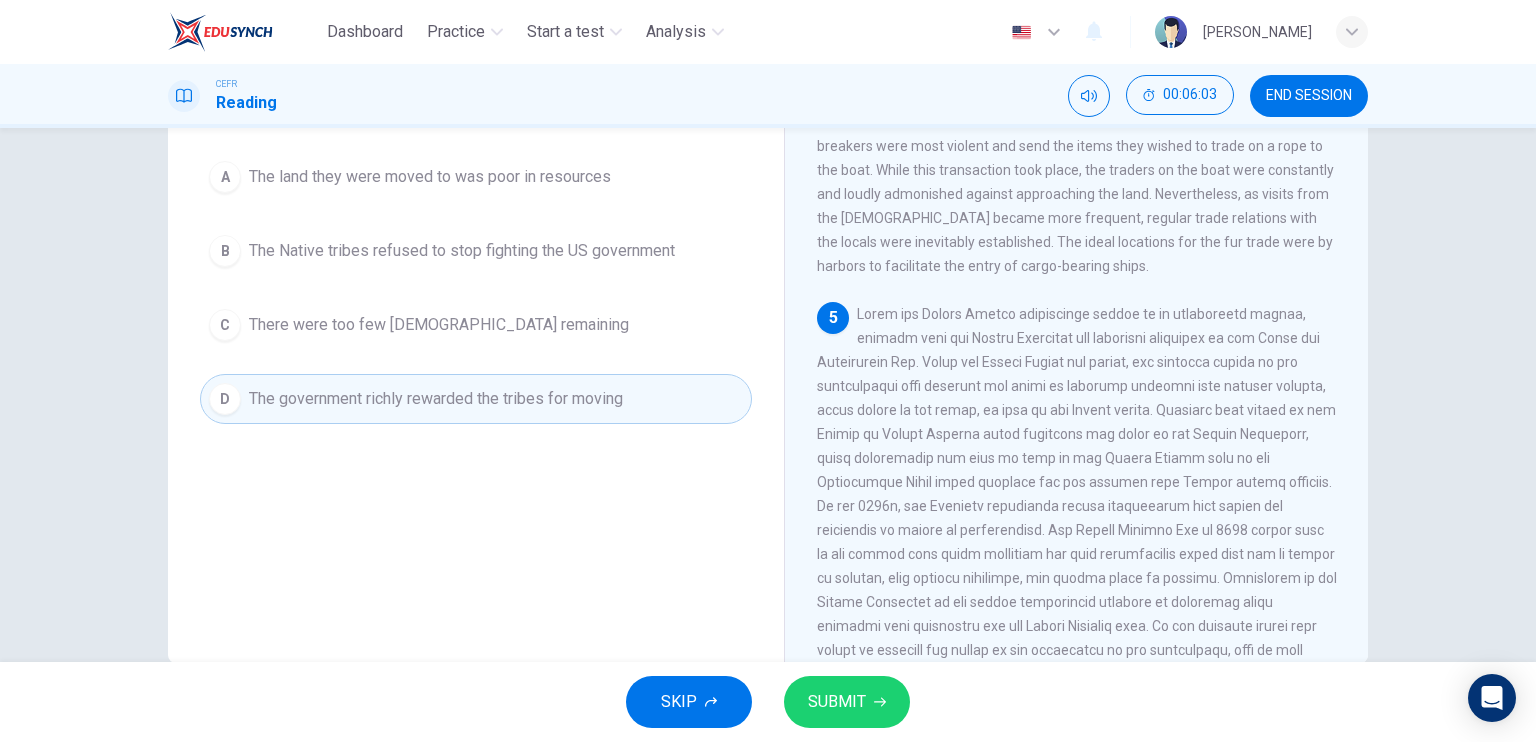 click on "SUBMIT" at bounding box center [837, 702] 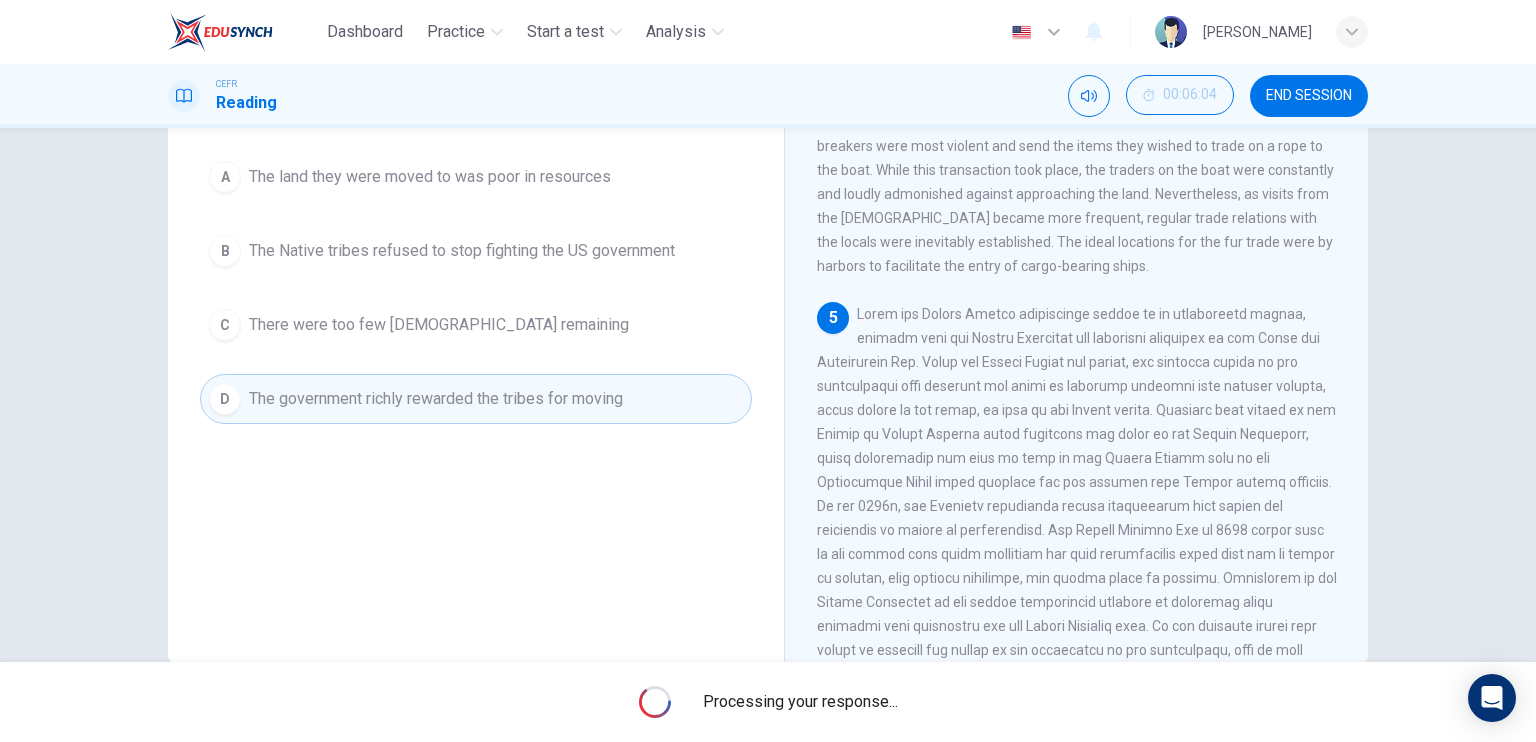 click on "Question 11 According to the paragraph, why did the Native American tribes rely on the government after being relocated? A The land they were moved to was poor in resources B The Native tribes refused to stop fighting the US government C There were too few Native Americans remaining D The government richly rewarded the tribes for moving" at bounding box center (476, 325) 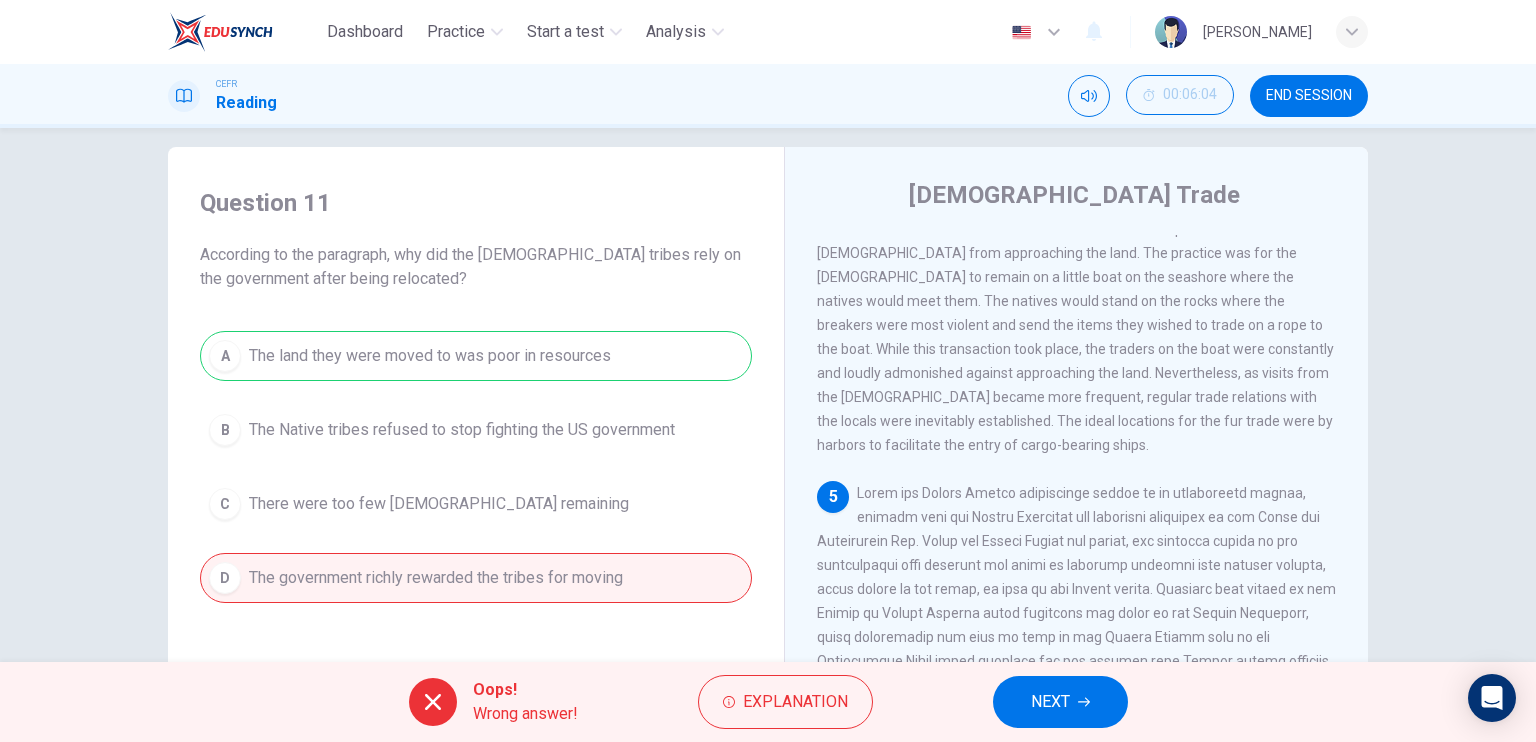 scroll, scrollTop: 0, scrollLeft: 0, axis: both 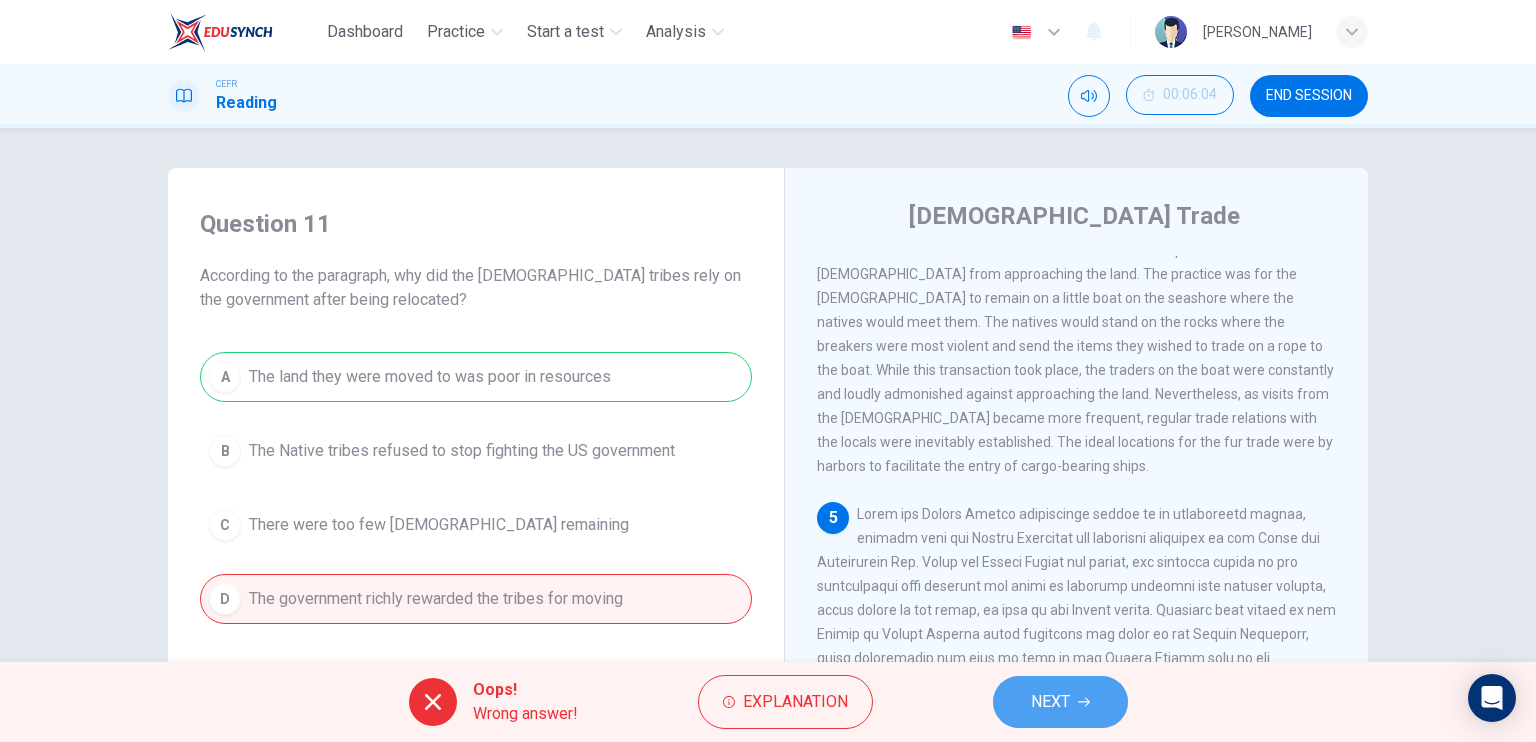 click on "NEXT" at bounding box center (1060, 702) 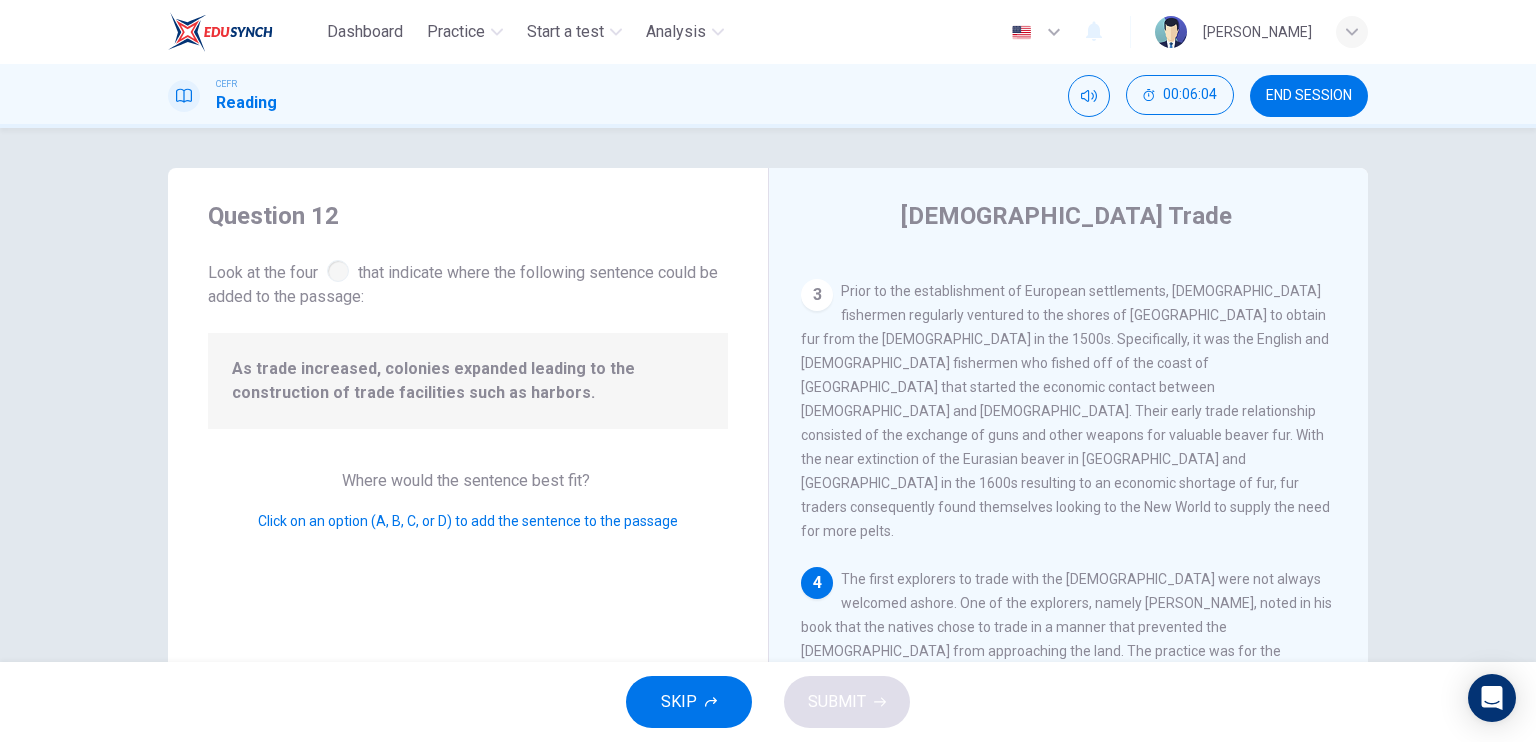 scroll, scrollTop: 810, scrollLeft: 0, axis: vertical 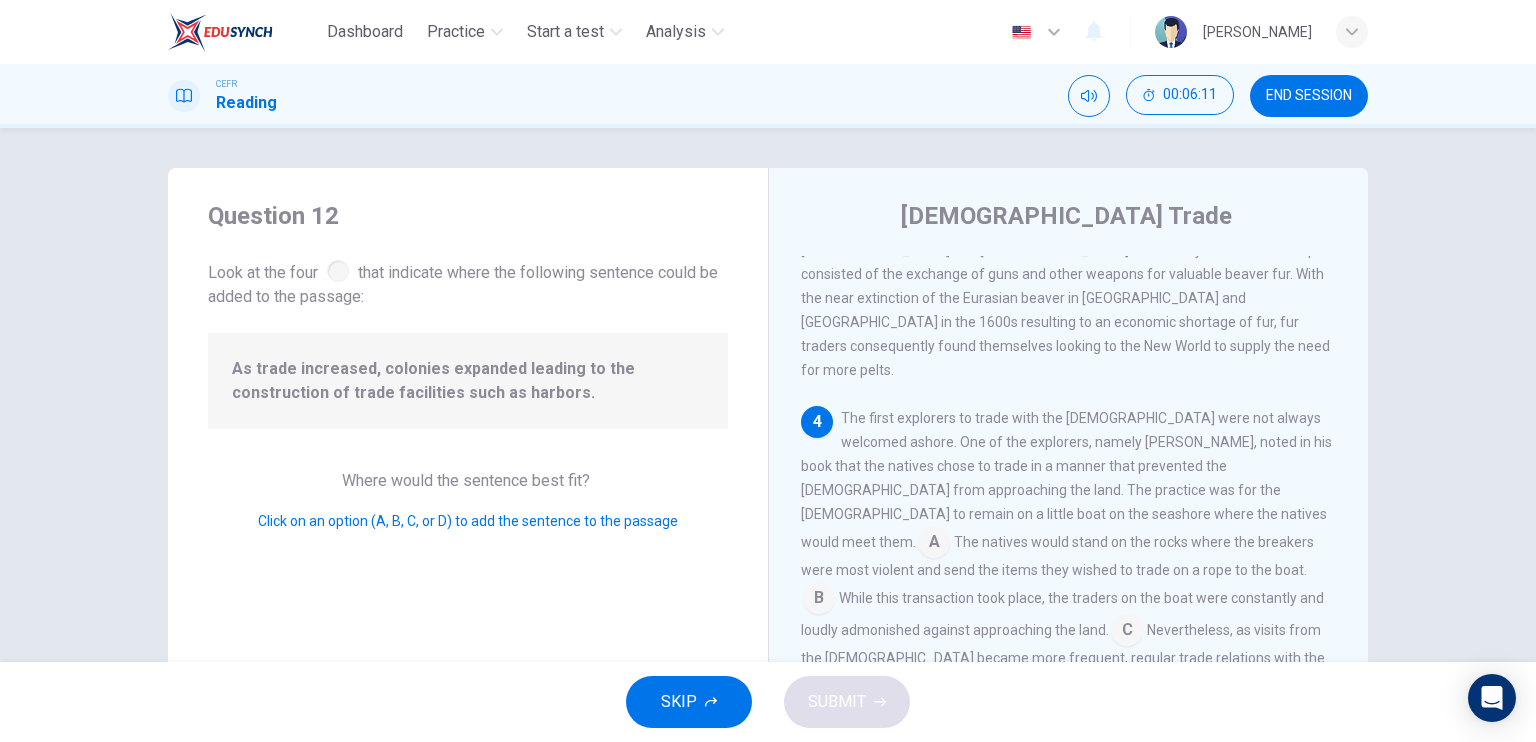 click on "Question 12 Look at the four     that indicate where the following sentence could be added to the passage: As trade increased, colonies expanded leading to the construction of trade facilities such as harbors. Where would the sentence best fit?   Click on an option (A, B, C, or D) to add the sentence to the passage" at bounding box center (468, 515) 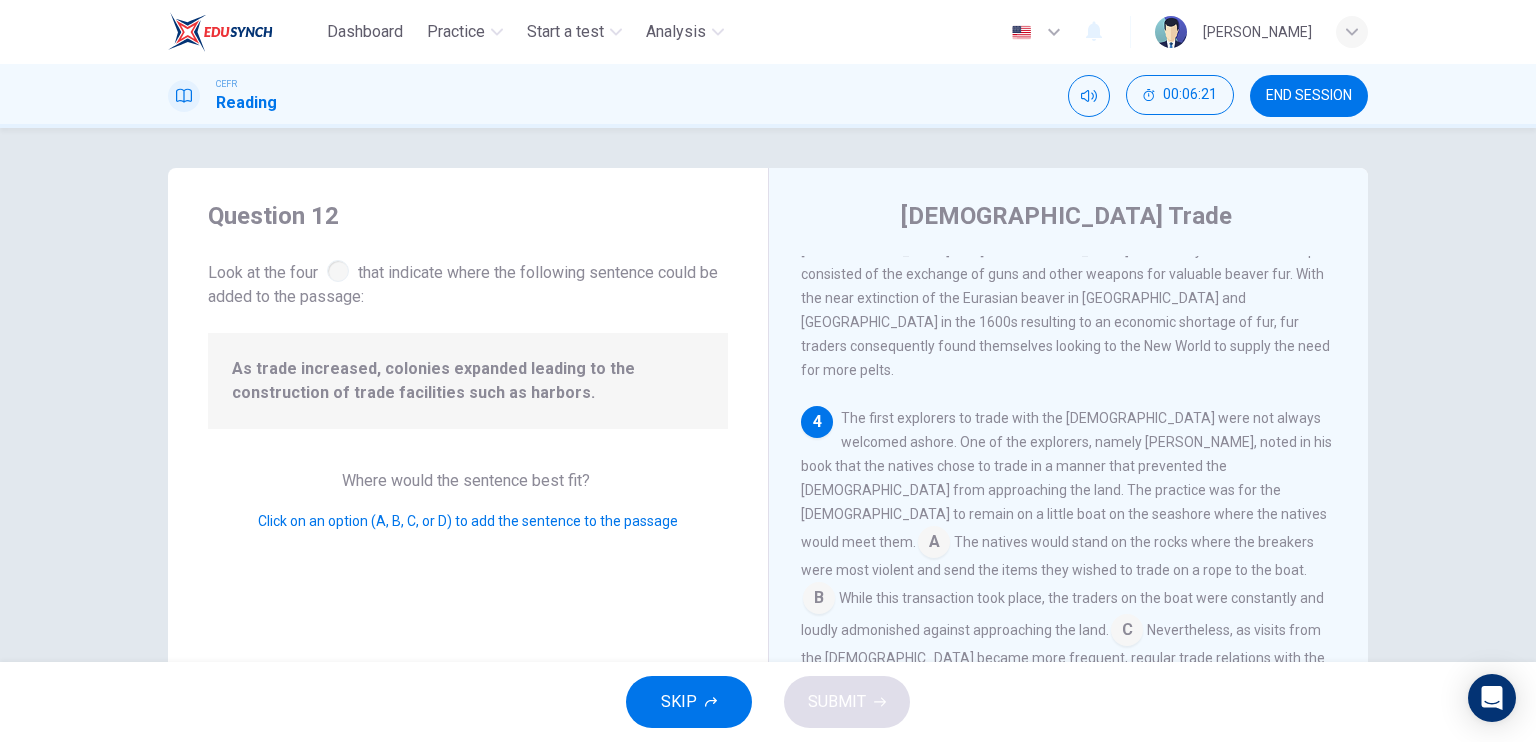 click on "Look at the four     that indicate where the following sentence could be added to the passage:" at bounding box center (468, 282) 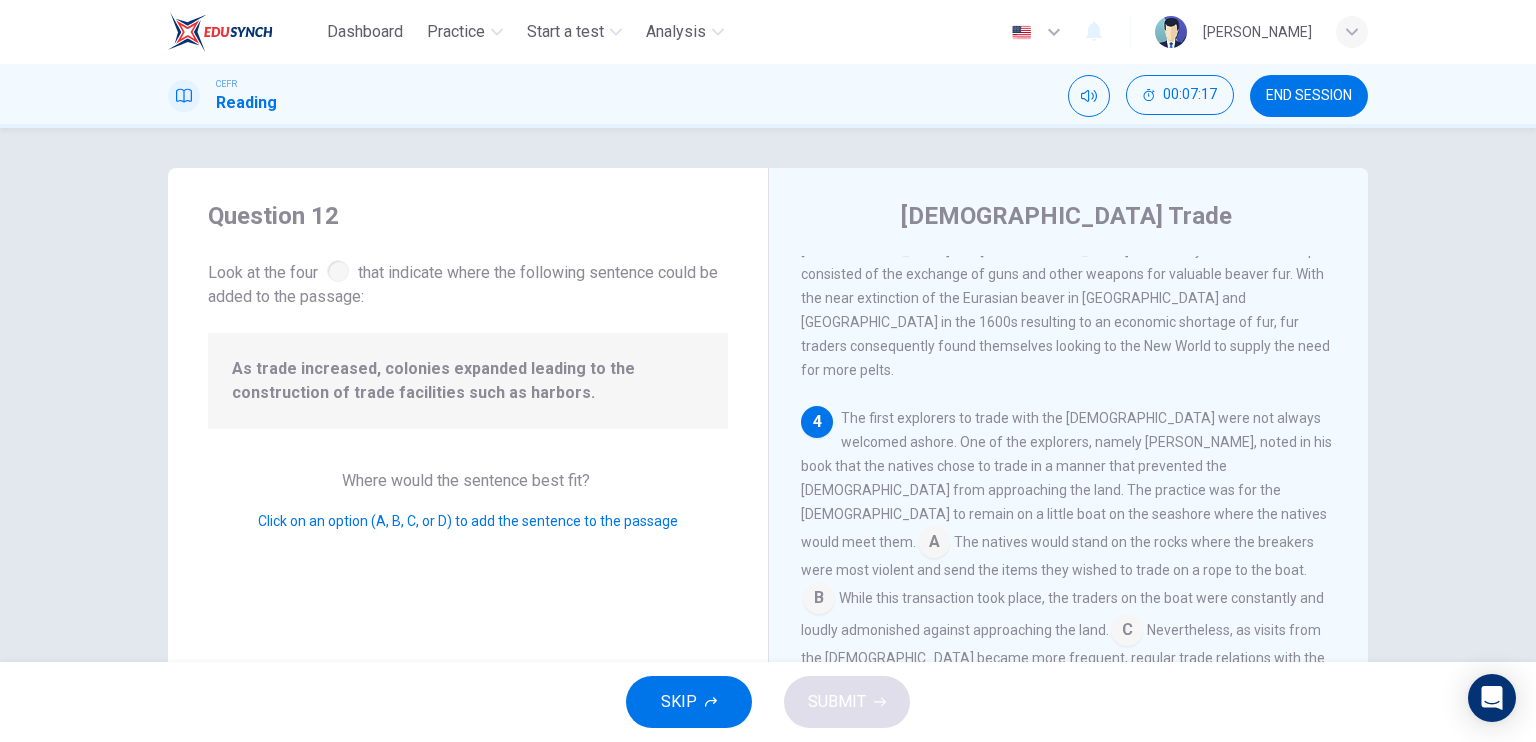click on "The first explorers to trade with the Native Americans were not always welcomed ashore. One of the explorers, namely Giovanni da Varranzo, noted in his book that the natives chose to trade in a manner that prevented the Europeans from approaching the land. The practice was for the Europeans to remain on a little boat on the seashore where the natives would meet them.  A  The natives would stand on the rocks where the breakers were most violent and send the items they wished to trade on a rope to the boat.  B  While this transaction took place, the traders on the boat were constantly and loudly admonished against approaching the land.  C  Nevertheless, as visits from the Europeans became more frequent, regular trade relations with the locals were inevitably established.  D  The ideal locations for the fur trade were by harbors to facilitate the entry of cargo-bearing ships." at bounding box center [1069, 566] 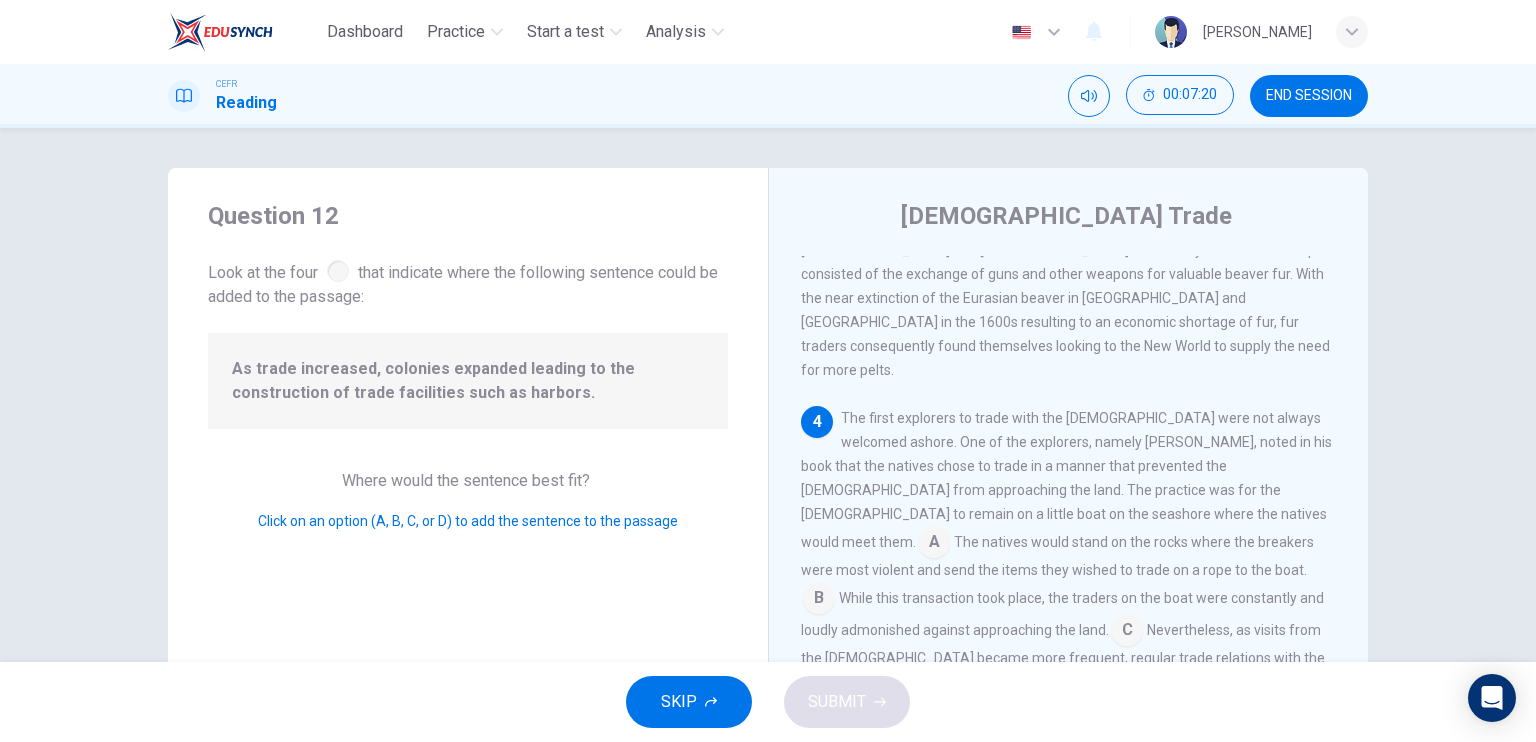 click on "The natives would stand on the rocks where the breakers were most violent and send the items they wished to trade on a rope to the boat." at bounding box center [1057, 556] 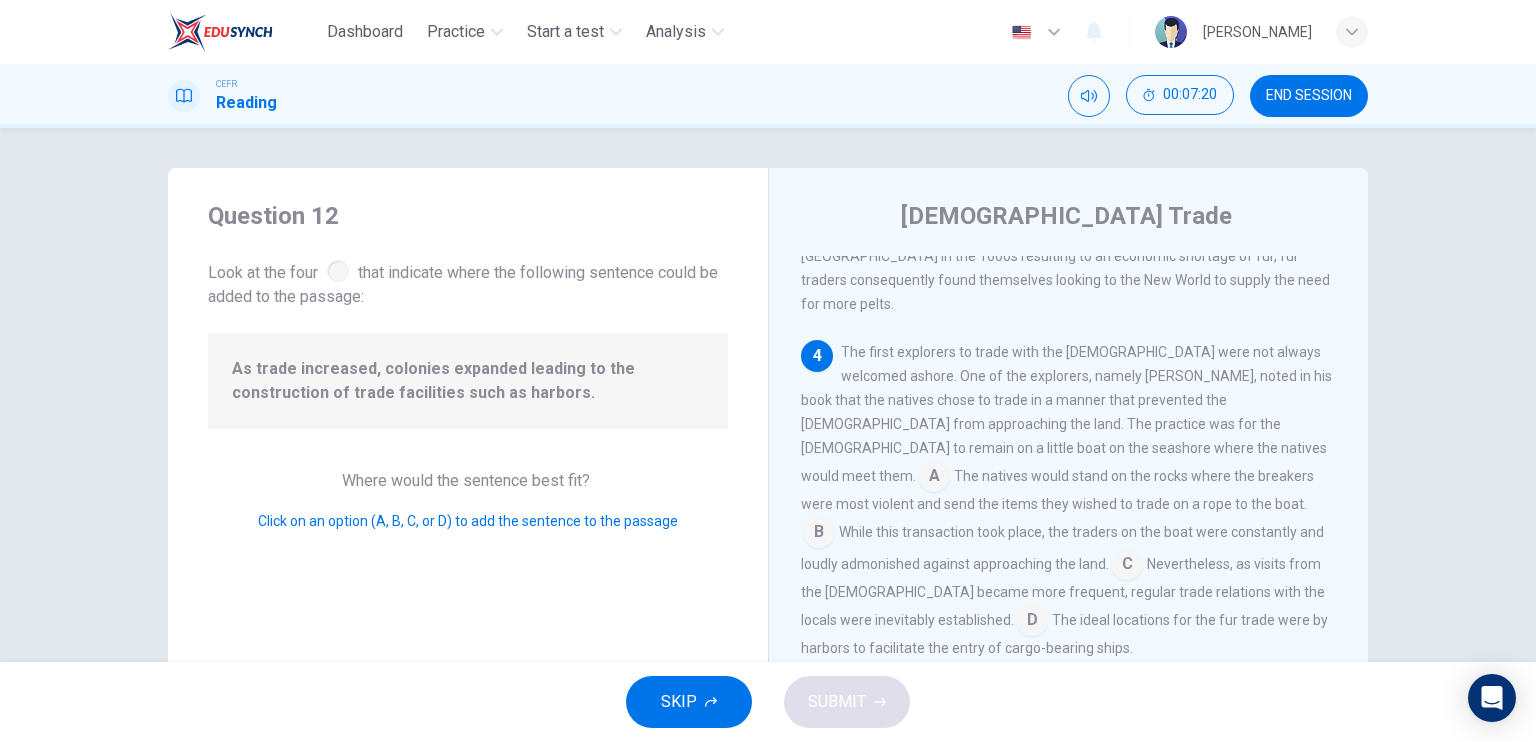 scroll, scrollTop: 910, scrollLeft: 0, axis: vertical 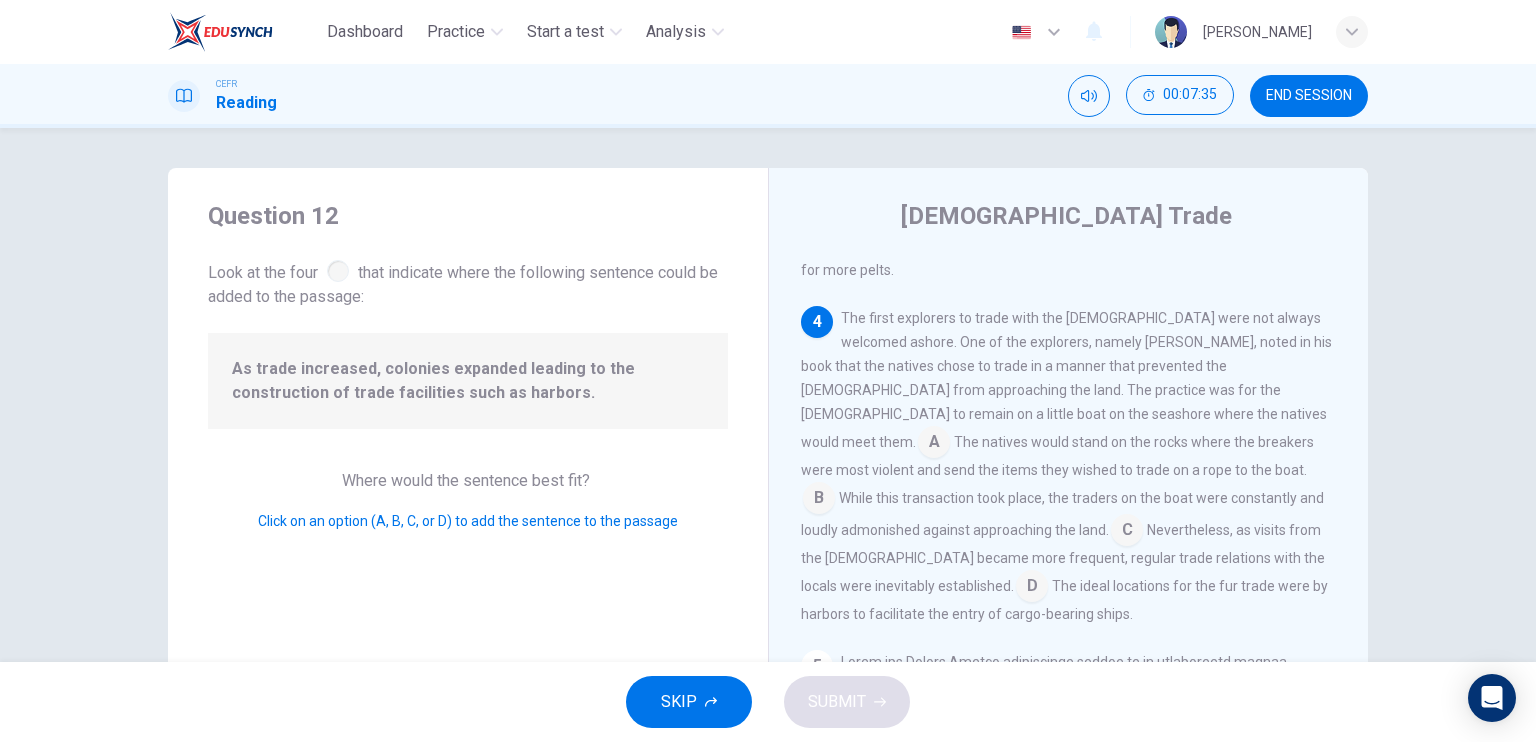 click on "Nevertheless, as visits from the Europeans became more frequent, regular trade relations with the locals were inevitably established." at bounding box center (1063, 558) 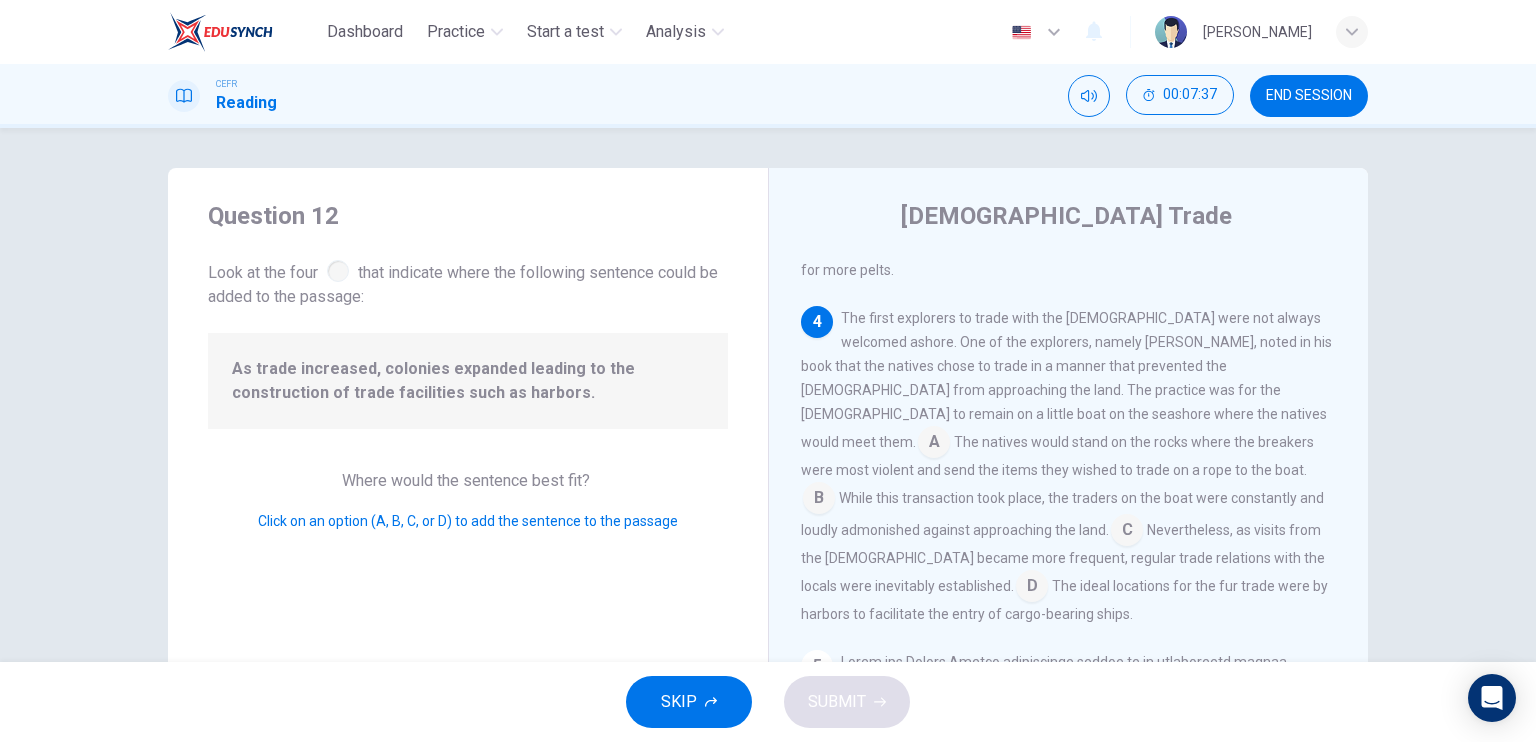scroll, scrollTop: 1010, scrollLeft: 0, axis: vertical 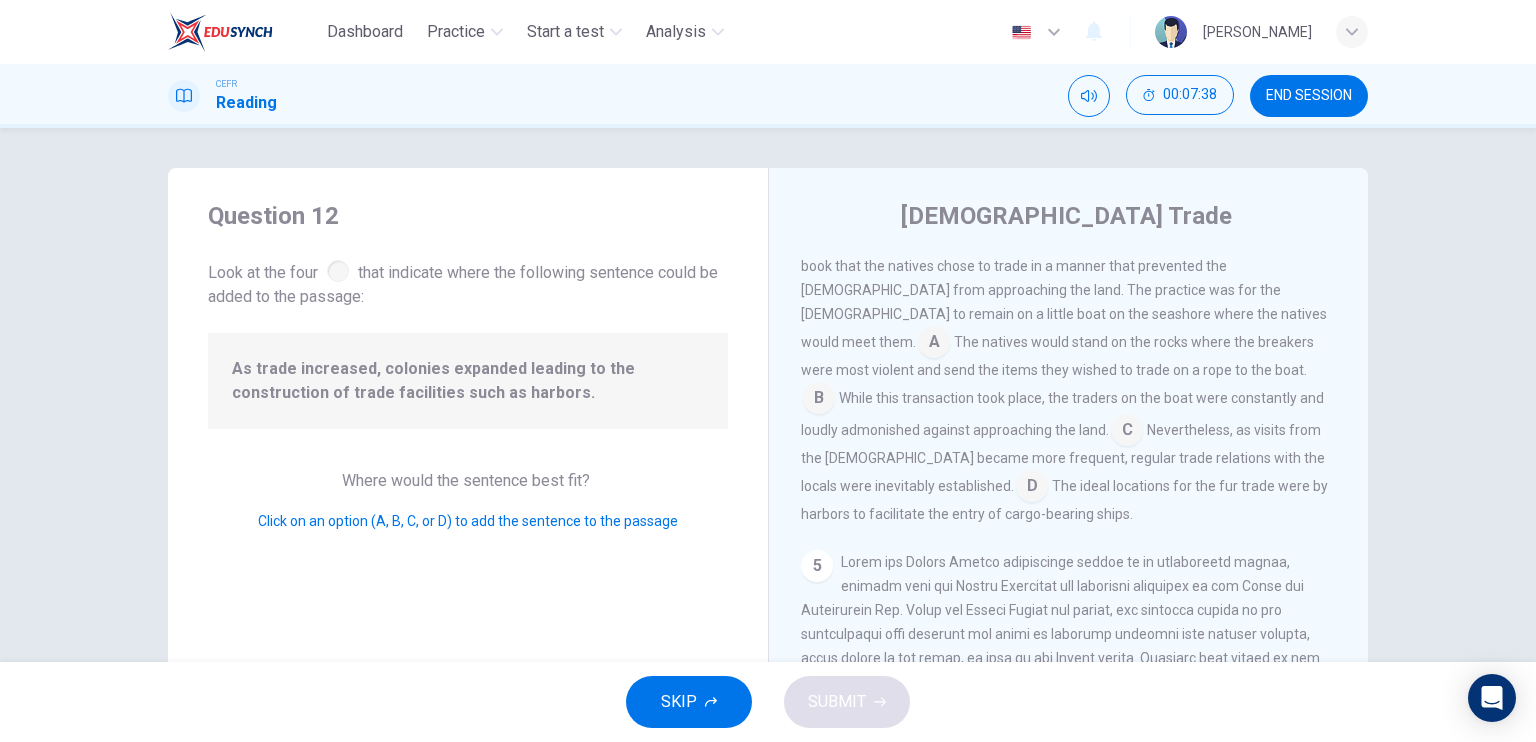 click at bounding box center (1032, 488) 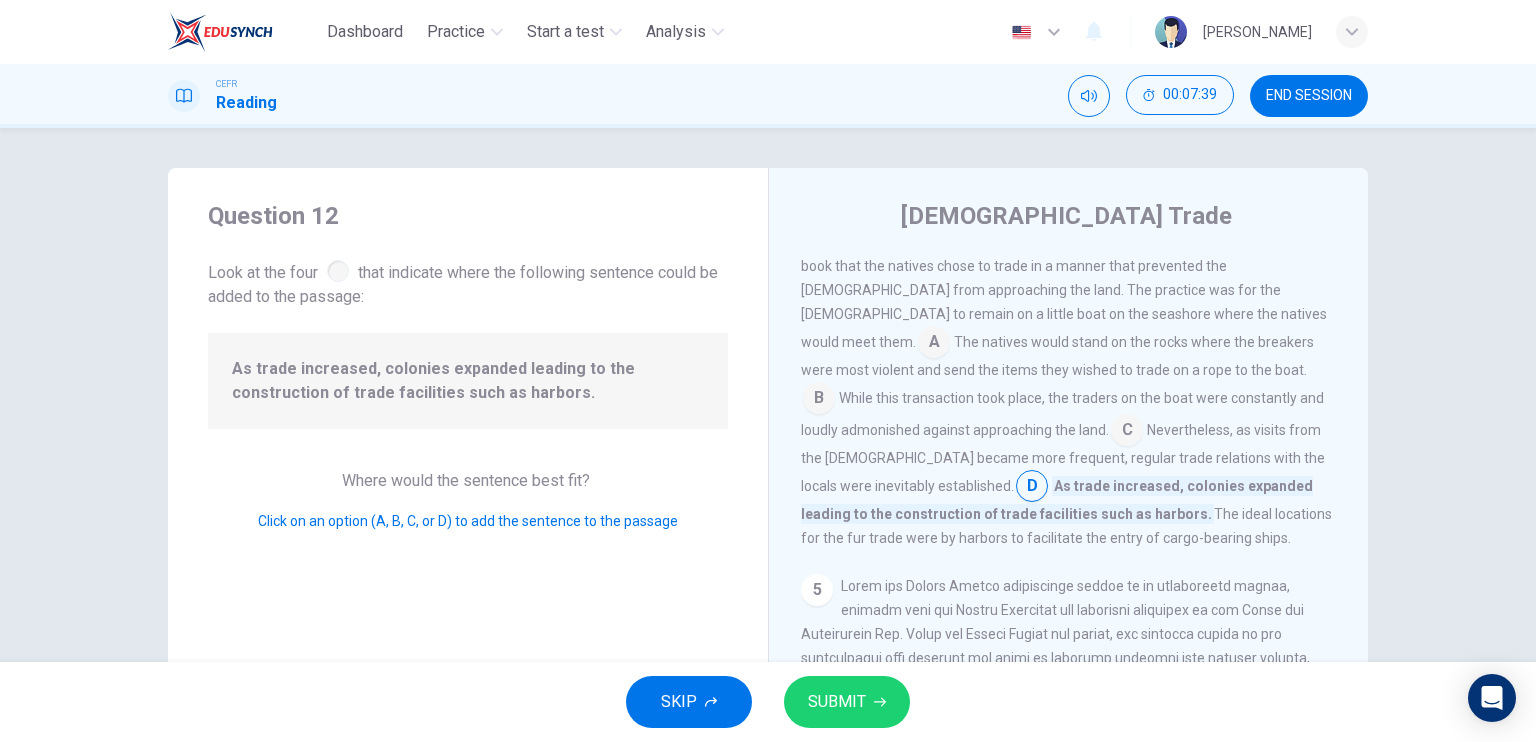 click on "SUBMIT" at bounding box center (847, 702) 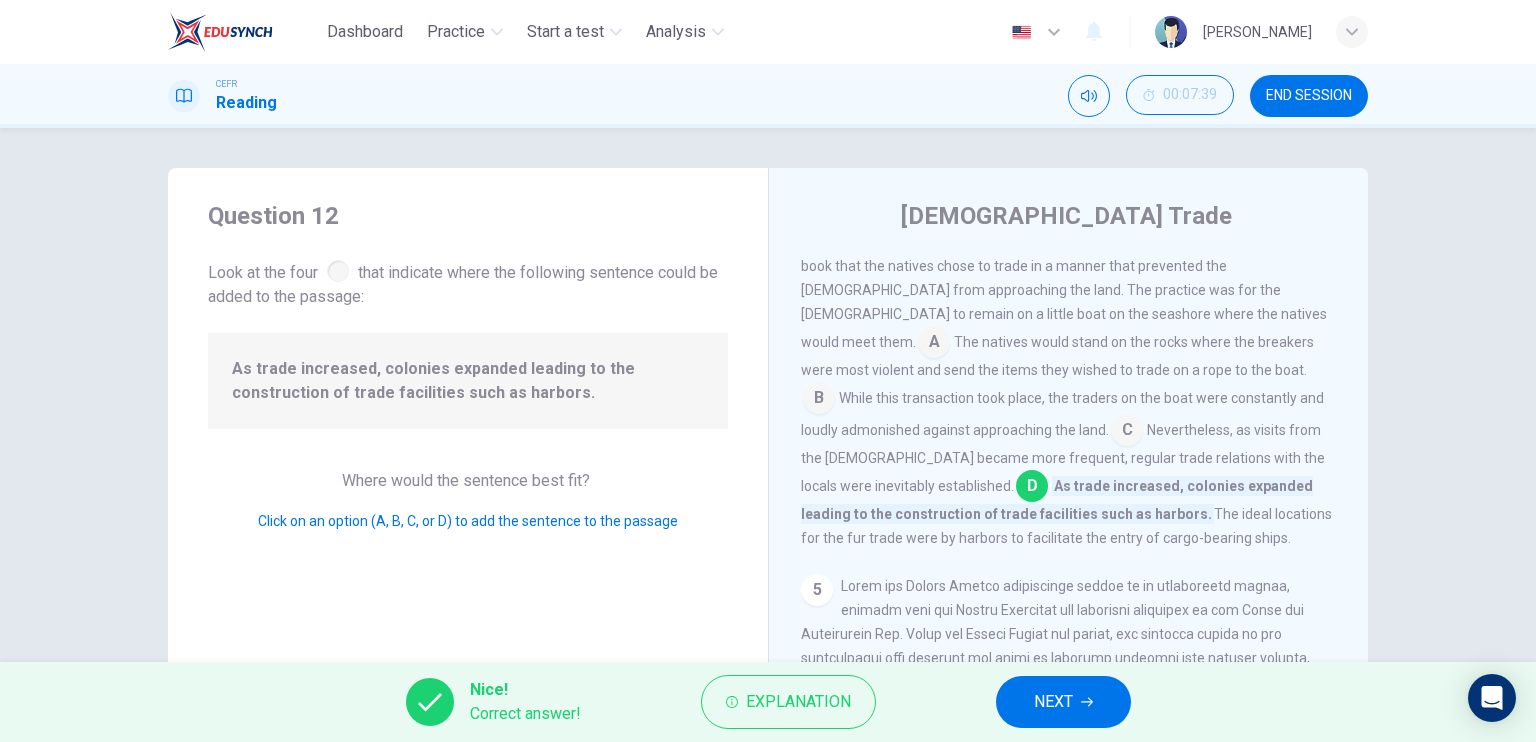 click on "NEXT" at bounding box center (1063, 702) 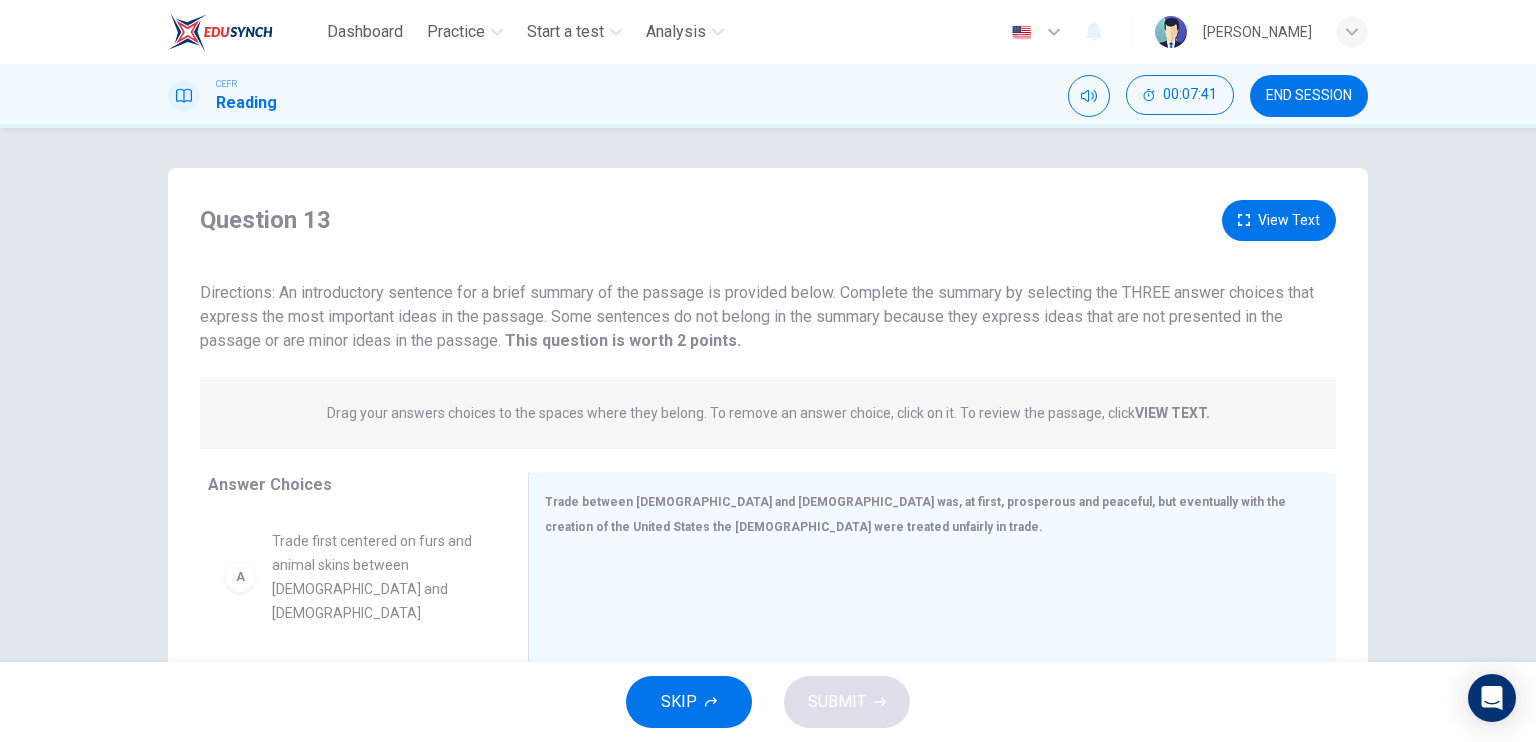 scroll, scrollTop: 100, scrollLeft: 0, axis: vertical 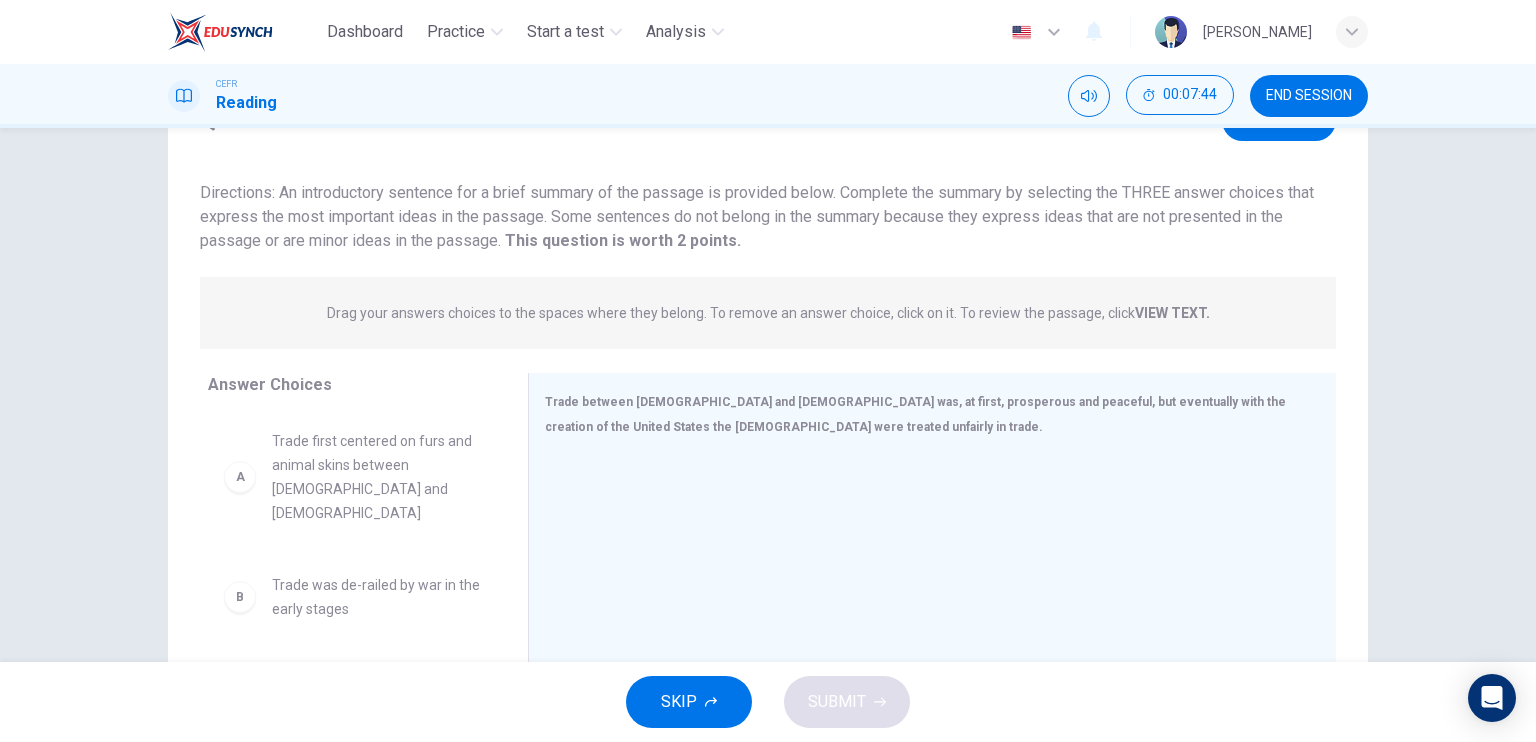 click on "Drag your answers choices to the spaces where they belong. To remove an answer choice, click on it. To review the passage, click   VIEW TEXT. Click on the answer choices below to select your answers. To remove an answer choice, go to the Answers tab and click on it. To review the passage, click the PASSAGE tab." at bounding box center [768, 313] 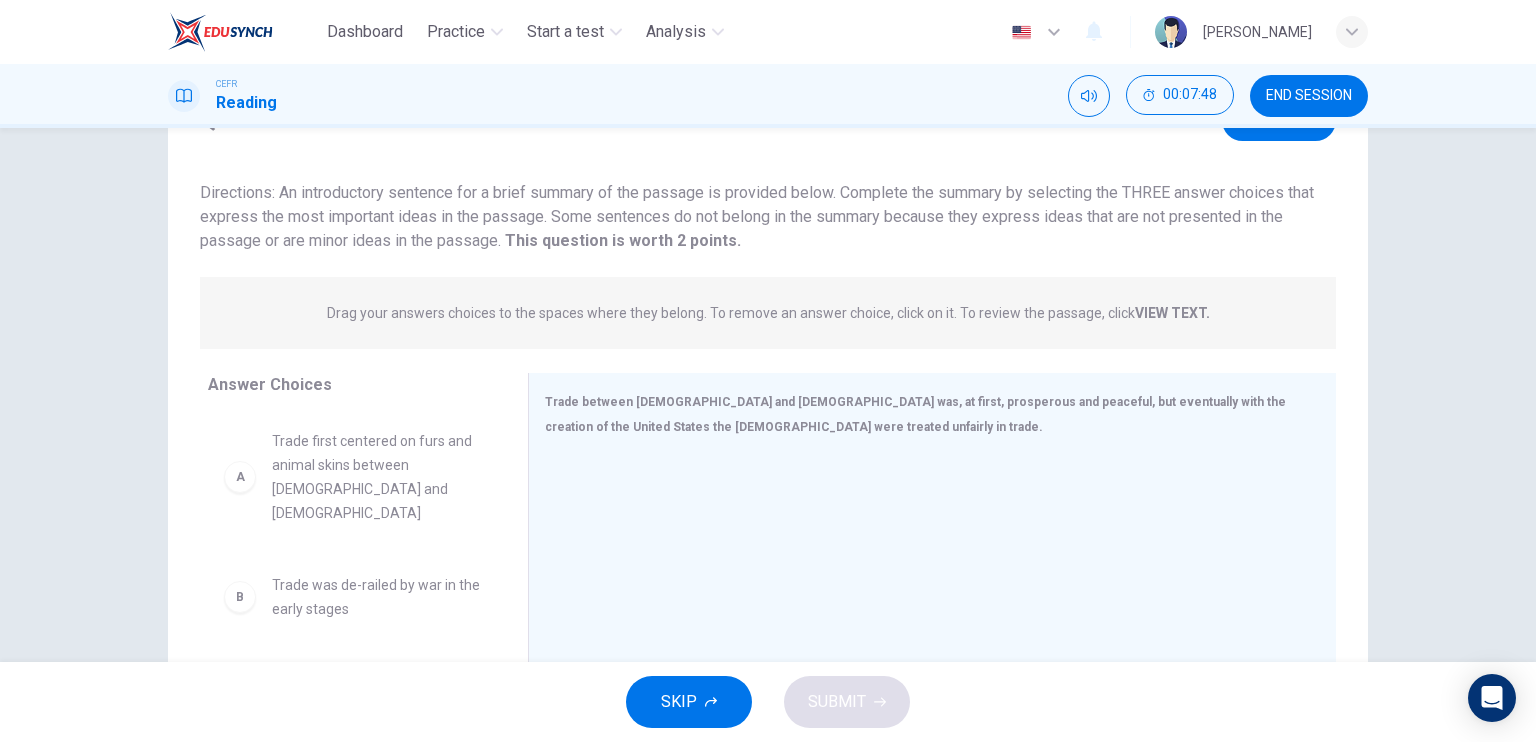 scroll, scrollTop: 200, scrollLeft: 0, axis: vertical 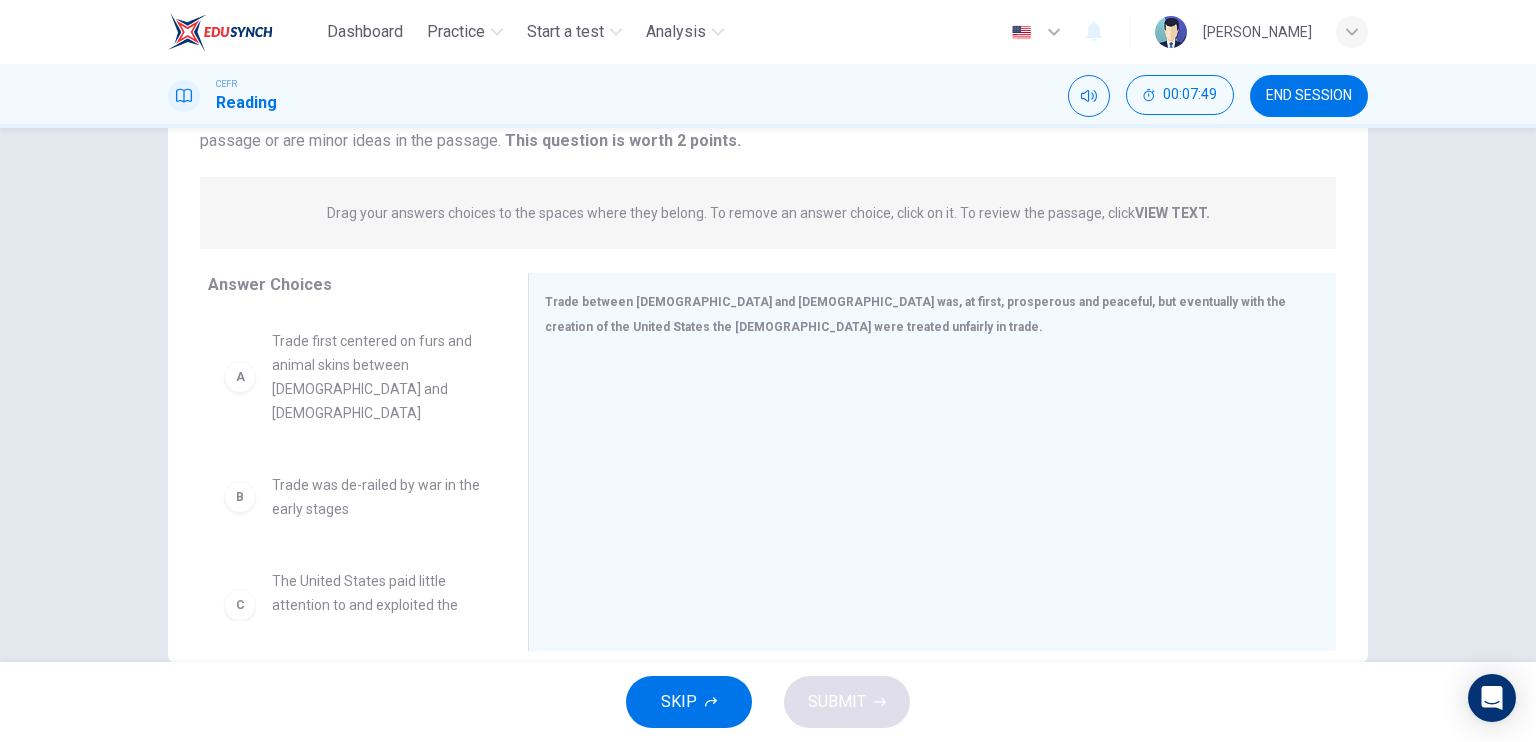 click on "Drag your answers choices to the spaces where they belong. To remove an answer choice, click on it. To review the passage, click   VIEW TEXT. Click on the answer choices below to select your answers. To remove an answer choice, go to the Answers tab and click on it. To review the passage, click the PASSAGE tab." at bounding box center [768, 213] 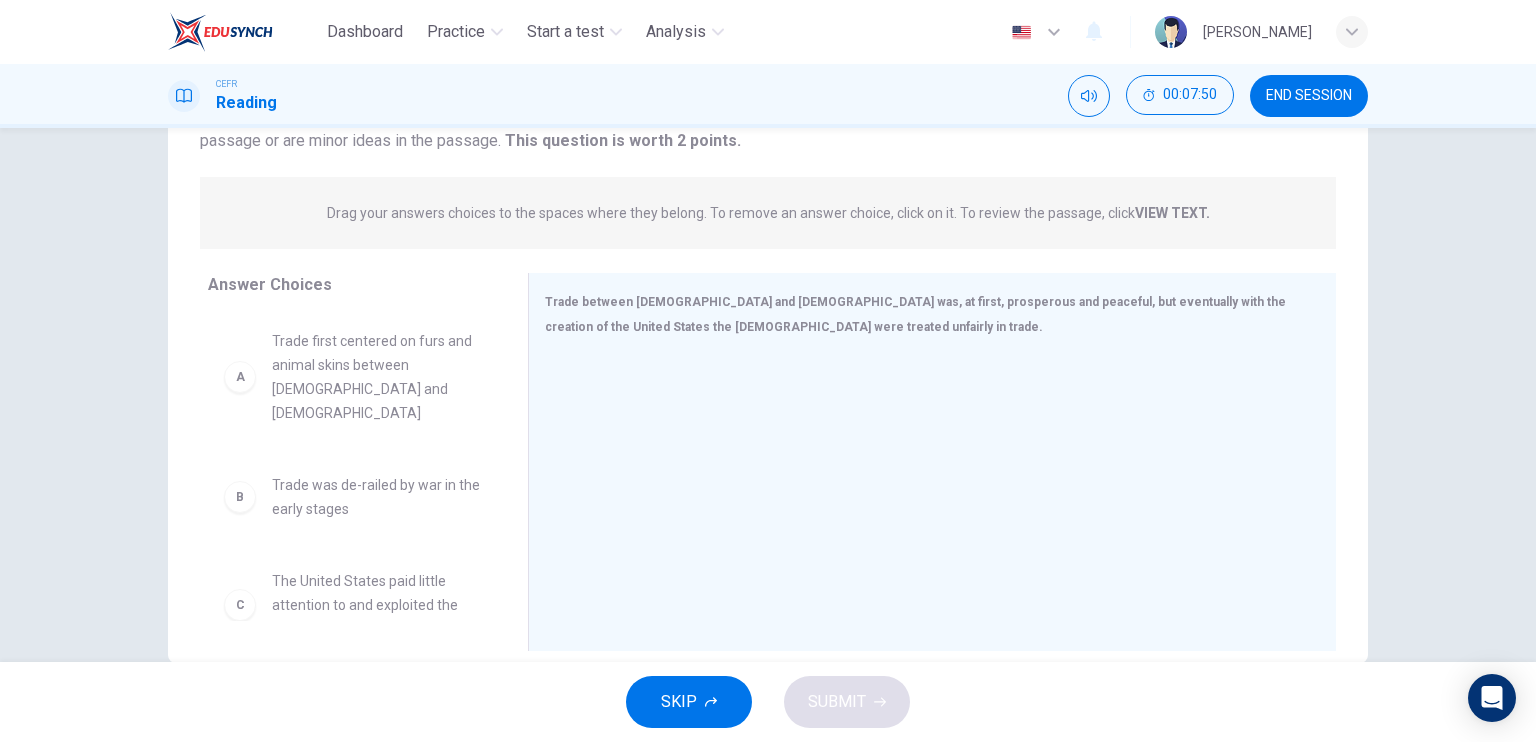 click on "Question 13 View Text Directions: An introductory sentence for a brief summary of the passage is provided below. Complete the summary by selecting the THREE answer choices that express the most important ideas in the passage. Some sentences do not belong in the summary because they express ideas that are not presented in the passage or are minor ideas in the passage.   This question is worth 2 points. This question is worth 2 points. Drag your answers choices to the spaces where they belong. To remove an answer choice, click on it. To review the passage, click   VIEW TEXT. Click on the answer choices below to select your answers. To remove an answer choice, go to the Answers tab and click on it. To review the passage, click the PASSAGE tab. A Trade first centered on furs and animal skins between Native Americans and Europeans B Trade was de-railed by war in the early stages C The United States paid little attention to and exploited the Native Americans D E F Answer Choices A B C D E F Native American Trade 1" at bounding box center (768, 315) 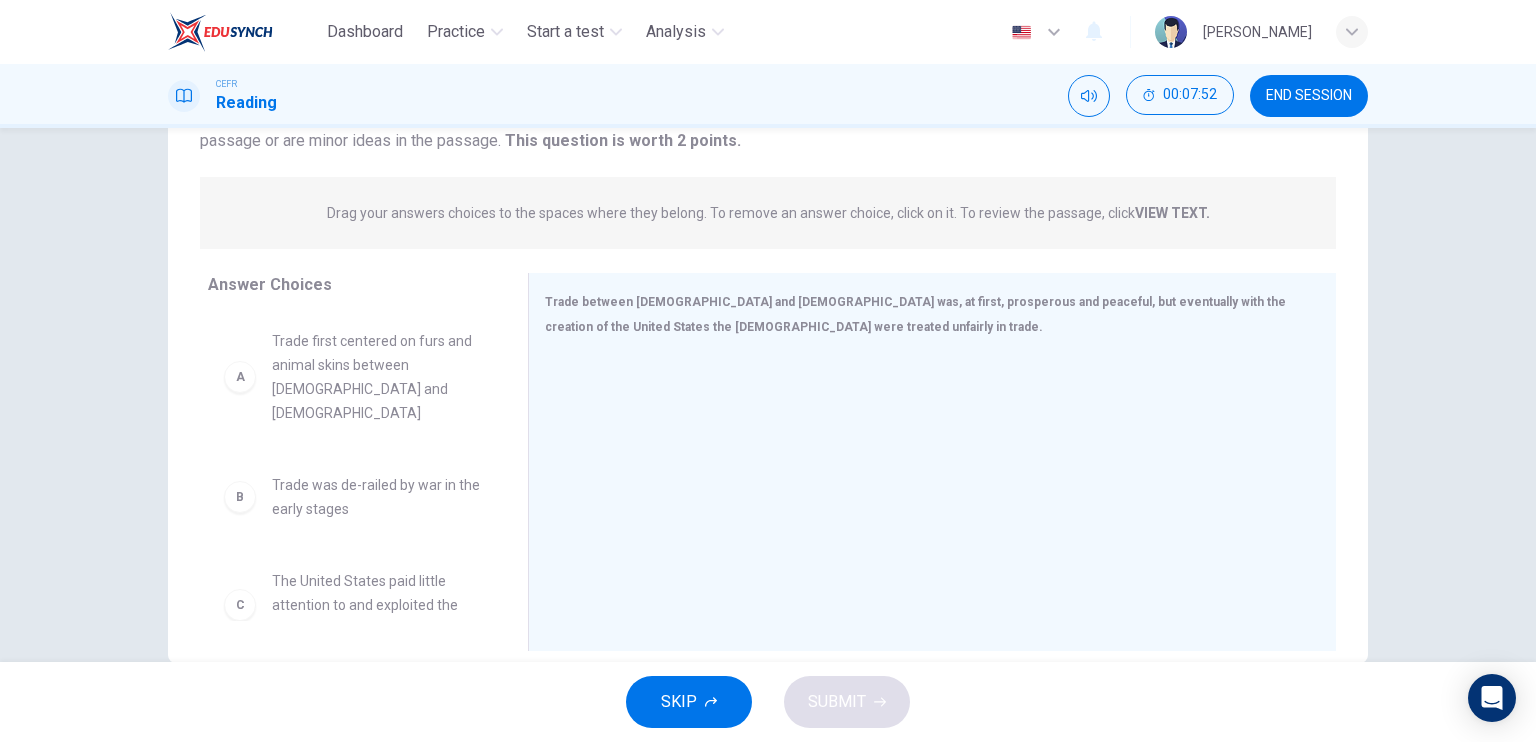 click on "Question 13 View Text Directions: An introductory sentence for a brief summary of the passage is provided below. Complete the summary by selecting the THREE answer choices that express the most important ideas in the passage. Some sentences do not belong in the summary because they express ideas that are not presented in the passage or are minor ideas in the passage.   This question is worth 2 points. This question is worth 2 points. Drag your answers choices to the spaces where they belong. To remove an answer choice, click on it. To review the passage, click   VIEW TEXT. Click on the answer choices below to select your answers. To remove an answer choice, go to the Answers tab and click on it. To review the passage, click the PASSAGE tab. A Trade first centered on furs and animal skins between Native Americans and Europeans B Trade was de-railed by war in the early stages C The United States paid little attention to and exploited the Native Americans D E F Answer Choices A B C D E F Native American Trade 1" at bounding box center [768, 315] 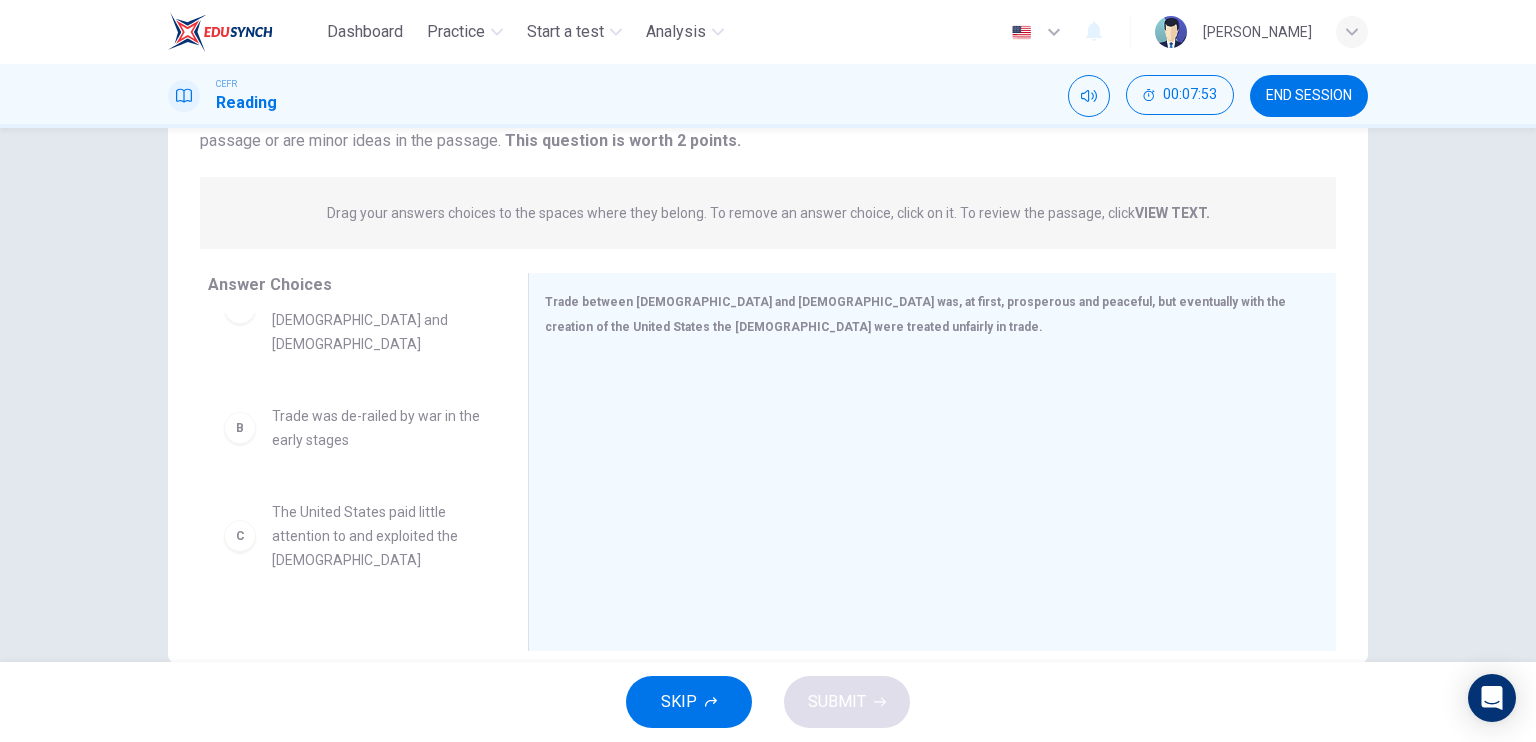 scroll, scrollTop: 100, scrollLeft: 0, axis: vertical 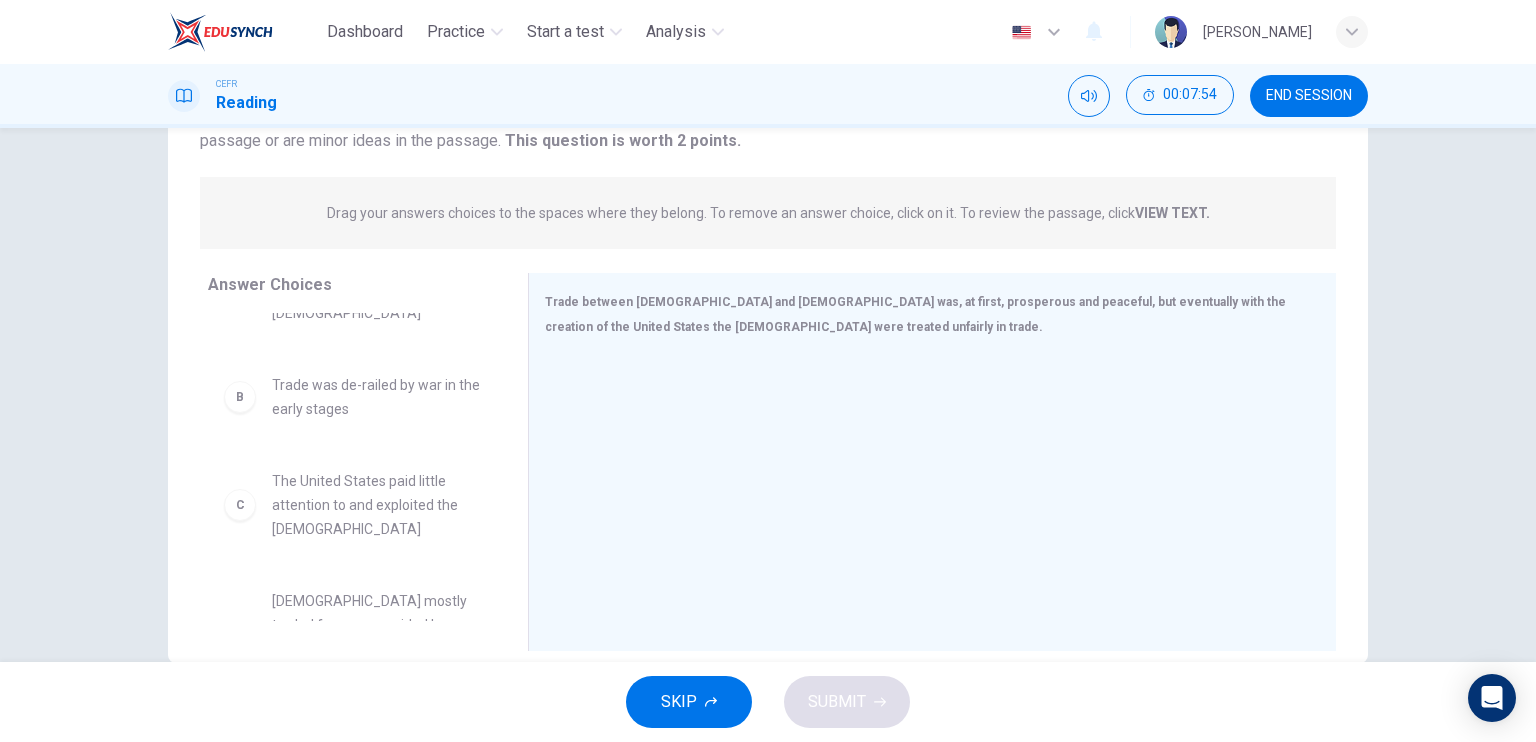 click on "Question 13 View Text Directions: An introductory sentence for a brief summary of the passage is provided below. Complete the summary by selecting the THREE answer choices that express the most important ideas in the passage. Some sentences do not belong in the summary because they express ideas that are not presented in the passage or are minor ideas in the passage.   This question is worth 2 points. This question is worth 2 points. Drag your answers choices to the spaces where they belong. To remove an answer choice, click on it. To review the passage, click   VIEW TEXT. Click on the answer choices below to select your answers. To remove an answer choice, go to the Answers tab and click on it. To review the passage, click the PASSAGE tab. A Trade first centered on furs and animal skins between Native Americans and Europeans B Trade was de-railed by war in the early stages C The United States paid little attention to and exploited the Native Americans D E F Answer Choices A B C D E F Native American Trade 1" at bounding box center [768, 395] 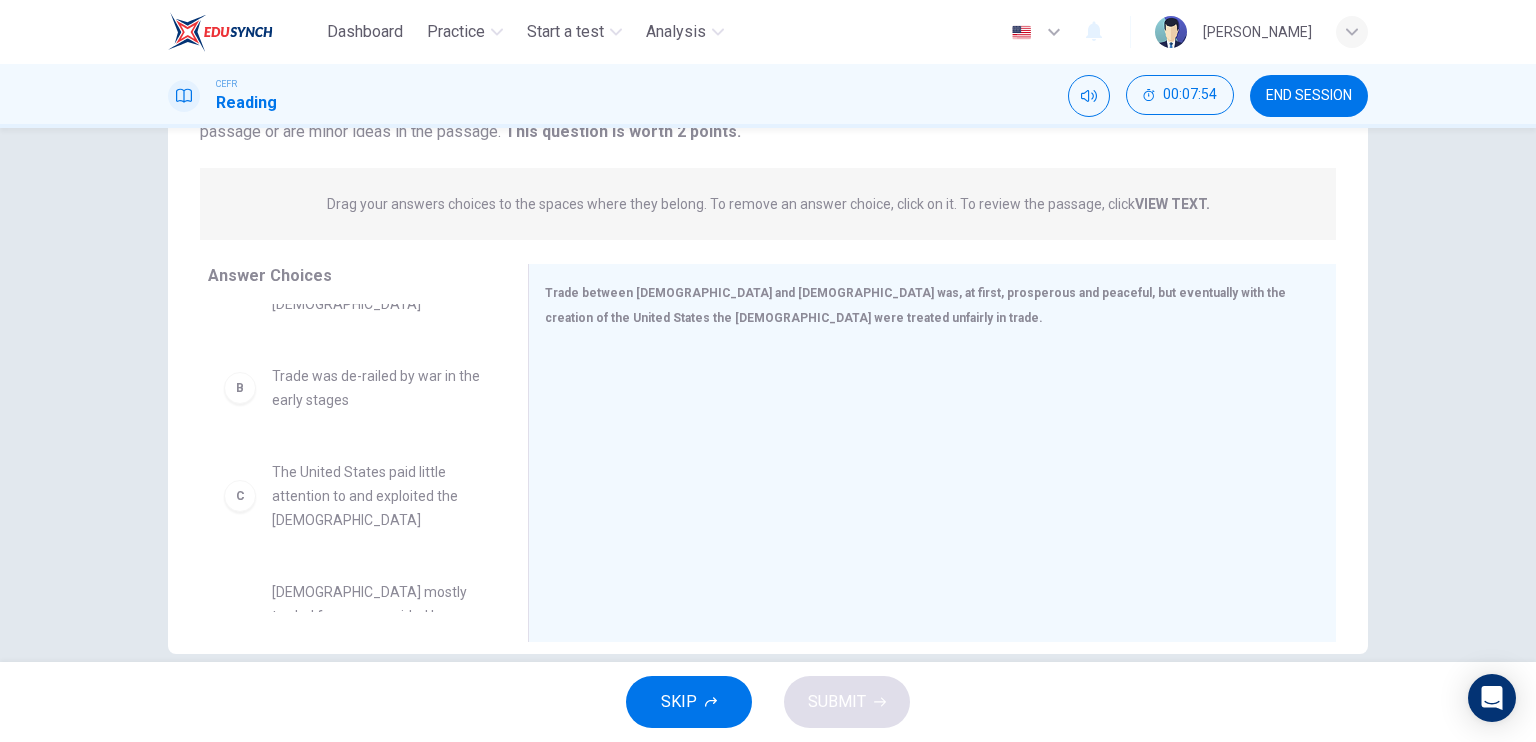 scroll, scrollTop: 240, scrollLeft: 0, axis: vertical 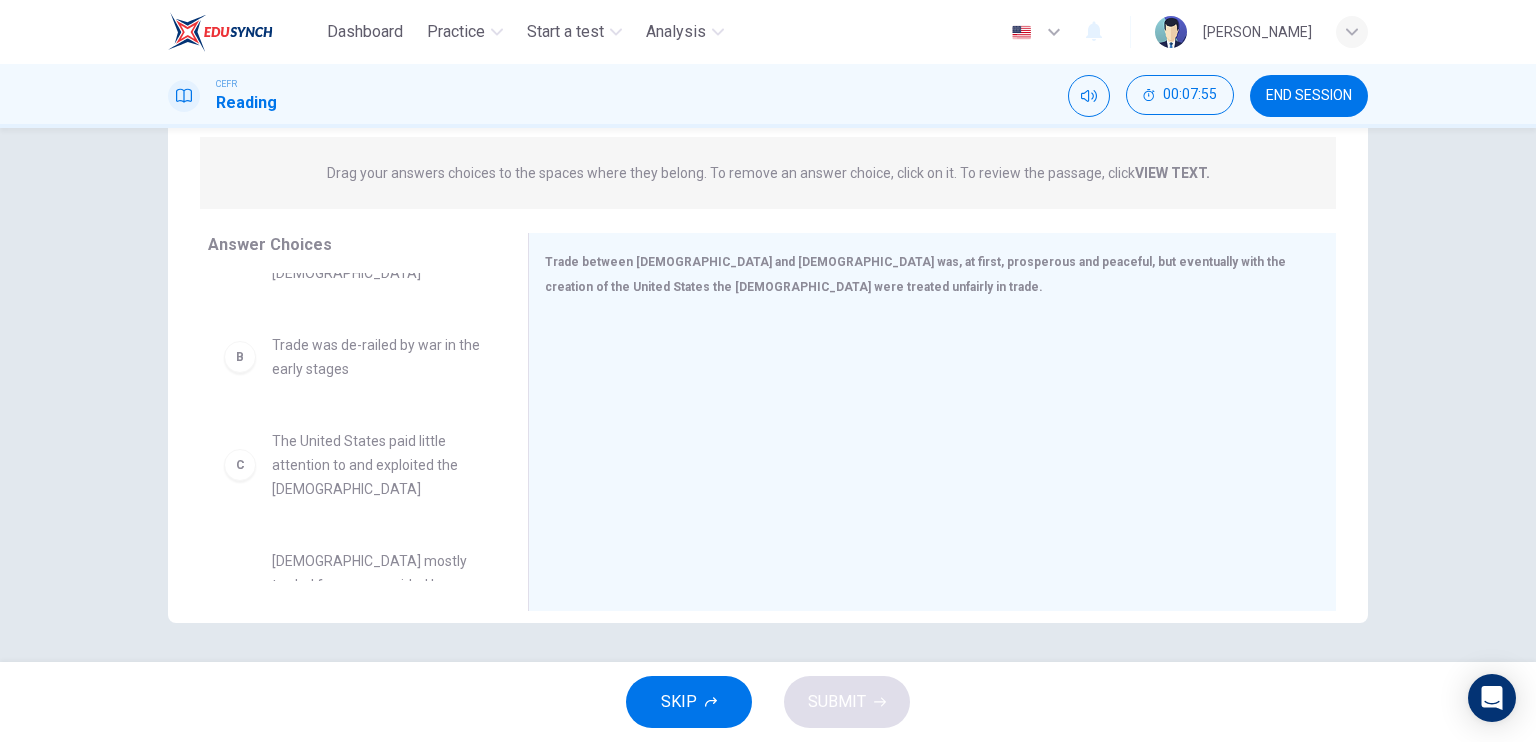 click on "Question 13 View Text Directions: An introductory sentence for a brief summary of the passage is provided below. Complete the summary by selecting the THREE answer choices that express the most important ideas in the passage. Some sentences do not belong in the summary because they express ideas that are not presented in the passage or are minor ideas in the passage.   This question is worth 2 points. This question is worth 2 points. Drag your answers choices to the spaces where they belong. To remove an answer choice, click on it. To review the passage, click   VIEW TEXT. Click on the answer choices below to select your answers. To remove an answer choice, go to the Answers tab and click on it. To review the passage, click the PASSAGE tab. A Trade first centered on furs and animal skins between Native Americans and Europeans B Trade was de-railed by war in the early stages C The United States paid little attention to and exploited the Native Americans D E F Answer Choices A B C D E F Native American Trade 1" at bounding box center (768, 395) 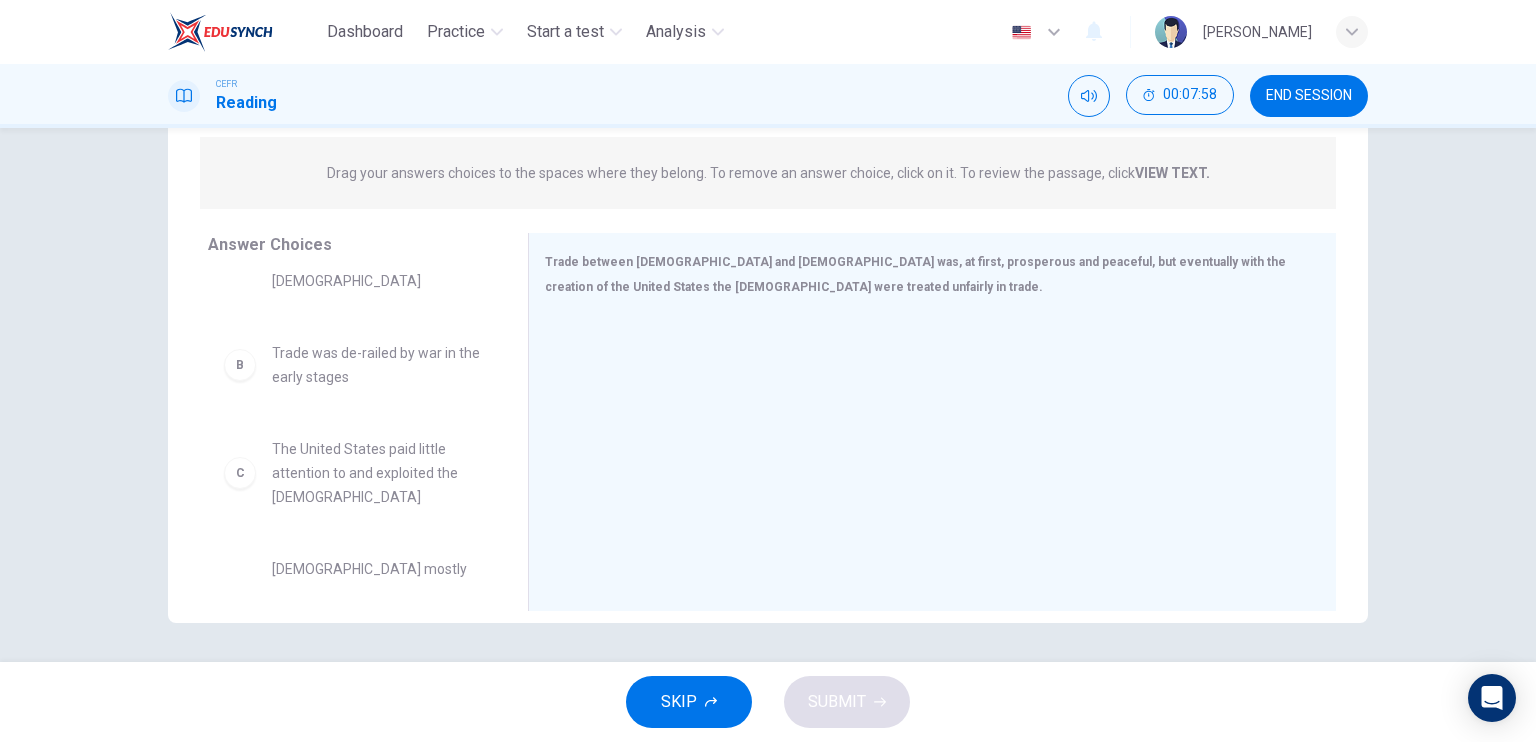 scroll, scrollTop: 0, scrollLeft: 0, axis: both 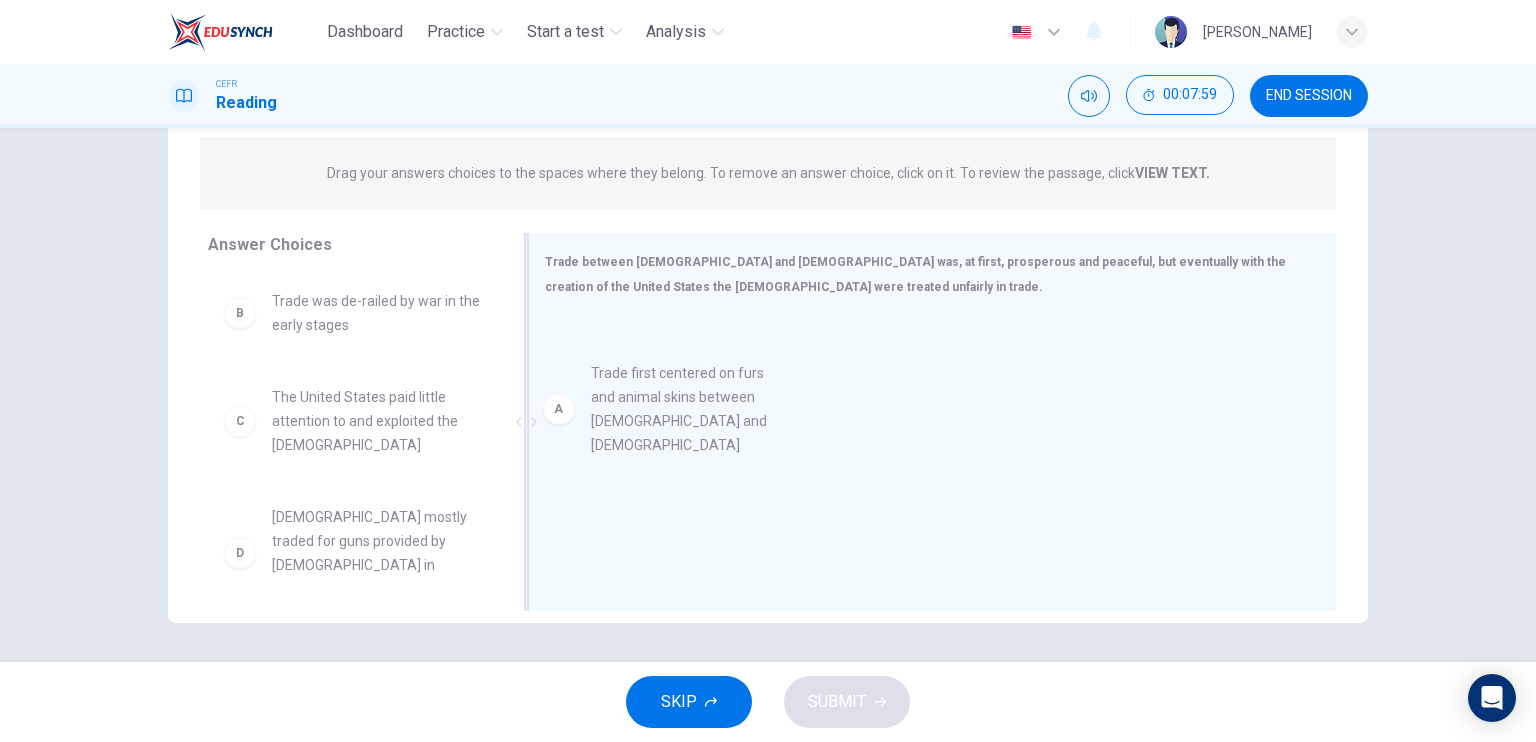 drag, startPoint x: 340, startPoint y: 345, endPoint x: 692, endPoint y: 423, distance: 360.53848 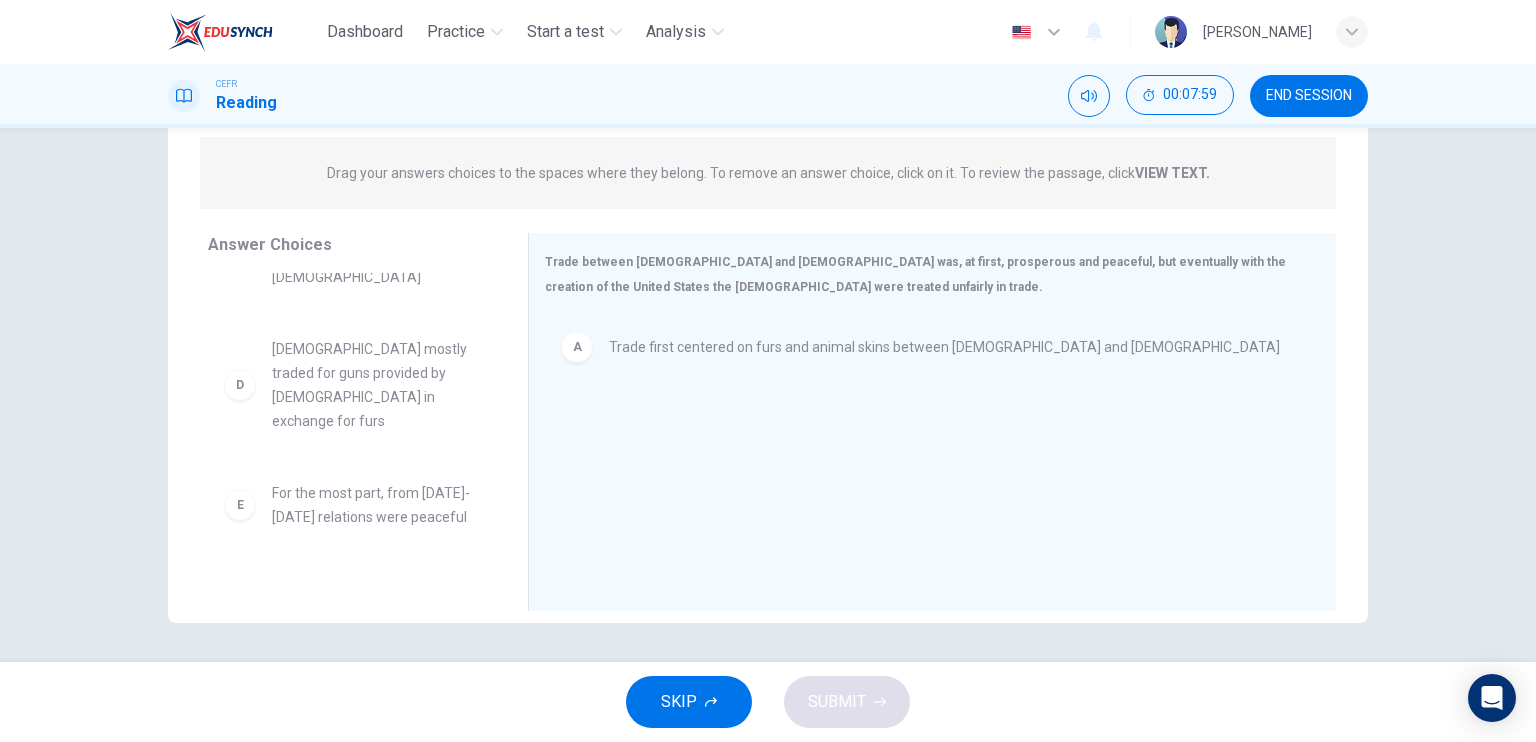 scroll, scrollTop: 200, scrollLeft: 0, axis: vertical 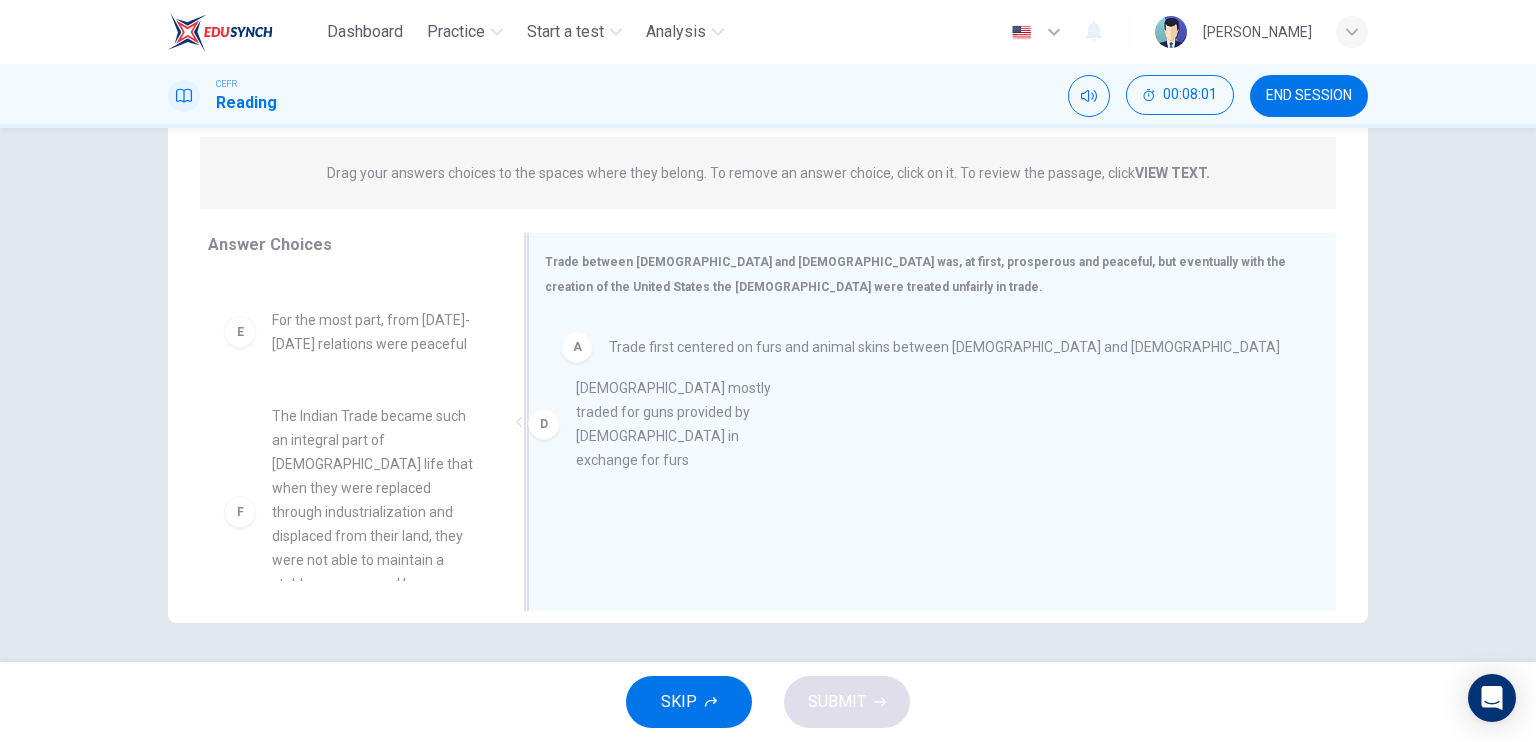 drag, startPoint x: 328, startPoint y: 355, endPoint x: 685, endPoint y: 442, distance: 367.44797 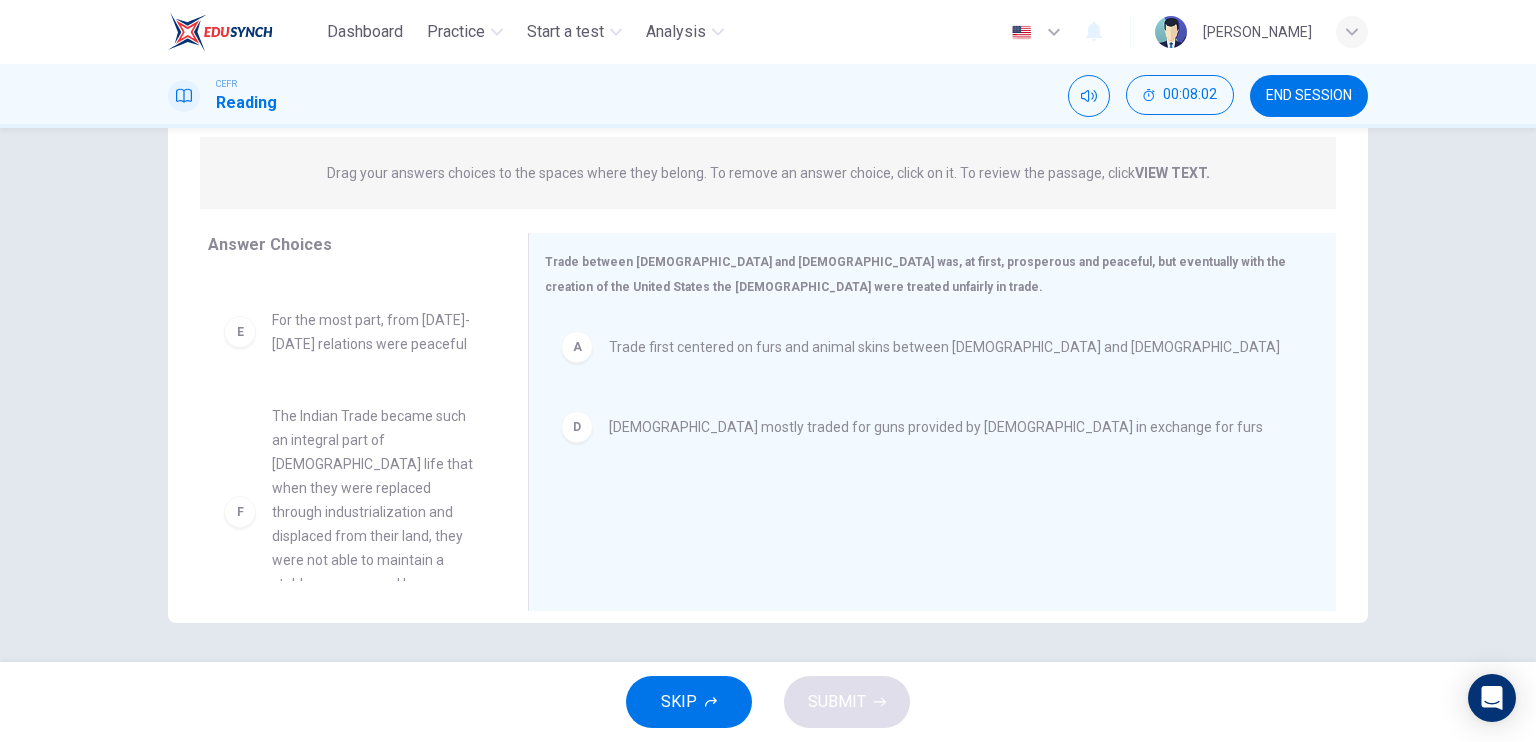 click on "Question 13 View Text Directions: An introductory sentence for a brief summary of the passage is provided below. Complete the summary by selecting the THREE answer choices that express the most important ideas in the passage. Some sentences do not belong in the summary because they express ideas that are not presented in the passage or are minor ideas in the passage.   This question is worth 2 points. This question is worth 2 points. Drag your answers choices to the spaces where they belong. To remove an answer choice, click on it. To review the passage, click   VIEW TEXT. Click on the answer choices below to select your answers. To remove an answer choice, go to the Answers tab and click on it. To review the passage, click the PASSAGE tab. B Trade was de-railed by war in the early stages C The United States paid little attention to and exploited the Native Americans E For the most part, from 1500-1800 relations were peaceful F A D Answer Choices B Trade was de-railed by war in the early stages C E F A D 1 2" at bounding box center (768, 395) 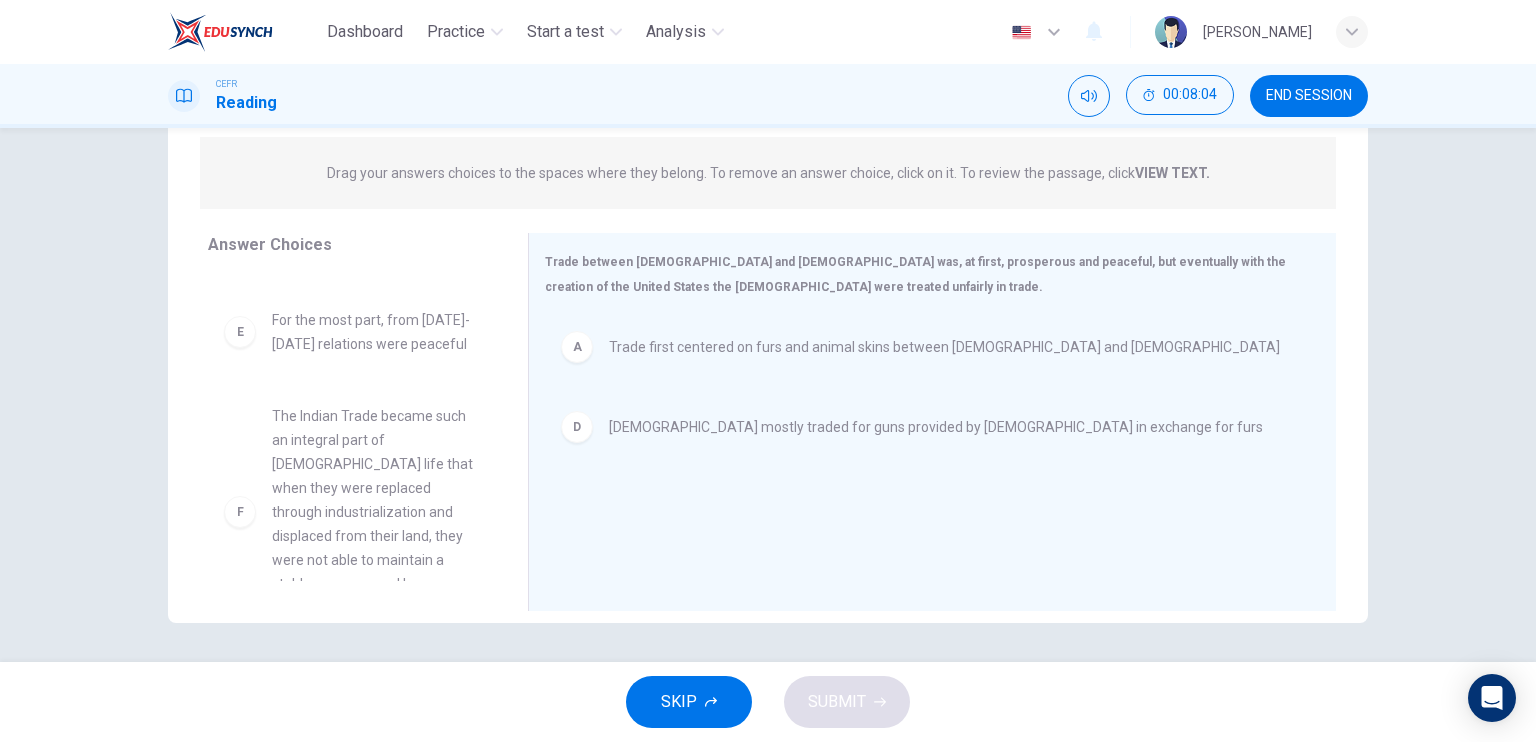 click on "Question 13 View Text Directions: An introductory sentence for a brief summary of the passage is provided below. Complete the summary by selecting the THREE answer choices that express the most important ideas in the passage. Some sentences do not belong in the summary because they express ideas that are not presented in the passage or are minor ideas in the passage.   This question is worth 2 points. This question is worth 2 points. Drag your answers choices to the spaces where they belong. To remove an answer choice, click on it. To review the passage, click   VIEW TEXT. Click on the answer choices below to select your answers. To remove an answer choice, go to the Answers tab and click on it. To review the passage, click the PASSAGE tab. B Trade was de-railed by war in the early stages C The United States paid little attention to and exploited the Native Americans E For the most part, from 1500-1800 relations were peaceful F A D Answer Choices B Trade was de-railed by war in the early stages C E F A D 1 2" at bounding box center (768, 395) 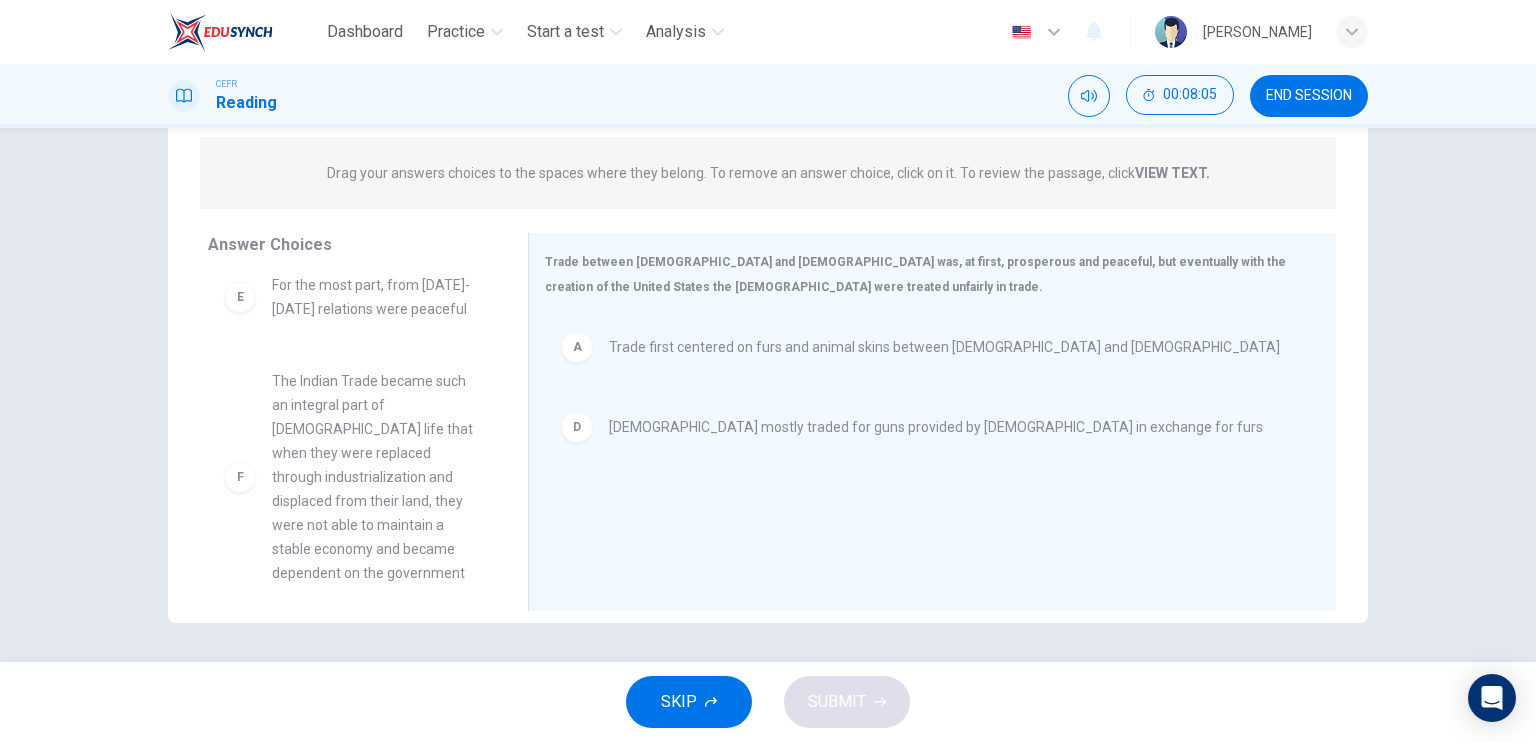 scroll, scrollTop: 252, scrollLeft: 0, axis: vertical 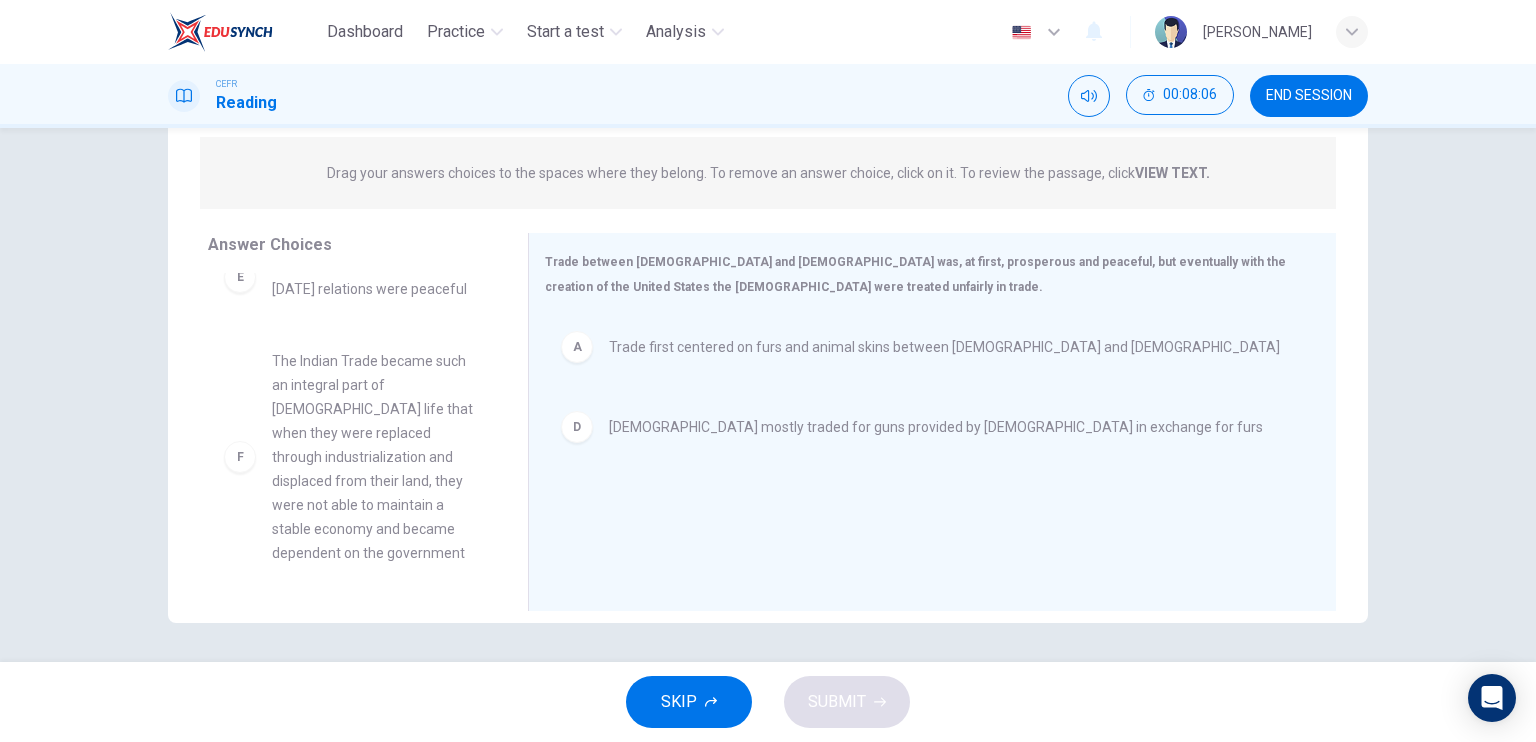 click on "Question 13 View Text Directions: An introductory sentence for a brief summary of the passage is provided below. Complete the summary by selecting the THREE answer choices that express the most important ideas in the passage. Some sentences do not belong in the summary because they express ideas that are not presented in the passage or are minor ideas in the passage.   This question is worth 2 points. This question is worth 2 points. Drag your answers choices to the spaces where they belong. To remove an answer choice, click on it. To review the passage, click   VIEW TEXT. Click on the answer choices below to select your answers. To remove an answer choice, go to the Answers tab and click on it. To review the passage, click the PASSAGE tab. B Trade was de-railed by war in the early stages C The United States paid little attention to and exploited the Native Americans E For the most part, from 1500-1800 relations were peaceful F A D Answer Choices B Trade was de-railed by war in the early stages C E F A D 1 2" at bounding box center [768, 275] 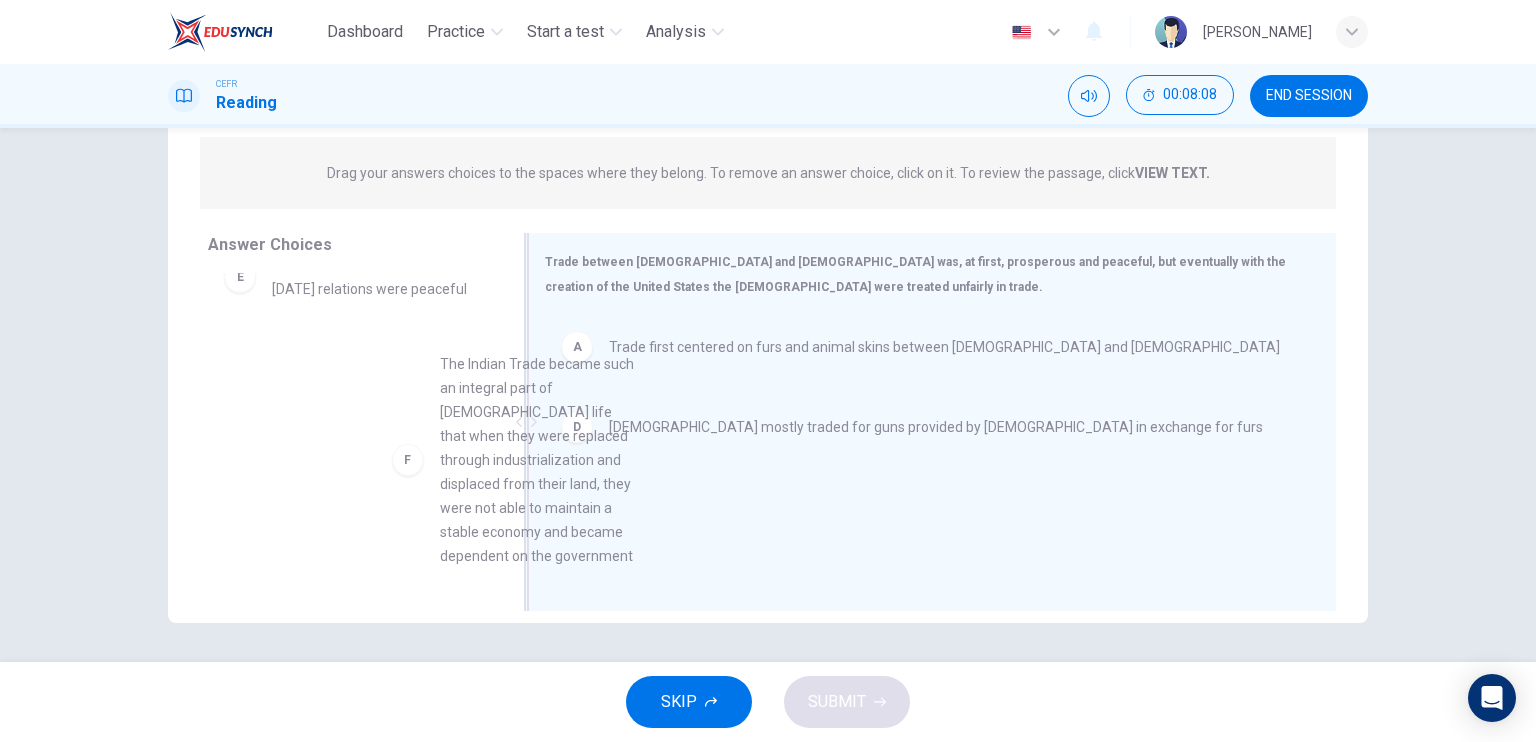 drag, startPoint x: 403, startPoint y: 511, endPoint x: 799, endPoint y: 533, distance: 396.61063 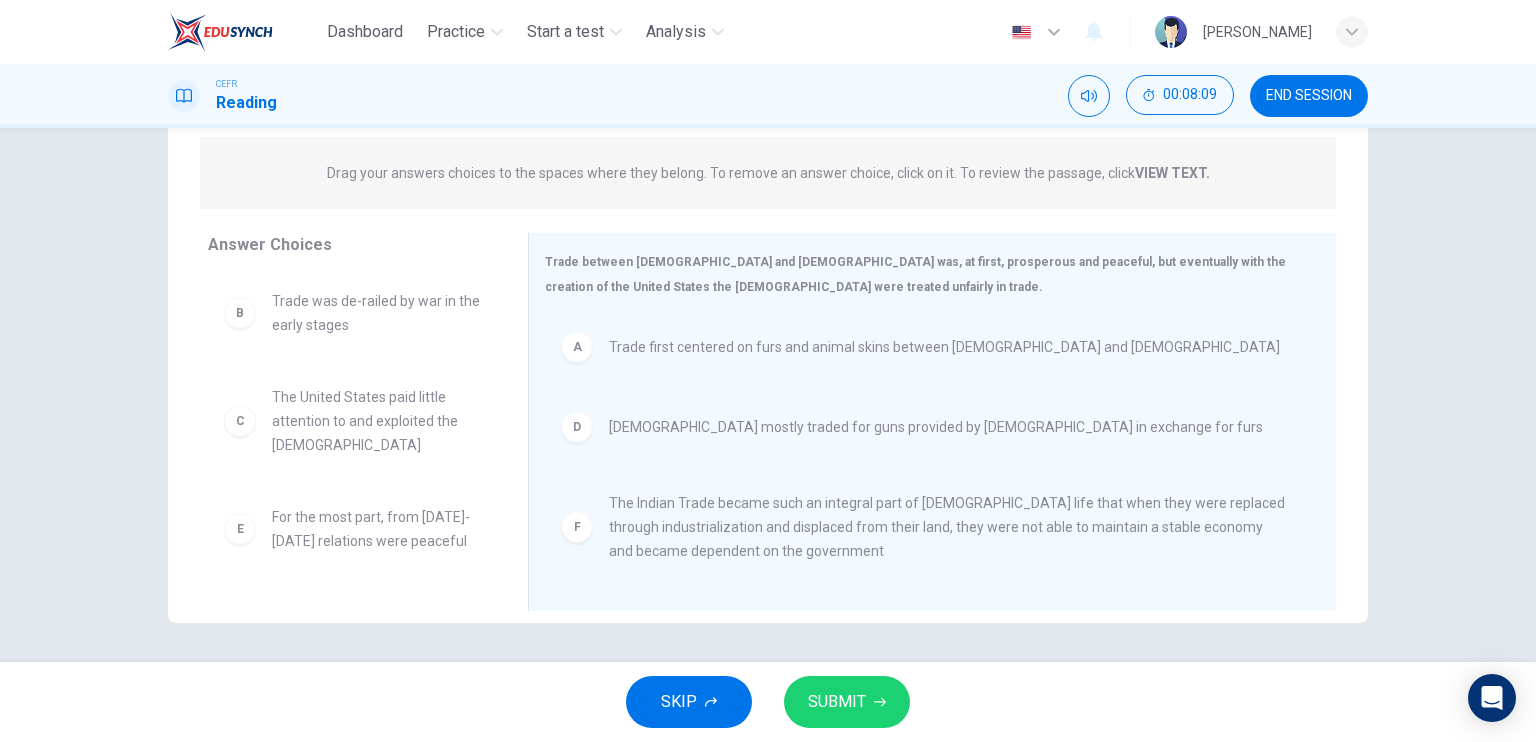 scroll, scrollTop: 0, scrollLeft: 0, axis: both 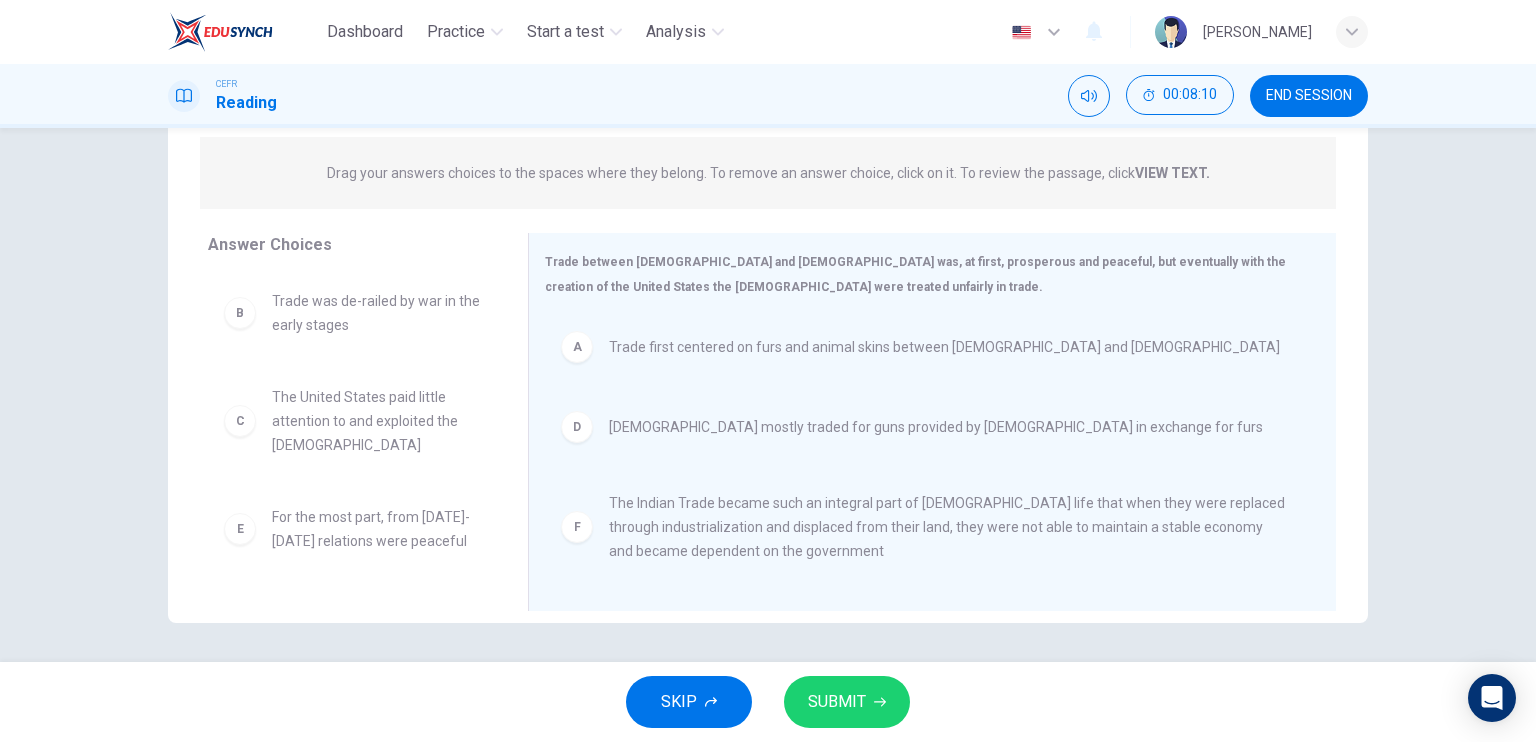 click on "SUBMIT" at bounding box center [837, 702] 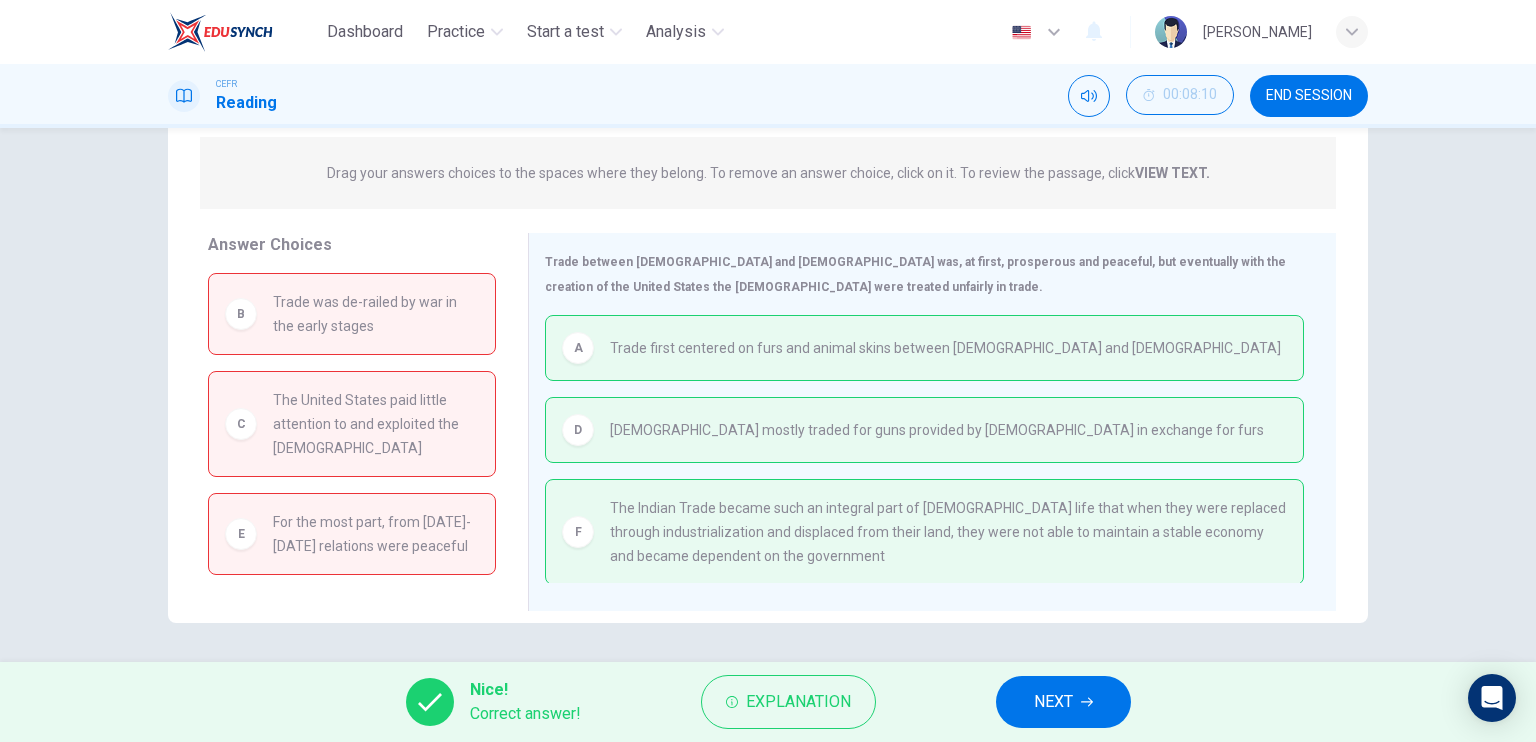 click 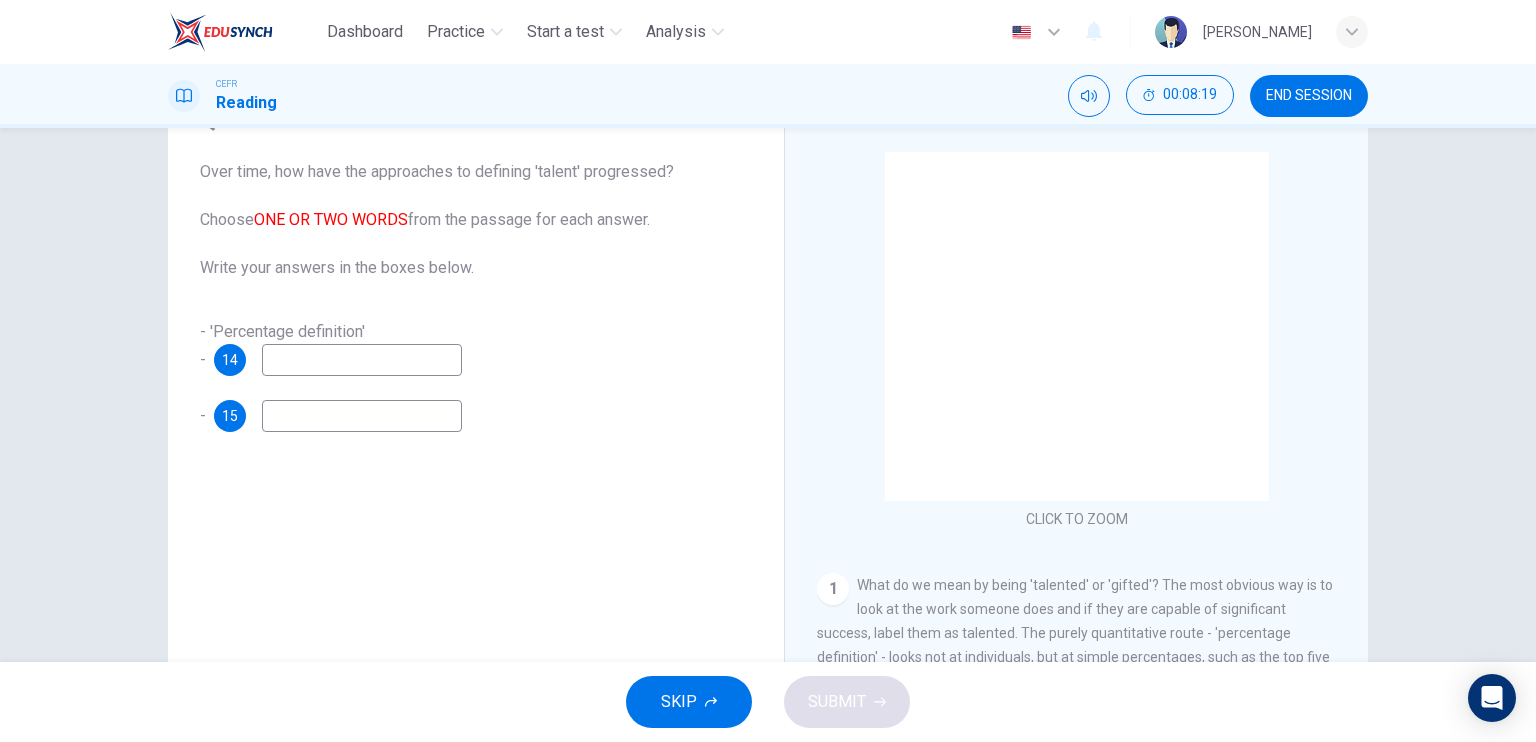scroll, scrollTop: 0, scrollLeft: 0, axis: both 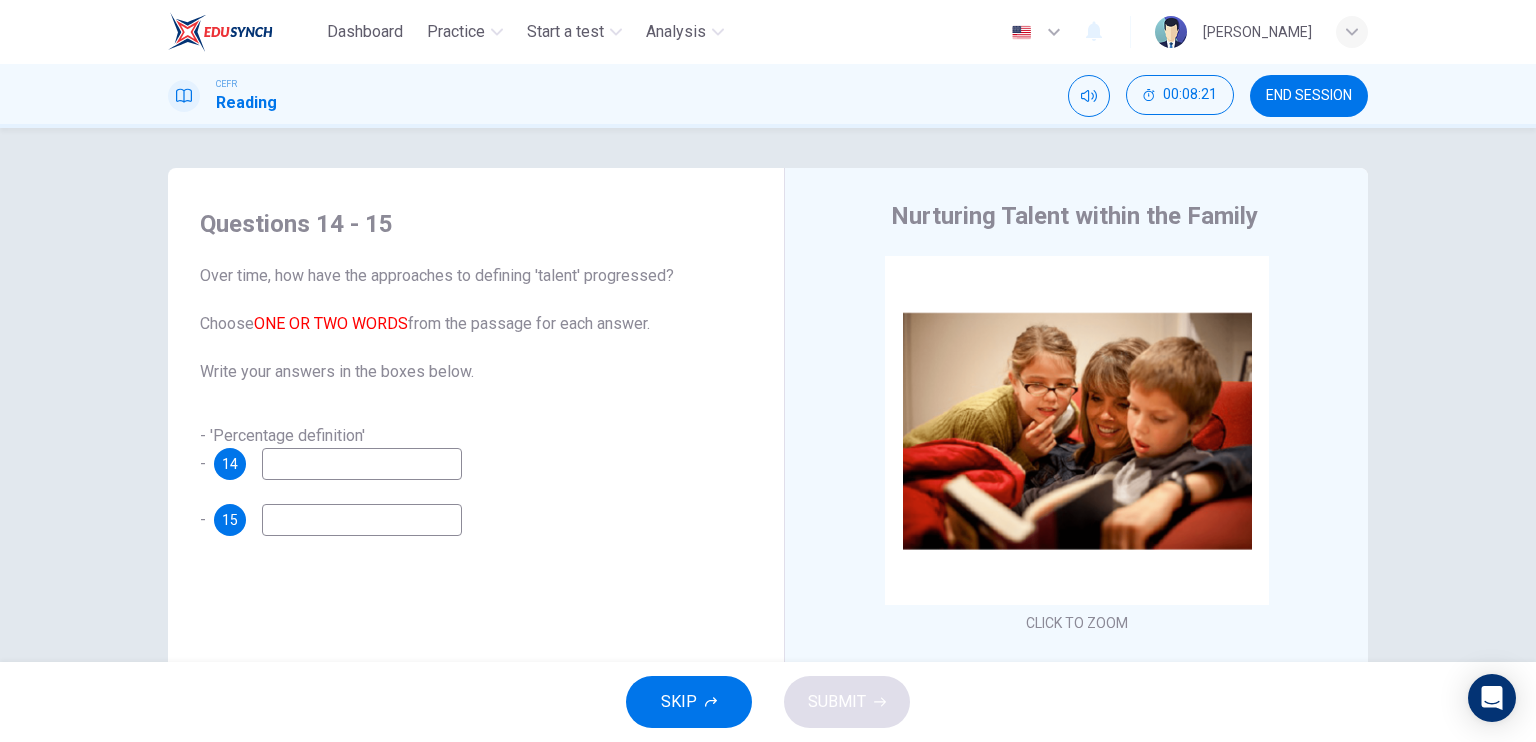 click at bounding box center (362, 464) 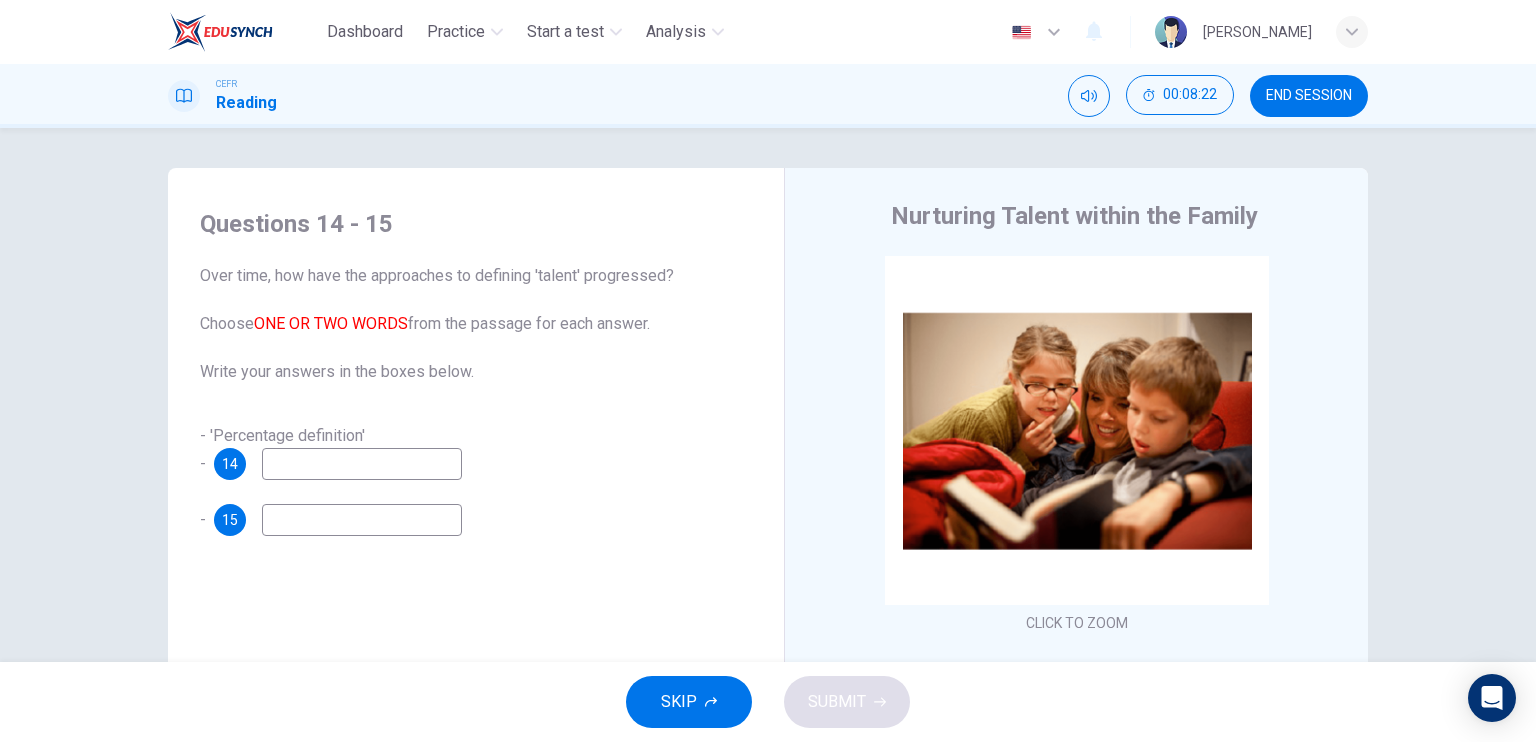 scroll, scrollTop: 240, scrollLeft: 0, axis: vertical 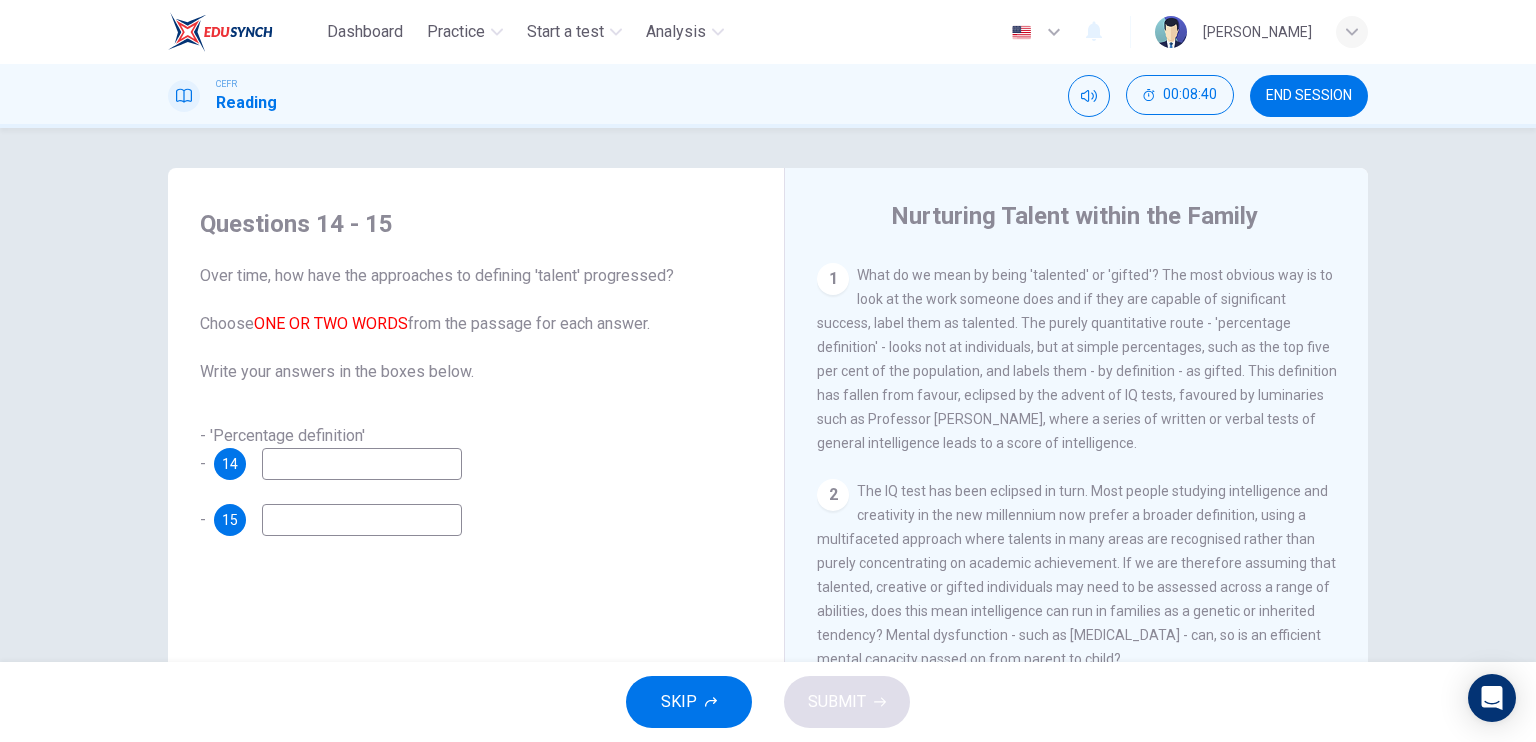 click on "-  15" at bounding box center [476, 520] 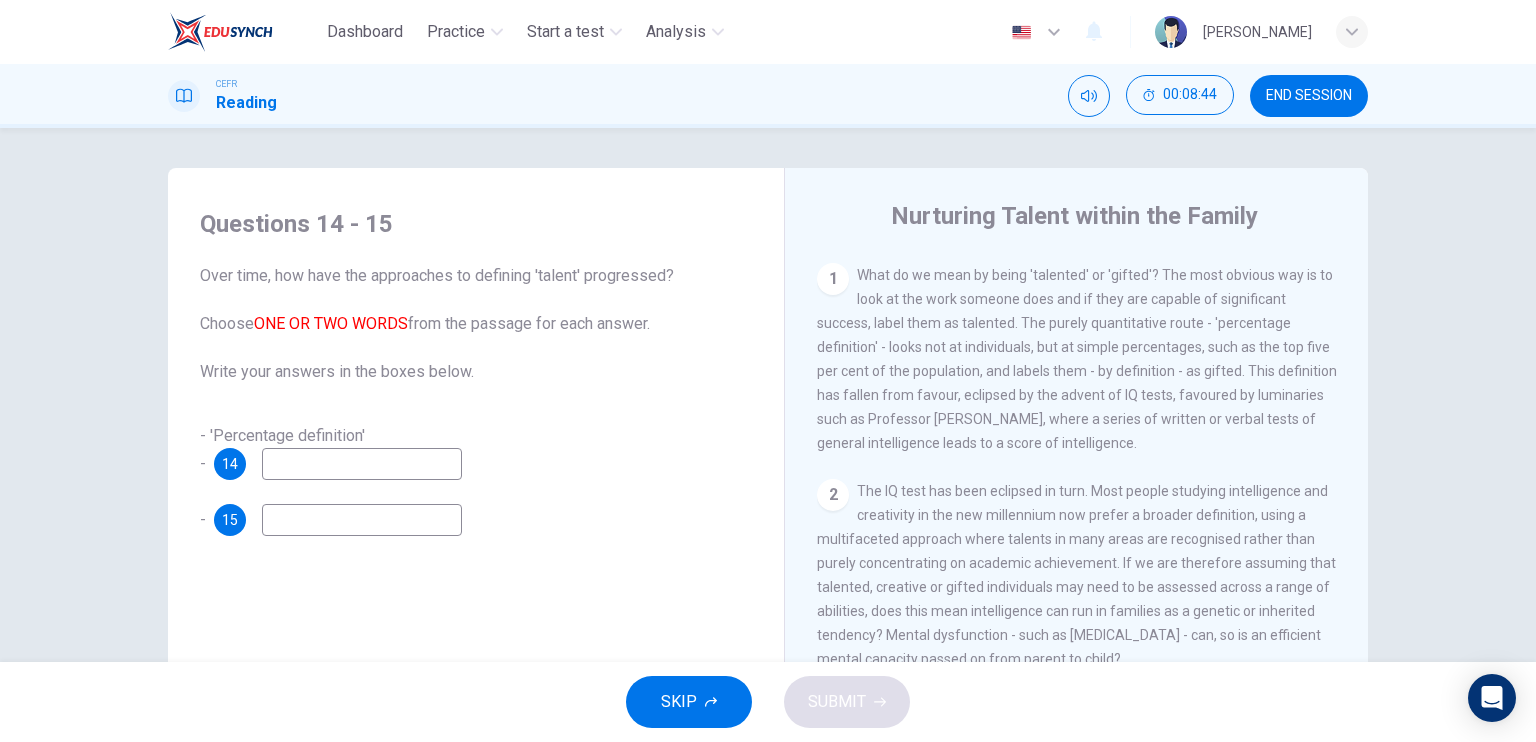 click on "-  15" at bounding box center (476, 520) 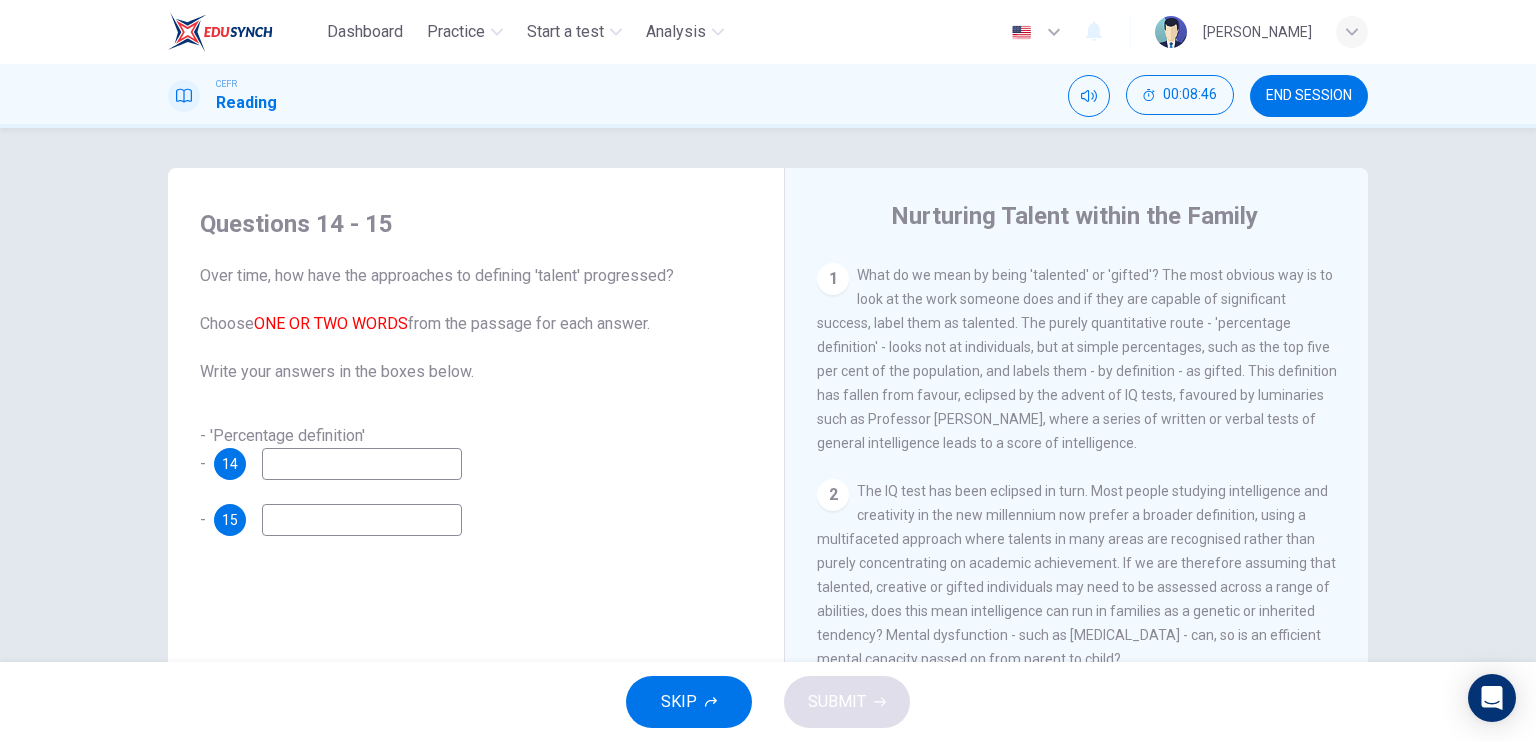 scroll, scrollTop: 100, scrollLeft: 0, axis: vertical 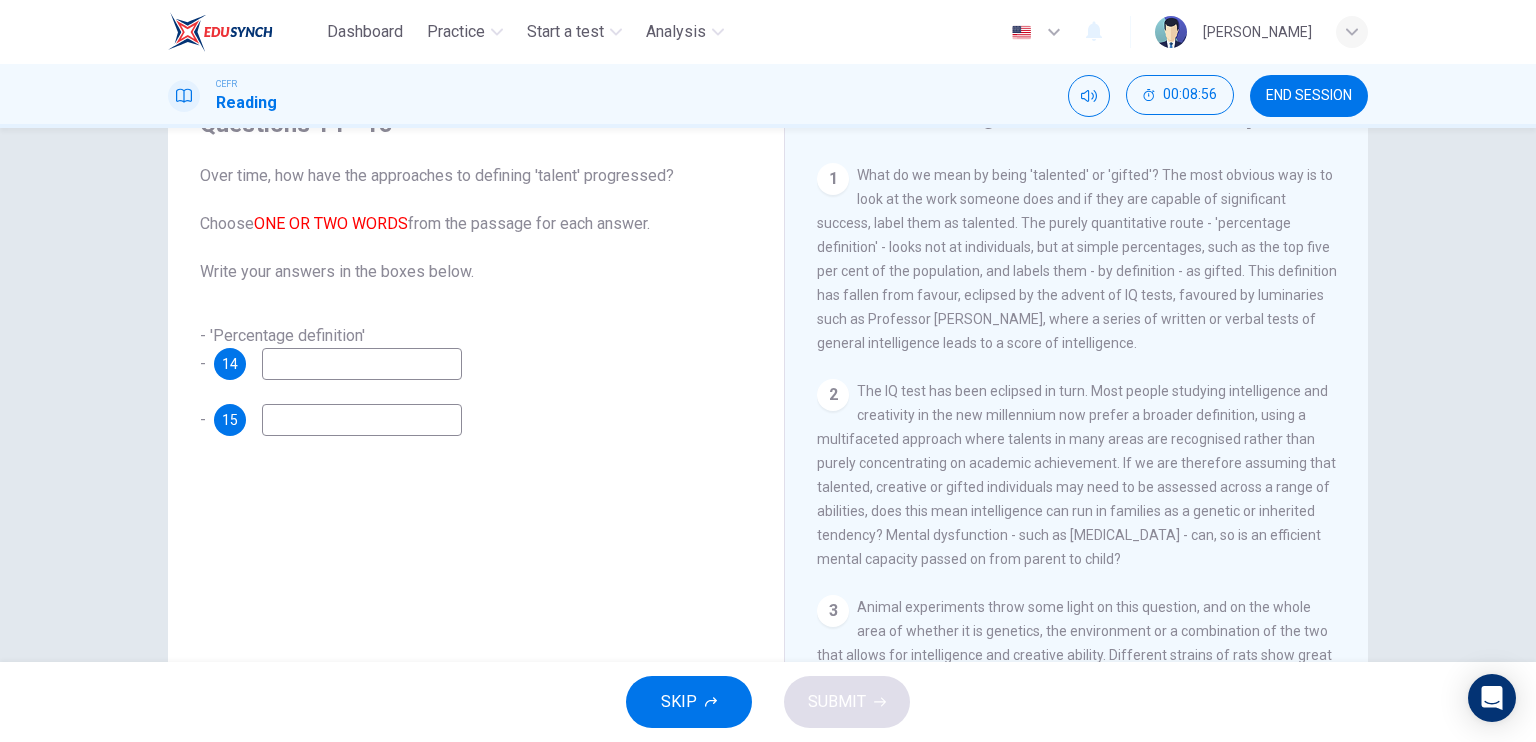 click at bounding box center [362, 364] 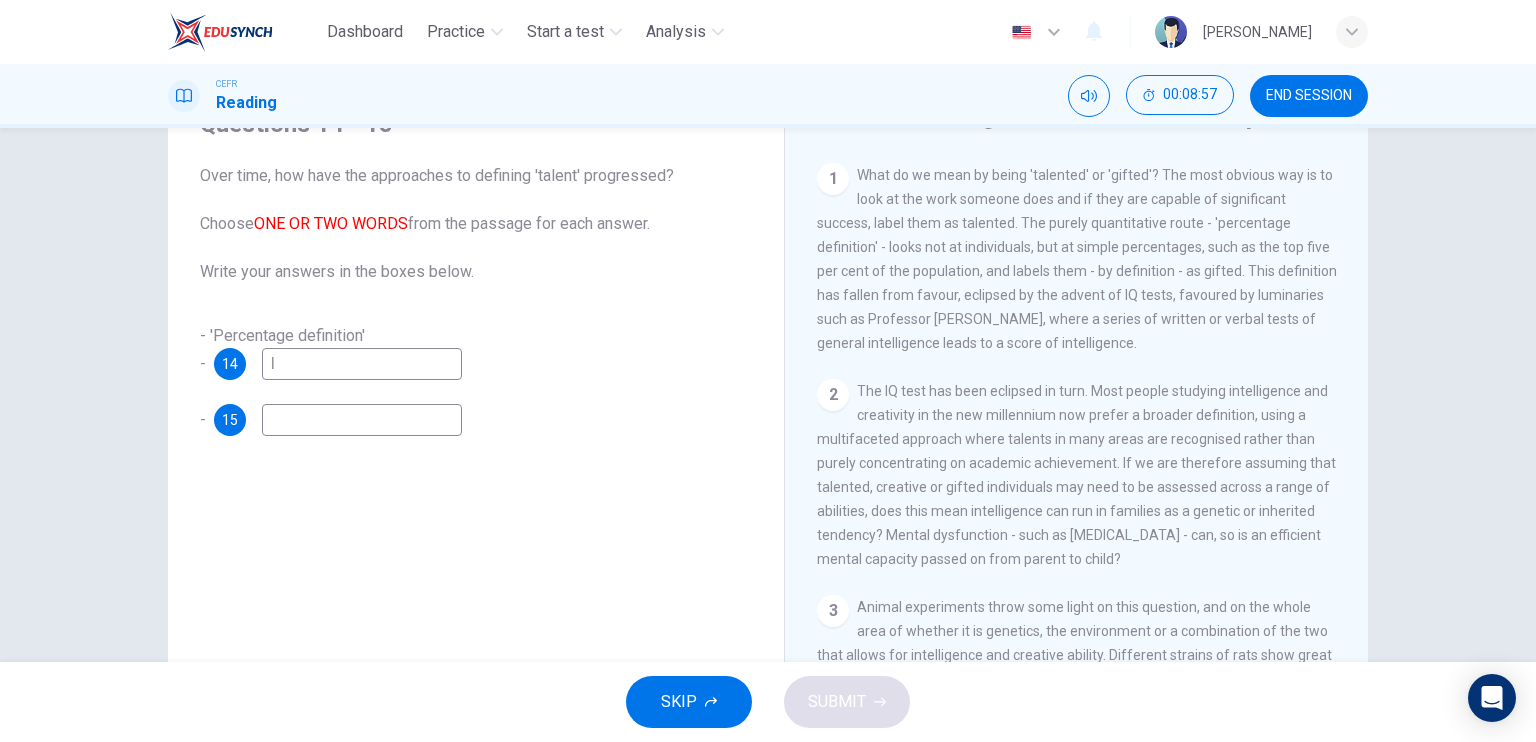 type on "l" 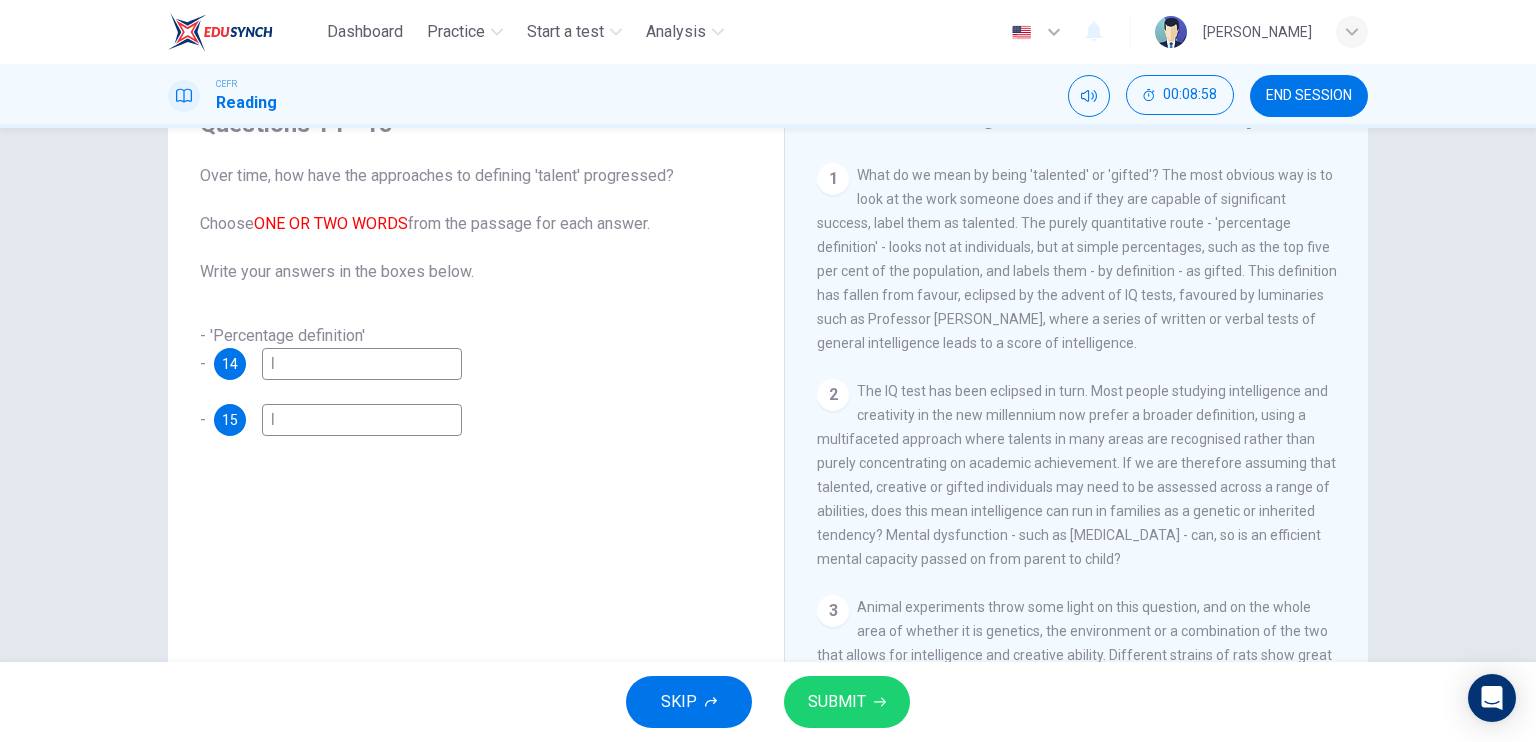 type on "l" 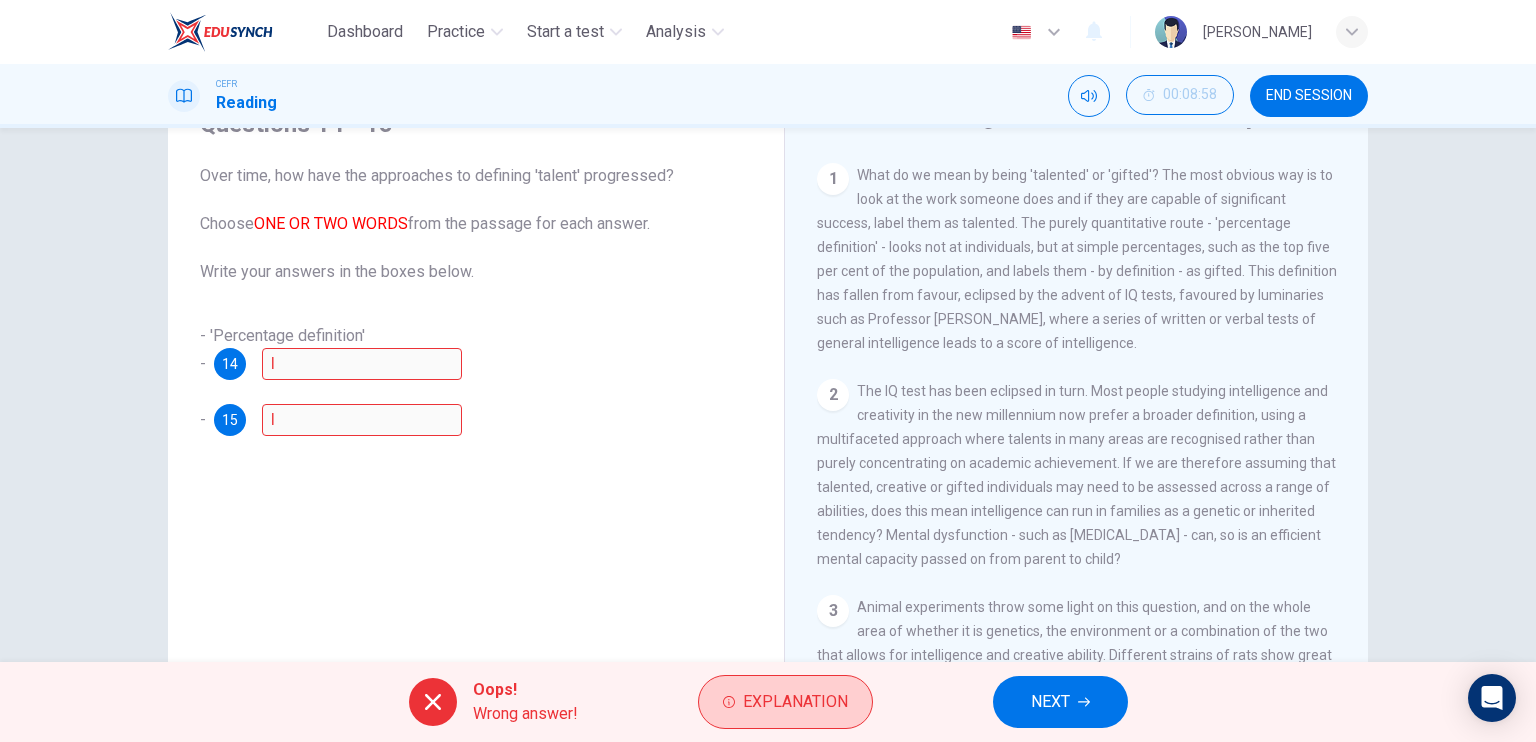 click on "Explanation" at bounding box center [795, 702] 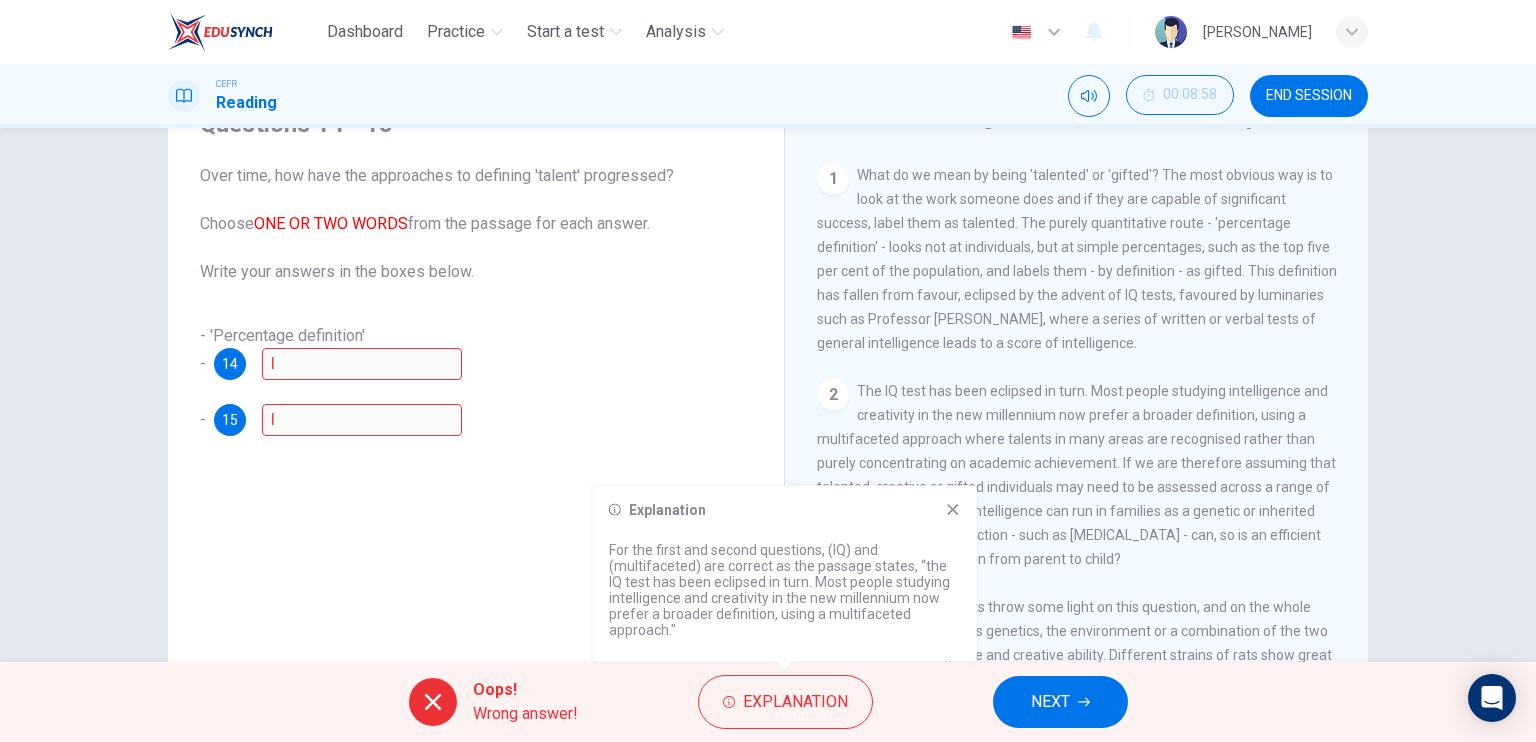 click on "For the first and second questions,  (IQ) and (multifaceted) are correct as the passage states, “the IQ test has been eclipsed in turn. Most people studying intelligence and creativity in the new millennium now prefer a broader definition, using a multifaceted approach."" at bounding box center (785, 590) 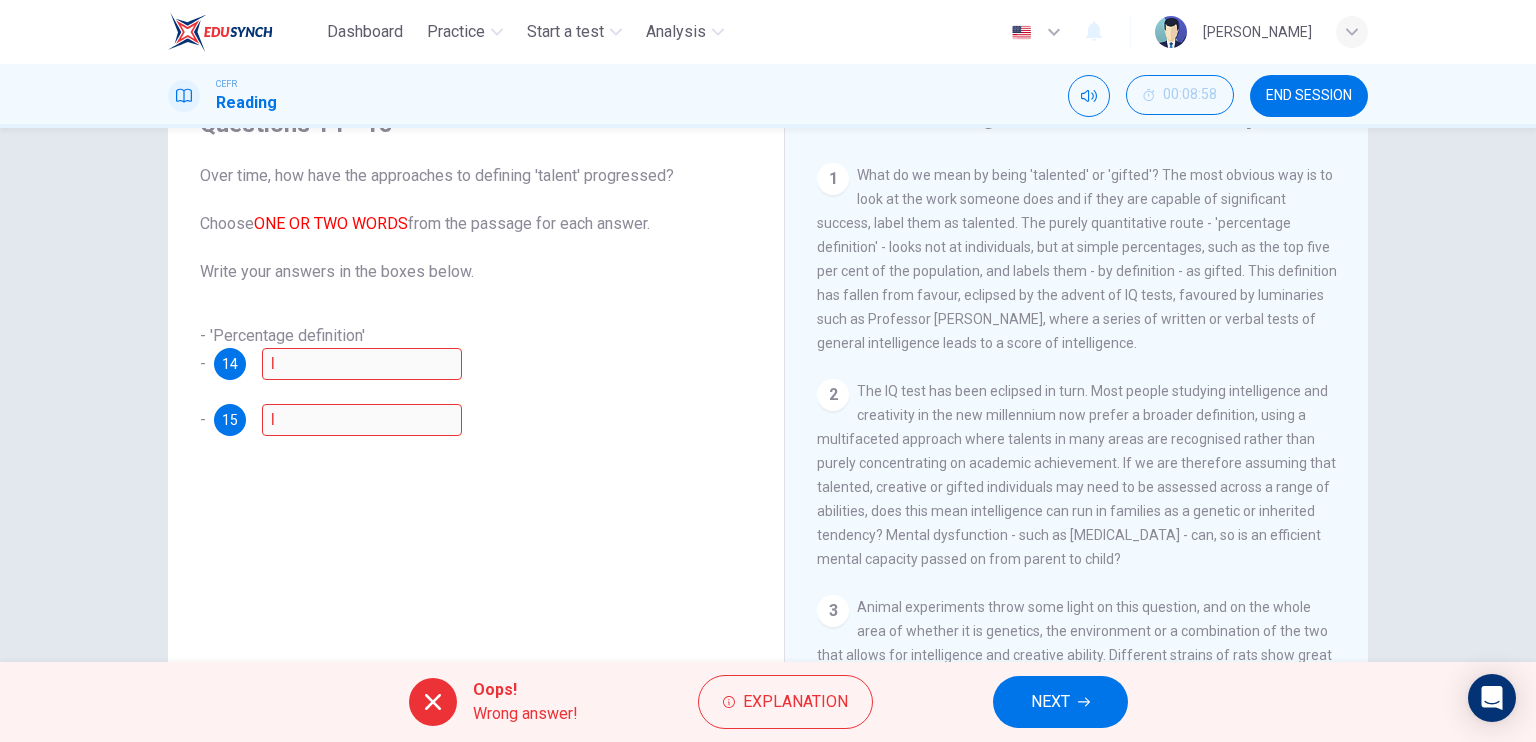click on "NEXT" at bounding box center (1060, 702) 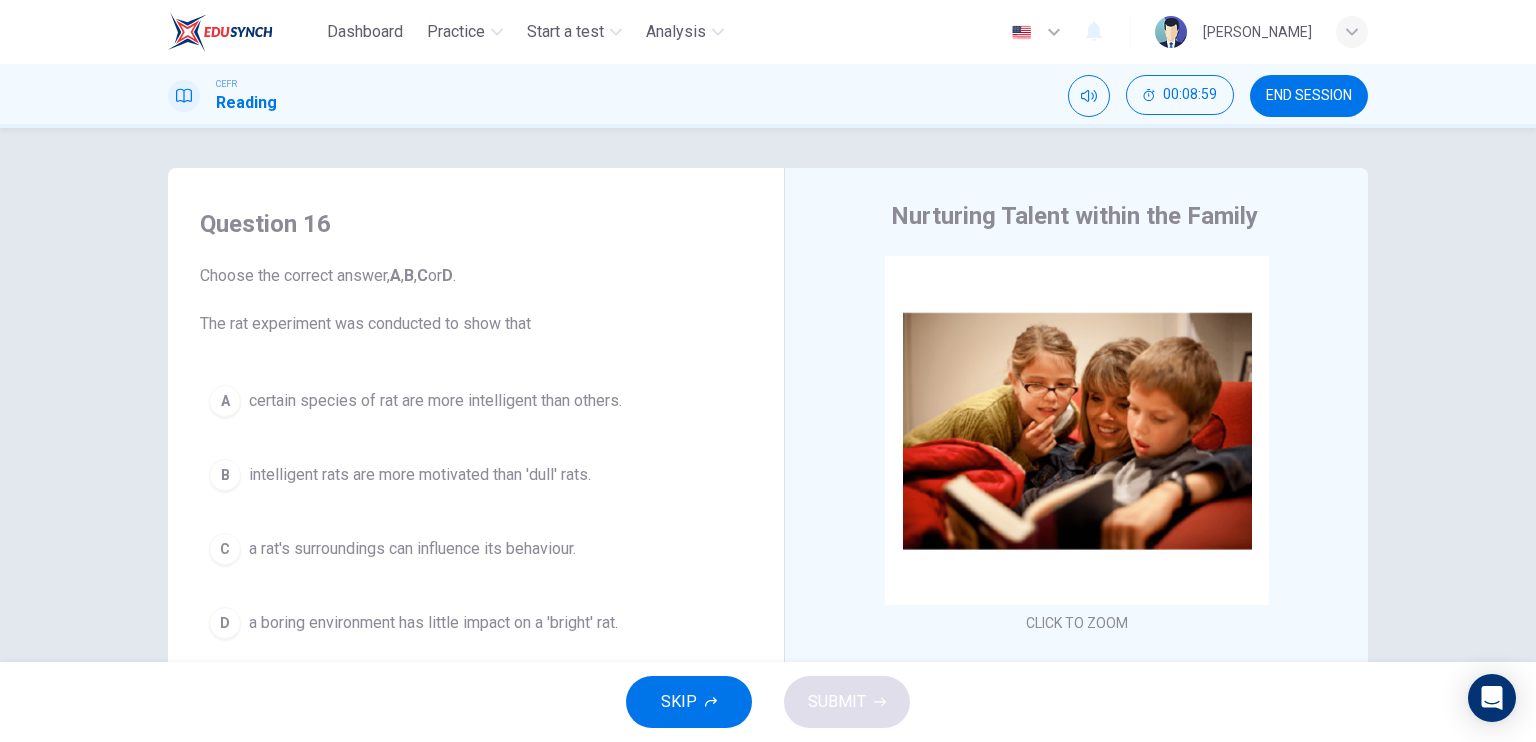 scroll, scrollTop: 0, scrollLeft: 0, axis: both 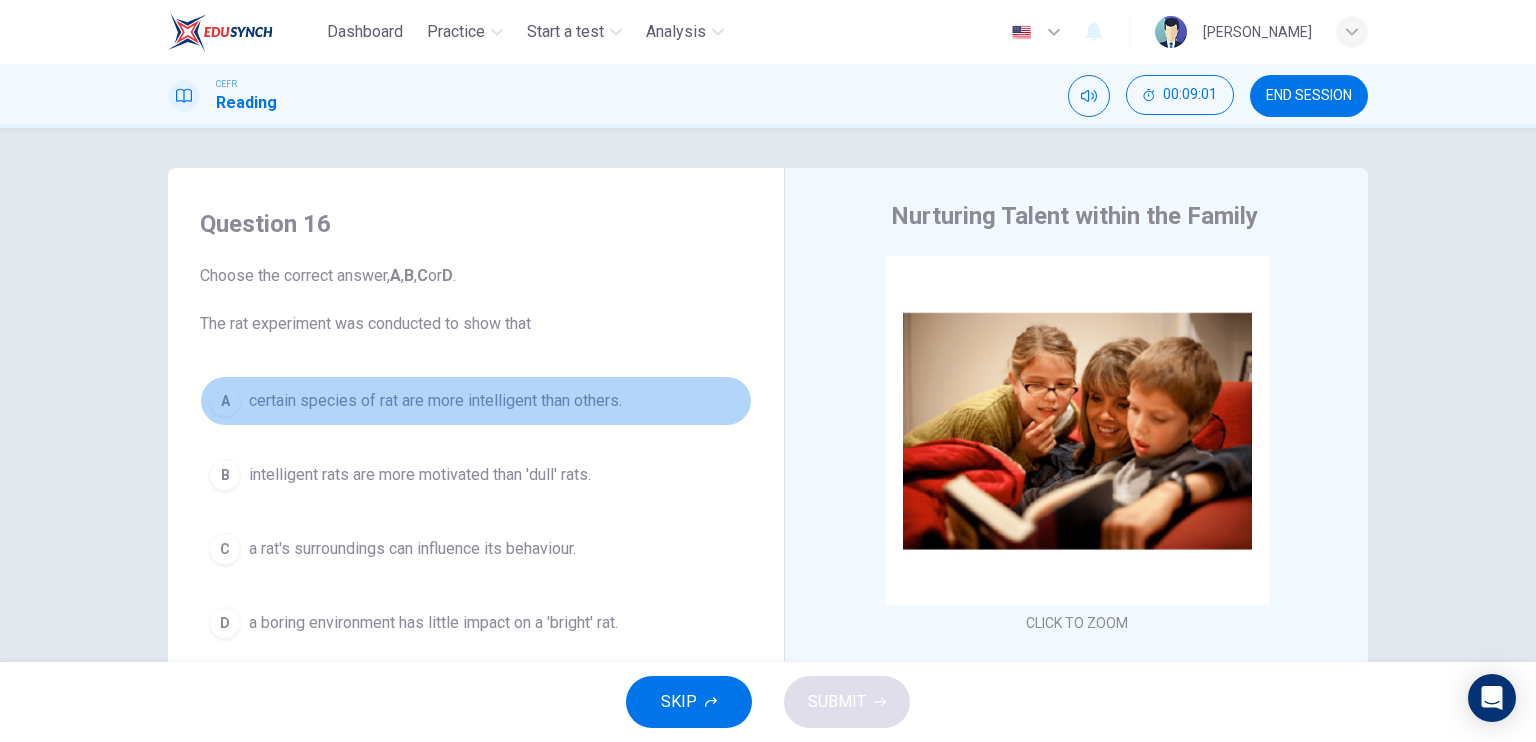 click on "A certain species of rat are more intelligent than others." at bounding box center [476, 401] 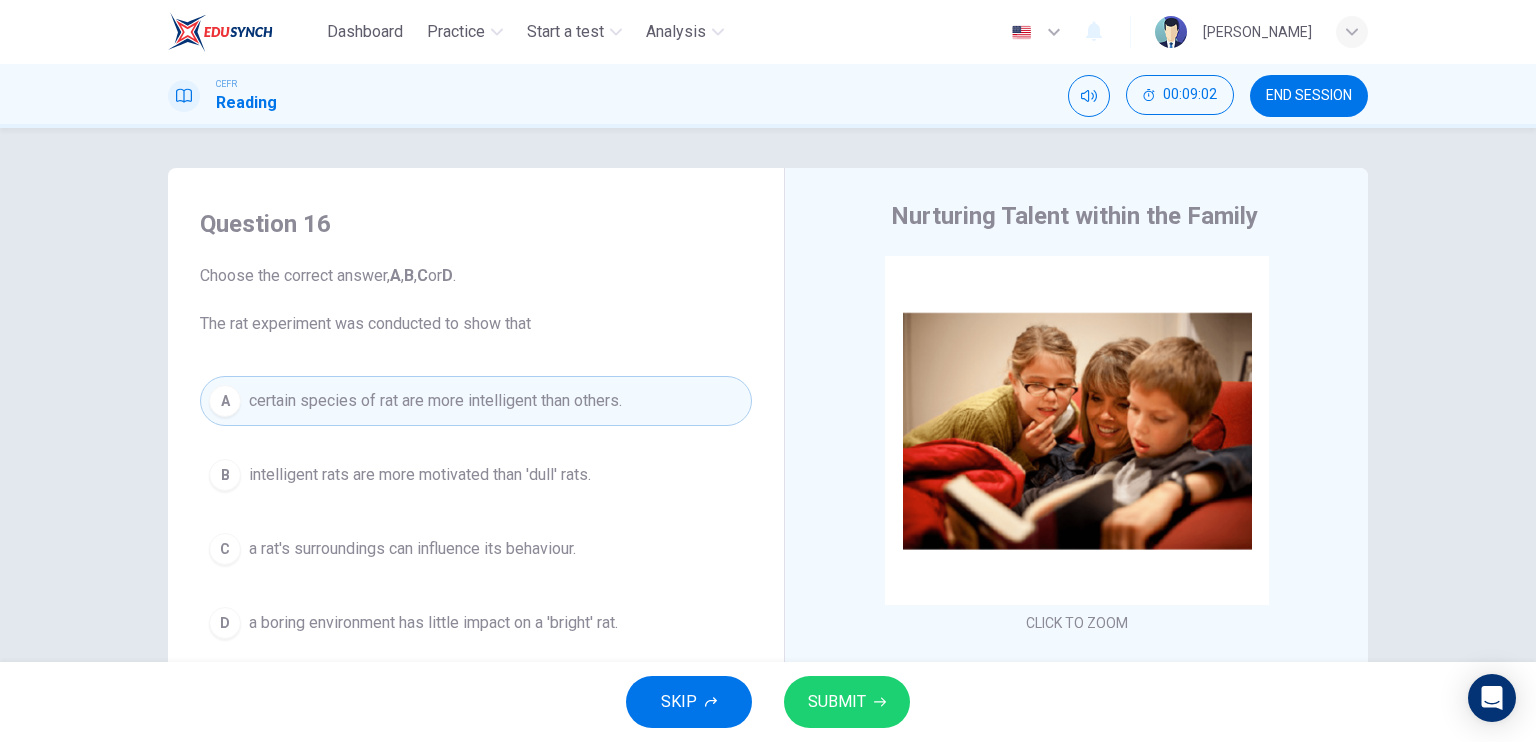 click on "A certain species of rat are more intelligent than others." at bounding box center (476, 401) 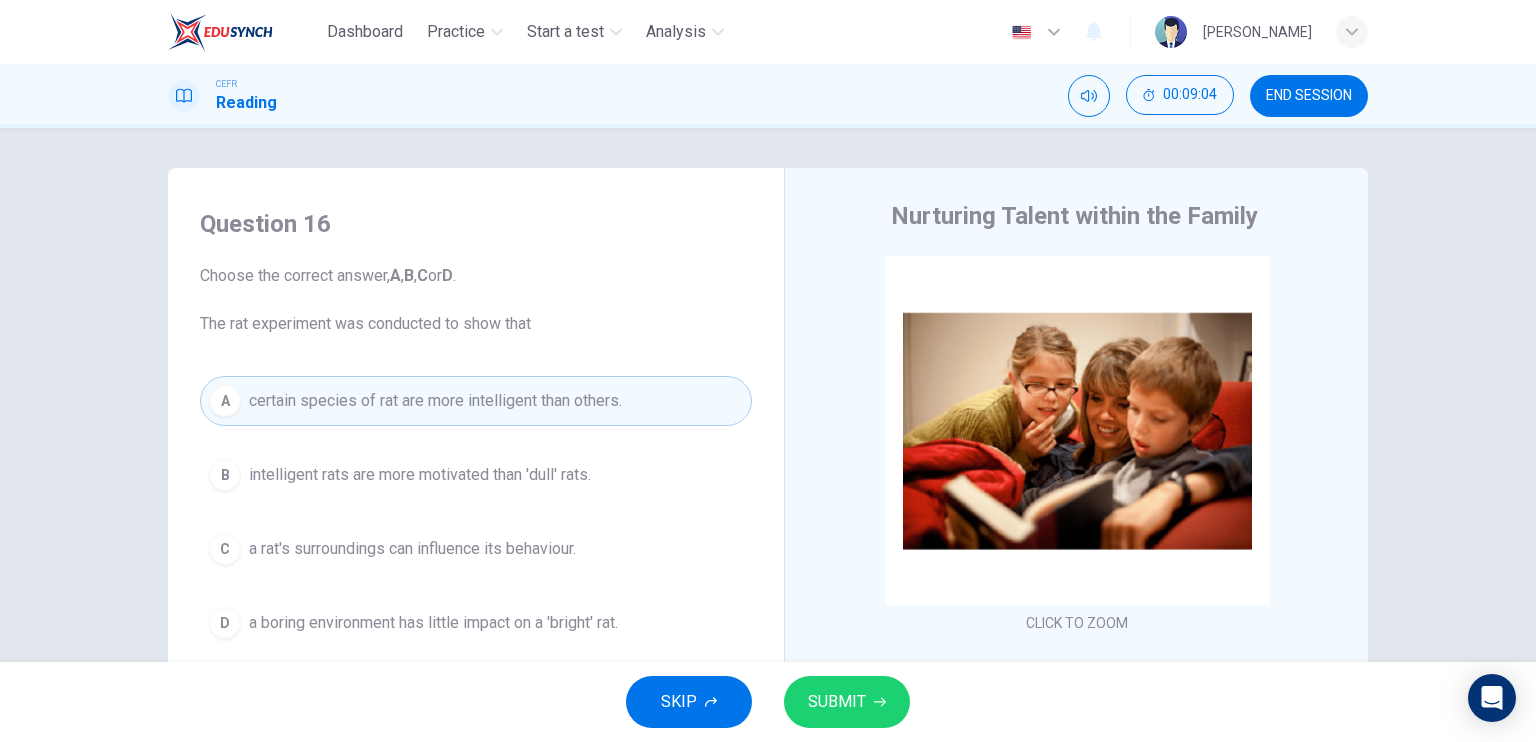 click on "Choose the correct answer,  A ,  B ,  C  or  D .
The rat experiment was conducted to show that" at bounding box center (476, 300) 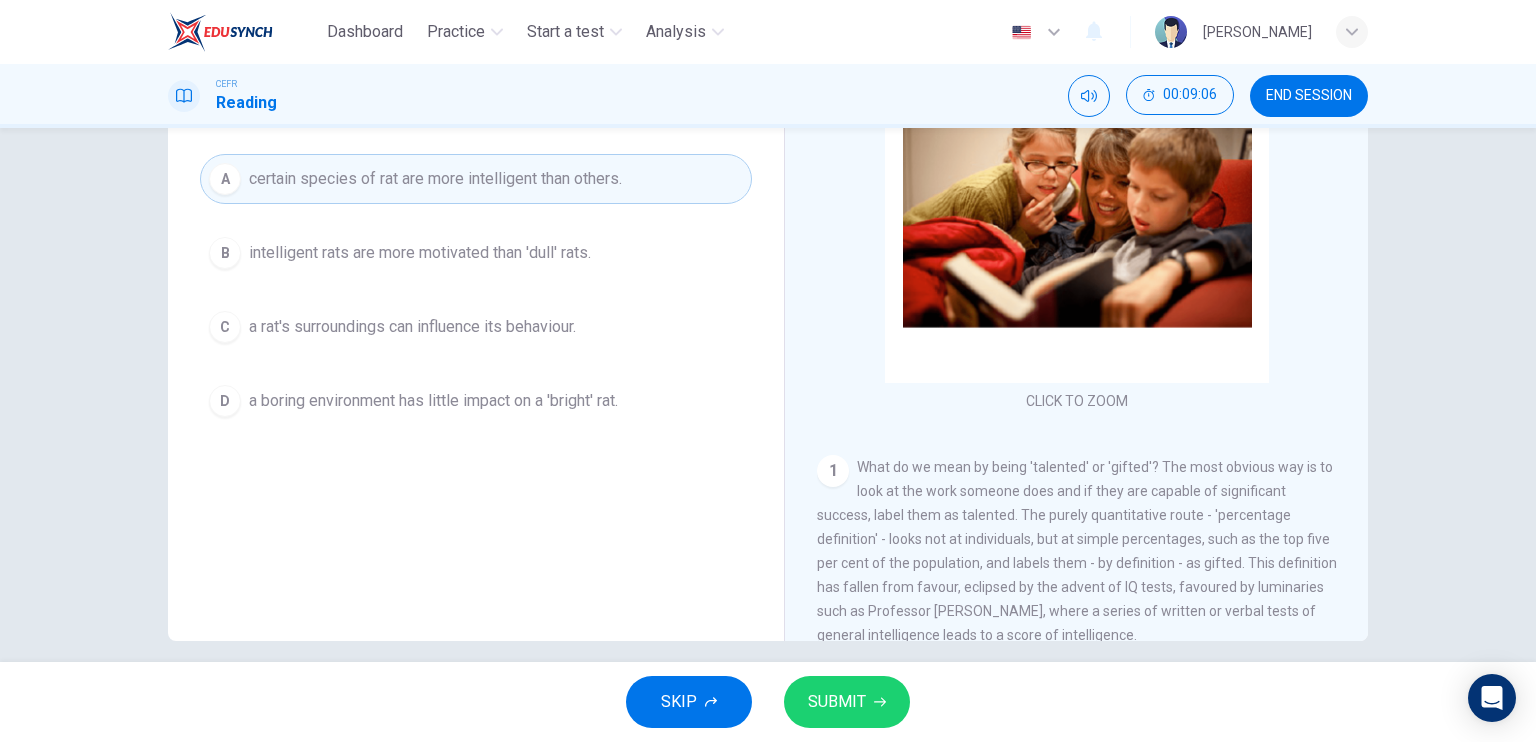 scroll, scrollTop: 240, scrollLeft: 0, axis: vertical 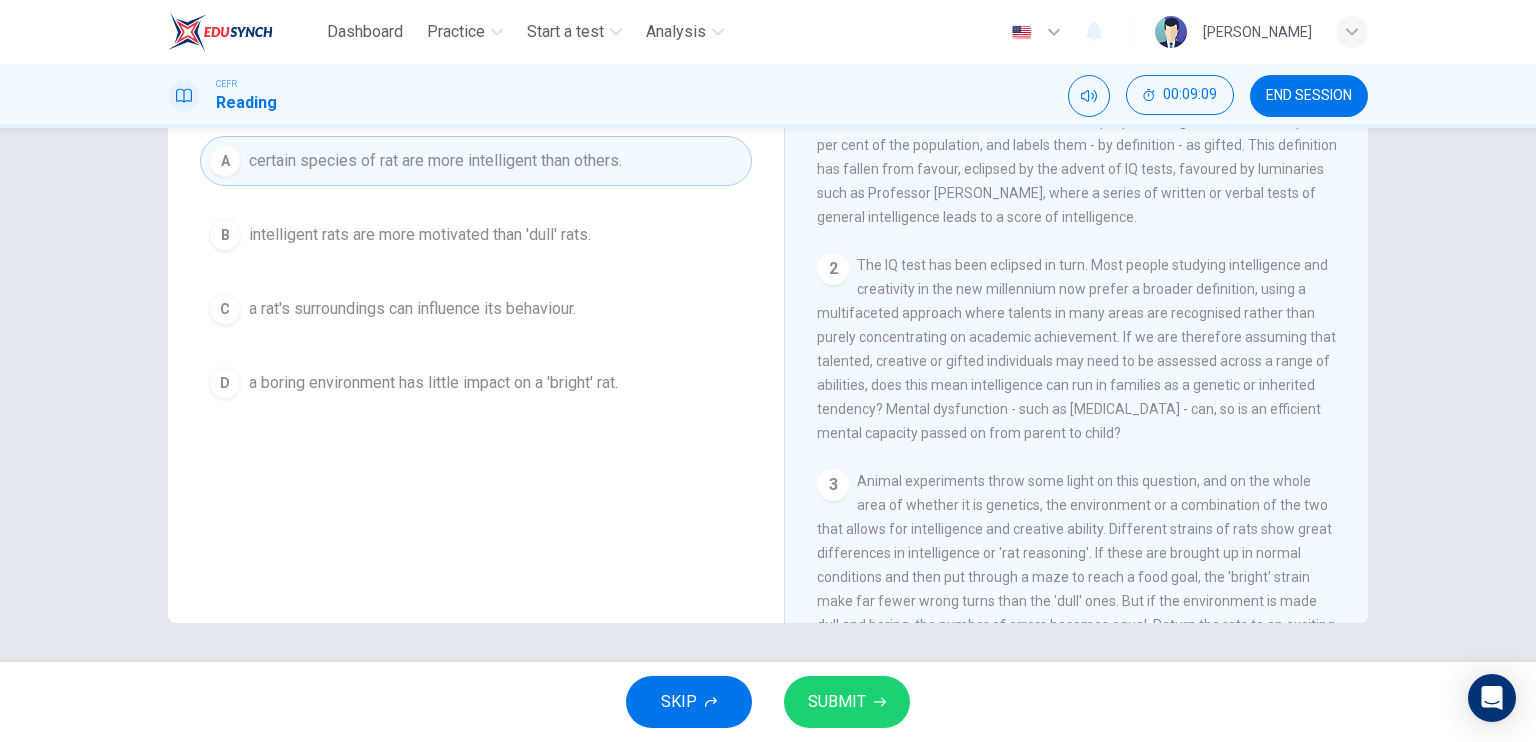 click on "Question 16 Choose the correct answer,  A ,  B ,  C  or  D .
The rat experiment was conducted to show that A certain species of rat are more intelligent than others. B intelligent rats are more motivated than 'dull' rats. C a rat's surroundings can influence its behaviour. D a boring environment has little impact on a 'bright' rat. Nurturing Talent within the Family CLICK TO ZOOM Click to Zoom 1 What do we mean by being 'talented' or 'gifted'? The most obvious way is to look at the work someone does and if they are capable of significant success, label them as talented. The purely quantitative route - 'percentage definition' - looks not at individuals, but at simple percentages, such as the top five per cent of the population, and labels them - by definition - as gifted. This definition has fallen from favour, eclipsed by the advent of IQ tests, favoured by luminaries such as Professor Hans Eysenck, where a series of written or verbal tests of general intelligence leads to a score of intelligence. 2 3 4 5 6" at bounding box center [768, 395] 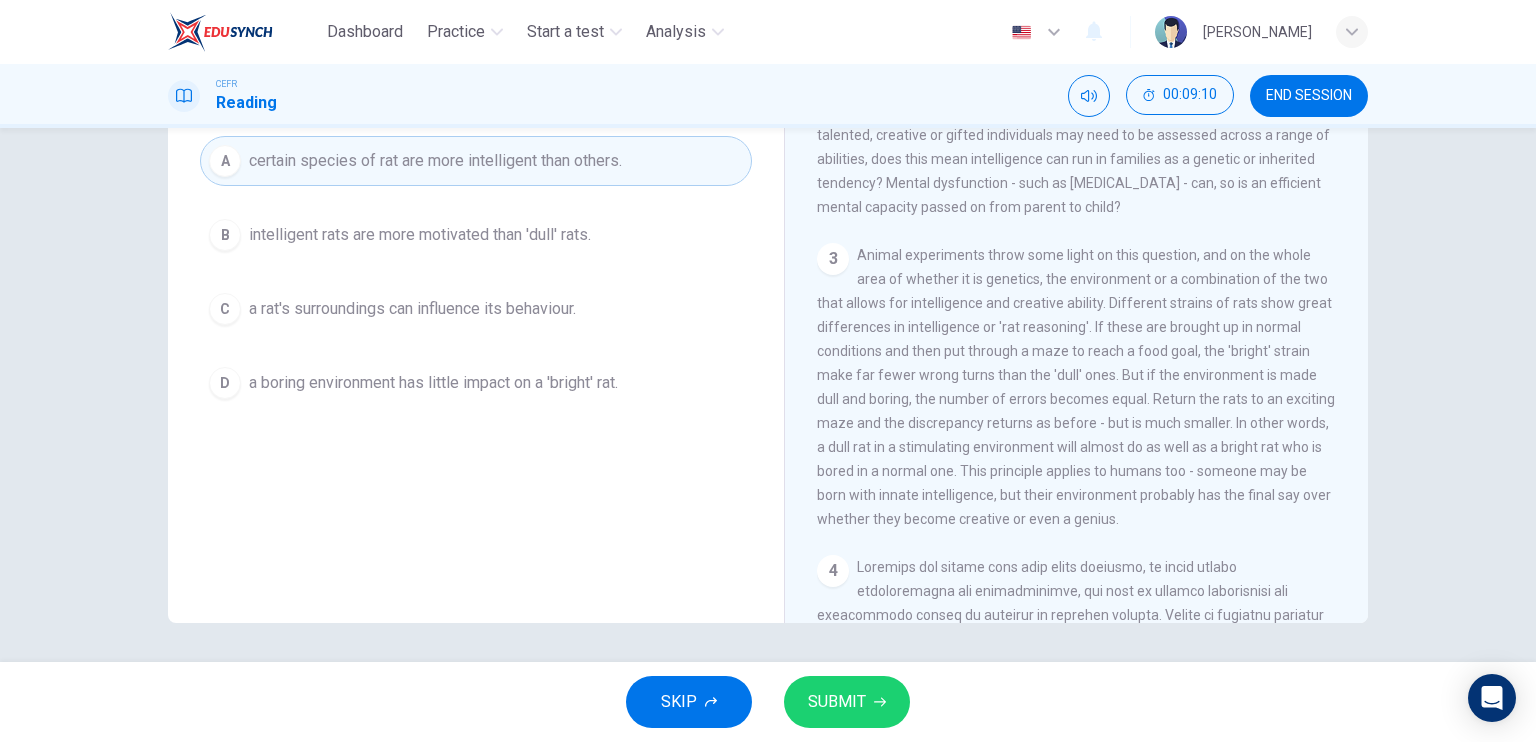 scroll, scrollTop: 700, scrollLeft: 0, axis: vertical 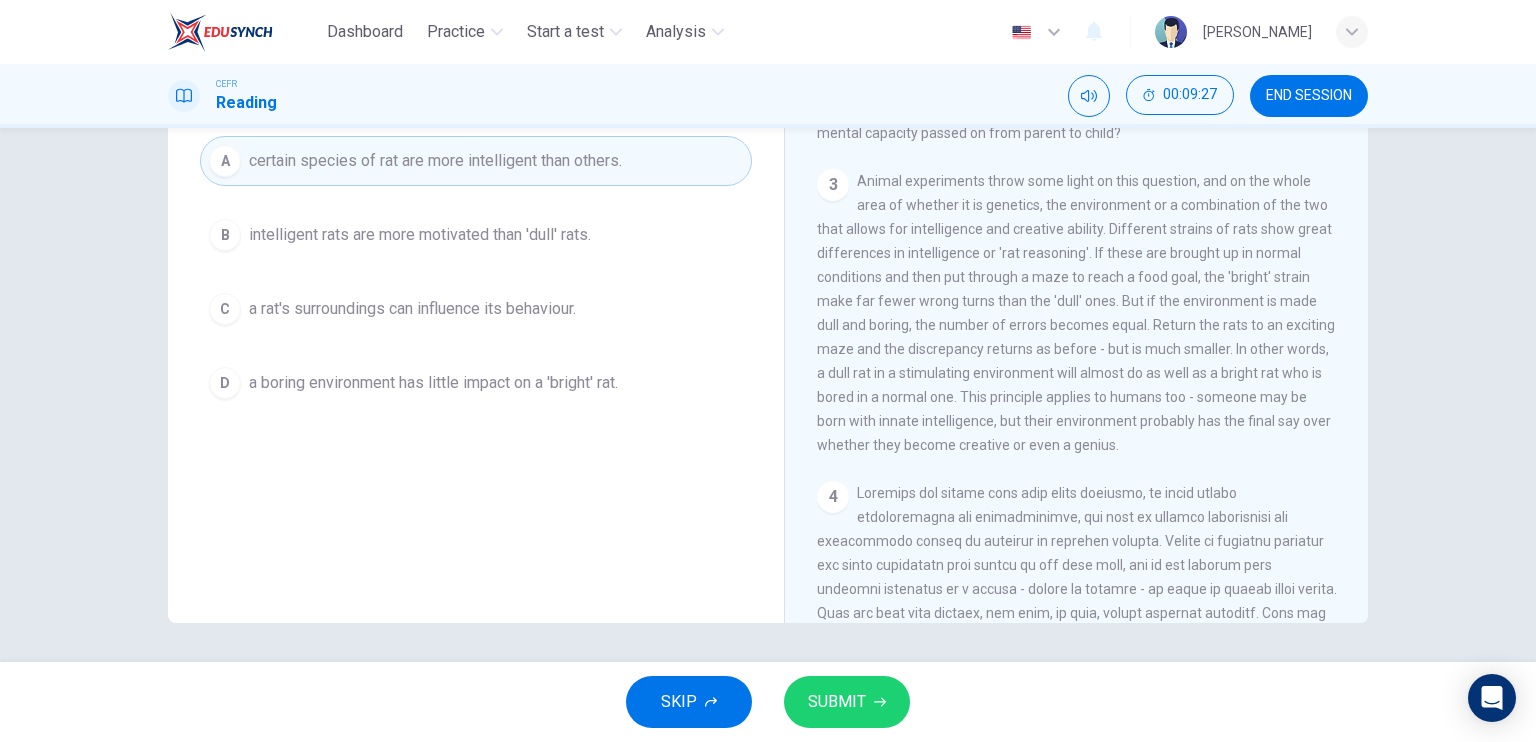 click on "Question 16 Choose the correct answer,  A ,  B ,  C  or  D .
The rat experiment was conducted to show that A certain species of rat are more intelligent than others. B intelligent rats are more motivated than 'dull' rats. C a rat's surroundings can influence its behaviour. D a boring environment has little impact on a 'bright' rat. Nurturing Talent within the Family CLICK TO ZOOM Click to Zoom 1 What do we mean by being 'talented' or 'gifted'? The most obvious way is to look at the work someone does and if they are capable of significant success, label them as talented. The purely quantitative route - 'percentage definition' - looks not at individuals, but at simple percentages, such as the top five per cent of the population, and labels them - by definition - as gifted. This definition has fallen from favour, eclipsed by the advent of IQ tests, favoured by luminaries such as Professor Hans Eysenck, where a series of written or verbal tests of general intelligence leads to a score of intelligence. 2 3 4 5 6" at bounding box center [768, 275] 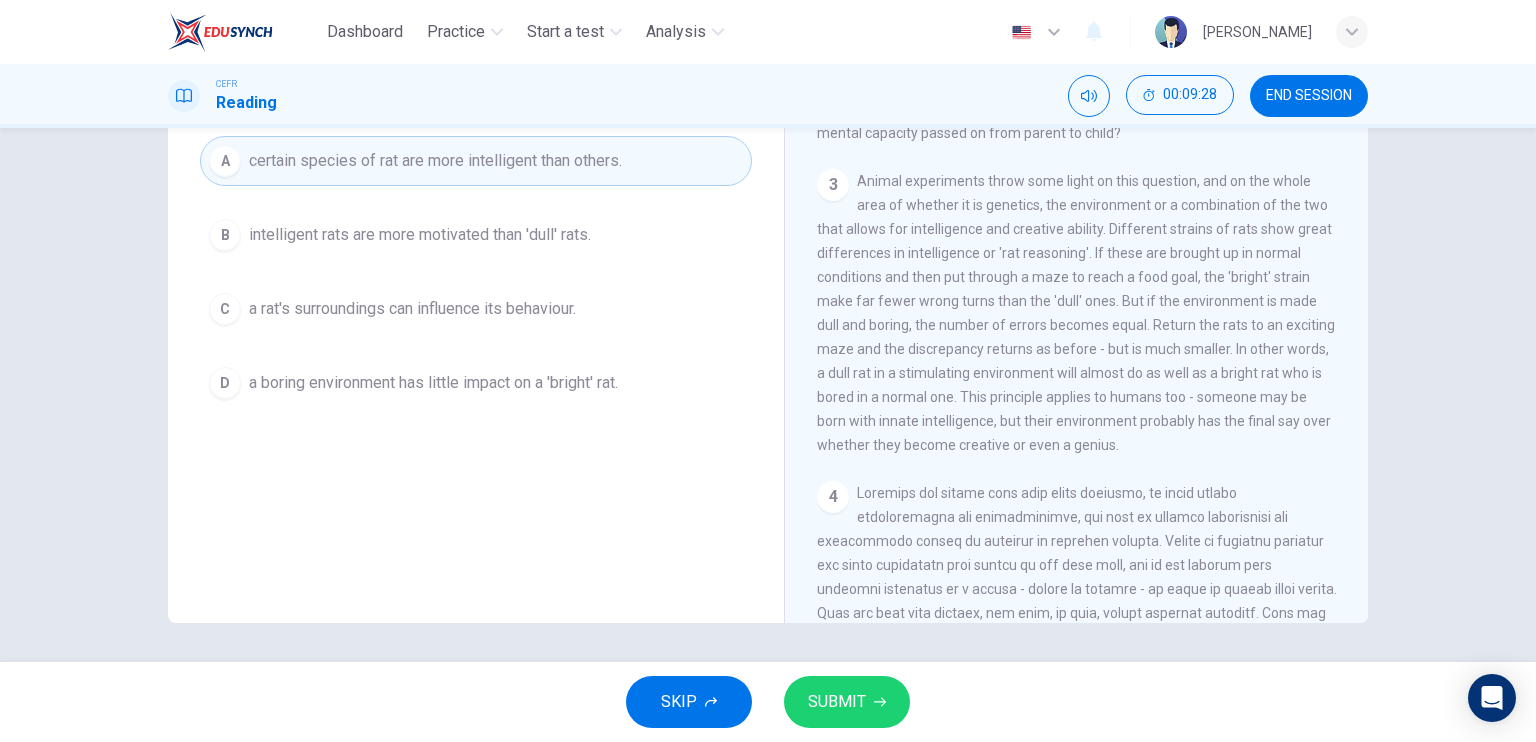 click on "Question 16 Choose the correct answer,  A ,  B ,  C  or  D .
The rat experiment was conducted to show that A certain species of rat are more intelligent than others. B intelligent rats are more motivated than 'dull' rats. C a rat's surroundings can influence its behaviour. D a boring environment has little impact on a 'bright' rat. Nurturing Talent within the Family CLICK TO ZOOM Click to Zoom 1 What do we mean by being 'talented' or 'gifted'? The most obvious way is to look at the work someone does and if they are capable of significant success, label them as talented. The purely quantitative route - 'percentage definition' - looks not at individuals, but at simple percentages, such as the top five per cent of the population, and labels them - by definition - as gifted. This definition has fallen from favour, eclipsed by the advent of IQ tests, favoured by luminaries such as Professor Hans Eysenck, where a series of written or verbal tests of general intelligence leads to a score of intelligence. 2 3 4 5 6" at bounding box center (768, 275) 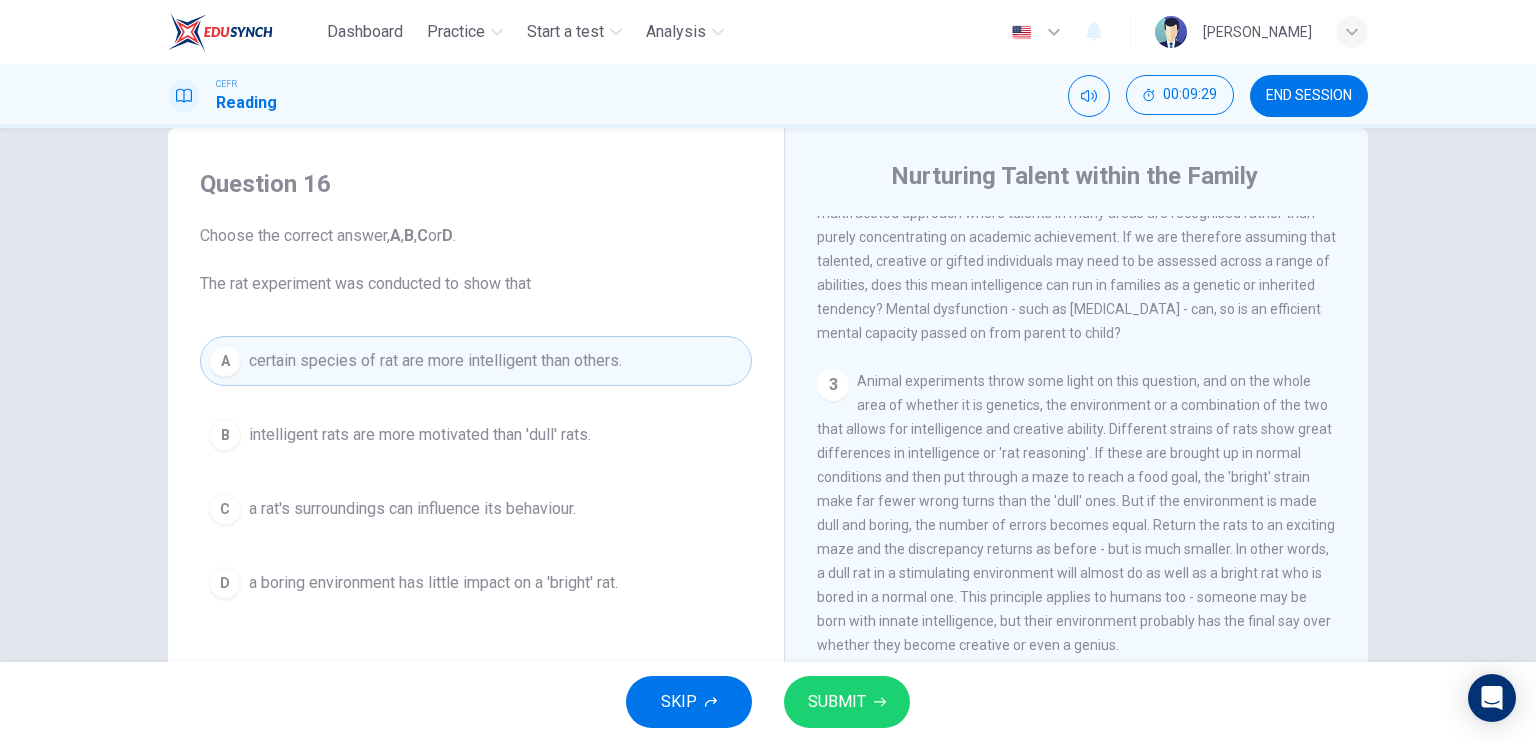 scroll, scrollTop: 140, scrollLeft: 0, axis: vertical 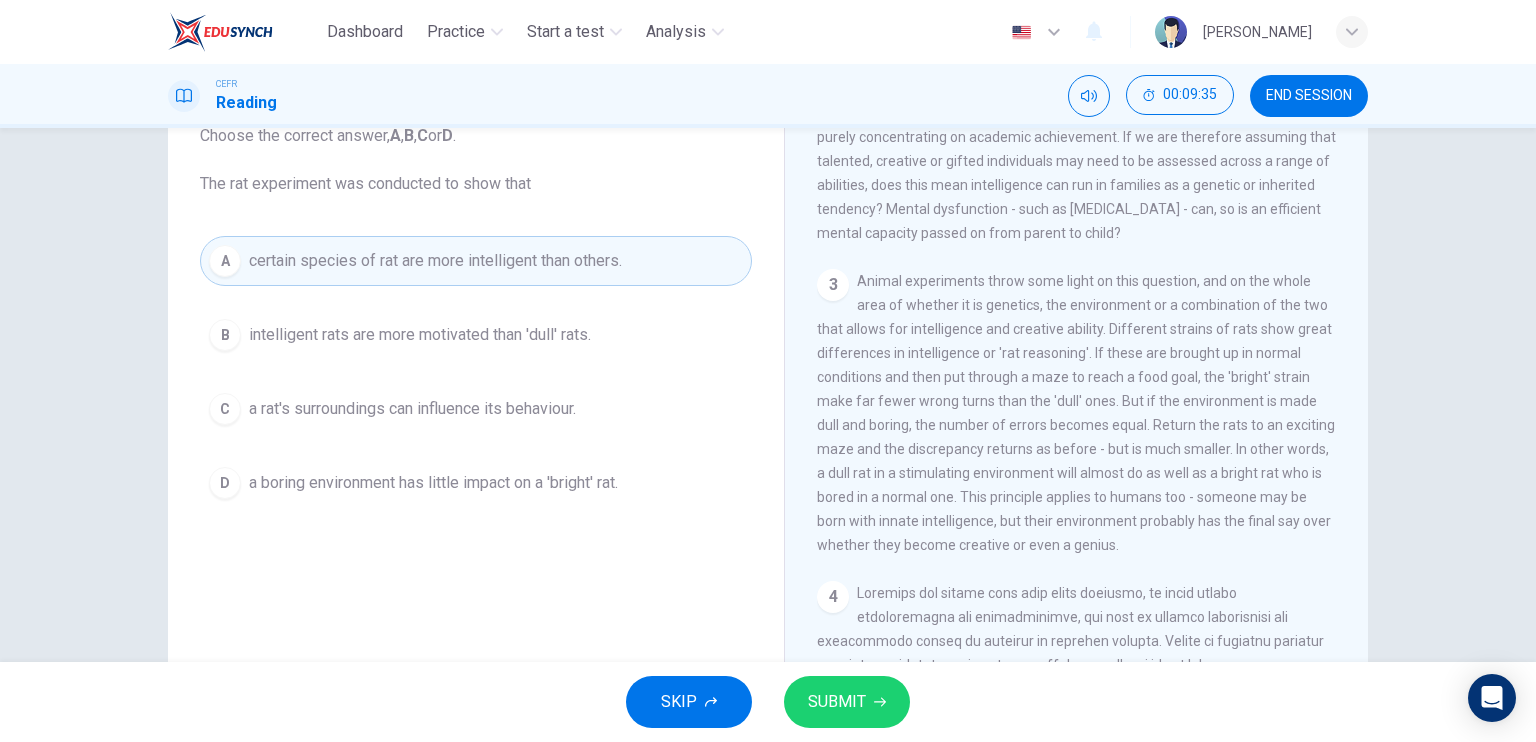 click on "a rat's surroundings can influence its behaviour." at bounding box center [412, 409] 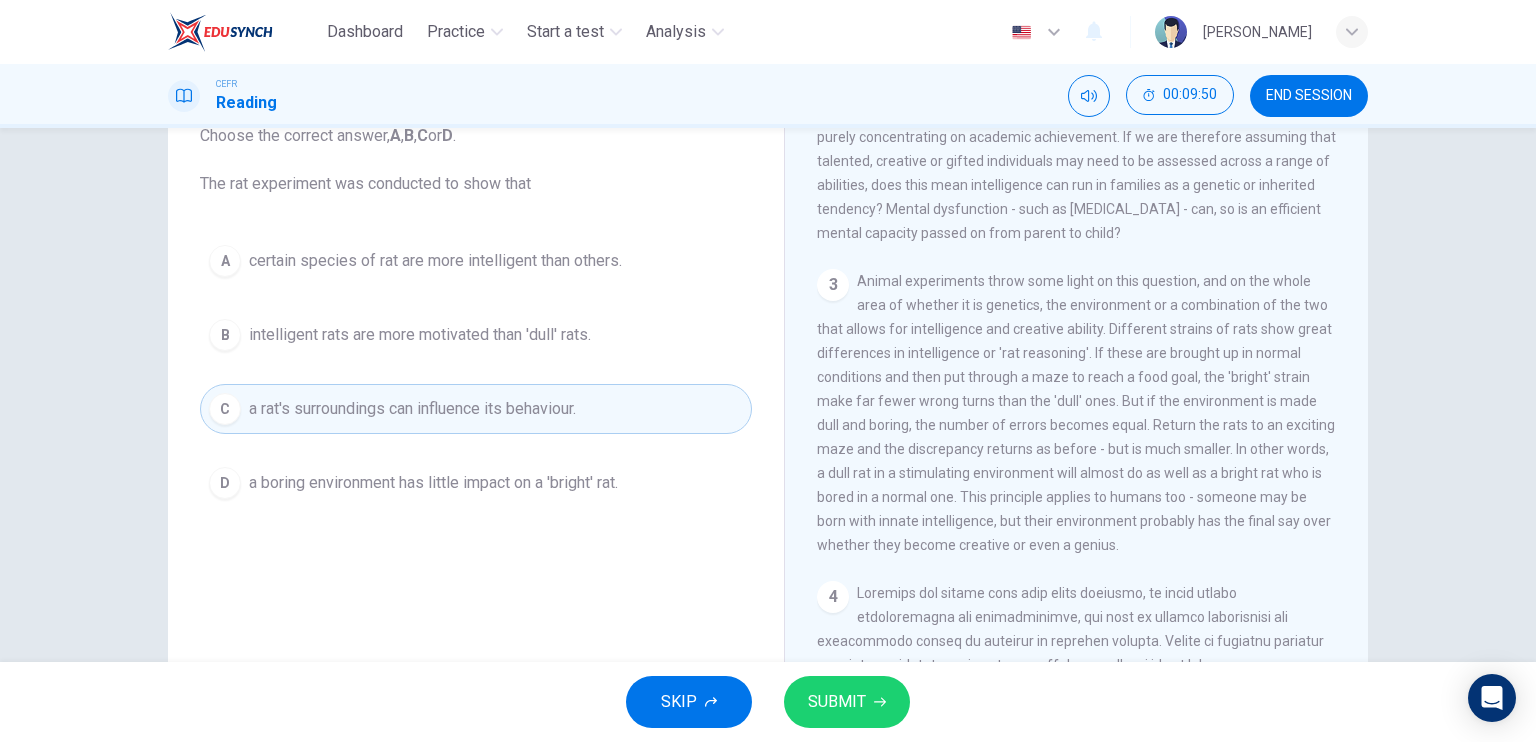 click on "SUBMIT" at bounding box center [847, 702] 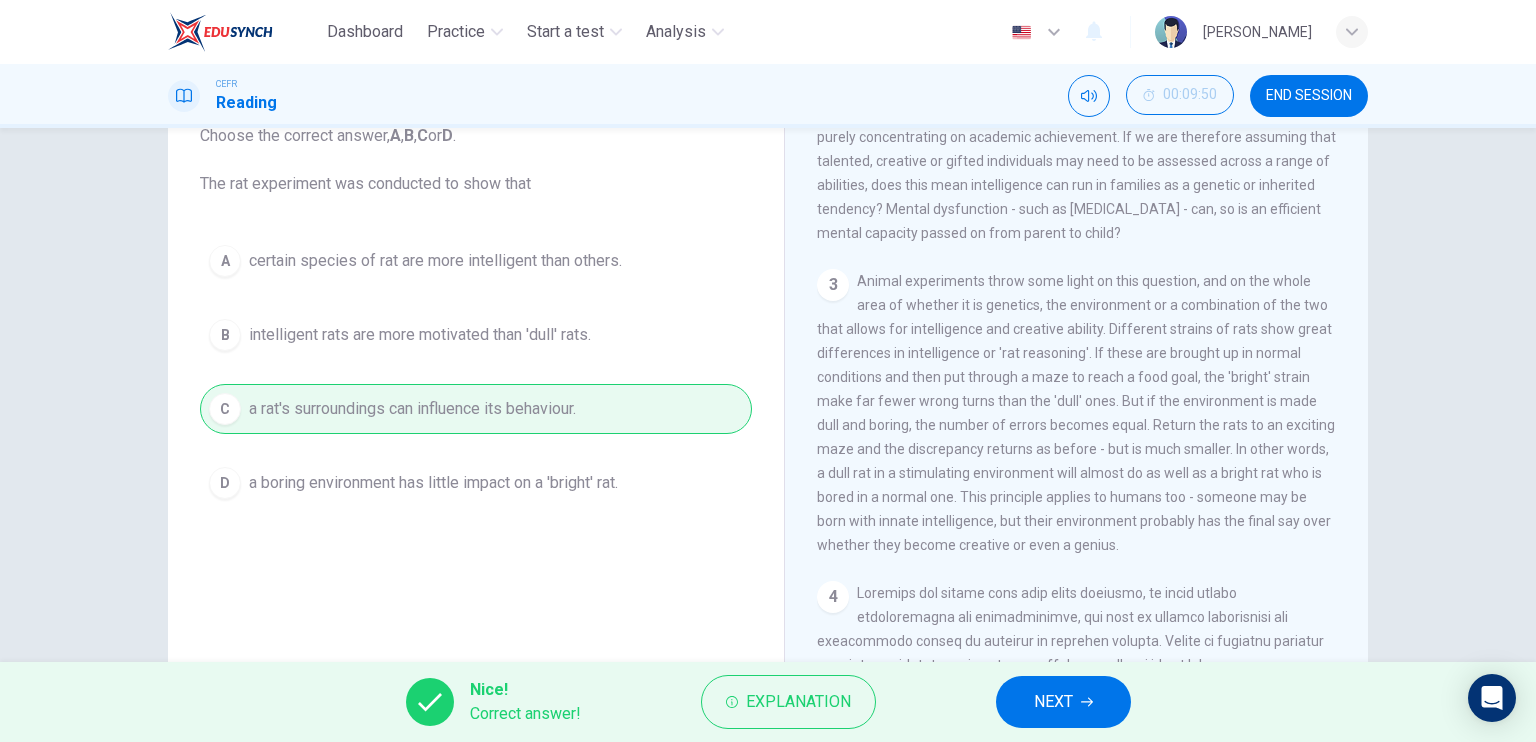 click on "Question 16 Choose the correct answer,  A ,  B ,  C  or  D .
The rat experiment was conducted to show that A certain species of rat are more intelligent than others. B intelligent rats are more motivated than 'dull' rats. C a rat's surroundings can influence its behaviour. D a boring environment has little impact on a 'bright' rat. Nurturing Talent within the Family CLICK TO ZOOM Click to Zoom 1 What do we mean by being 'talented' or 'gifted'? The most obvious way is to look at the work someone does and if they are capable of significant success, label them as talented. The purely quantitative route - 'percentage definition' - looks not at individuals, but at simple percentages, such as the top five per cent of the population, and labels them - by definition - as gifted. This definition has fallen from favour, eclipsed by the advent of IQ tests, favoured by luminaries such as Professor Hans Eysenck, where a series of written or verbal tests of general intelligence leads to a score of intelligence. 2 3 4 5 6" at bounding box center (768, 395) 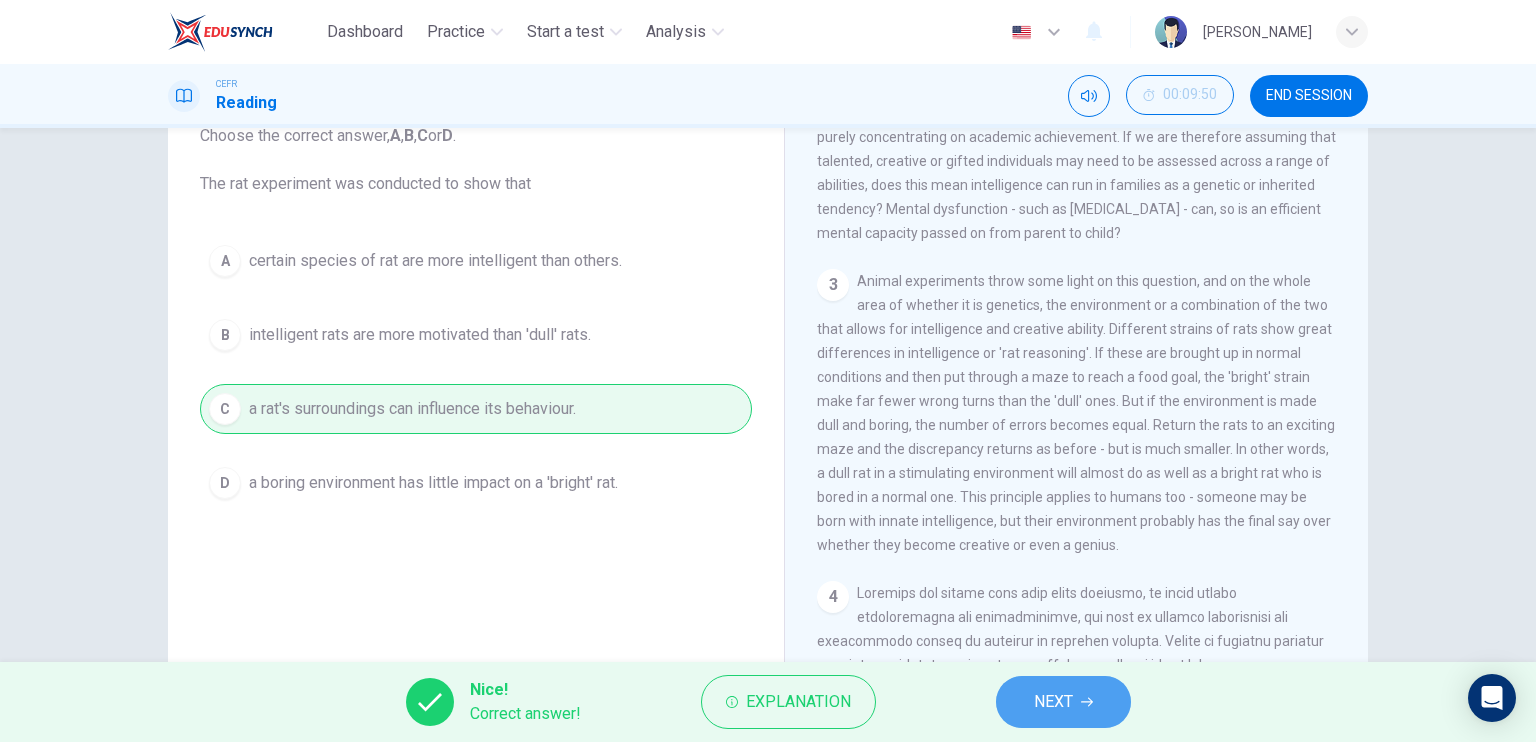 click on "NEXT" at bounding box center [1063, 702] 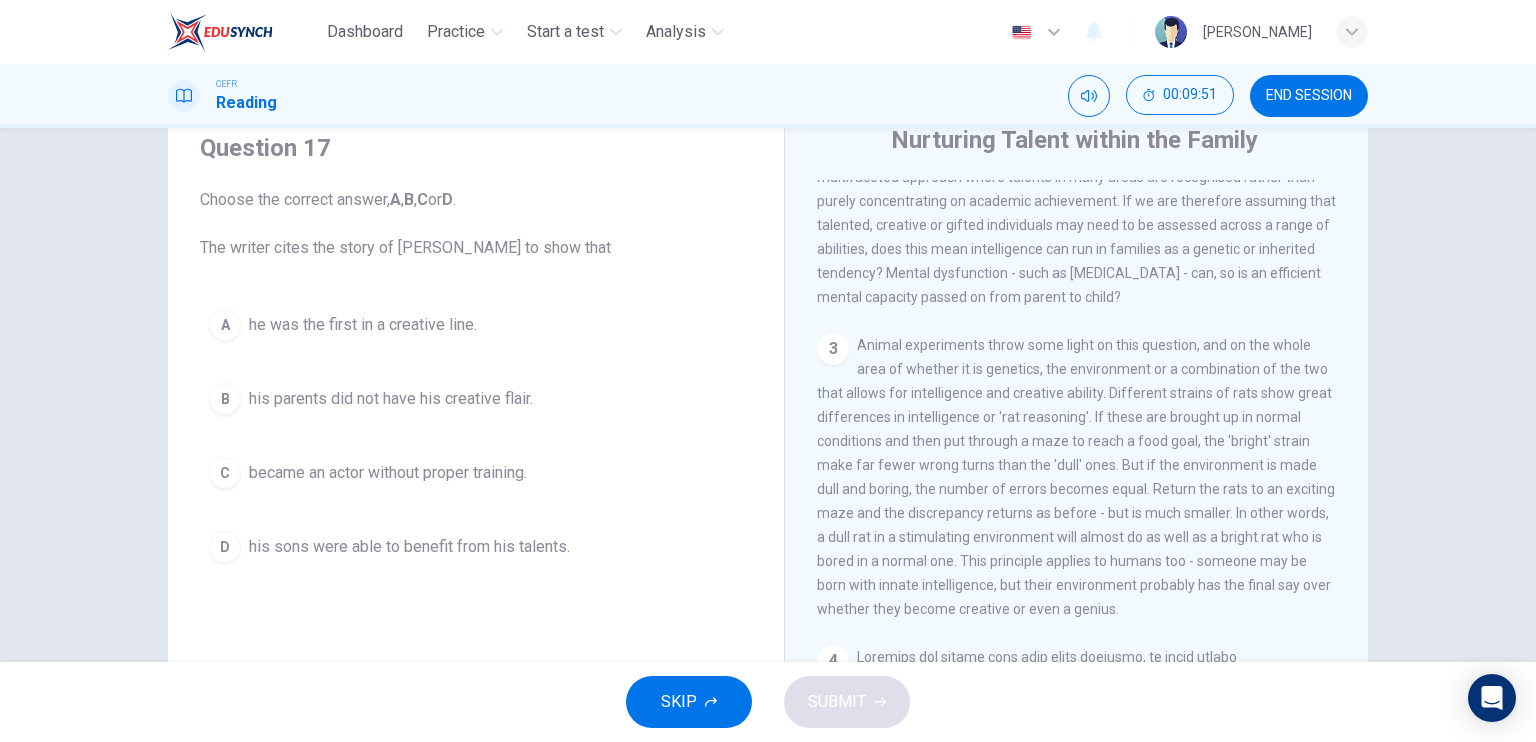 scroll, scrollTop: 40, scrollLeft: 0, axis: vertical 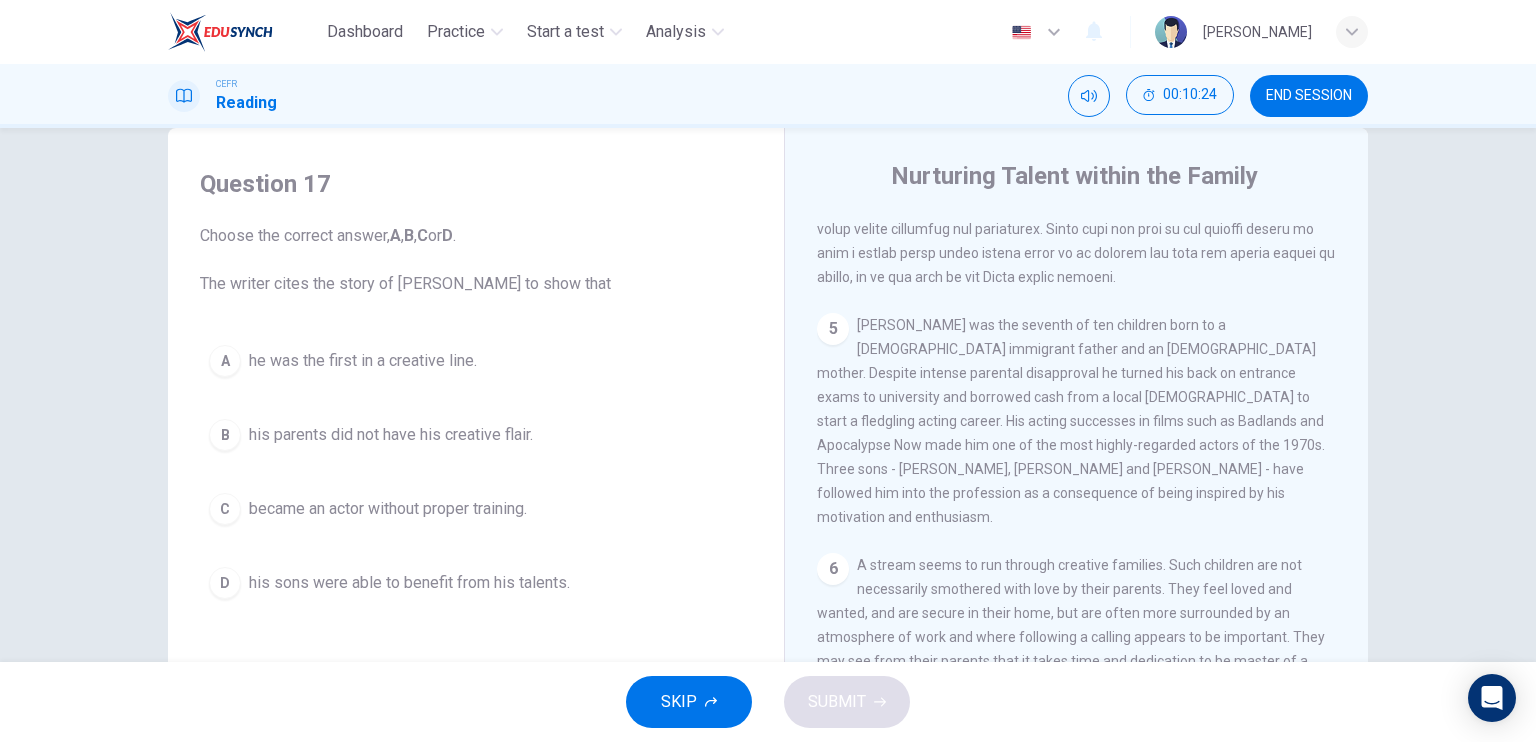 click on "Choose the correct answer,  A ,  B ,  C  or  D .
The writer cites the story of Martin Sheen to show that" at bounding box center (476, 260) 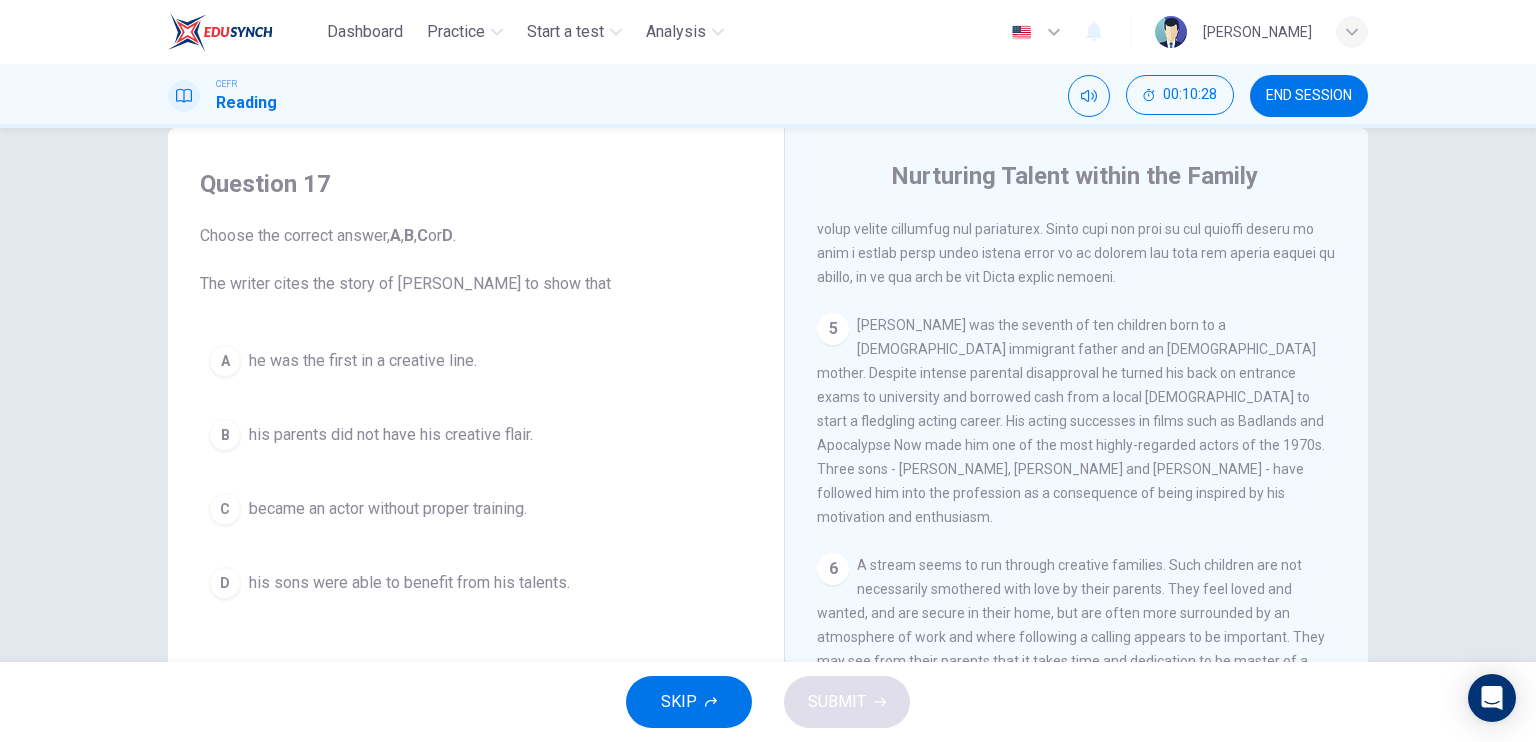 click on "Choose the correct answer,  A ,  B ,  C  or  D .
The writer cites the story of Martin Sheen to show that" at bounding box center (476, 260) 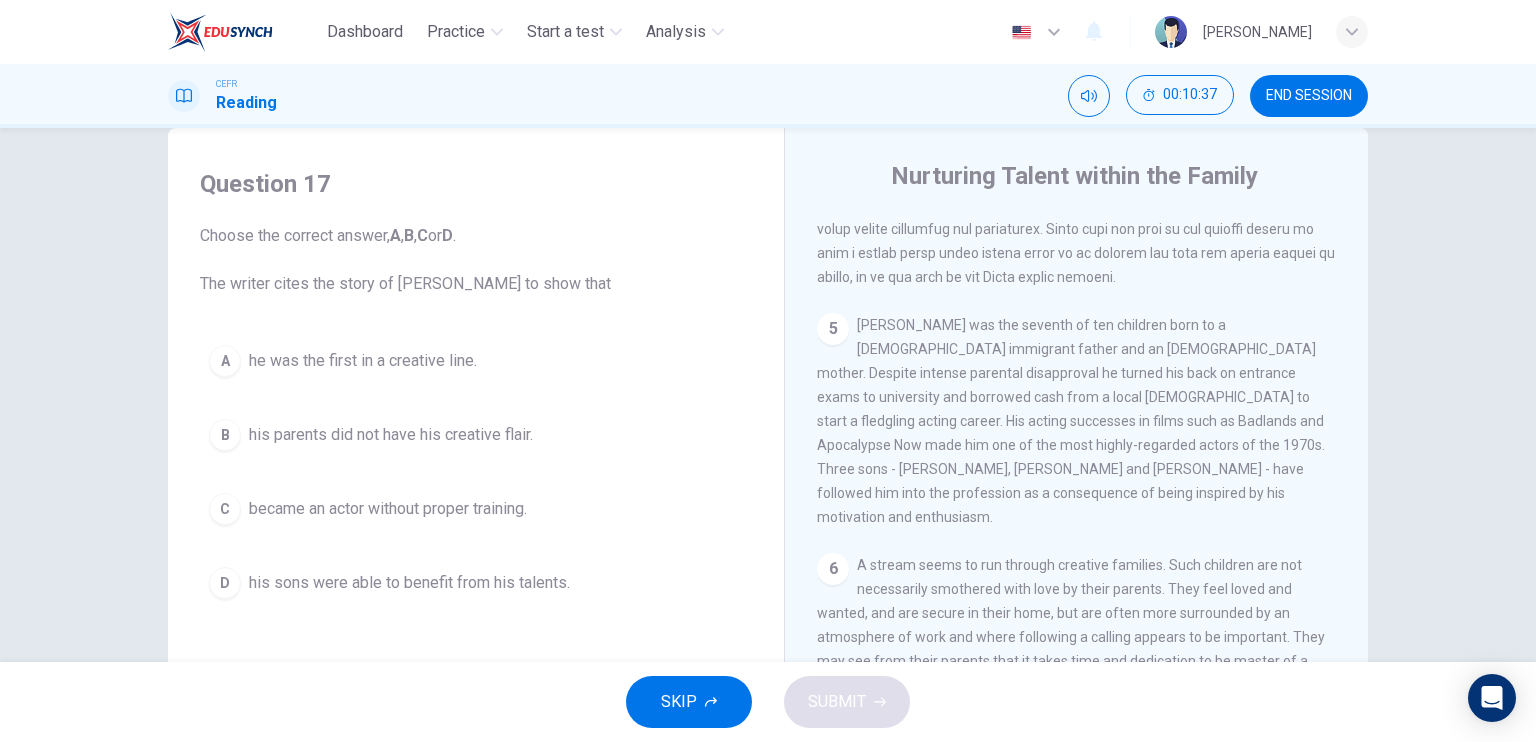 click on "D his sons were able to benefit from his talents." at bounding box center (476, 583) 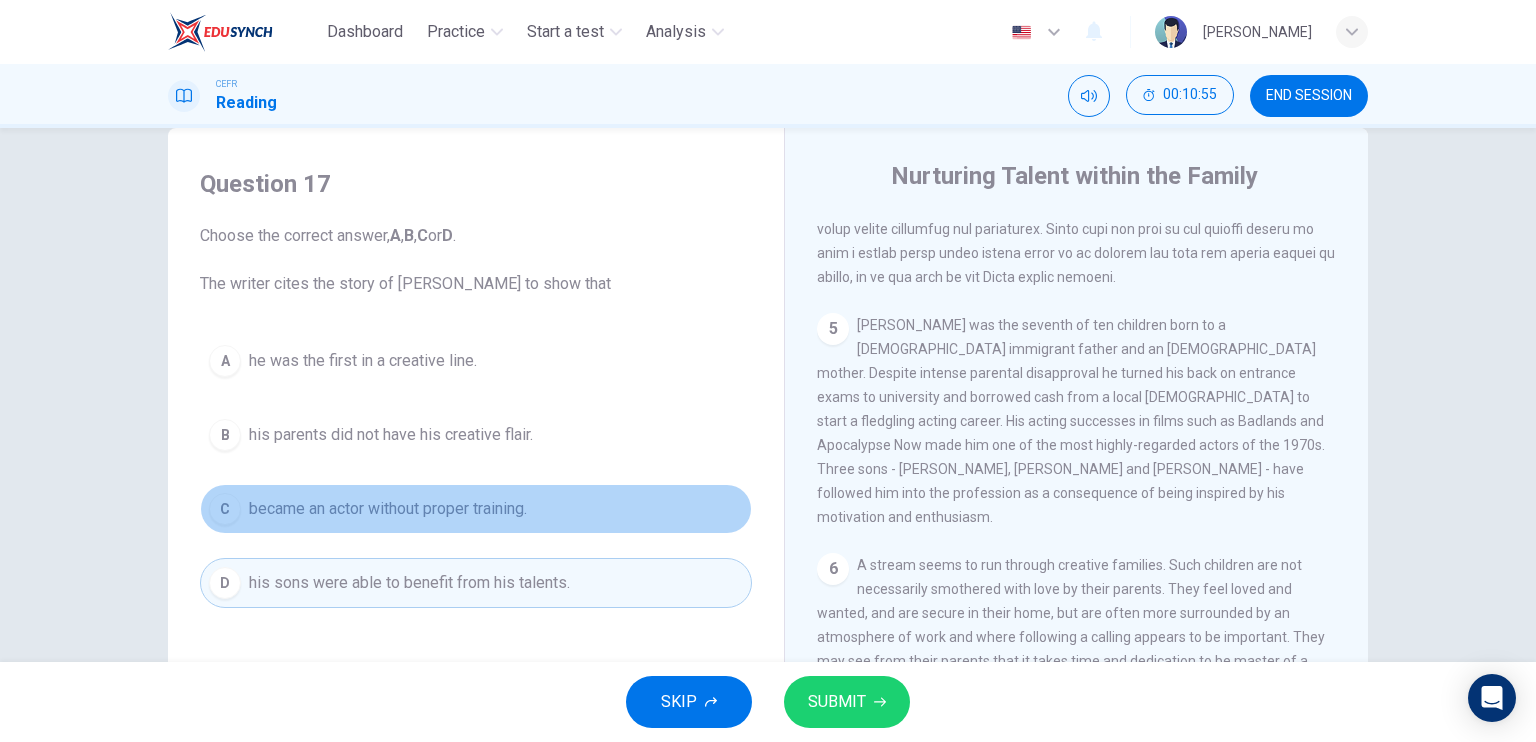 click on "became an actor without proper training." at bounding box center (388, 509) 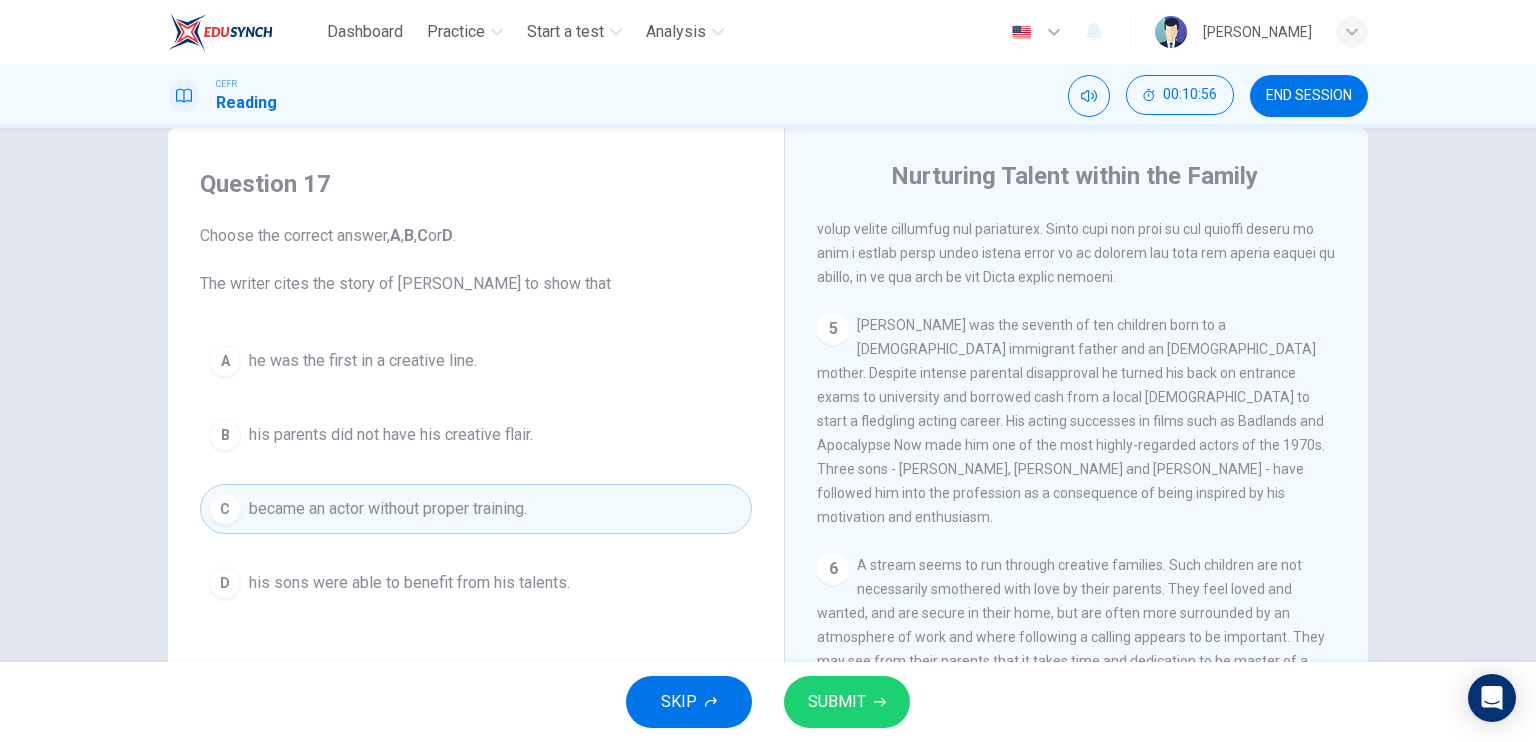 click on "SUBMIT" at bounding box center [837, 702] 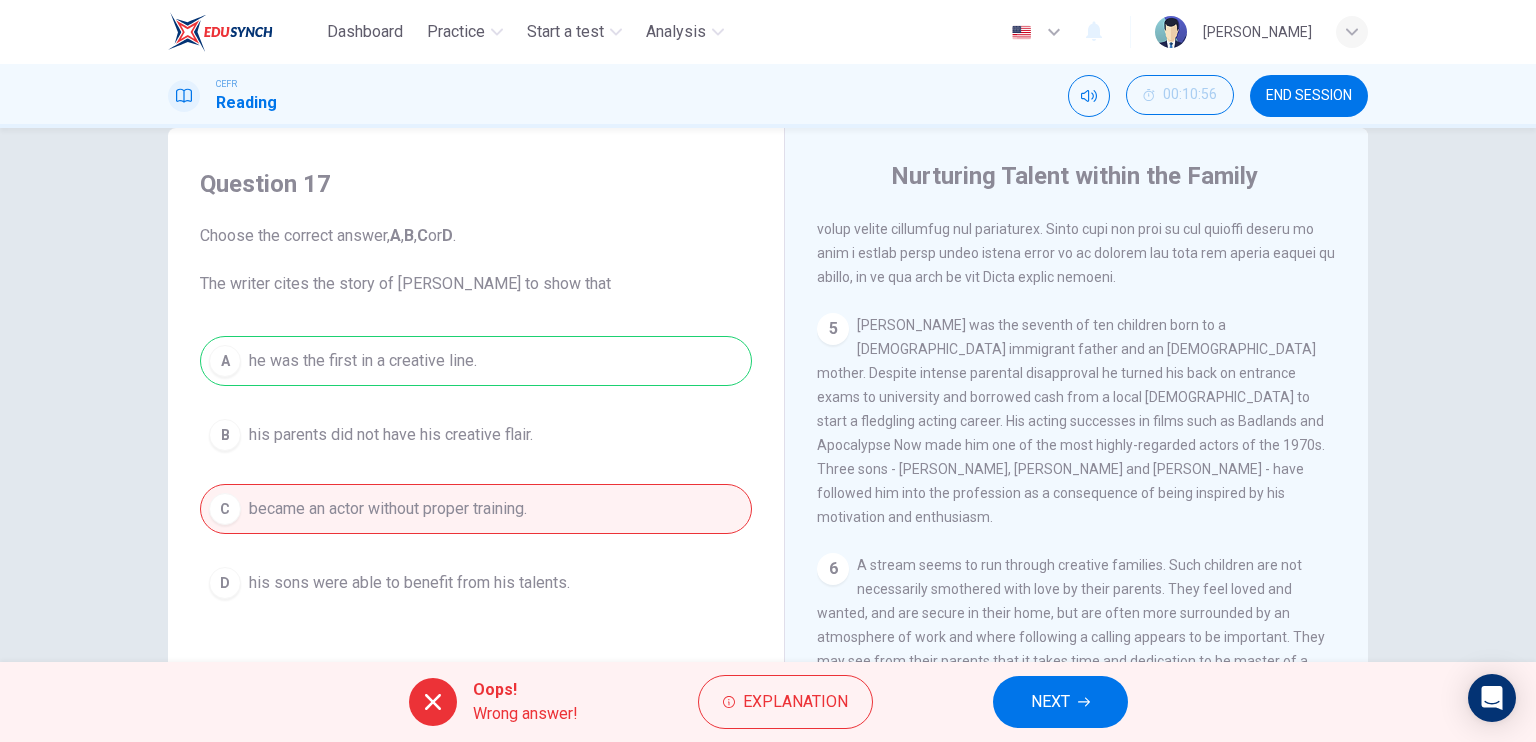 click on "NEXT" at bounding box center (1050, 702) 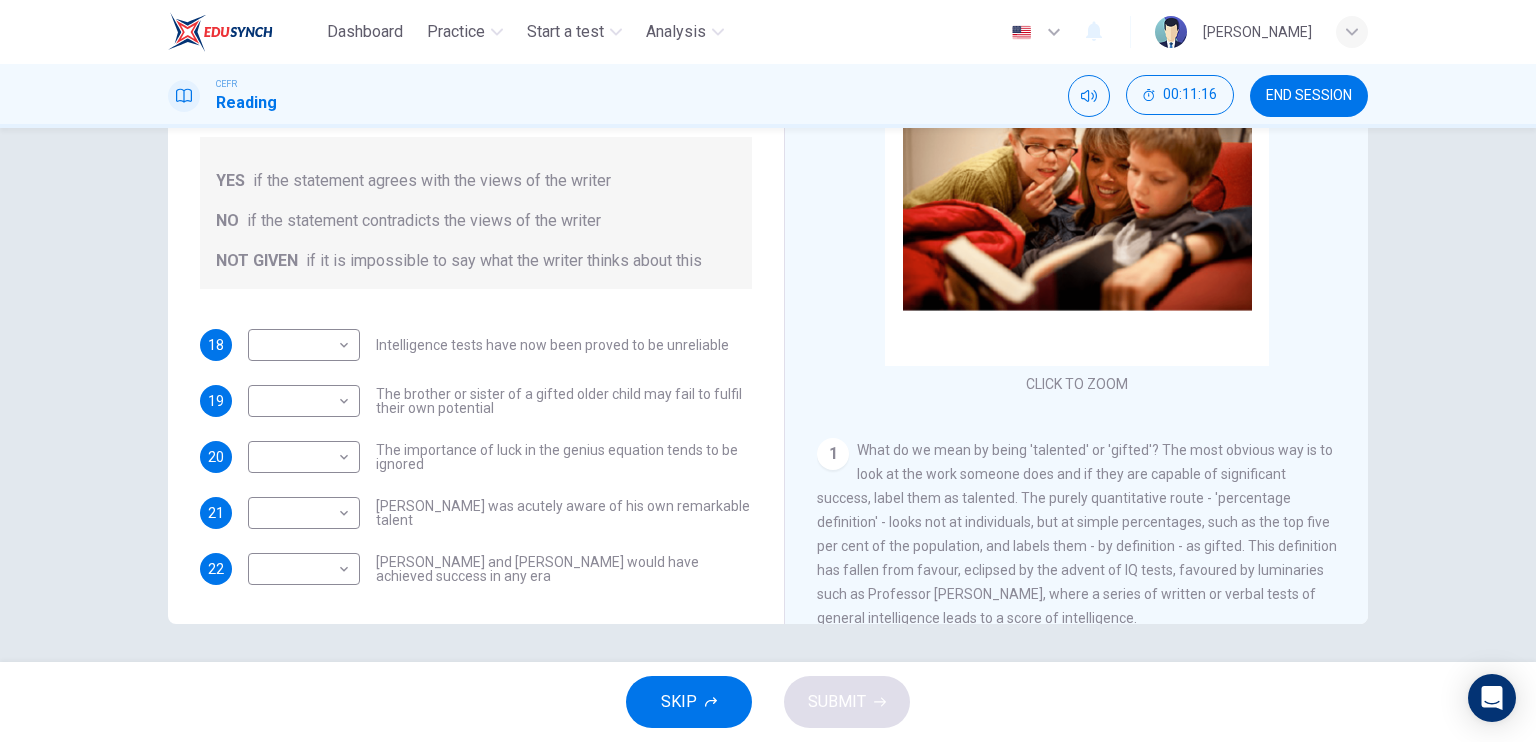 scroll, scrollTop: 240, scrollLeft: 0, axis: vertical 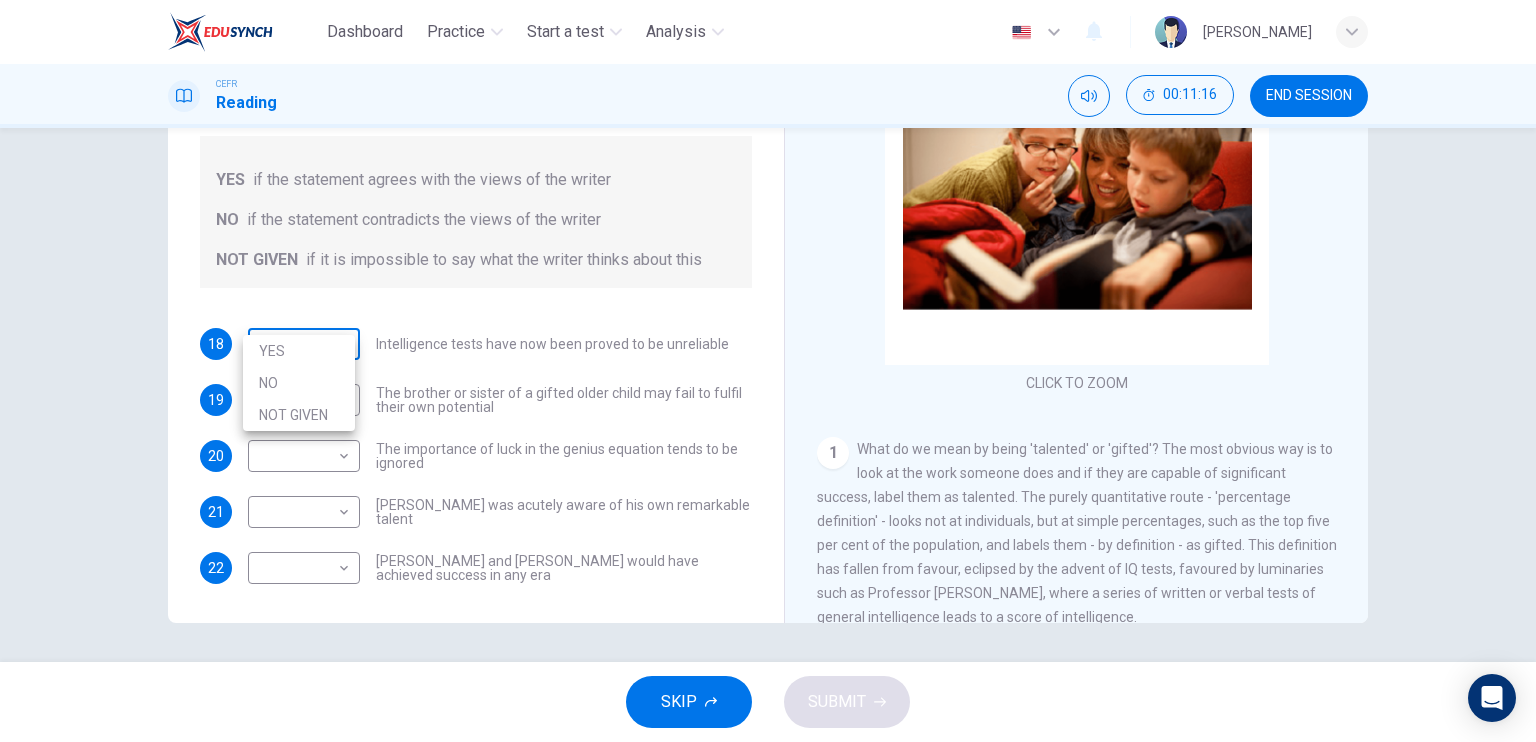 click on "Dashboard Practice Start a test Analysis English en ​ MUHAMMAD HAZIM BIN SHAHERAN CEFR Reading 00:11:16 END SESSION Questions 18 - 22 Do the following statements agree with the claims of the writer in the Reading Passage?
In the boxes below write YES if the statement agrees with the views of the writer NO if the statement contradicts the views of the writer NOT GIVEN if it is impossible to say what the writer thinks about this 18 ​ ​ Intelligence tests have now been proved to be unreliable 19 ​ ​ The brother or sister of a gifted older child may fail to fulfil their own potential 20 ​ ​ The importance of luck in the genius equation tends to be ignored 21 ​ ​ Mozart was acutely aware of his own remarkable talent 22 ​ ​ Einstein and Gates would have achieved success in any era Nurturing Talent within the Family CLICK TO ZOOM Click to Zoom 1 2 3 4 5 6 7 8 SKIP SUBMIT EduSynch - Online Language Proficiency Testing
Dashboard Practice Start a test Analysis Notifications © Copyright" at bounding box center (768, 371) 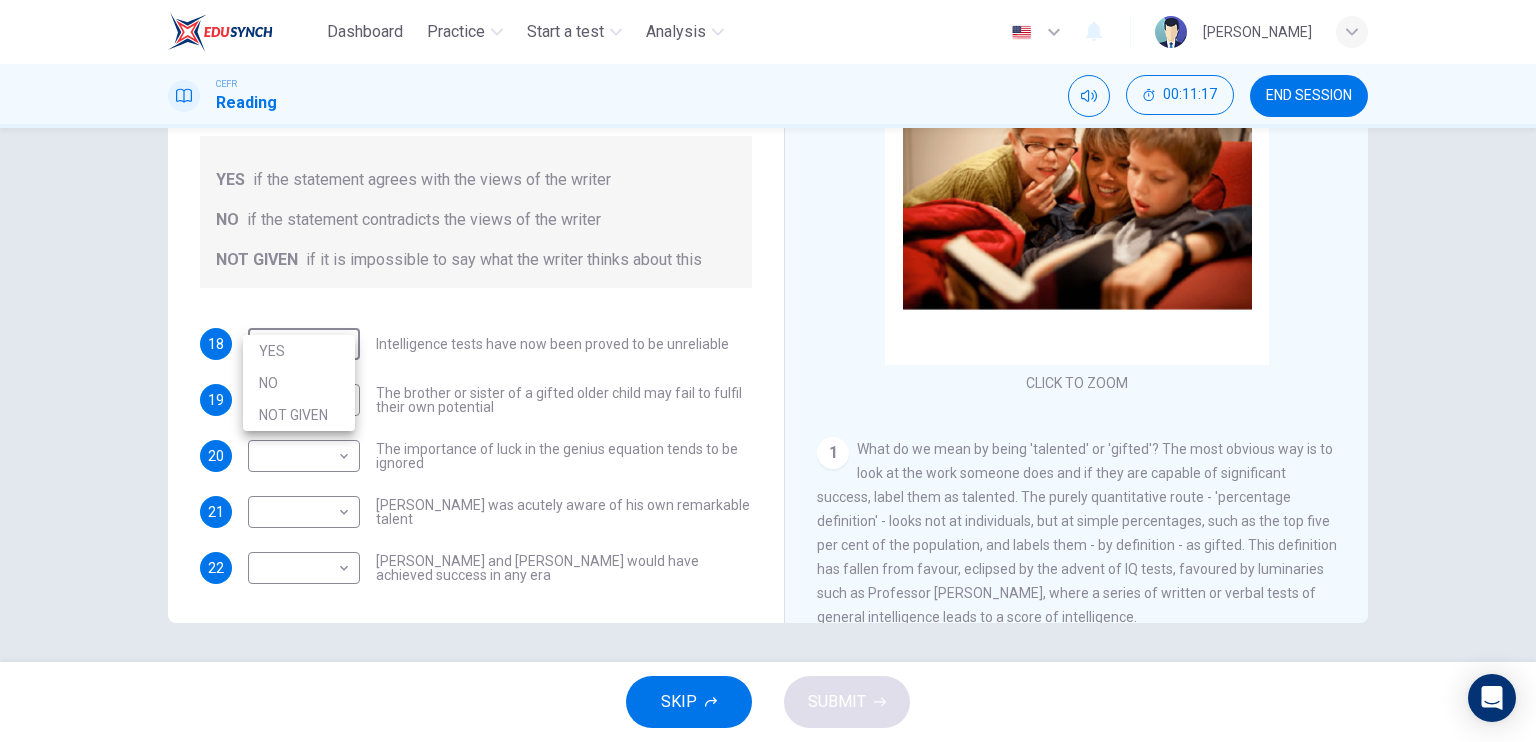 click at bounding box center [768, 371] 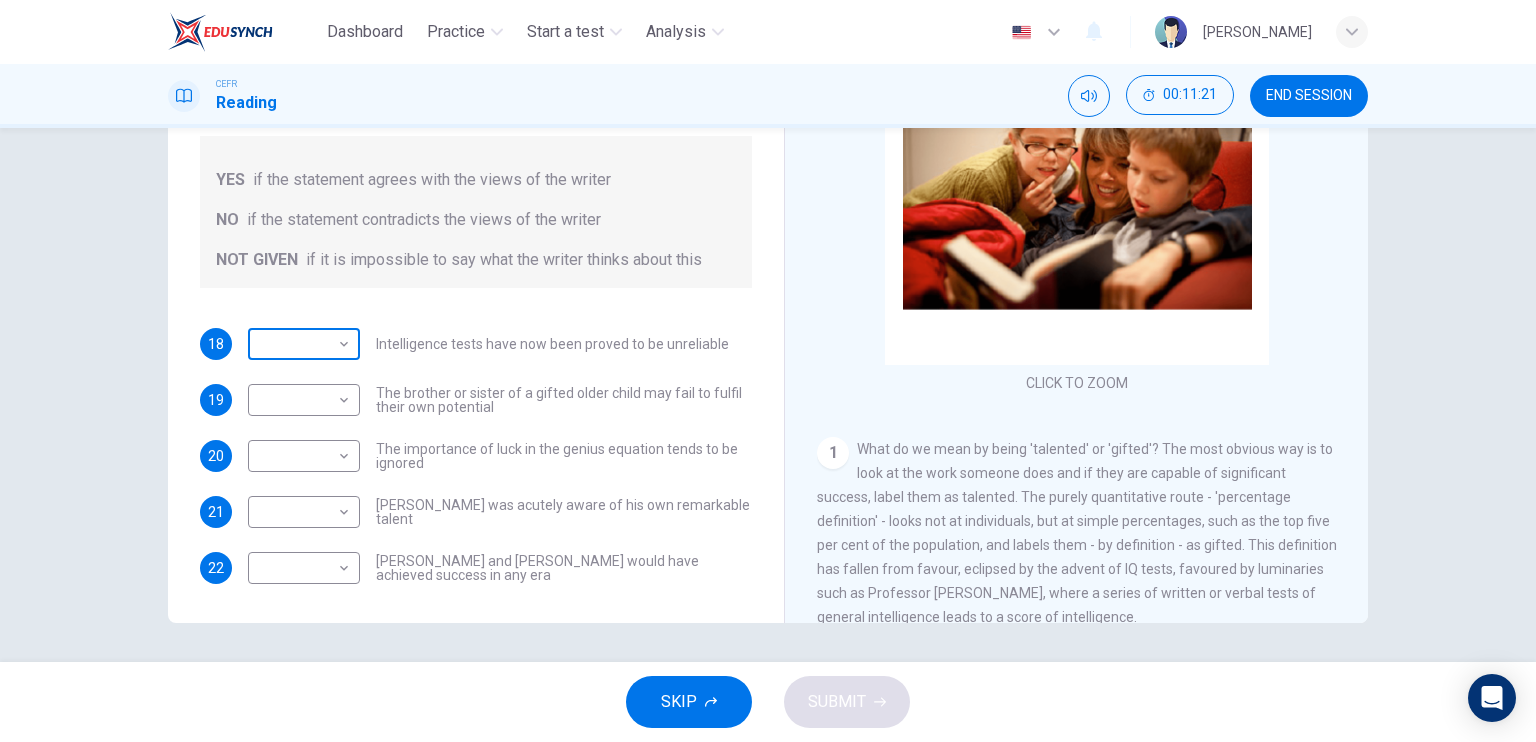 click on "Dashboard Practice Start a test Analysis English en ​ MUHAMMAD HAZIM BIN SHAHERAN CEFR Reading 00:11:21 END SESSION Questions 18 - 22 Do the following statements agree with the claims of the writer in the Reading Passage?
In the boxes below write YES if the statement agrees with the views of the writer NO if the statement contradicts the views of the writer NOT GIVEN if it is impossible to say what the writer thinks about this 18 ​ ​ Intelligence tests have now been proved to be unreliable 19 ​ ​ The brother or sister of a gifted older child may fail to fulfil their own potential 20 ​ ​ The importance of luck in the genius equation tends to be ignored 21 ​ ​ Mozart was acutely aware of his own remarkable talent 22 ​ ​ Einstein and Gates would have achieved success in any era Nurturing Talent within the Family CLICK TO ZOOM Click to Zoom 1 2 3 4 5 6 7 8 SKIP SUBMIT EduSynch - Online Language Proficiency Testing
Dashboard Practice Start a test Analysis Notifications © Copyright" at bounding box center (768, 371) 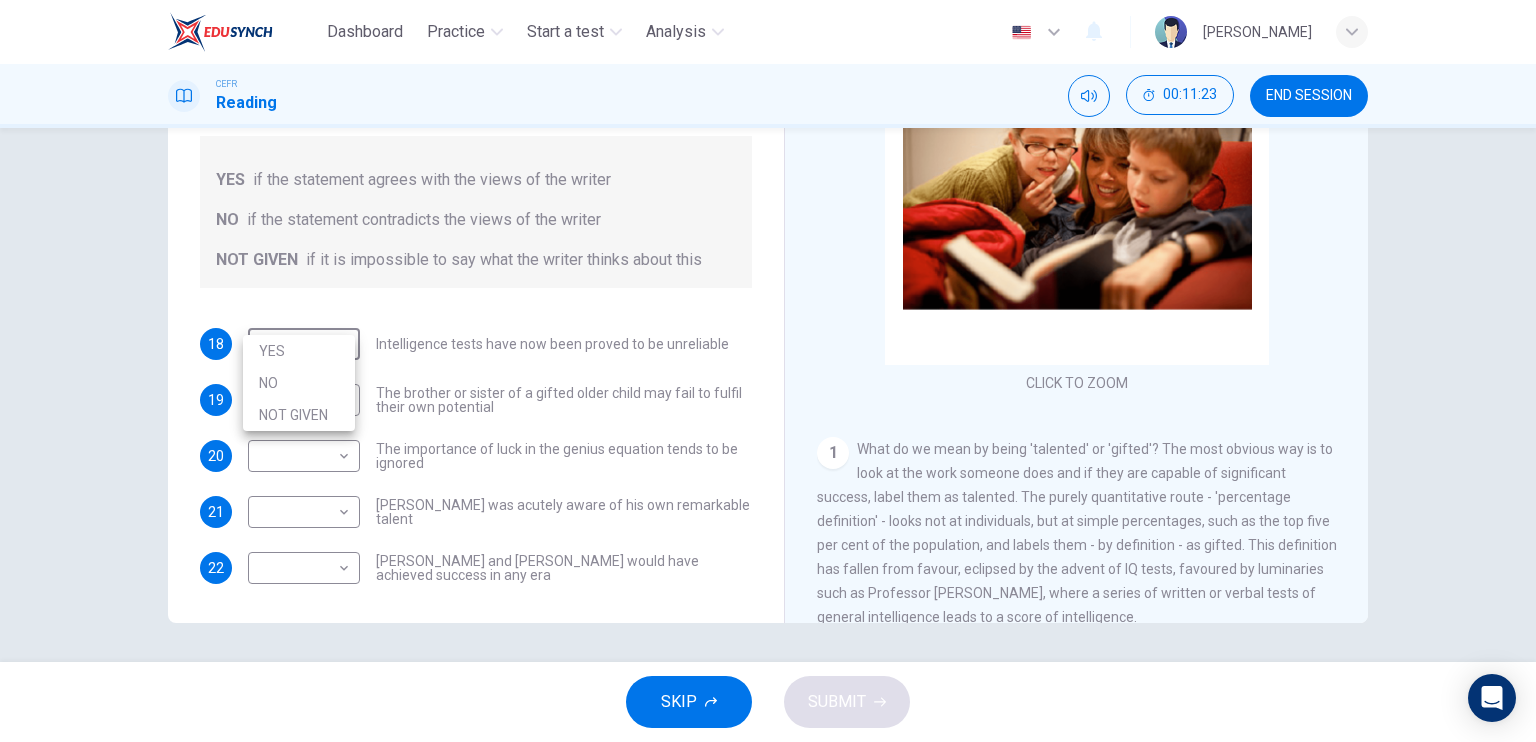 click on "NO" at bounding box center (299, 383) 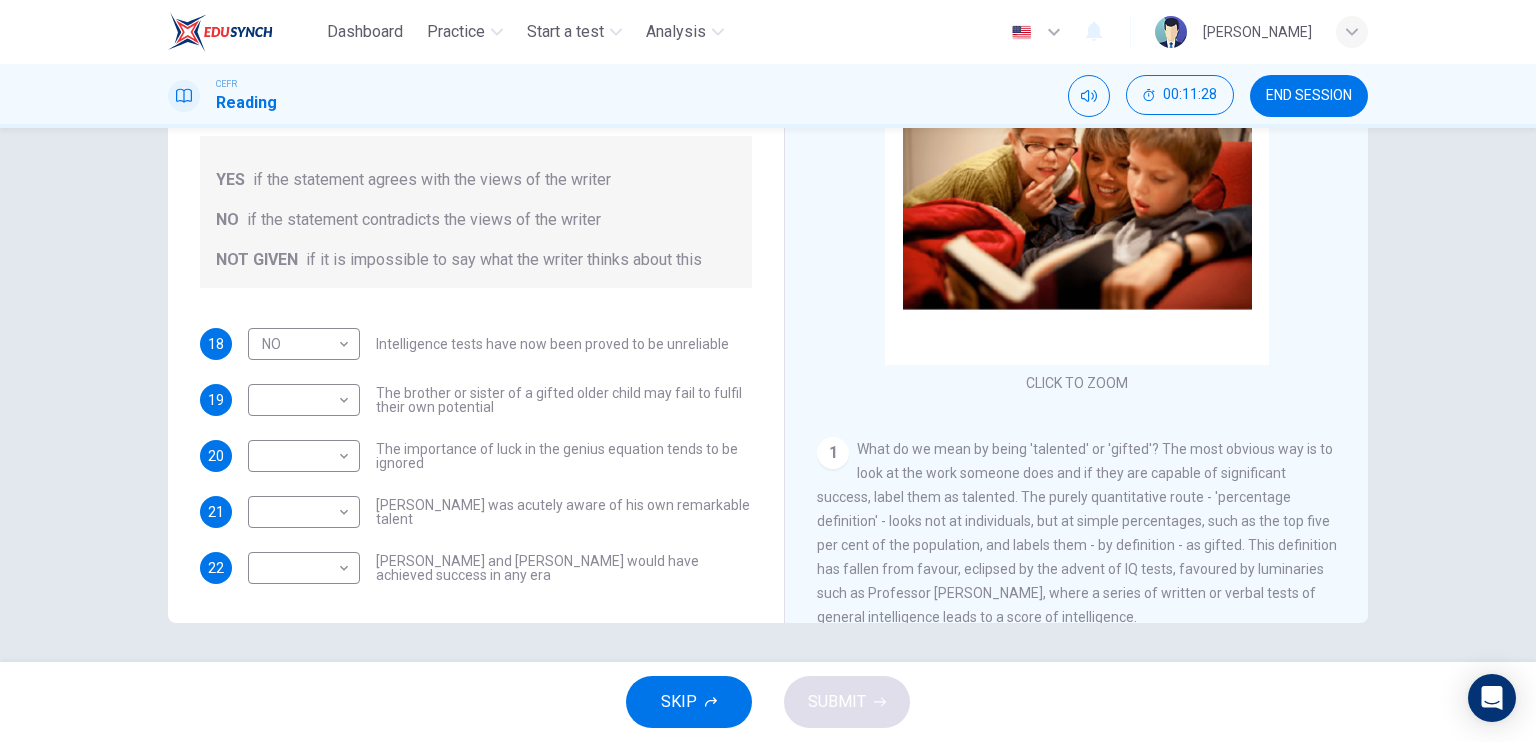 click on "Questions 18 - 22 Do the following statements agree with the claims of the writer in the Reading Passage?
In the boxes below write YES if the statement agrees with the views of the writer NO if the statement contradicts the views of the writer NOT GIVEN if it is impossible to say what the writer thinks about this 18 NO NO ​ Intelligence tests have now been proved to be unreliable 19 ​ ​ The brother or sister of a gifted older child may fail to fulfil their own potential 20 ​ ​ The importance of luck in the genius equation tends to be ignored 21 ​ ​ Mozart was acutely aware of his own remarkable talent 22 ​ ​ Einstein and Gates would have achieved success in any era Nurturing Talent within the Family CLICK TO ZOOM Click to Zoom 1 2 3 4 5 6 7 8" at bounding box center [768, 395] 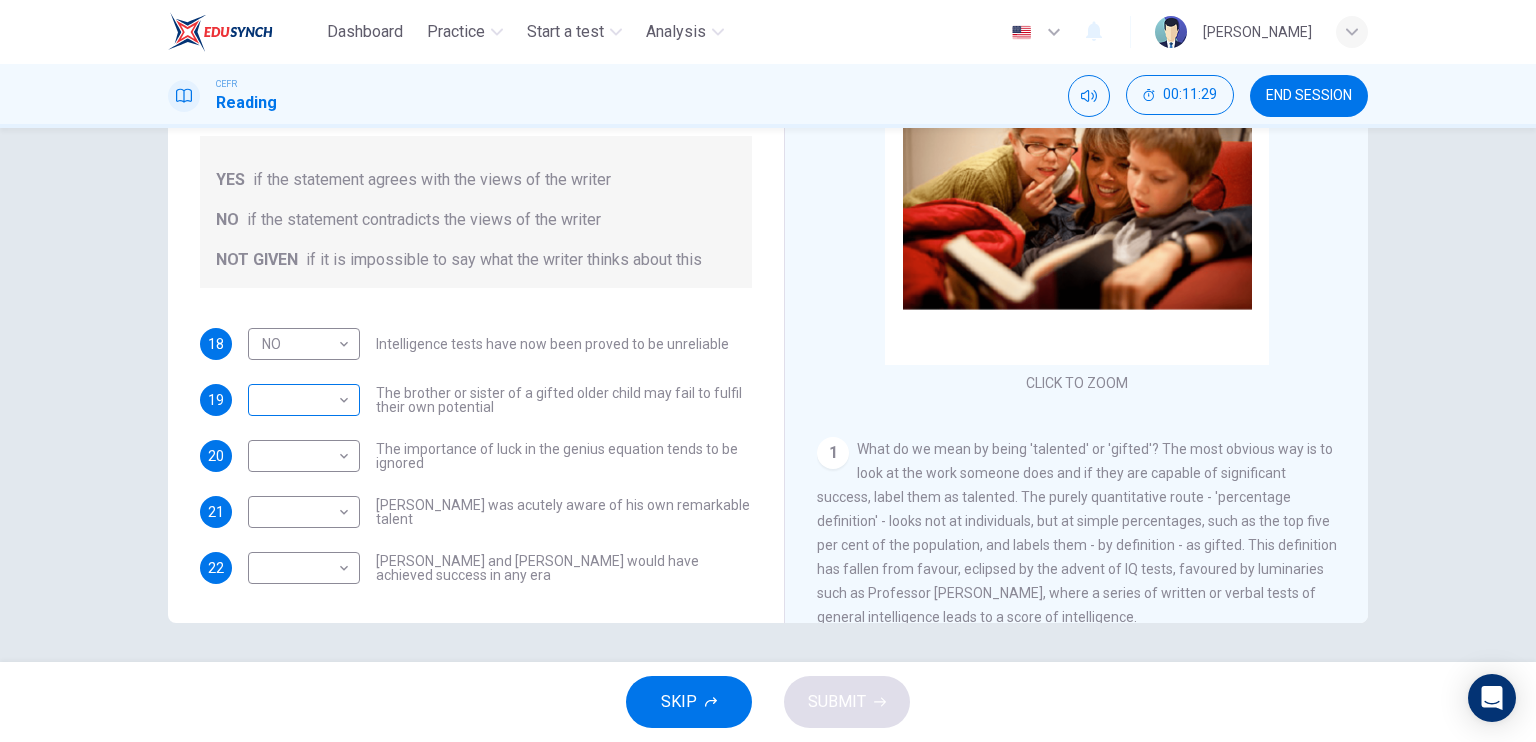 click on "Dashboard Practice Start a test Analysis English en ​ MUHAMMAD HAZIM BIN SHAHERAN CEFR Reading 00:11:29 END SESSION Questions 18 - 22 Do the following statements agree with the claims of the writer in the Reading Passage?
In the boxes below write YES if the statement agrees with the views of the writer NO if the statement contradicts the views of the writer NOT GIVEN if it is impossible to say what the writer thinks about this 18 NO NO ​ Intelligence tests have now been proved to be unreliable 19 ​ ​ The brother or sister of a gifted older child may fail to fulfil their own potential 20 ​ ​ The importance of luck in the genius equation tends to be ignored 21 ​ ​ Mozart was acutely aware of his own remarkable talent 22 ​ ​ Einstein and Gates would have achieved success in any era Nurturing Talent within the Family CLICK TO ZOOM Click to Zoom 1 2 3 4 5 6 7 8 SKIP SUBMIT EduSynch - Online Language Proficiency Testing
Dashboard Practice Start a test Analysis Notifications 2025" at bounding box center (768, 371) 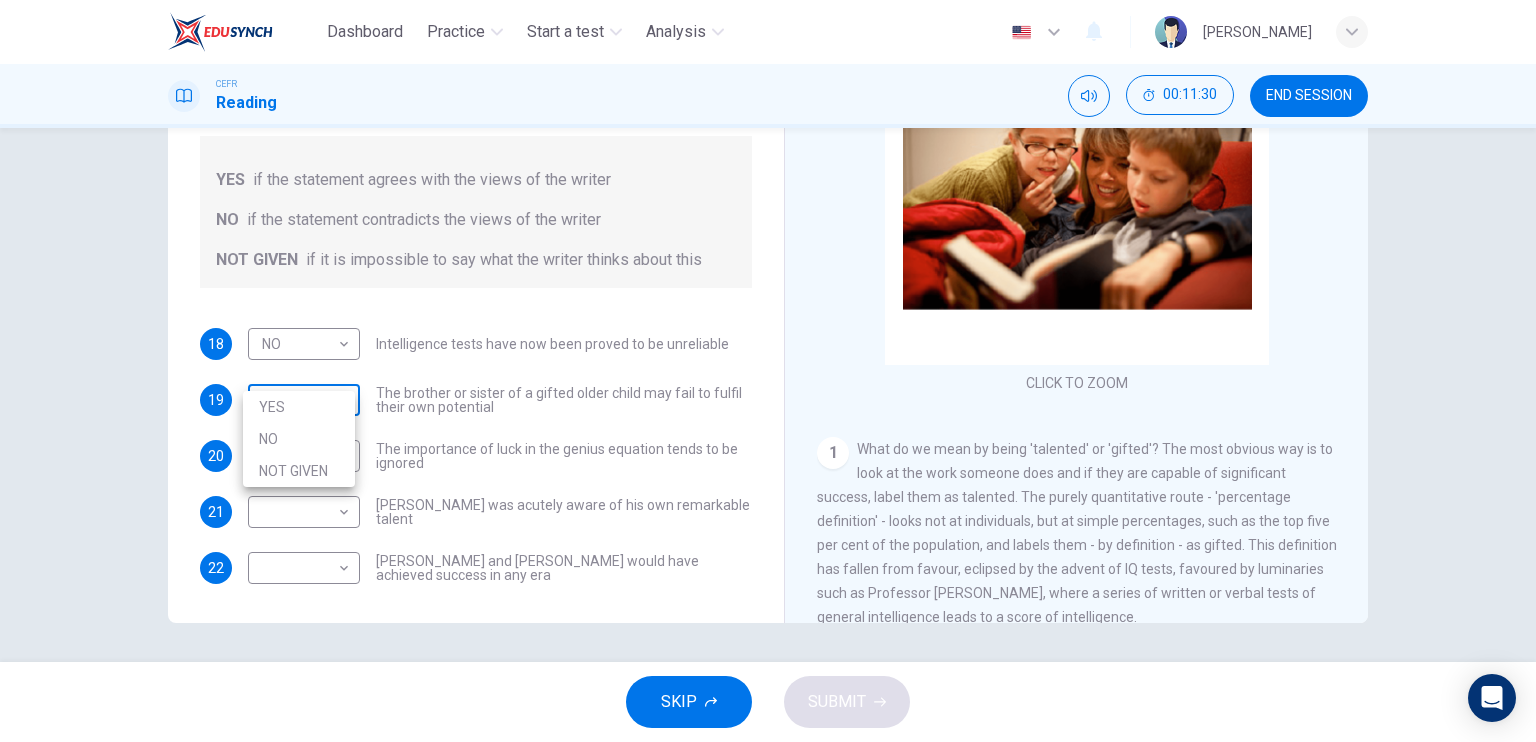 click at bounding box center (768, 371) 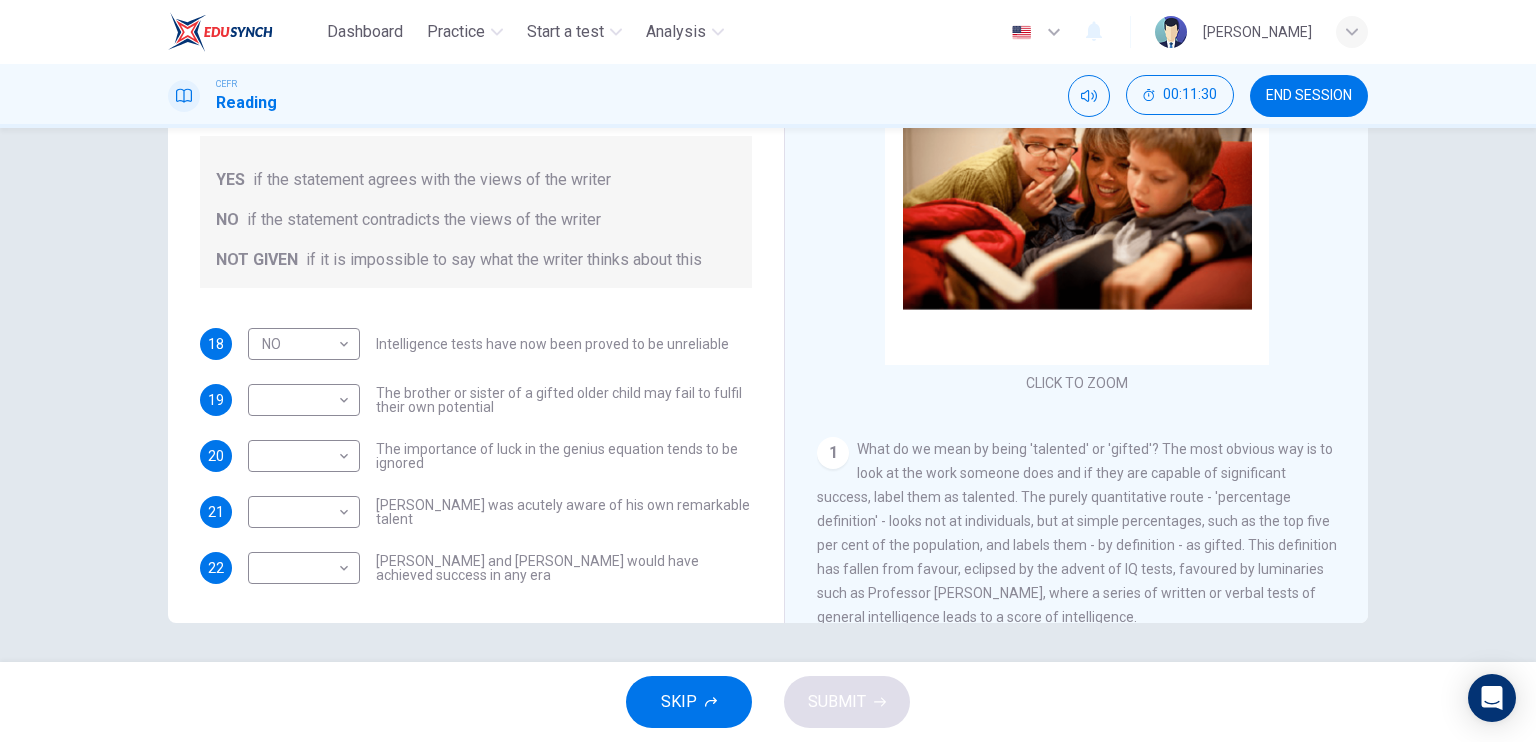 click on "Questions 18 - 22 Do the following statements agree with the claims of the writer in the Reading Passage?
In the boxes below write YES if the statement agrees with the views of the writer NO if the statement contradicts the views of the writer NOT GIVEN if it is impossible to say what the writer thinks about this 18 NO NO ​ Intelligence tests have now been proved to be unreliable 19 ​ ​ The brother or sister of a gifted older child may fail to fulfil their own potential 20 ​ ​ The importance of luck in the genius equation tends to be ignored 21 ​ ​ Mozart was acutely aware of his own remarkable talent 22 ​ ​ Einstein and Gates would have achieved success in any era Nurturing Talent within the Family CLICK TO ZOOM Click to Zoom 1 2 3 4 5 6 7 8" at bounding box center (768, 395) 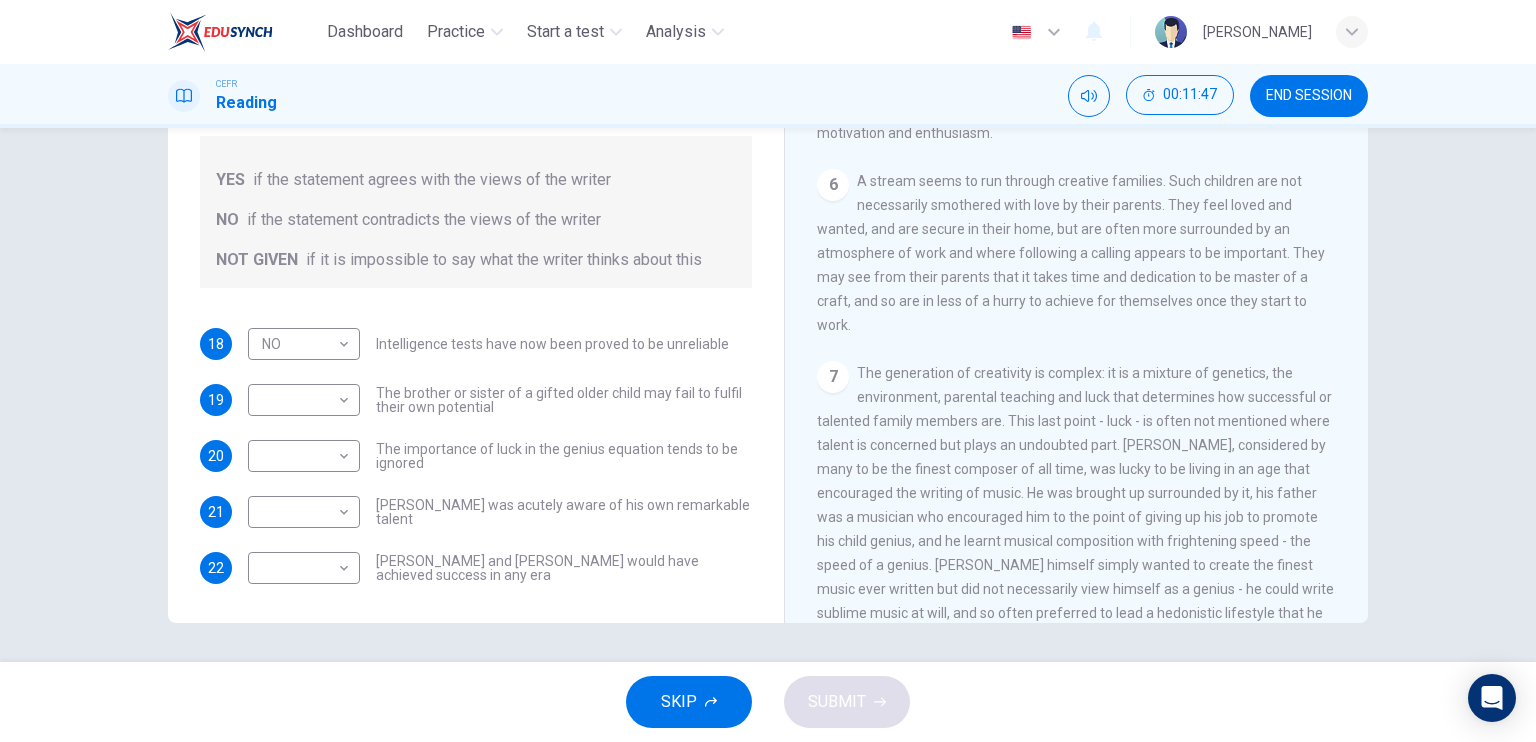 scroll, scrollTop: 1800, scrollLeft: 0, axis: vertical 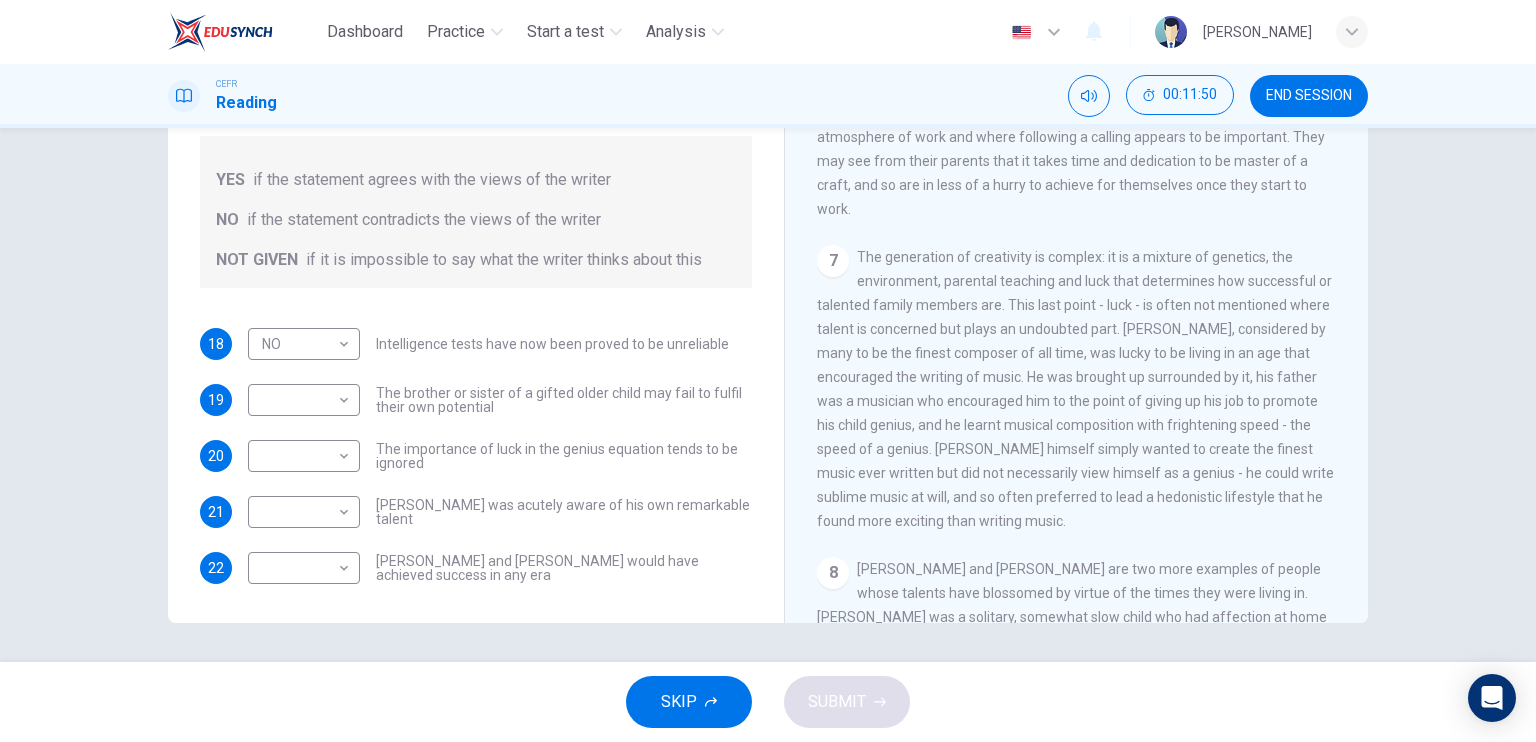 click on "The generation of creativity is complex: it is a mixture of genetics, the environment, parental teaching and luck that determines how successful or talented family members are. This last point - luck - is often not mentioned where talent is concerned but plays an undoubted part. Mozart, considered by many to be the finest composer of all time, was lucky to be living in an age that encouraged the writing of music. He was brought up surrounded by it, his father was a musician who encouraged him to the point of giving up his job to promote his child genius, and he learnt musical composition with frightening speed - the speed of a genius. Mozart himself simply wanted to create the finest music ever written but did not necessarily view himself as a genius - he could write sublime music at will, and so often preferred to lead a hedonistic lifestyle that he found more exciting than writing music." at bounding box center [1075, 389] 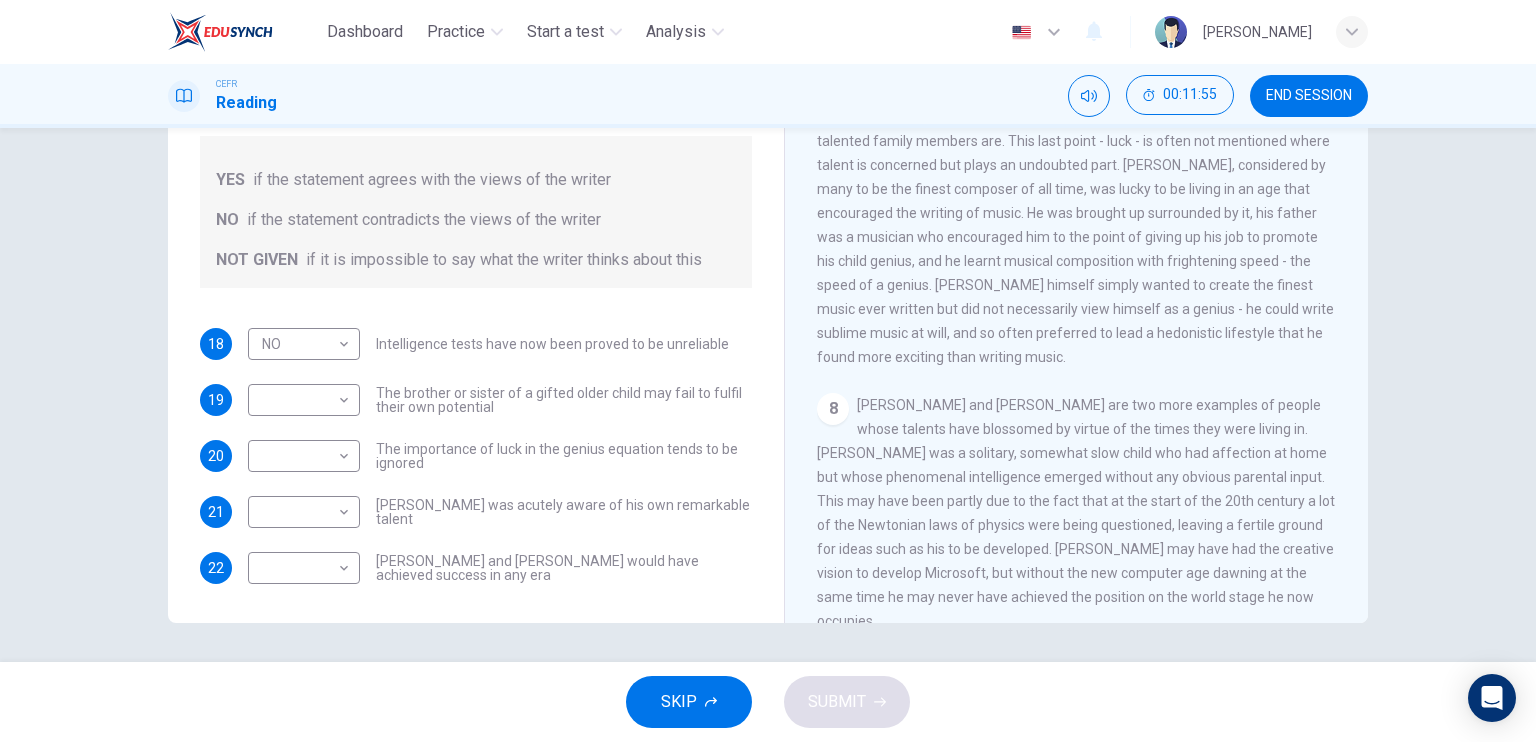 scroll, scrollTop: 2014, scrollLeft: 0, axis: vertical 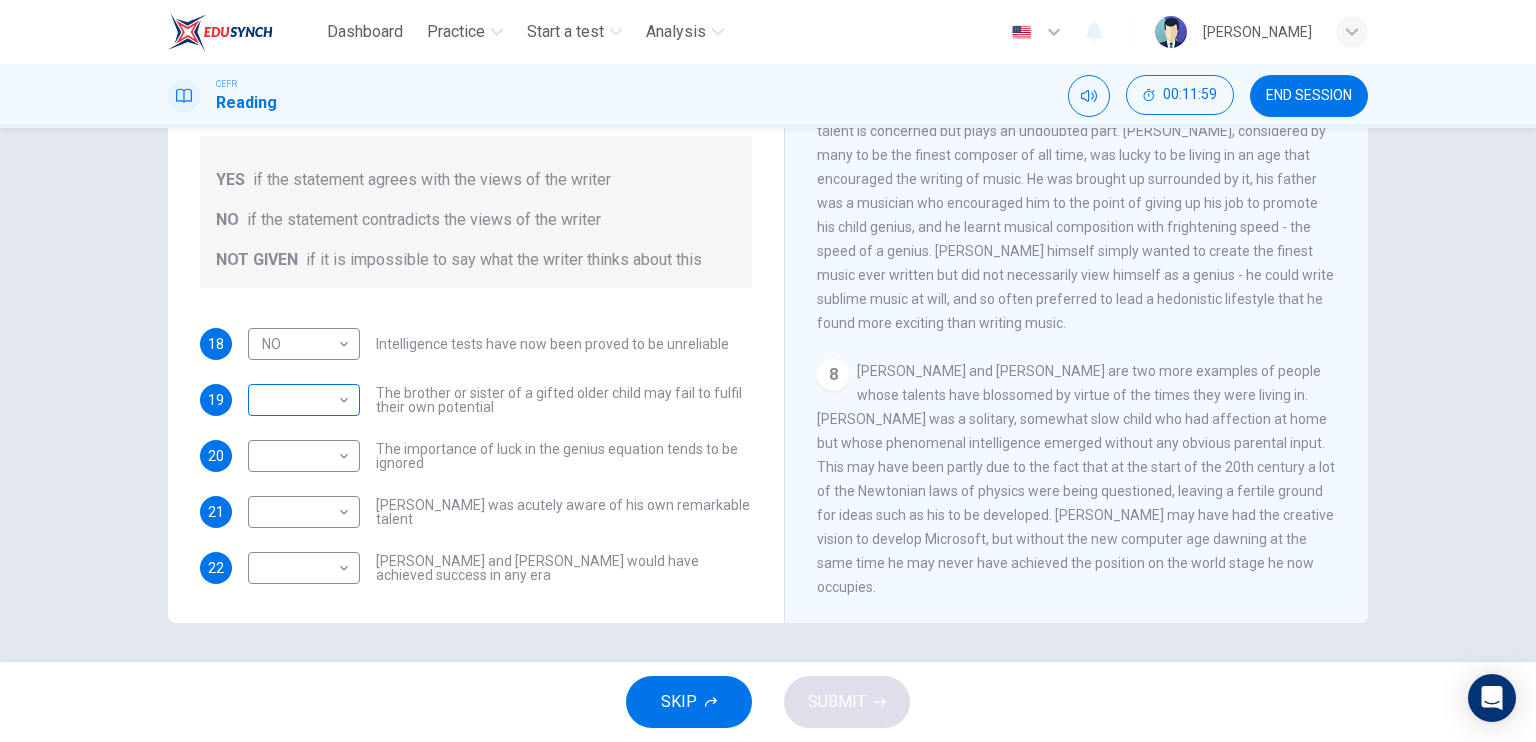 click on "Dashboard Practice Start a test Analysis English en ​ MUHAMMAD HAZIM BIN SHAHERAN CEFR Reading 00:11:59 END SESSION Questions 18 - 22 Do the following statements agree with the claims of the writer in the Reading Passage?
In the boxes below write YES if the statement agrees with the views of the writer NO if the statement contradicts the views of the writer NOT GIVEN if it is impossible to say what the writer thinks about this 18 NO NO ​ Intelligence tests have now been proved to be unreliable 19 ​ ​ The brother or sister of a gifted older child may fail to fulfil their own potential 20 ​ ​ The importance of luck in the genius equation tends to be ignored 21 ​ ​ Mozart was acutely aware of his own remarkable talent 22 ​ ​ Einstein and Gates would have achieved success in any era Nurturing Talent within the Family CLICK TO ZOOM Click to Zoom 1 2 3 4 5 6 7 8 SKIP SUBMIT EduSynch - Online Language Proficiency Testing
Dashboard Practice Start a test Analysis Notifications 2025" at bounding box center [768, 371] 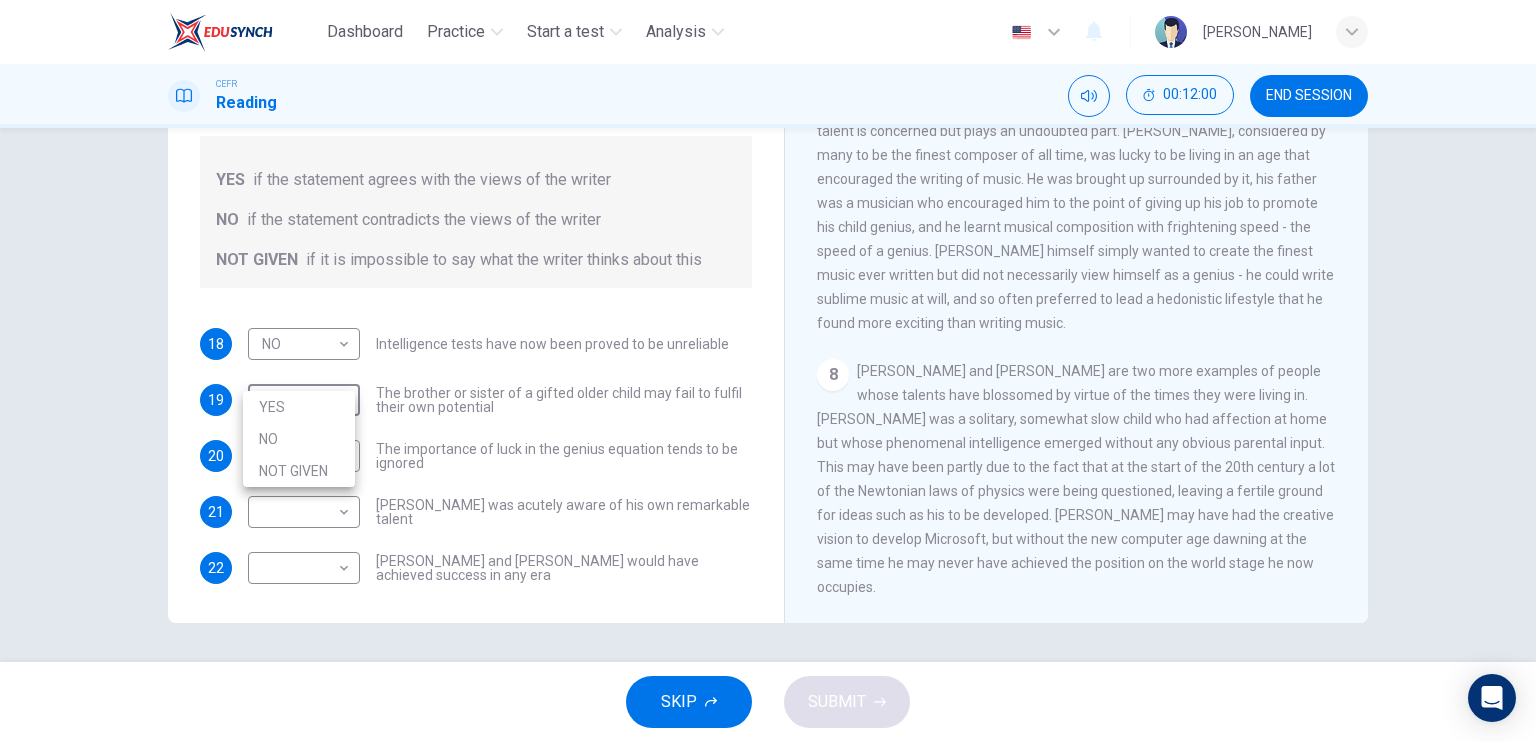 click on "NO" at bounding box center (299, 439) 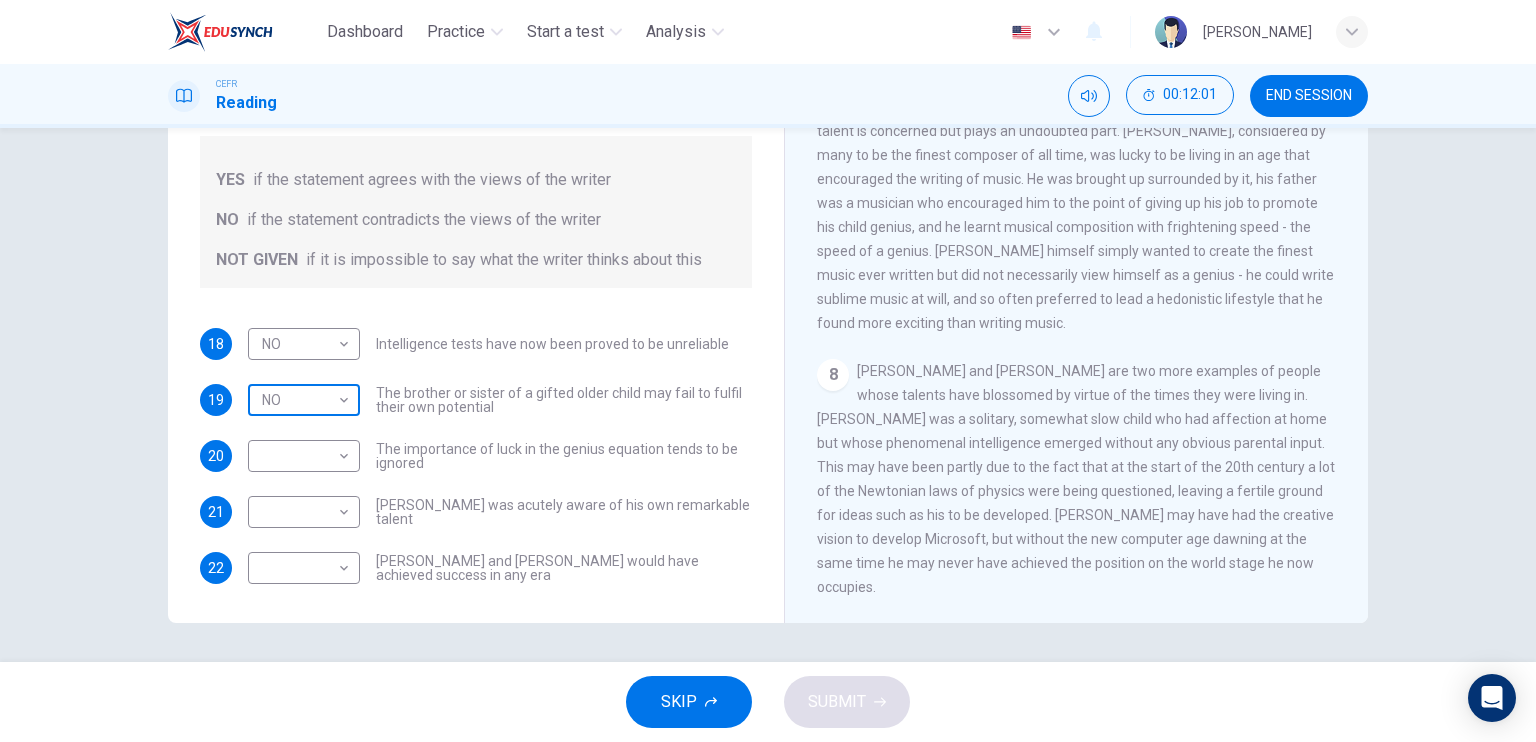 click on "Dashboard Practice Start a test Analysis English en ​ MUHAMMAD HAZIM BIN SHAHERAN CEFR Reading 00:12:01 END SESSION Questions 18 - 22 Do the following statements agree with the claims of the writer in the Reading Passage?
In the boxes below write YES if the statement agrees with the views of the writer NO if the statement contradicts the views of the writer NOT GIVEN if it is impossible to say what the writer thinks about this 18 NO NO ​ Intelligence tests have now been proved to be unreliable 19 NO NO ​ The brother or sister of a gifted older child may fail to fulfil their own potential 20 ​ ​ The importance of luck in the genius equation tends to be ignored 21 ​ ​ Mozart was acutely aware of his own remarkable talent 22 ​ ​ Einstein and Gates would have achieved success in any era Nurturing Talent within the Family CLICK TO ZOOM Click to Zoom 1 2 3 4 5 6 7 8 SKIP SUBMIT EduSynch - Online Language Proficiency Testing
Dashboard Practice Start a test Analysis Notifications 2025" at bounding box center (768, 371) 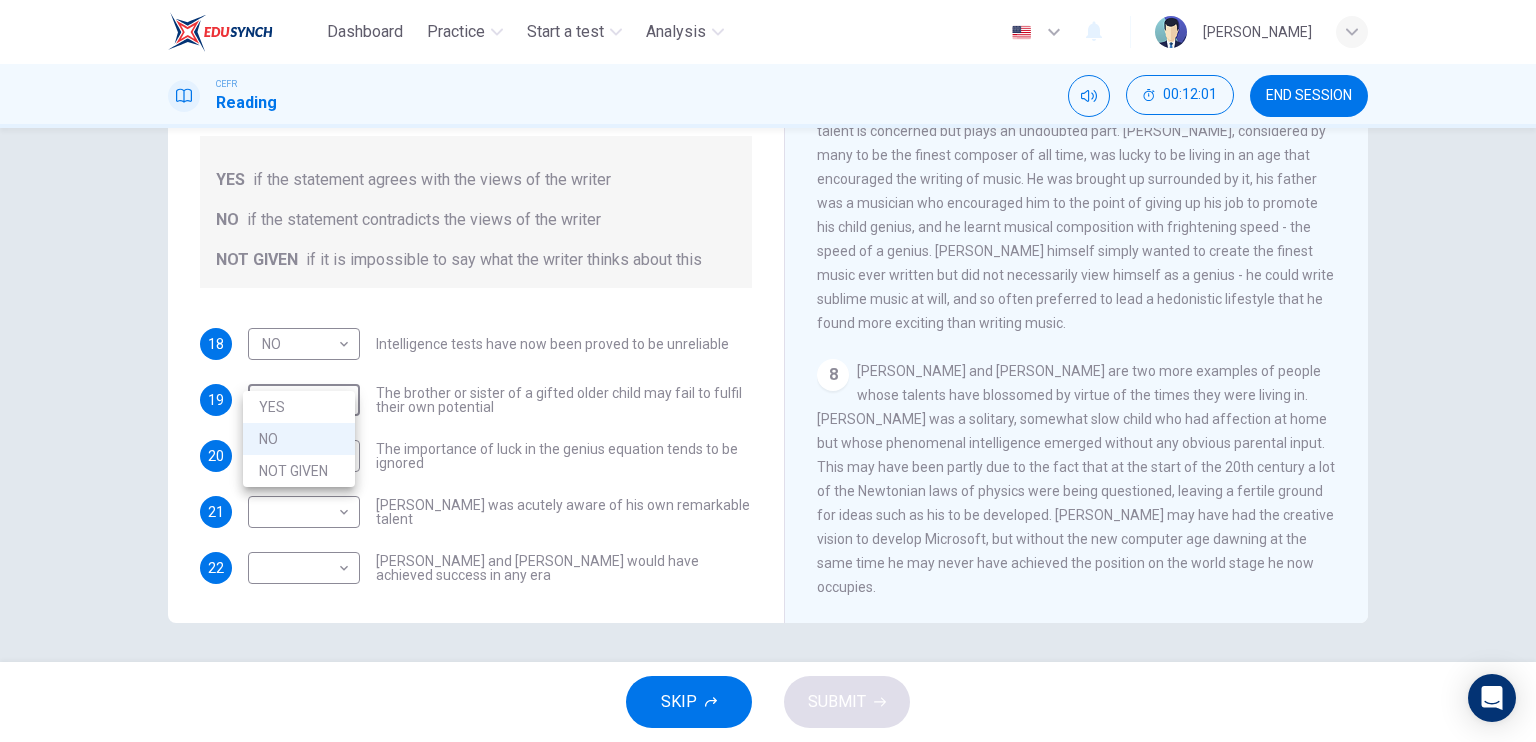 click on "NOT GIVEN" at bounding box center (299, 471) 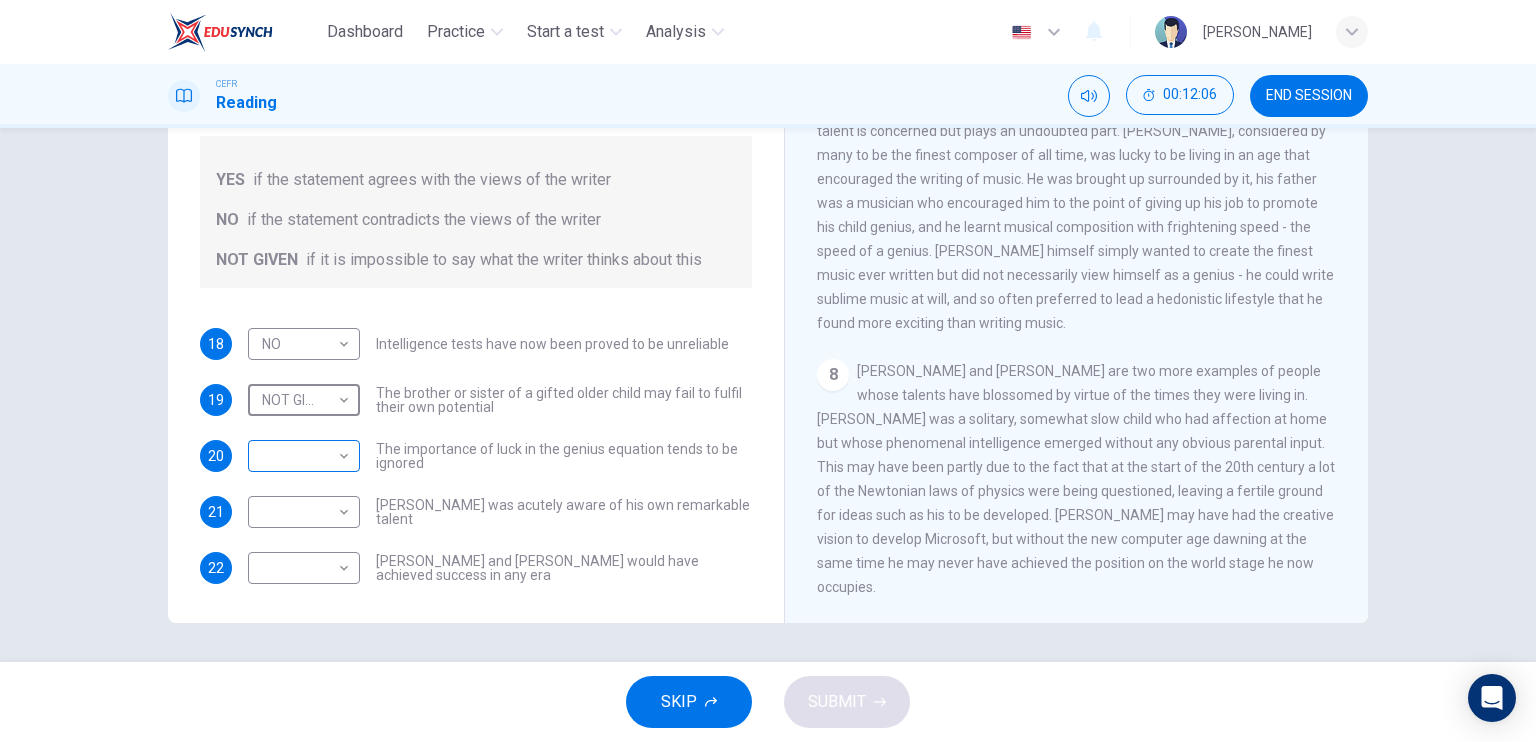 click on "Dashboard Practice Start a test Analysis English en ​ MUHAMMAD HAZIM BIN SHAHERAN CEFR Reading 00:12:06 END SESSION Questions 18 - 22 Do the following statements agree with the claims of the writer in the Reading Passage?
In the boxes below write YES if the statement agrees with the views of the writer NO if the statement contradicts the views of the writer NOT GIVEN if it is impossible to say what the writer thinks about this 18 NO NO ​ Intelligence tests have now been proved to be unreliable 19 NOT GIVEN NOT GIVEN ​ The brother or sister of a gifted older child may fail to fulfil their own potential 20 ​ ​ The importance of luck in the genius equation tends to be ignored 21 ​ ​ Mozart was acutely aware of his own remarkable talent 22 ​ ​ Einstein and Gates would have achieved success in any era Nurturing Talent within the Family CLICK TO ZOOM Click to Zoom 1 2 3 4 5 6 7 8 SKIP SUBMIT EduSynch - Online Language Proficiency Testing
Dashboard Practice Start a test Analysis 2025" at bounding box center (768, 371) 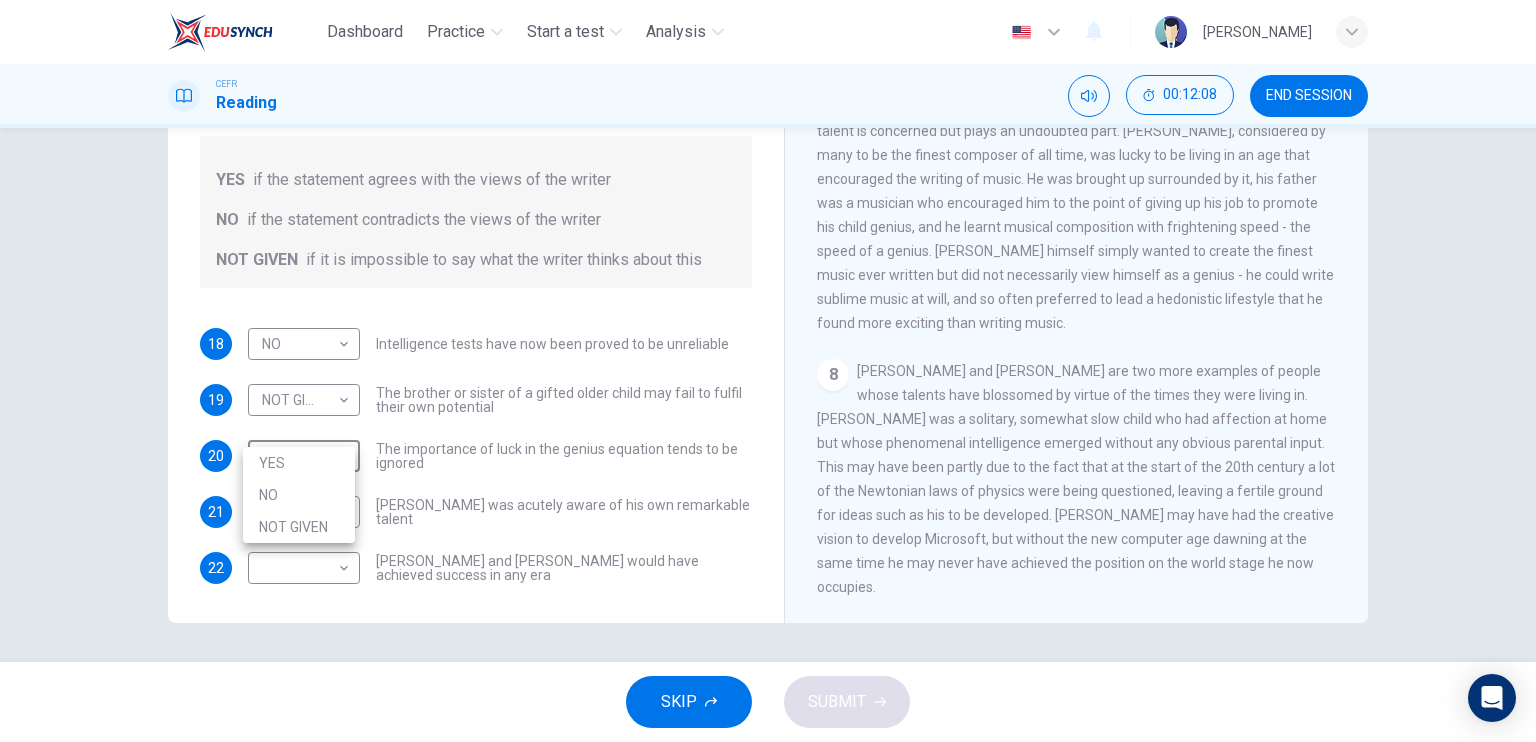 click on "NO" at bounding box center [299, 495] 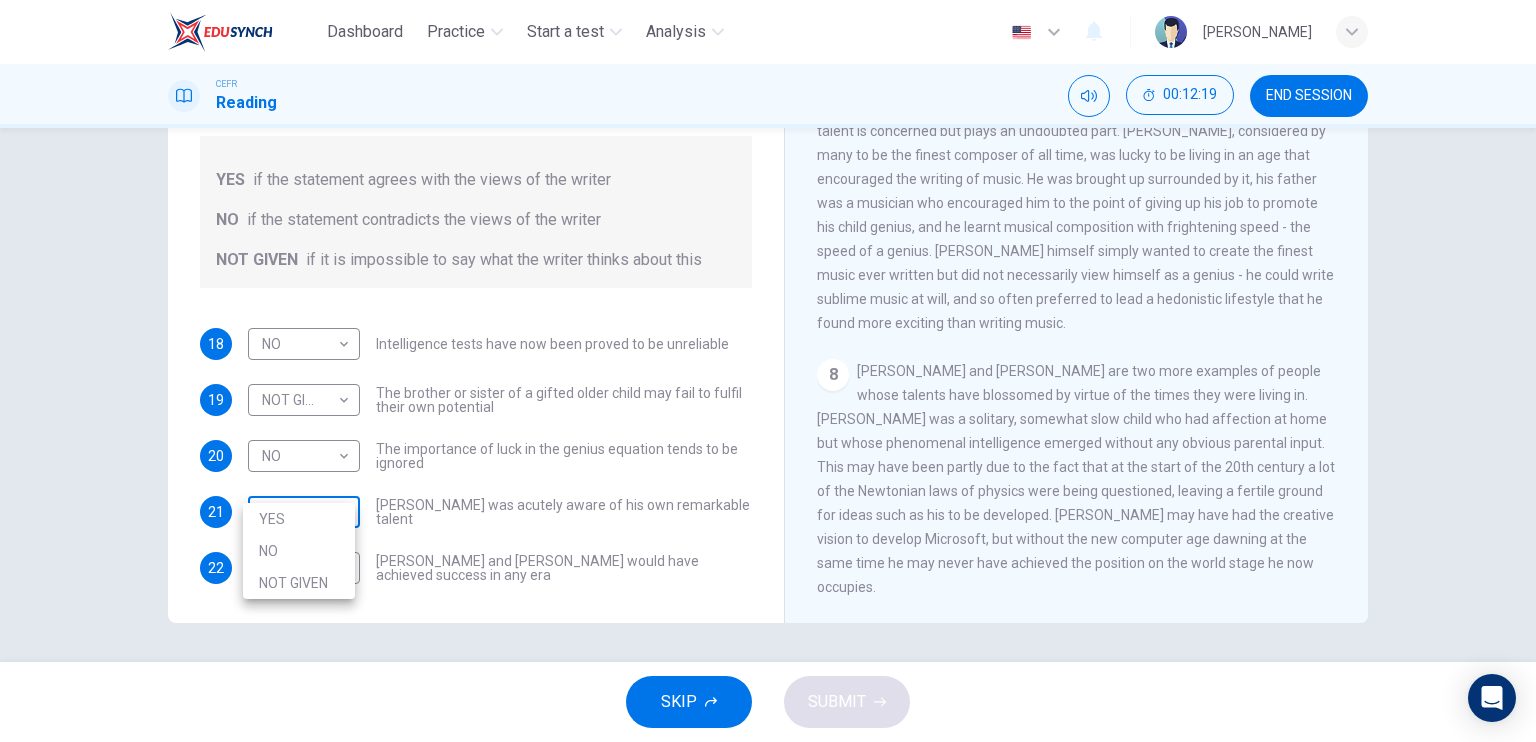click on "Dashboard Practice Start a test Analysis English en ​ MUHAMMAD HAZIM BIN SHAHERAN CEFR Reading 00:12:19 END SESSION Questions 18 - 22 Do the following statements agree with the claims of the writer in the Reading Passage?
In the boxes below write YES if the statement agrees with the views of the writer NO if the statement contradicts the views of the writer NOT GIVEN if it is impossible to say what the writer thinks about this 18 NO NO ​ Intelligence tests have now been proved to be unreliable 19 NOT GIVEN NOT GIVEN ​ The brother or sister of a gifted older child may fail to fulfil their own potential 20 NO NO ​ The importance of luck in the genius equation tends to be ignored 21 ​ ​ Mozart was acutely aware of his own remarkable talent 22 ​ ​ Einstein and Gates would have achieved success in any era Nurturing Talent within the Family CLICK TO ZOOM Click to Zoom 1 2 3 4 5 6 7 8 SKIP SUBMIT EduSynch - Online Language Proficiency Testing
Dashboard Practice Start a test Analysis 2025 YES" at bounding box center (768, 371) 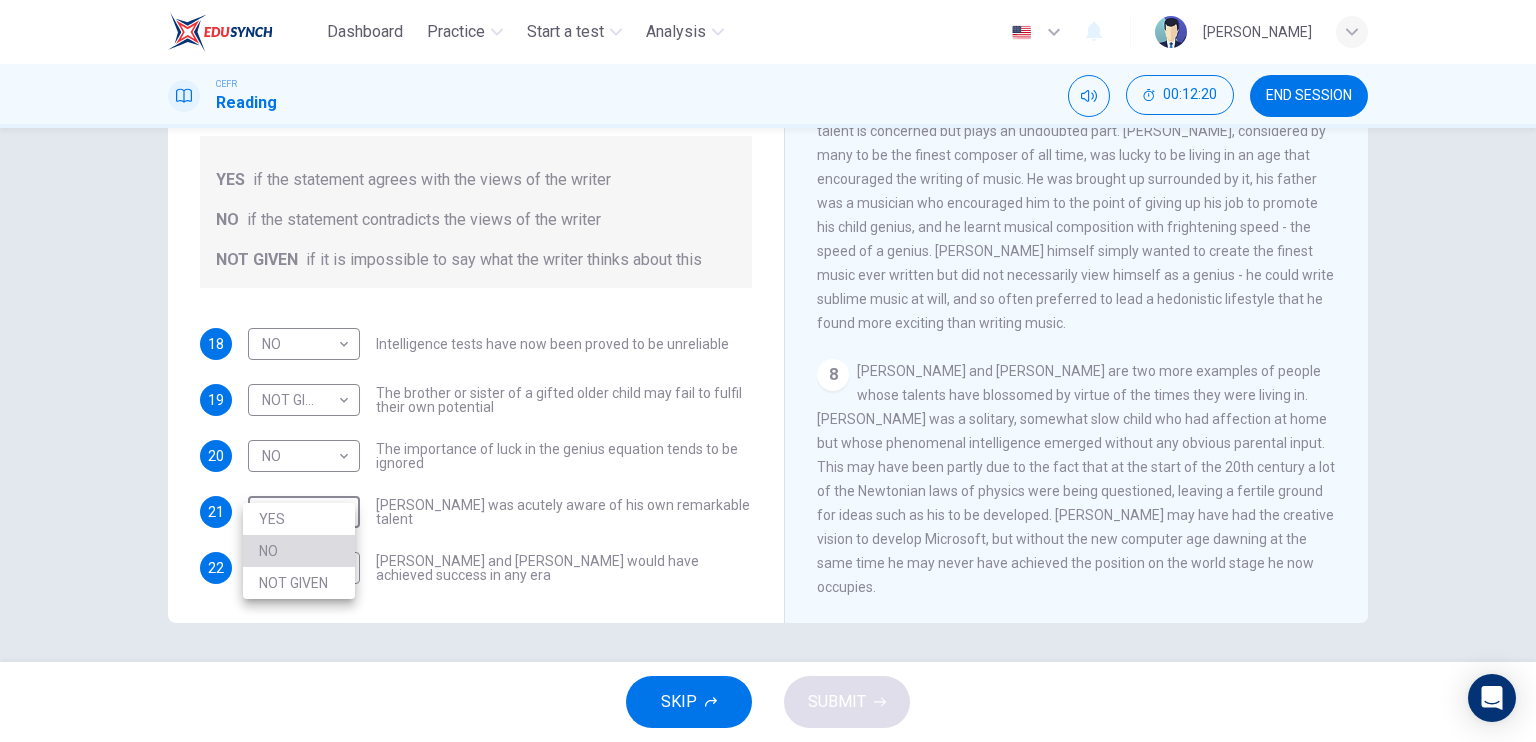click on "NO" at bounding box center [299, 551] 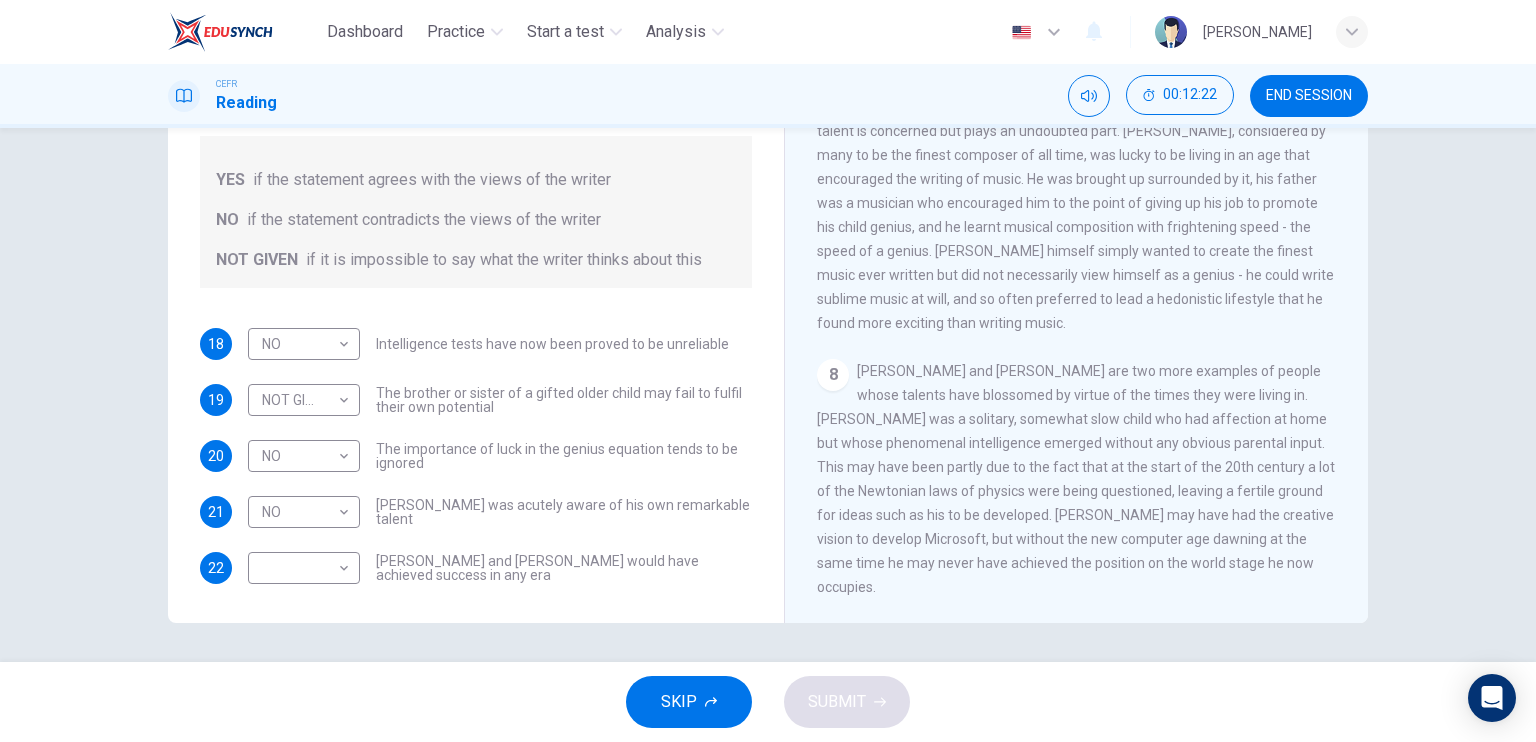 click on "Questions 18 - 22 Do the following statements agree with the claims of the writer in the Reading Passage?
In the boxes below write YES if the statement agrees with the views of the writer NO if the statement contradicts the views of the writer NOT GIVEN if it is impossible to say what the writer thinks about this 18 NO NO ​ Intelligence tests have now been proved to be unreliable 19 NOT GIVEN NOT GIVEN ​ The brother or sister of a gifted older child may fail to fulfil their own potential 20 NO NO ​ The importance of luck in the genius equation tends to be ignored 21 NO NO ​ Mozart was acutely aware of his own remarkable talent 22 ​ ​ Einstein and Gates would have achieved success in any era" at bounding box center [476, 285] 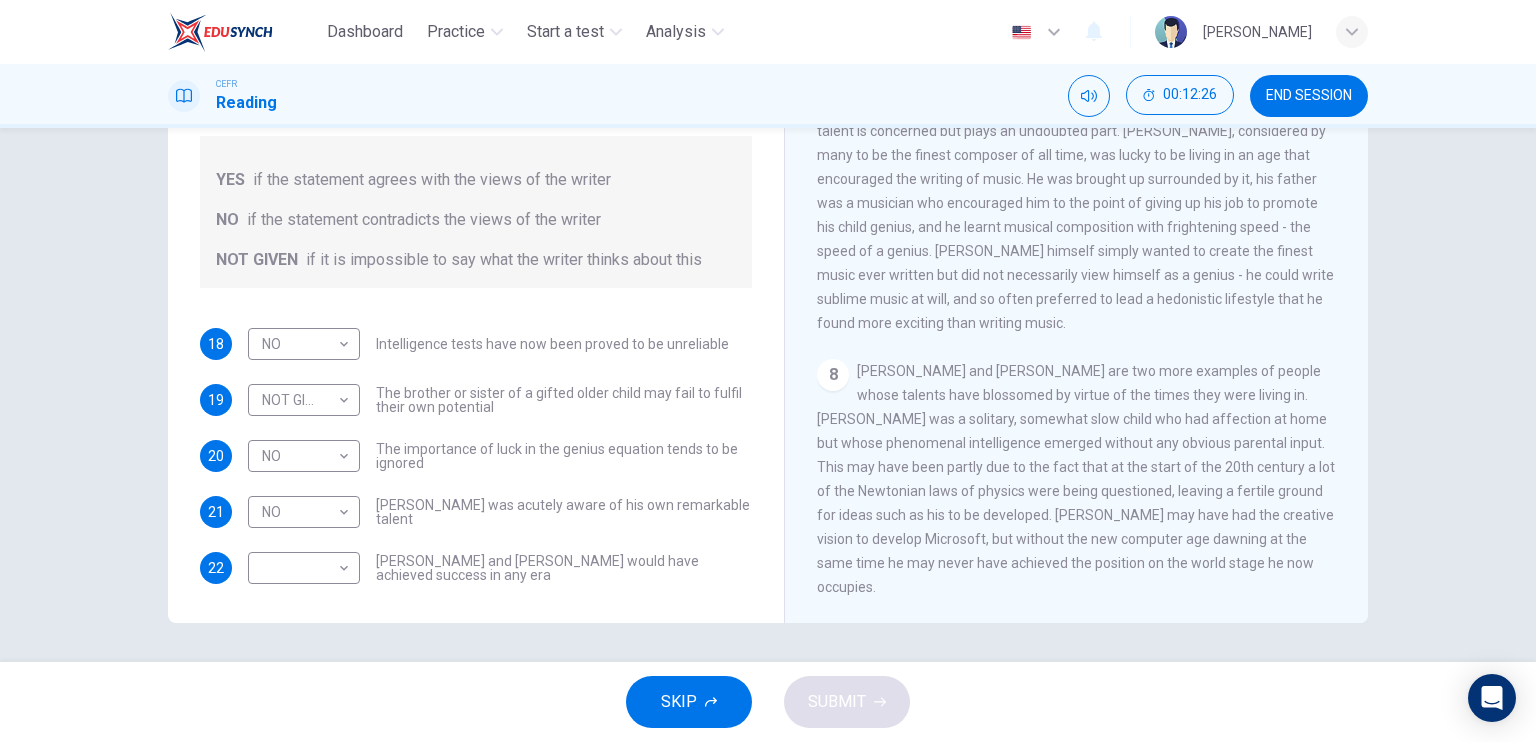 click on "Questions 18 - 22 Do the following statements agree with the claims of the writer in the Reading Passage?
In the boxes below write YES if the statement agrees with the views of the writer NO if the statement contradicts the views of the writer NOT GIVEN if it is impossible to say what the writer thinks about this 18 NO NO ​ Intelligence tests have now been proved to be unreliable 19 NOT GIVEN NOT GIVEN ​ The brother or sister of a gifted older child may fail to fulfil their own potential 20 NO NO ​ The importance of luck in the genius equation tends to be ignored 21 NO NO ​ Mozart was acutely aware of his own remarkable talent 22 ​ ​ Einstein and Gates would have achieved success in any era" at bounding box center [476, 276] 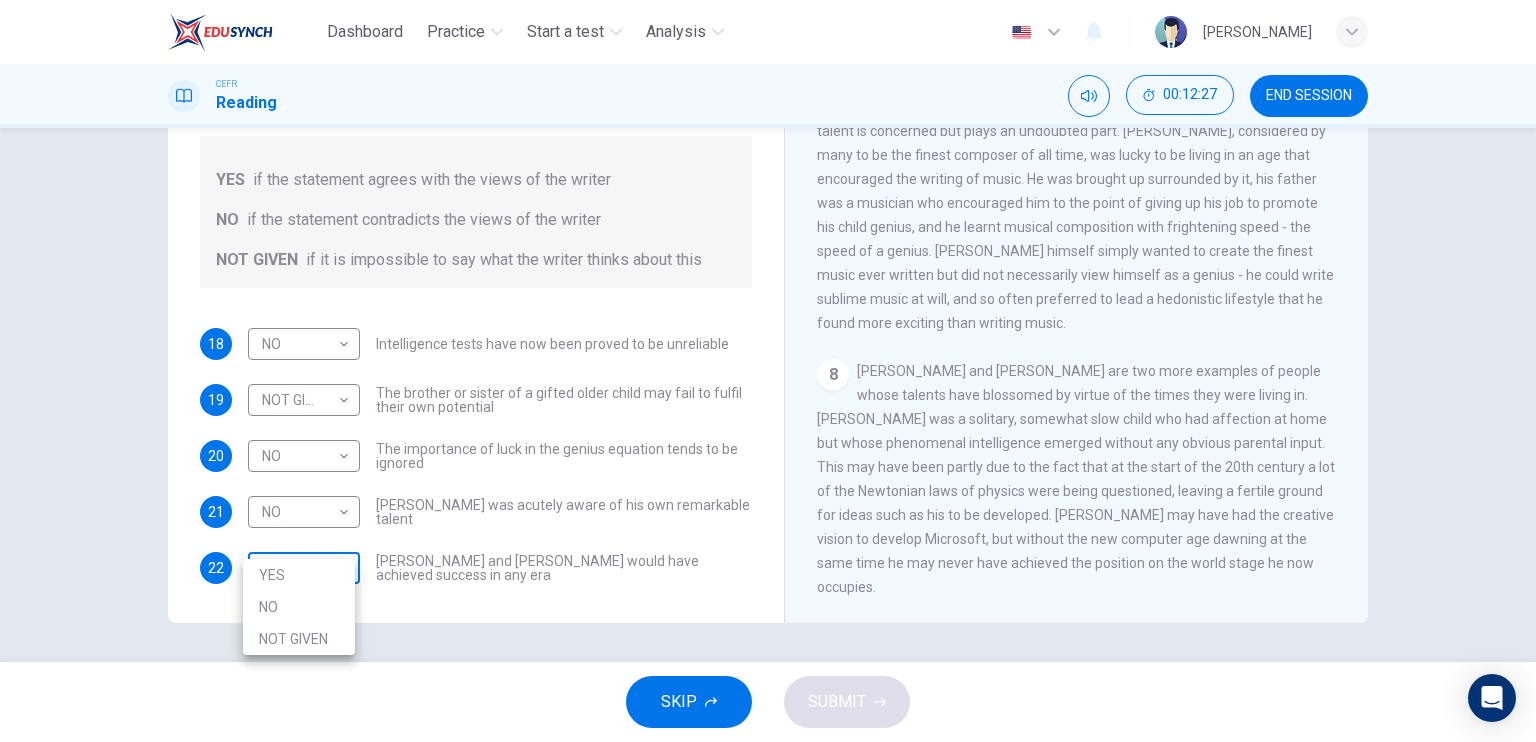 click on "Dashboard Practice Start a test Analysis English en ​ MUHAMMAD HAZIM BIN SHAHERAN CEFR Reading 00:12:27 END SESSION Questions 18 - 22 Do the following statements agree with the claims of the writer in the Reading Passage?
In the boxes below write YES if the statement agrees with the views of the writer NO if the statement contradicts the views of the writer NOT GIVEN if it is impossible to say what the writer thinks about this 18 NO NO ​ Intelligence tests have now been proved to be unreliable 19 NOT GIVEN NOT GIVEN ​ The brother or sister of a gifted older child may fail to fulfil their own potential 20 NO NO ​ The importance of luck in the genius equation tends to be ignored 21 NO NO ​ Mozart was acutely aware of his own remarkable talent 22 ​ ​ Einstein and Gates would have achieved success in any era Nurturing Talent within the Family CLICK TO ZOOM Click to Zoom 1 2 3 4 5 6 7 8 SKIP SUBMIT EduSynch - Online Language Proficiency Testing
Dashboard Practice Start a test Analysis 2025" at bounding box center [768, 371] 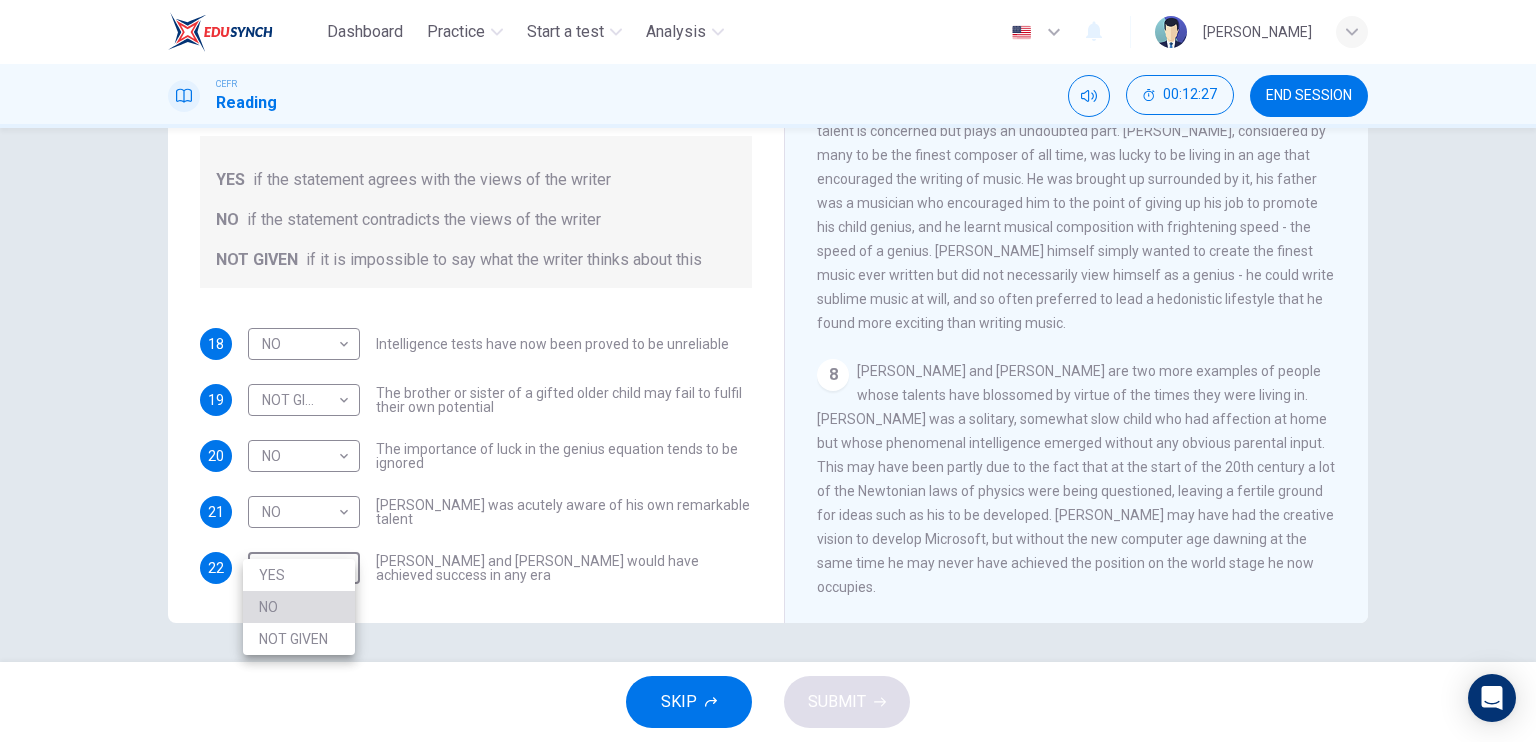click on "NO" at bounding box center (299, 607) 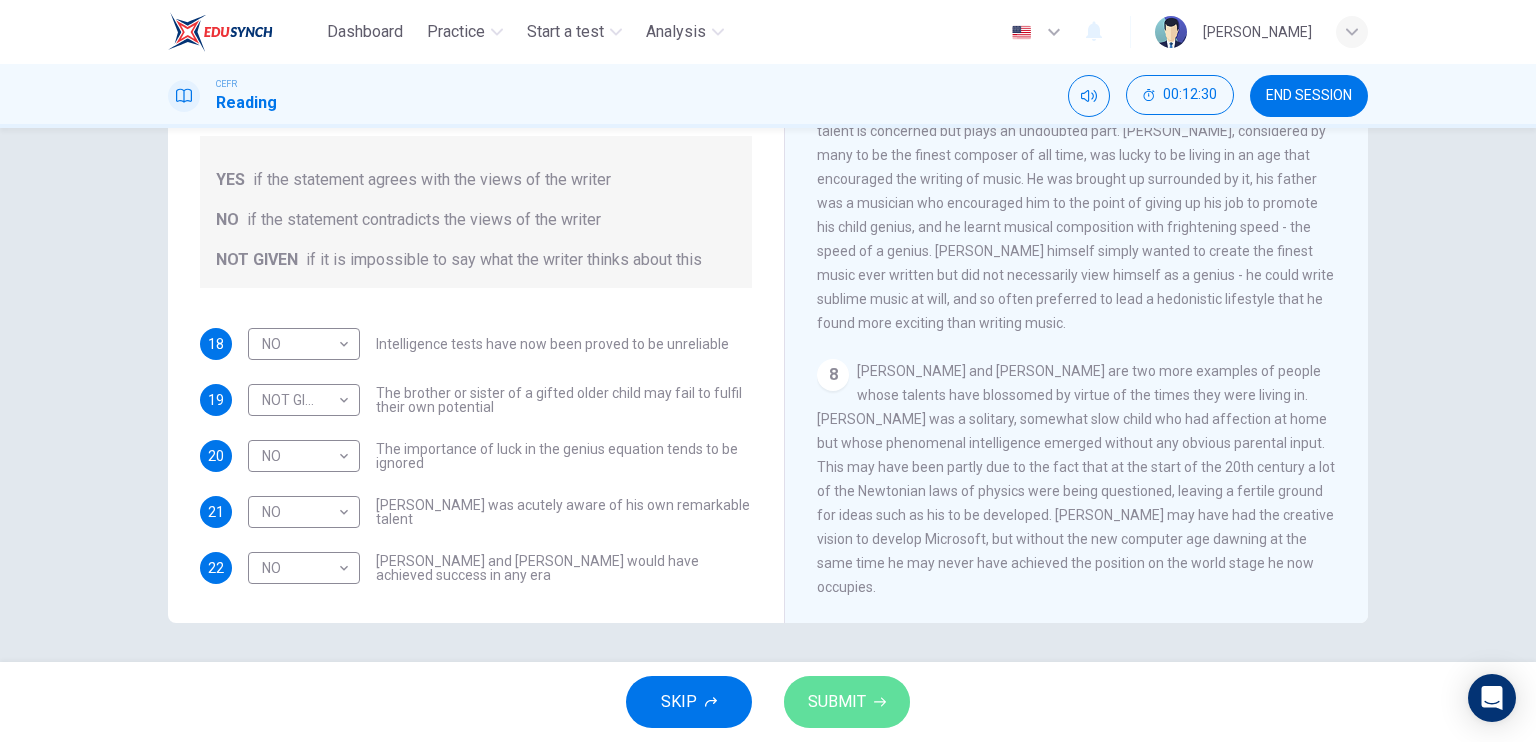 click 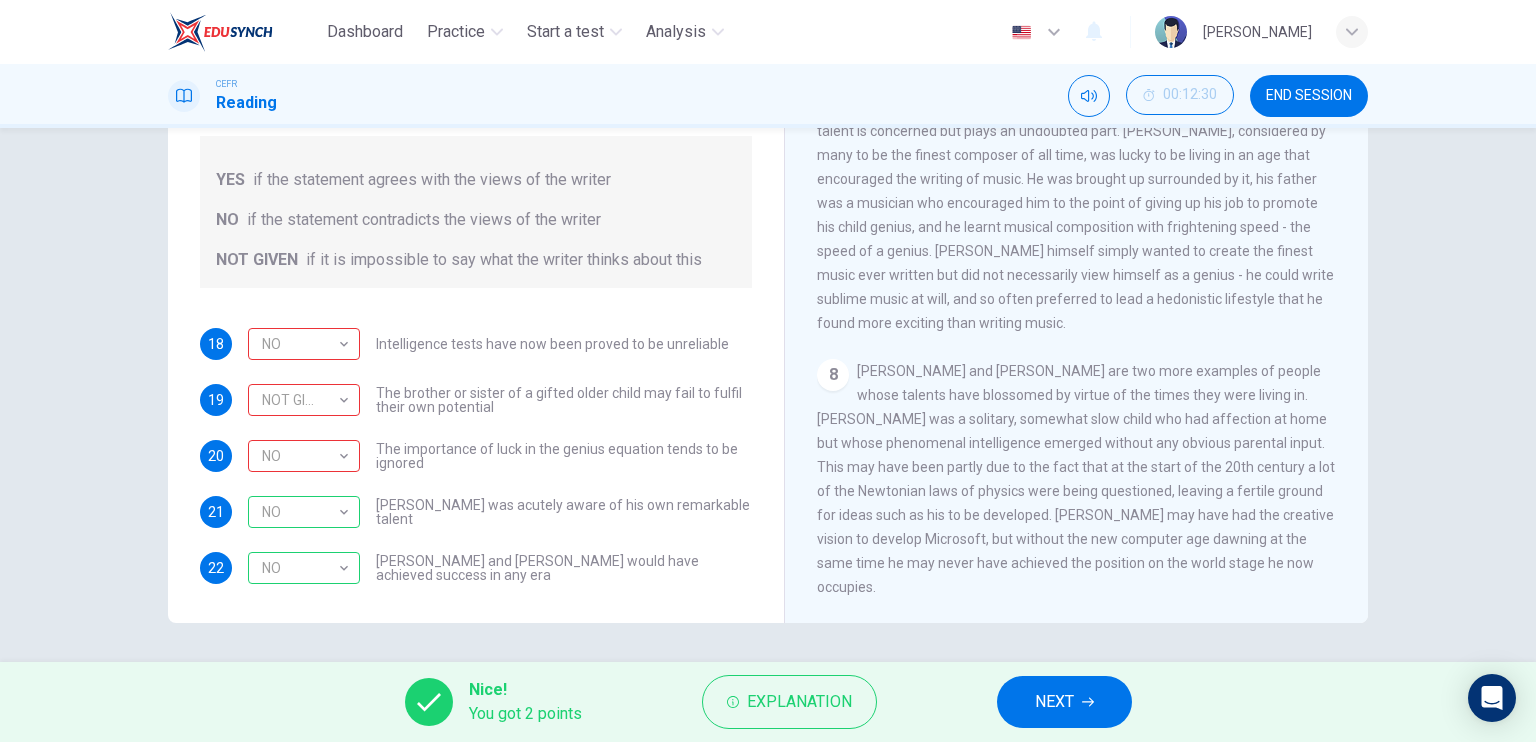 click on "NEXT" at bounding box center [1054, 702] 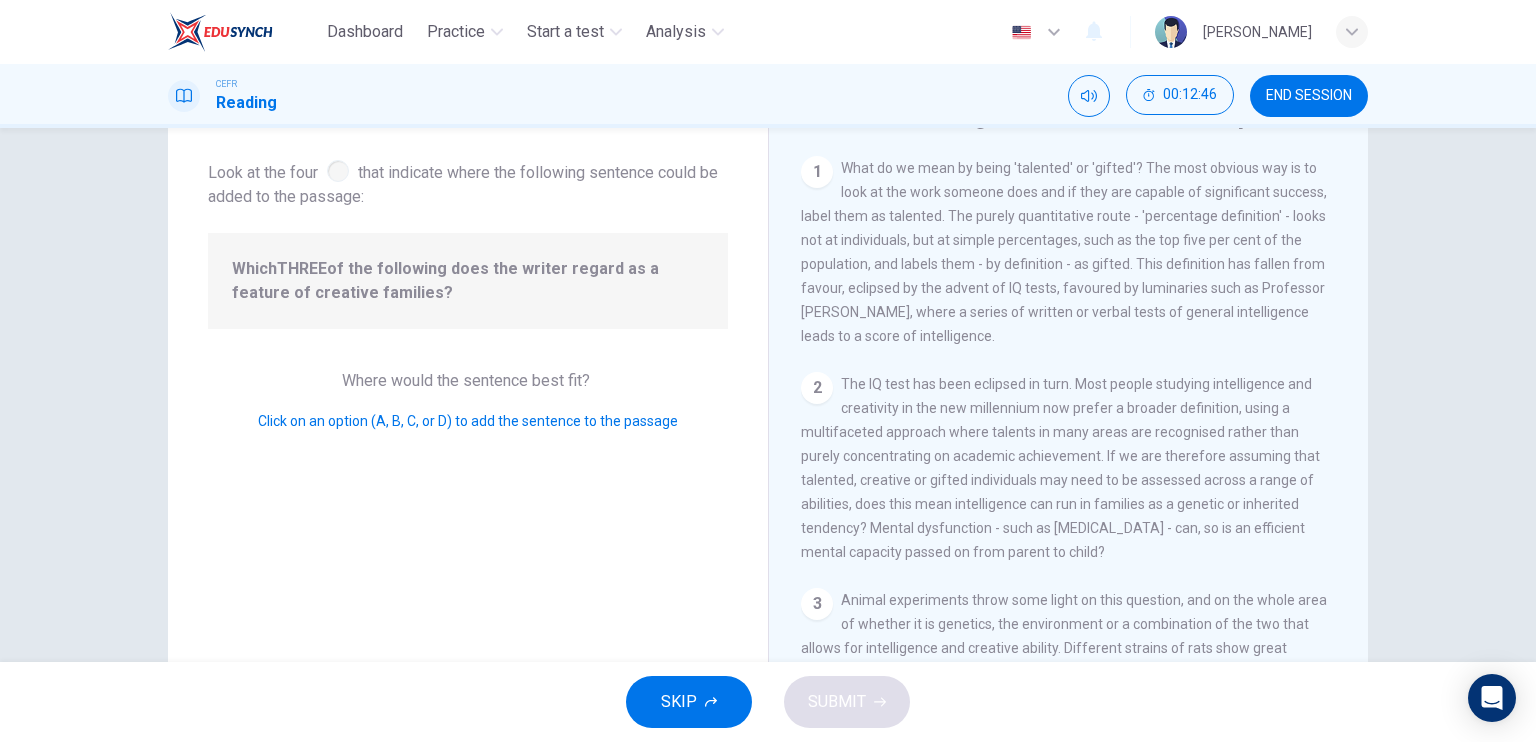 scroll, scrollTop: 0, scrollLeft: 0, axis: both 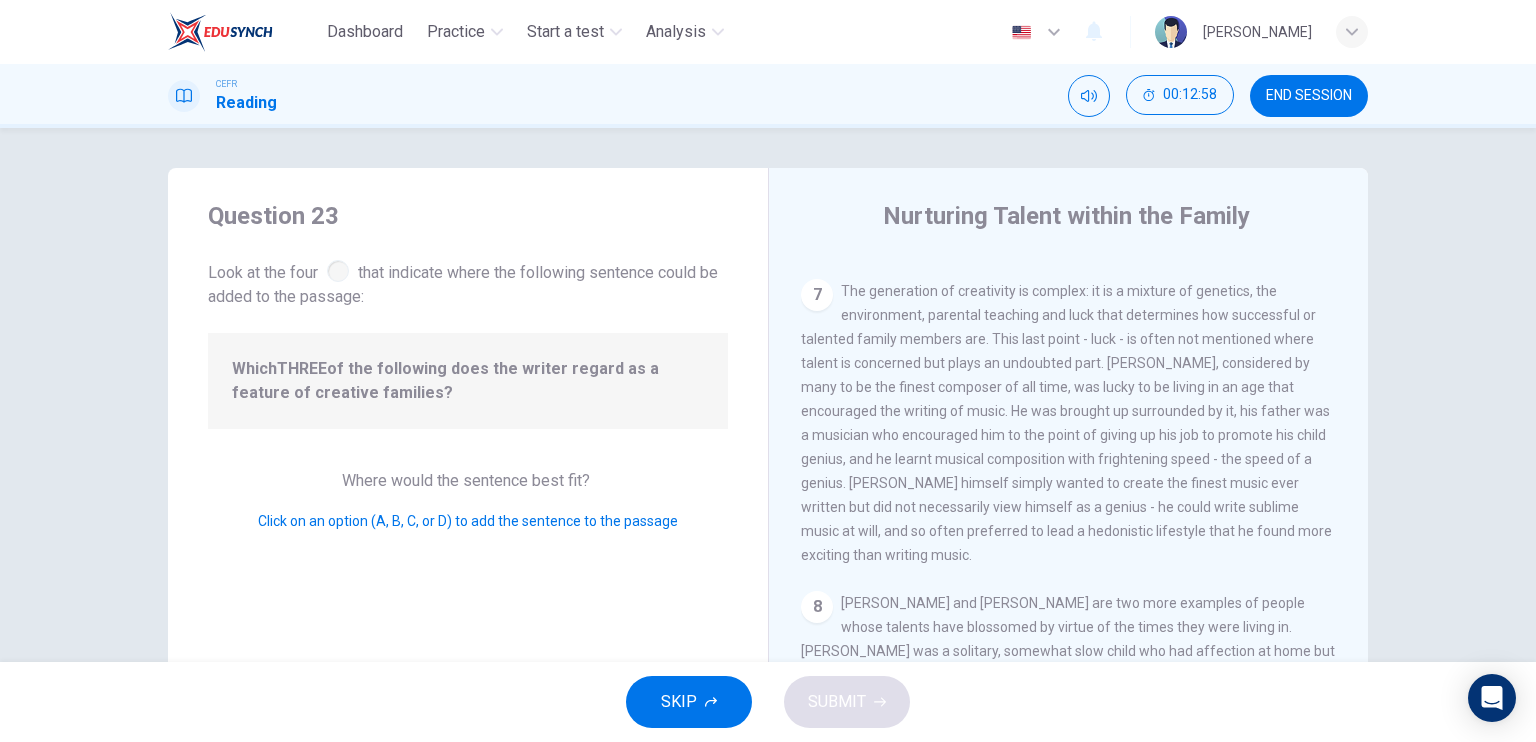 click on "8" at bounding box center (817, 607) 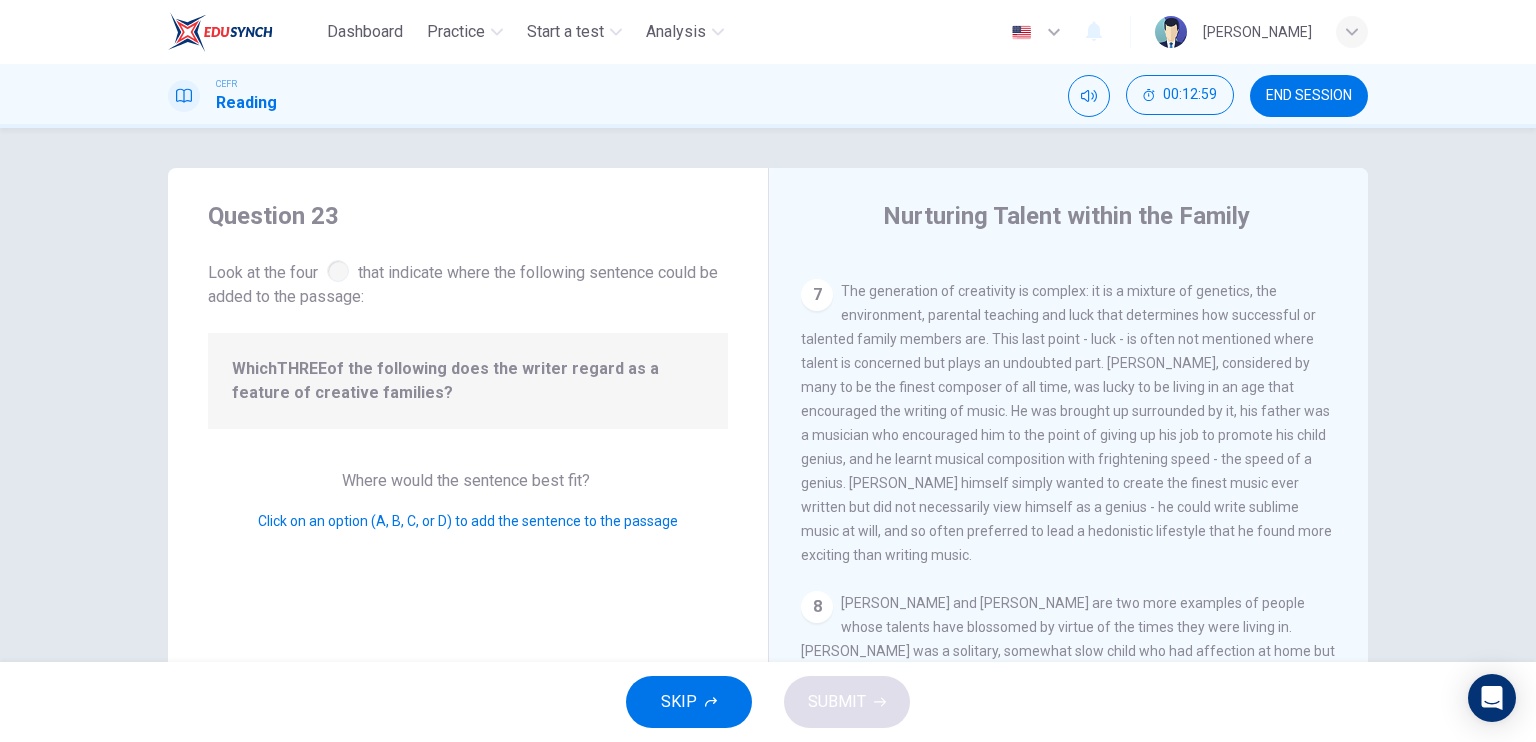 click on "8 Albert Einstein and Bill Gates are two more examples of people whose talents have blossomed by virtue of the times they were living in. Einstein was a solitary, somewhat slow child who had affection at home but whose phenomenal intelligence emerged without any obvious parental input. This may have been partly due to the fact that at the start of the 20th century a lot of the Newtonian laws of physics were being questioned, leaving a fertile ground for ideas such as his to be developed. Bill Gates may have had the creative vision to develop Microsoft, but without the new computer age dawning at the same time he may never have achieved the position on the world stage he now occupies." at bounding box center (1069, 699) 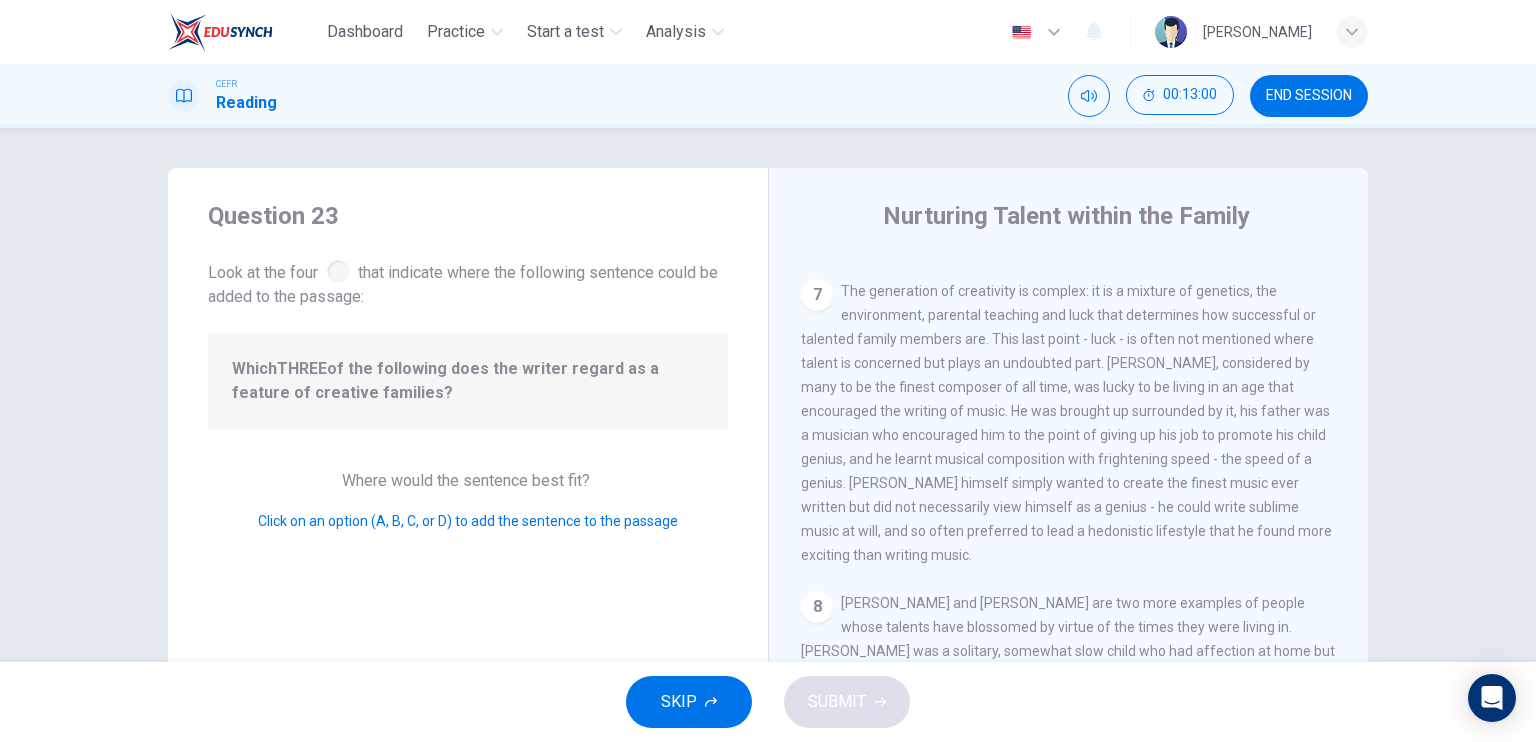 scroll, scrollTop: 240, scrollLeft: 0, axis: vertical 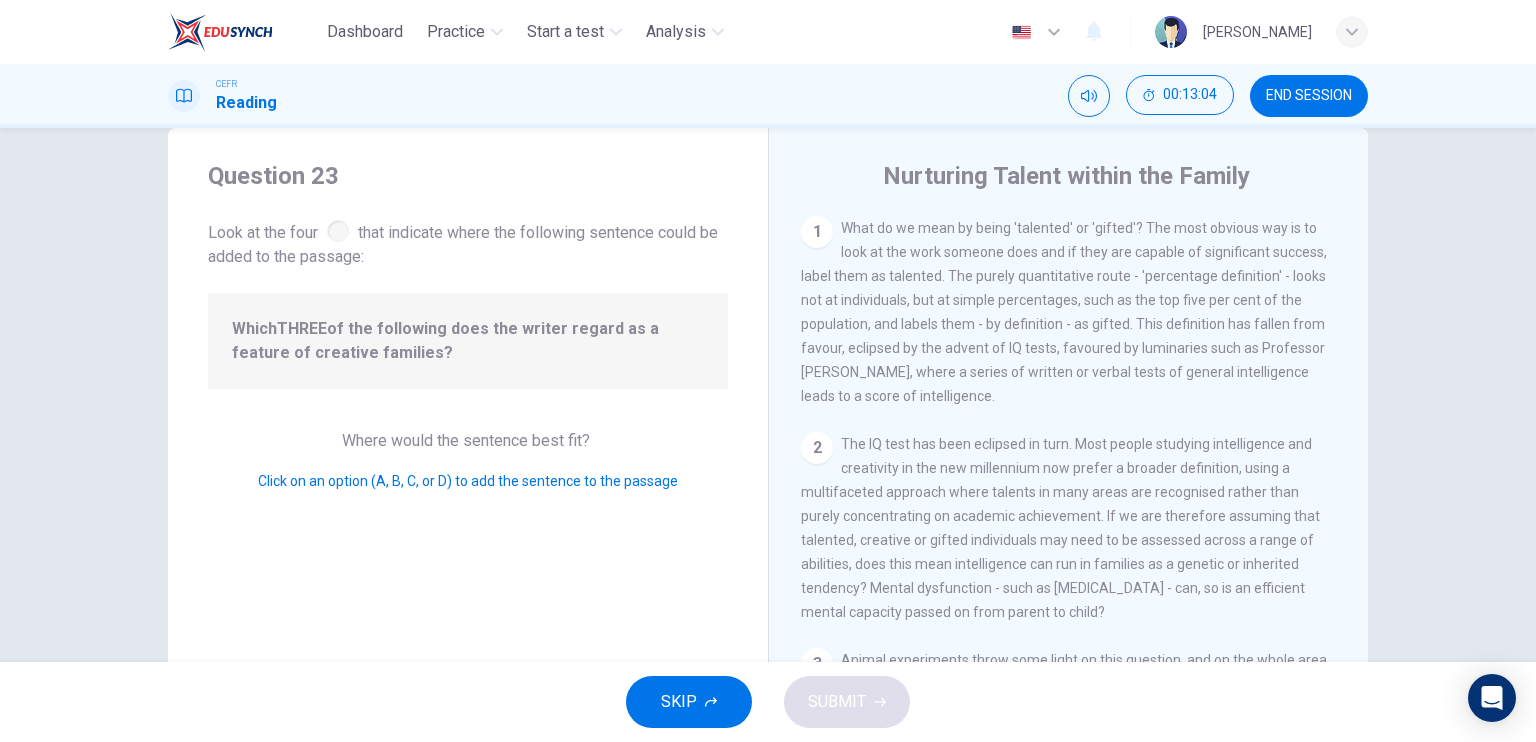 click on "Click on an option (A, B, C, or D) to add the sentence to the passage" at bounding box center [468, 481] 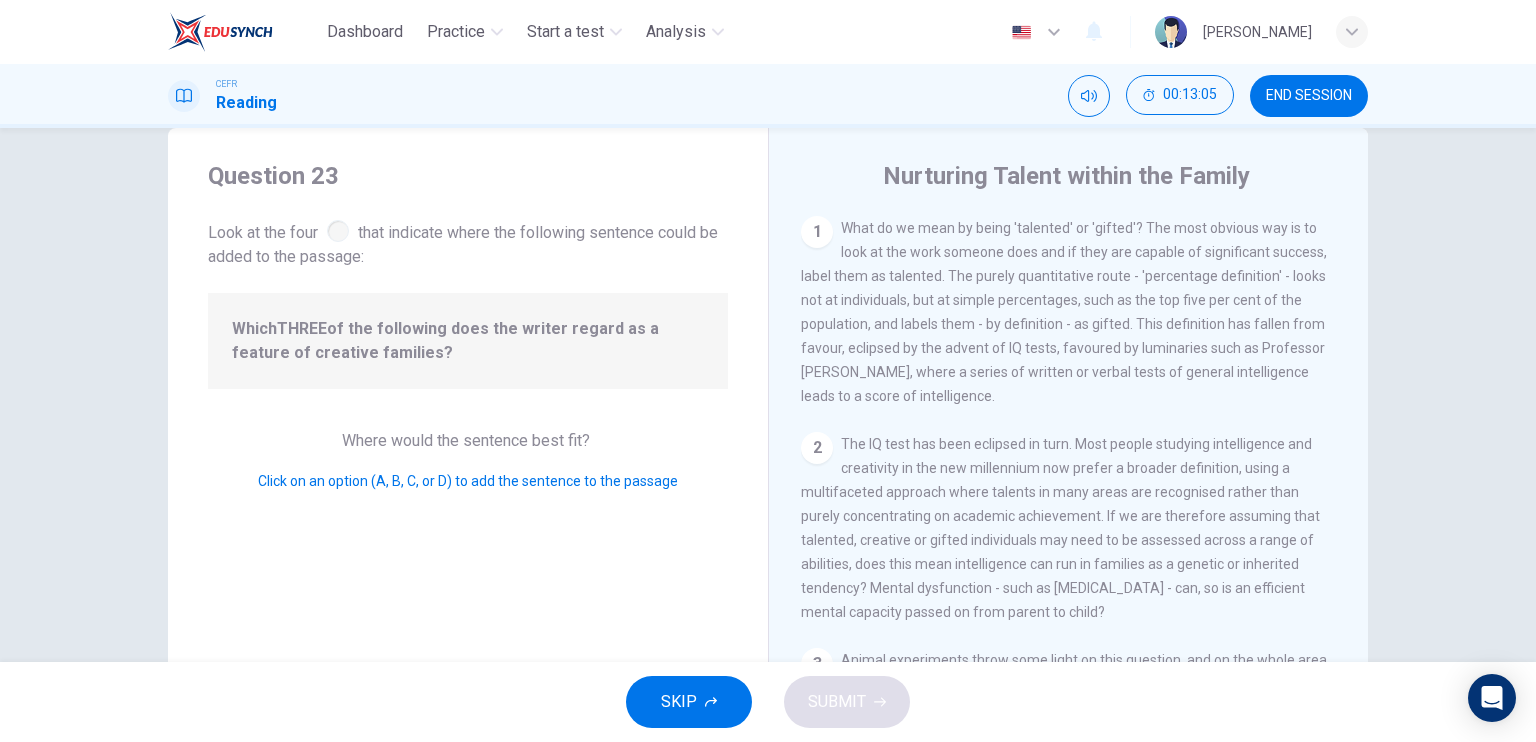 click on "Click on an option (A, B, C, or D) to add the sentence to the passage" at bounding box center [468, 481] 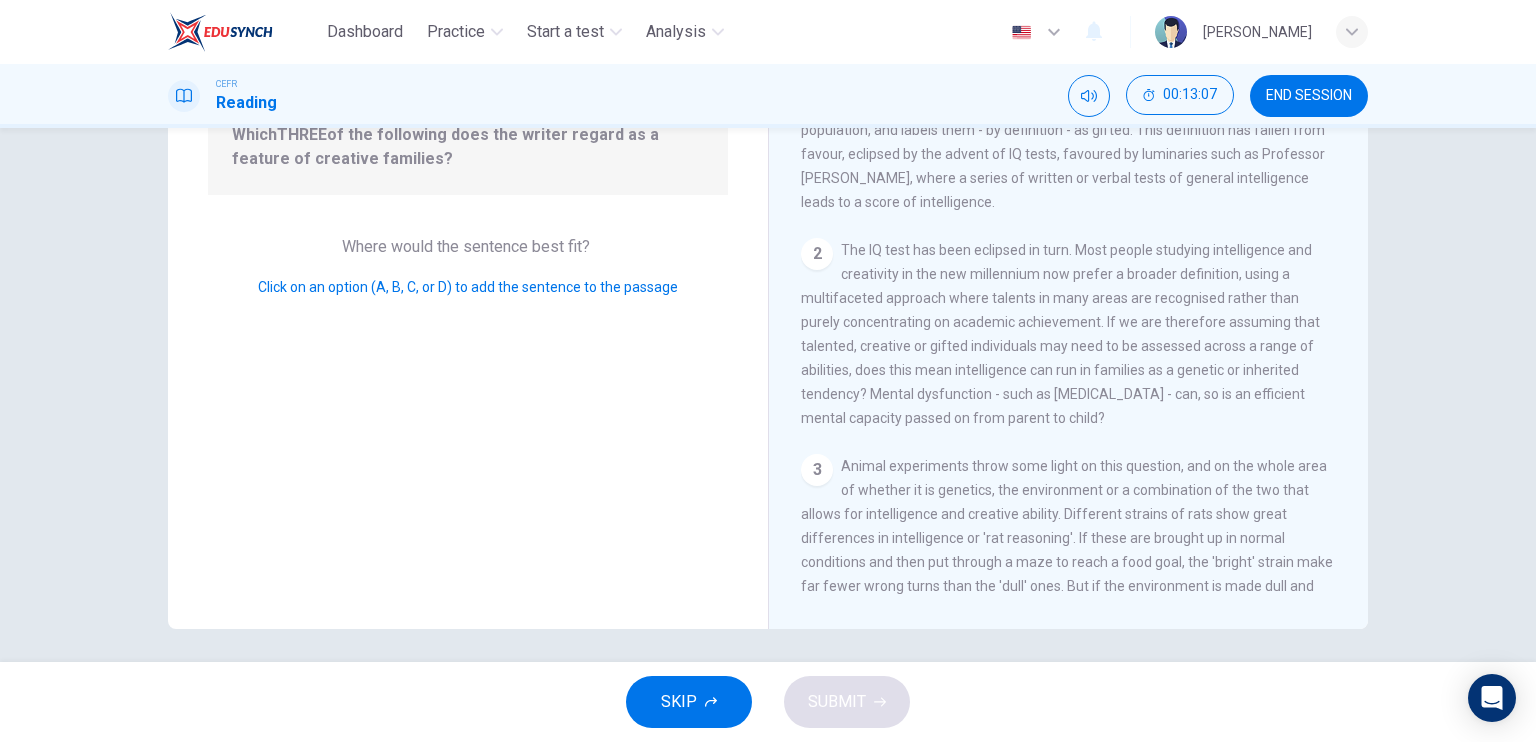 scroll, scrollTop: 240, scrollLeft: 0, axis: vertical 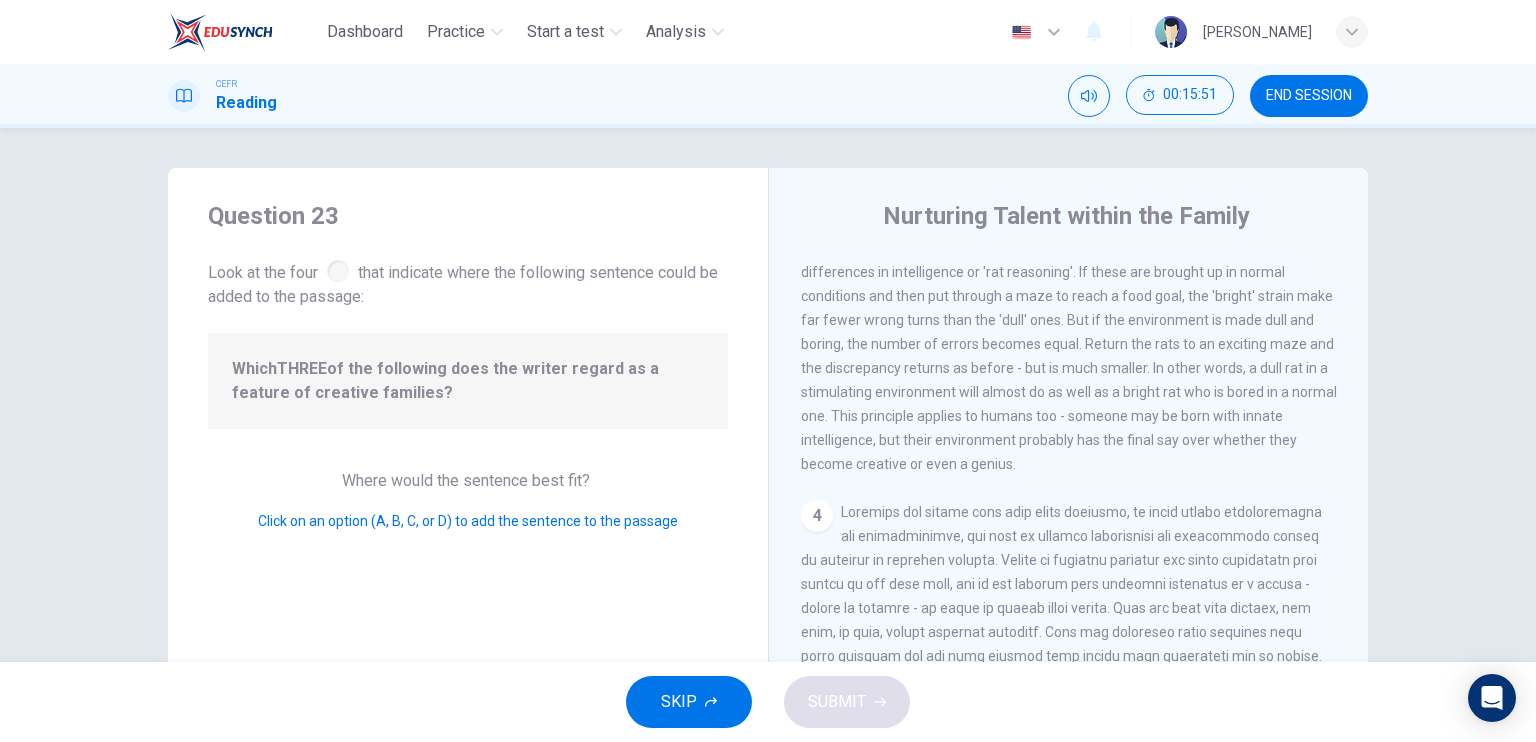 drag, startPoint x: 684, startPoint y: 483, endPoint x: 754, endPoint y: 459, distance: 74 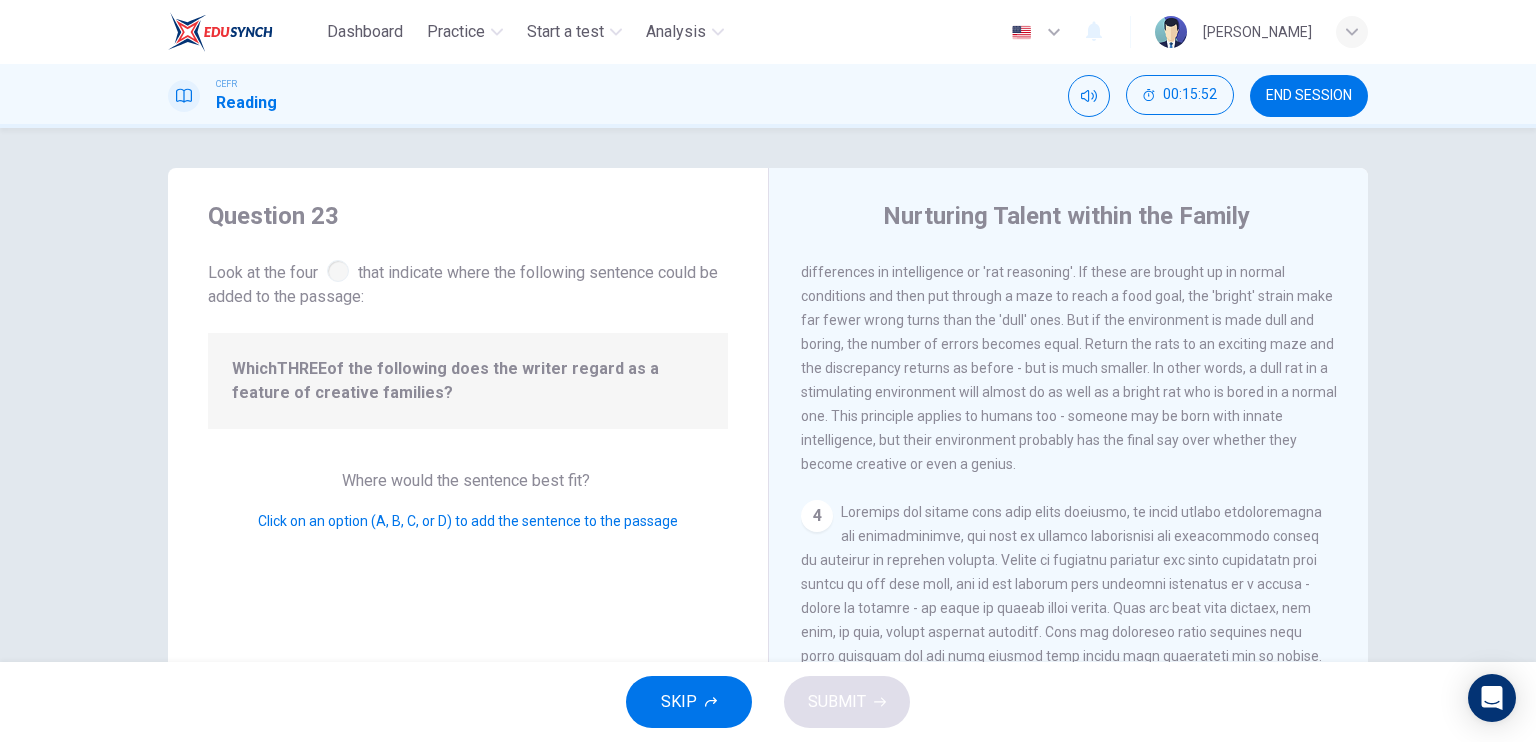 click on "4" at bounding box center [817, 516] 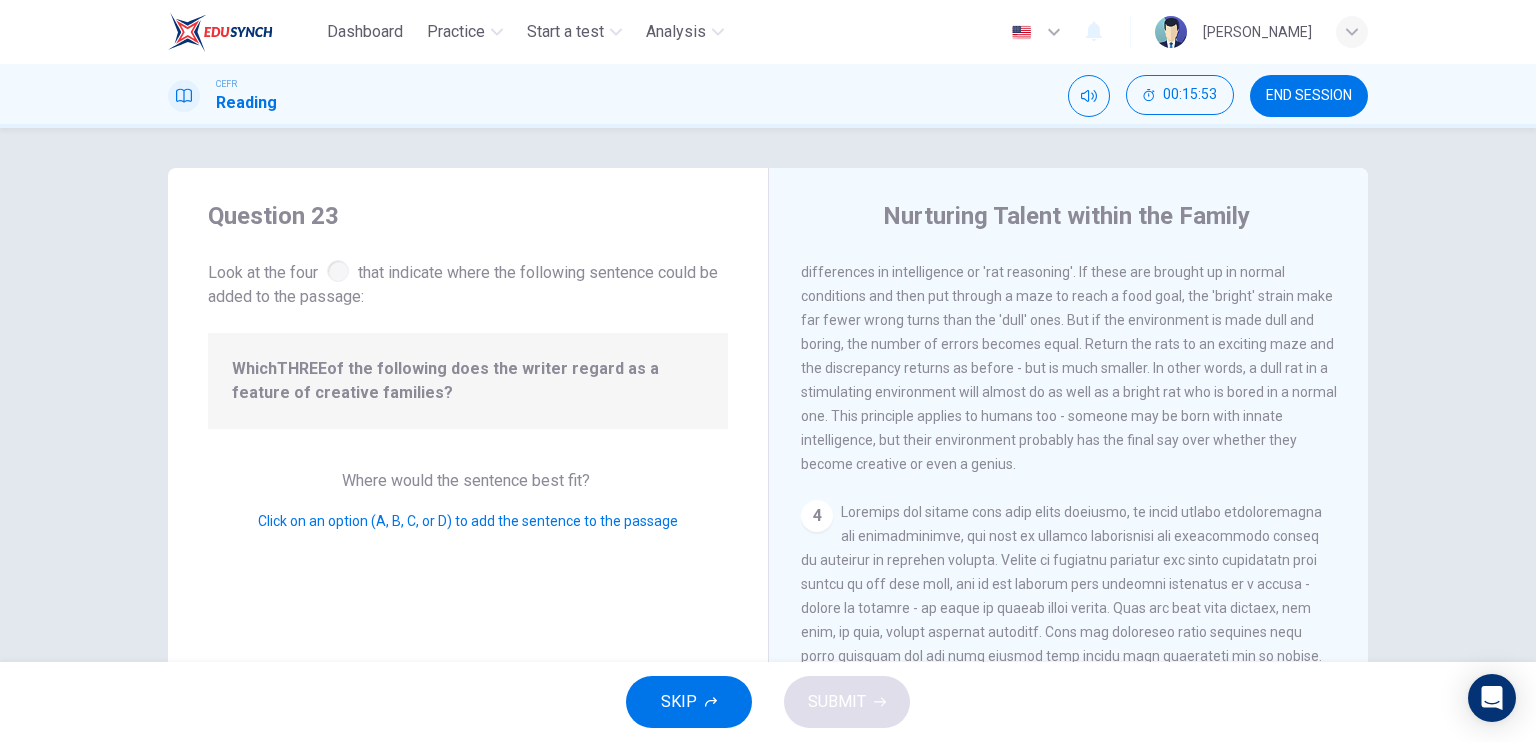 click on "4" at bounding box center [817, 516] 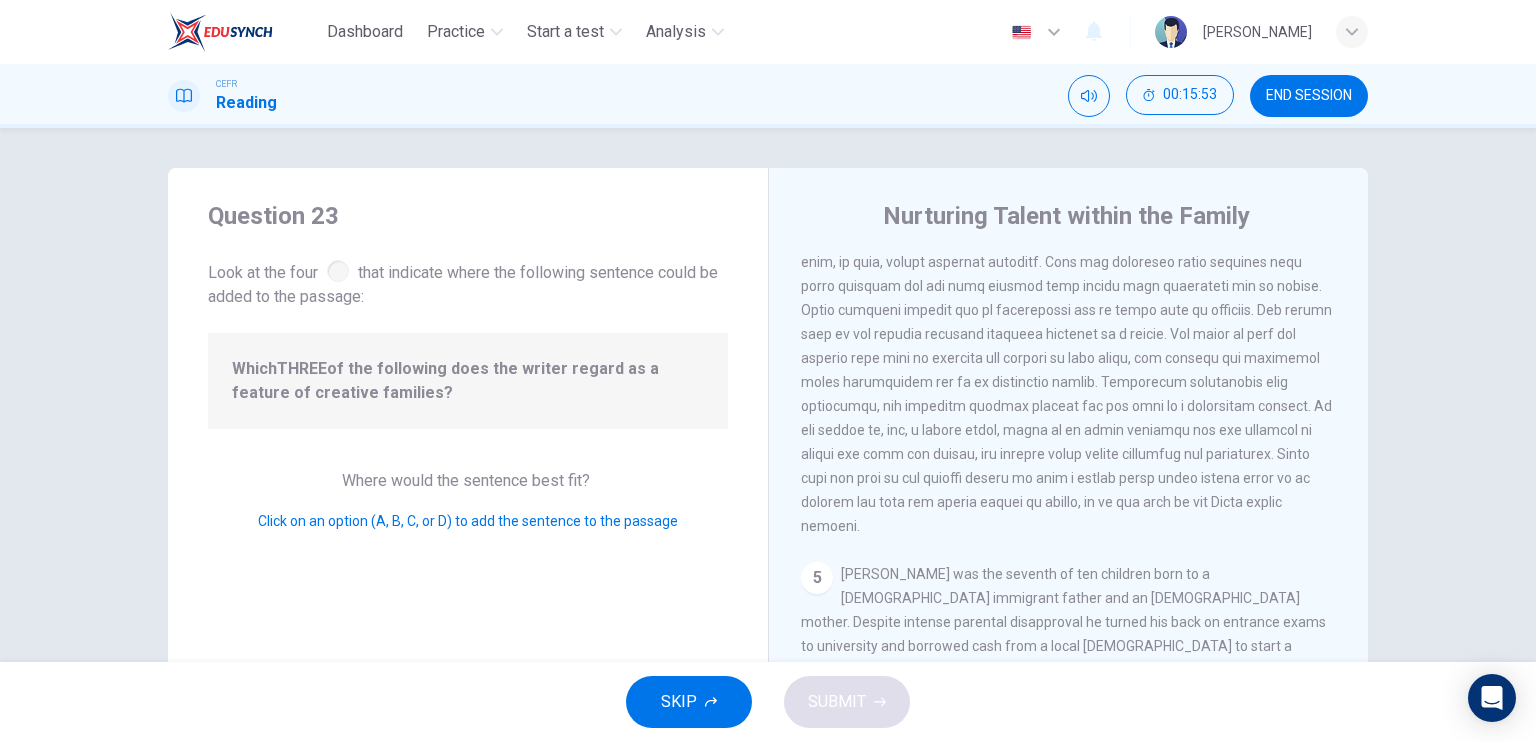 scroll, scrollTop: 900, scrollLeft: 0, axis: vertical 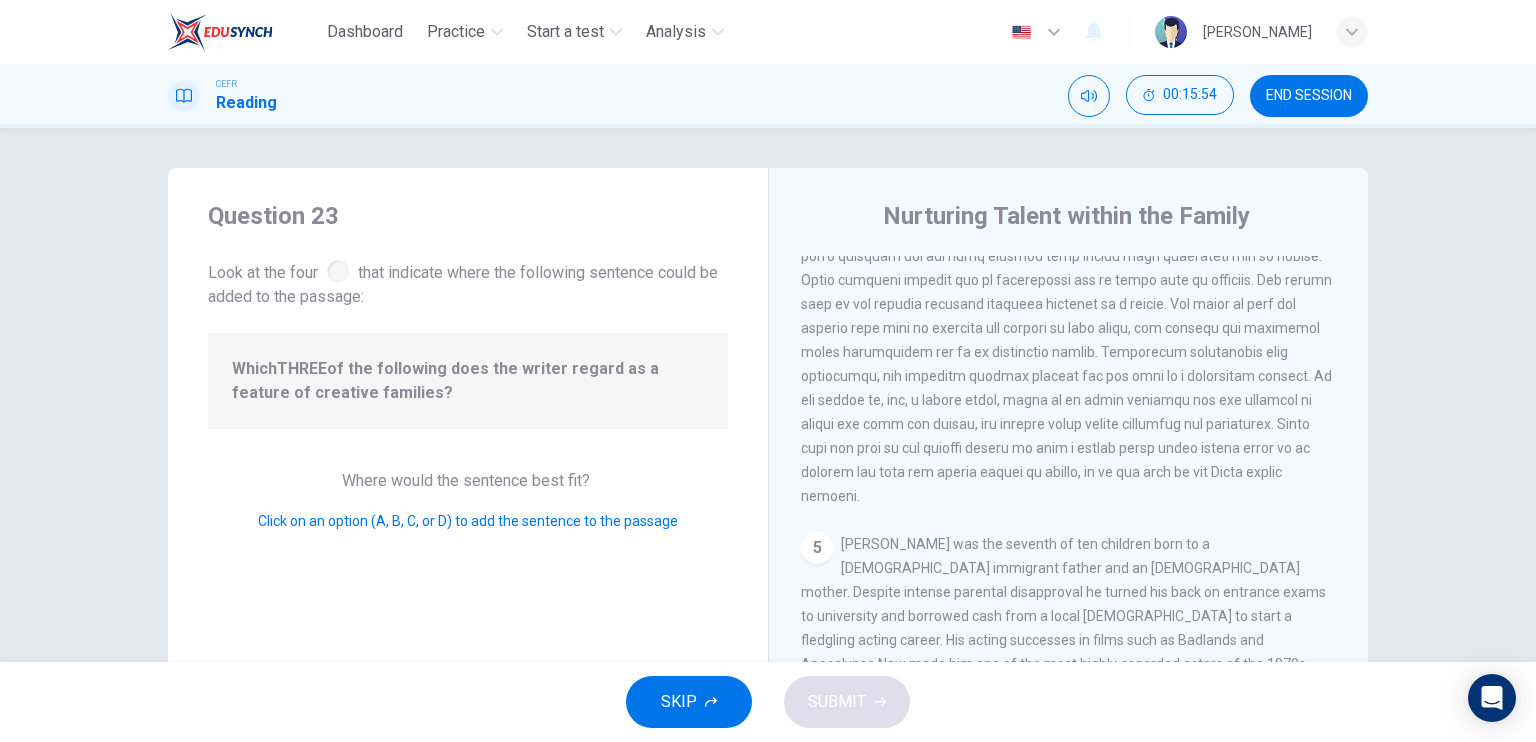 click on "SKIP" at bounding box center (689, 702) 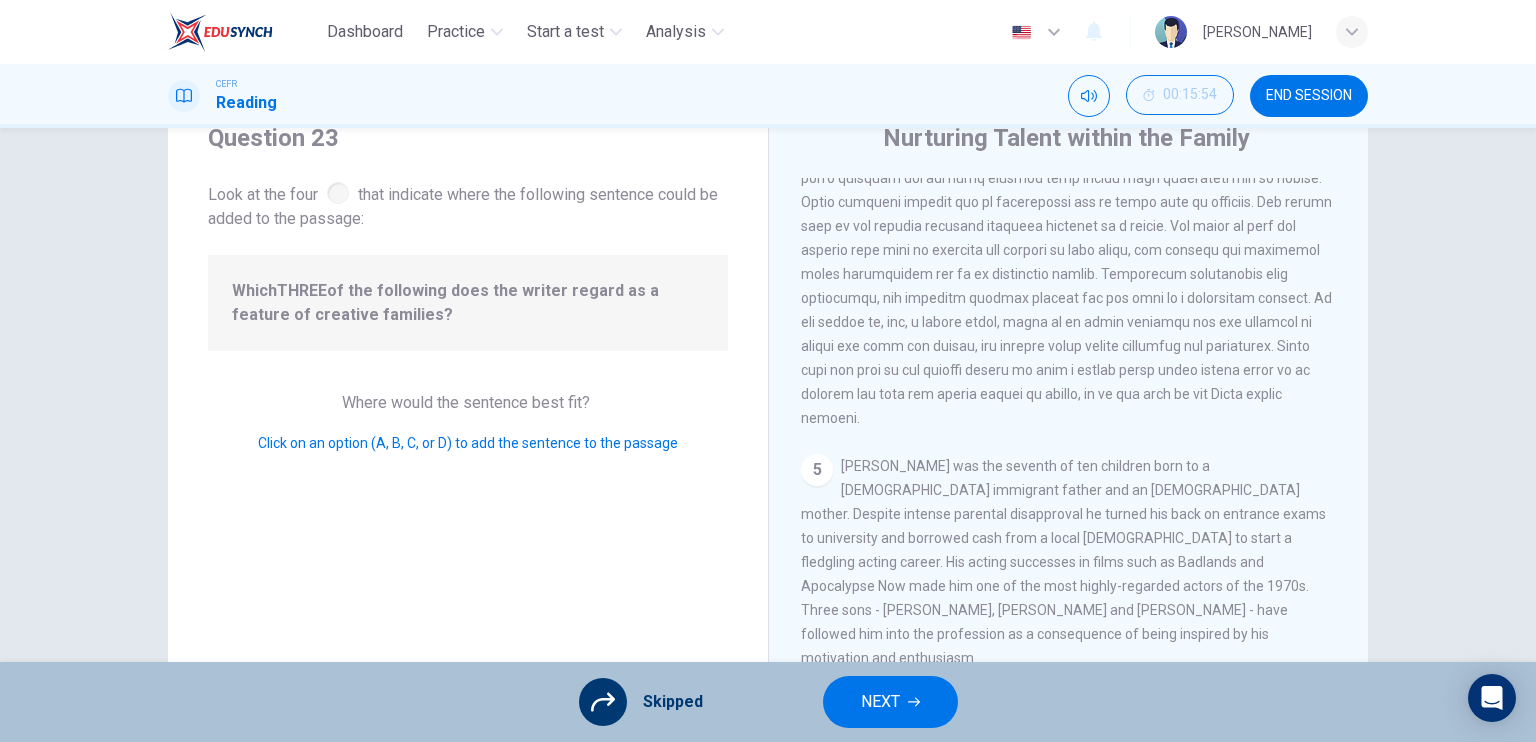 scroll, scrollTop: 0, scrollLeft: 0, axis: both 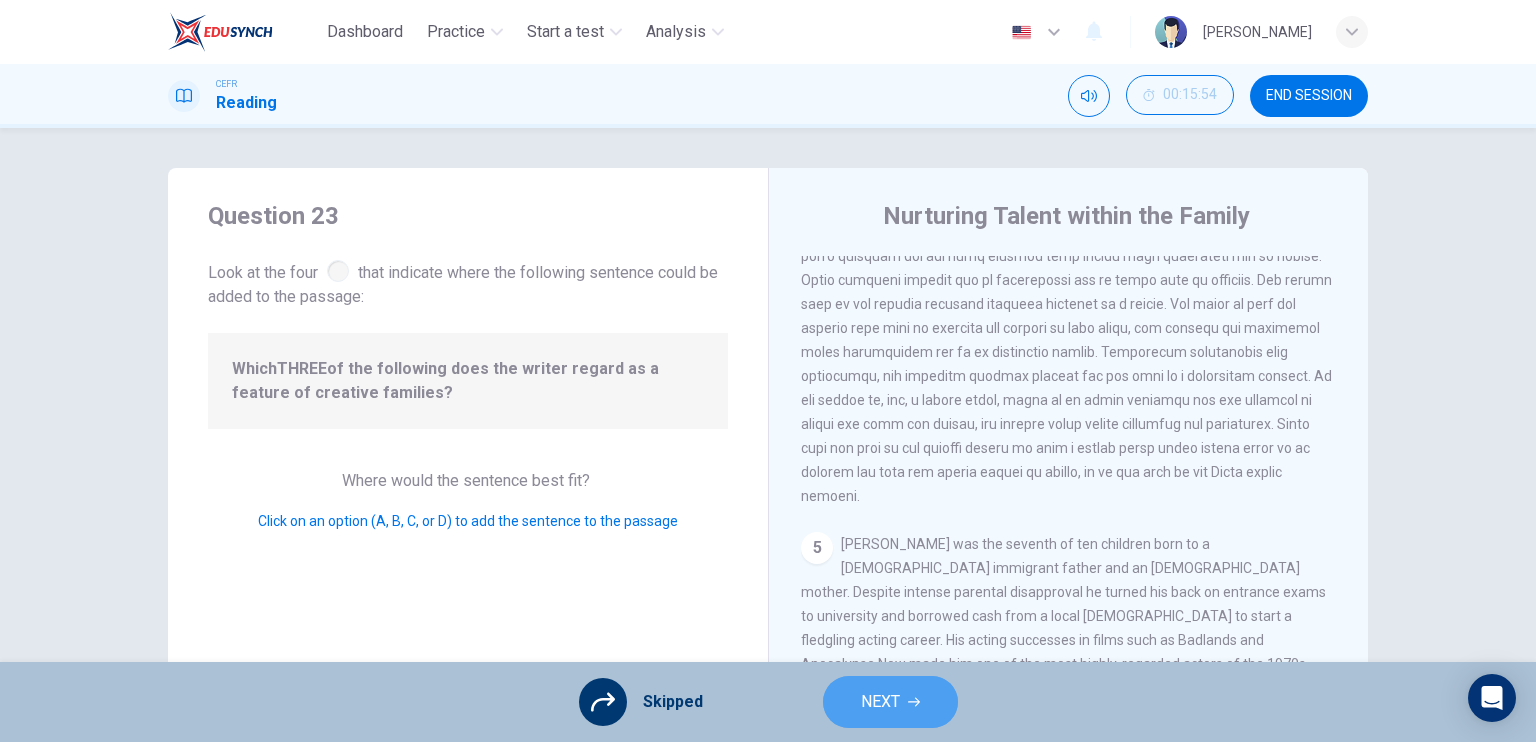 click on "NEXT" at bounding box center [890, 702] 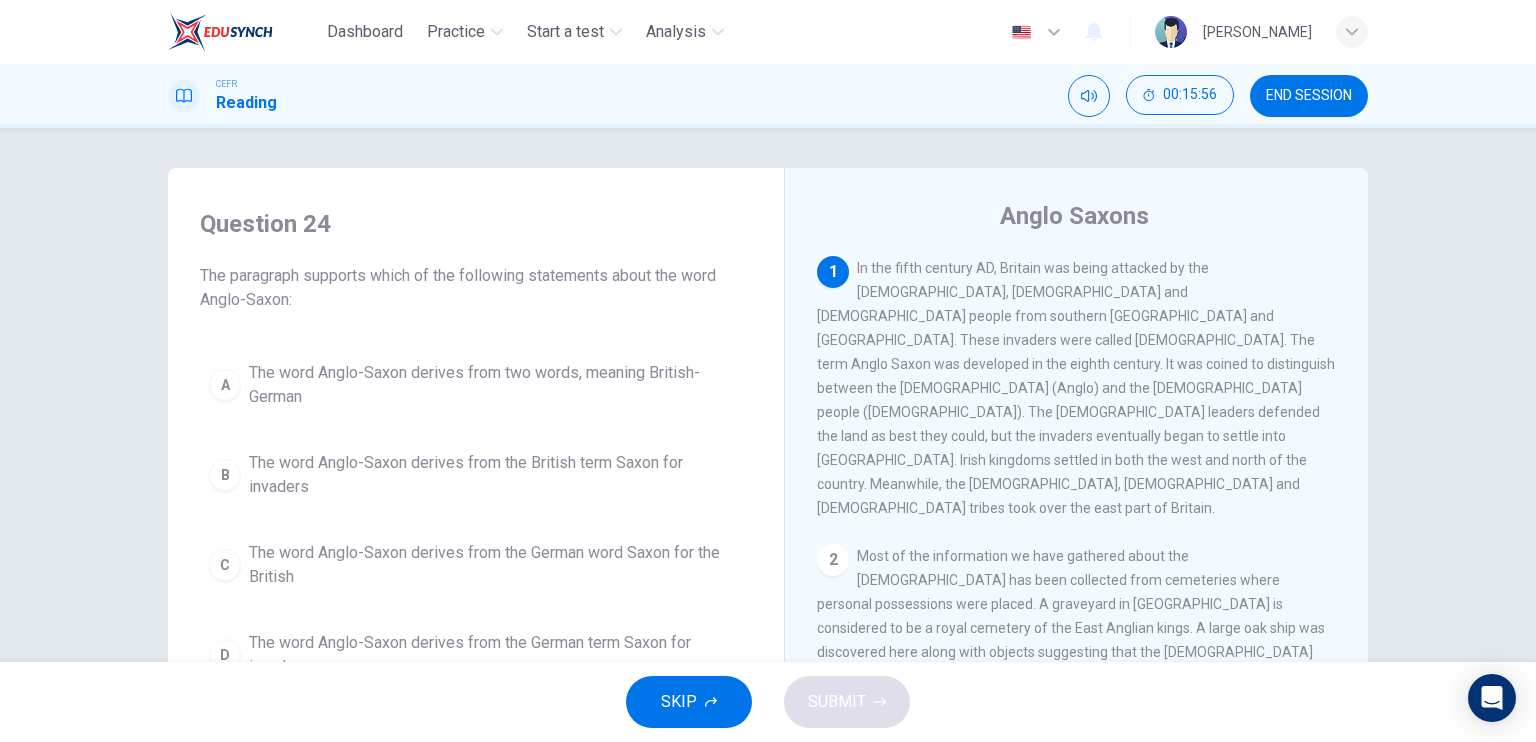 click on "The paragraph supports which of the following statements about the word Anglo-Saxon:" at bounding box center [476, 288] 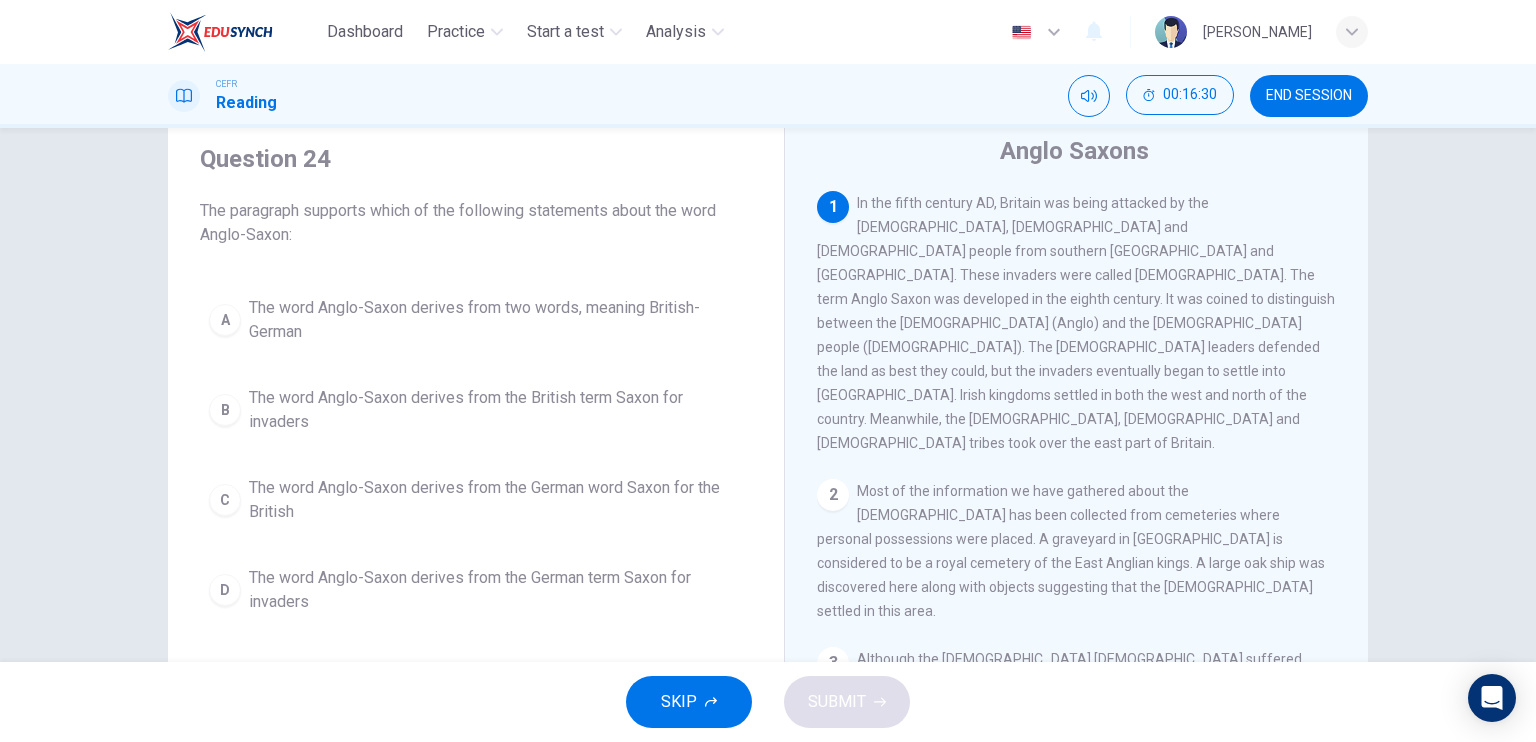 scroll, scrollTop: 100, scrollLeft: 0, axis: vertical 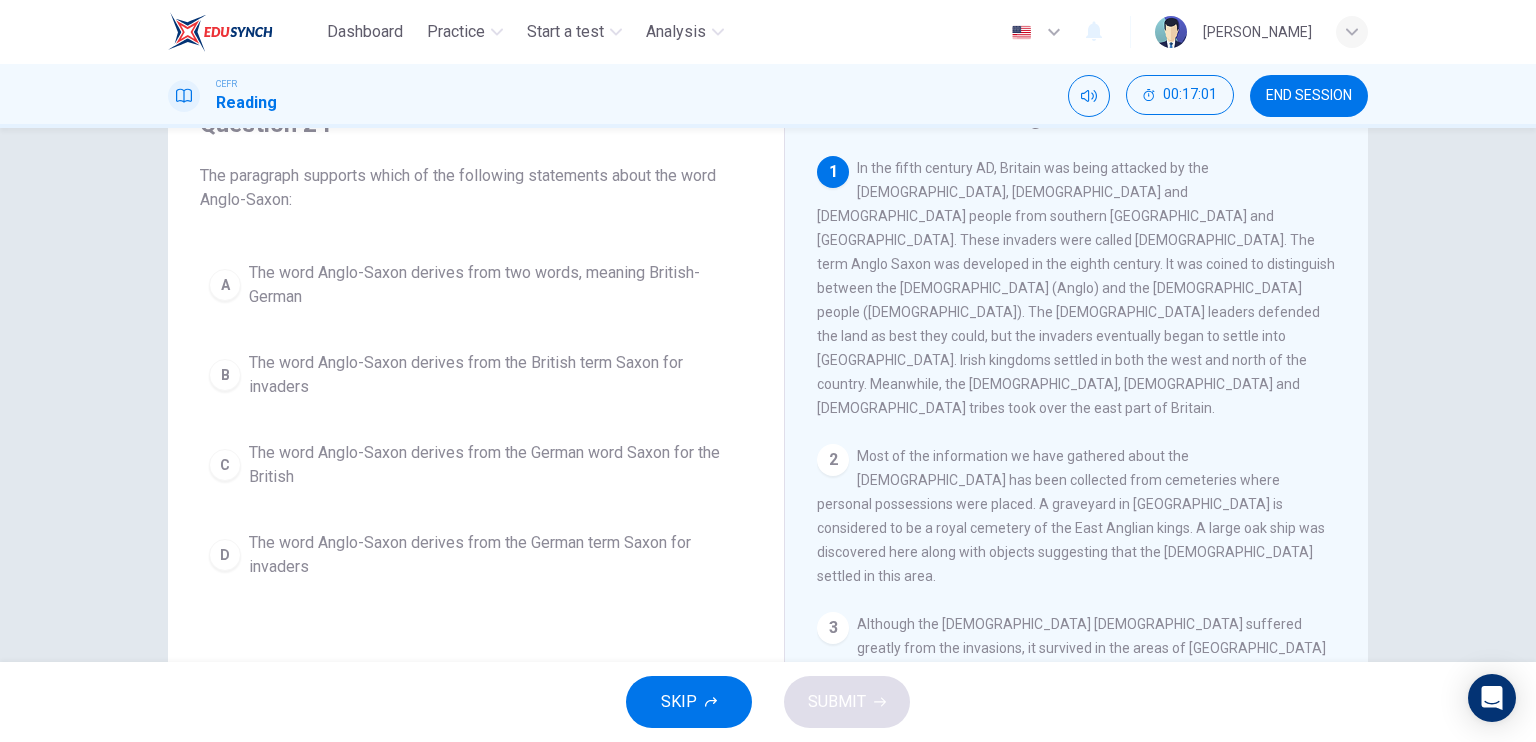 click on "The word Anglo-Saxon derives from the German term Saxon for invaders" at bounding box center [496, 555] 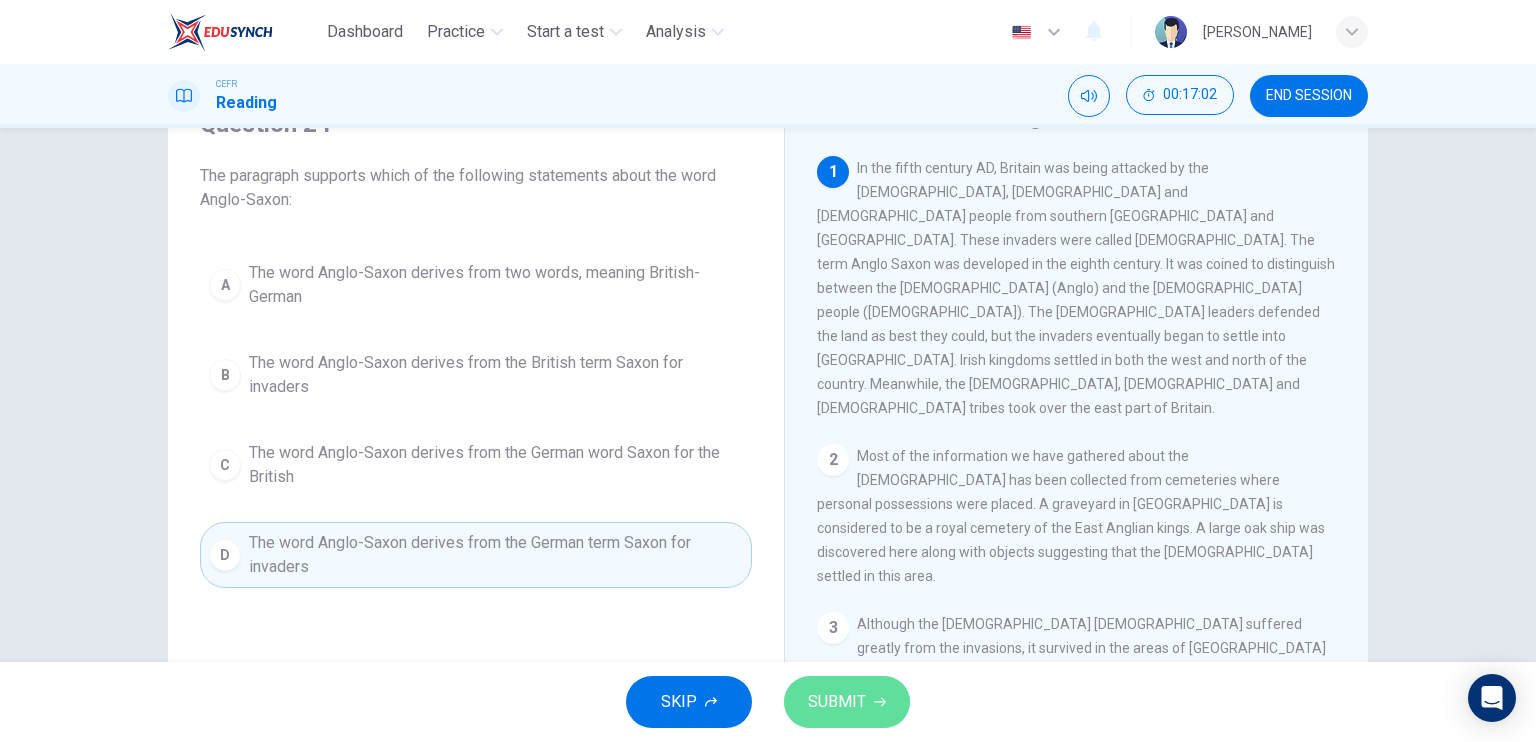 click on "SUBMIT" at bounding box center [847, 702] 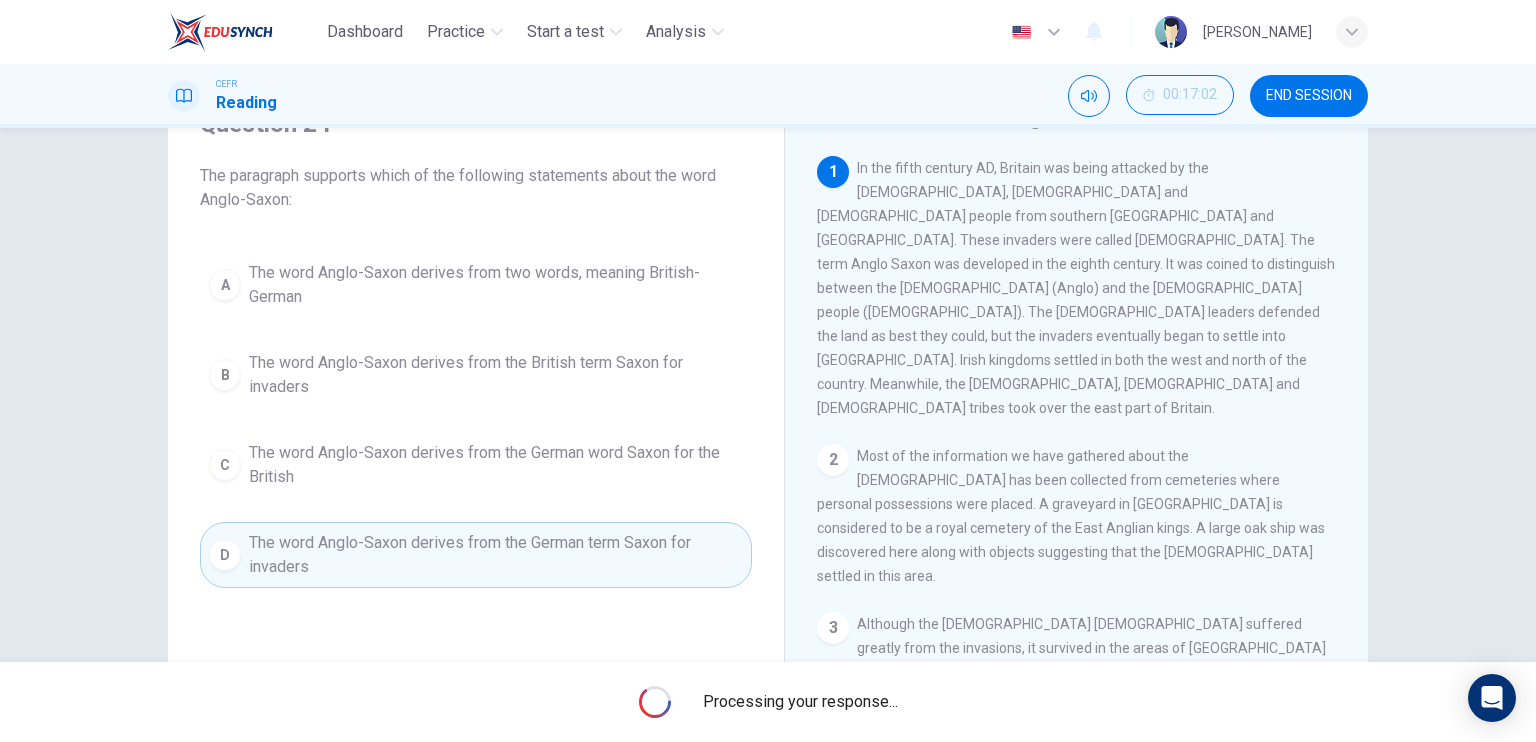 click on "Most of the information we have gathered about the Anglo-Saxons has been collected from cemeteries where personal possessions were placed. A graveyard in Suffolk is considered to be a royal cemetery of the East Anglian kings. A large oak ship was discovered here along with objects suggesting that the Swedes settled in this area." at bounding box center (1071, 516) 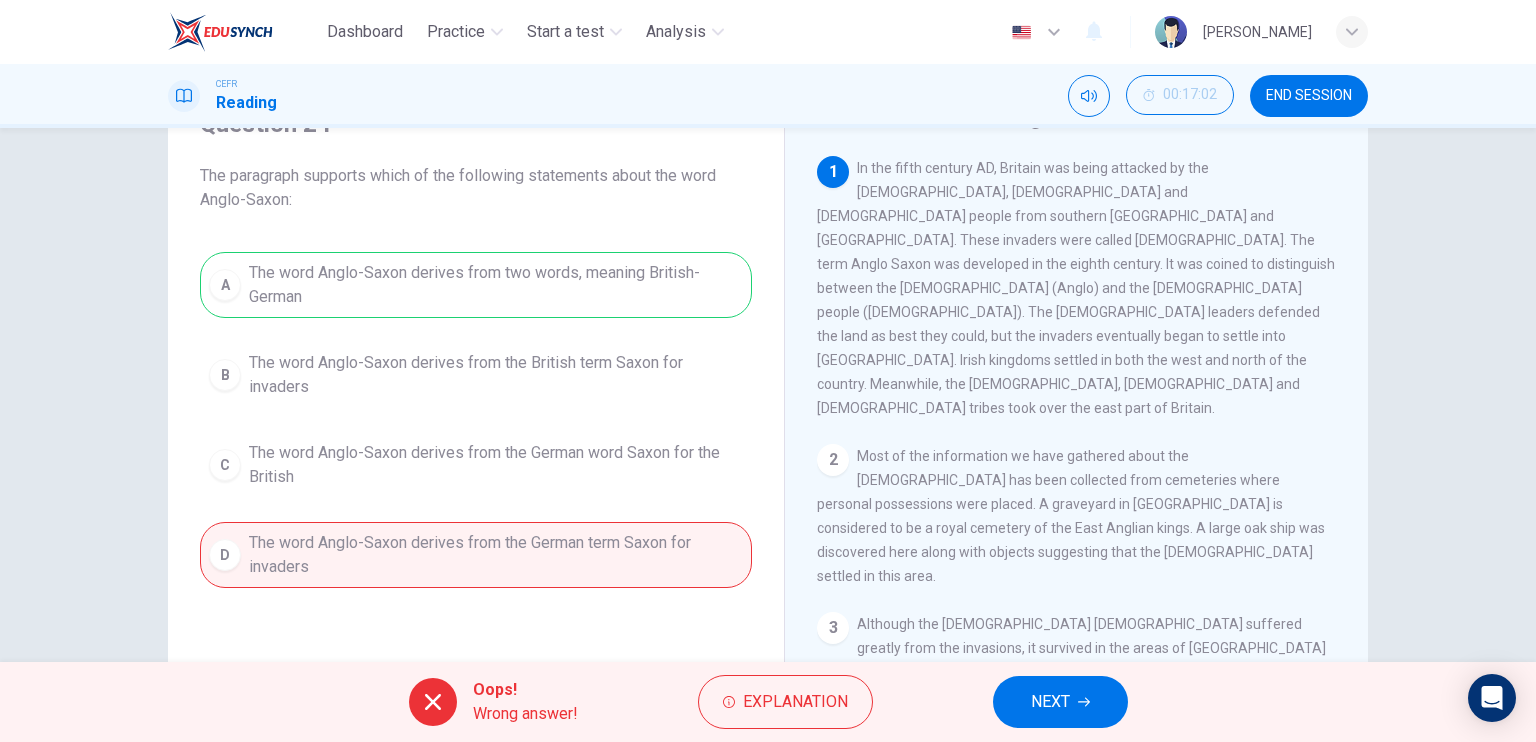 click on "NEXT" at bounding box center [1050, 702] 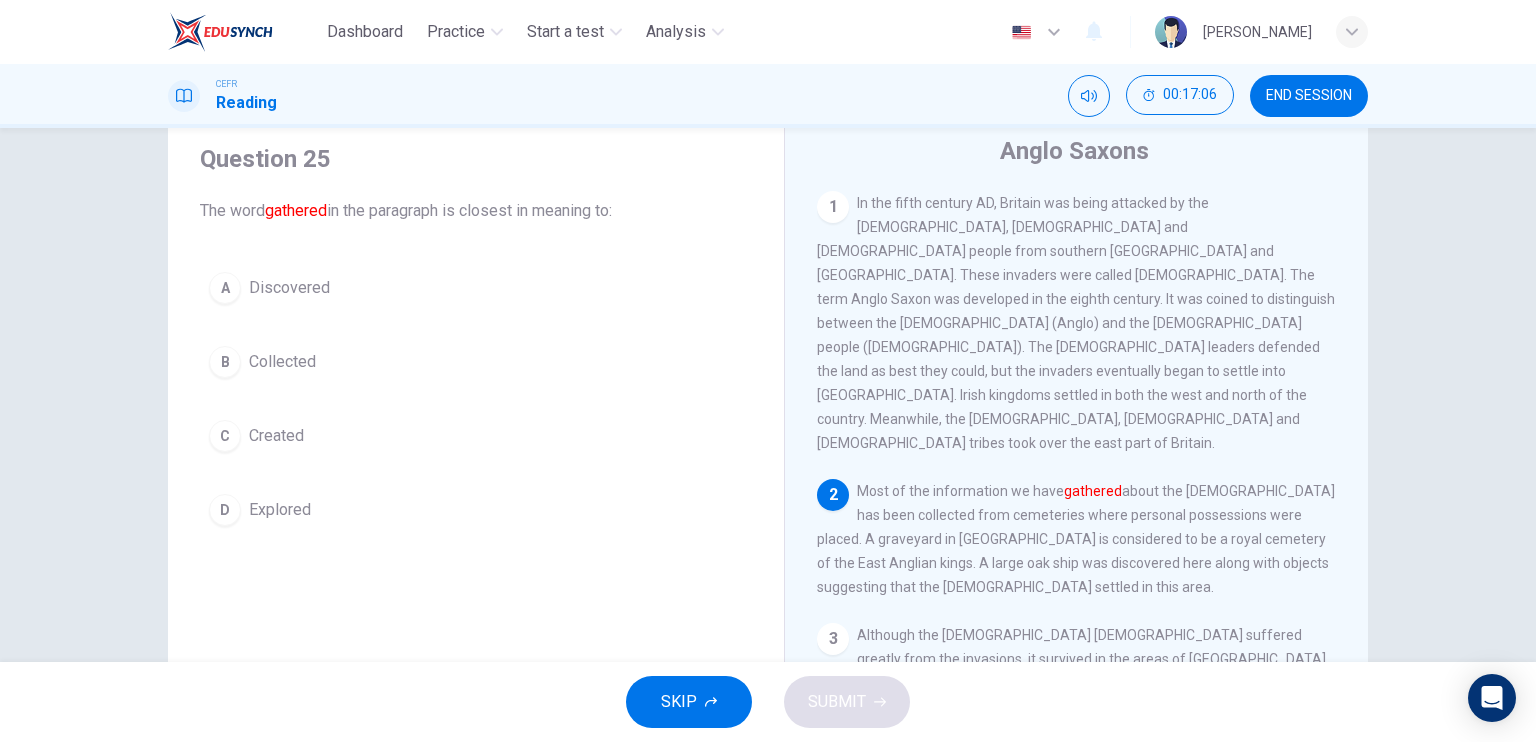 scroll, scrollTop: 100, scrollLeft: 0, axis: vertical 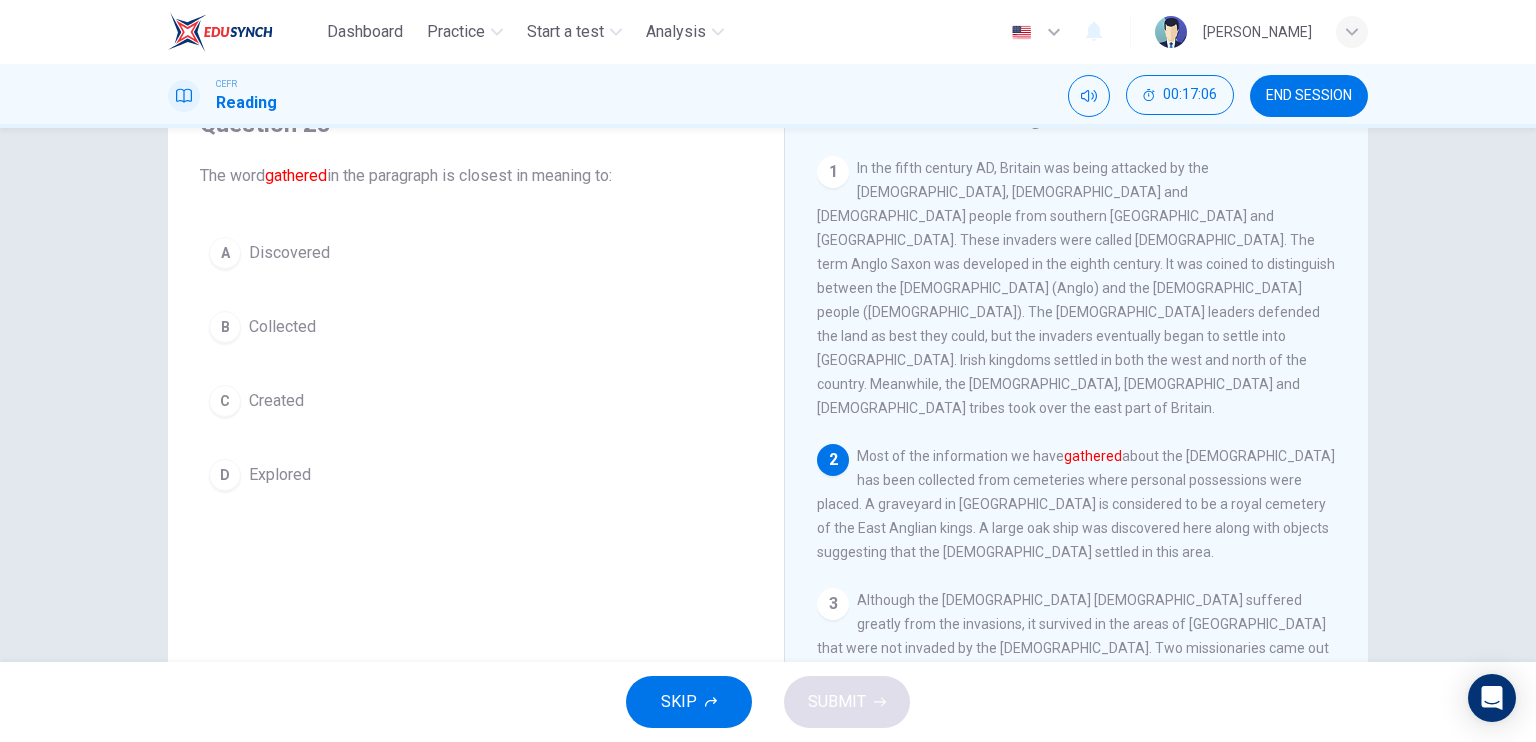 click on "Collected" at bounding box center [282, 327] 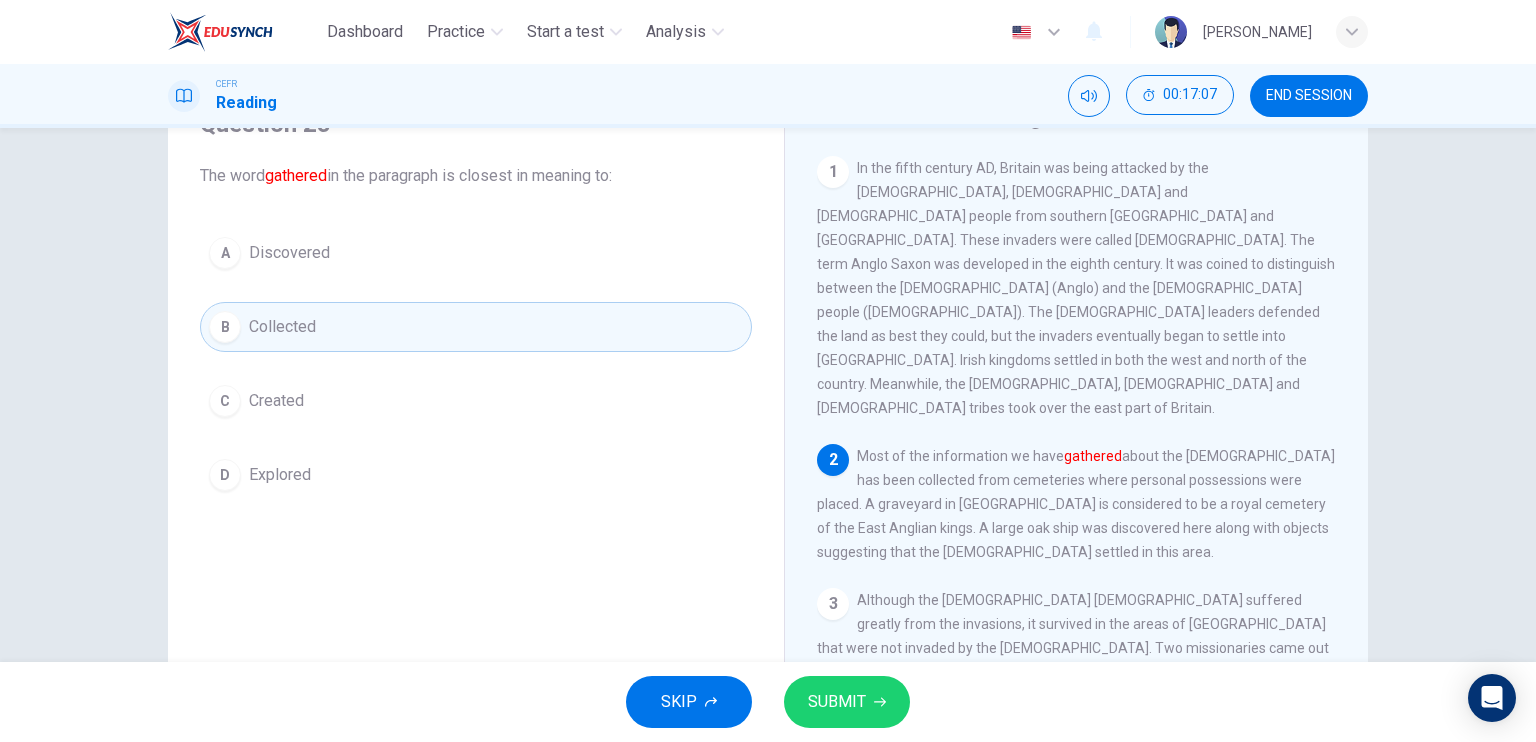 click on "SUBMIT" at bounding box center (847, 702) 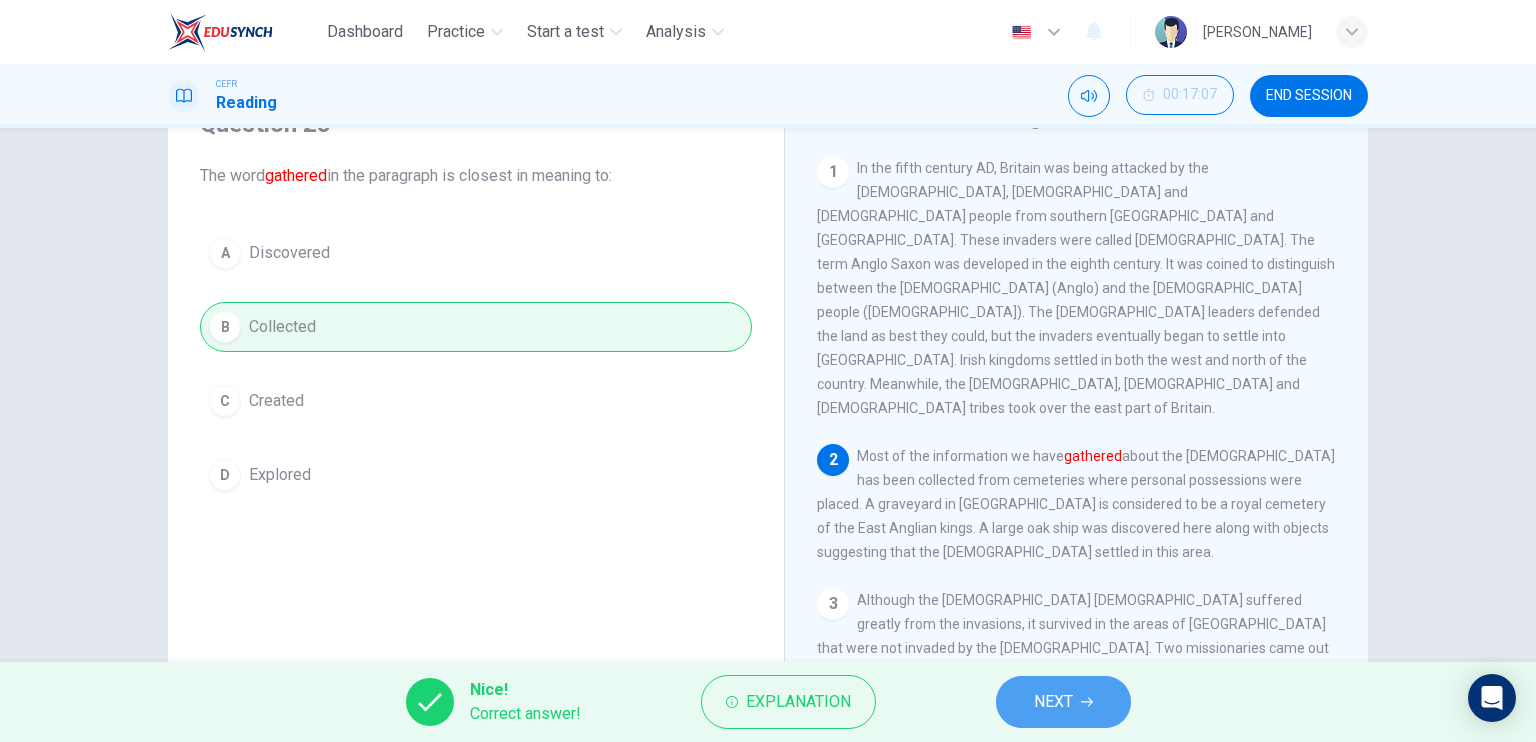 click on "NEXT" at bounding box center (1053, 702) 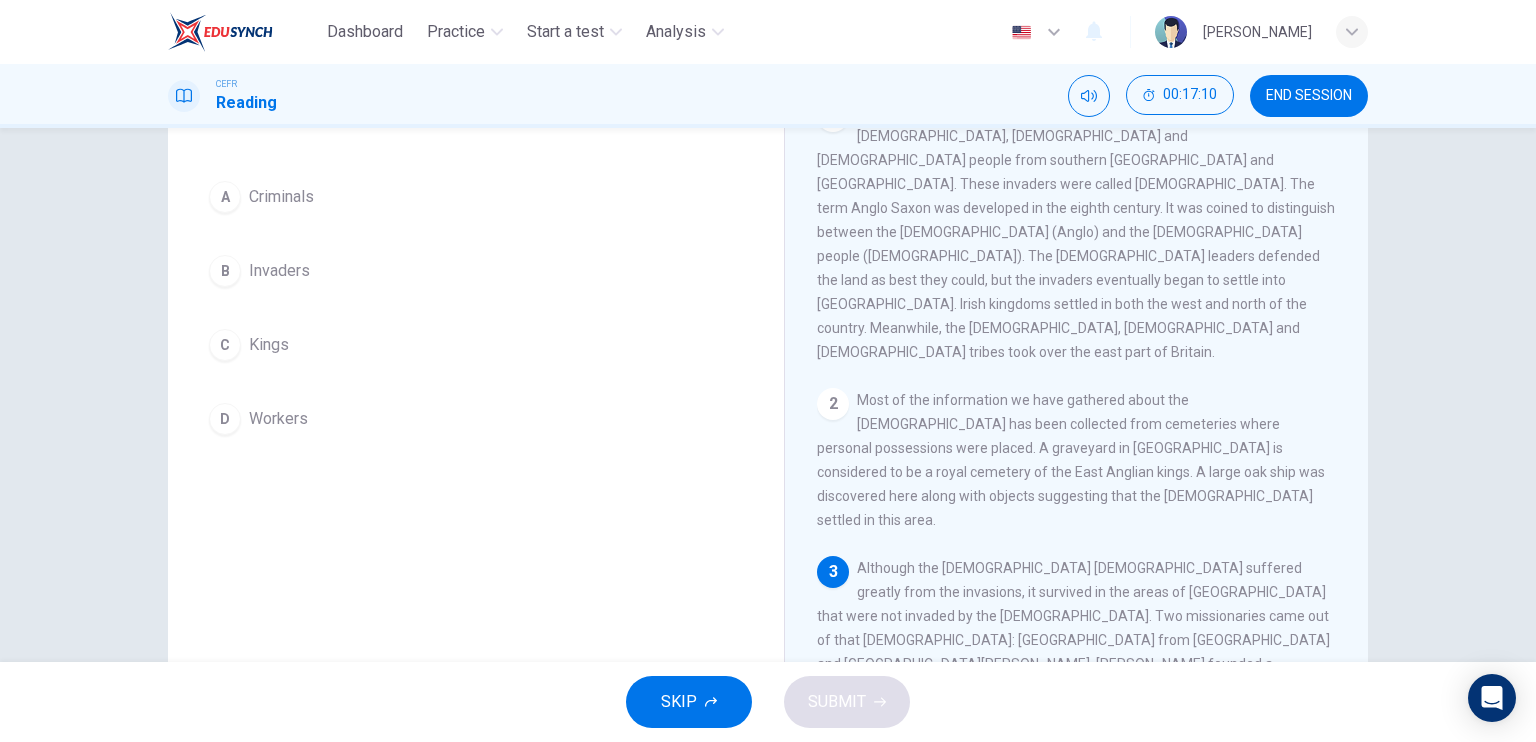 scroll, scrollTop: 200, scrollLeft: 0, axis: vertical 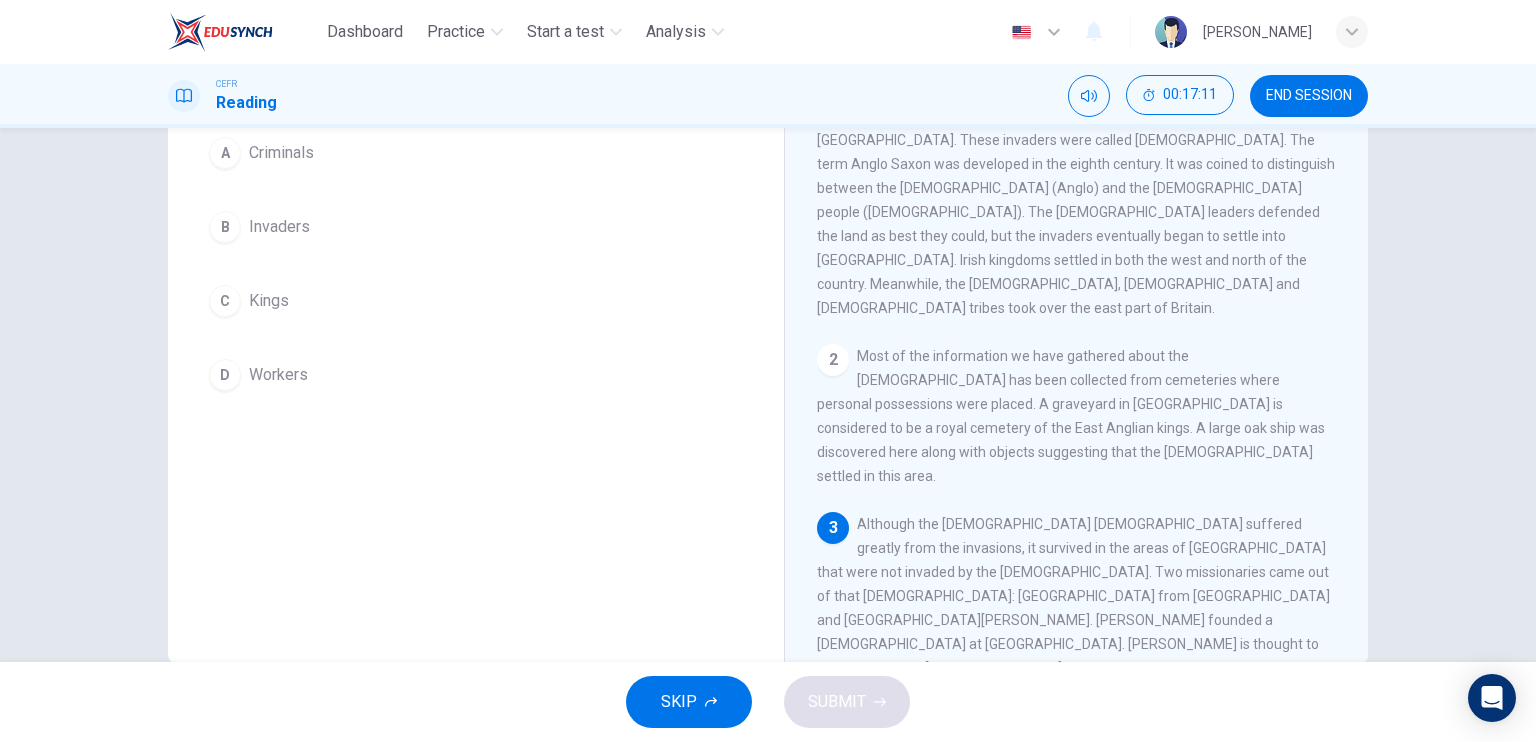 click on "Invaders" at bounding box center (279, 227) 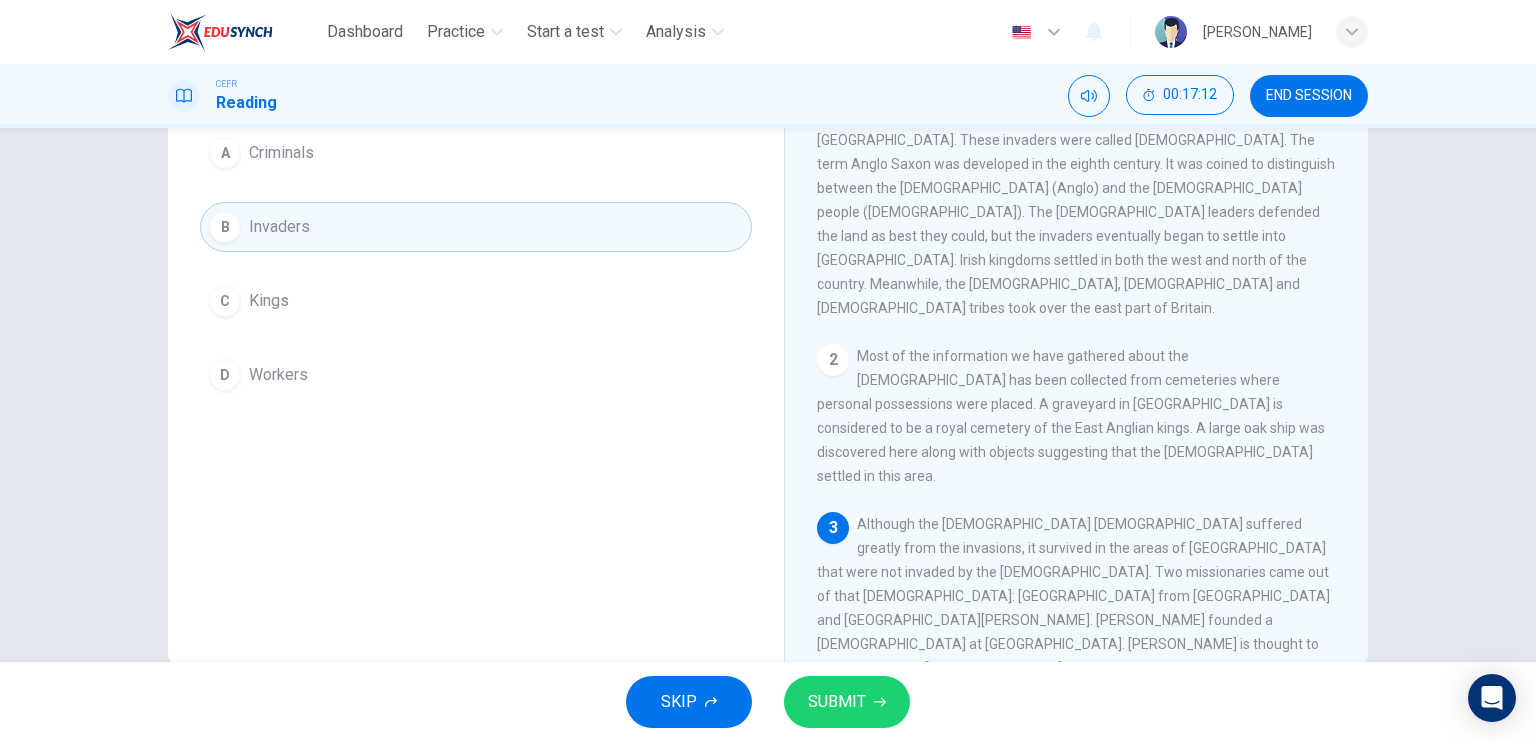 click on "SUBMIT" at bounding box center (837, 702) 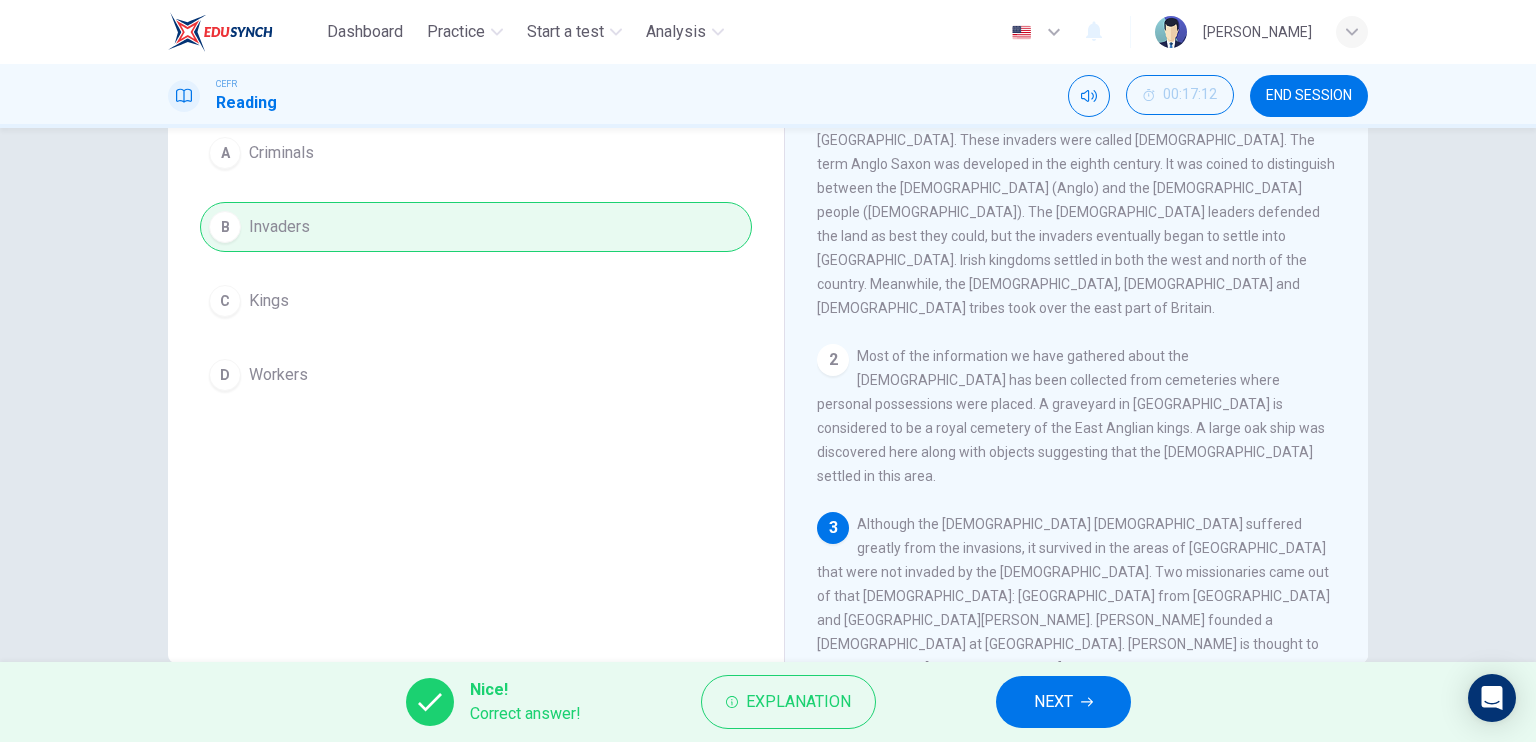 click 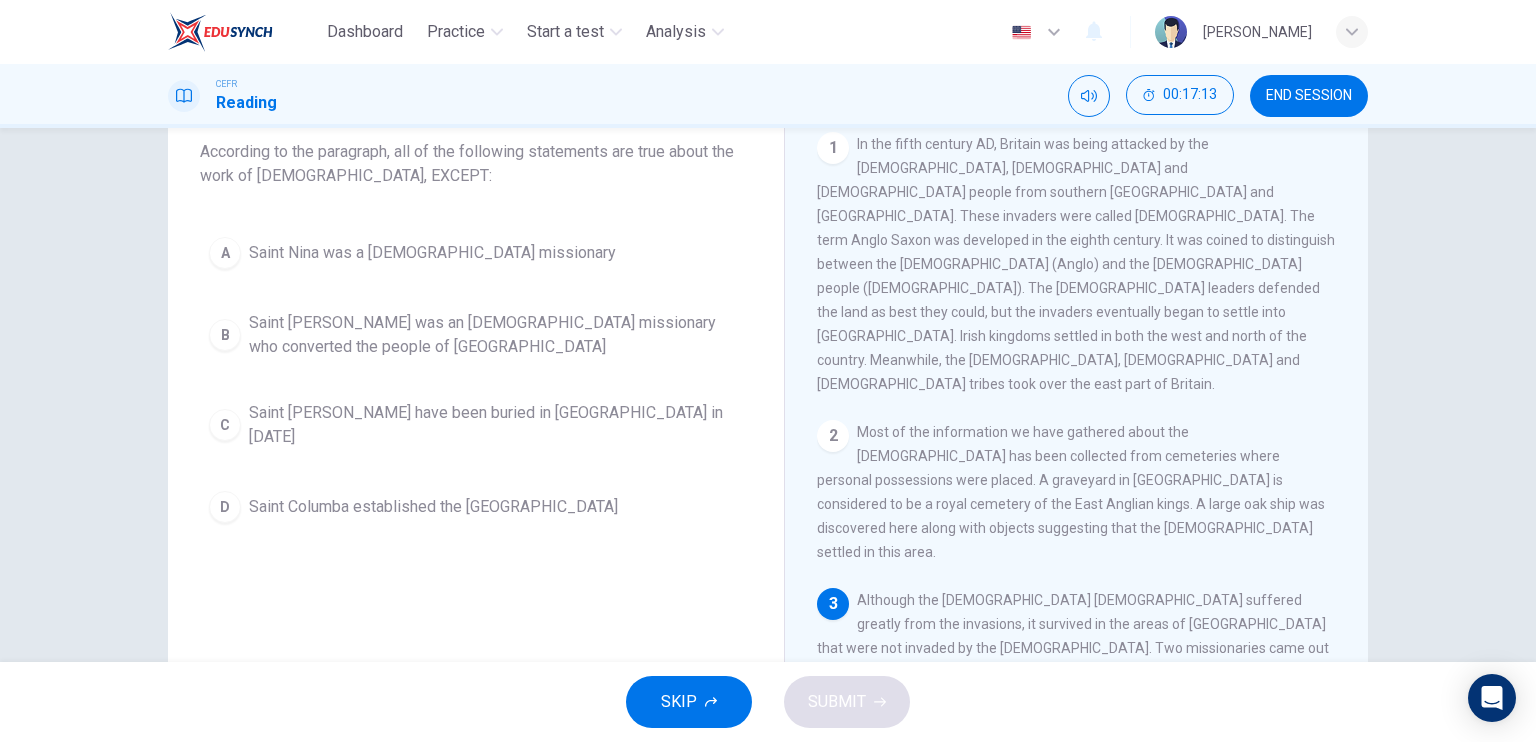 scroll, scrollTop: 24, scrollLeft: 0, axis: vertical 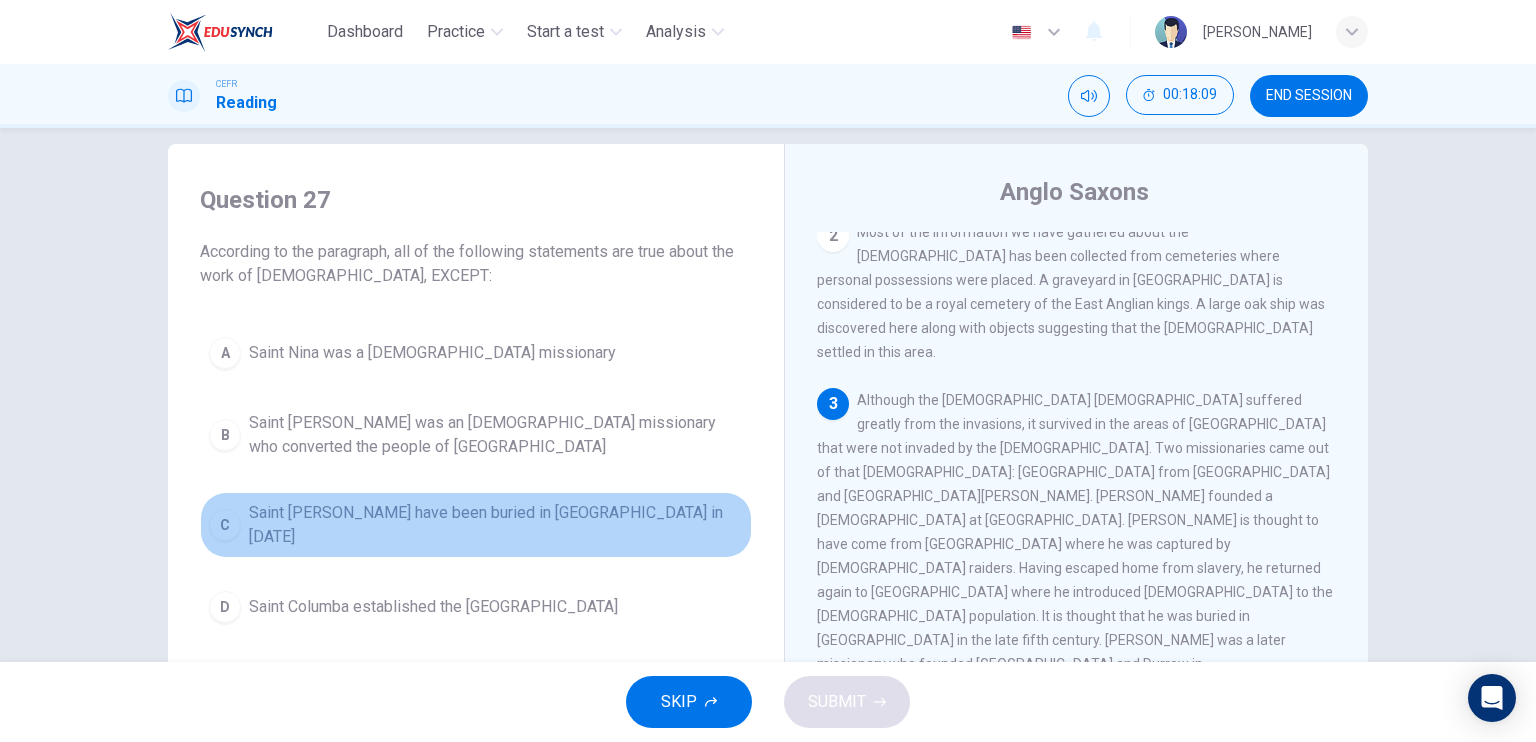 click on "Saint Patrick may have been buried in Country Down in 590 AD" at bounding box center (496, 525) 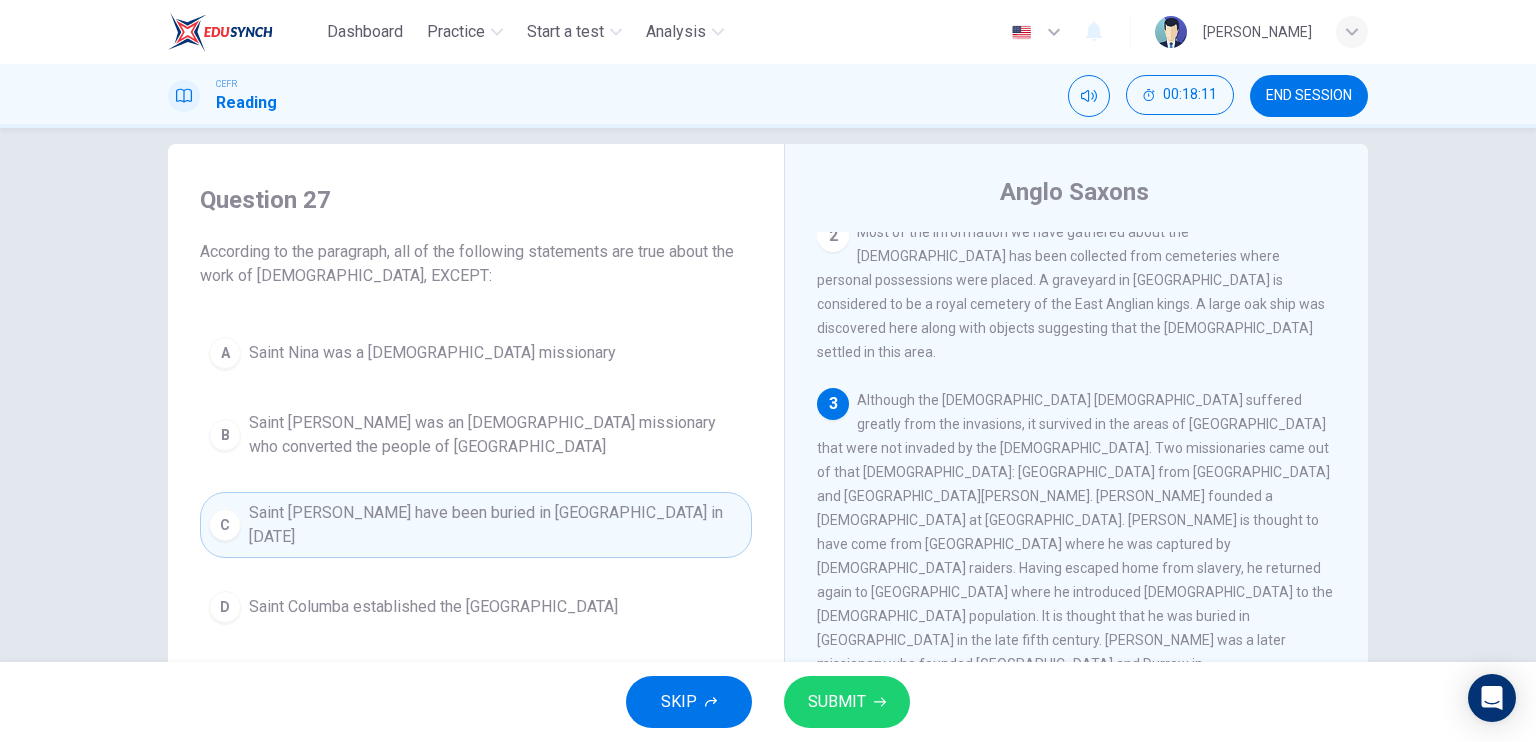 scroll, scrollTop: 124, scrollLeft: 0, axis: vertical 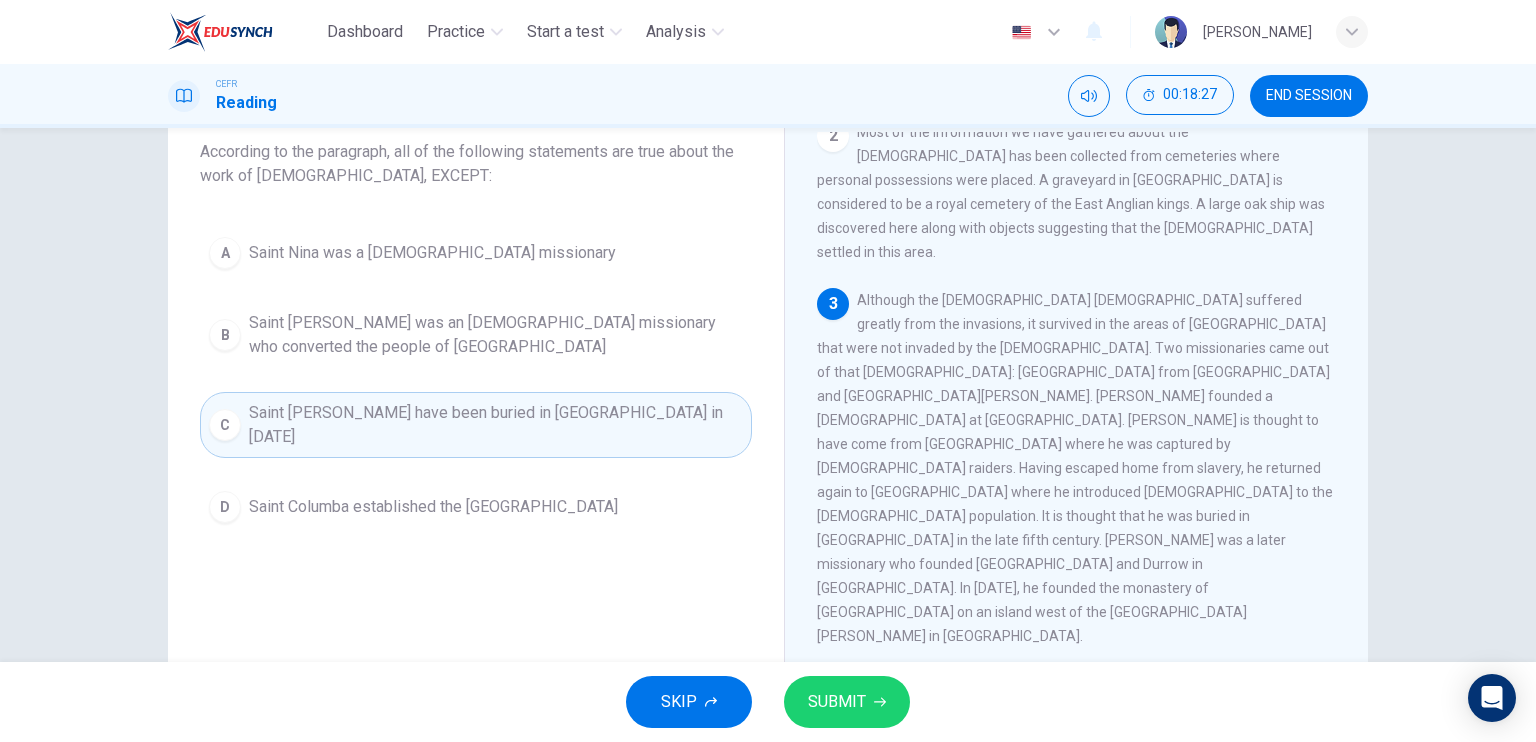click on "Saint Columba established the Ionan monastery" at bounding box center (433, 507) 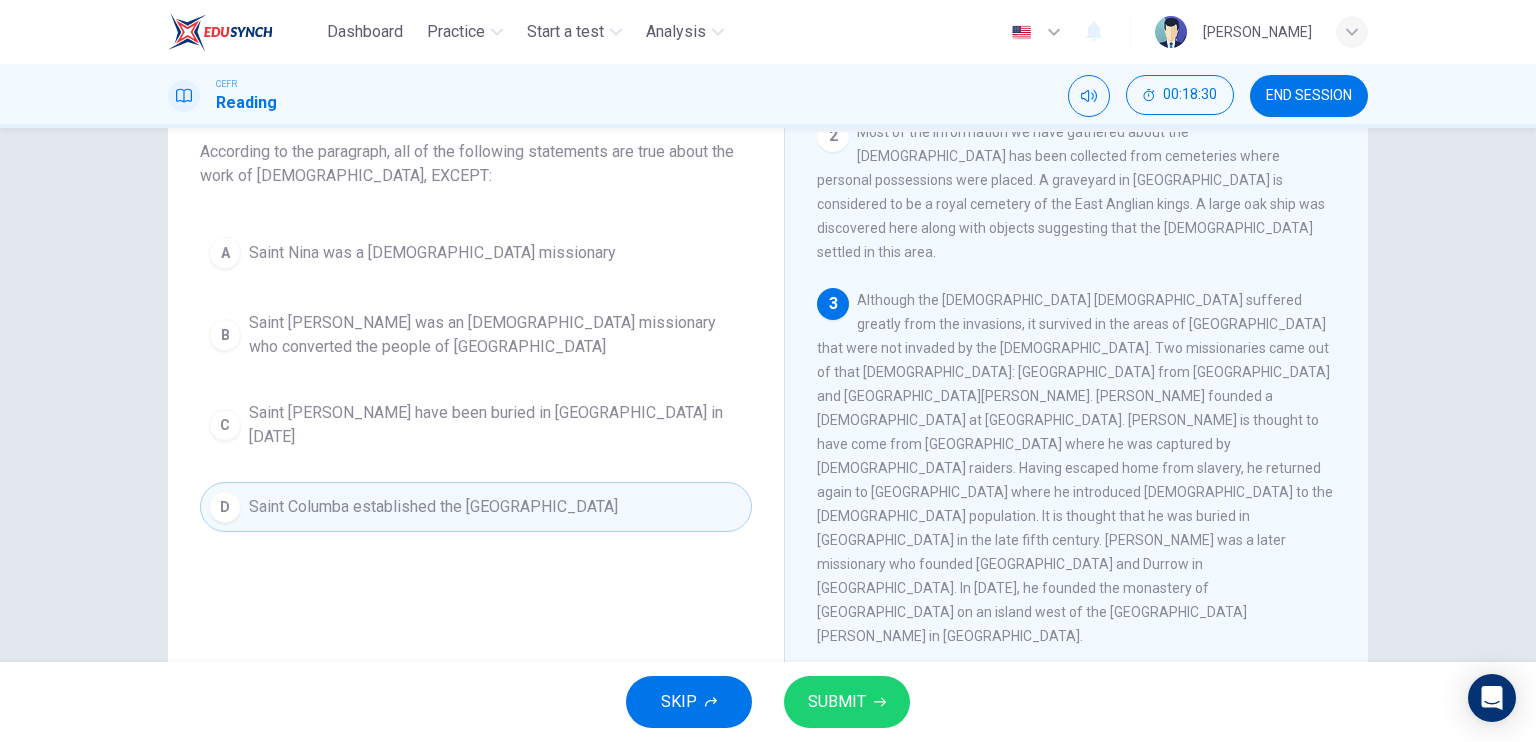 click on "C Saint Patrick may have been buried in Country Down in 590 AD" at bounding box center [476, 425] 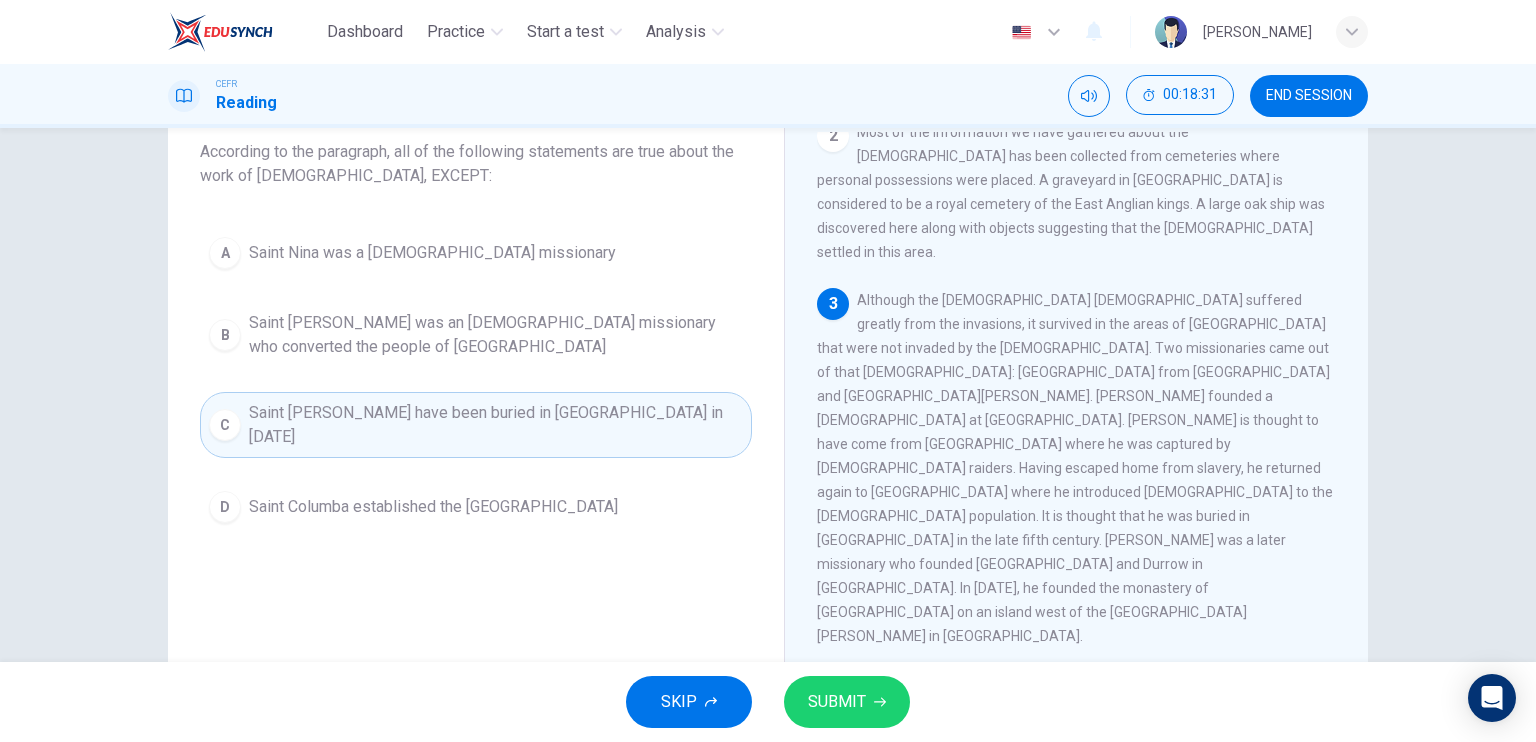 click on "Saint Columba established the Ionan monastery" at bounding box center (433, 507) 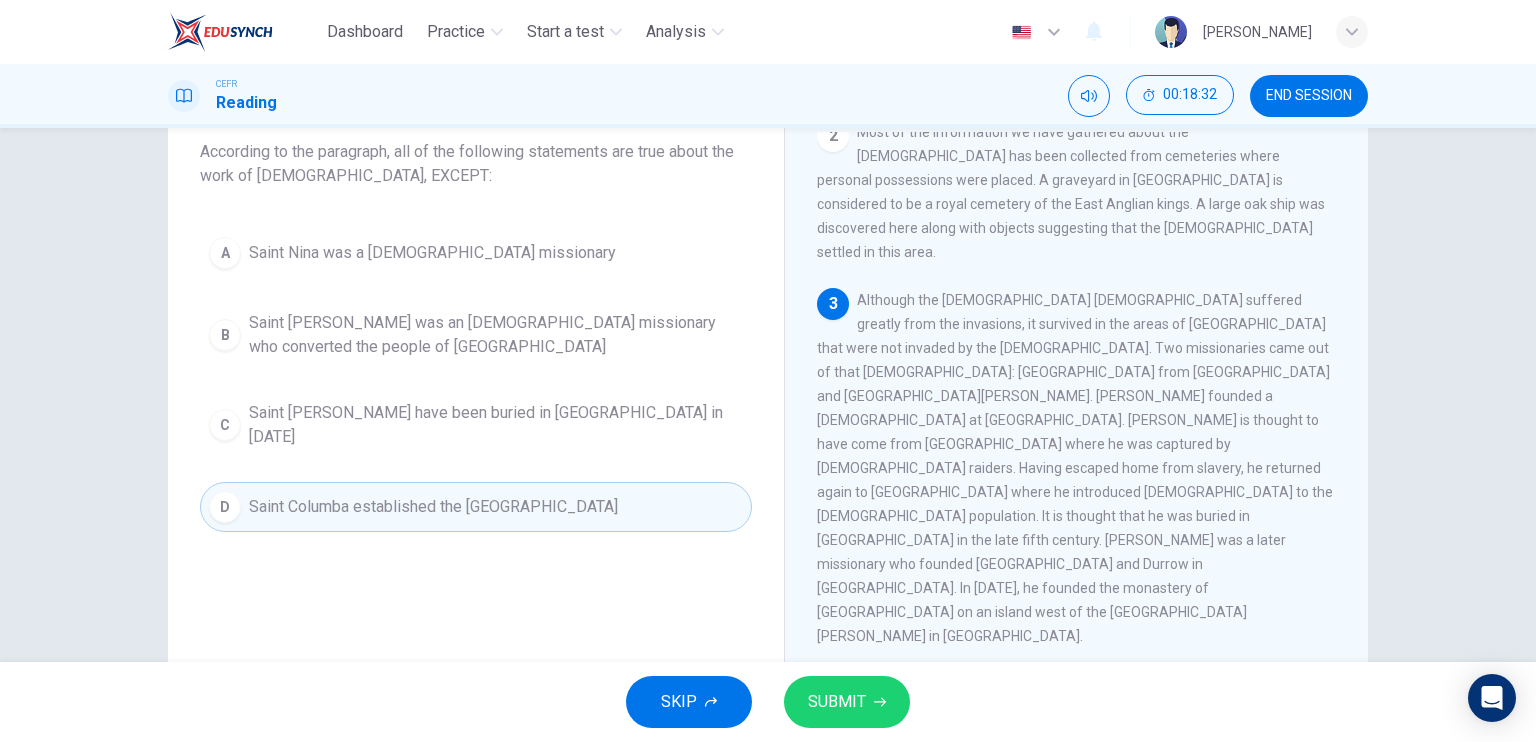 click on "SUBMIT" at bounding box center [847, 702] 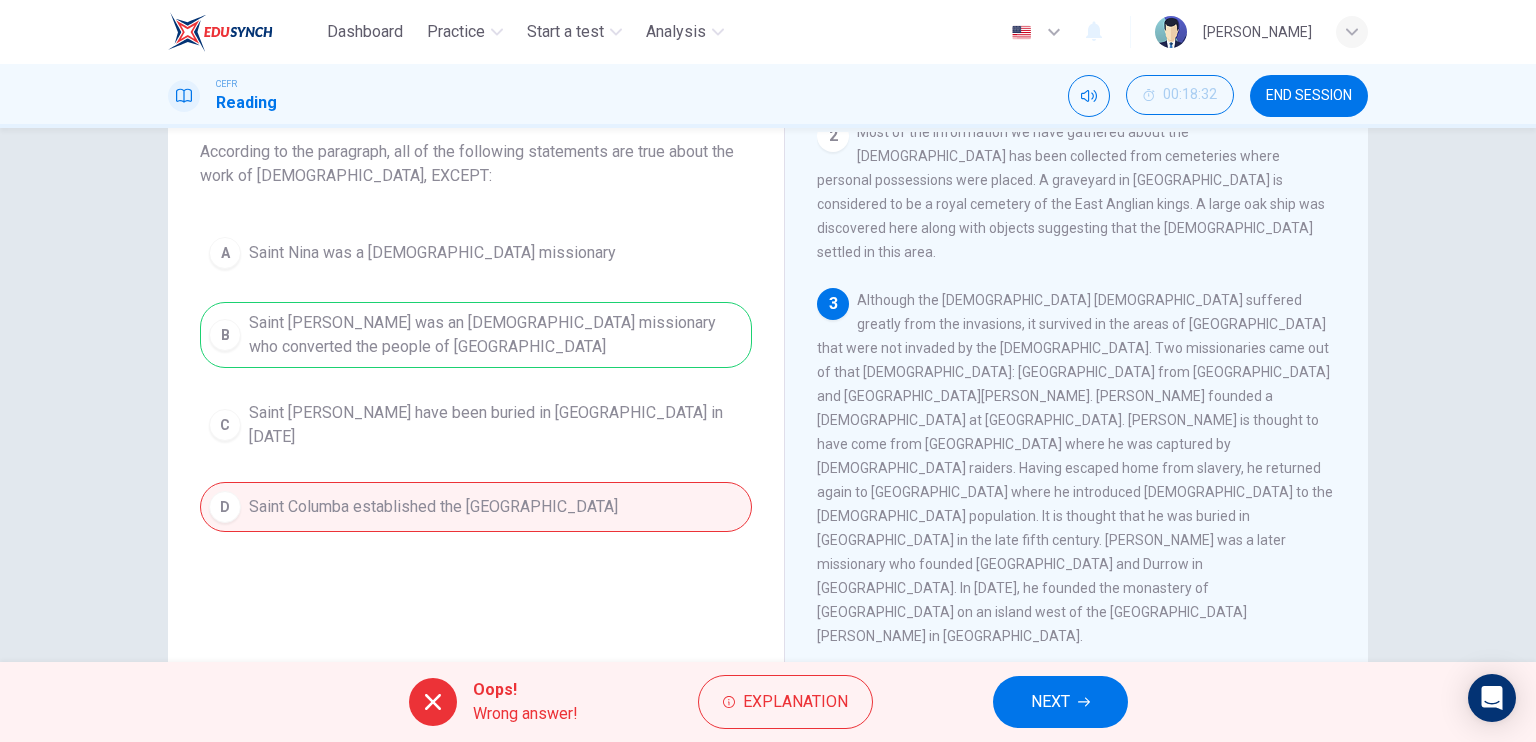 click on "NEXT" at bounding box center [1060, 702] 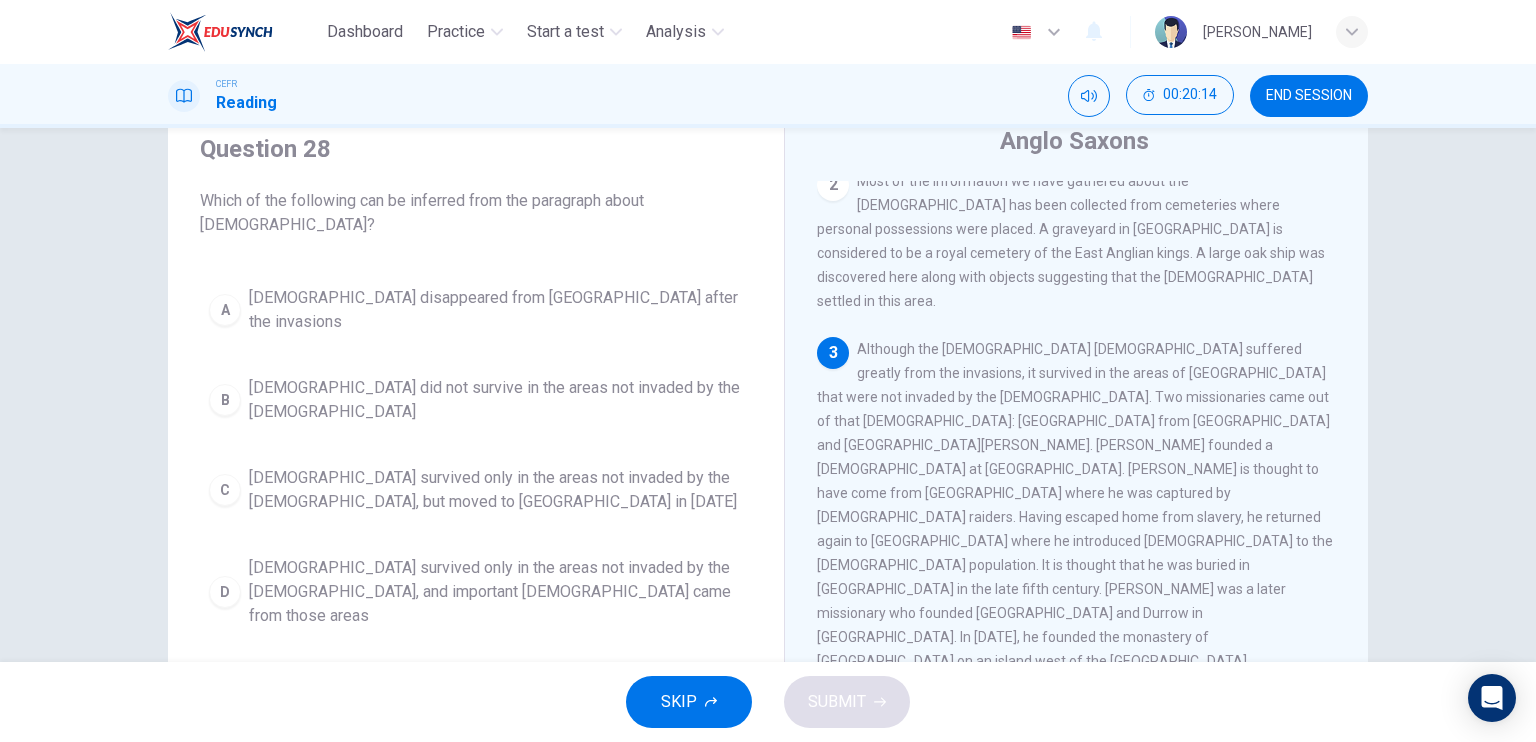 scroll, scrollTop: 0, scrollLeft: 0, axis: both 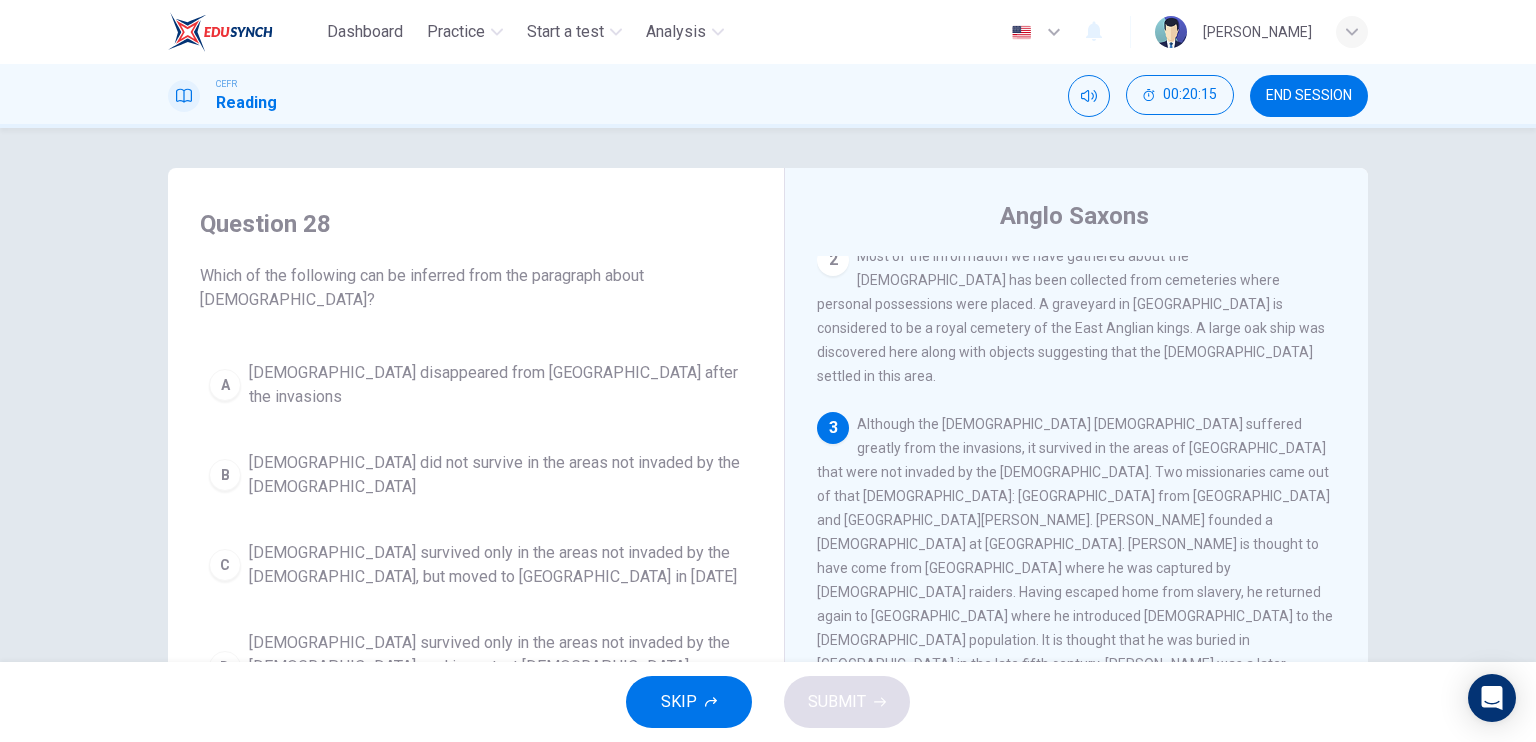 click on "END SESSION" at bounding box center [1309, 96] 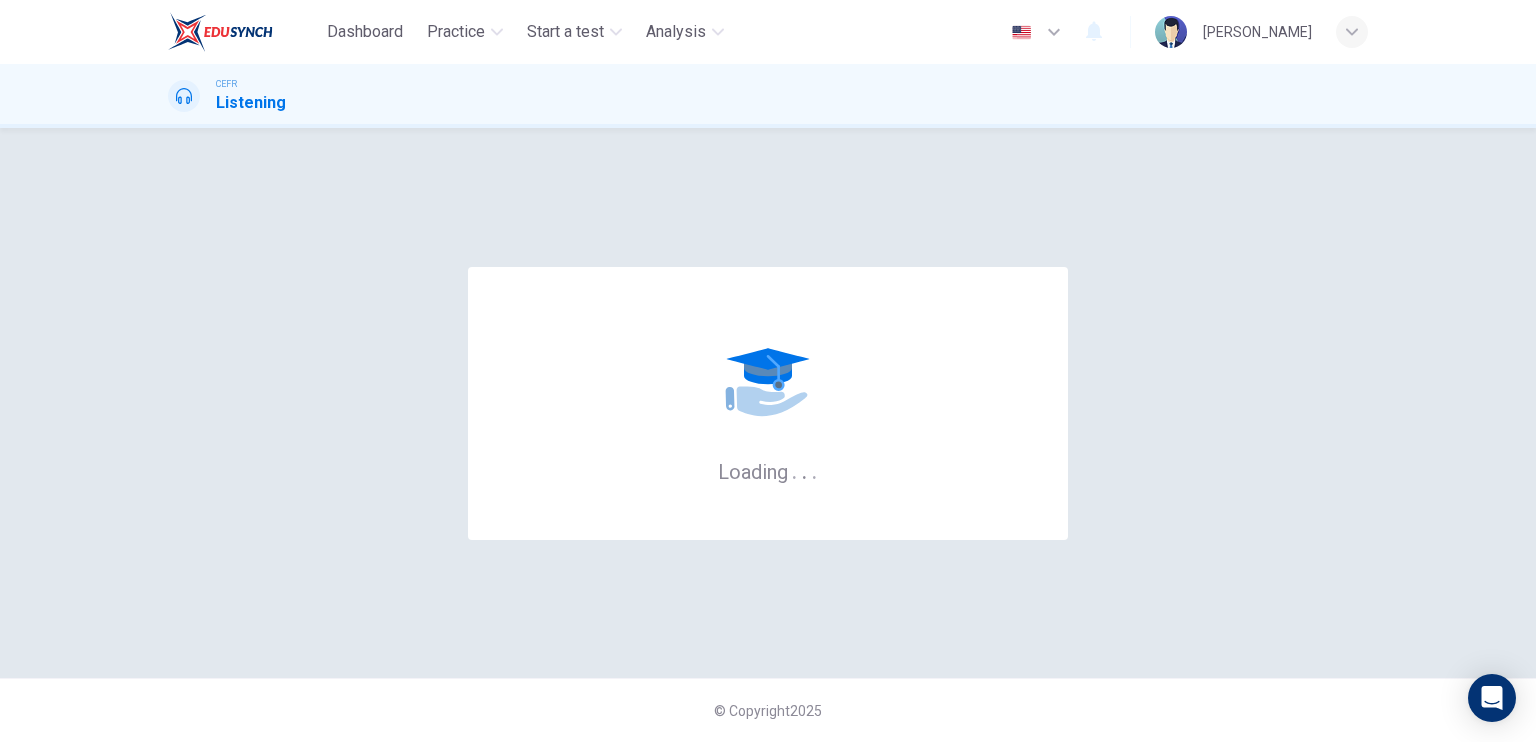 scroll, scrollTop: 0, scrollLeft: 0, axis: both 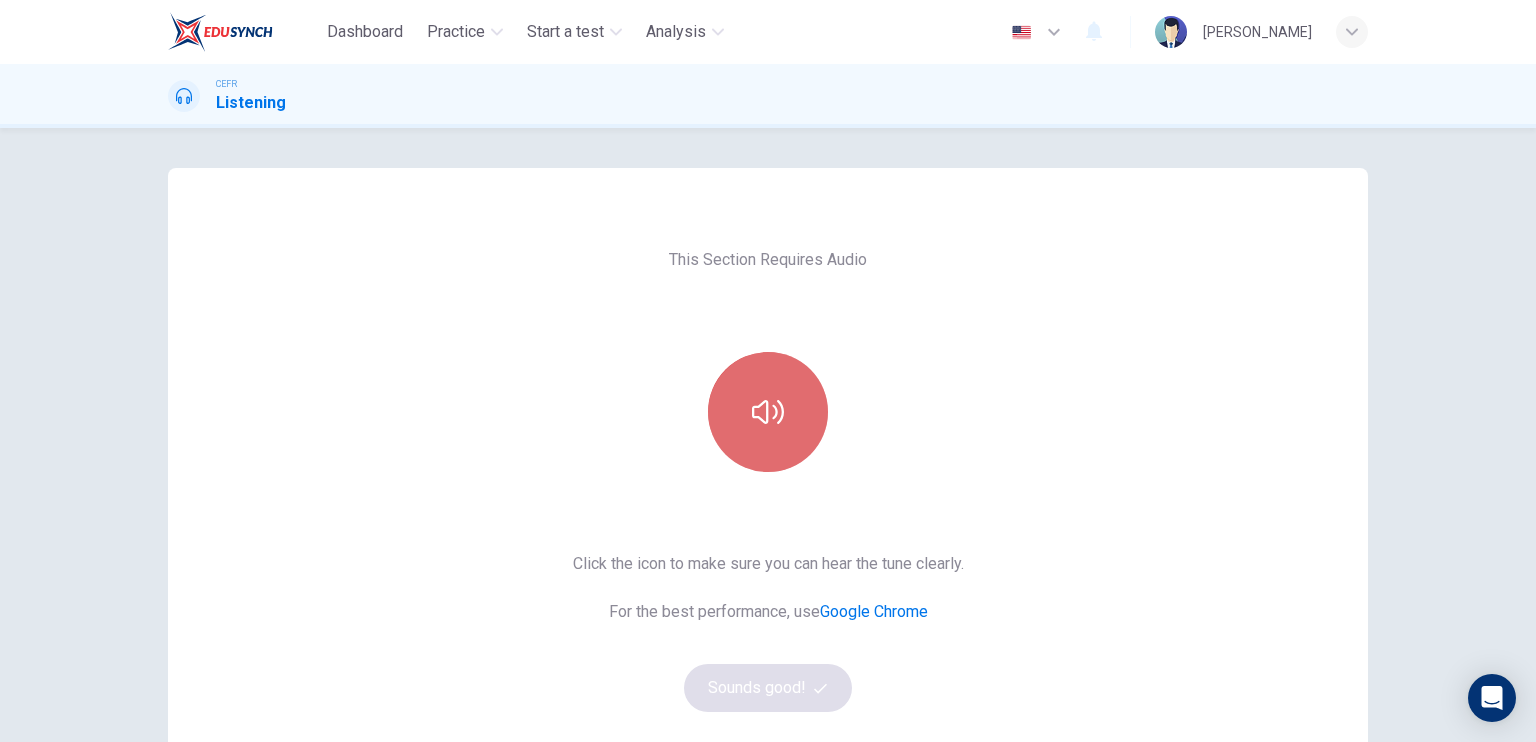 click at bounding box center [768, 412] 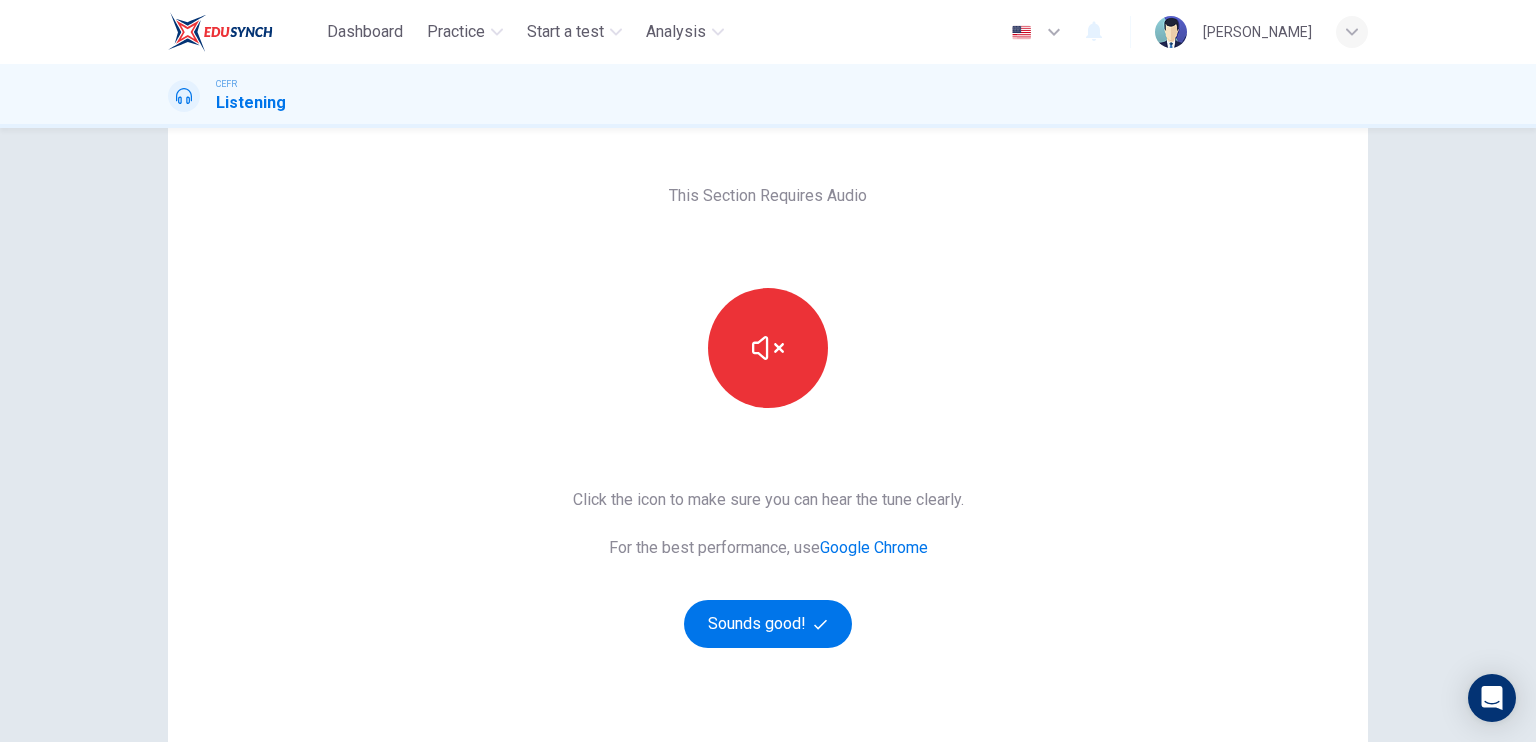 scroll, scrollTop: 100, scrollLeft: 0, axis: vertical 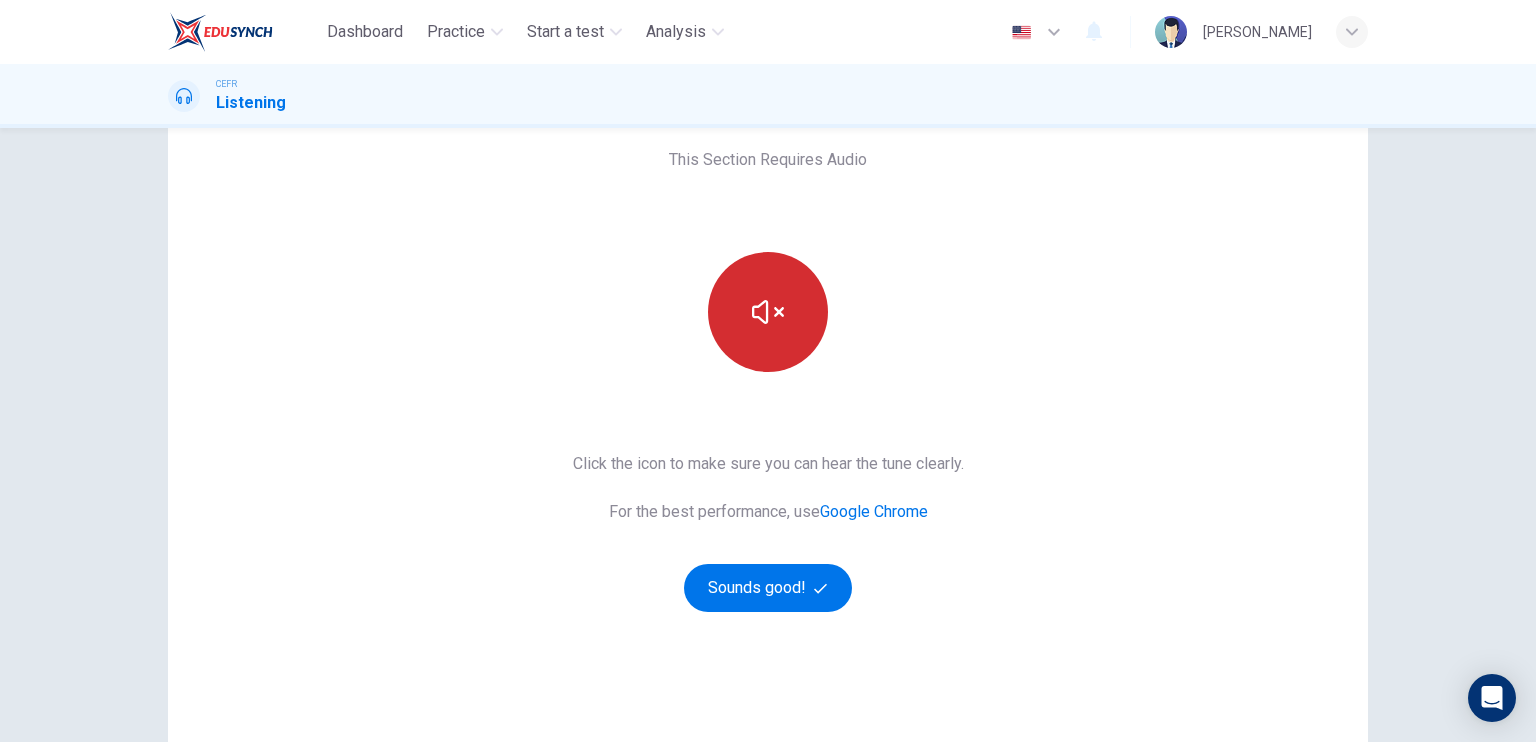type 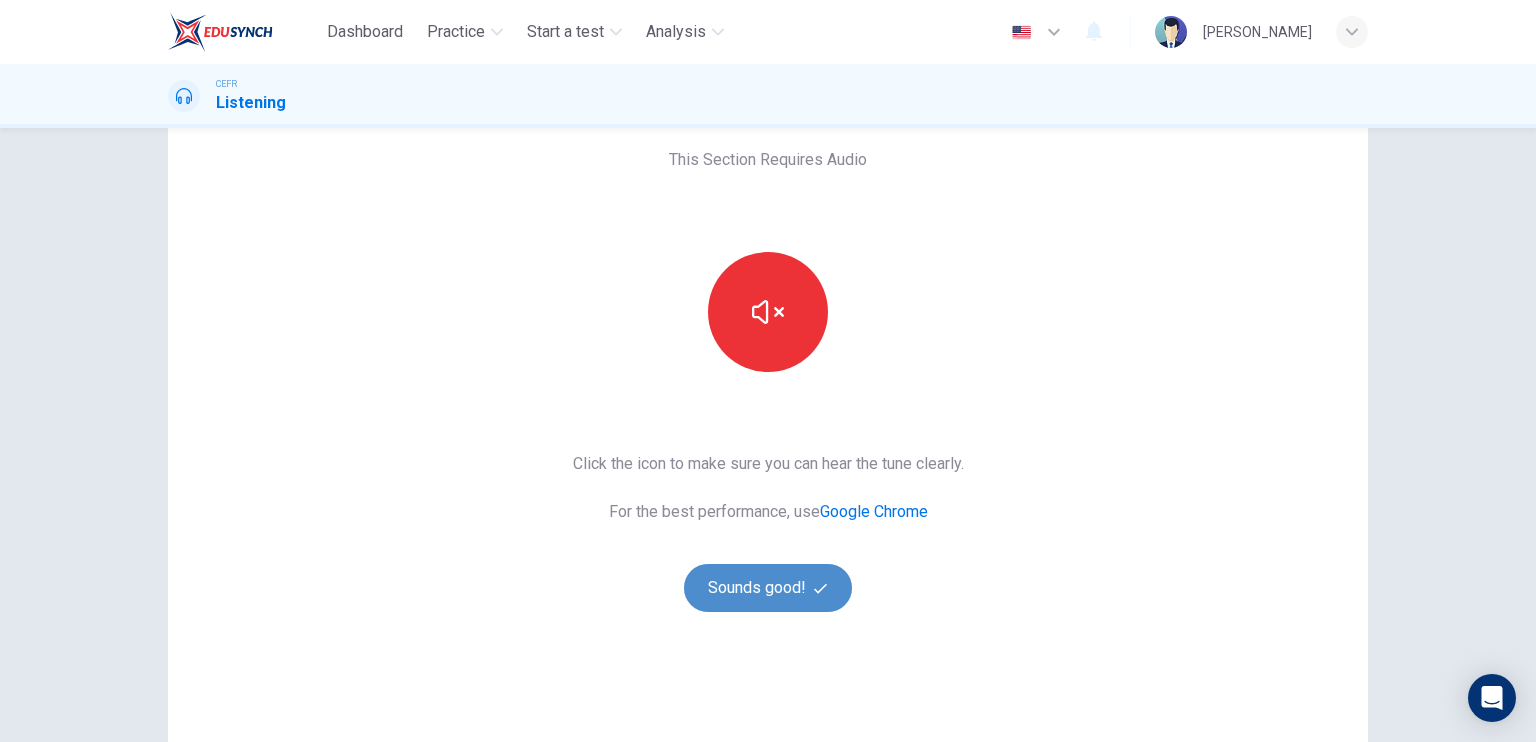 click on "Sounds good!" at bounding box center (768, 588) 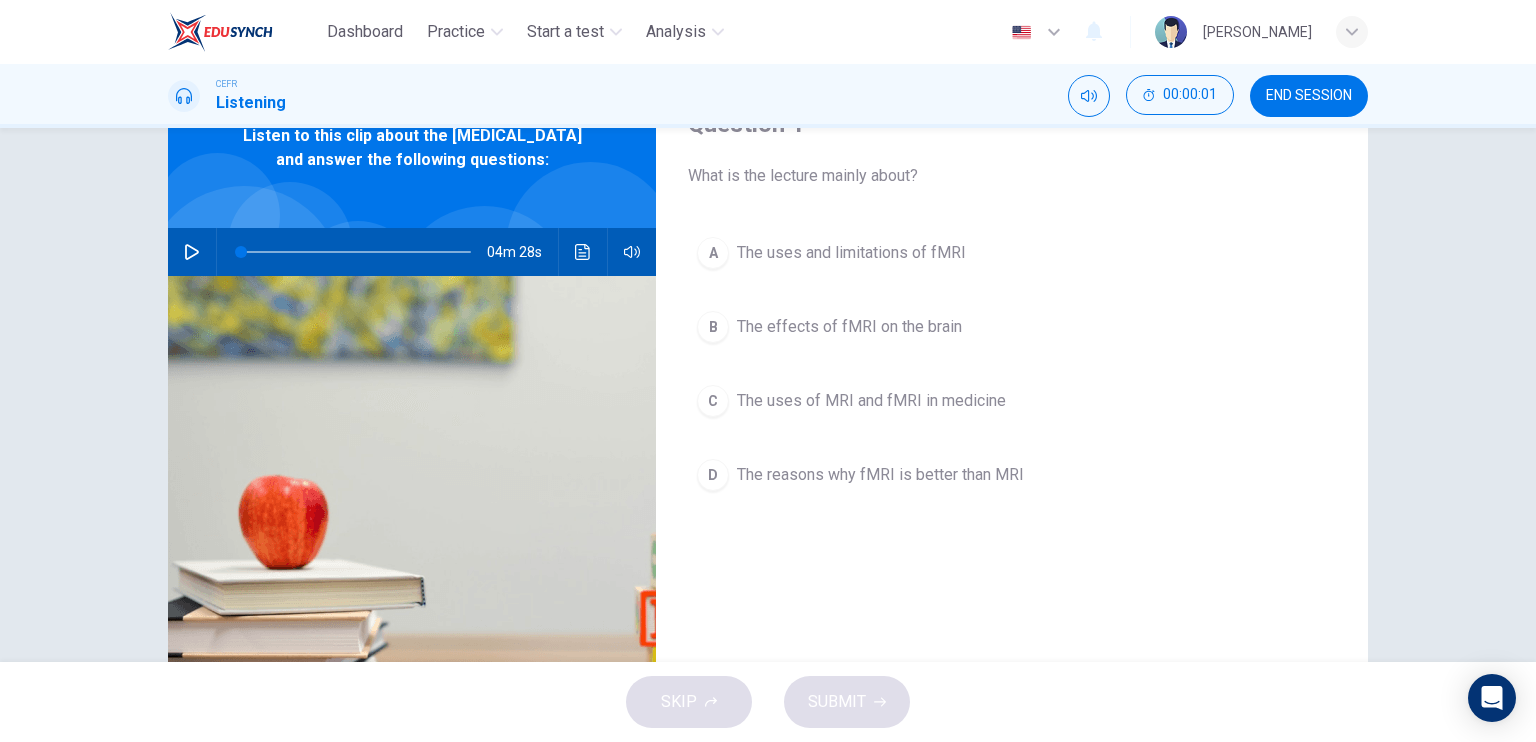 click 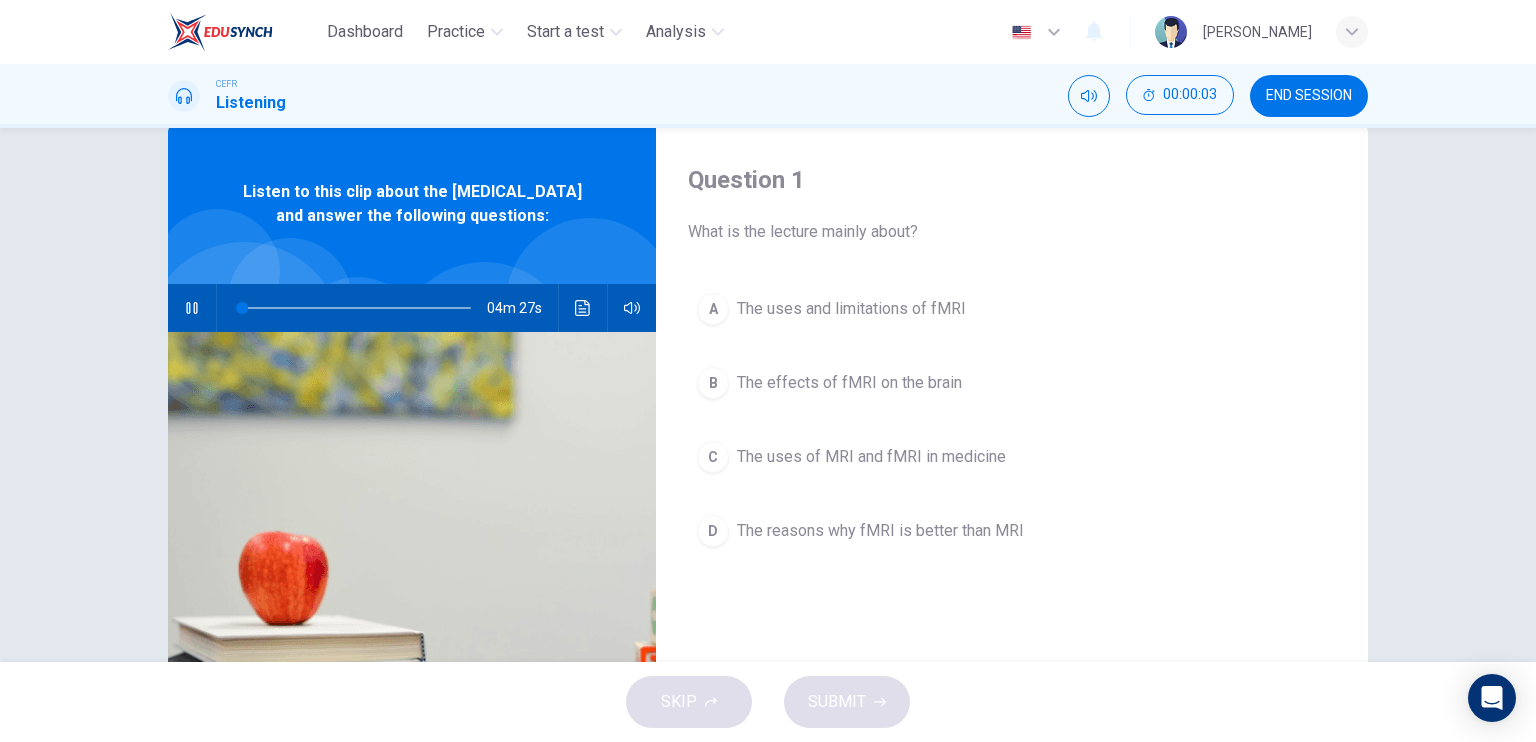scroll, scrollTop: 0, scrollLeft: 0, axis: both 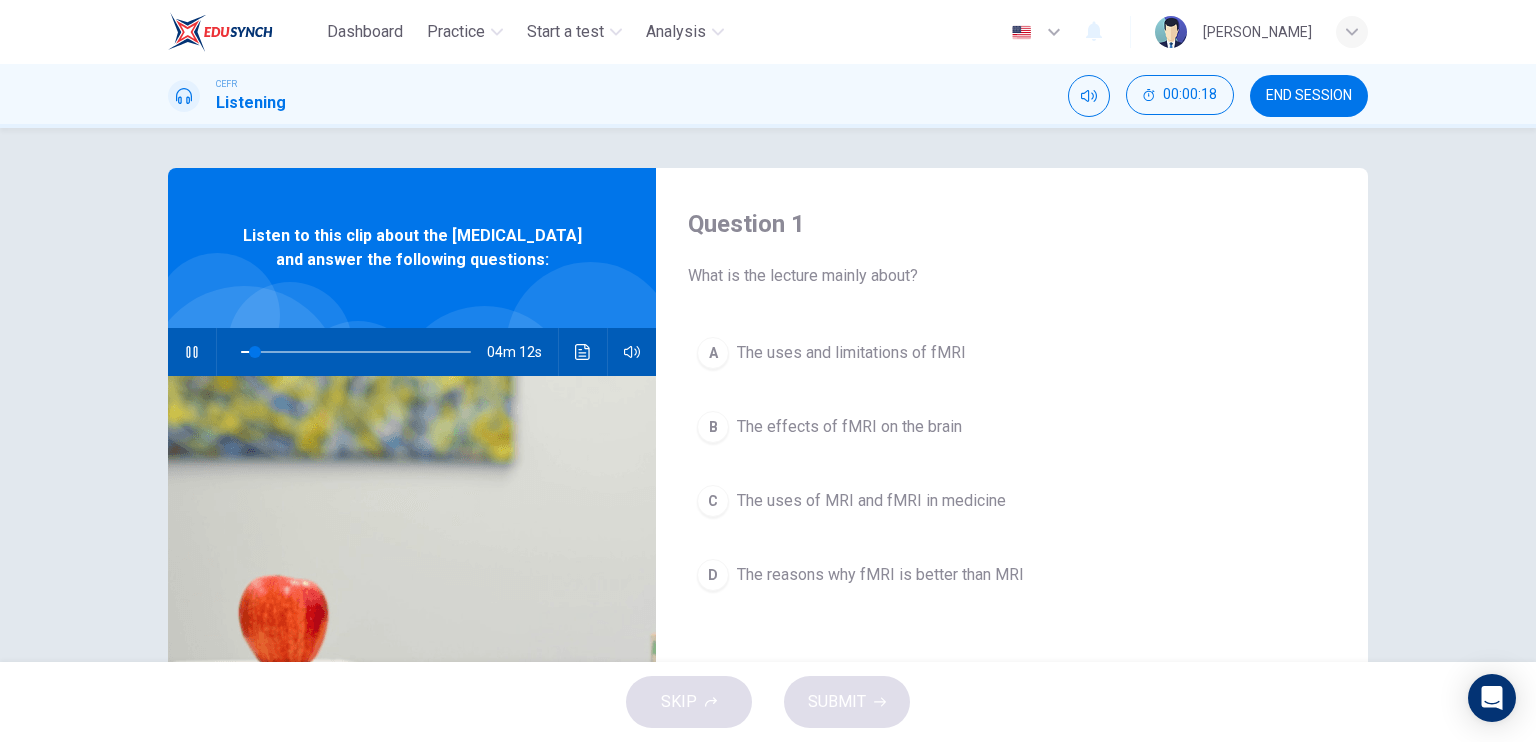 type on "6" 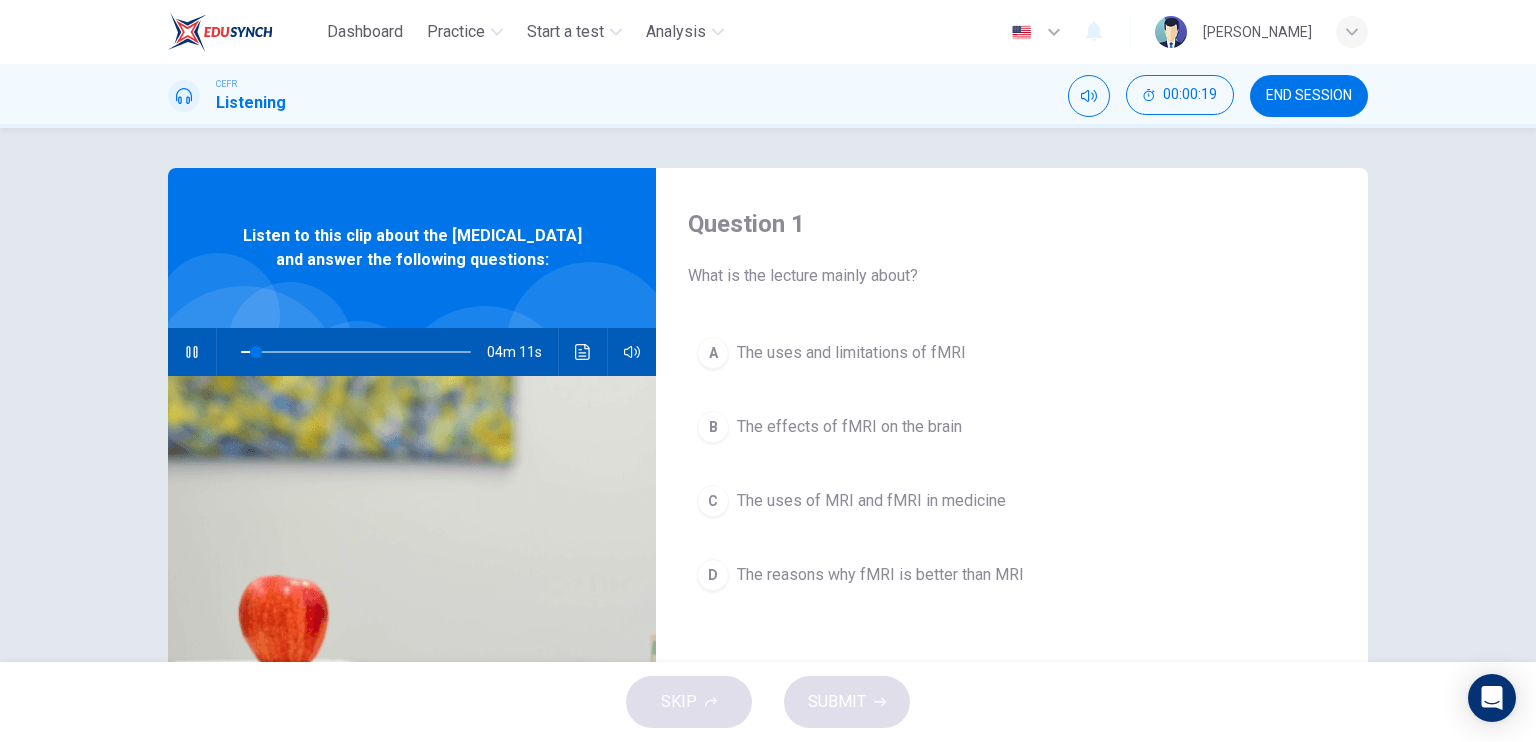 type 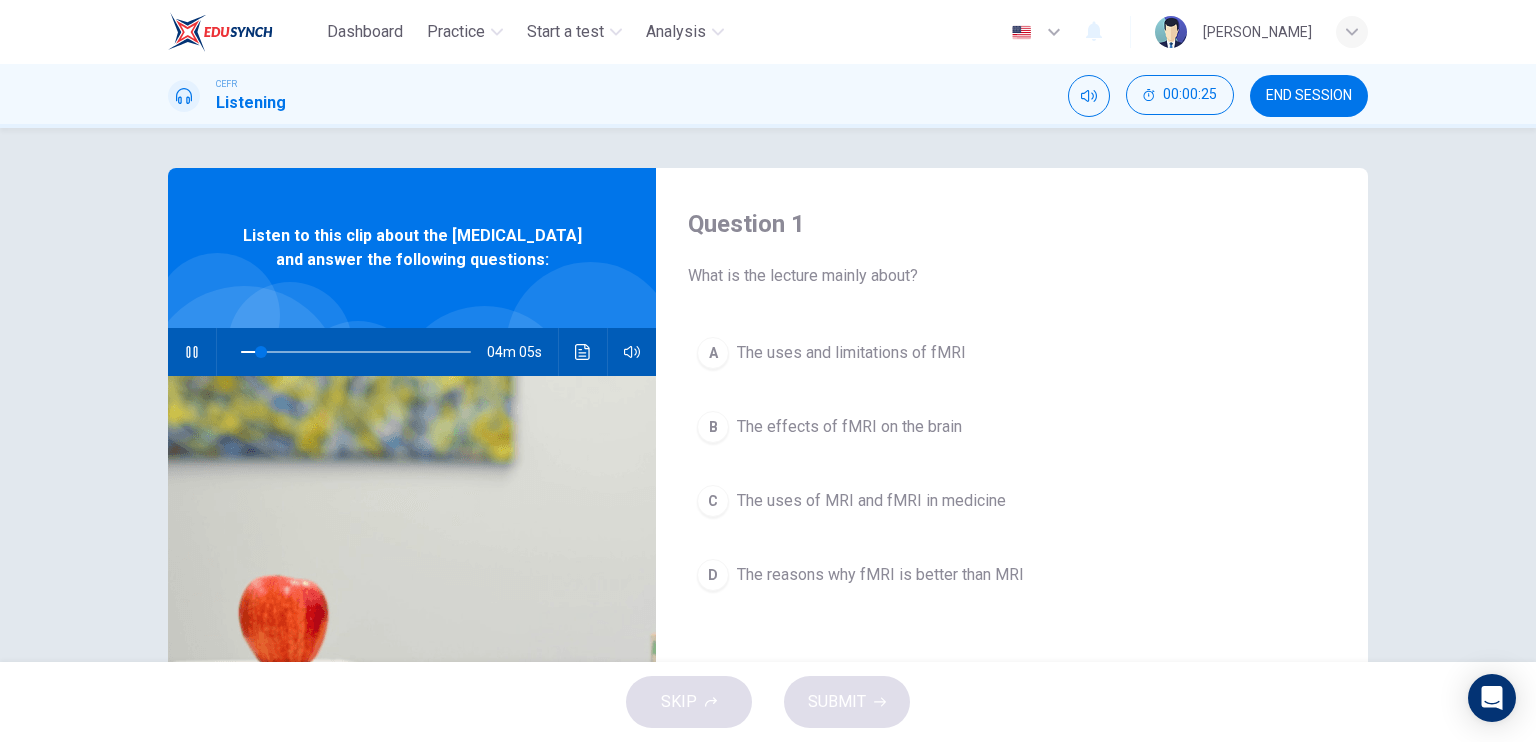 drag, startPoint x: 874, startPoint y: 264, endPoint x: 872, endPoint y: 274, distance: 10.198039 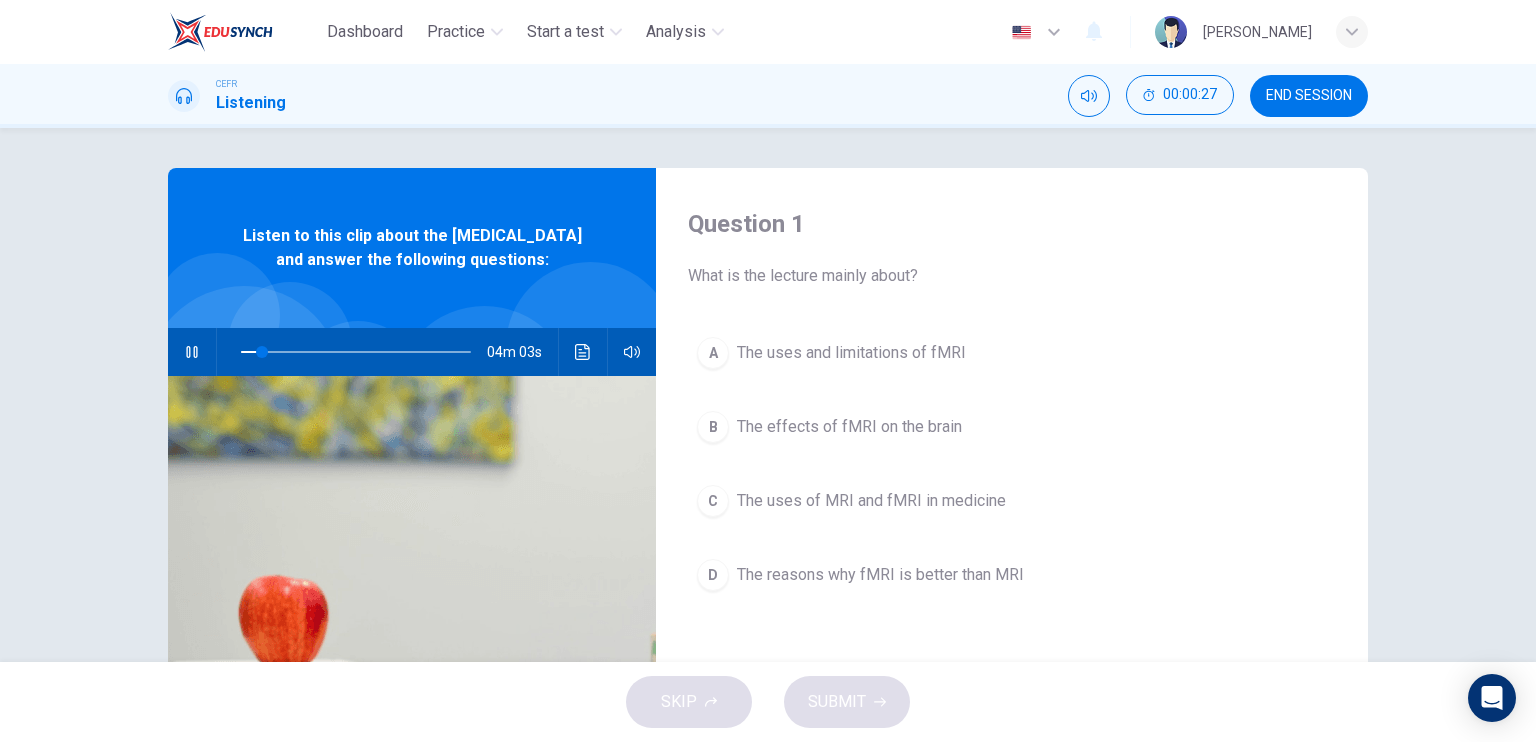 click on "Question 1 What is the lecture mainly about? A The uses and limitations of fMRI B The effects of fMRI on the brain C The uses of MRI and fMRI in medicine D The reasons why fMRI is better than MRI Listen to this clip about the Functional Magnetic Resonance Imaging and answer the following questions: 04m 03s" at bounding box center (768, 515) 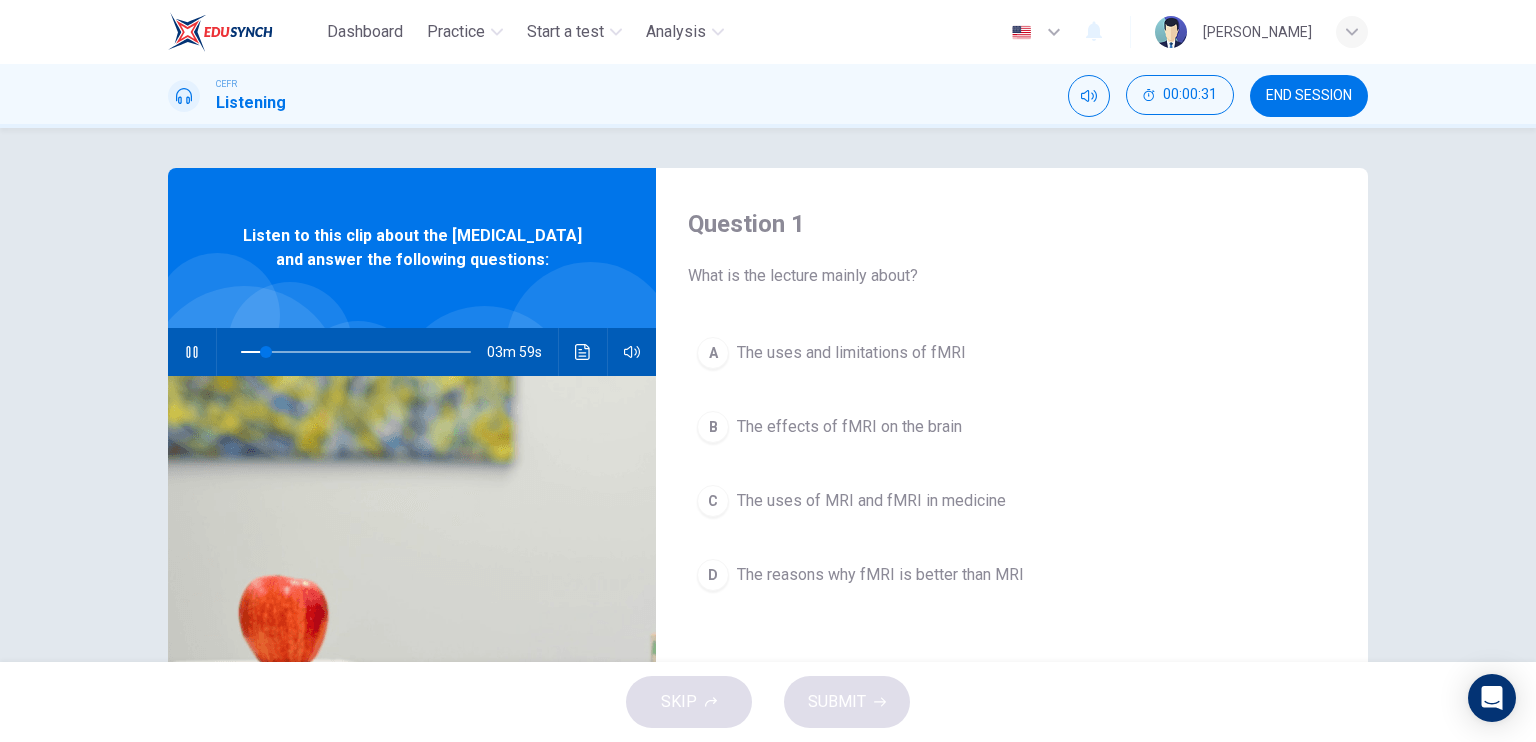 click on "Question 1 What is the lecture mainly about? A The uses and limitations of fMRI B The effects of fMRI on the brain C The uses of MRI and fMRI in medicine D The reasons why fMRI is better than MRI Listen to this clip about the Functional Magnetic Resonance Imaging and answer the following questions: 03m 59s" at bounding box center [768, 515] 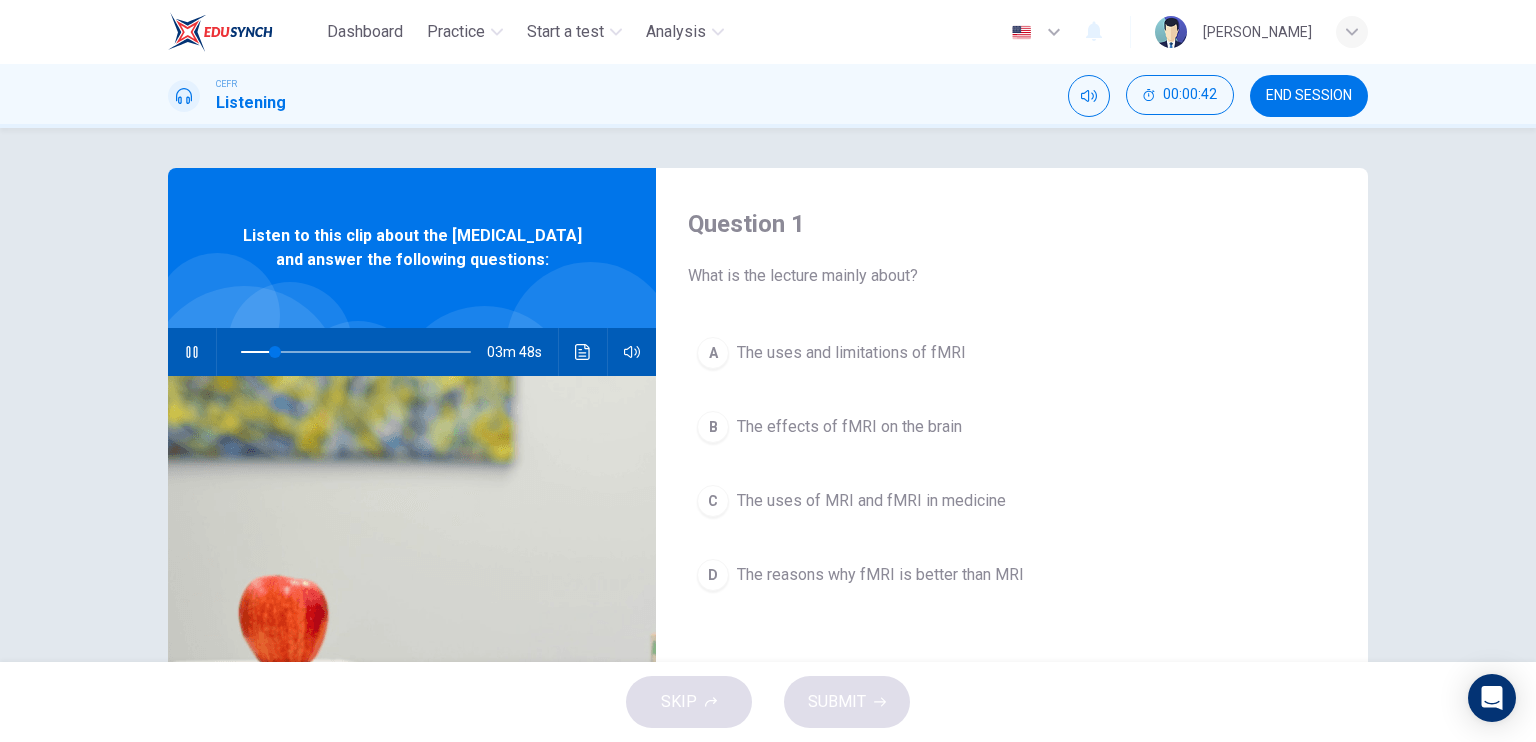 click on "Question 1 What is the lecture mainly about? A The uses and limitations of fMRI B The effects of fMRI on the brain C The uses of MRI and fMRI in medicine D The reasons why fMRI is better than MRI Listen to this clip about the Functional Magnetic Resonance Imaging and answer the following questions: 03m 48s" at bounding box center [768, 395] 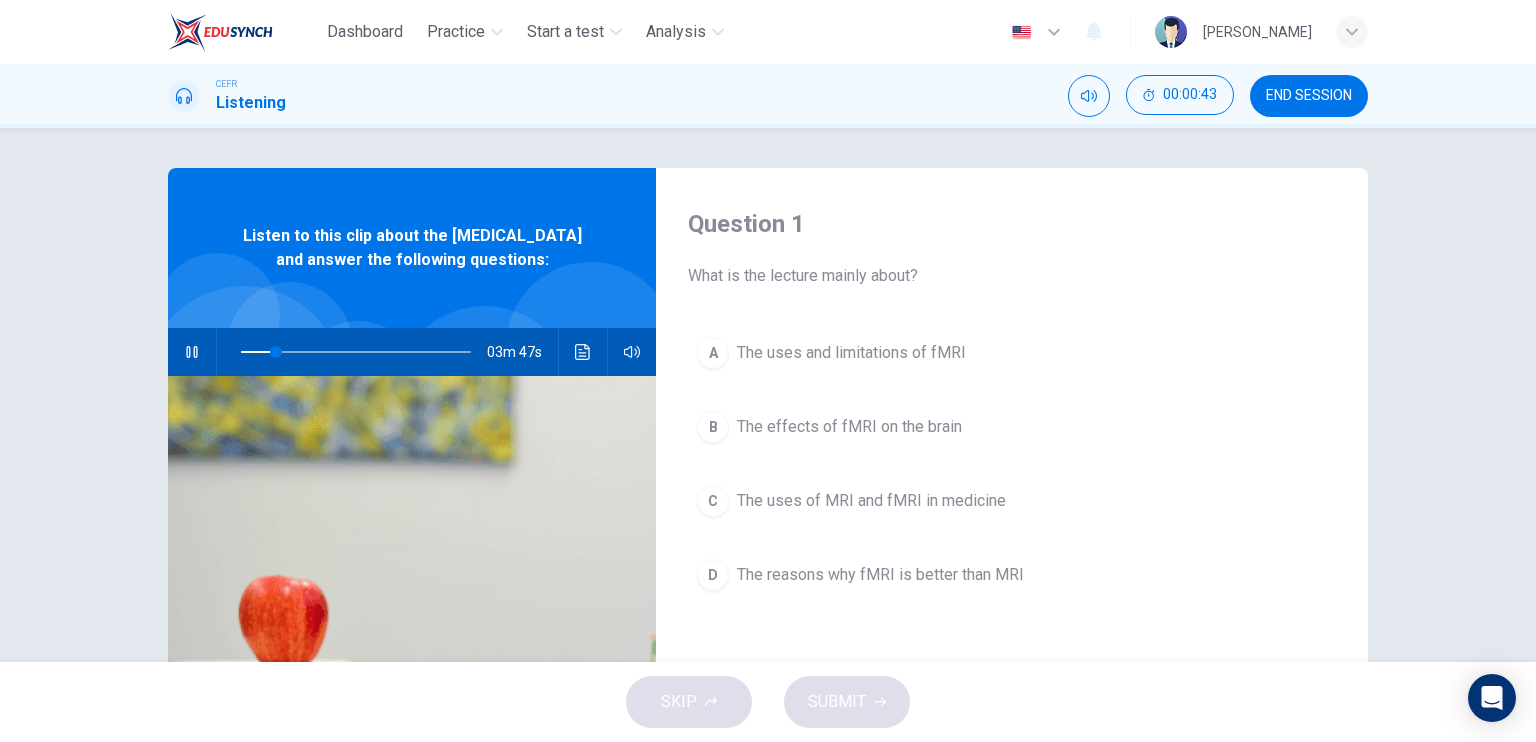 click on "Question 1 What is the lecture mainly about? A The uses and limitations of fMRI B The effects of fMRI on the brain C The uses of MRI and fMRI in medicine D The reasons why fMRI is better than MRI Listen to this clip about the Functional Magnetic Resonance Imaging and answer the following questions: 03m 47s" at bounding box center (768, 395) 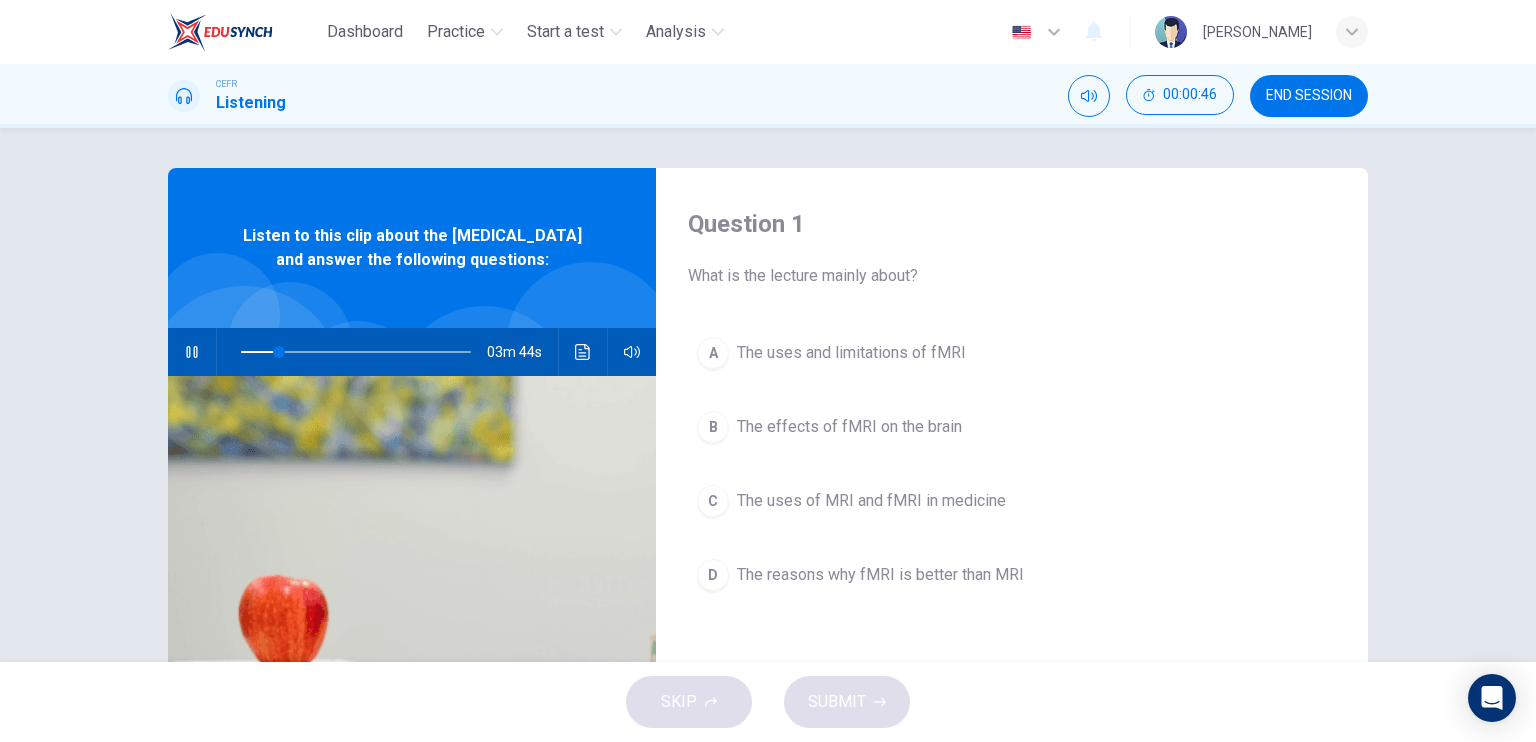 click on "The effects of fMRI on the brain" at bounding box center [849, 427] 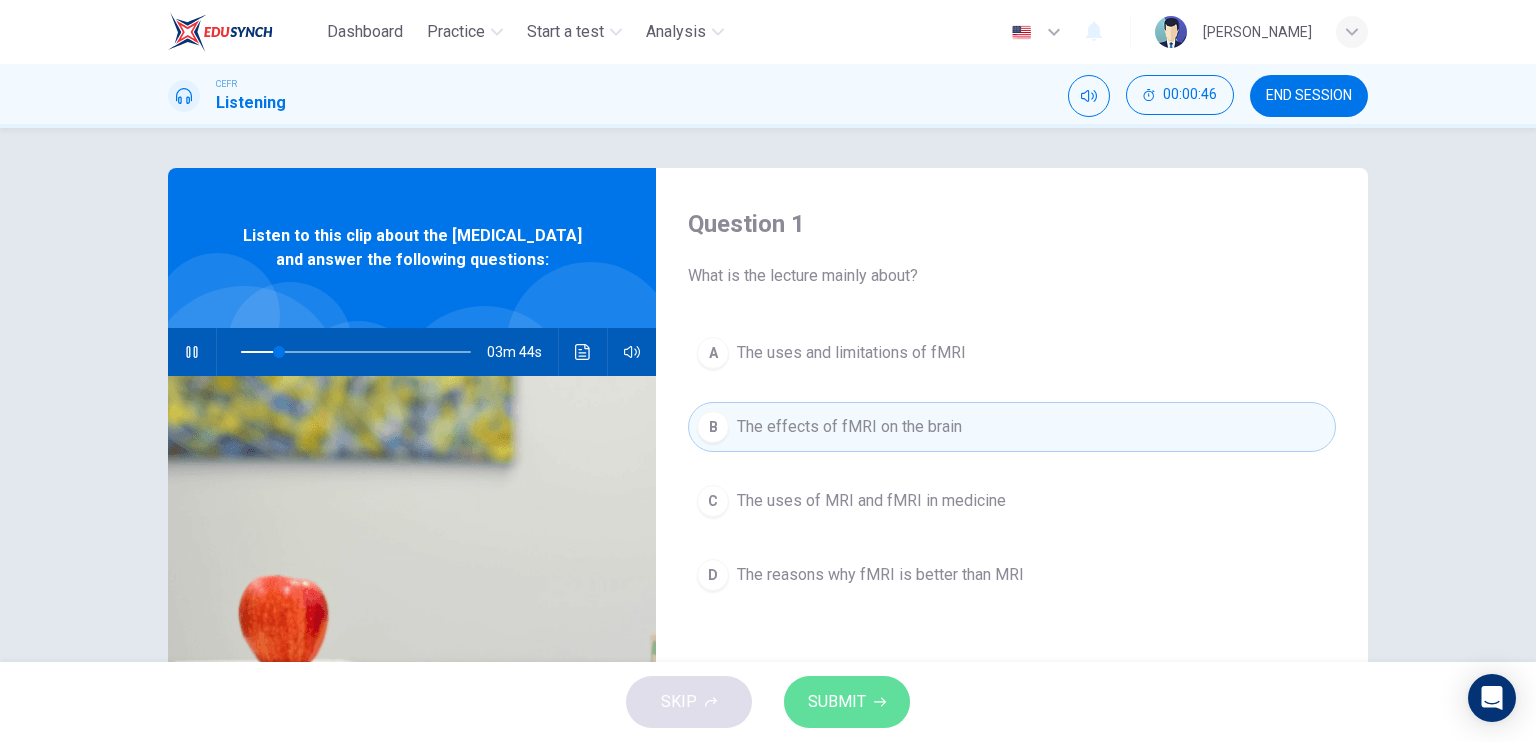 click on "SUBMIT" at bounding box center [847, 702] 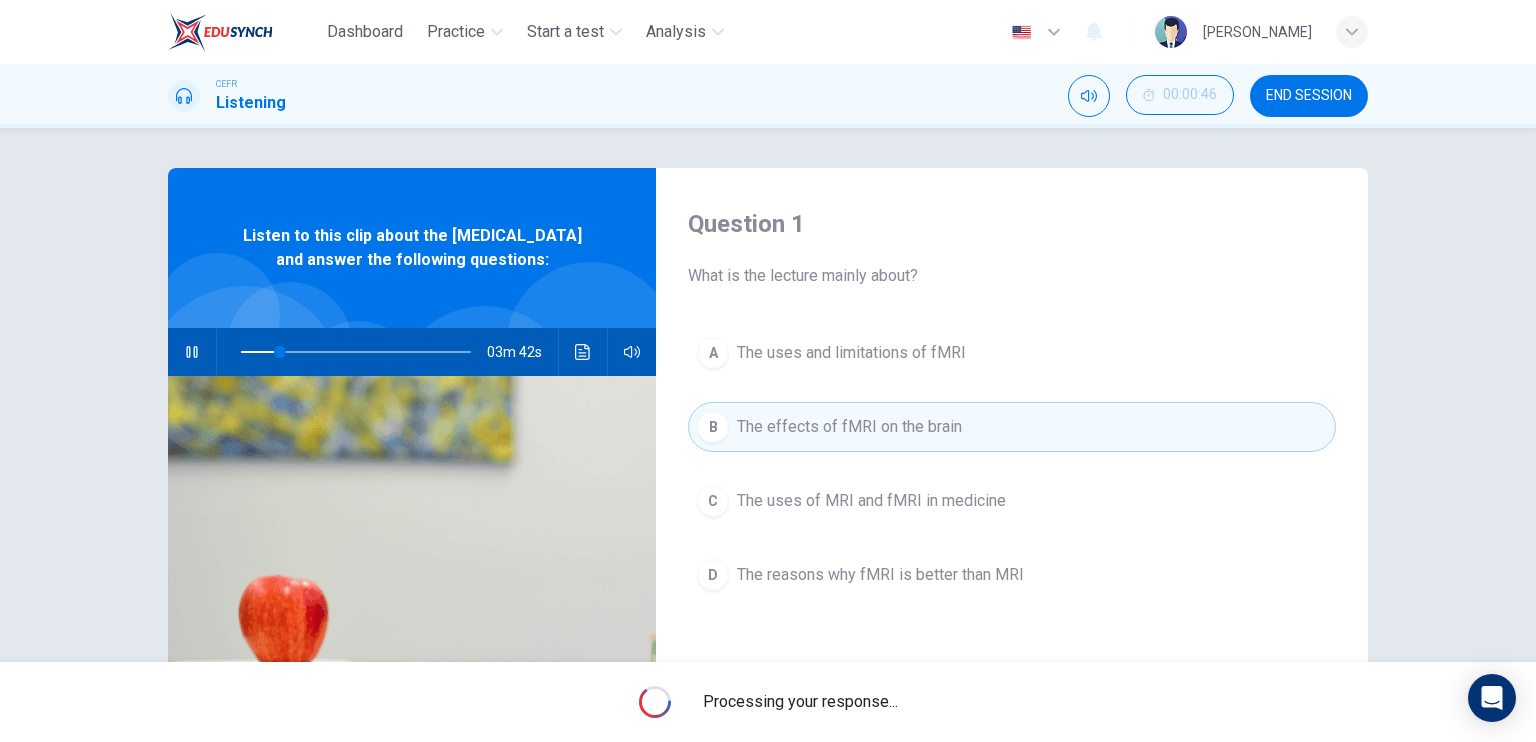 click on "Question 1 What is the lecture mainly about? A The uses and limitations of fMRI B The effects of fMRI on the brain C The uses of MRI and fMRI in medicine D The reasons why fMRI is better than MRI Listen to this clip about the Functional Magnetic Resonance Imaging and answer the following questions: 03m 42s" at bounding box center [768, 395] 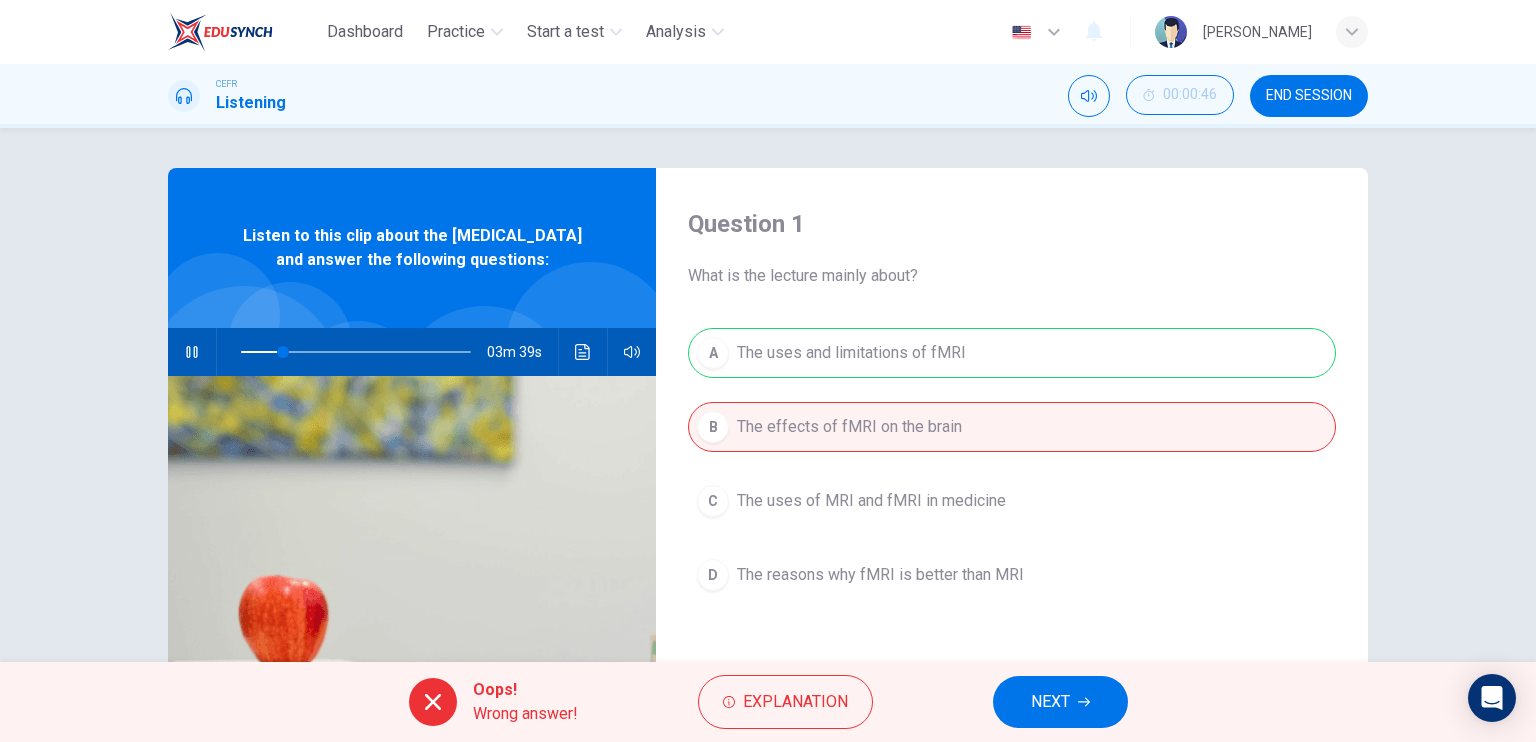 click on "NEXT" at bounding box center [1050, 702] 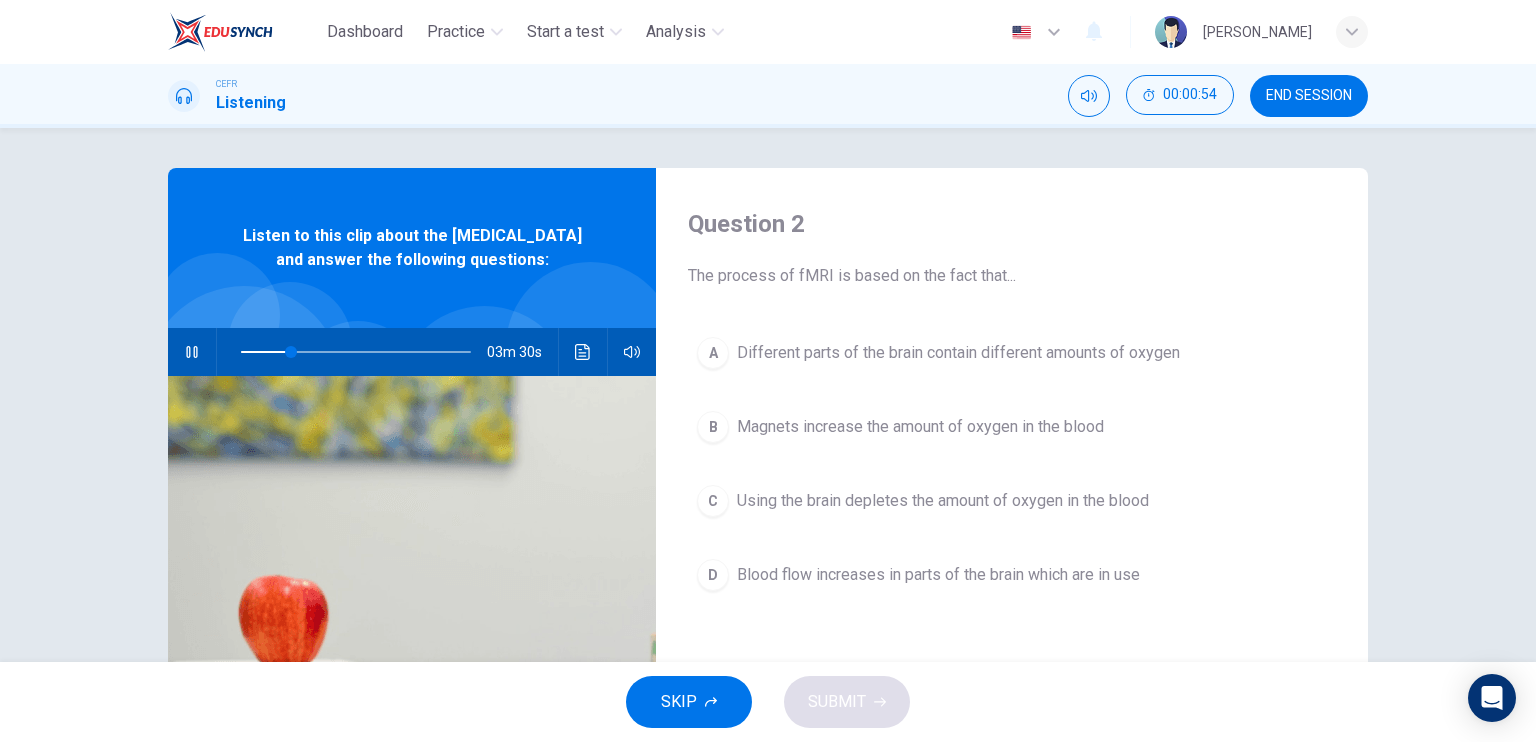 click on "Different parts of the brain contain different amounts of oxygen" at bounding box center (958, 353) 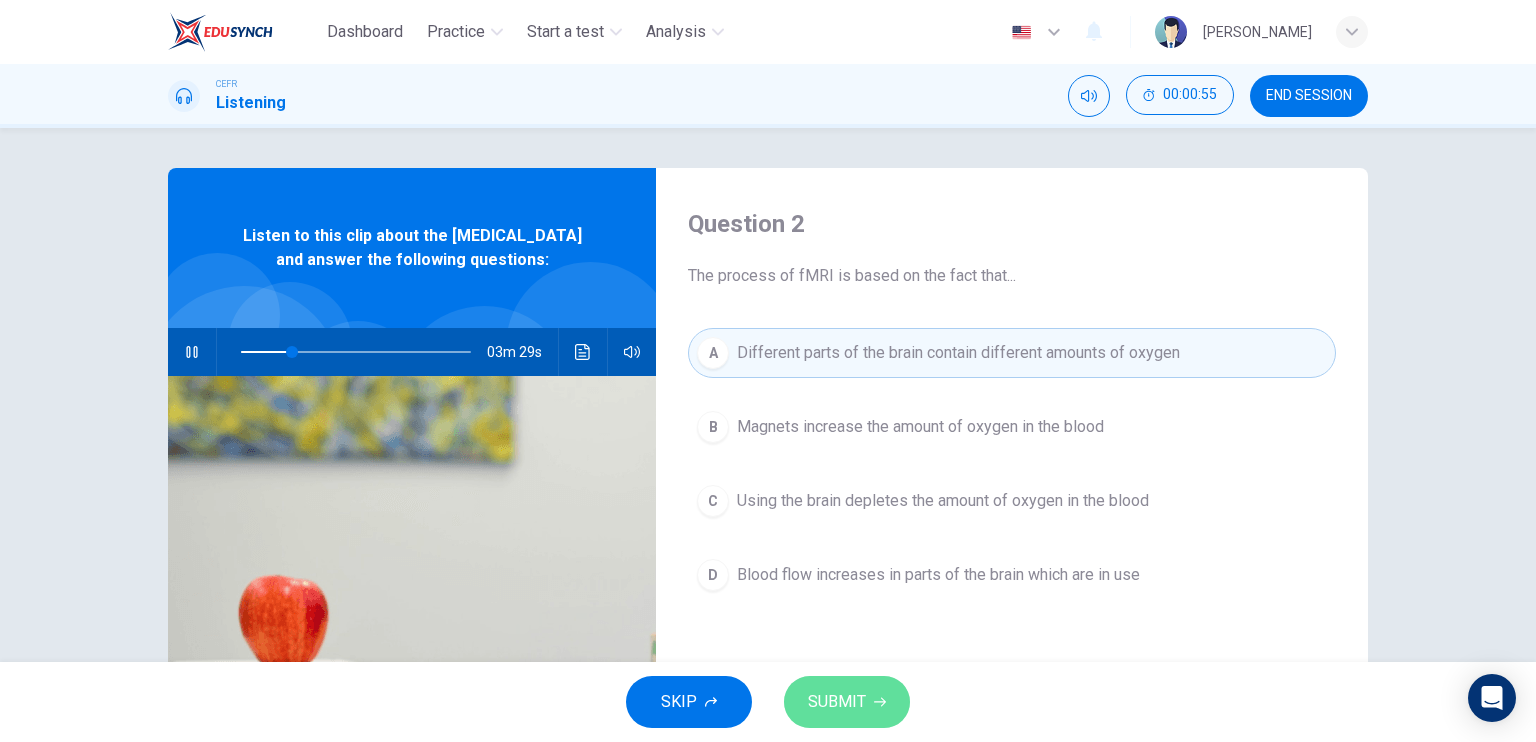 click on "SUBMIT" at bounding box center [837, 702] 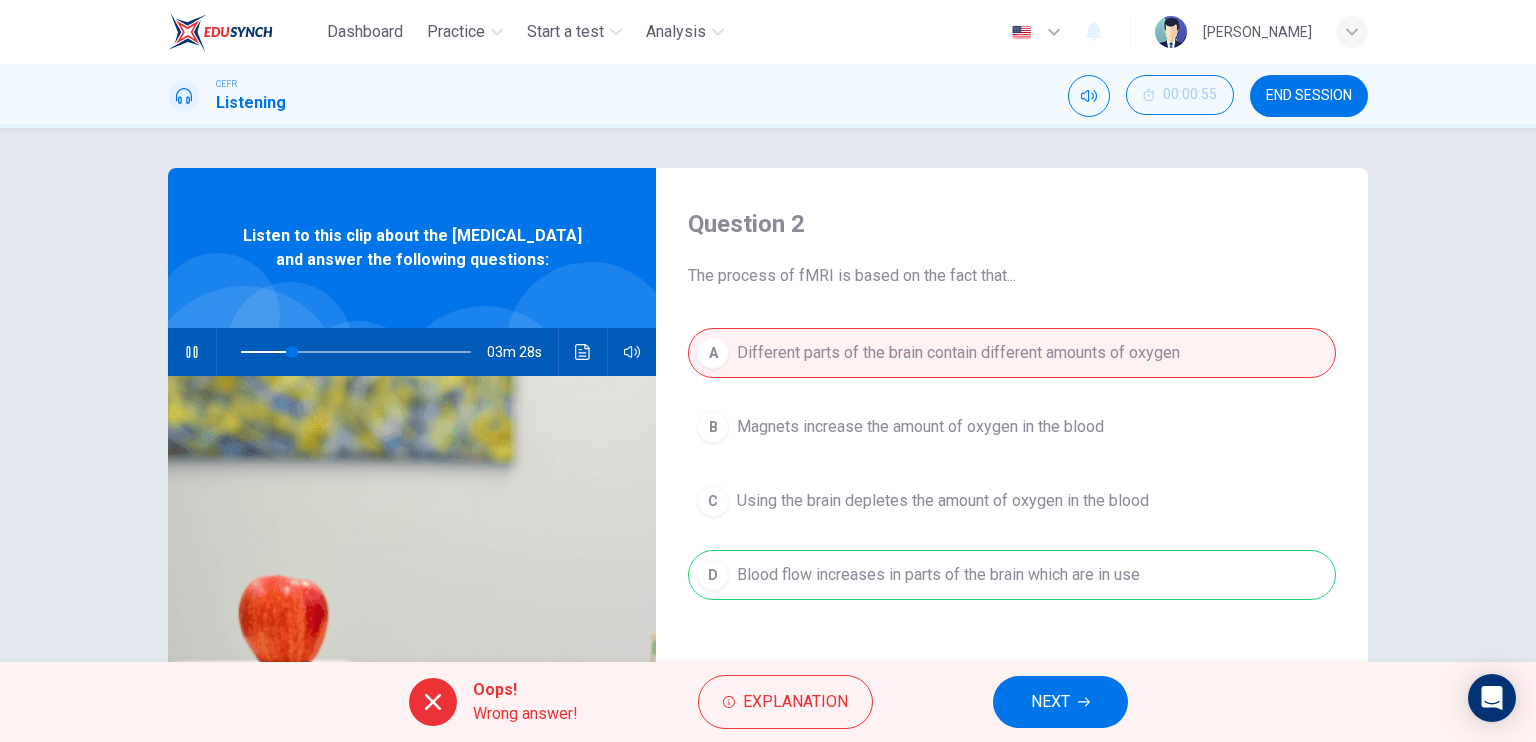 click on "Question 2 The process of fMRI is based on the fact that... A Different parts of the brain contain different amounts of oxygen B Magnets increase the amount of oxygen in the blood C Using the brain depletes the amount of oxygen in the blood D Blood flow increases in parts of the brain which are in use Listen to this clip about the Functional Magnetic Resonance Imaging and answer the following questions: 03m 28s" at bounding box center (768, 395) 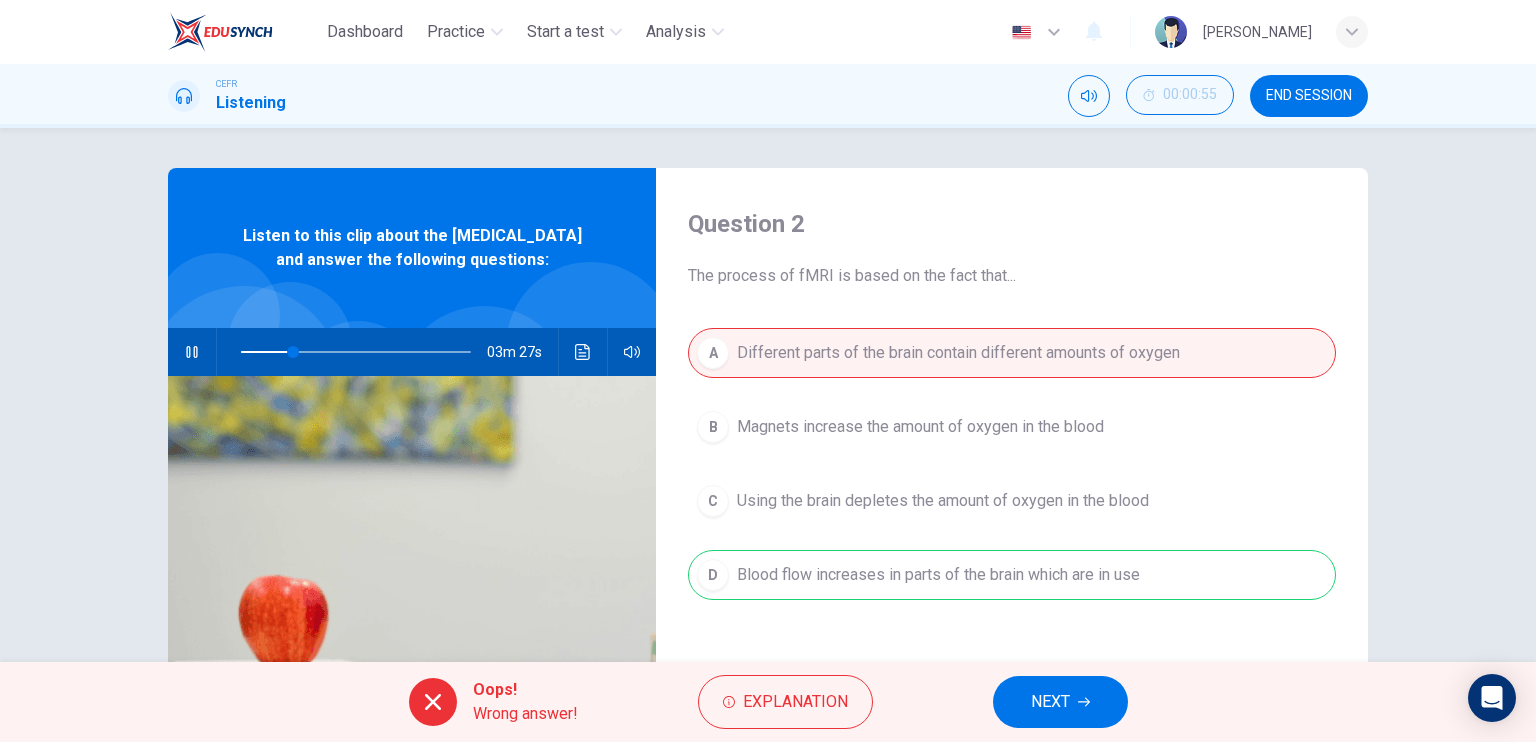 click on "NEXT" at bounding box center (1050, 702) 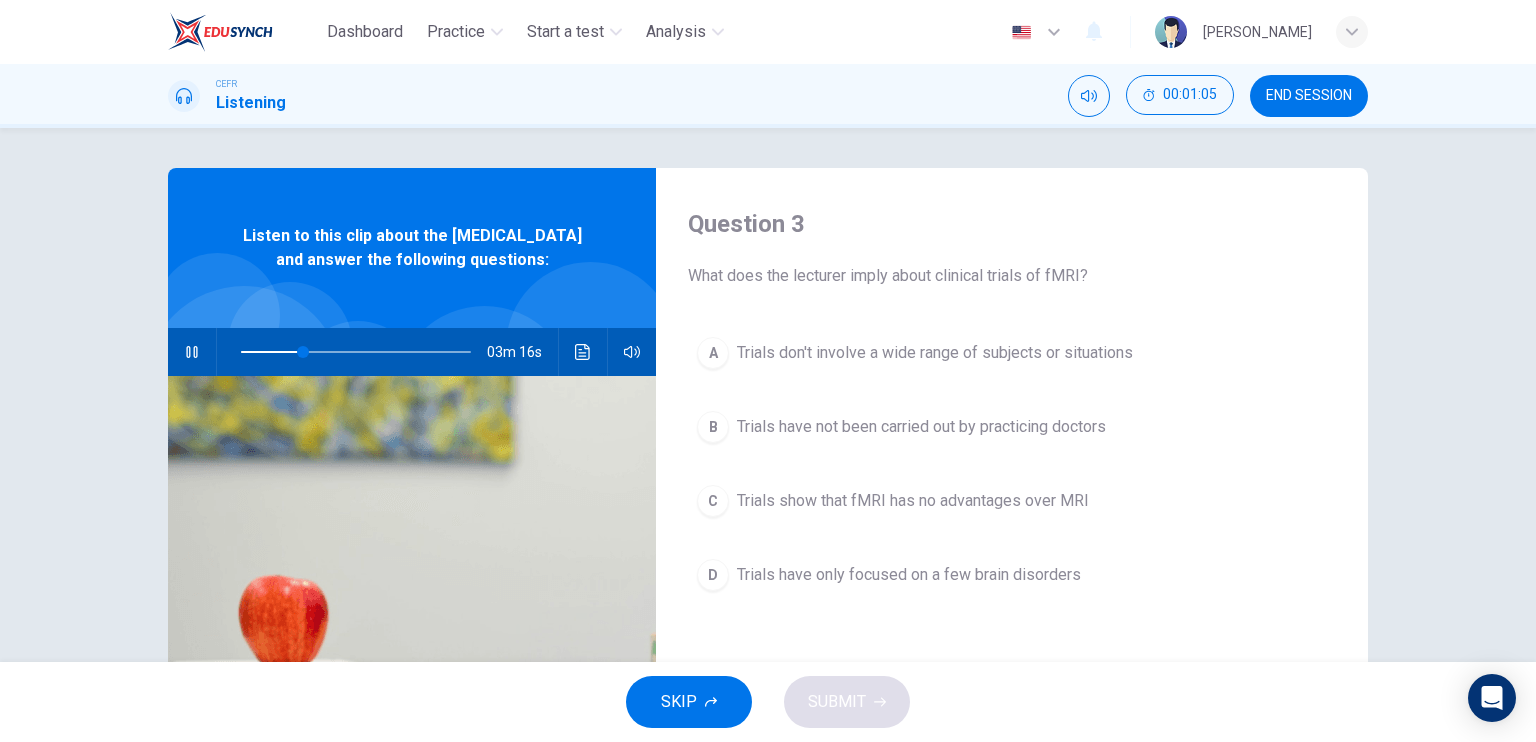 click 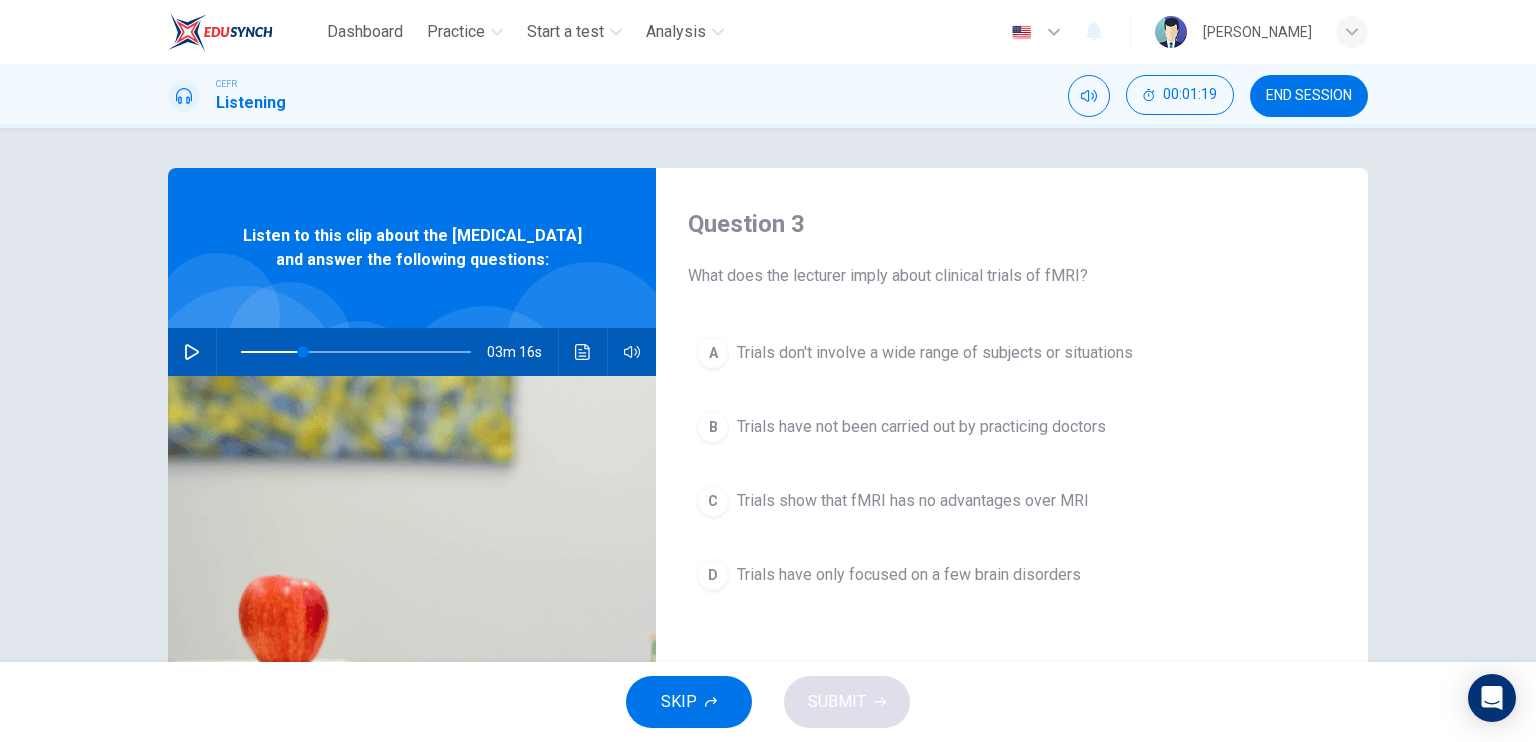 click 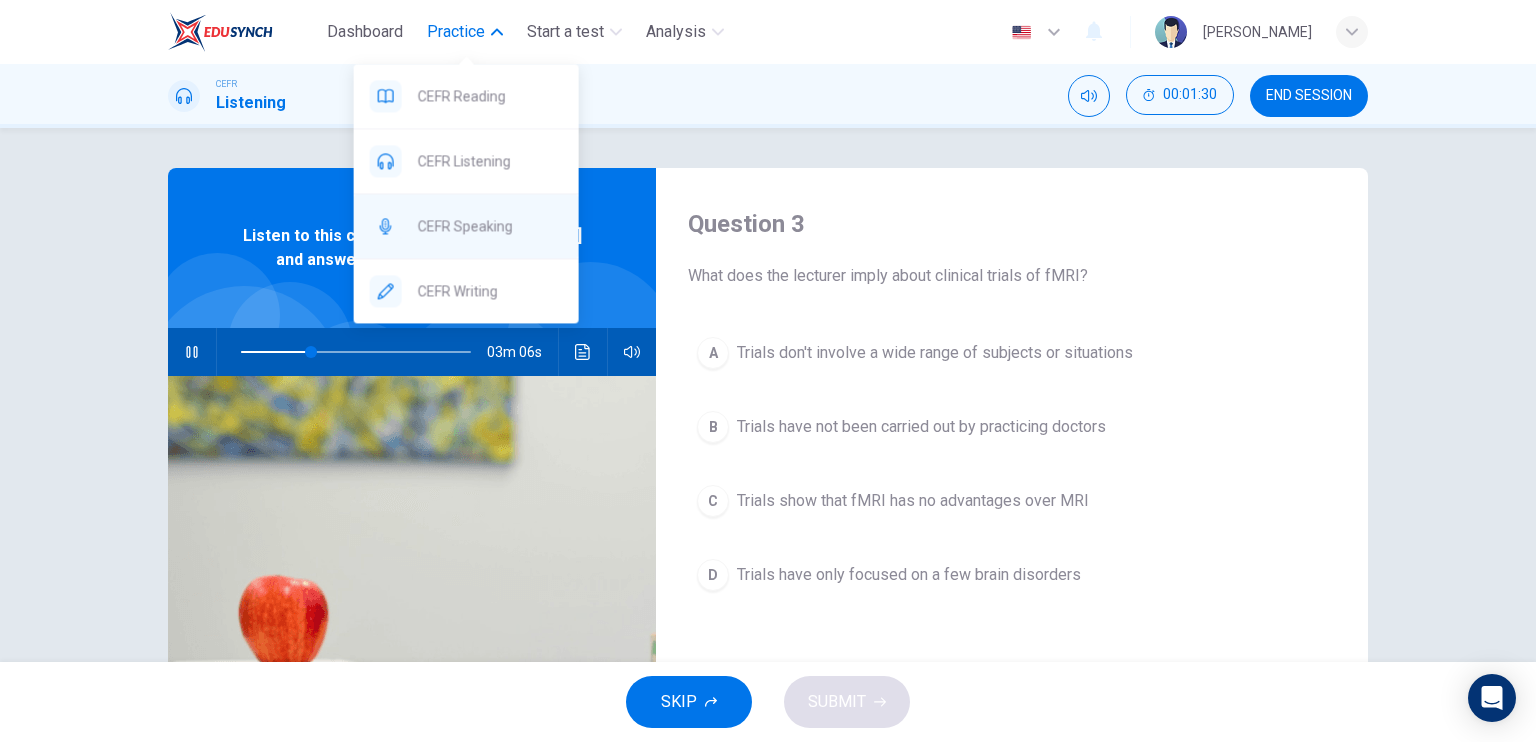 type on "31" 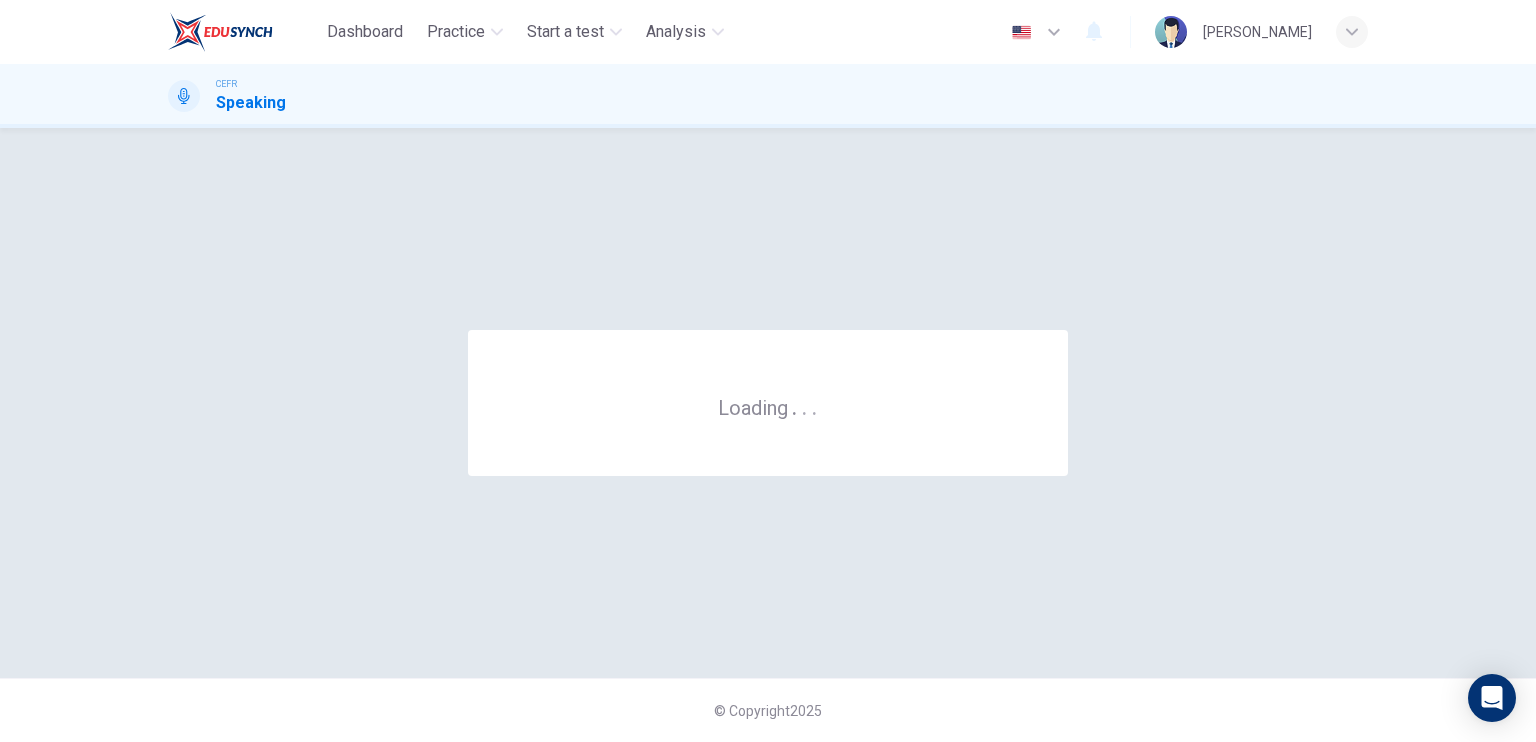 scroll, scrollTop: 0, scrollLeft: 0, axis: both 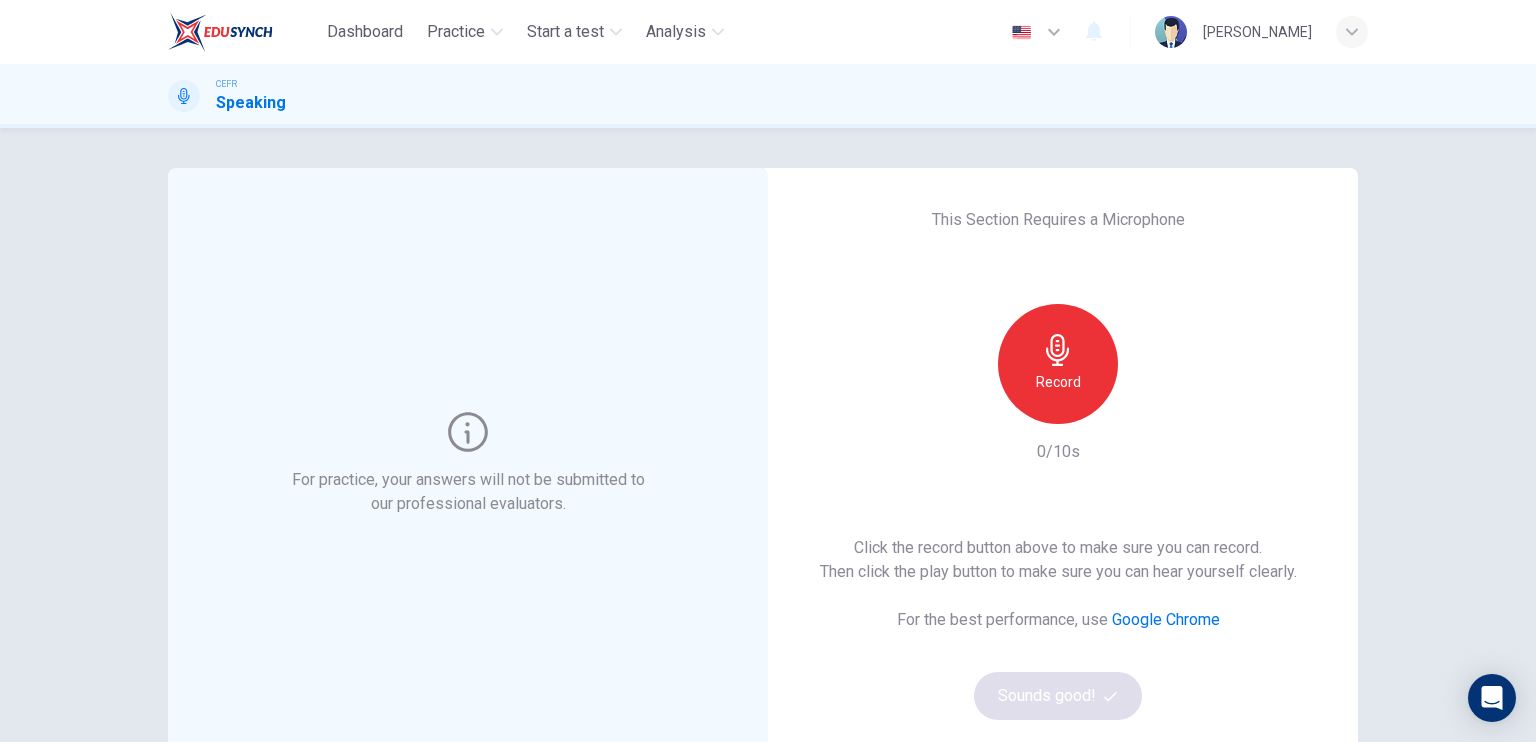 click on "Record" at bounding box center (1058, 364) 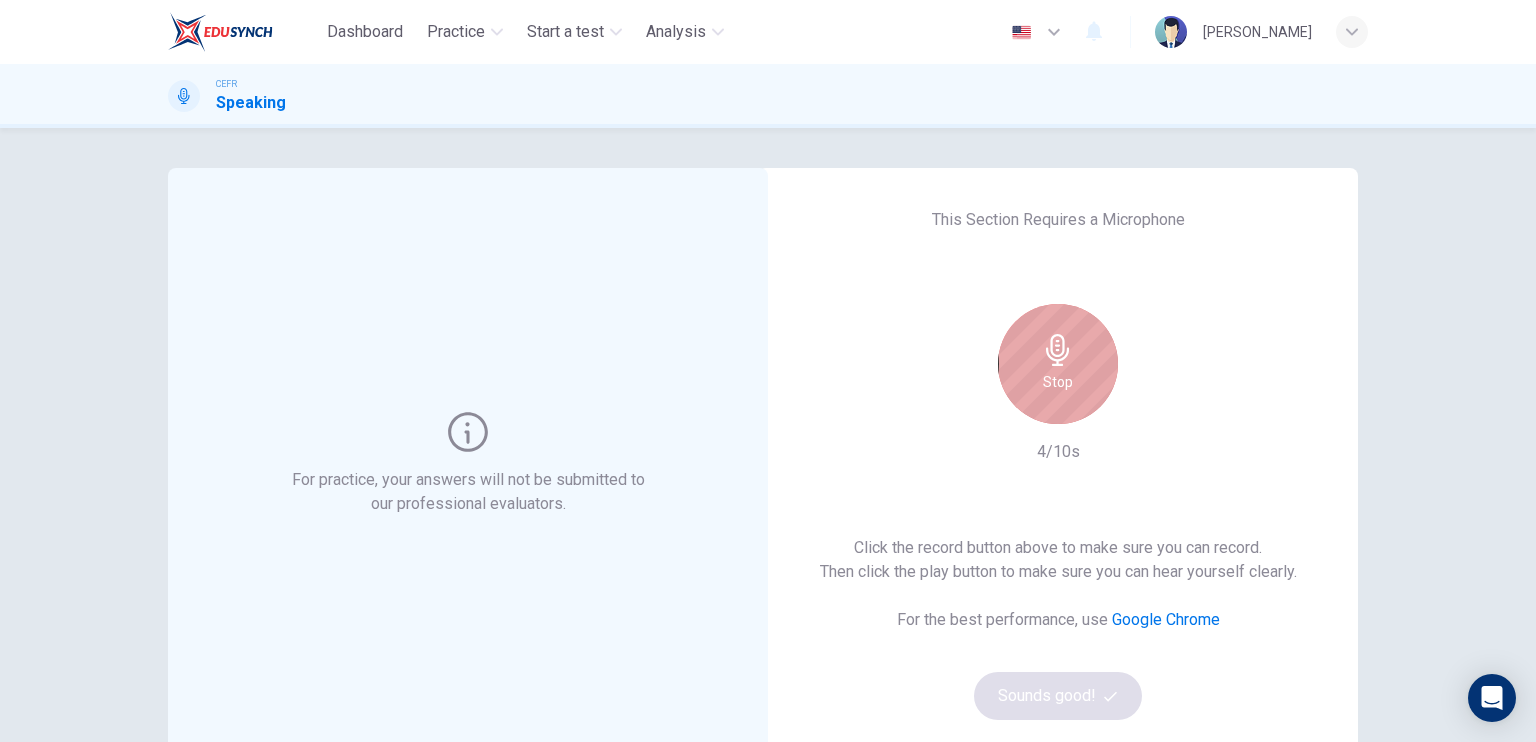 click on "Stop" at bounding box center [1058, 382] 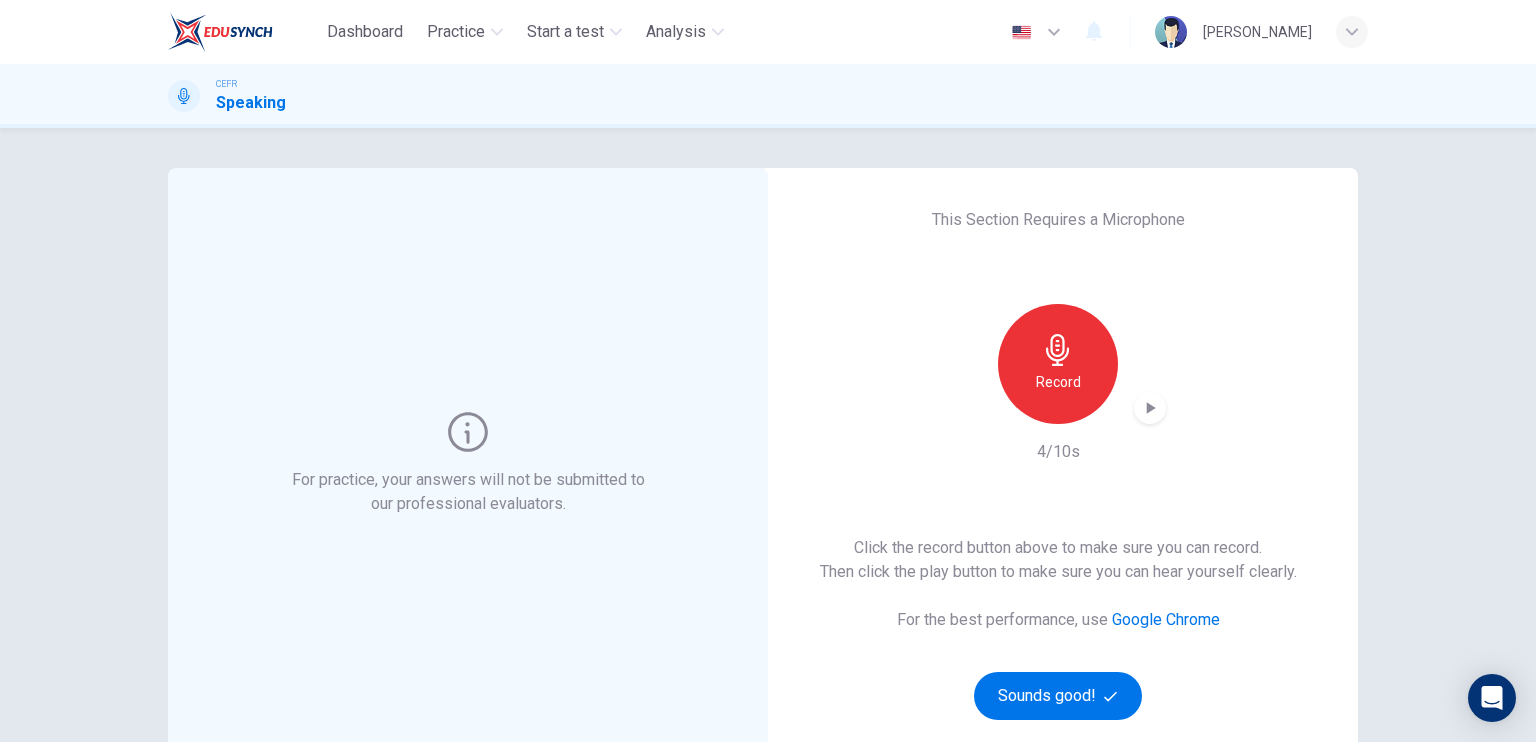 click 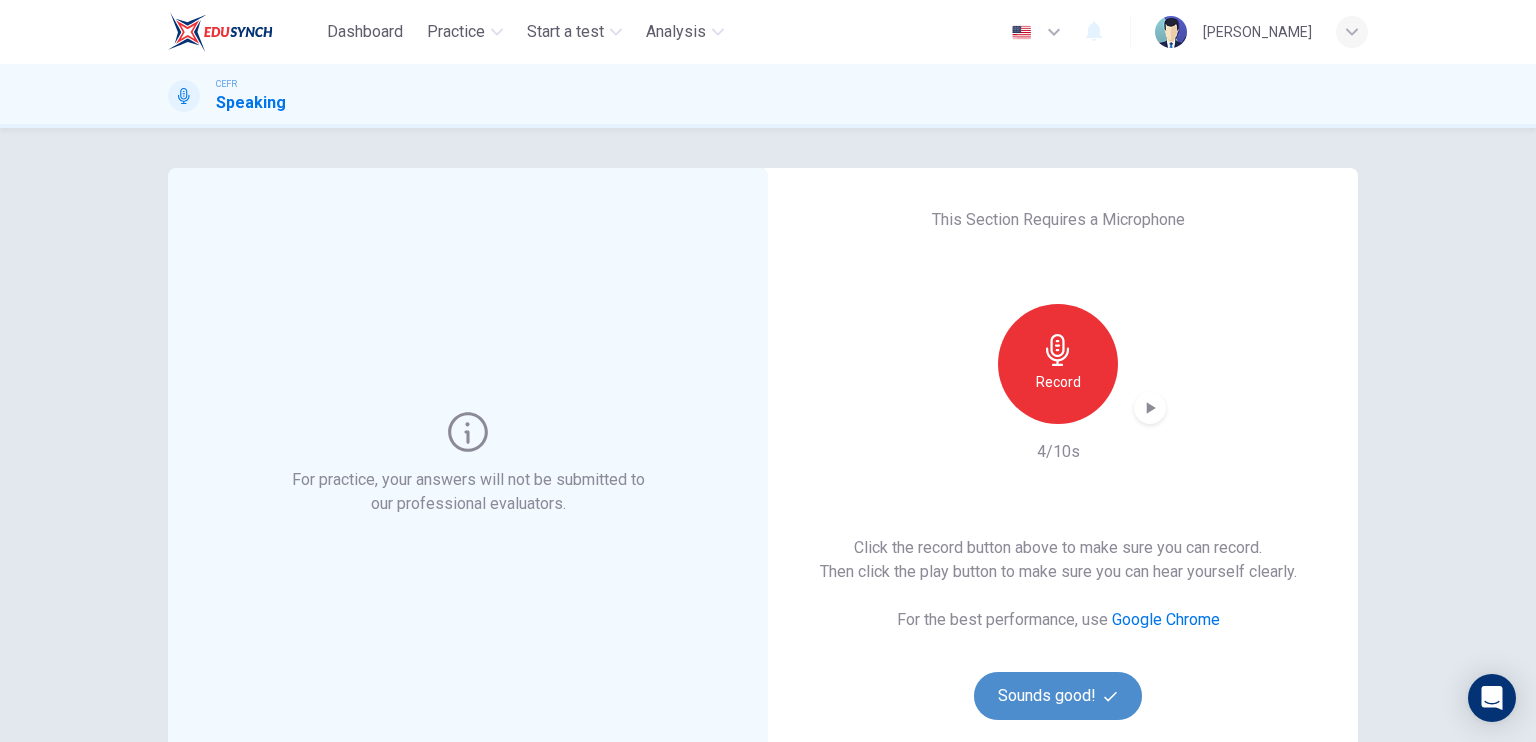 click on "Sounds good!" at bounding box center [1058, 696] 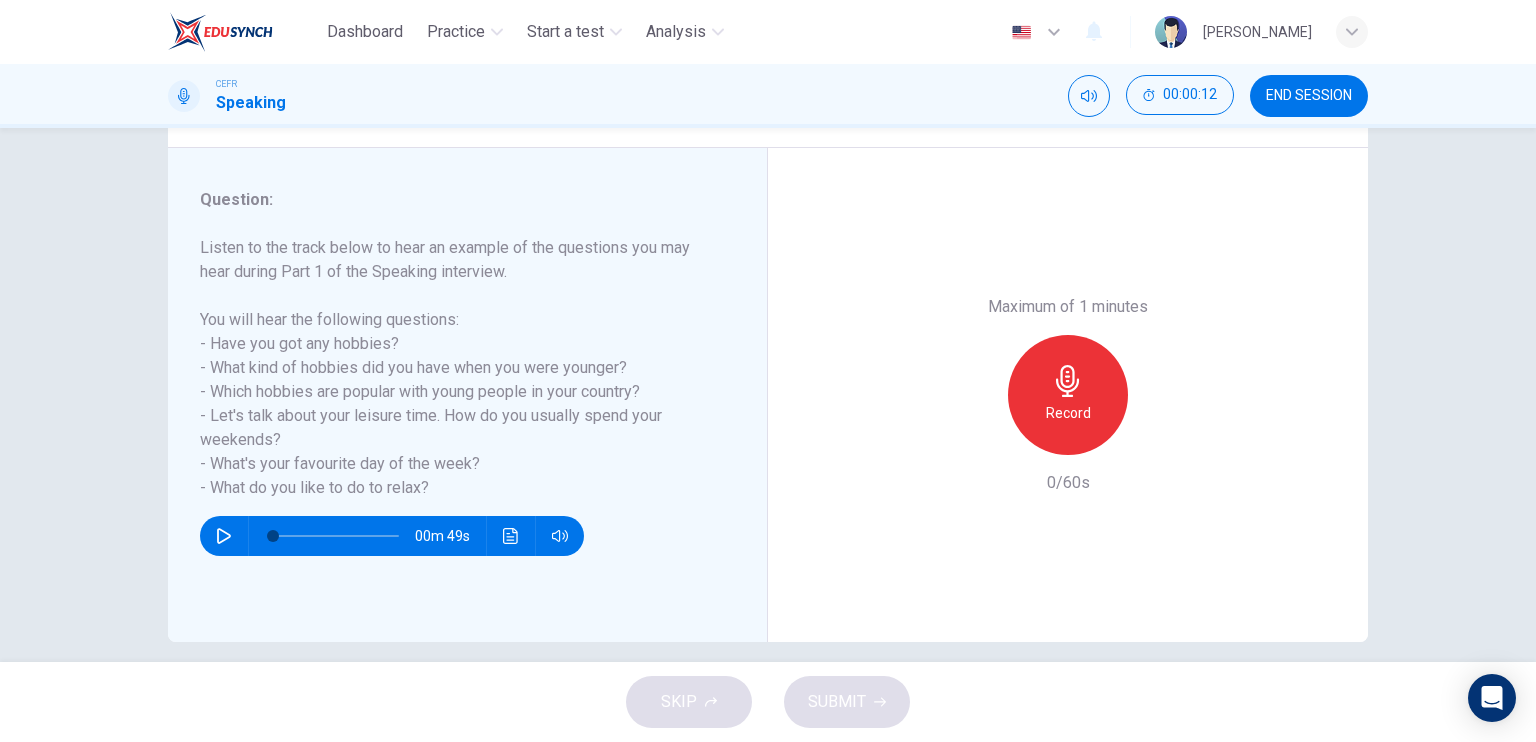 scroll, scrollTop: 240, scrollLeft: 0, axis: vertical 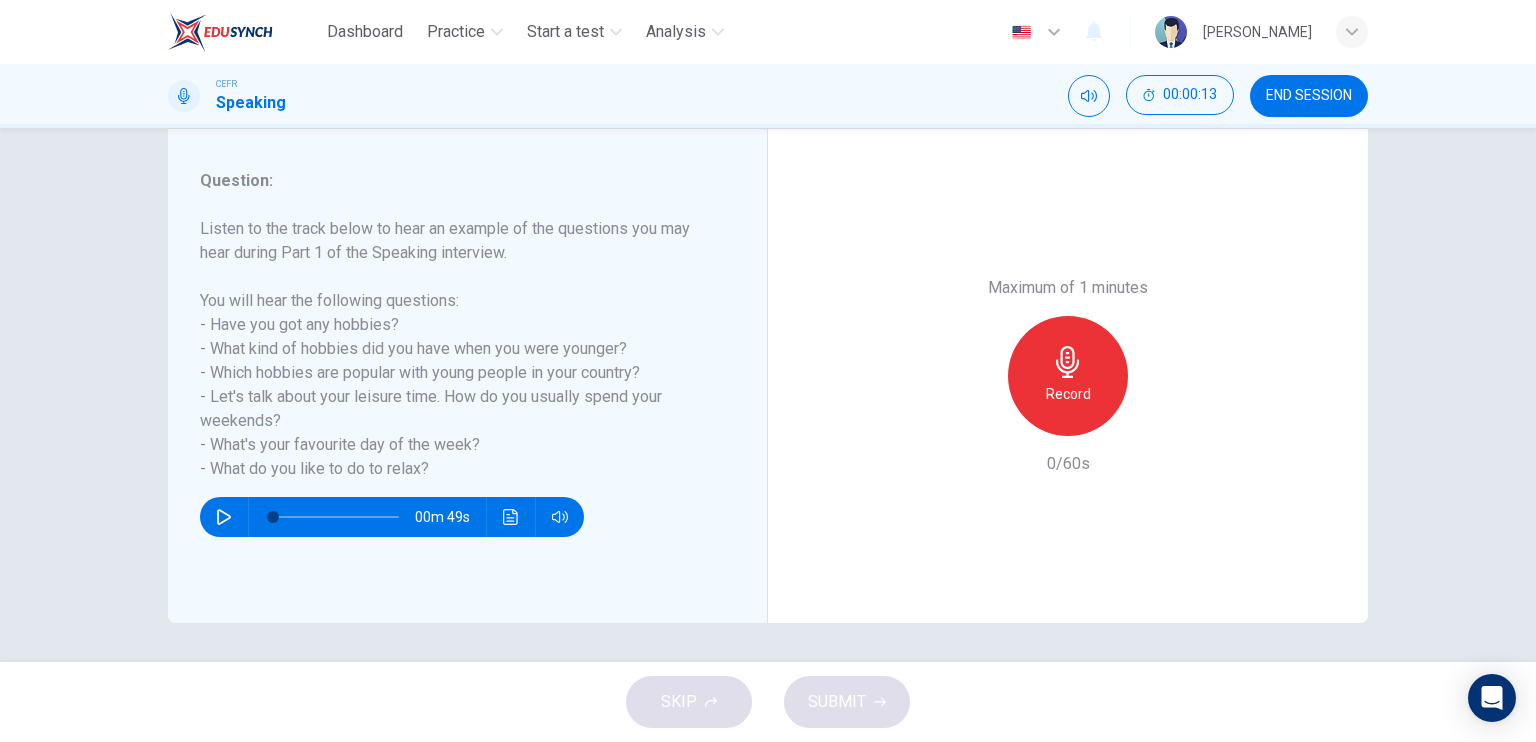 click 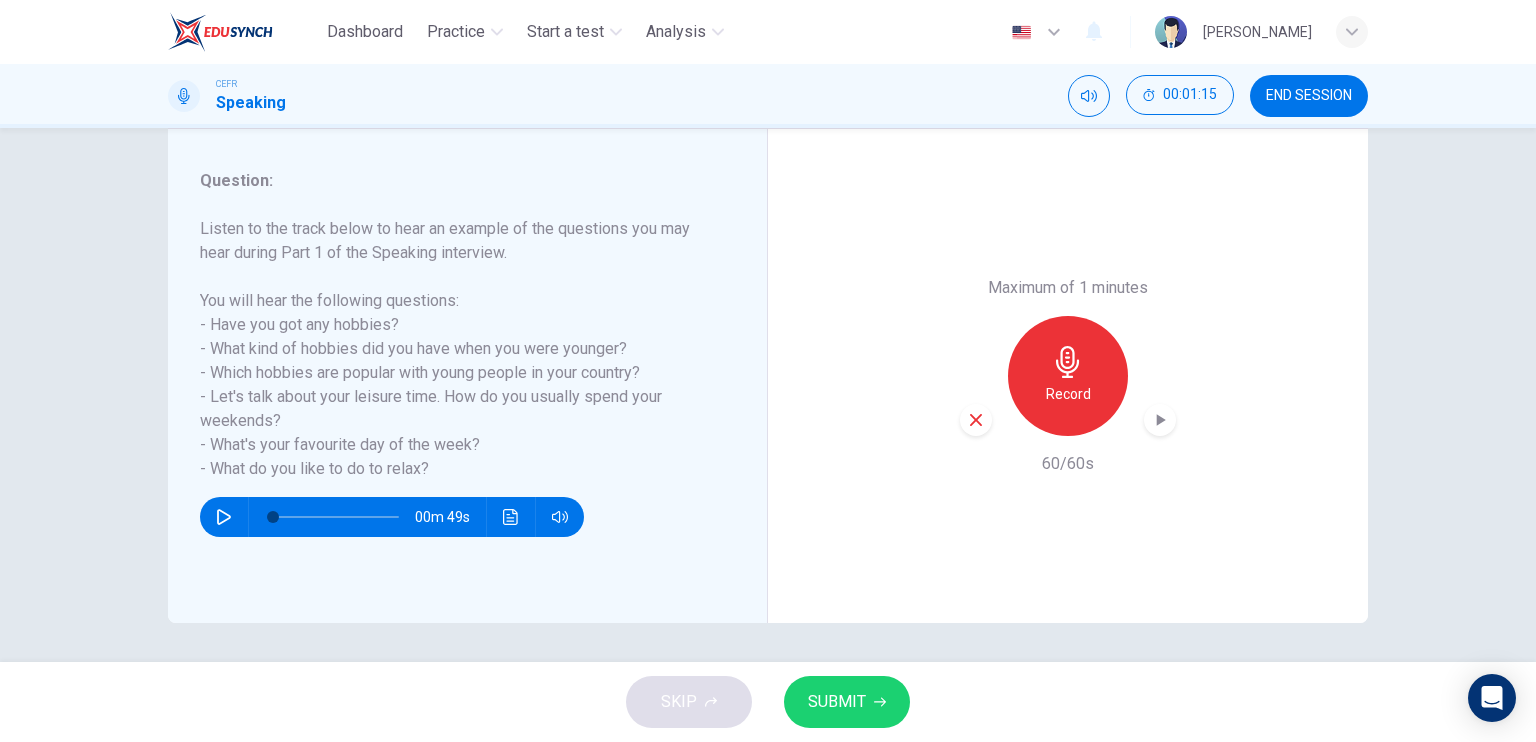 click 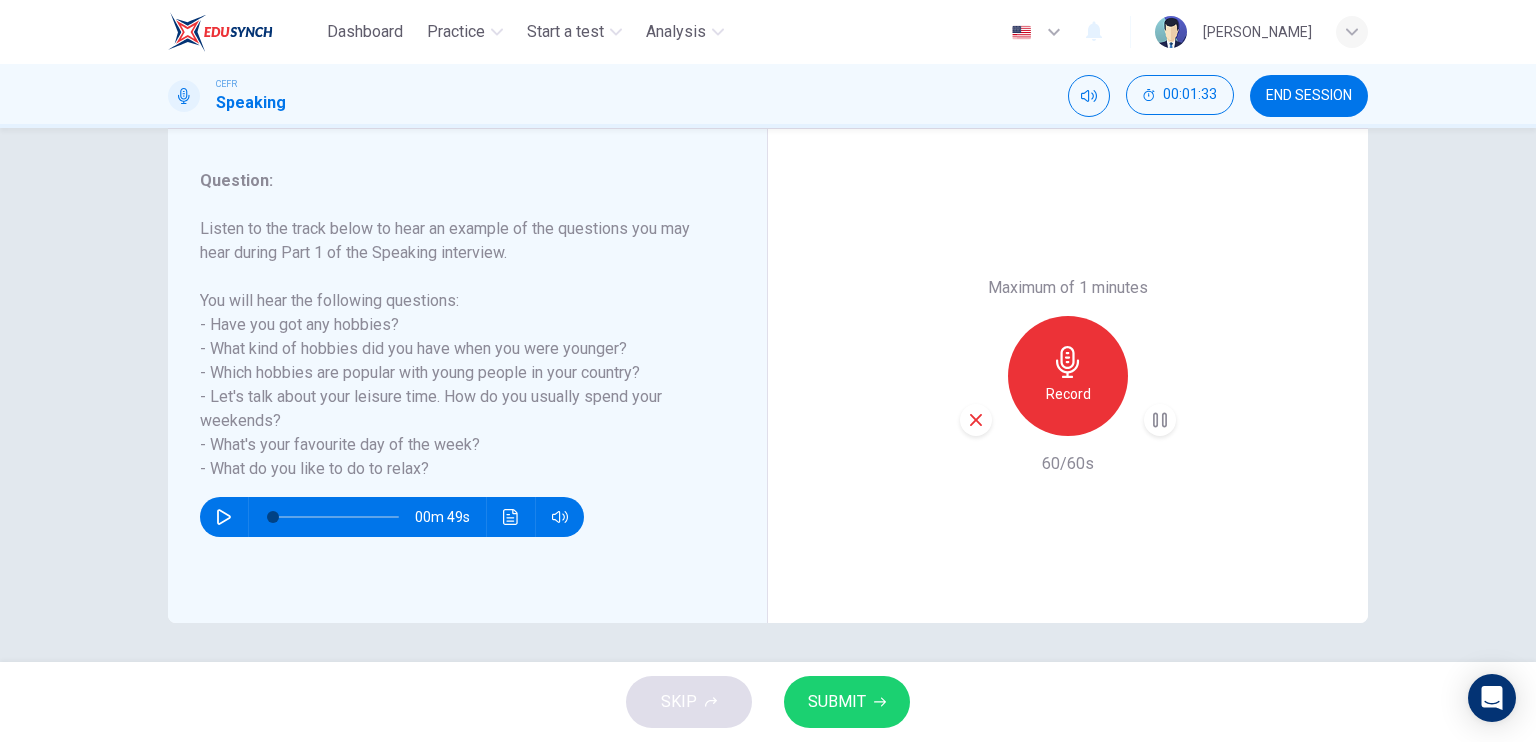 click on "Question   1 Question Type :   Part 1 - Introduction and Interview Directions :   During Part 1 of the Speaking interview, the examiner asks you very general questions to give you the chance to talk about yourself. Maximum of 1 minutes Record 60/60s Question : Listen to the track below to hear an example of the questions you may hear during Part 1 of the Speaking interview.  You will hear the following questions:
- Have you got any hobbies?
- What kind of hobbies did you have when you were younger?
- Which hobbies are popular with young people in your country?
- Let's talk about your leisure time. How do you usually spend your weekends?
- What's your favourite day of the week?
- What do you like to do to relax? 00m 49s Maximum of 1 minutes Record 60/60s" at bounding box center (768, 395) 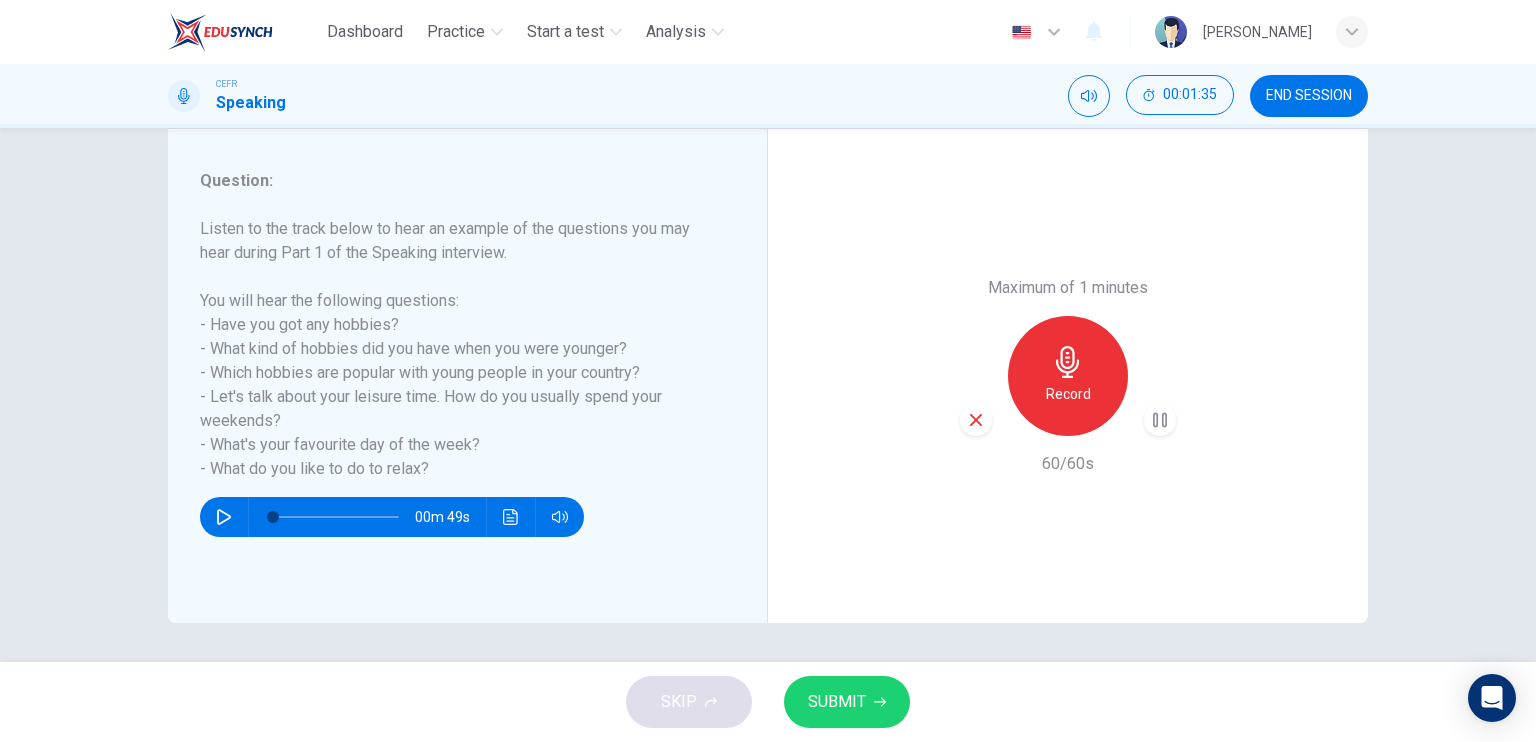 drag, startPoint x: 1513, startPoint y: 0, endPoint x: 1046, endPoint y: 500, distance: 684.1703 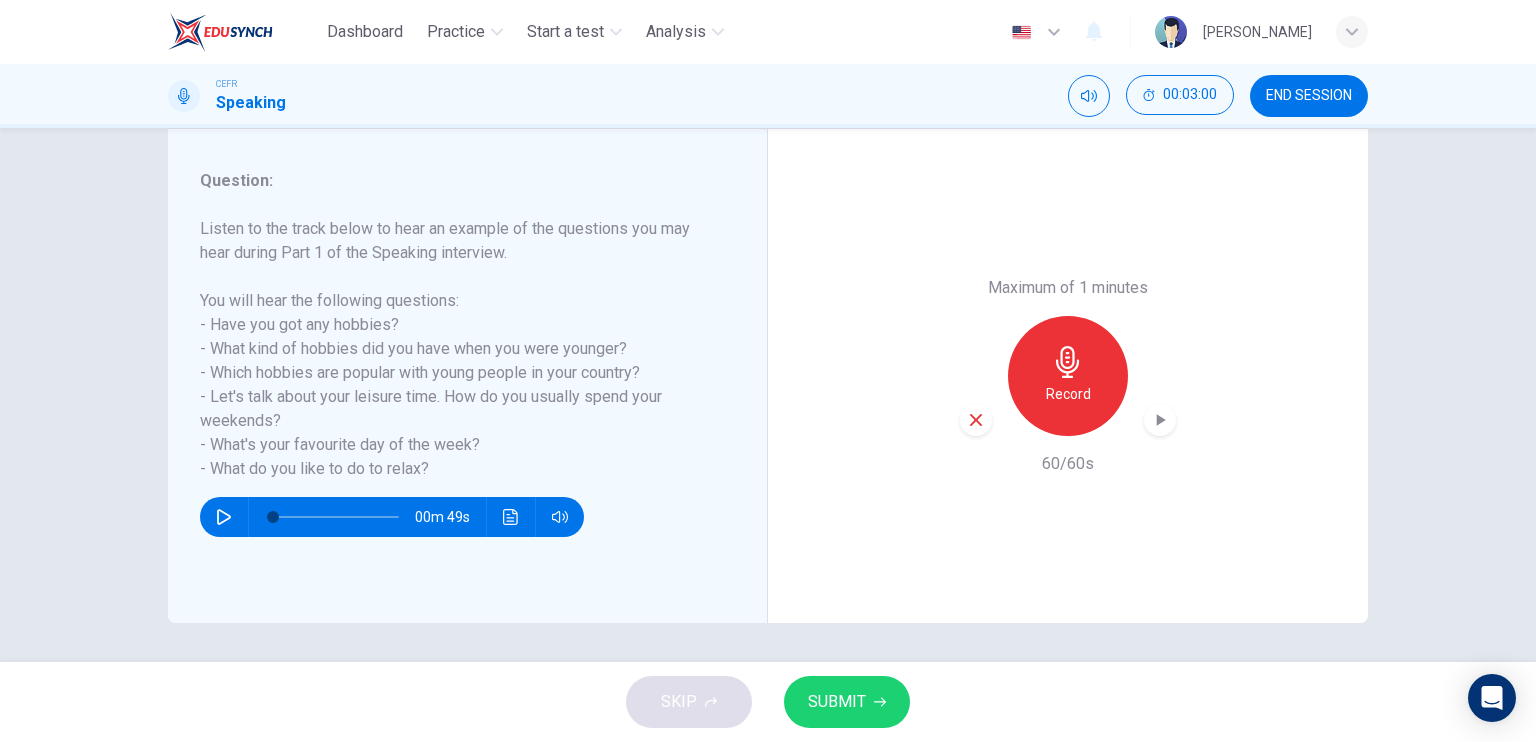 click on "Question   1 Question Type :   Part 1 - Introduction and Interview Directions :   During Part 1 of the Speaking interview, the examiner asks you very general questions to give you the chance to talk about yourself. Maximum of 1 minutes Record 60/60s Question : Listen to the track below to hear an example of the questions you may hear during Part 1 of the Speaking interview.  You will hear the following questions:
- Have you got any hobbies?
- What kind of hobbies did you have when you were younger?
- Which hobbies are popular with young people in your country?
- Let's talk about your leisure time. How do you usually spend your weekends?
- What's your favourite day of the week?
- What do you like to do to relax? 00m 49s Maximum of 1 minutes Record 60/60s" at bounding box center [768, 395] 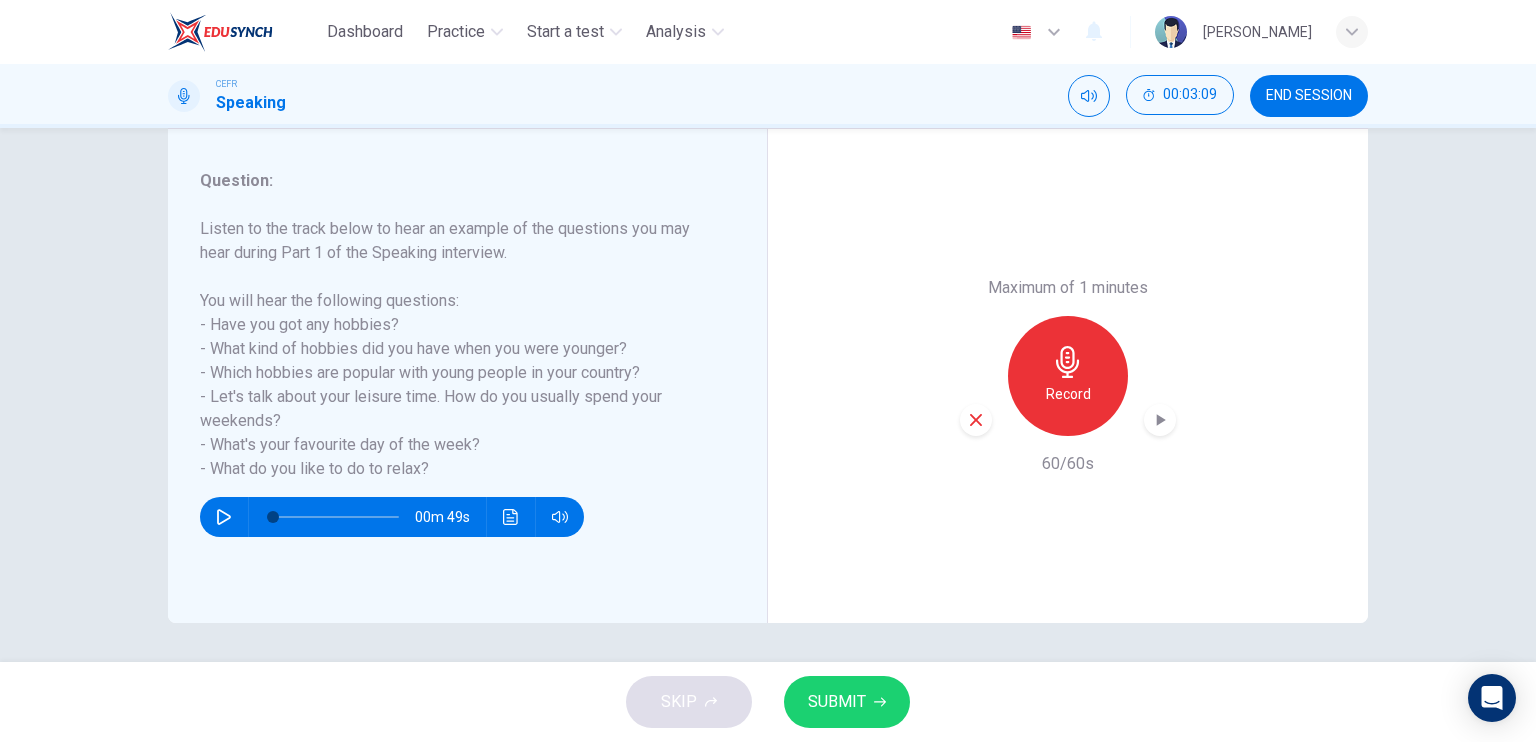 click 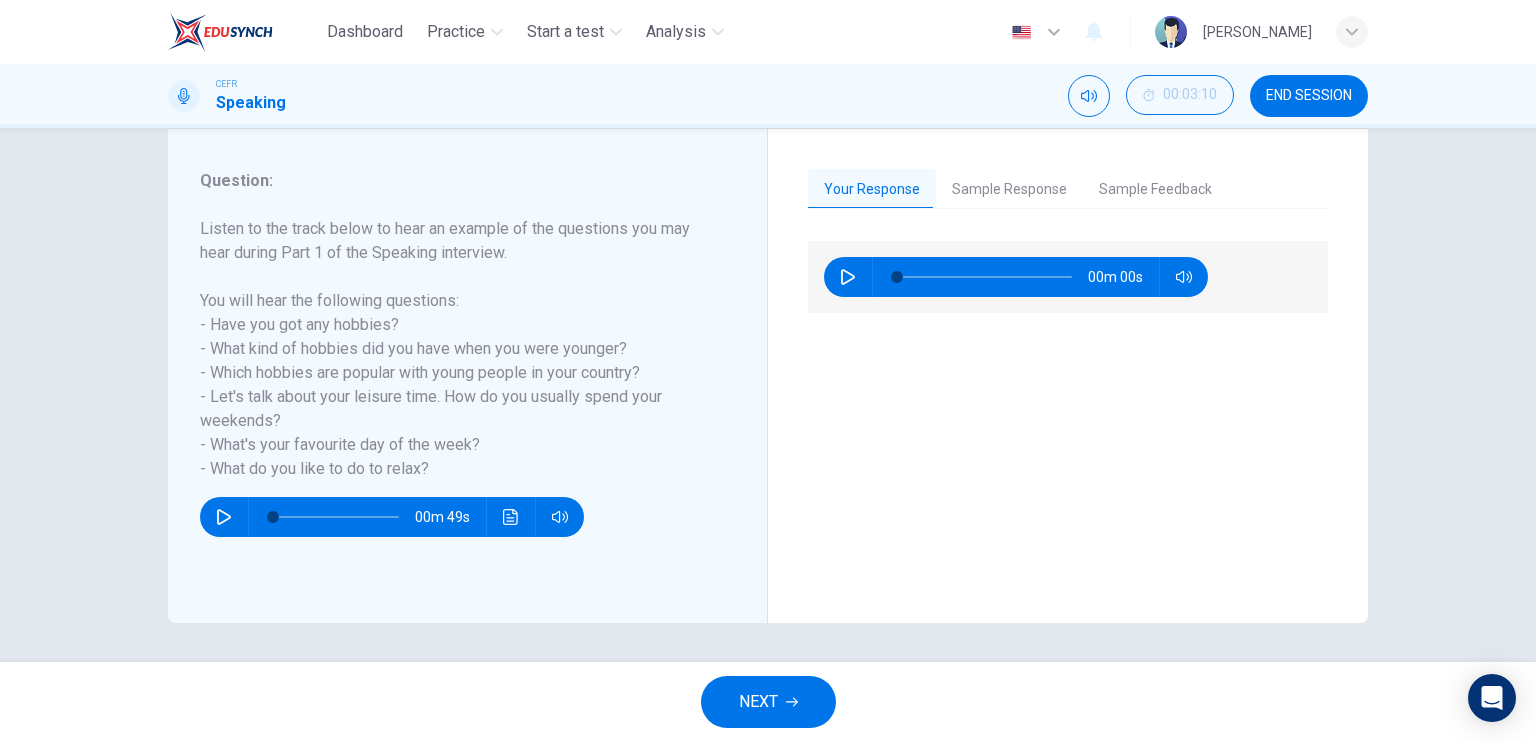 click on "NEXT" at bounding box center [768, 702] 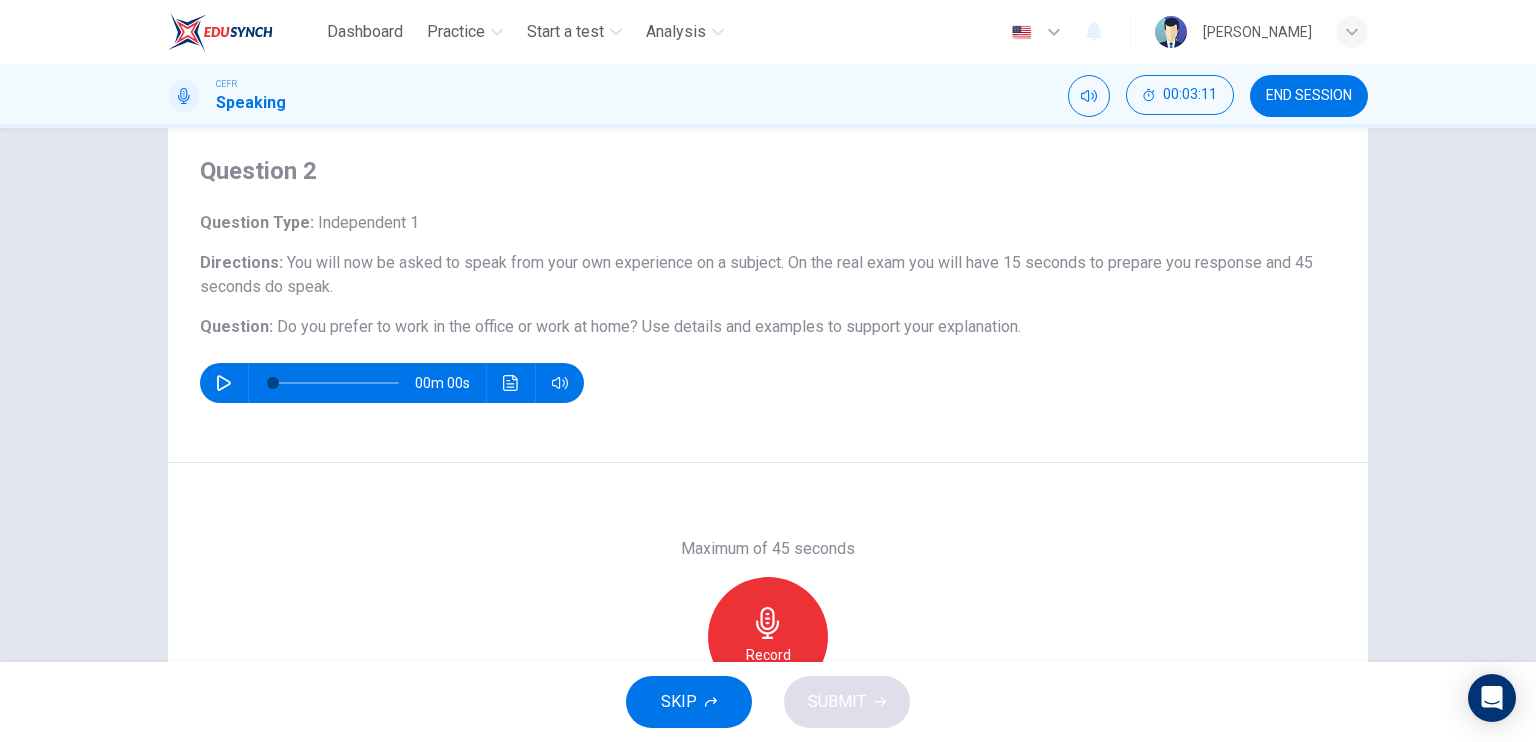 scroll, scrollTop: 100, scrollLeft: 0, axis: vertical 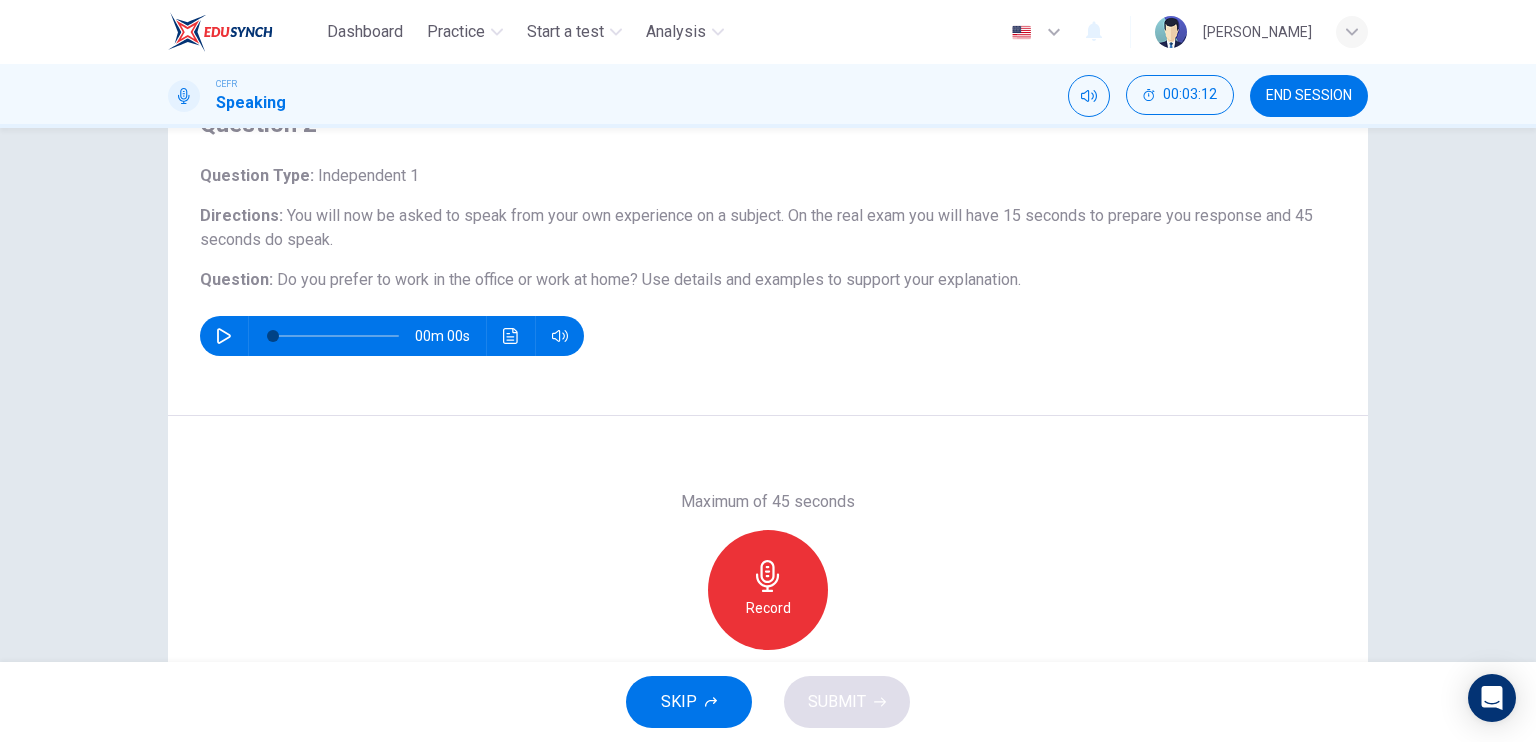 click 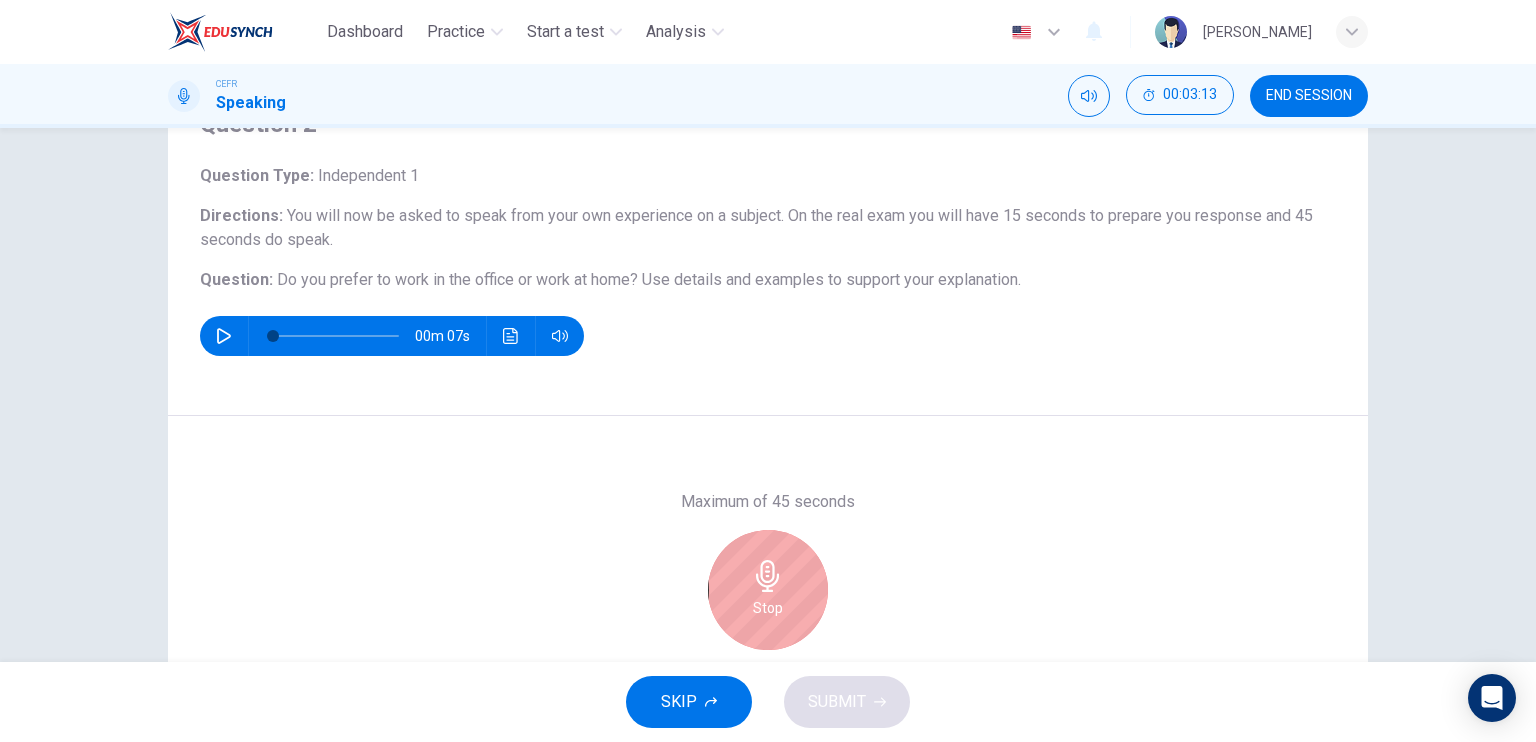 click on "Stop" at bounding box center (768, 590) 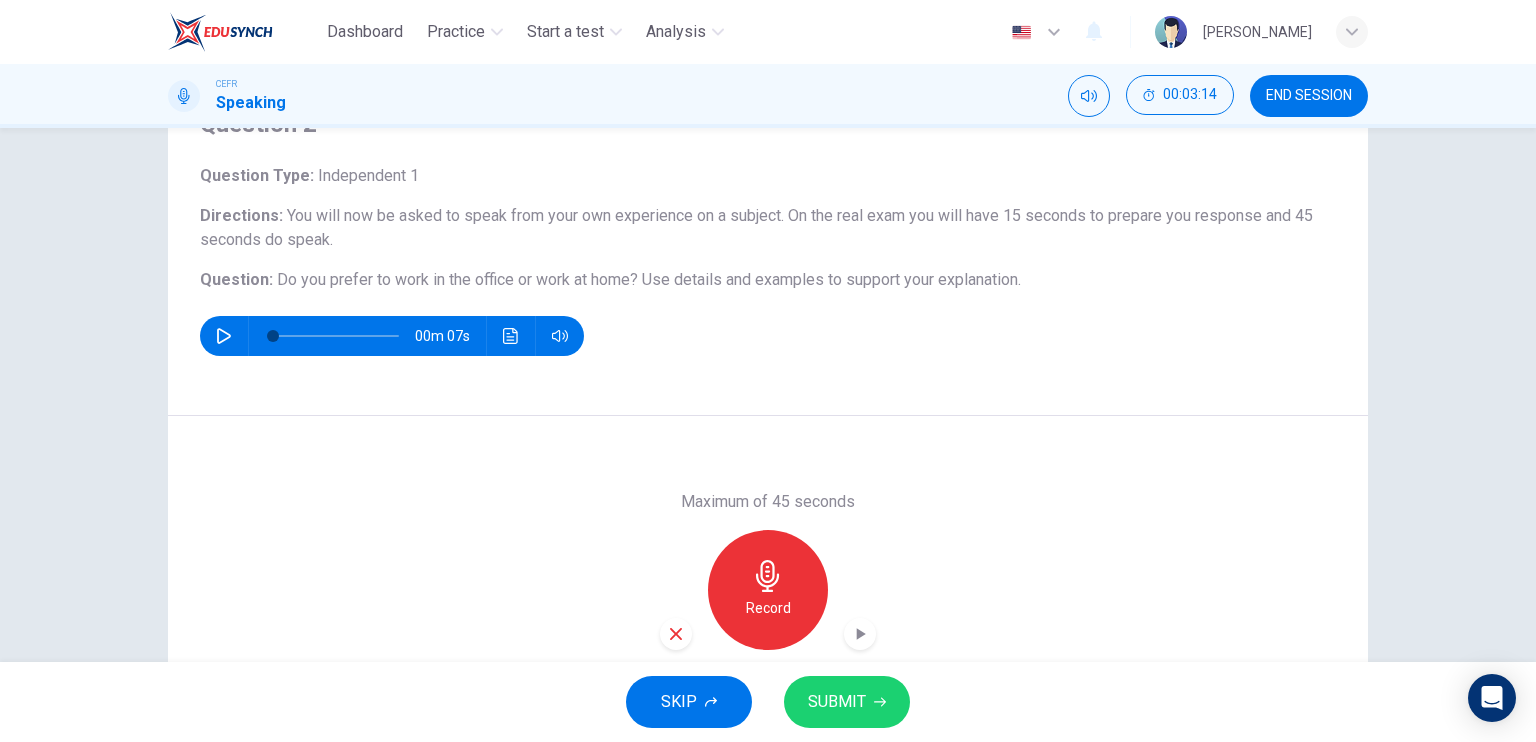 click at bounding box center [676, 634] 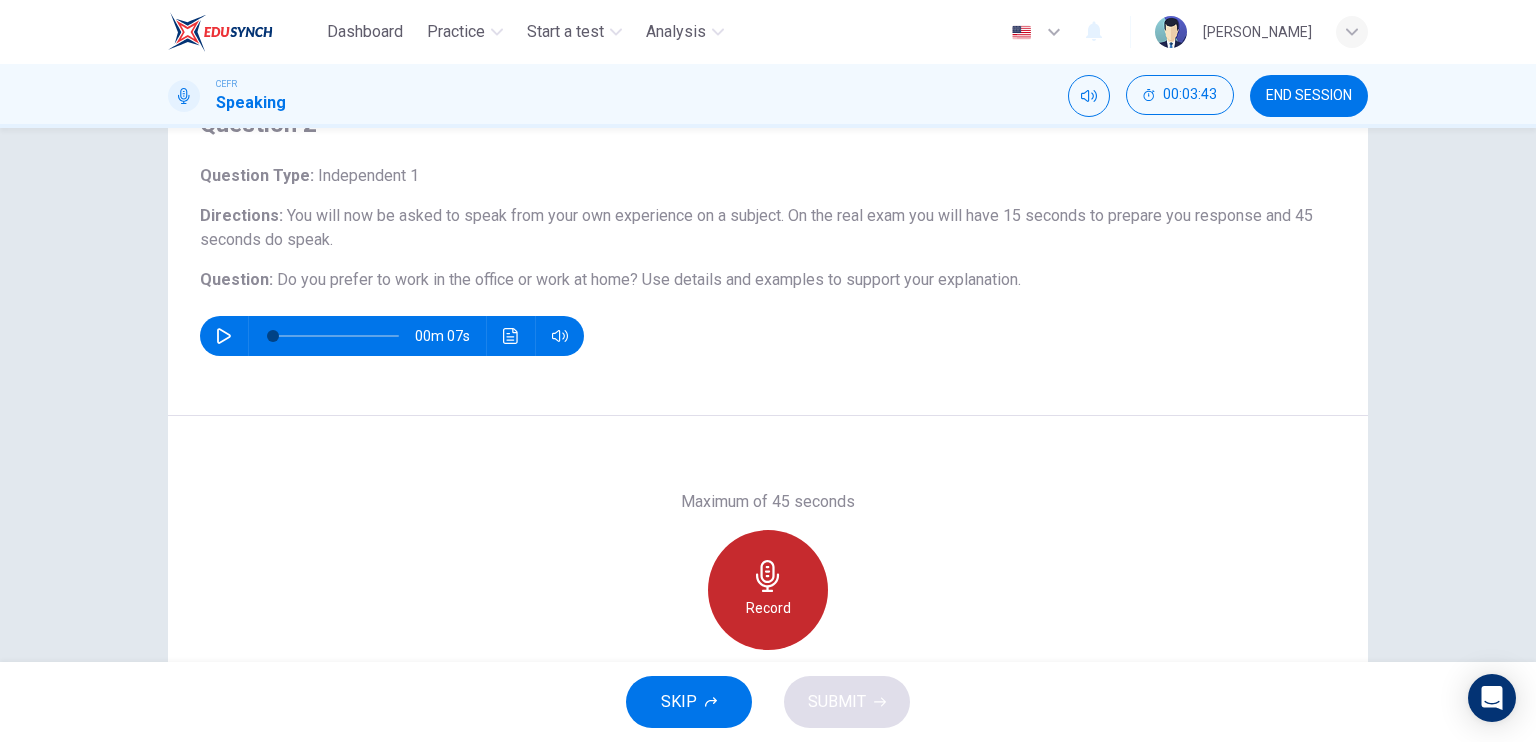 click on "Record" at bounding box center [768, 590] 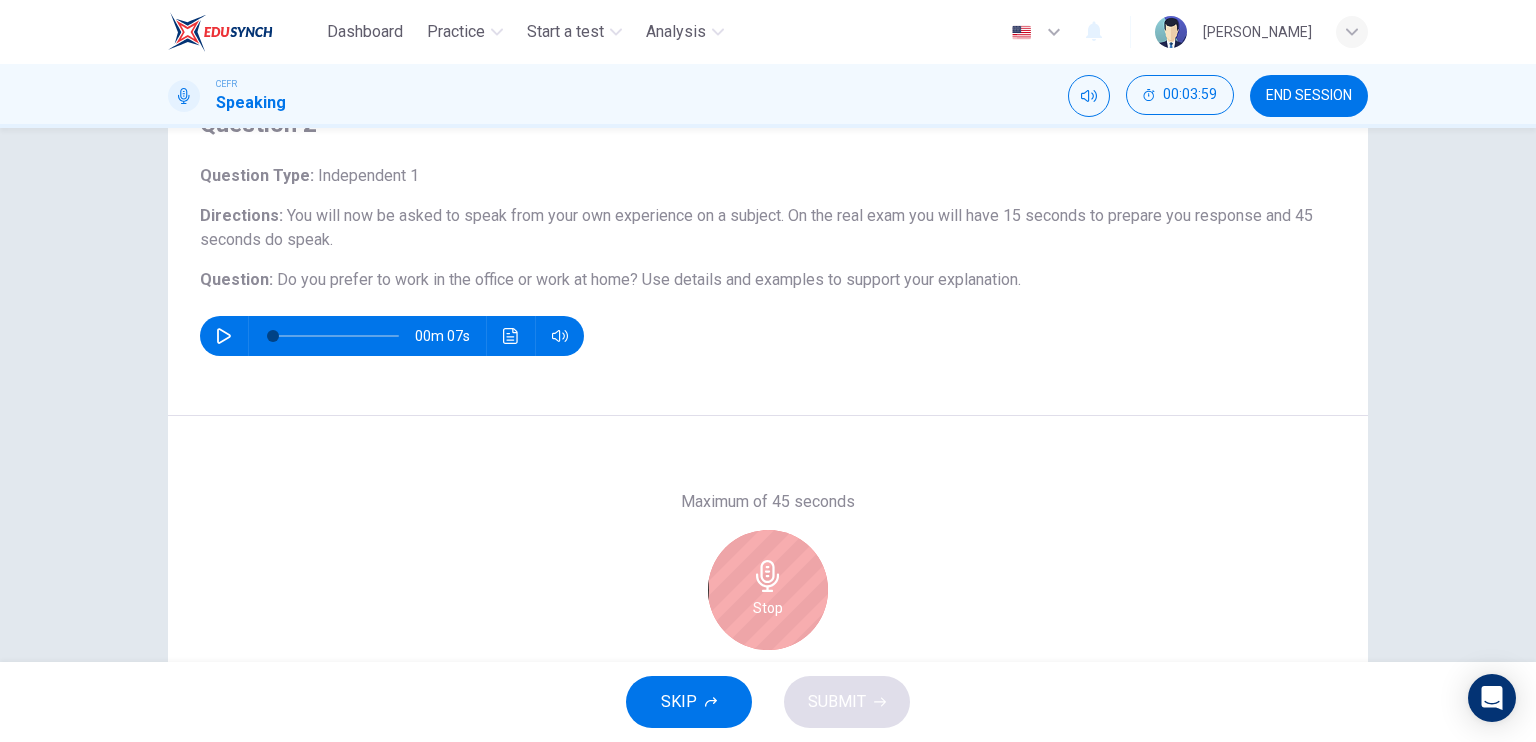 click on "Stop" at bounding box center (768, 590) 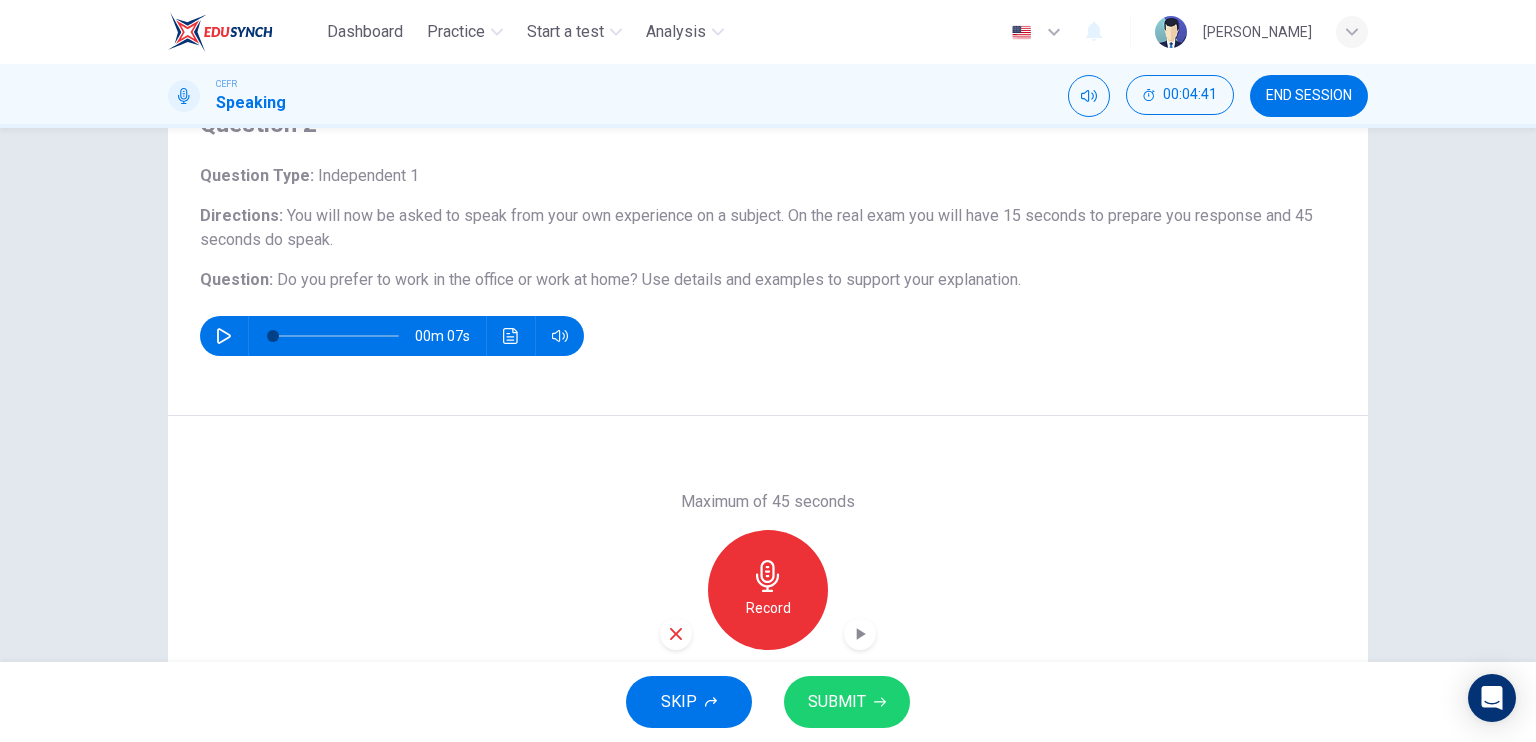 click at bounding box center [676, 634] 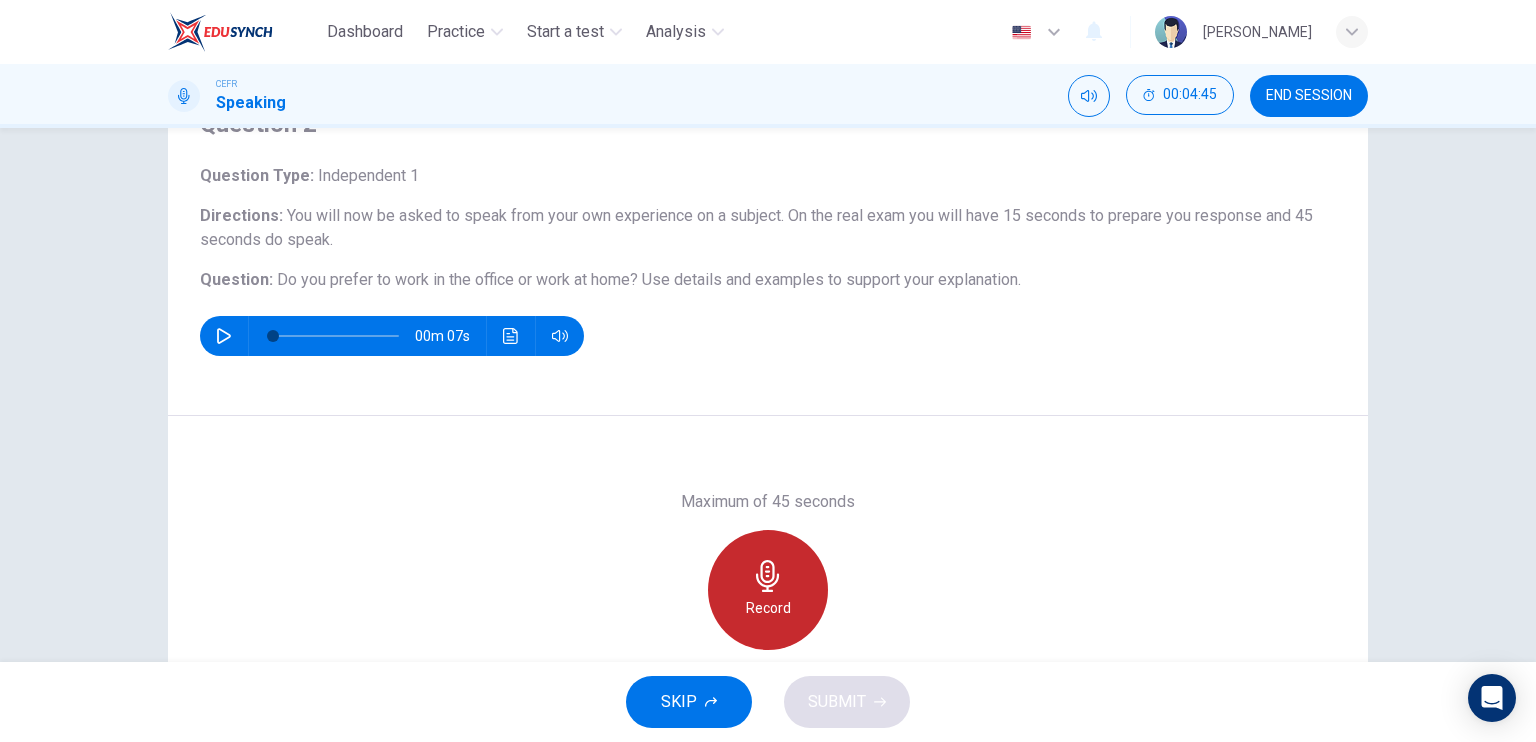 click on "Record" at bounding box center [768, 590] 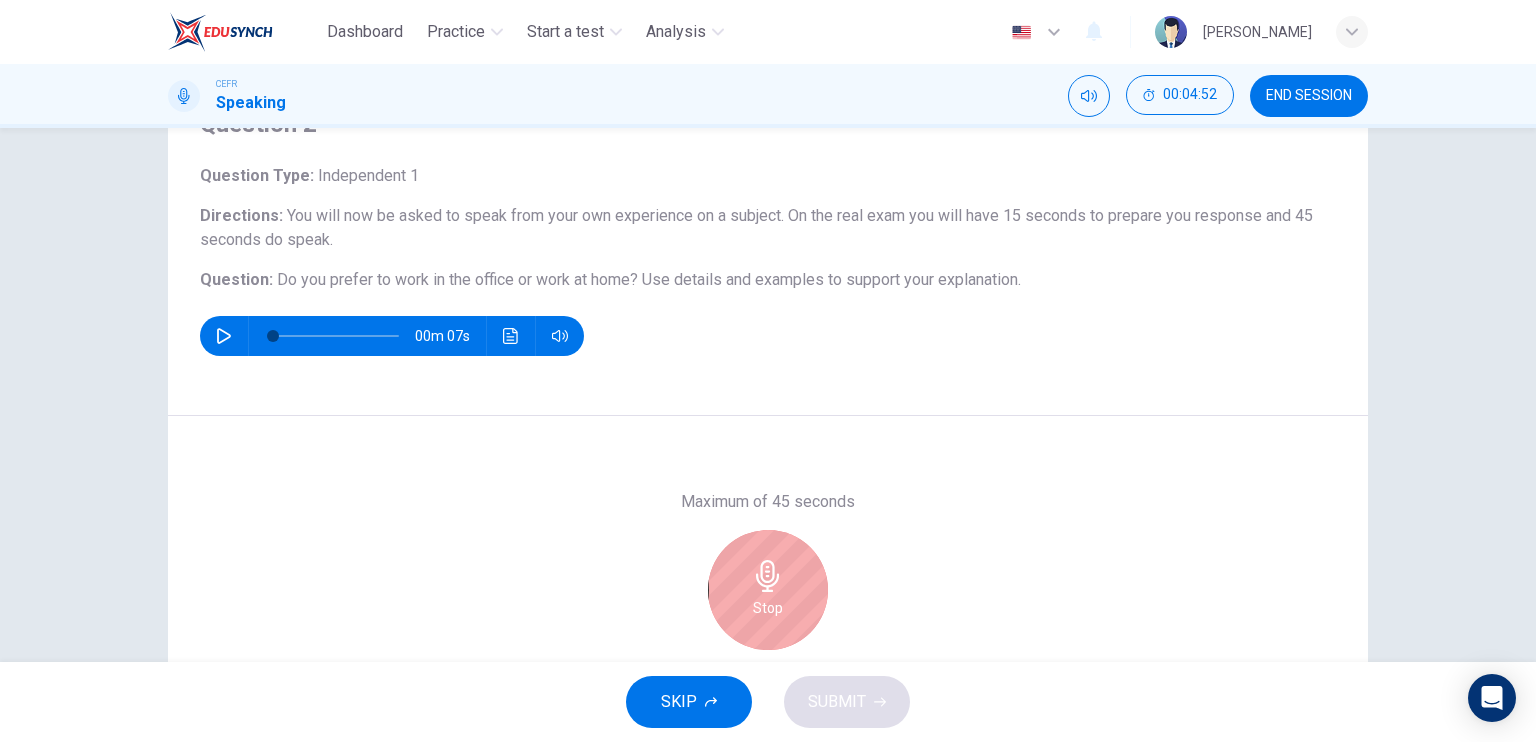scroll, scrollTop: 200, scrollLeft: 0, axis: vertical 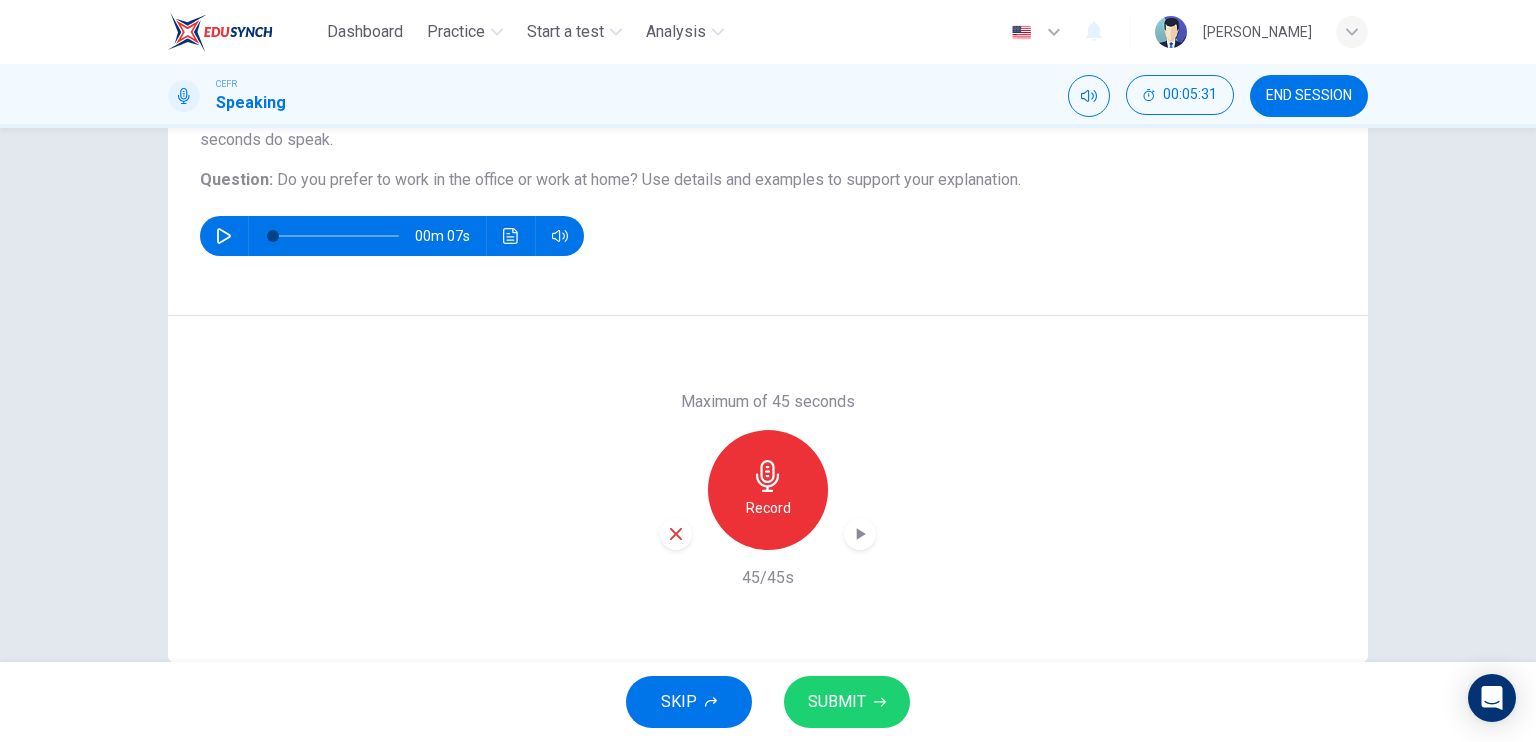 click at bounding box center [860, 534] 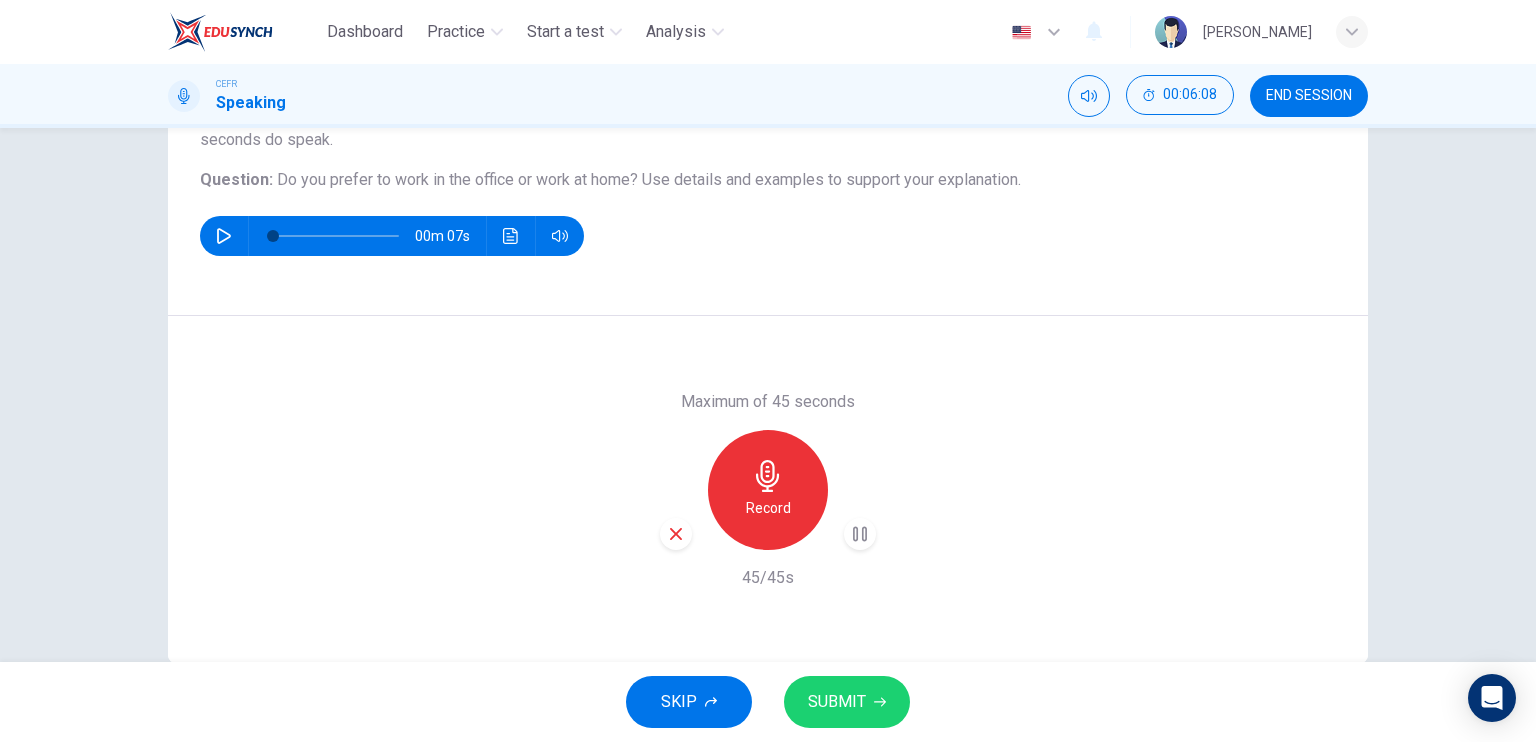 click on "SUBMIT" at bounding box center [847, 702] 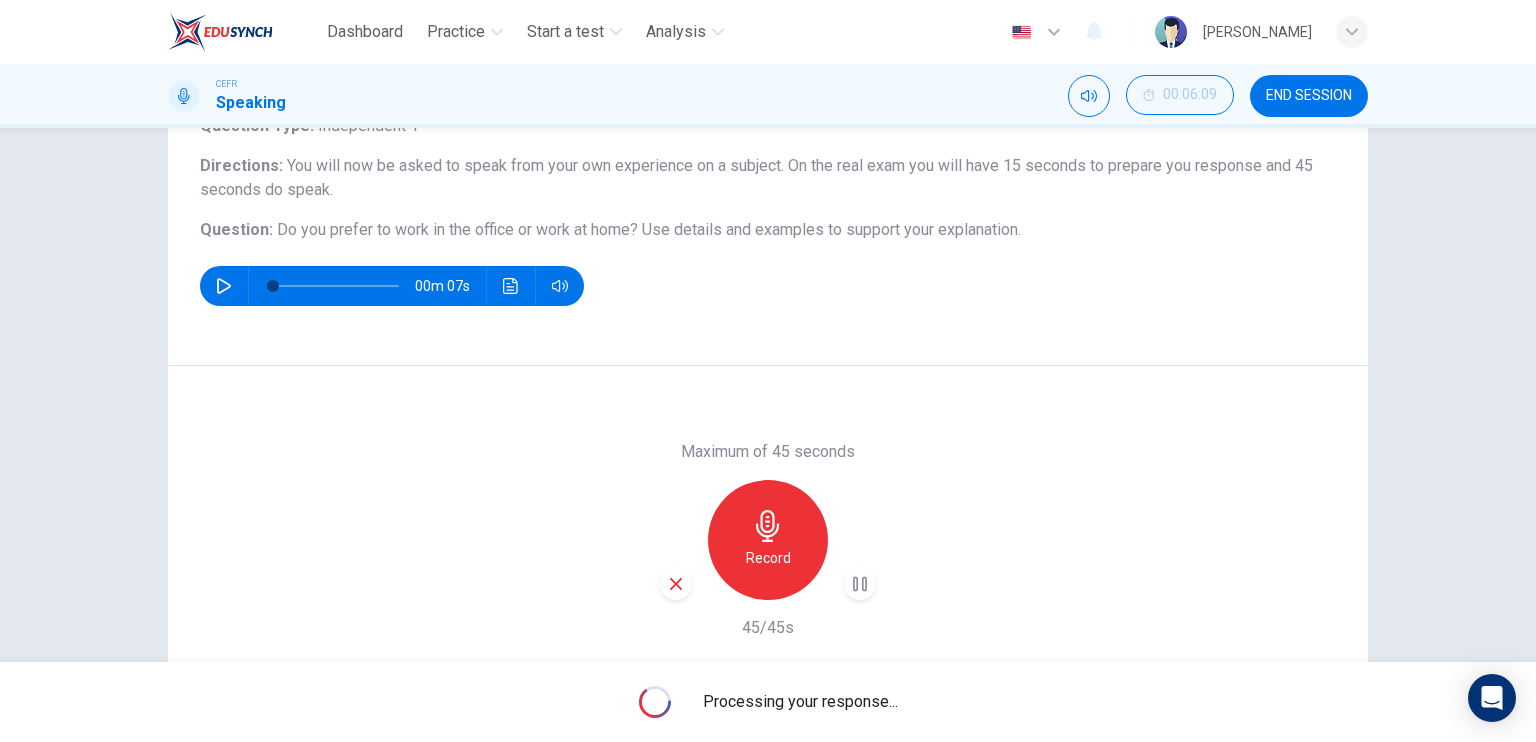 scroll, scrollTop: 200, scrollLeft: 0, axis: vertical 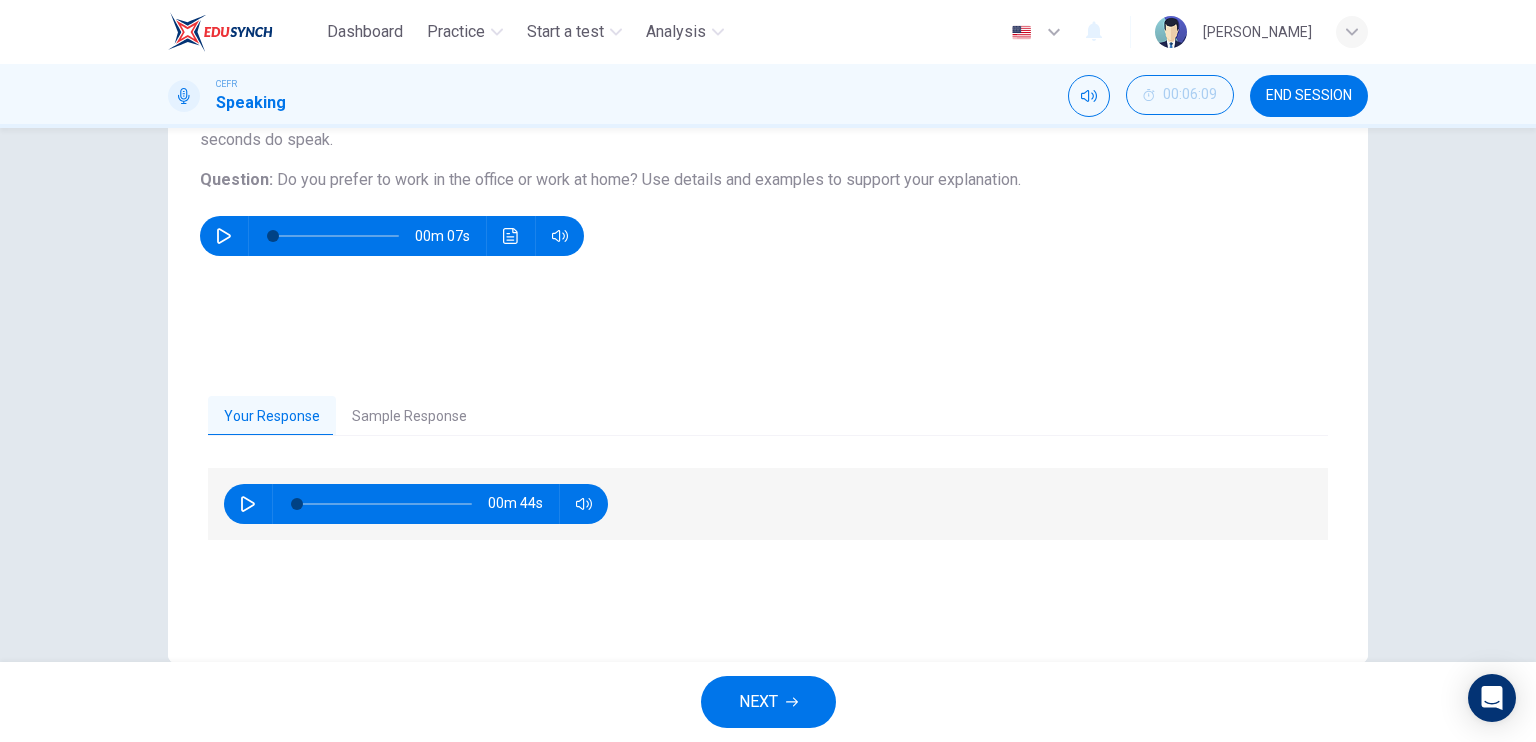 click on "Your Response Sample Response 00m 44s 00m 45s" at bounding box center (768, 510) 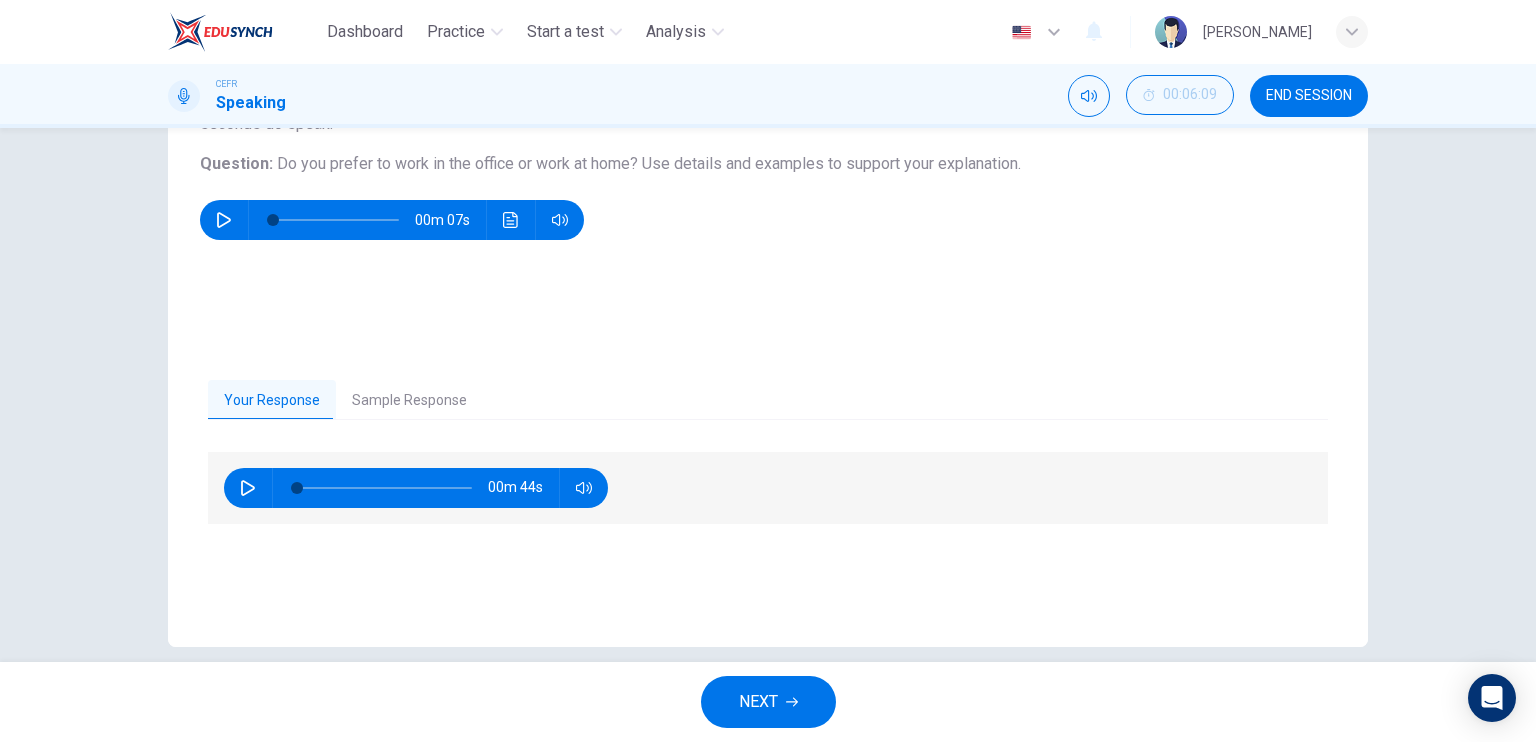 scroll, scrollTop: 240, scrollLeft: 0, axis: vertical 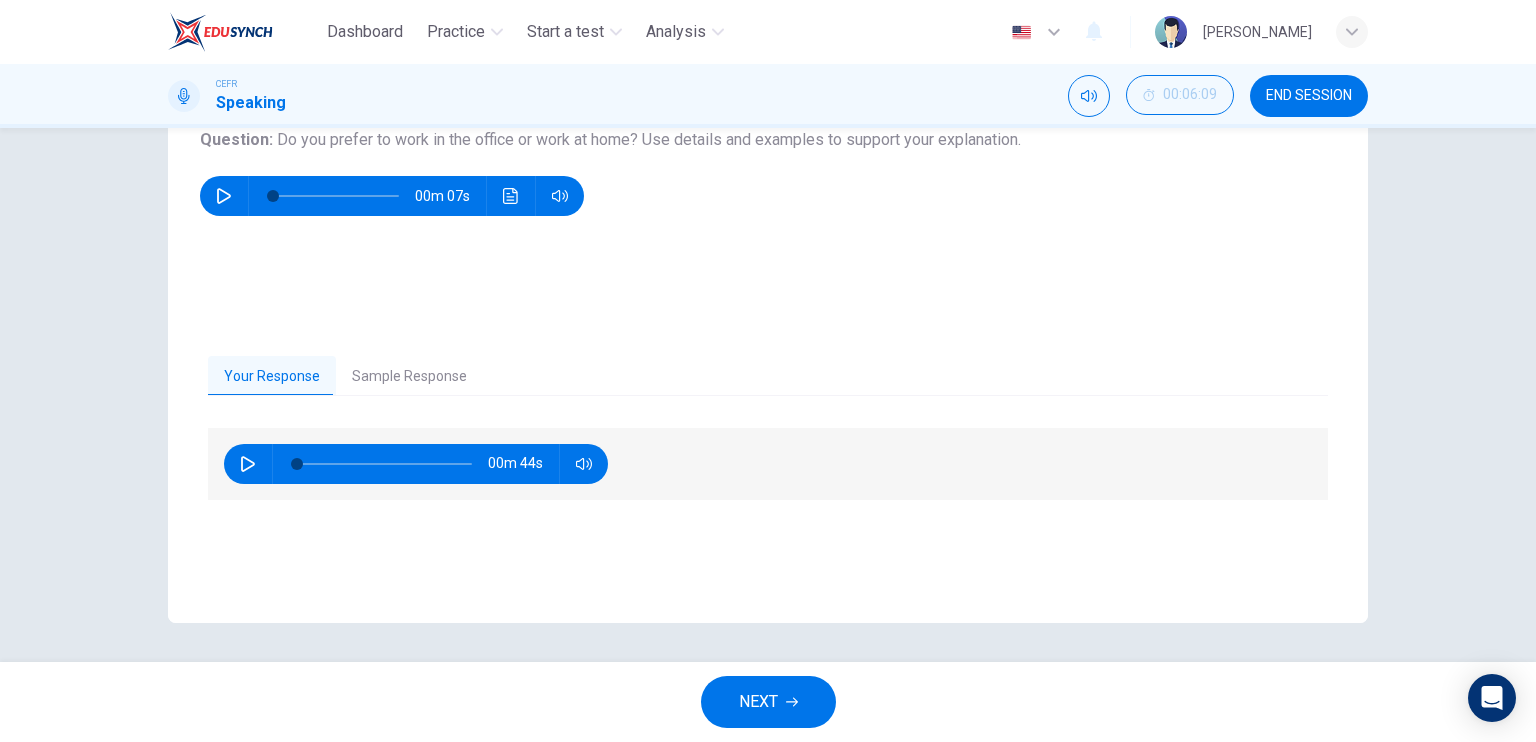 click on "Sample Response" at bounding box center [409, 377] 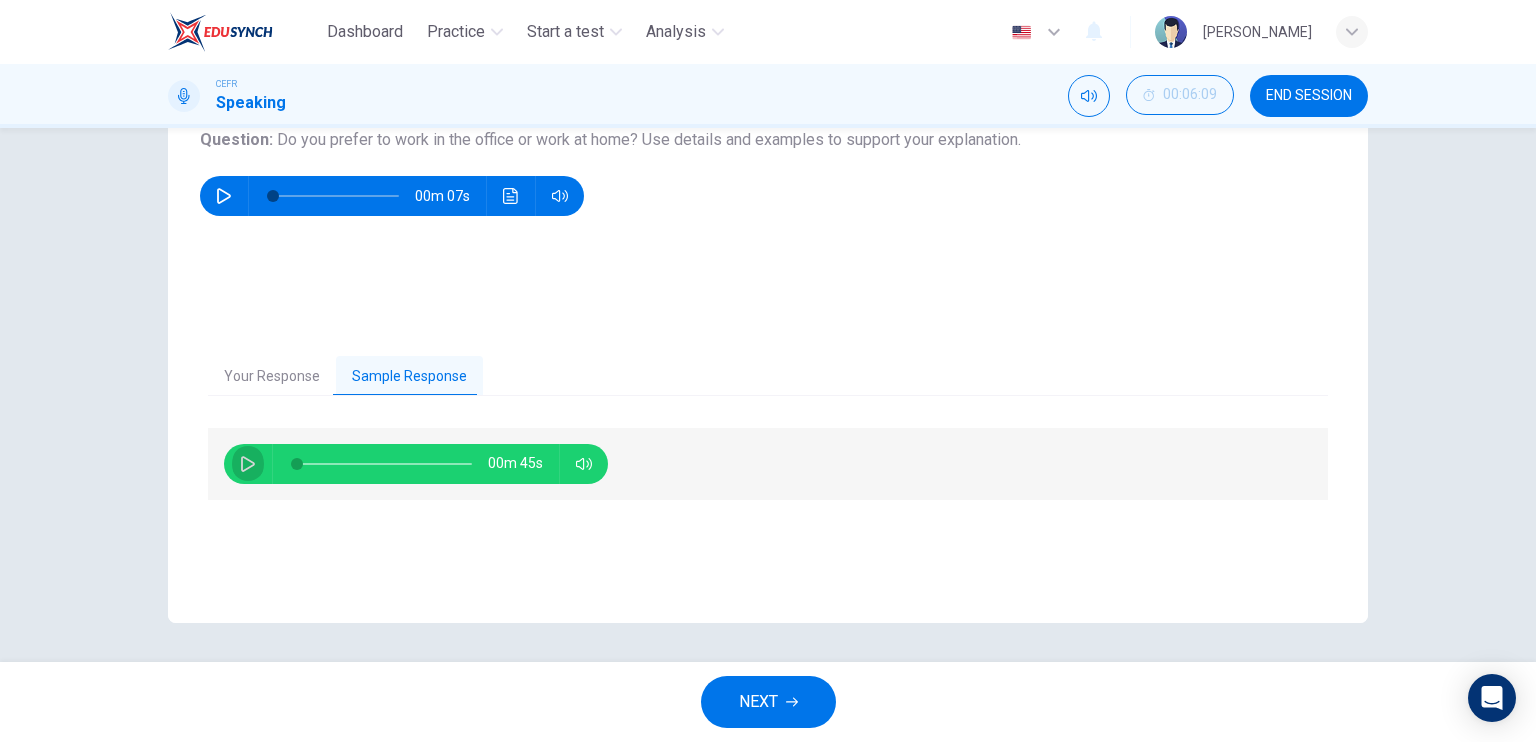 click at bounding box center (248, 464) 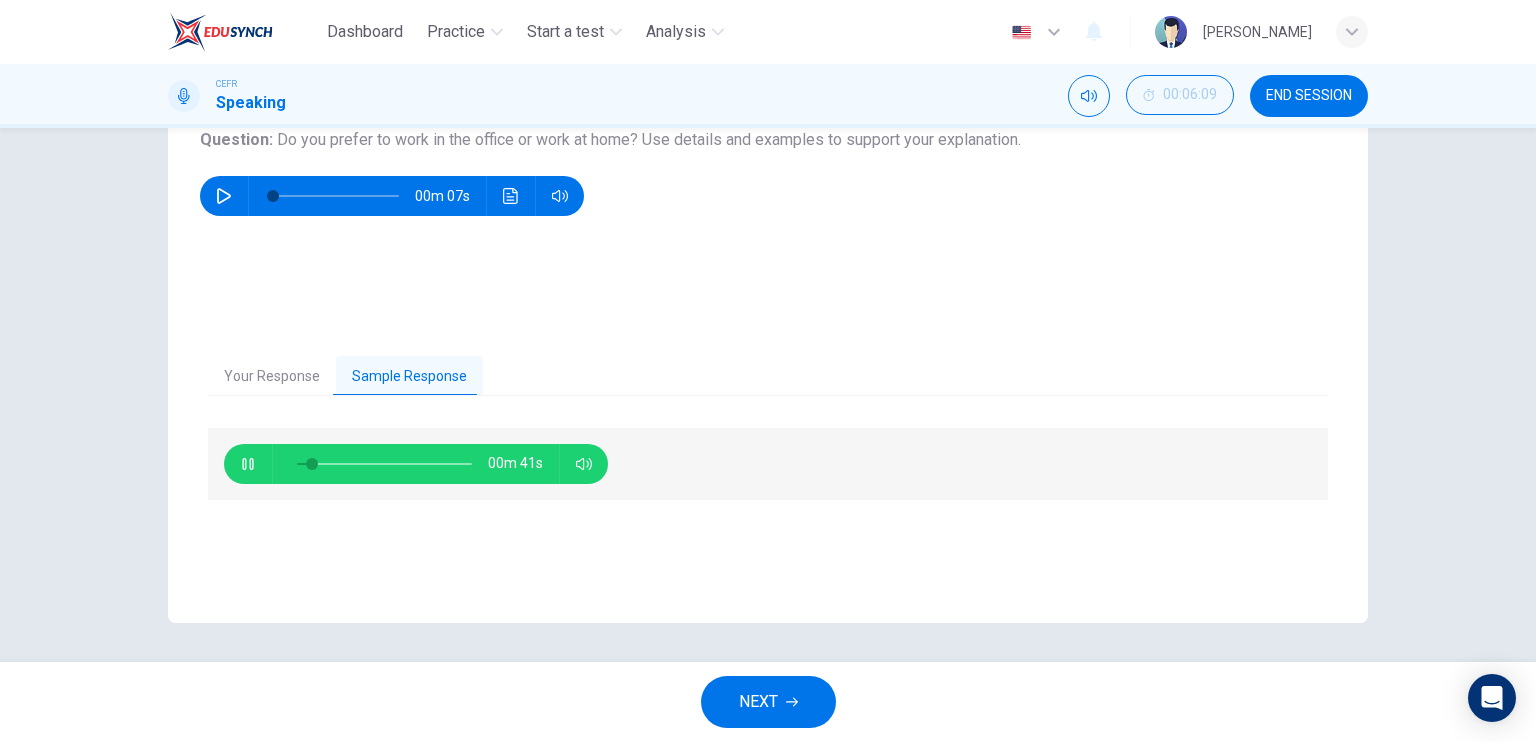 click on "Your Response Sample Response" at bounding box center (768, 377) 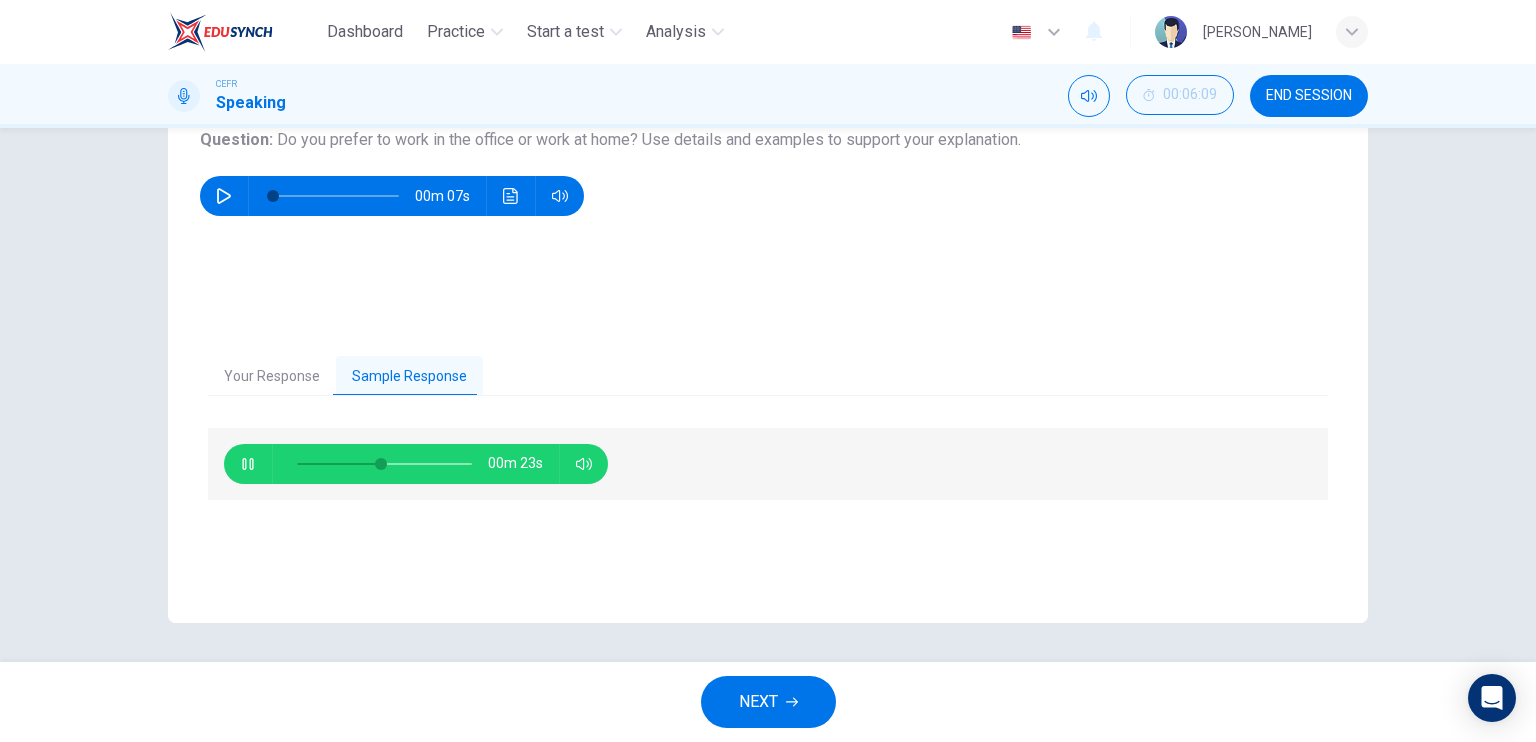 click on "00m 23s" at bounding box center [768, 514] 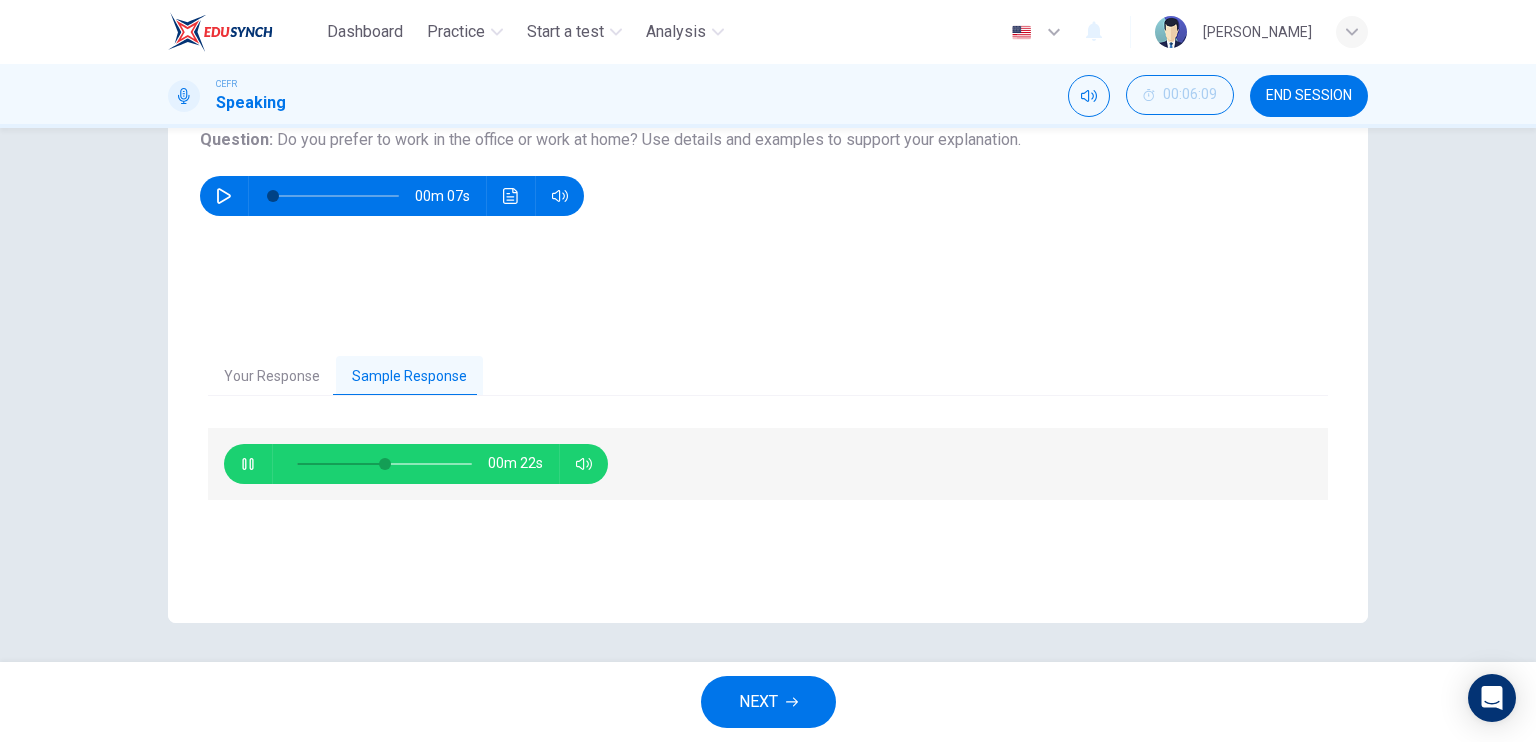 click on "00m 22s" at bounding box center (768, 514) 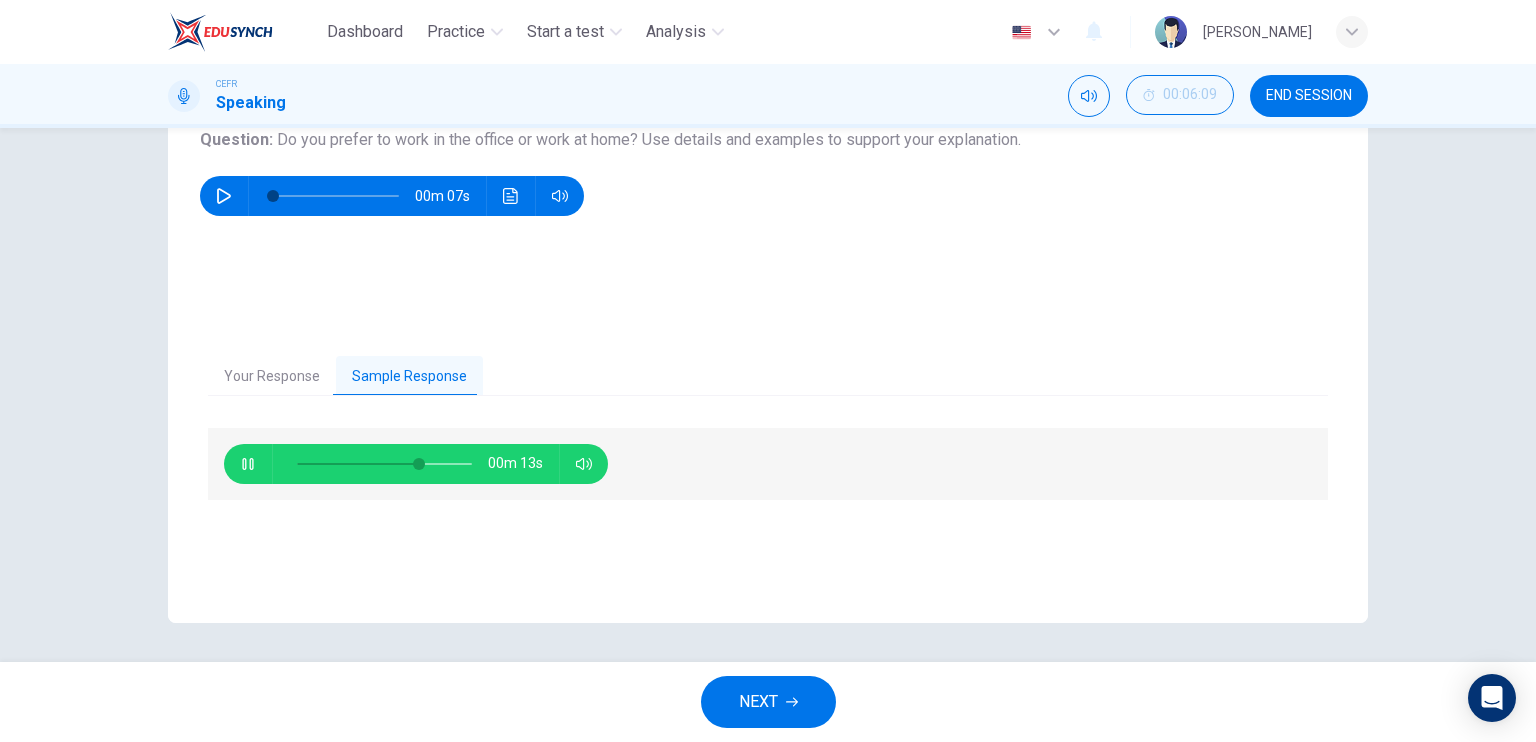 type on "72" 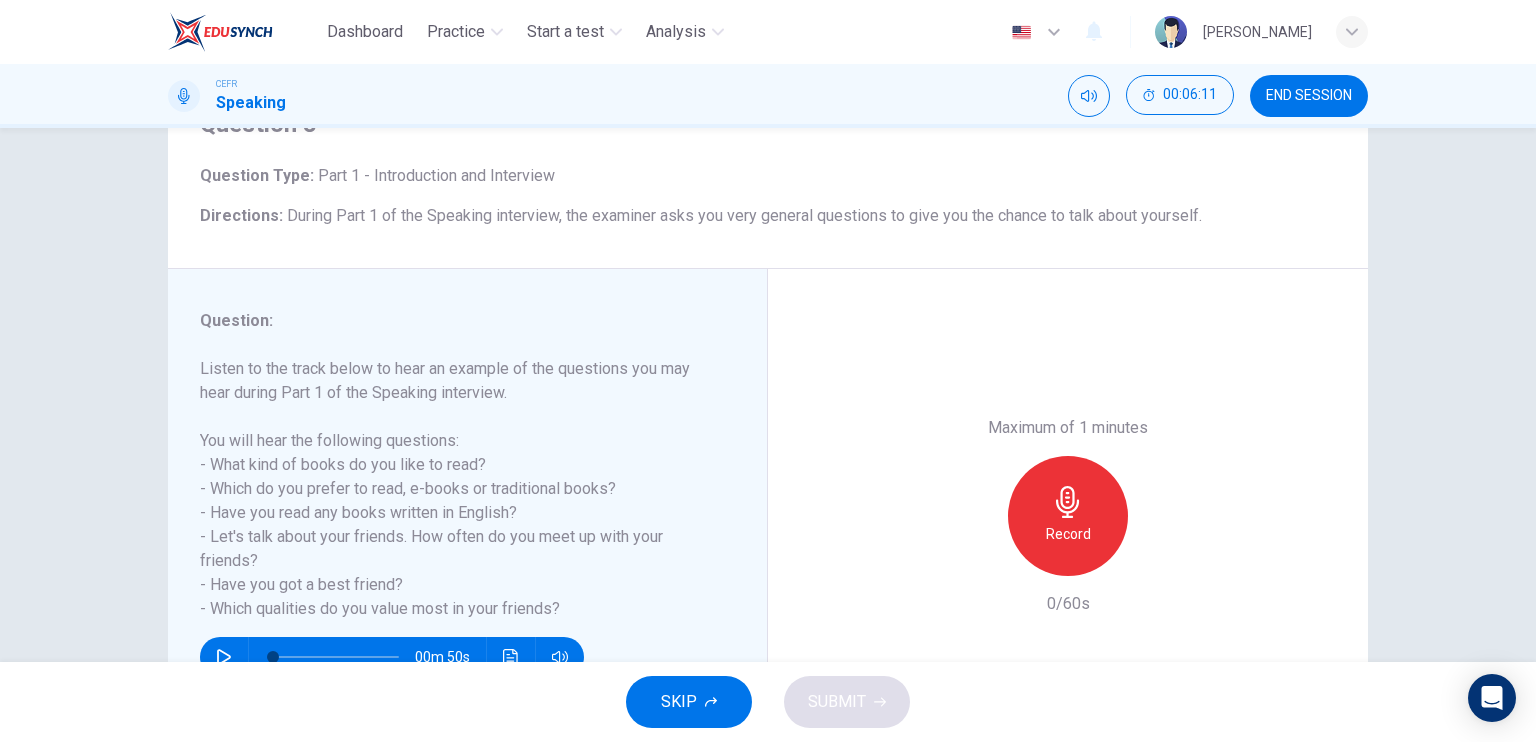scroll, scrollTop: 200, scrollLeft: 0, axis: vertical 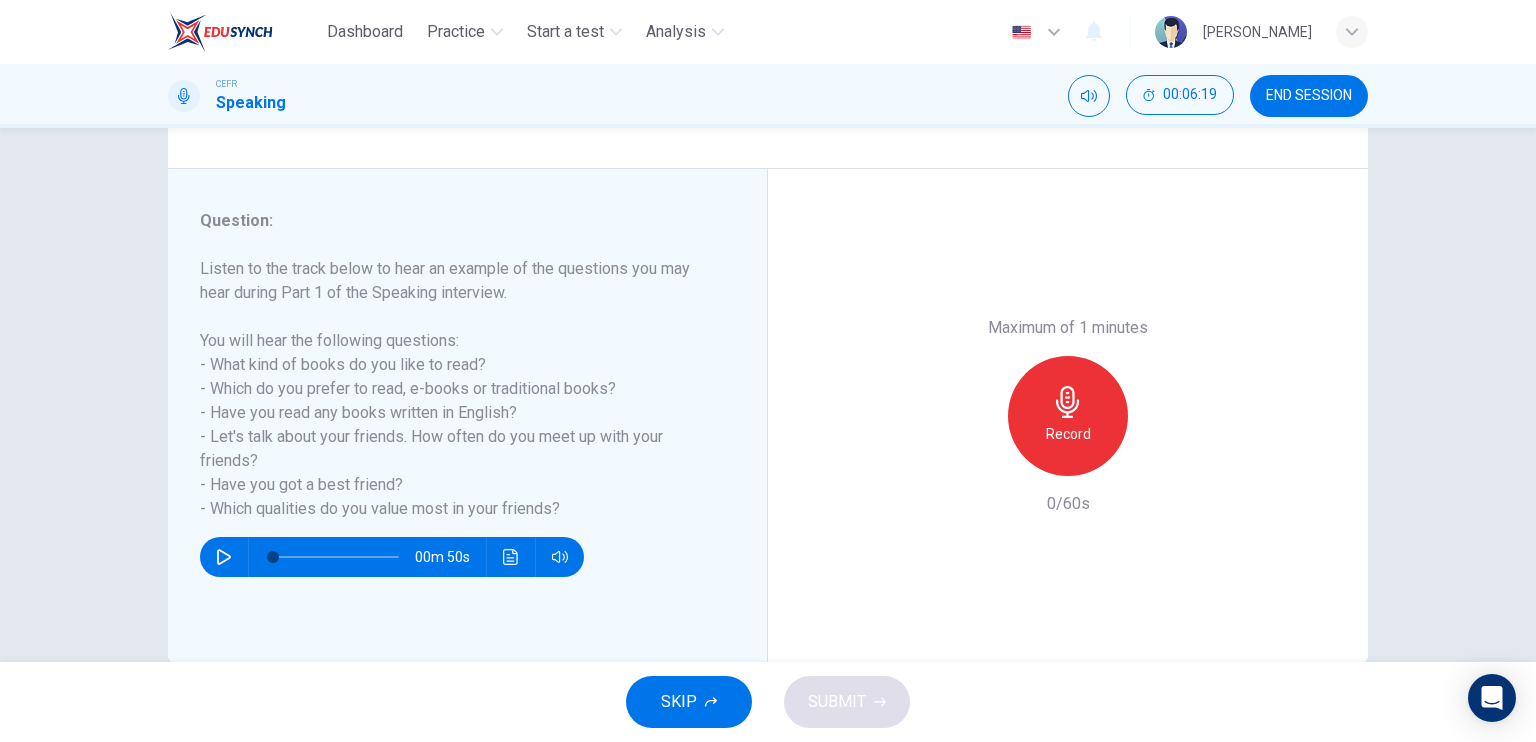 click 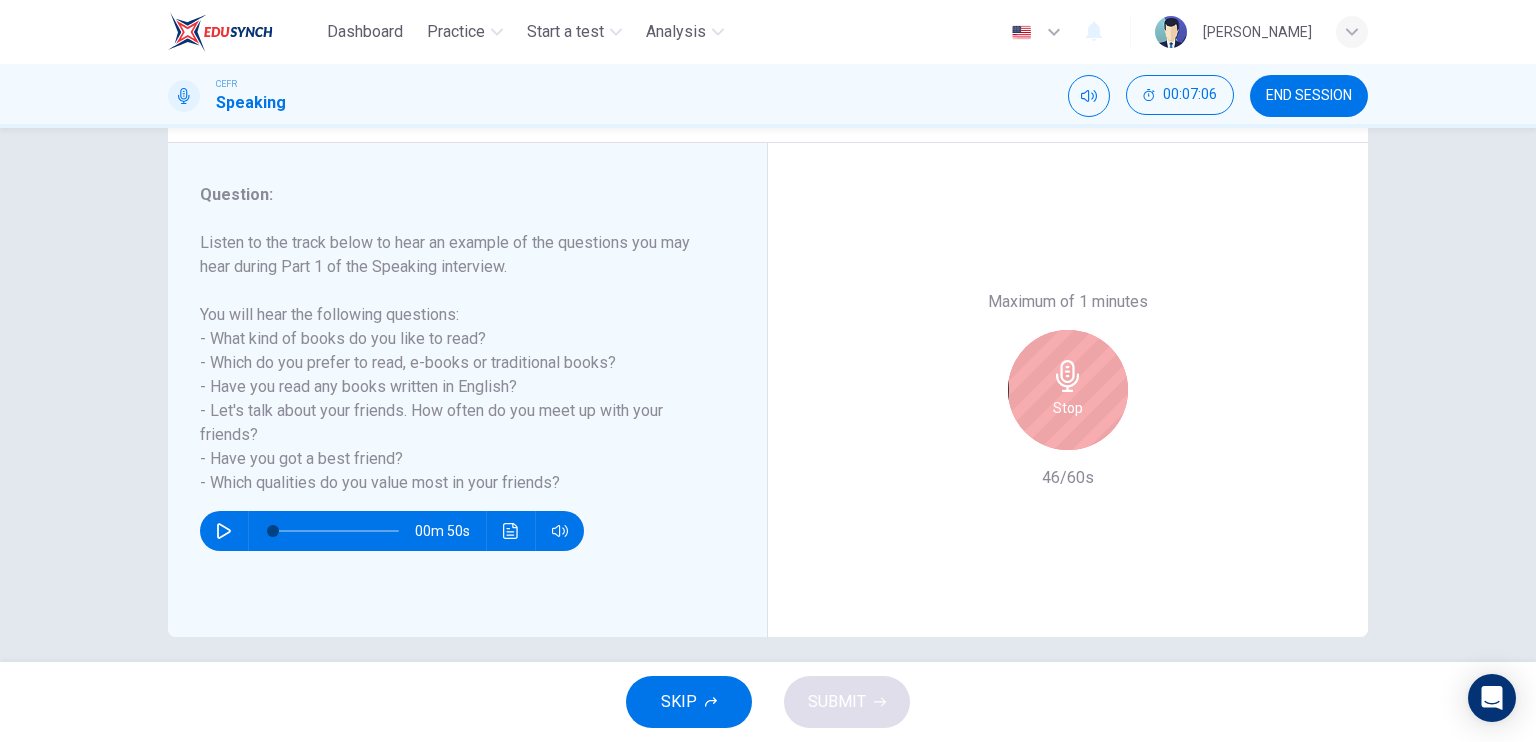 scroll, scrollTop: 240, scrollLeft: 0, axis: vertical 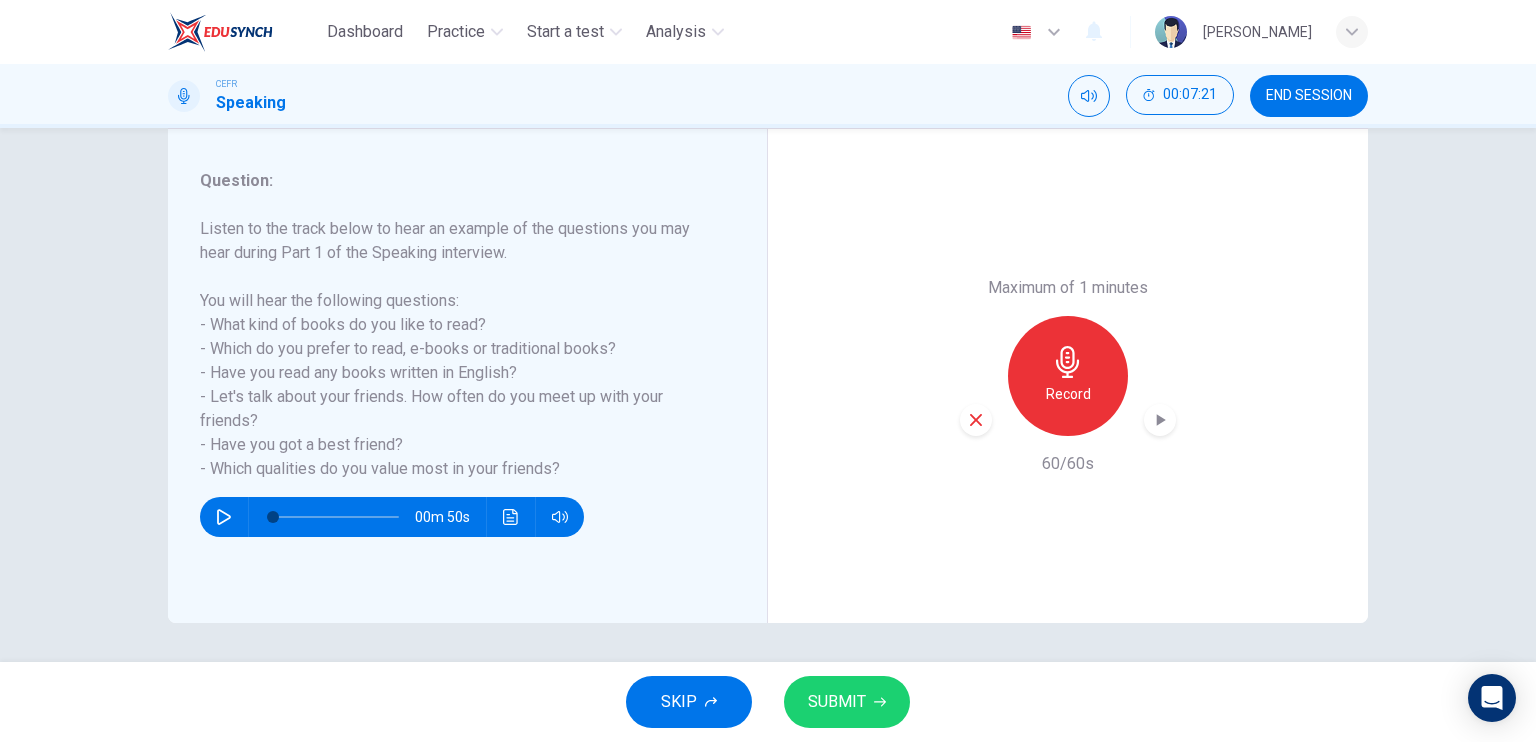 click 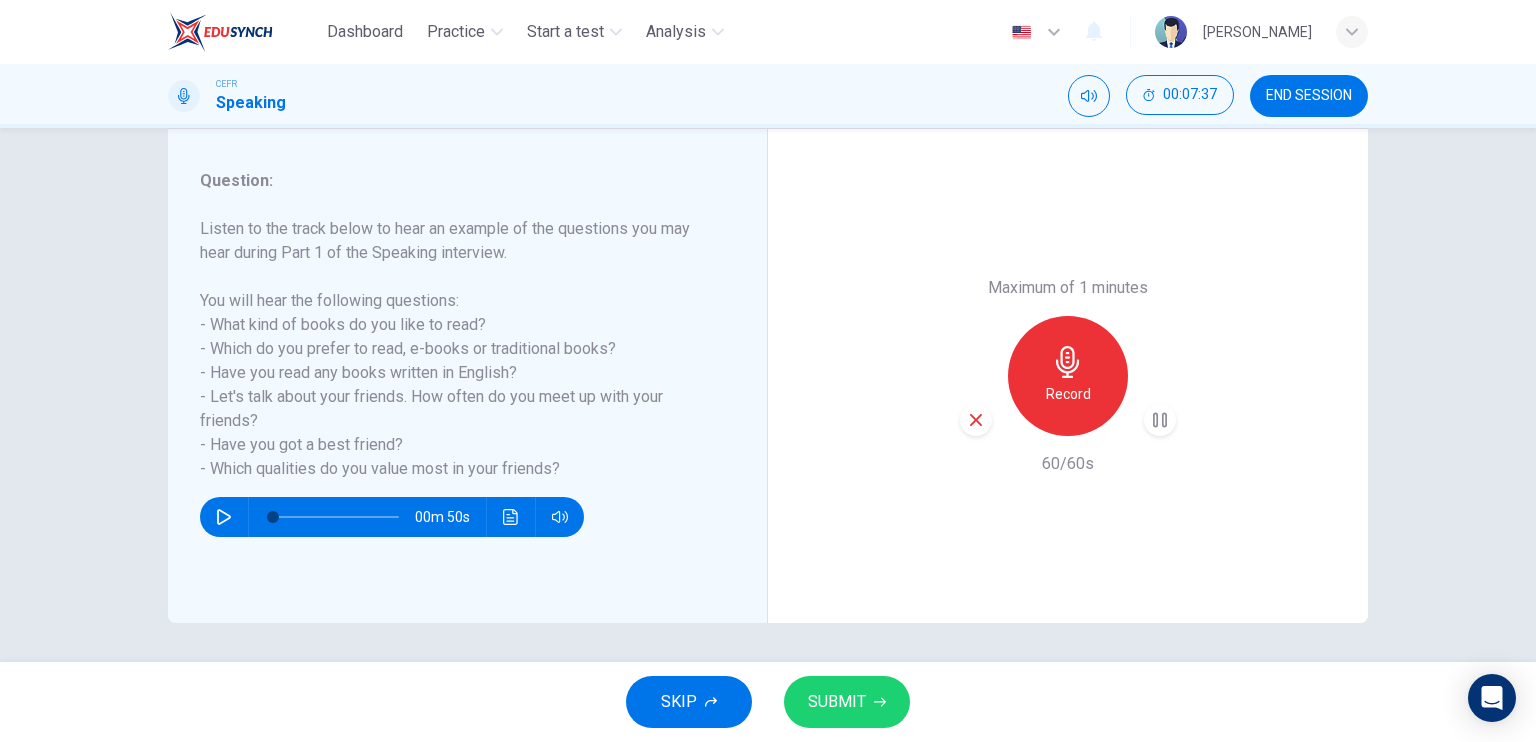 click on "Listen to the track below to hear an example of the questions you may hear during Part 1 of the Speaking interview.  You will hear the following questions:
- What kind of books do you like to read?
- Which do you prefer to read, e-books or traditional books?
- Have you read any books written in English?
- Let's talk about your friends. How often do you meet up with your friends?
- Have you got a best friend?
- Which qualities do you value most in your friends?" at bounding box center [455, 349] 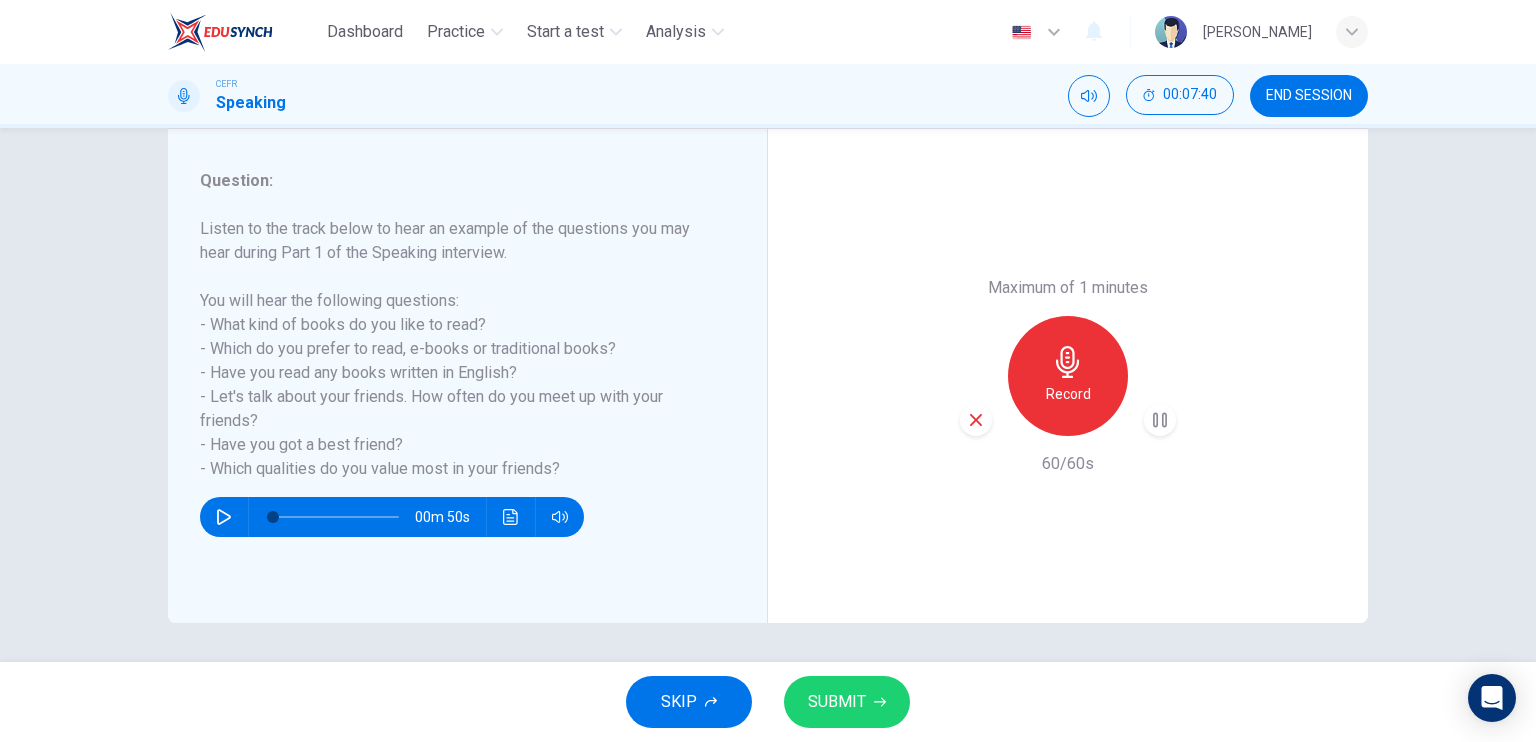 click on "Listen to the track below to hear an example of the questions you may hear during Part 1 of the Speaking interview.  You will hear the following questions:
- What kind of books do you like to read?
- Which do you prefer to read, e-books or traditional books?
- Have you read any books written in English?
- Let's talk about your friends. How often do you meet up with your friends?
- Have you got a best friend?
- Which qualities do you value most in your friends?" at bounding box center [455, 349] 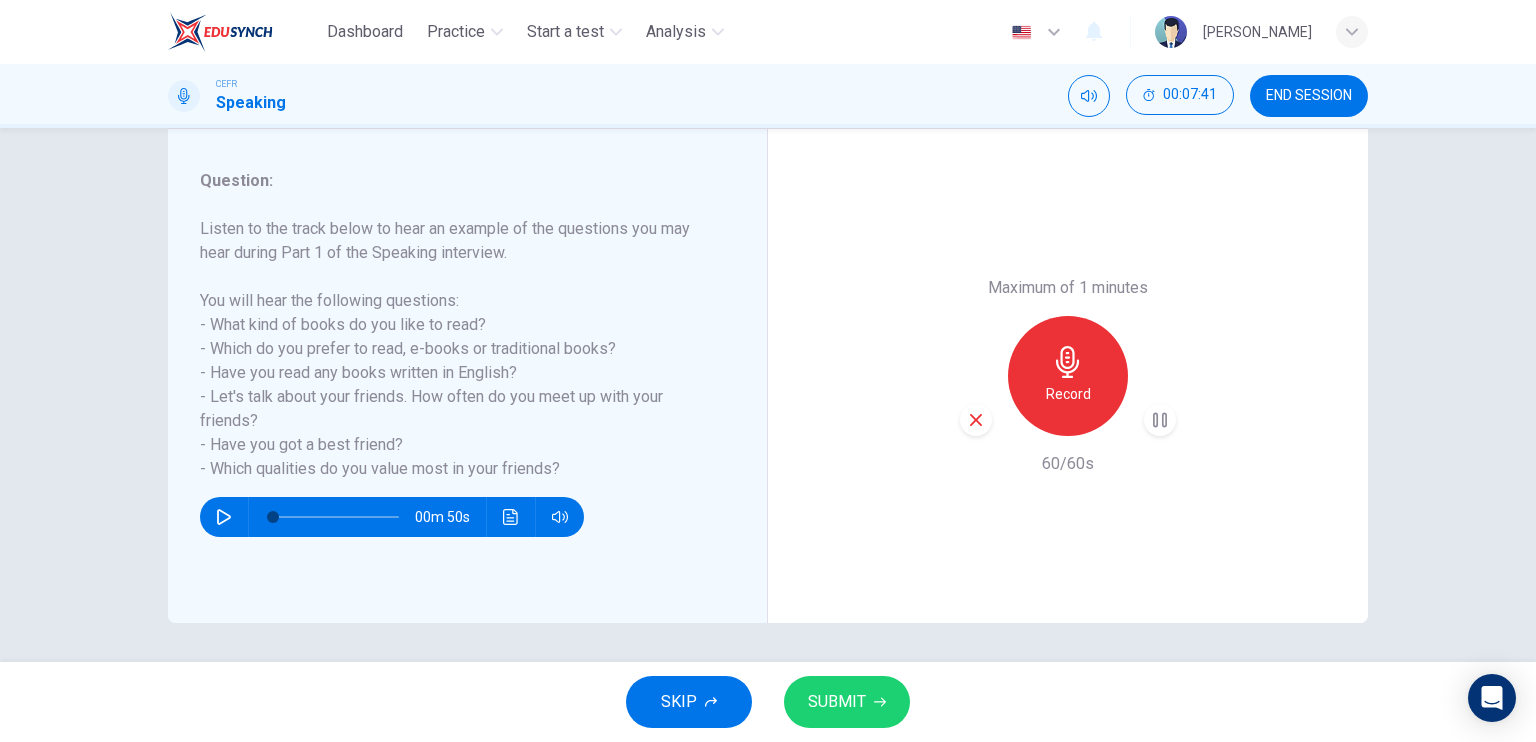 click on "Listen to the track below to hear an example of the questions you may hear during Part 1 of the Speaking interview.  You will hear the following questions:
- What kind of books do you like to read?
- Which do you prefer to read, e-books or traditional books?
- Have you read any books written in English?
- Let's talk about your friends. How often do you meet up with your friends?
- Have you got a best friend?
- Which qualities do you value most in your friends?" at bounding box center [455, 349] 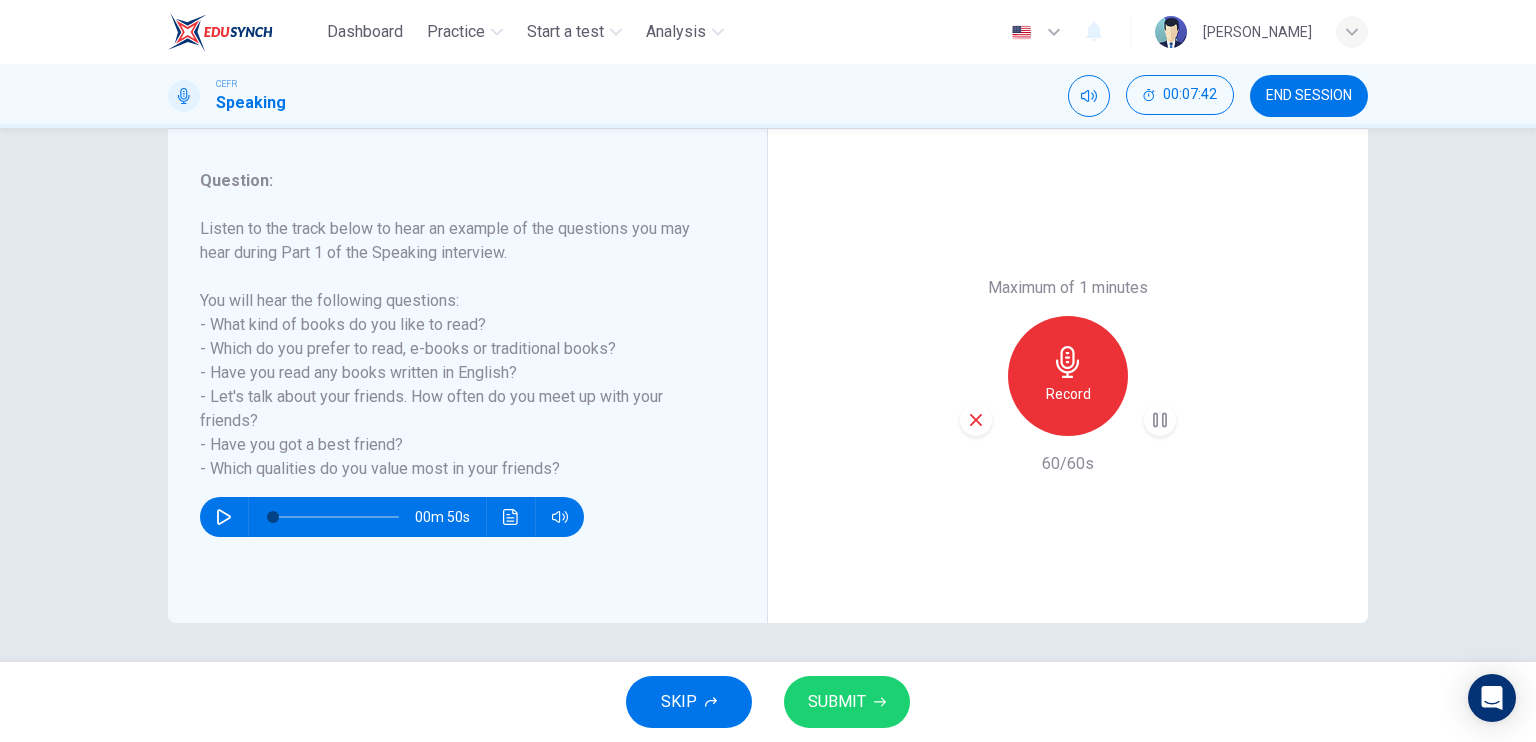 click on "SUBMIT" at bounding box center (837, 702) 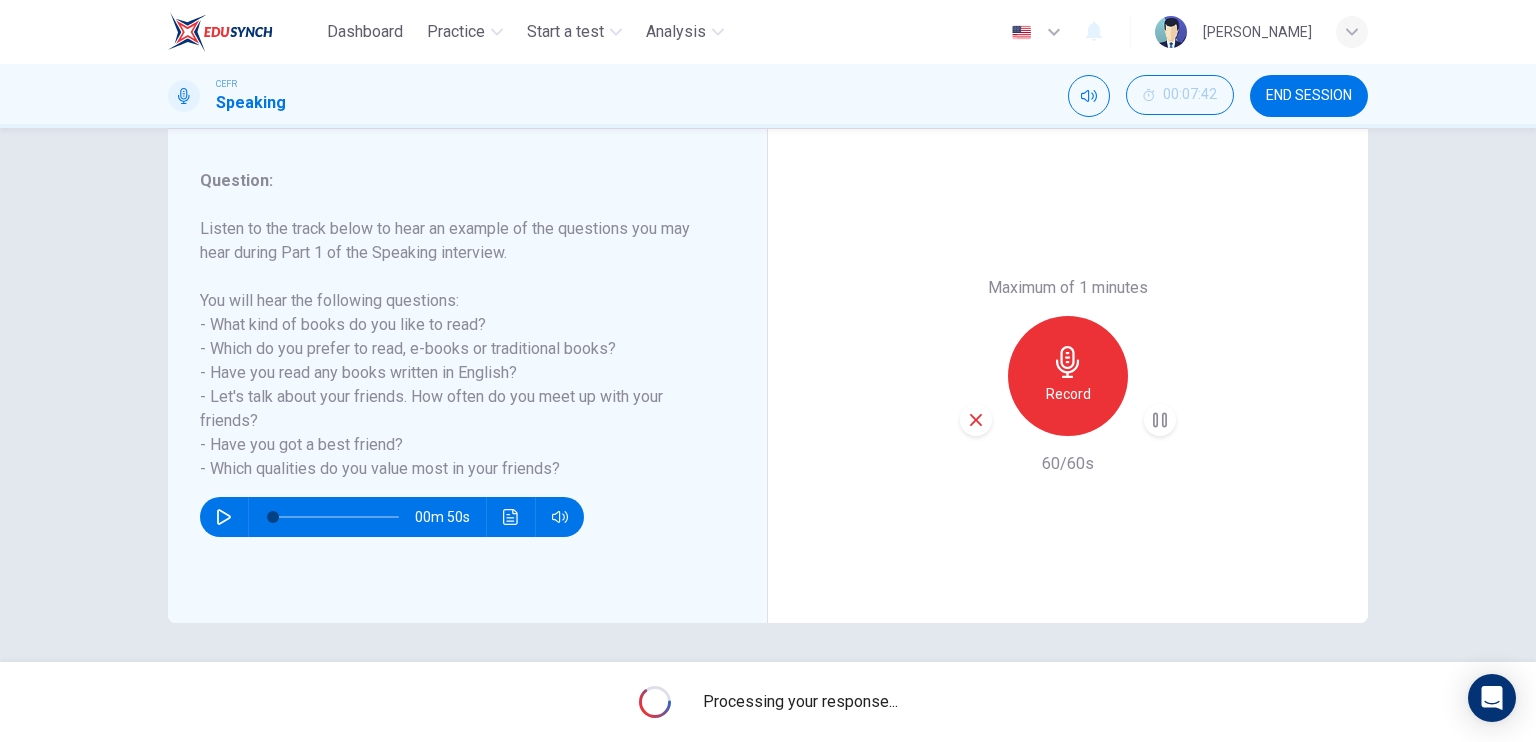 click on "Listen to the track below to hear an example of the questions you may hear during Part 1 of the Speaking interview.  You will hear the following questions:
- What kind of books do you like to read?
- Which do you prefer to read, e-books or traditional books?
- Have you read any books written in English?
- Let's talk about your friends. How often do you meet up with your friends?
- Have you got a best friend?
- Which qualities do you value most in your friends?" at bounding box center (455, 349) 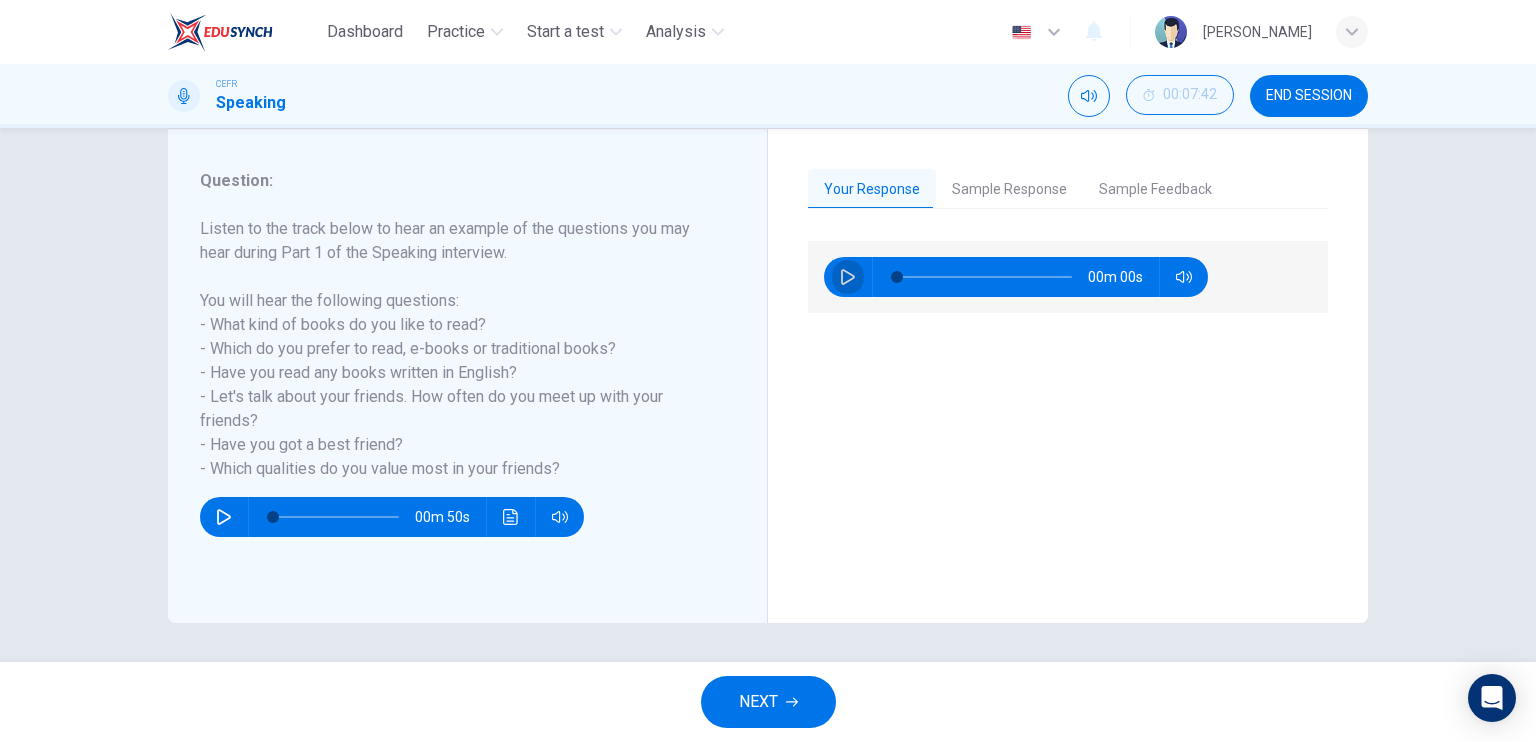 click at bounding box center (848, 277) 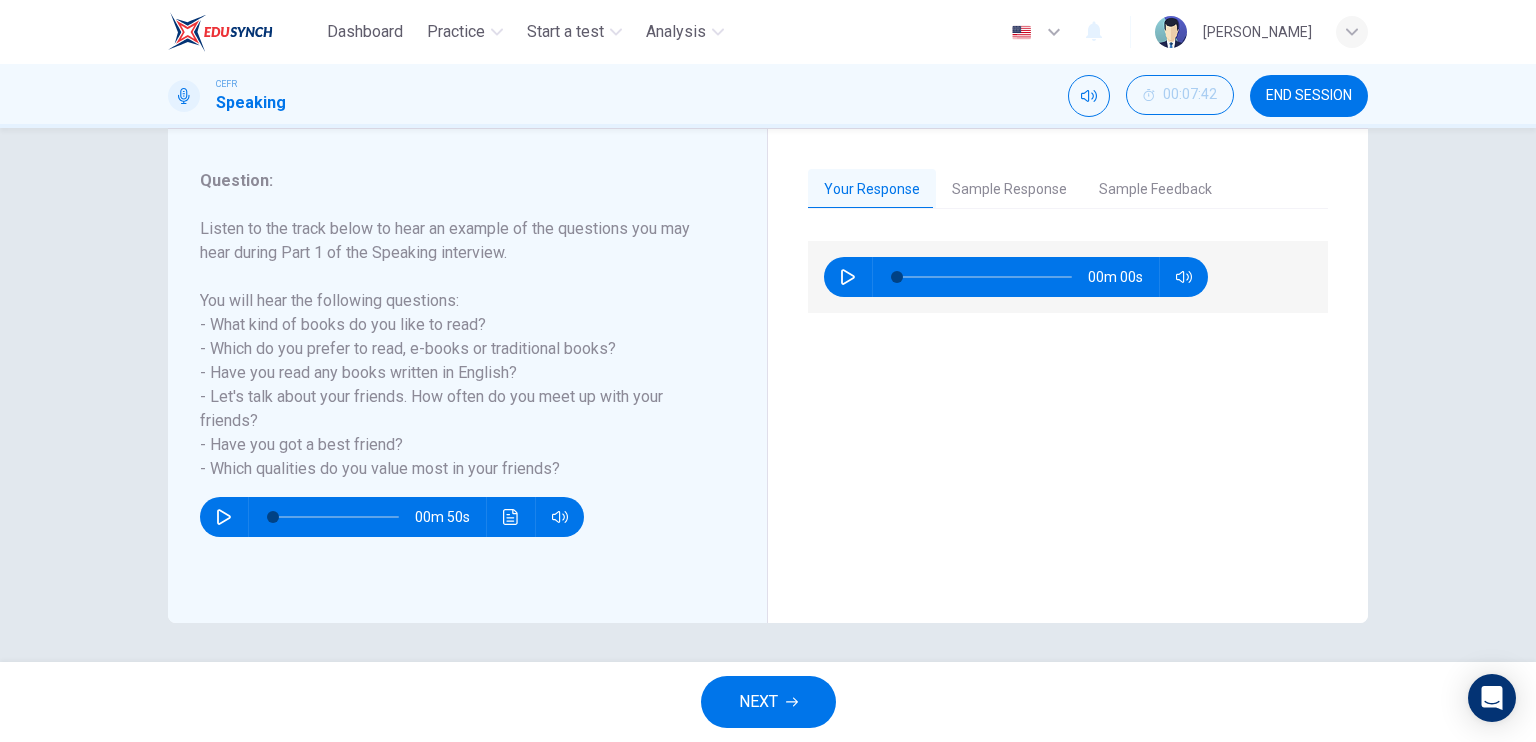 click on "Sample Response" at bounding box center (1009, 190) 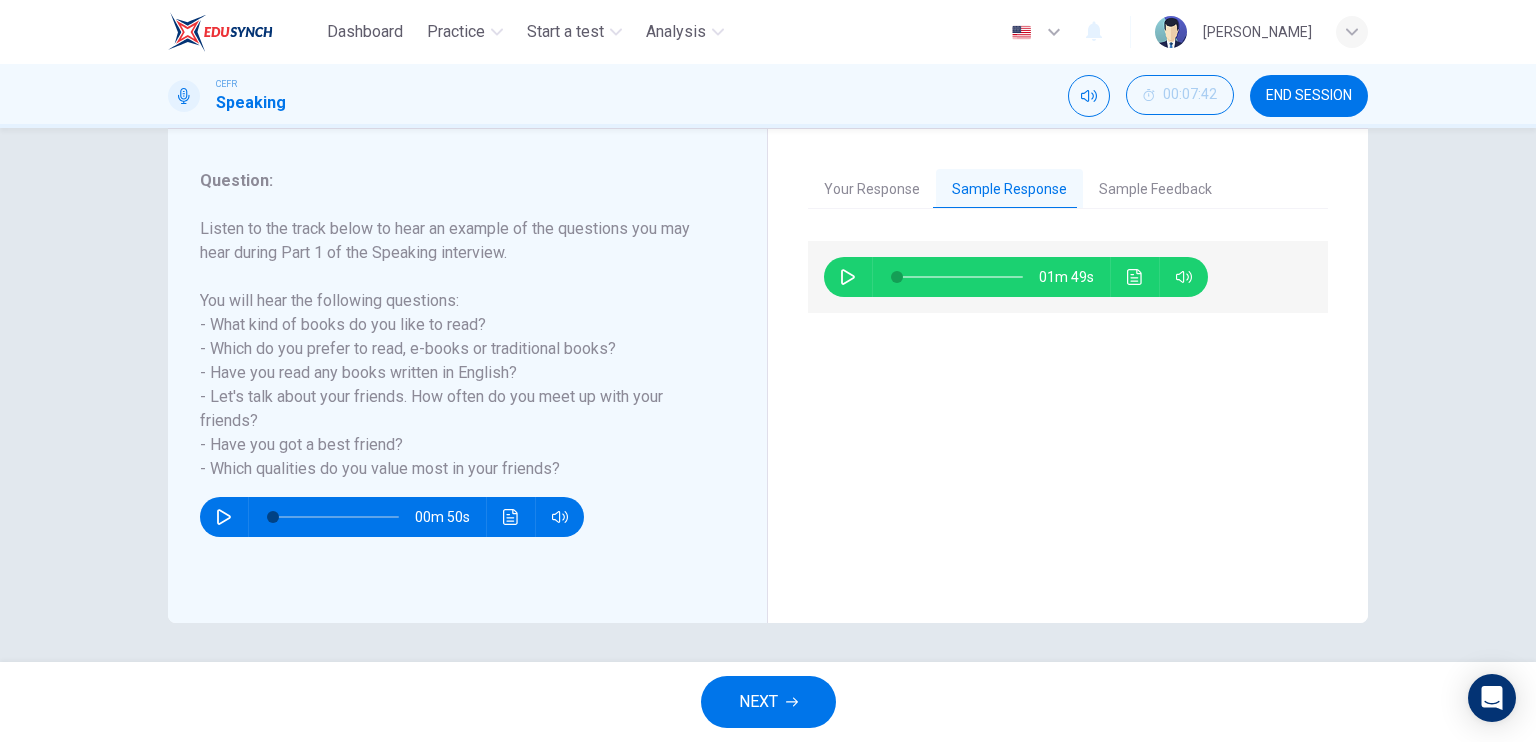 click on "Your Response Sample Response Sample Feedback 00m 00s 01m 49s This candidate scored a  9  on her IELTS Speaking interview.
IELTS Speaking Part 1 is designed to be specifically about you and your life. Do not answer this question using general information or speaking about other people. Speaking from your own life experiences.
It’s clear that the candidate is a native speaker. This example showcases ways to pronounce a lot of important words in regards to how to respond to questions referencing reading and going out with friends. Use this example as a way to identify grammatical structures as well that you can use to respond to questions about going out, friendship, and making acquaintances." at bounding box center (1068, 376) 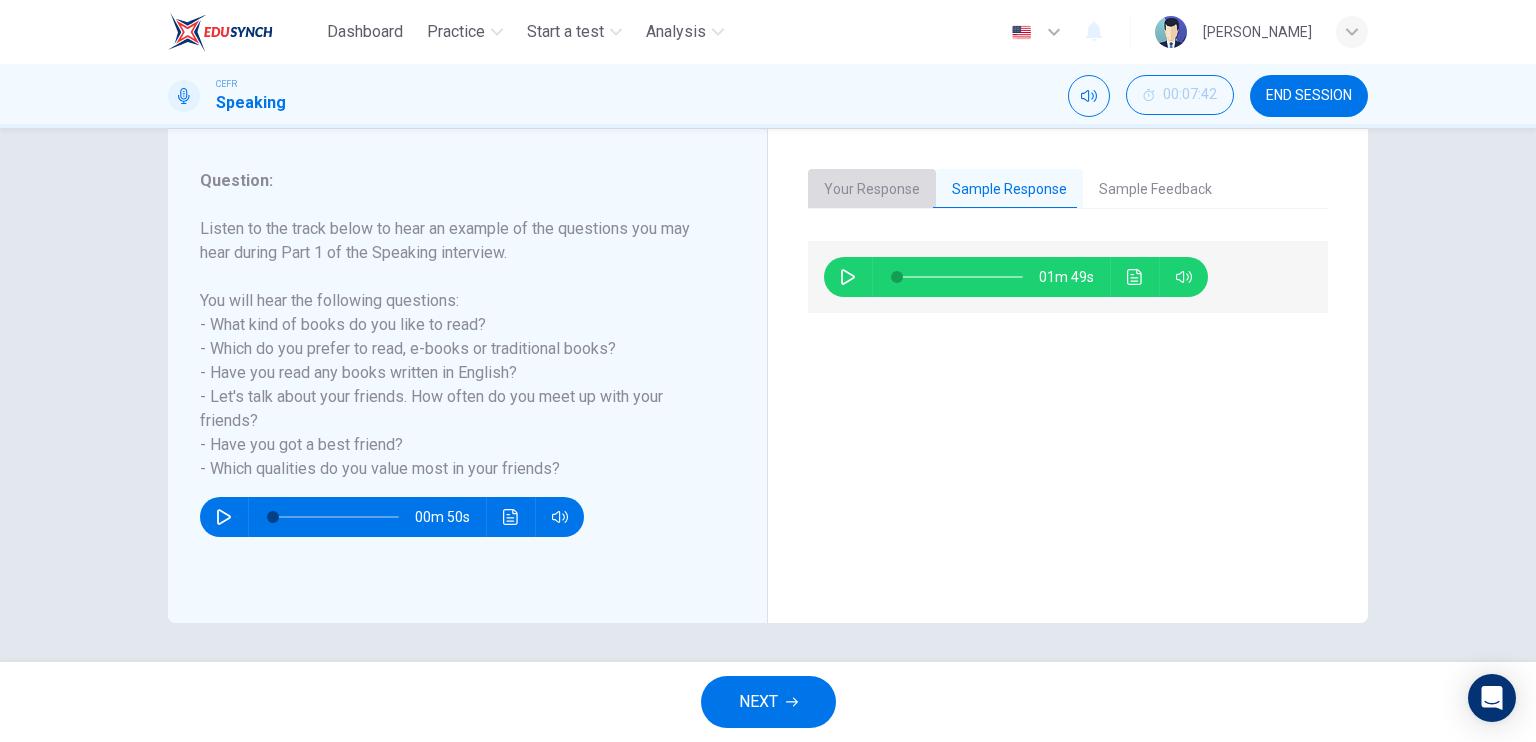 click on "Your Response" at bounding box center (872, 190) 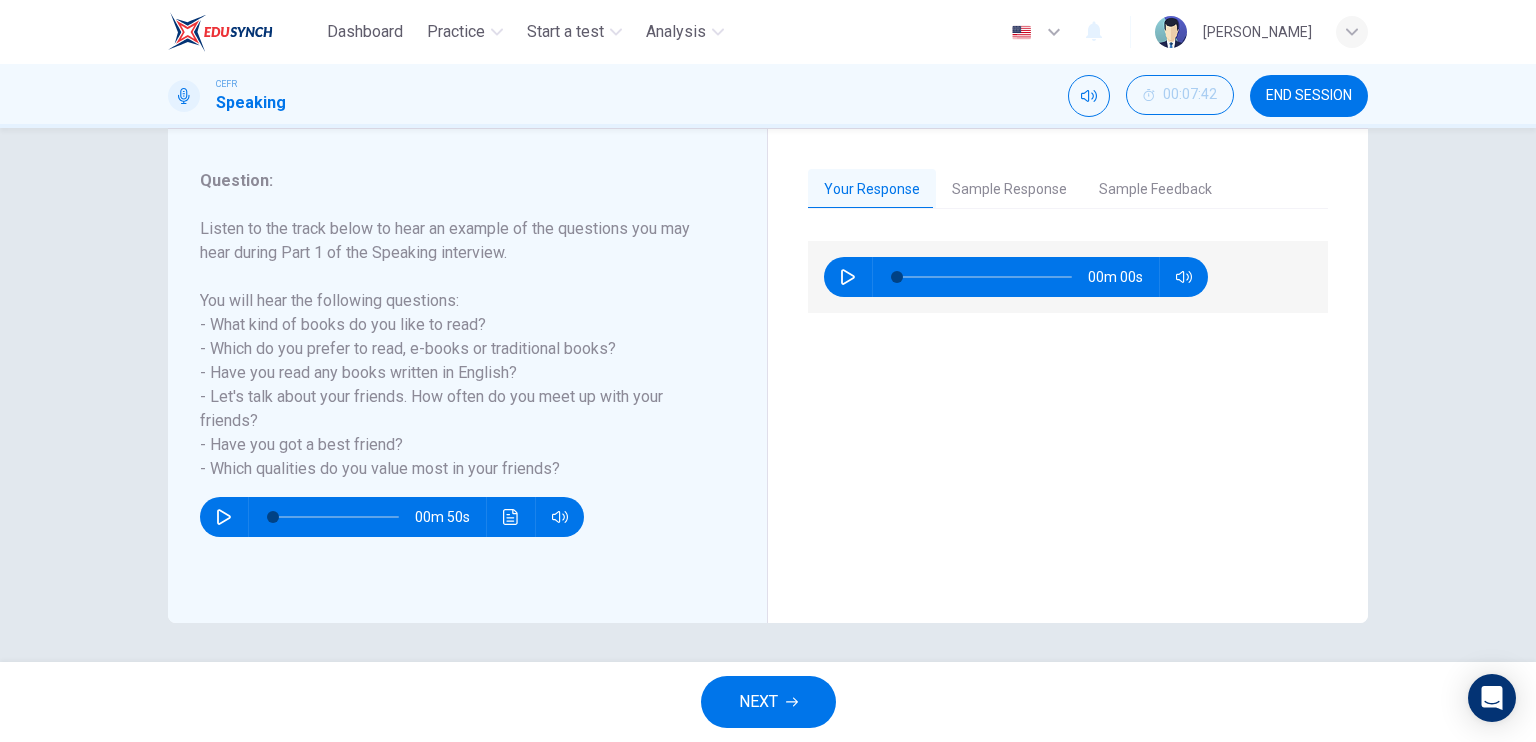 click on "Sample Response" at bounding box center [1009, 190] 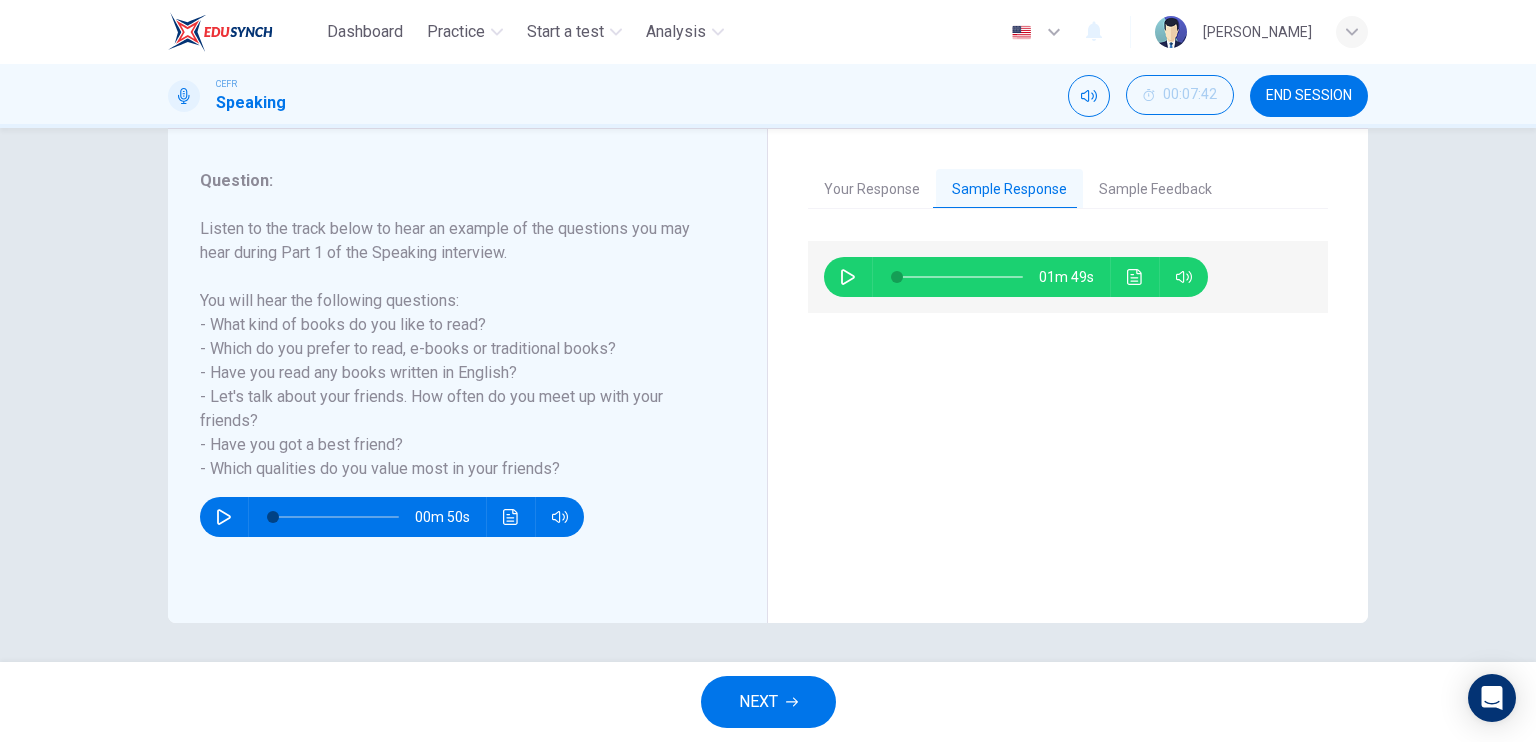 click at bounding box center [848, 277] 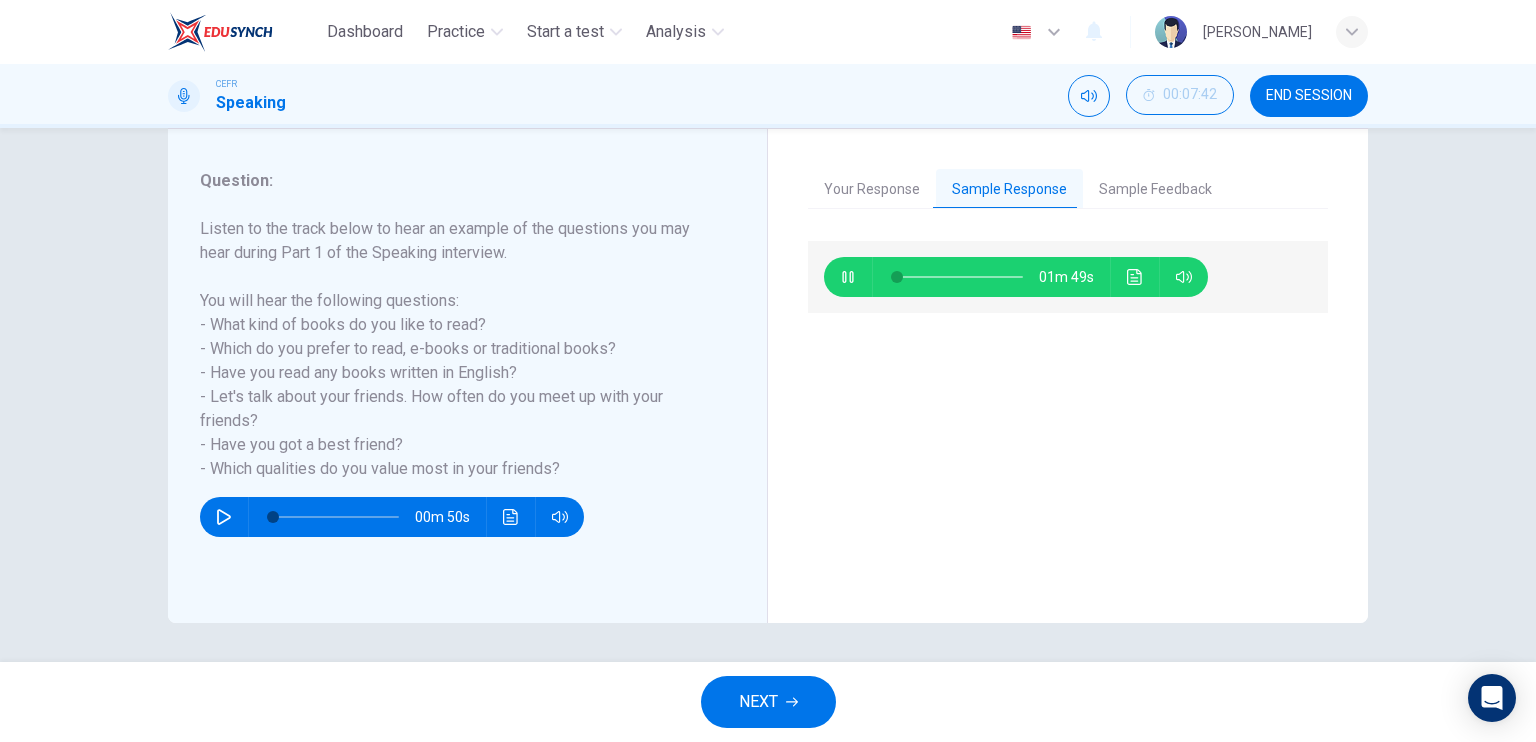type on "1" 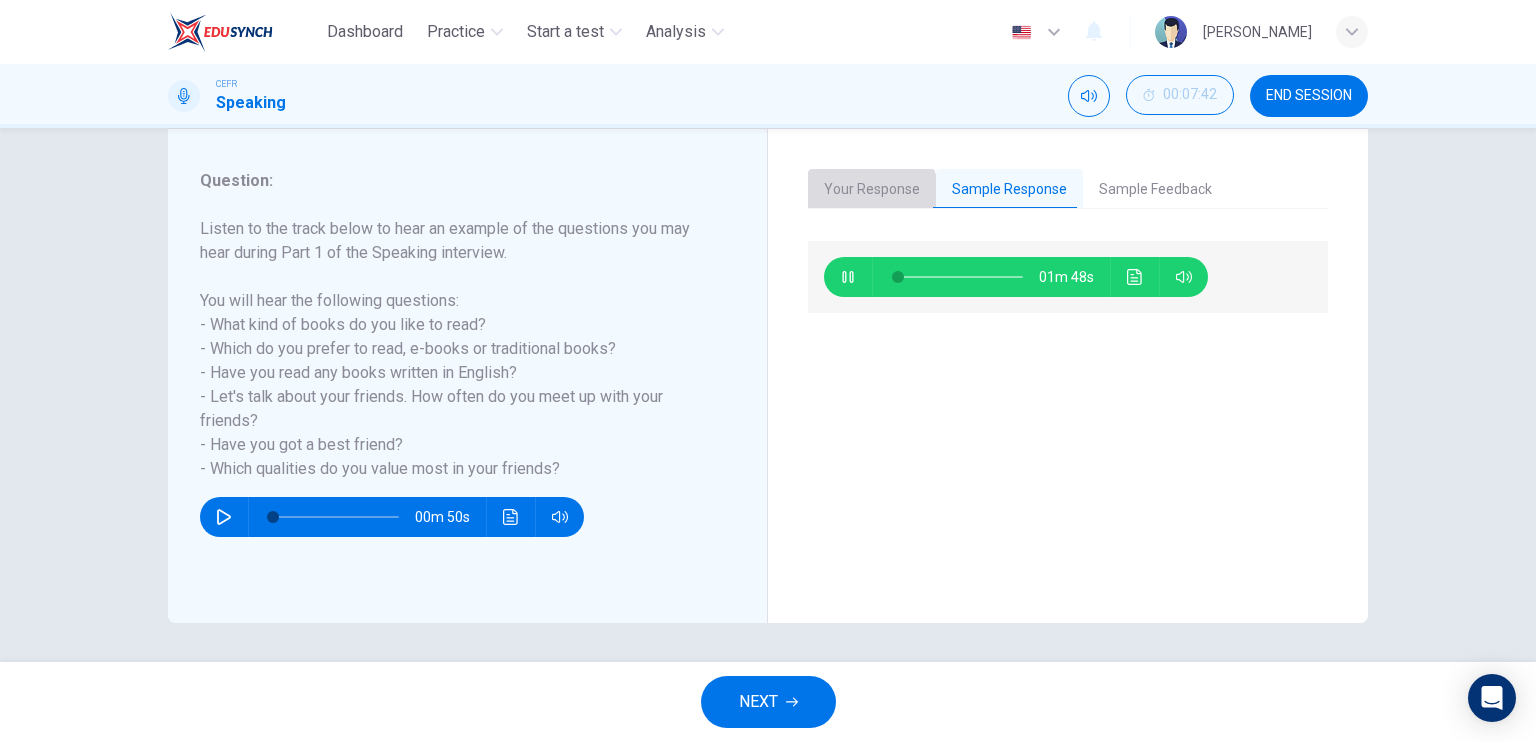 click on "Your Response" at bounding box center [872, 190] 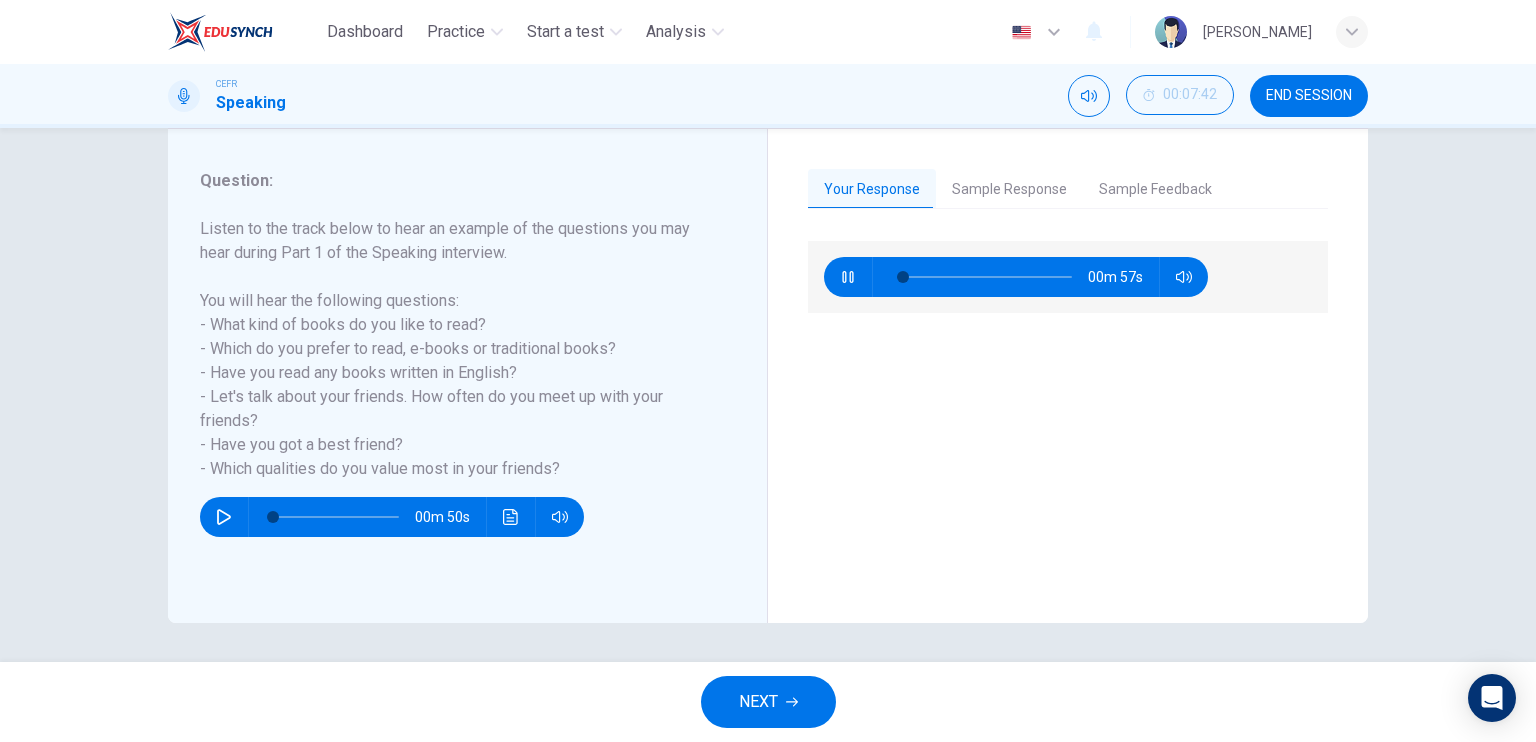click 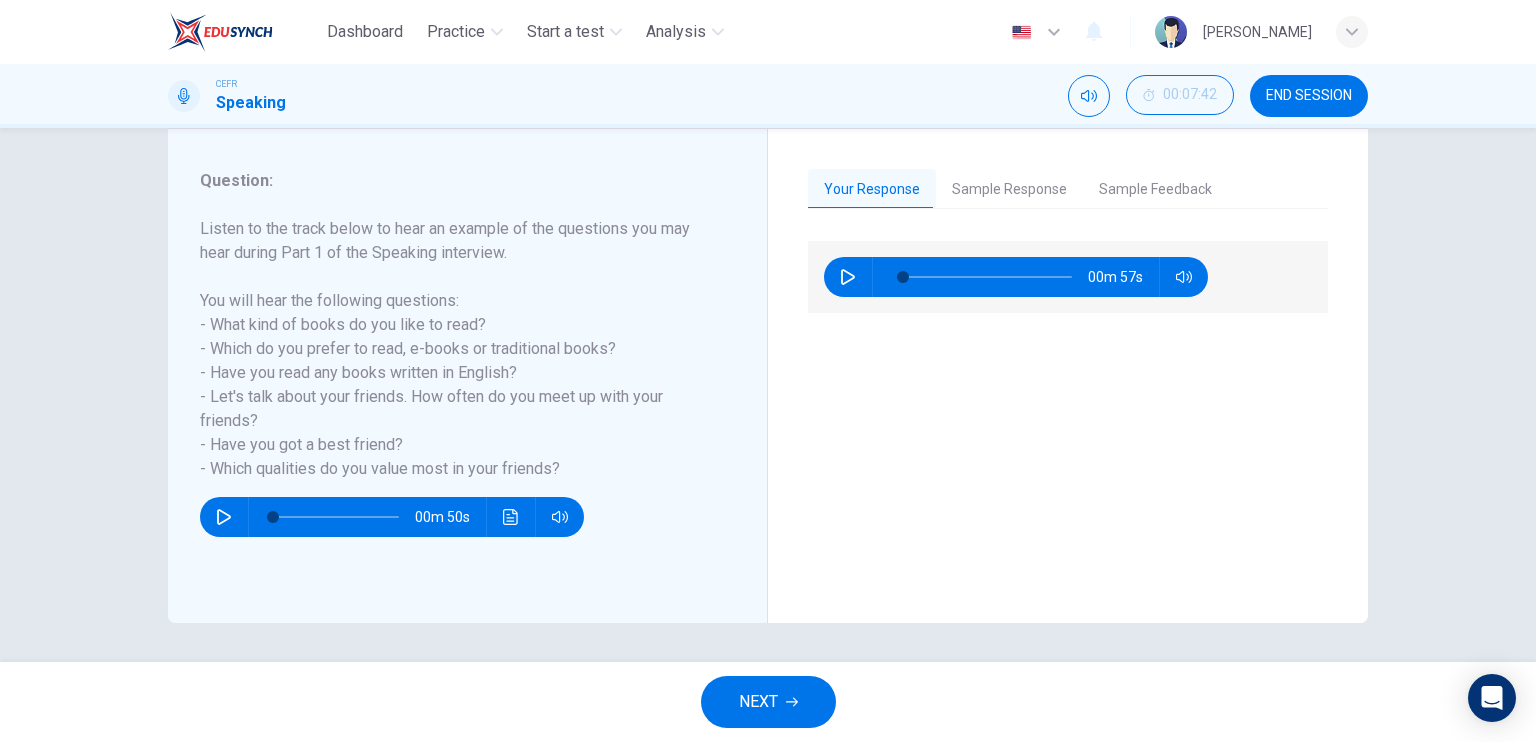click on "Sample Response" at bounding box center (1009, 190) 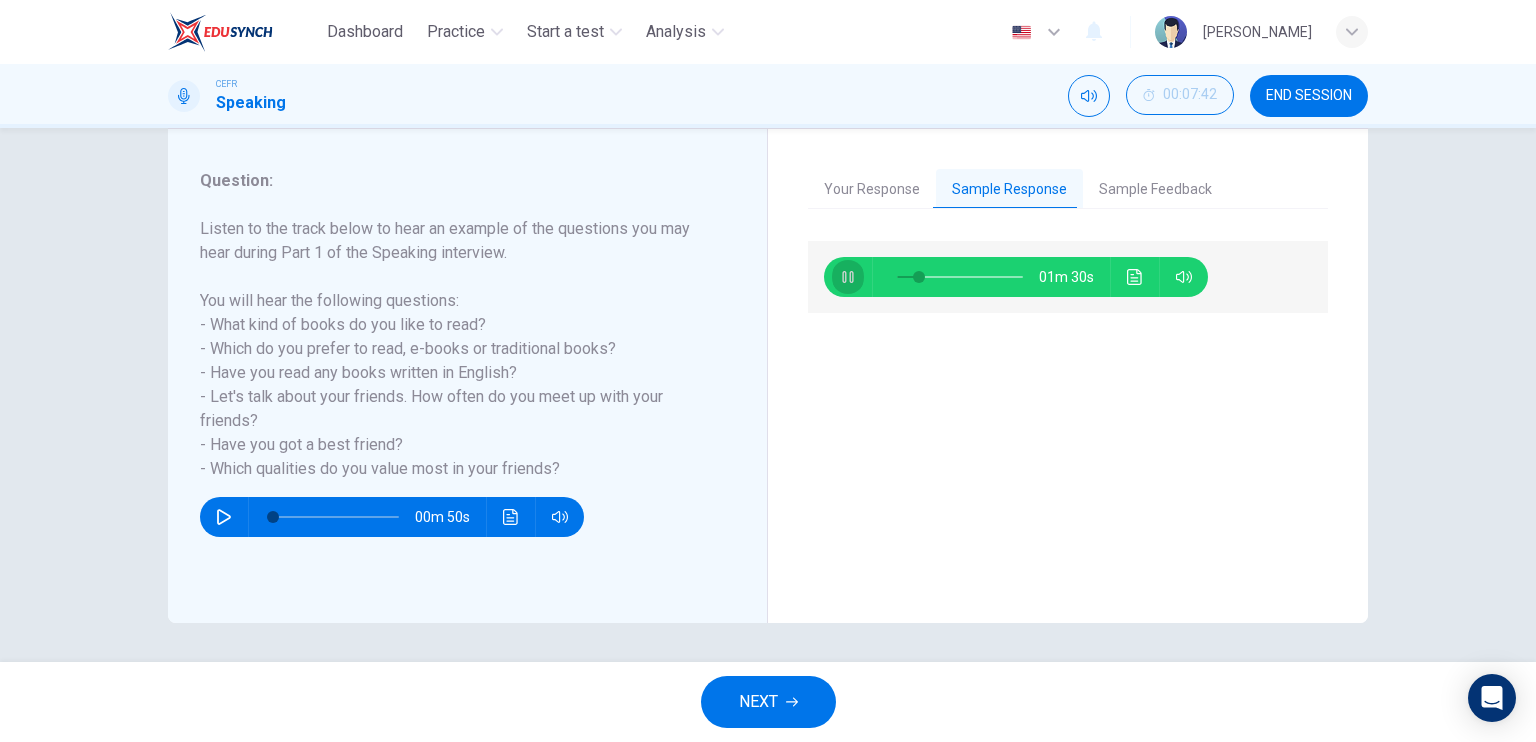 click 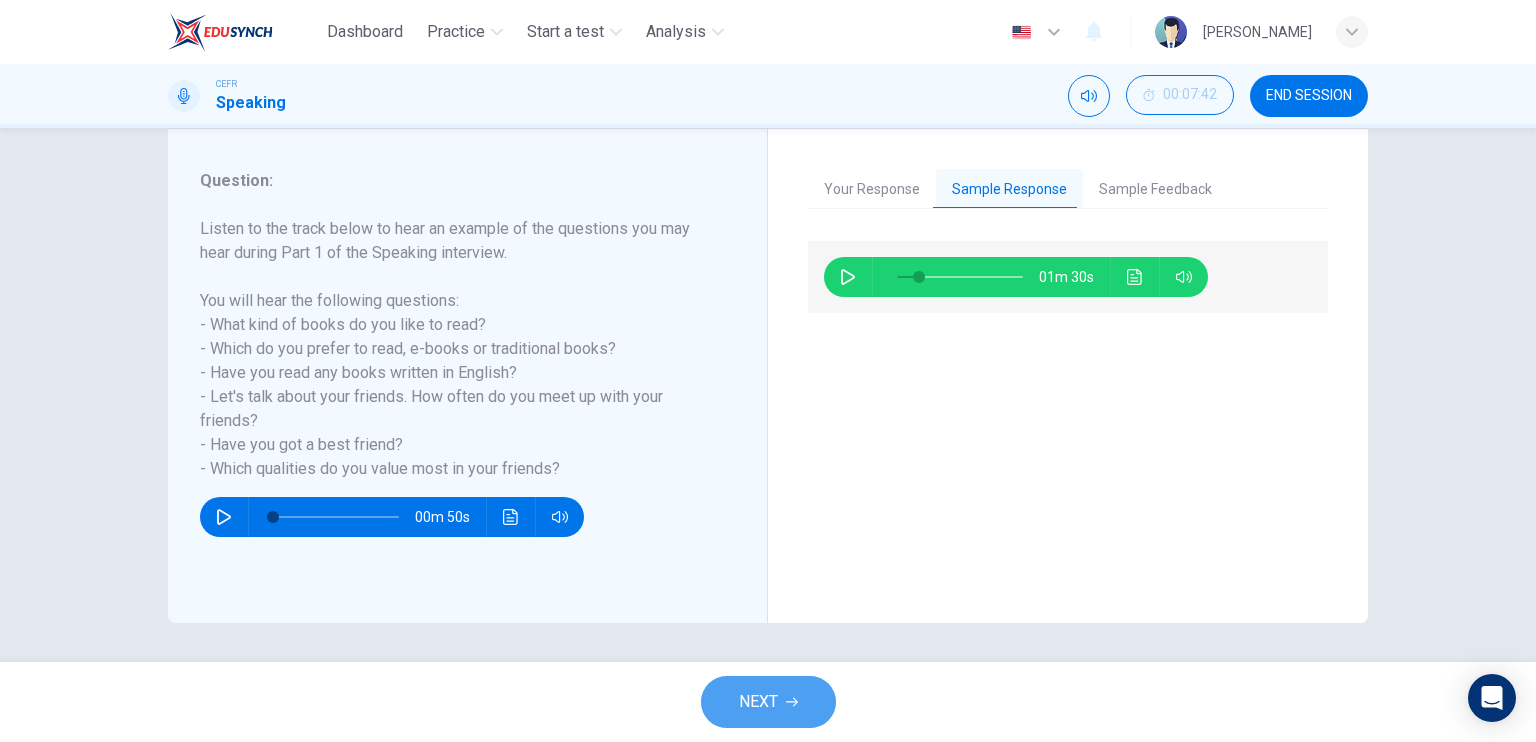 click on "NEXT" at bounding box center (758, 702) 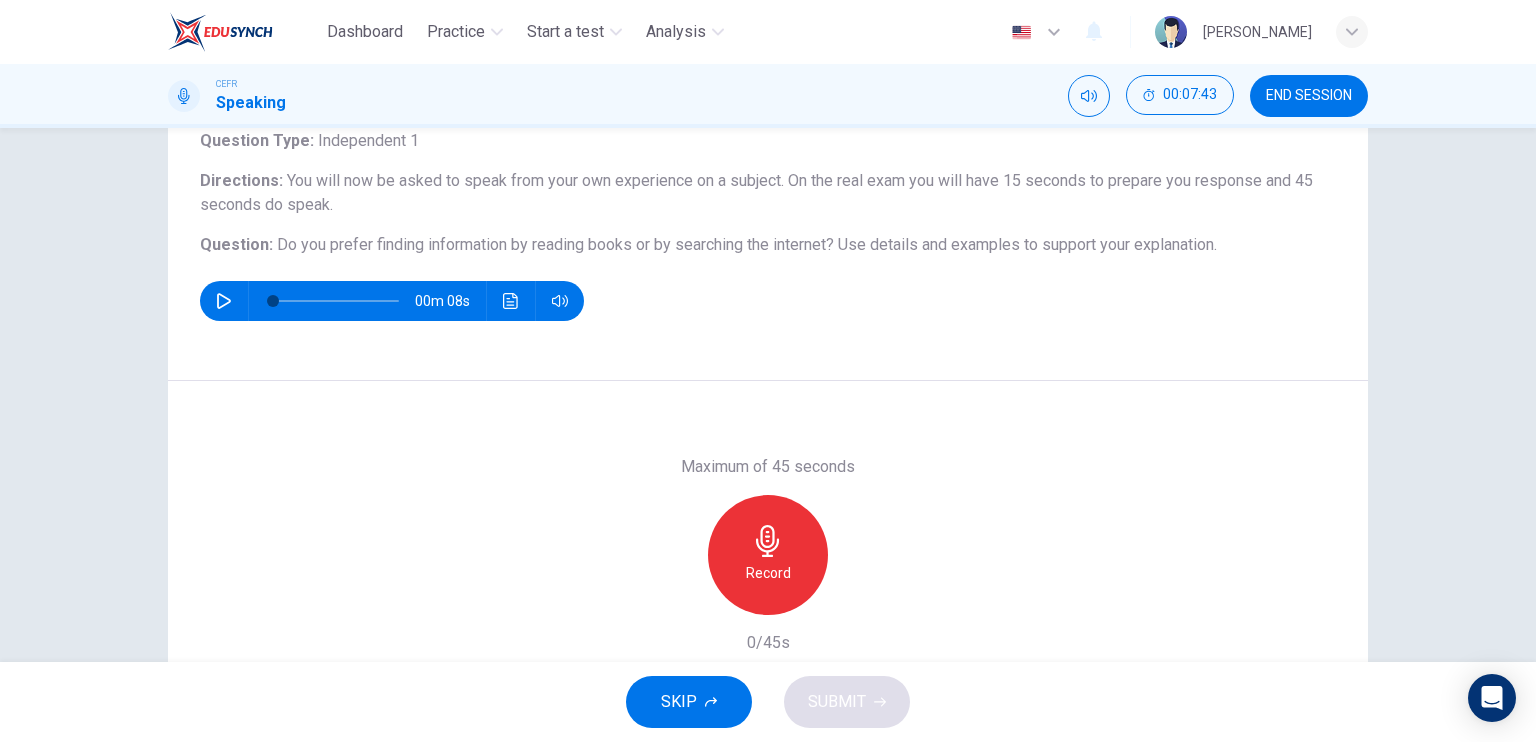 scroll, scrollTop: 100, scrollLeft: 0, axis: vertical 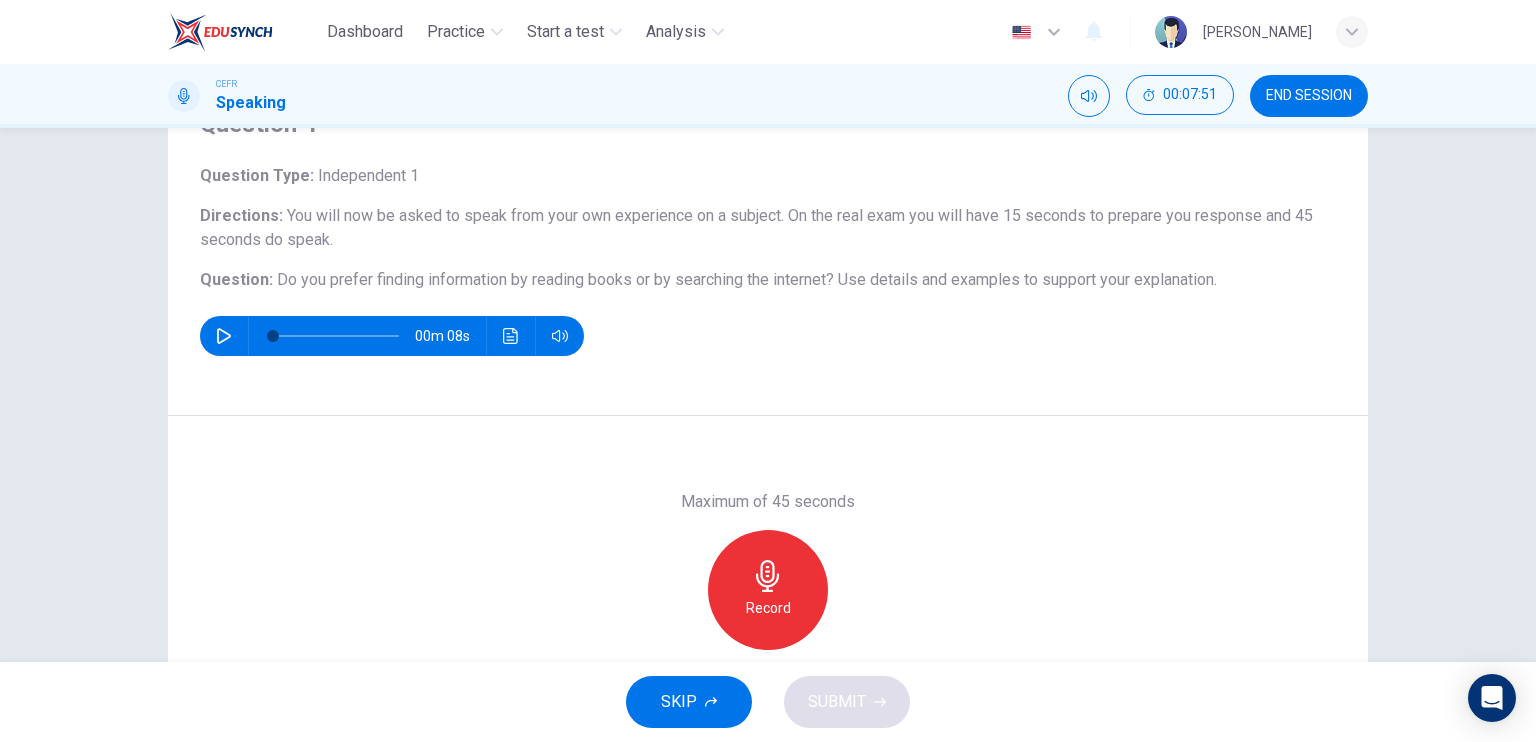 click 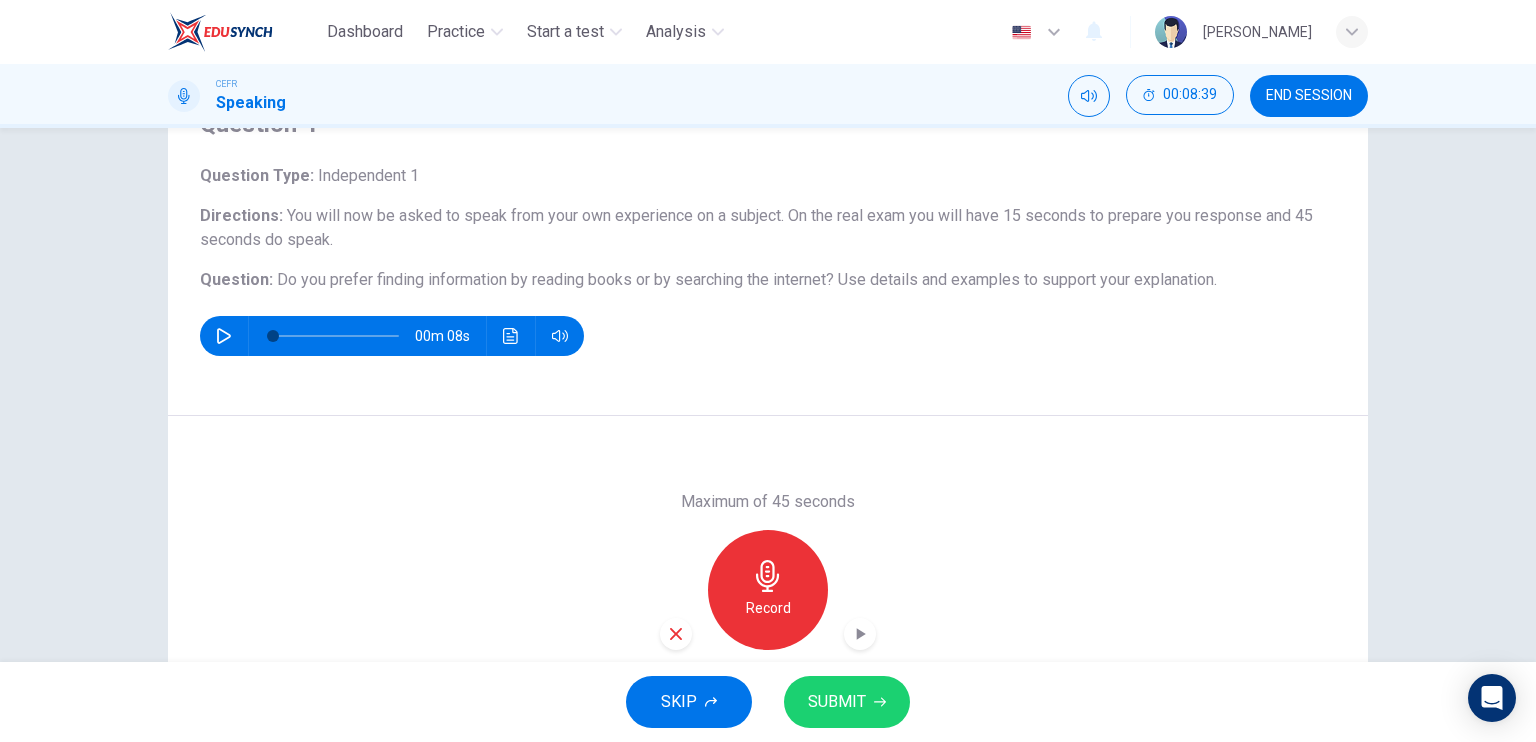 click on "SUBMIT" at bounding box center (847, 702) 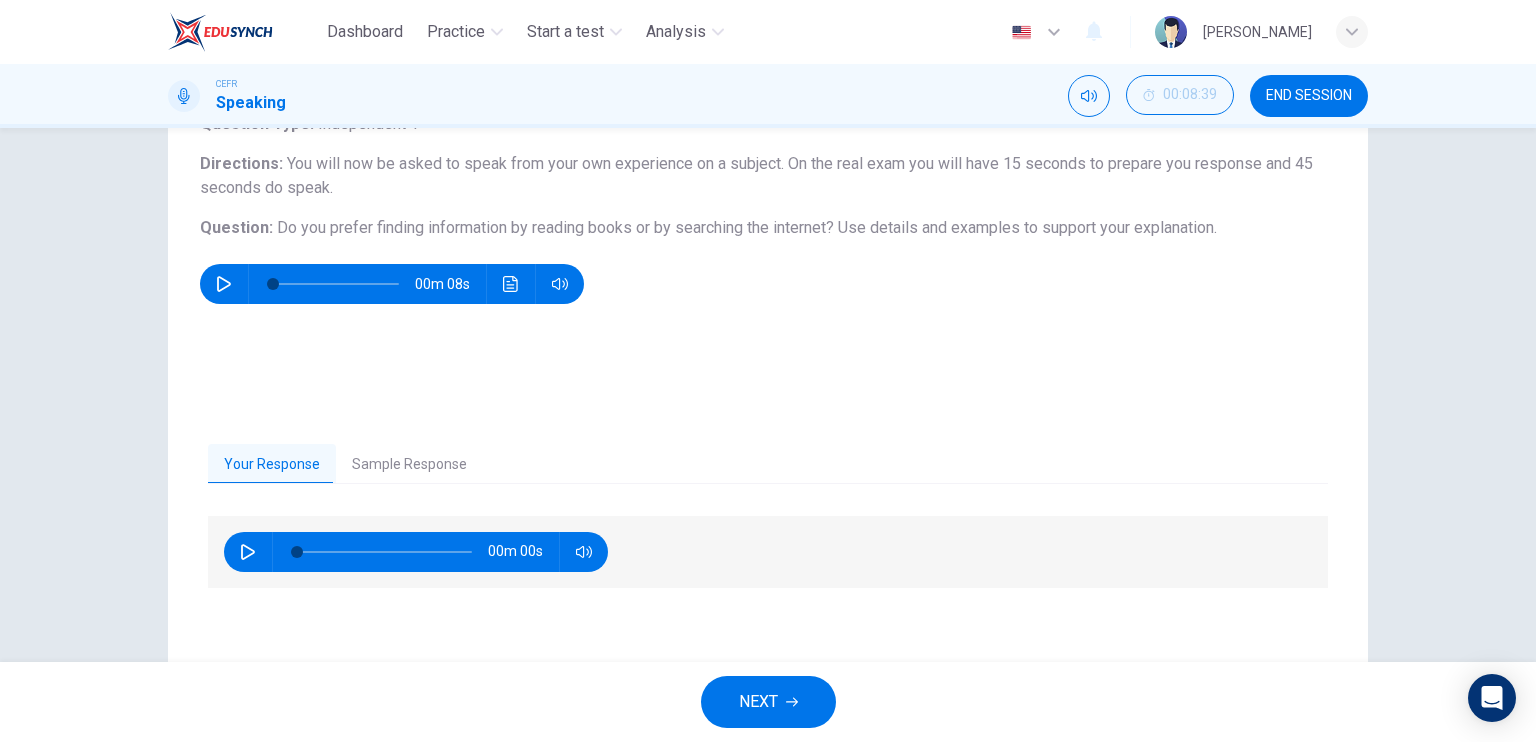 scroll, scrollTop: 200, scrollLeft: 0, axis: vertical 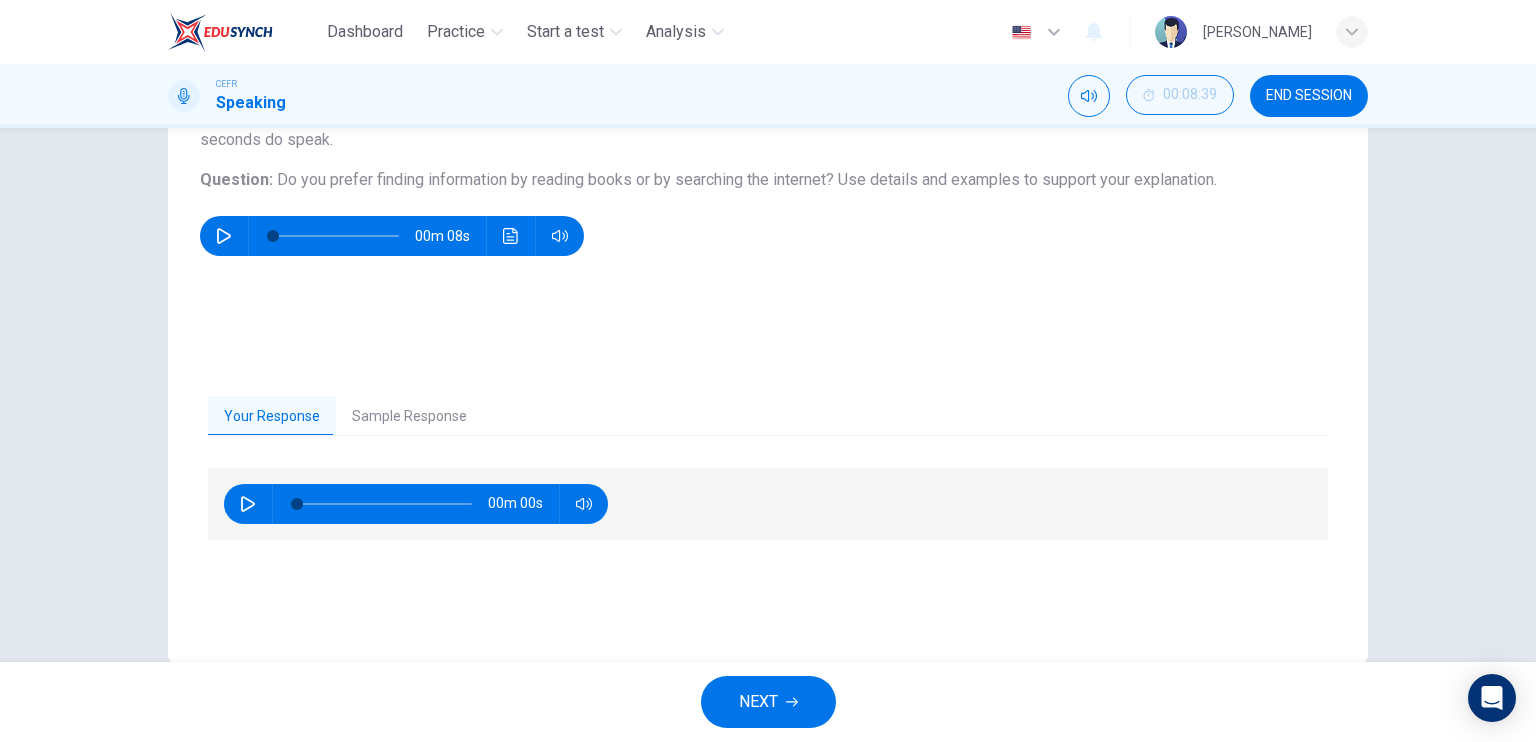 click on "00m 00s" at bounding box center (416, 504) 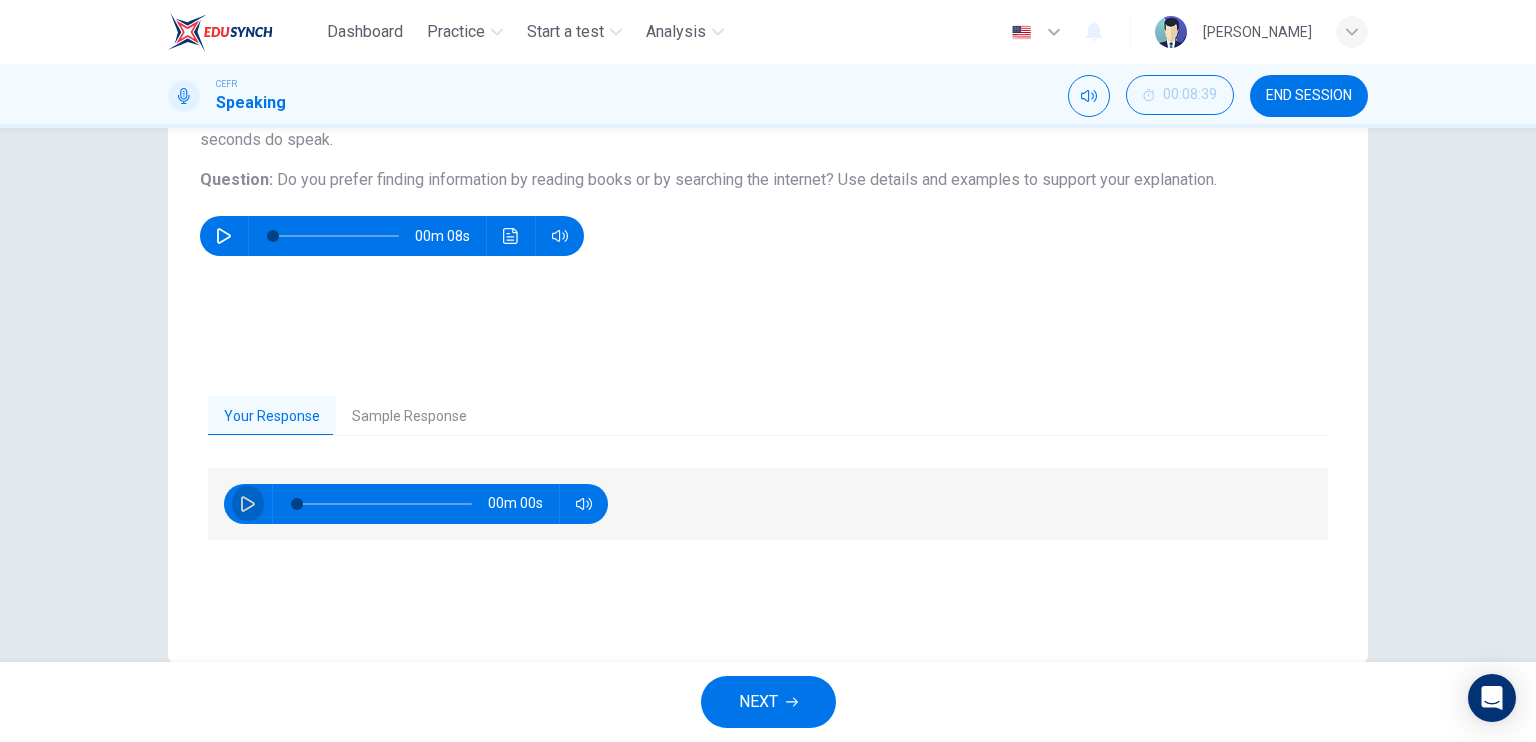 click 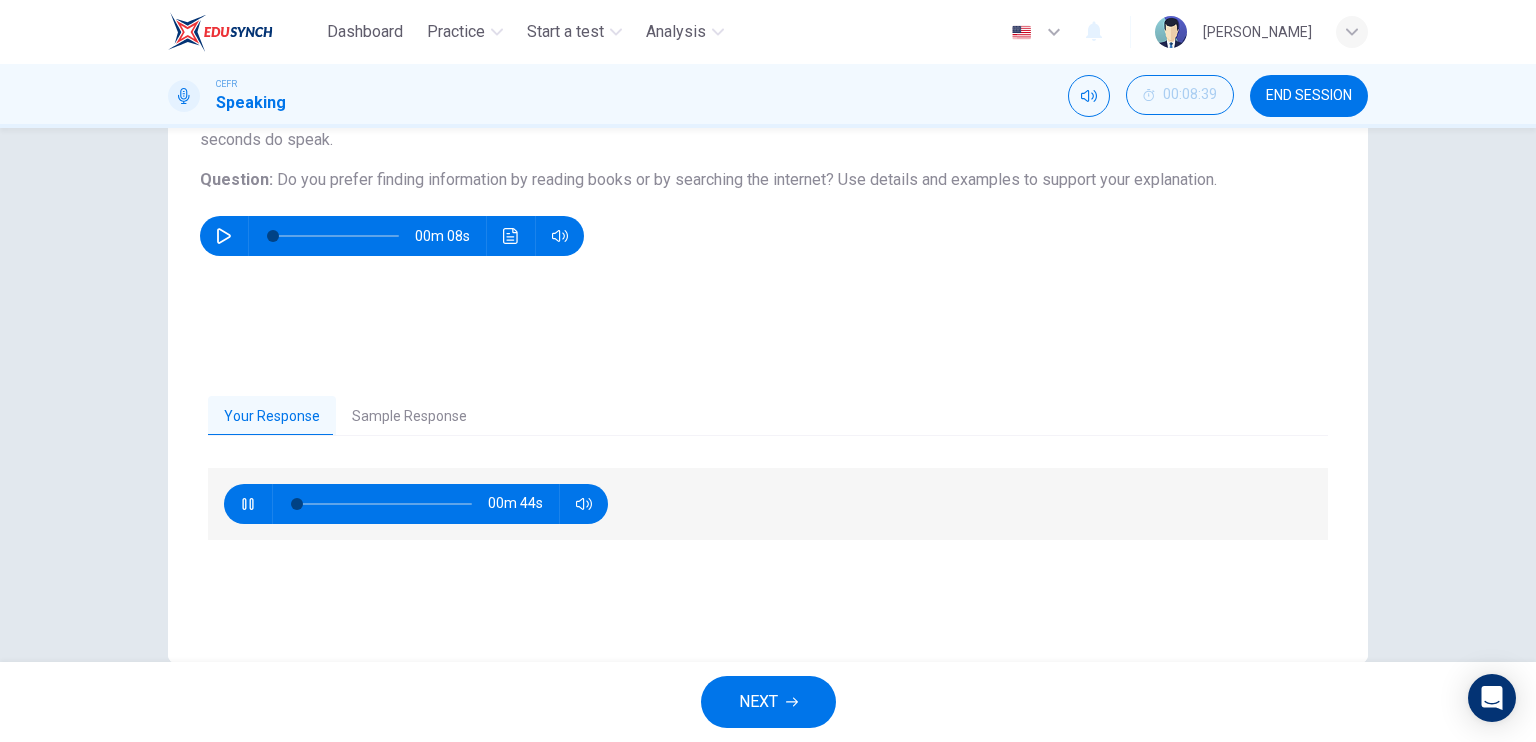 click on "Your Response Sample Response" at bounding box center (768, 417) 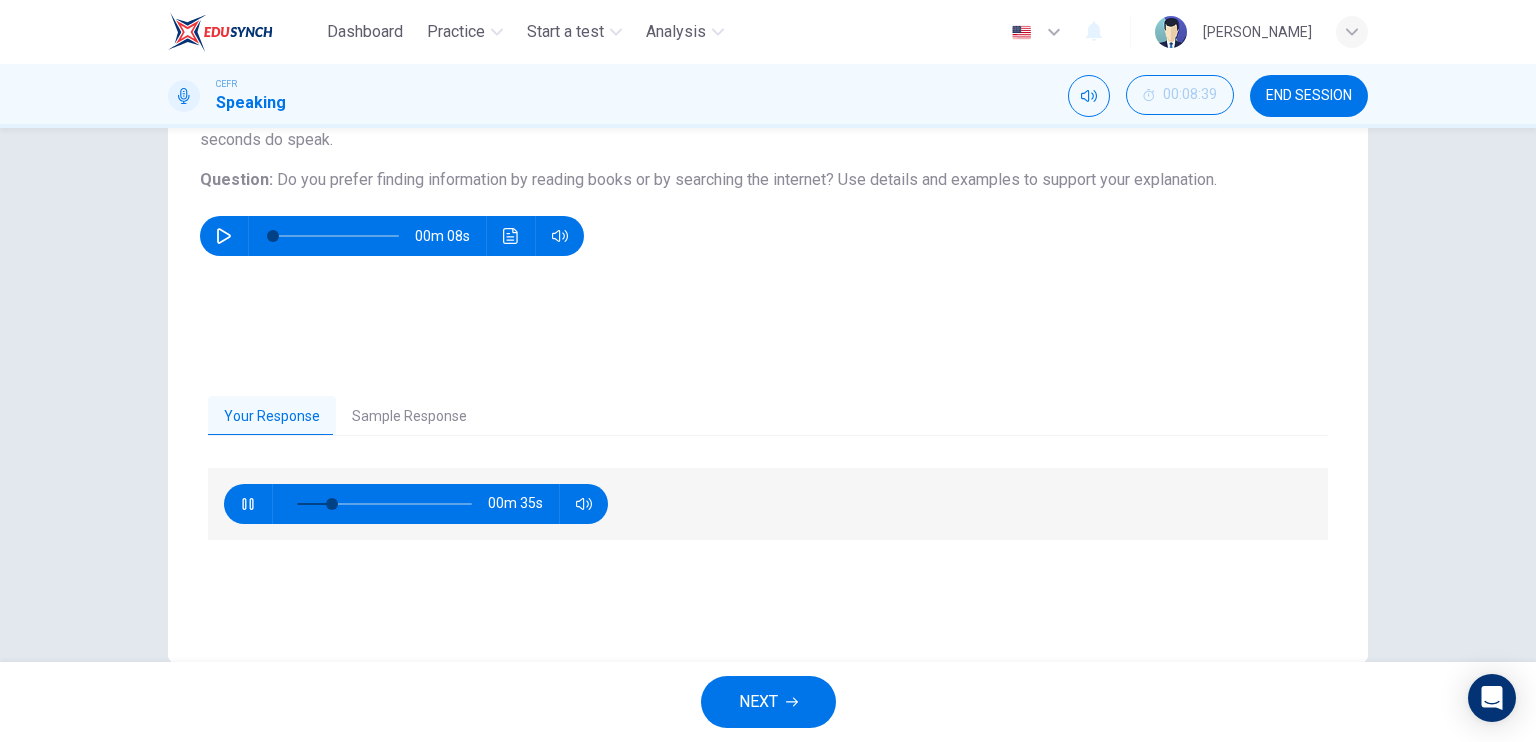 type on "22" 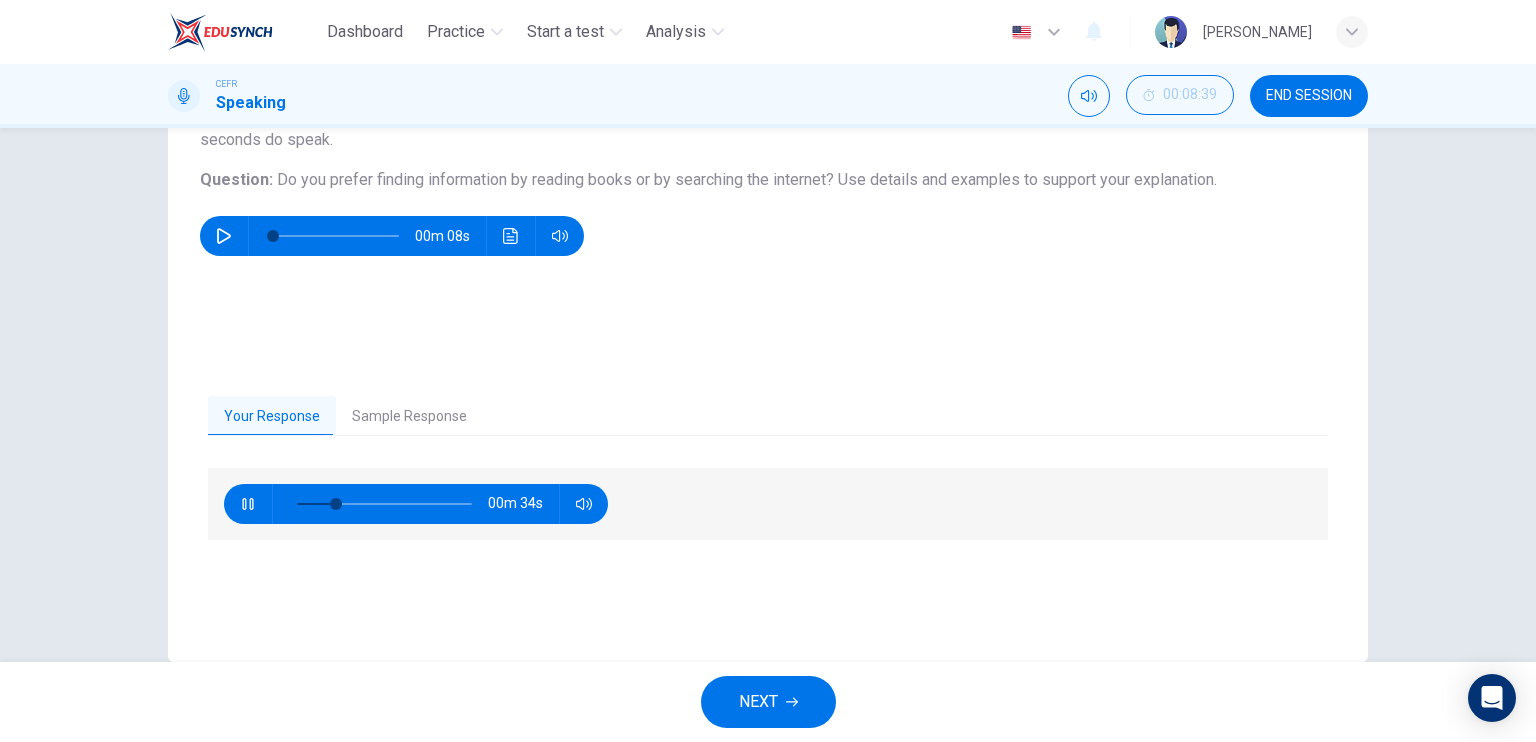 click on "NEXT" at bounding box center [768, 702] 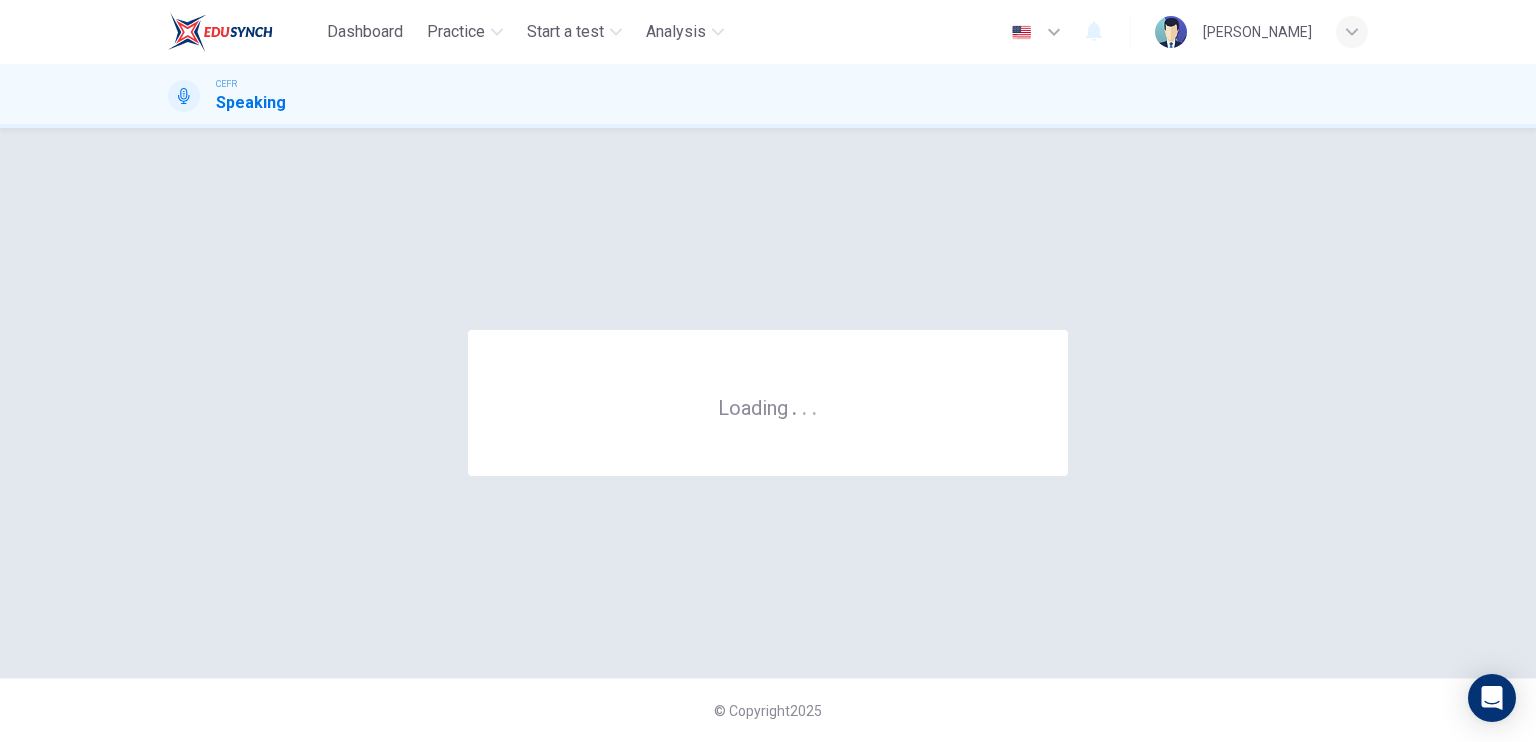 scroll, scrollTop: 0, scrollLeft: 0, axis: both 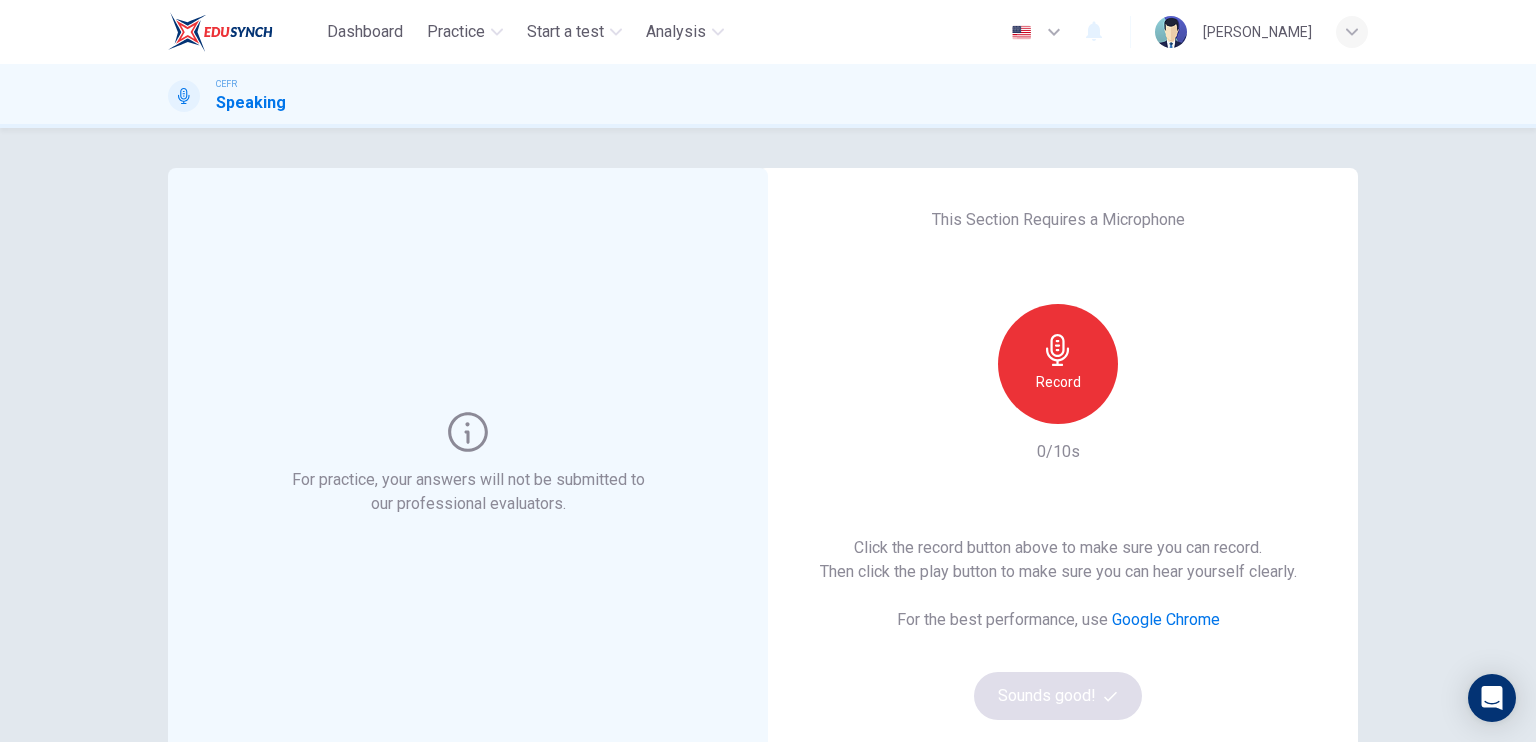 click on "For practice, your answers will not be submitted to our professional evaluators." at bounding box center [468, 464] 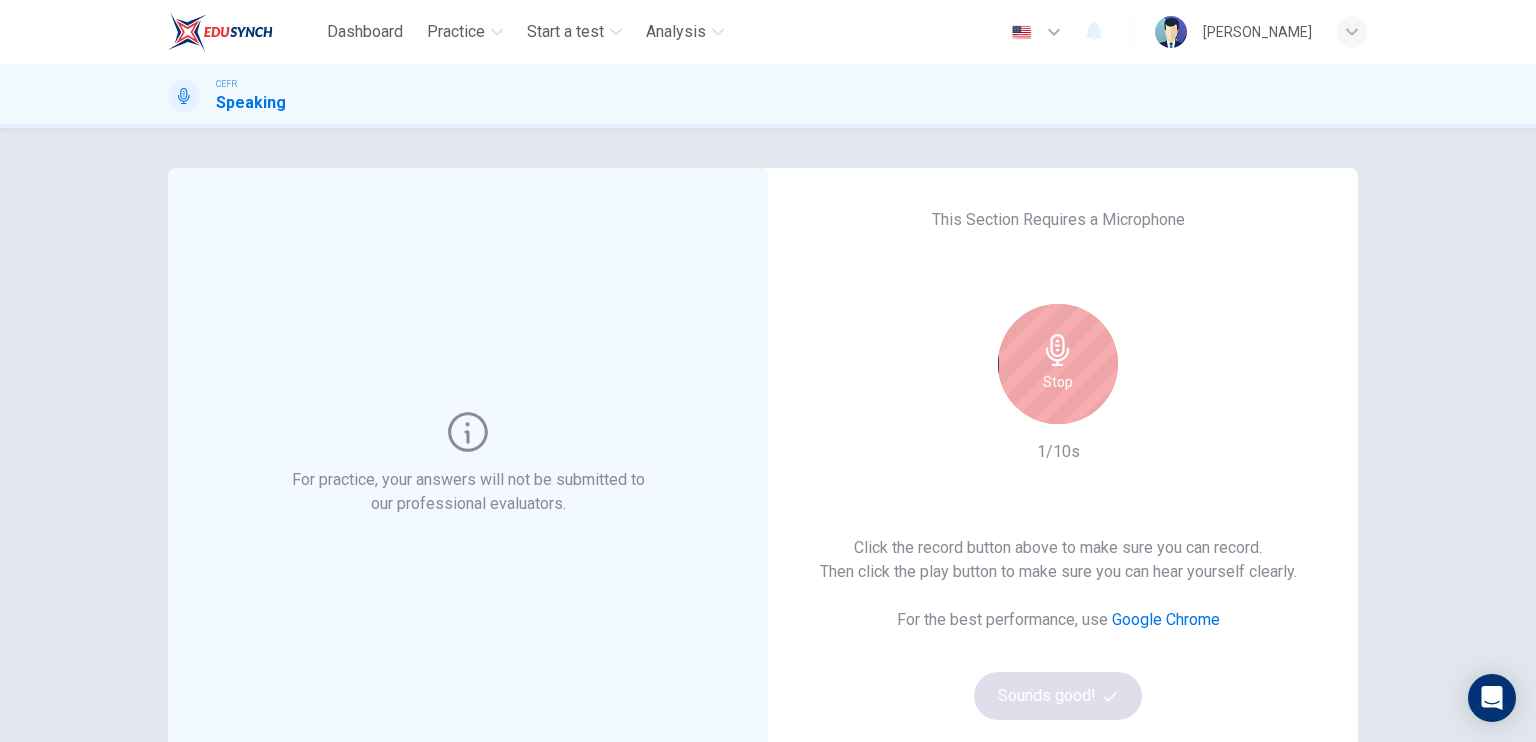 click on "Stop" at bounding box center (1058, 382) 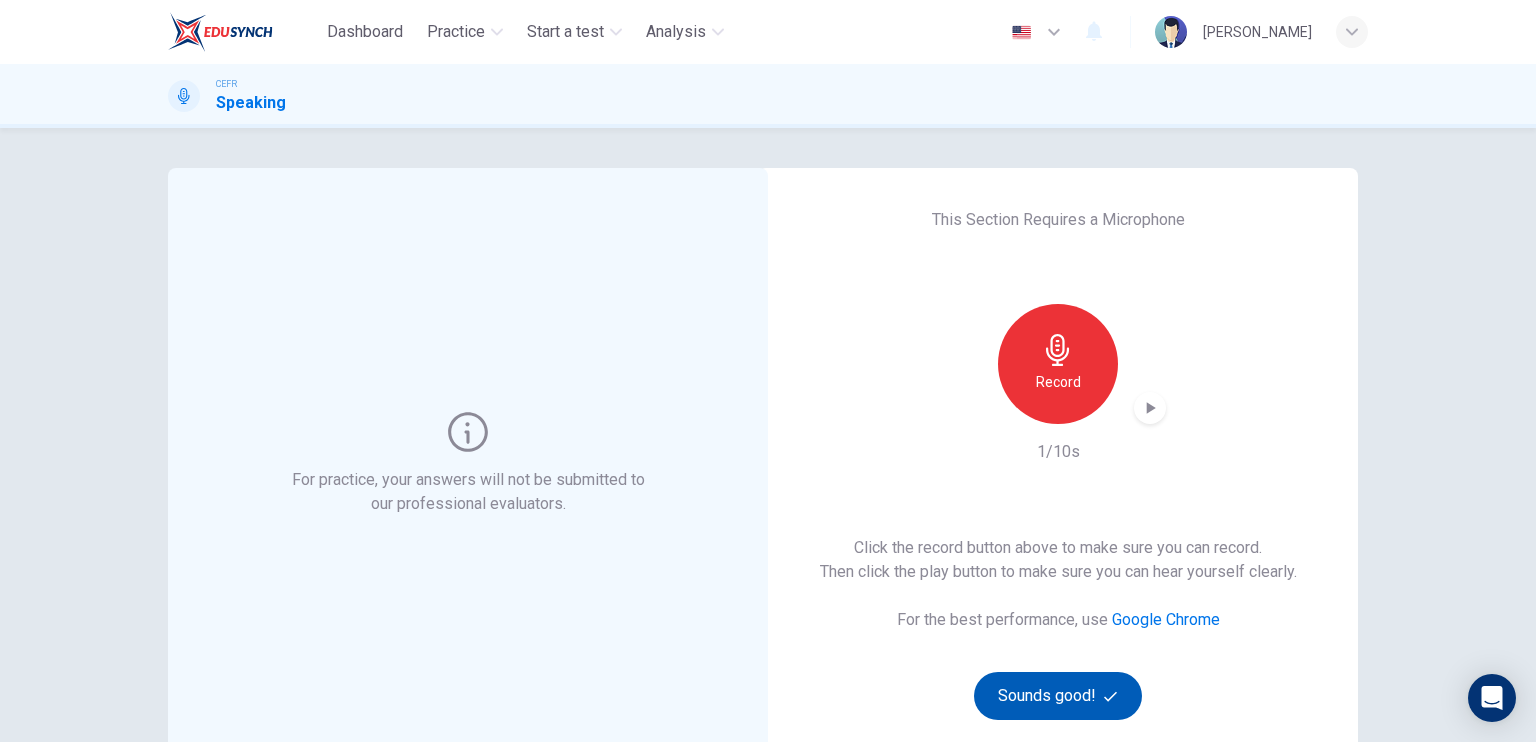 click on "Sounds good!" at bounding box center (1058, 696) 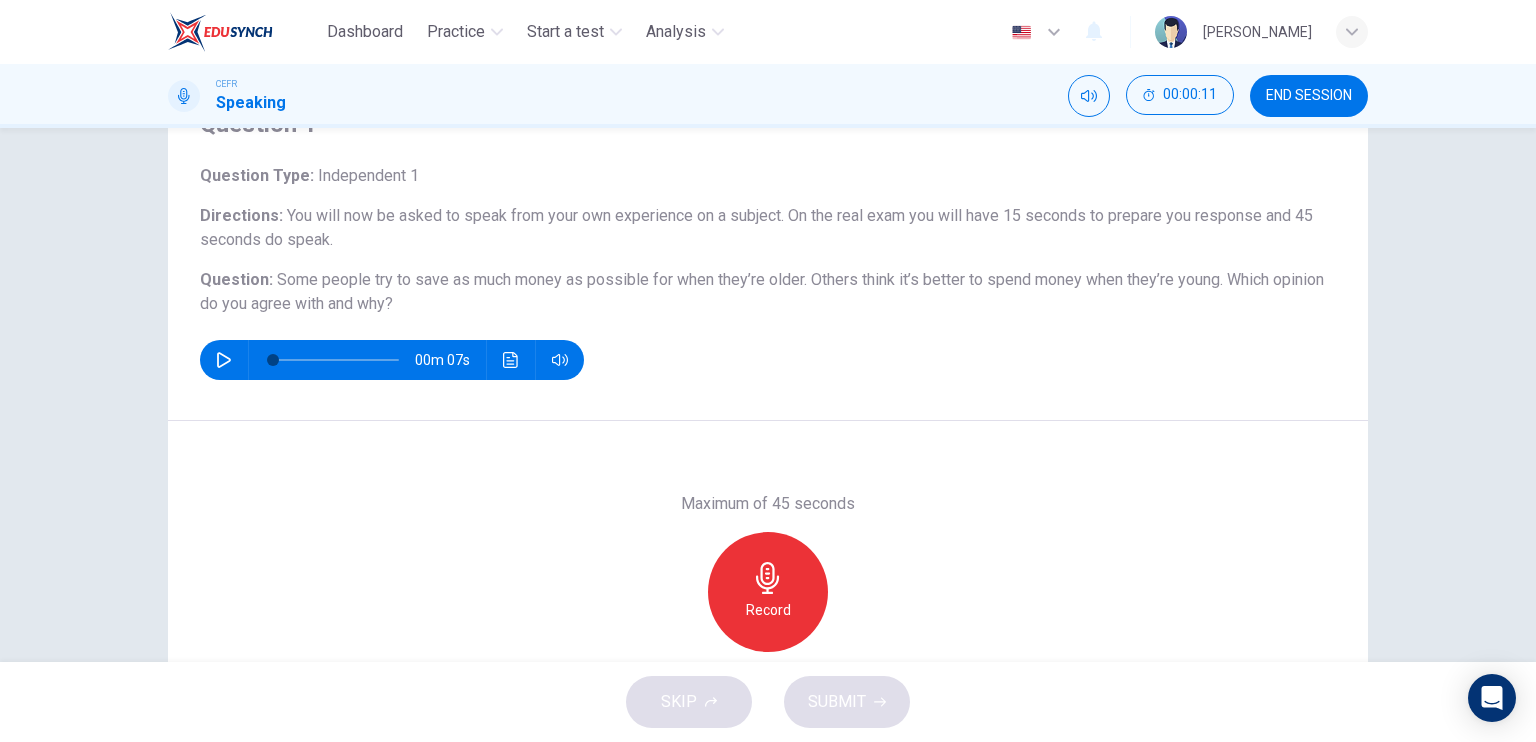 scroll, scrollTop: 200, scrollLeft: 0, axis: vertical 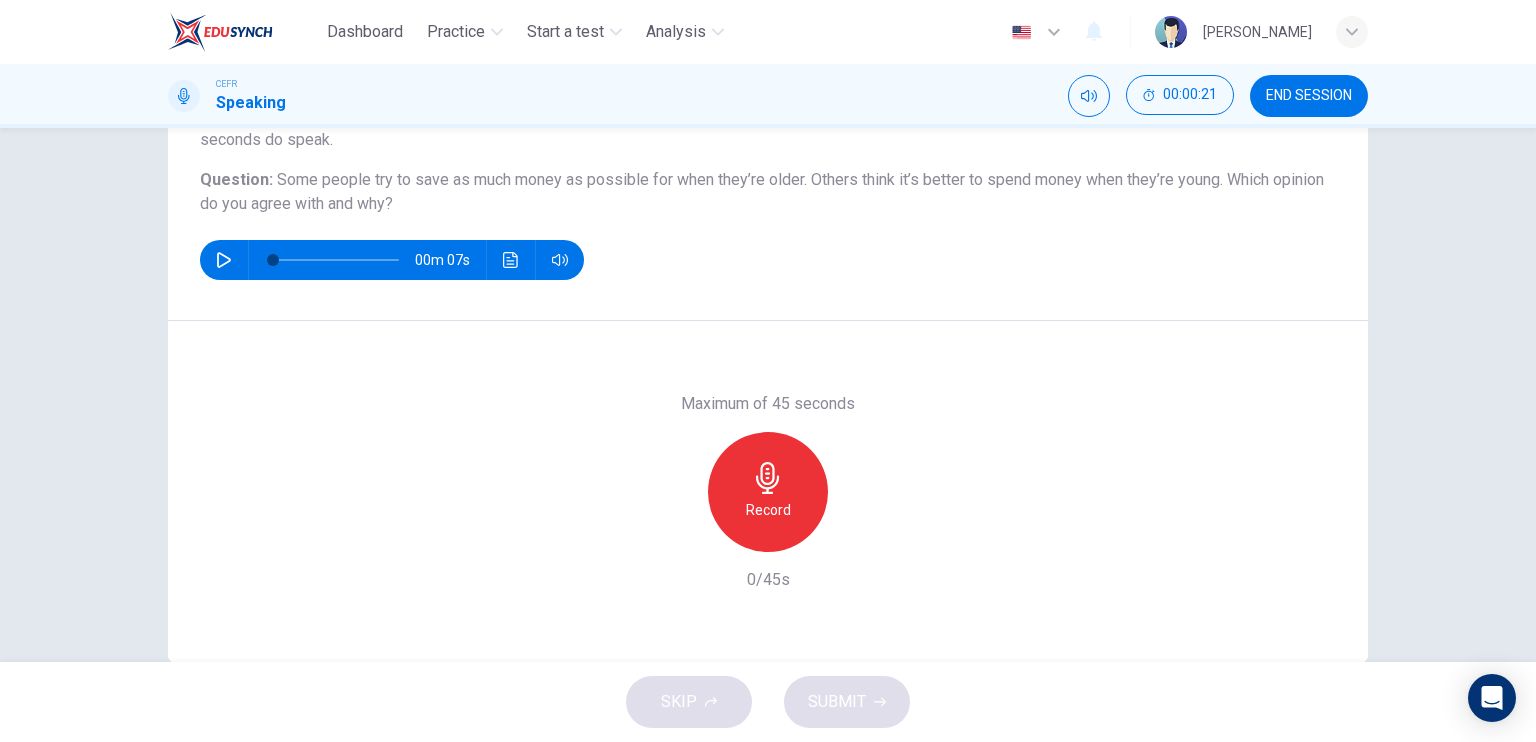 click 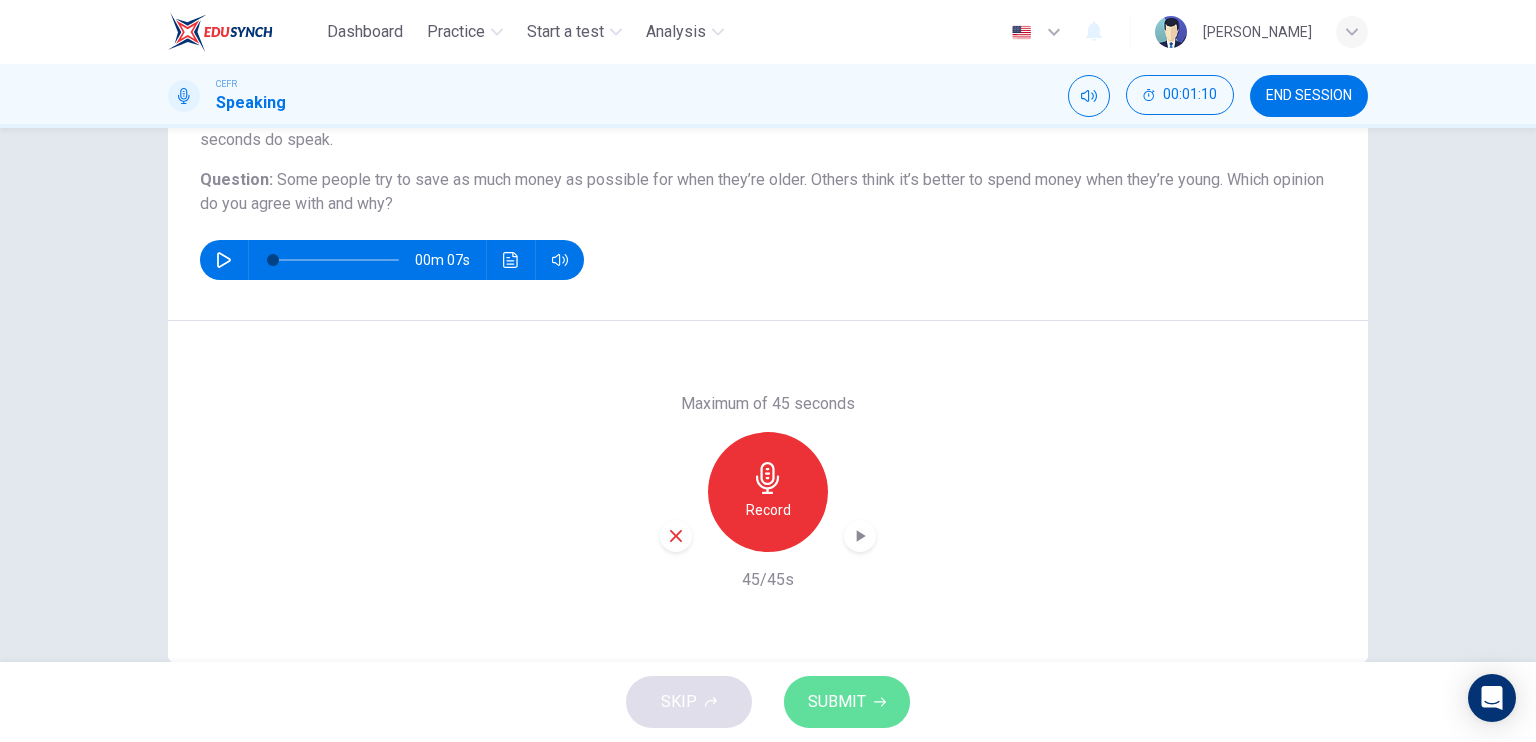 click on "SUBMIT" at bounding box center (847, 702) 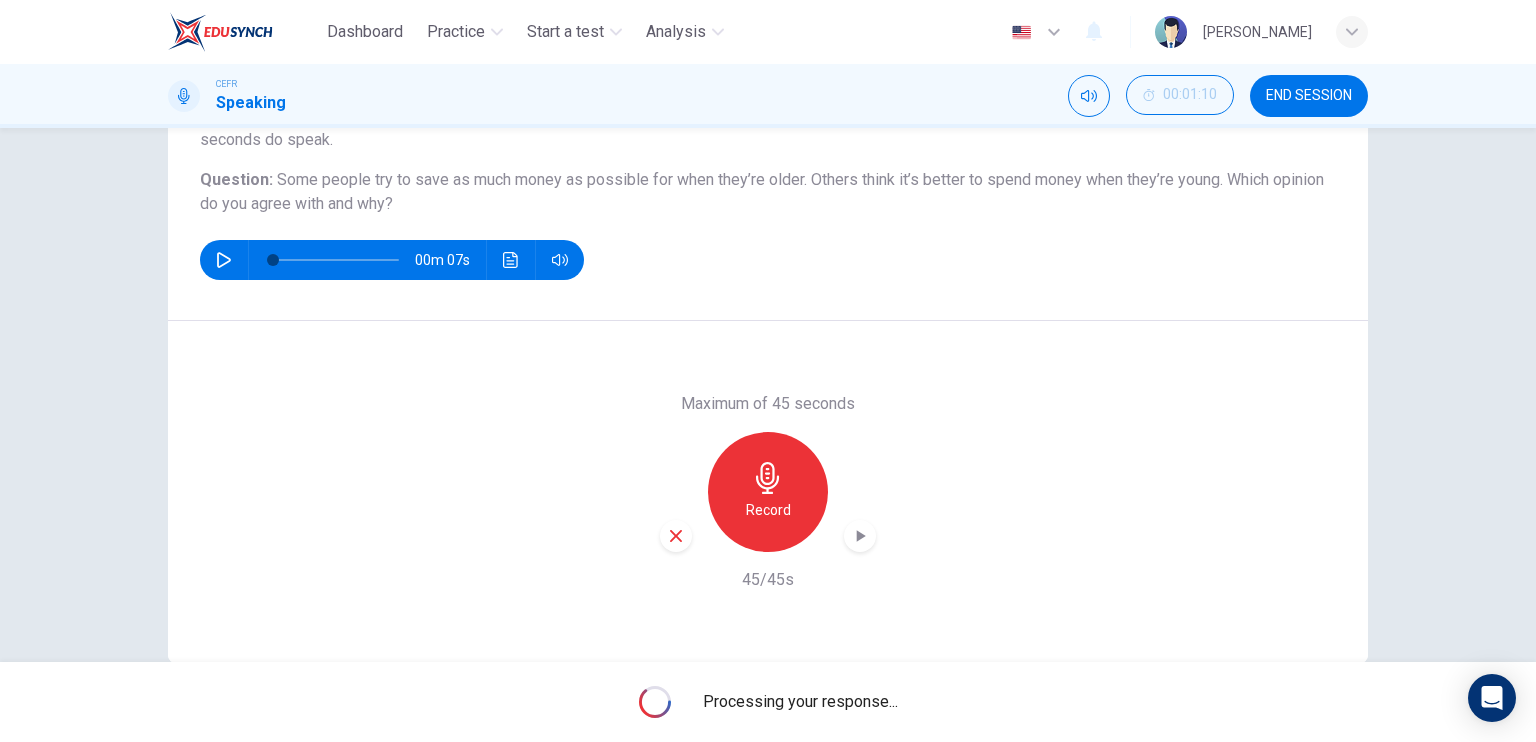 scroll, scrollTop: 240, scrollLeft: 0, axis: vertical 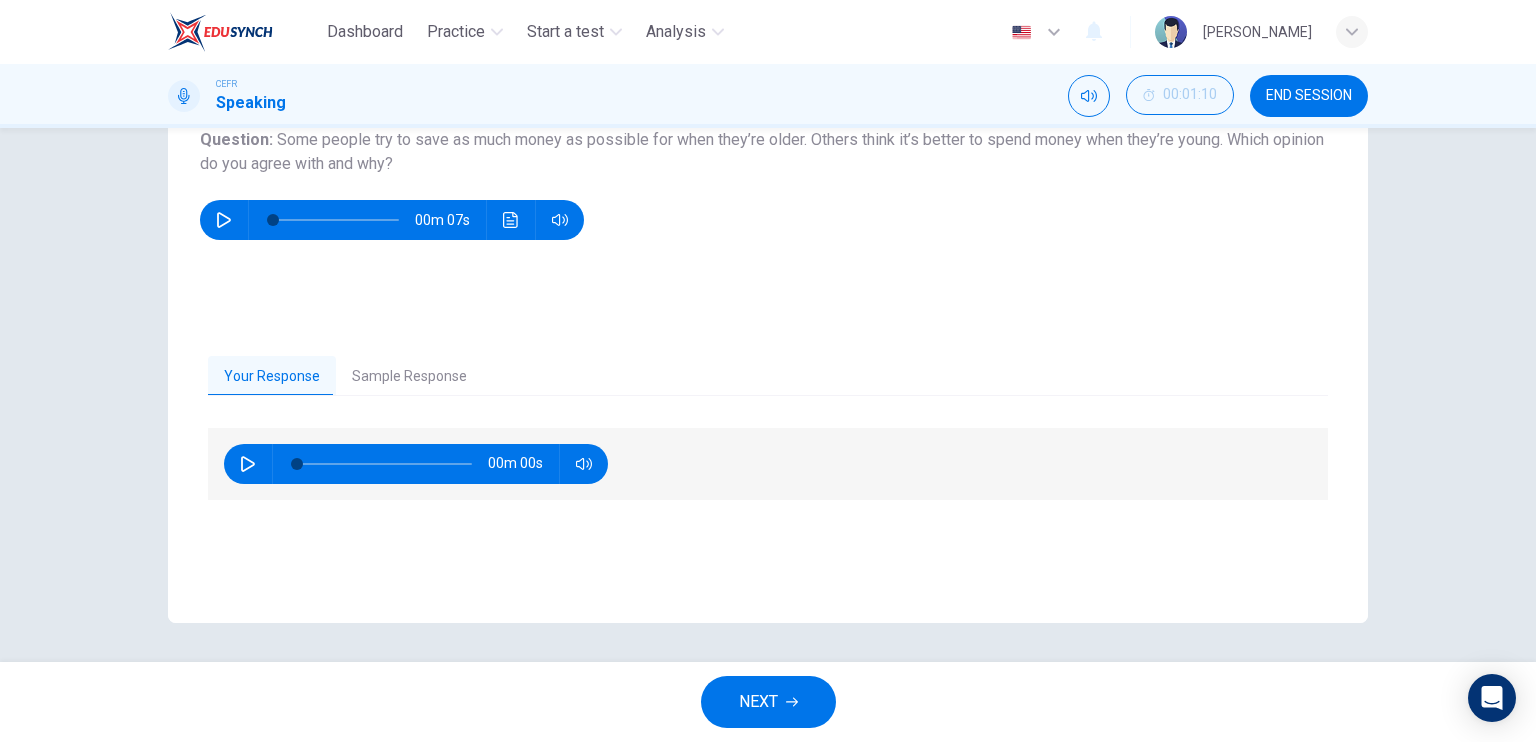 click on "00m 00s" at bounding box center (416, 464) 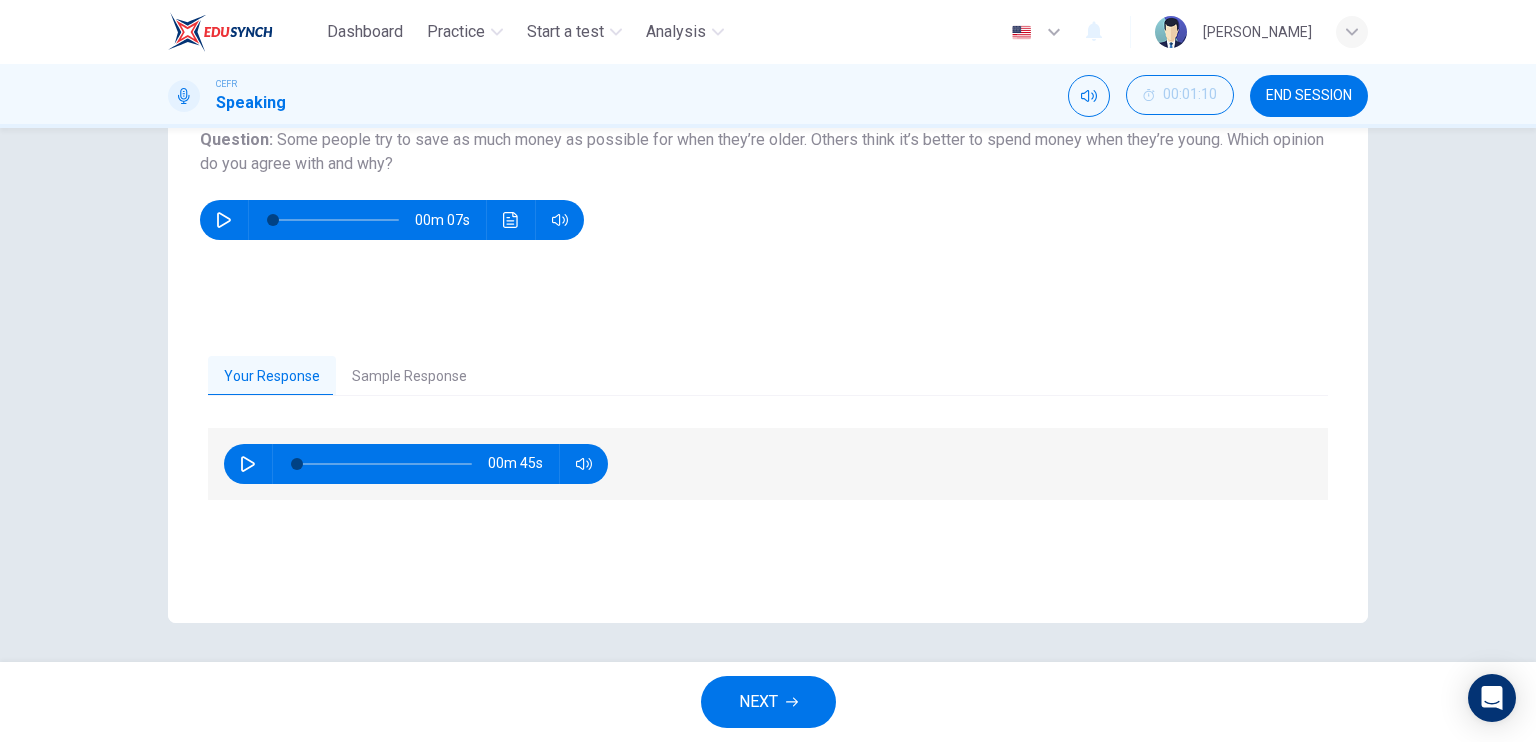 click at bounding box center (248, 464) 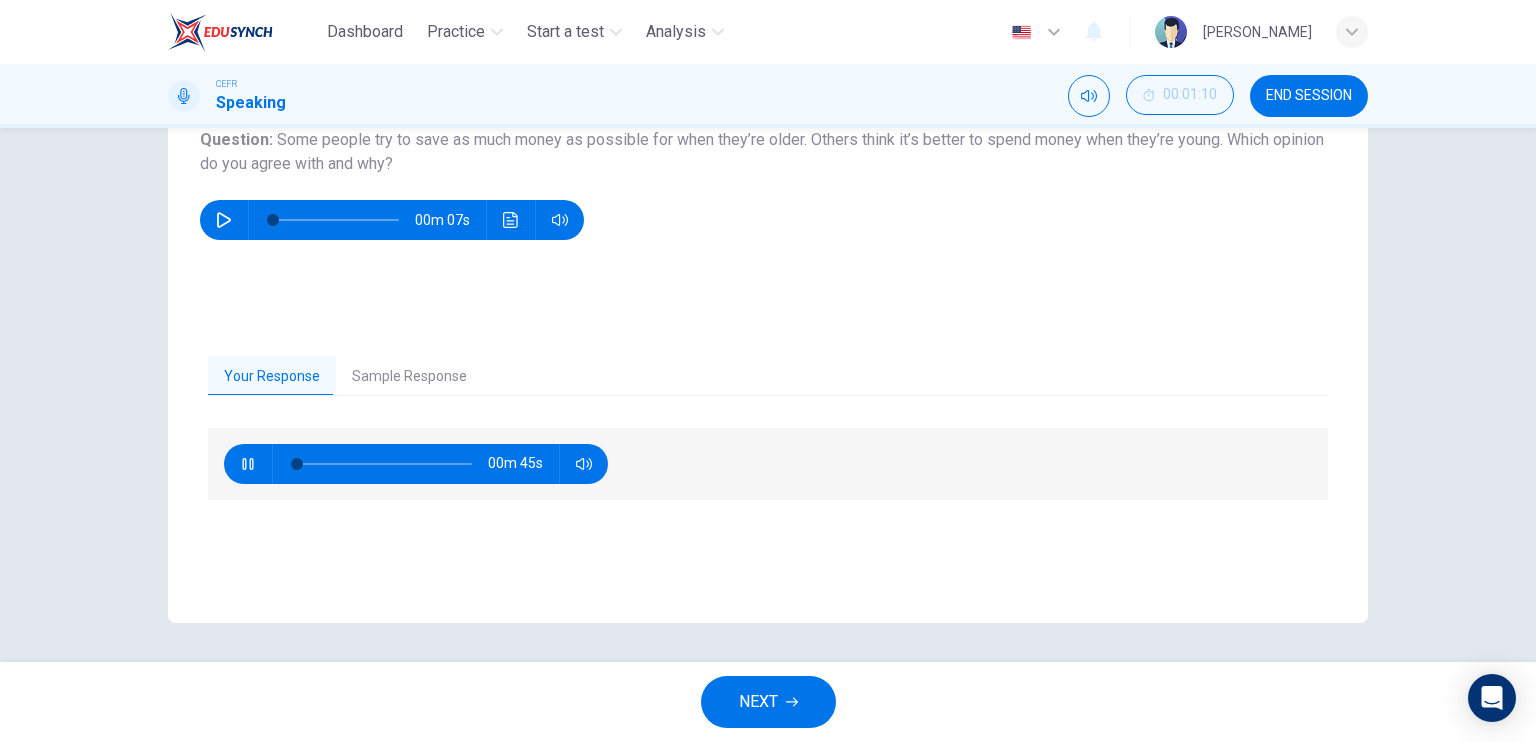 click at bounding box center [248, 464] 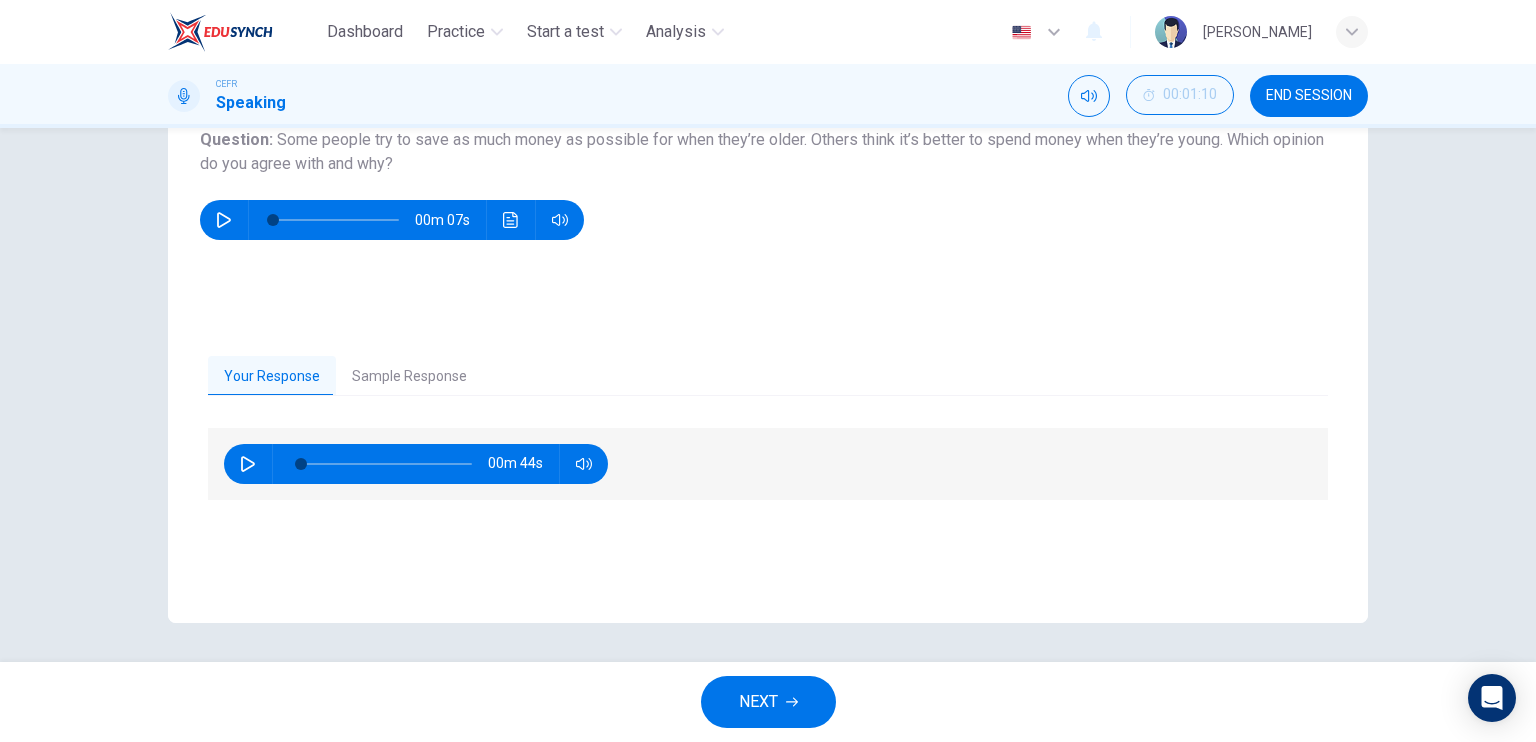 type on "2" 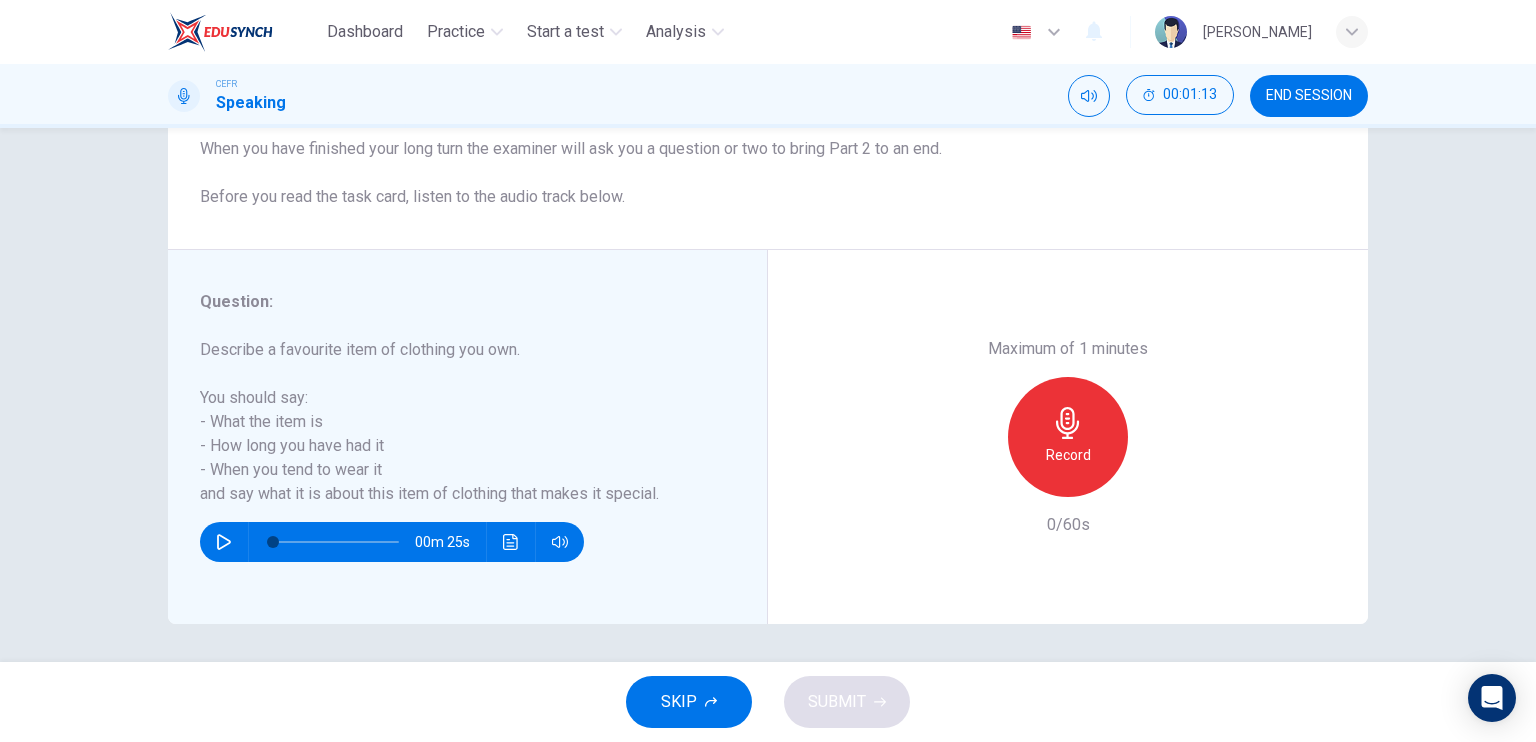 scroll, scrollTop: 240, scrollLeft: 0, axis: vertical 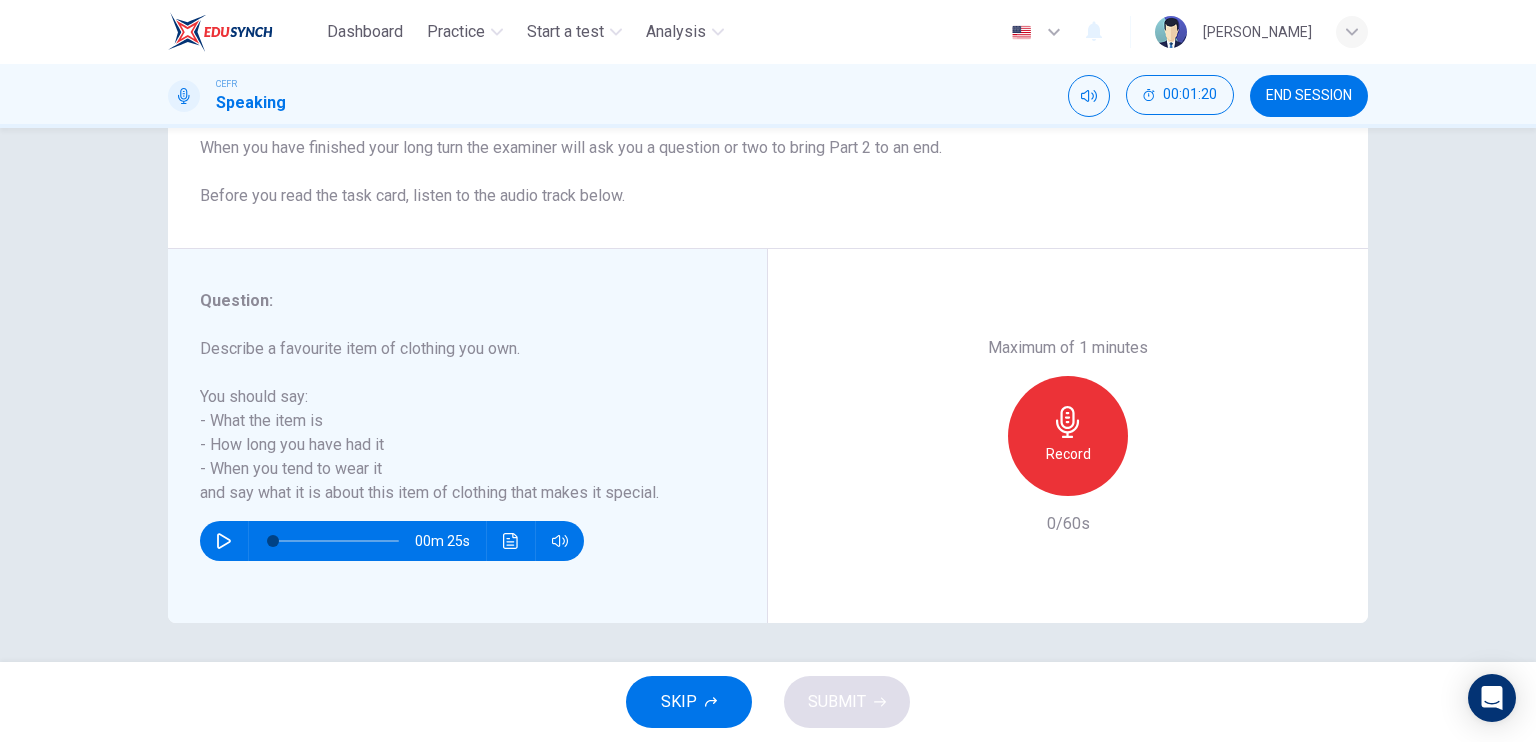 click on "Question   2 Question Type :   Part 2 - Individual Long Turn Directions :   In Part 2 you are required to talk on a subject for between one and two minutes. You will be given a card, which will tell you what to include in your talk. You are given one minute to prepare.  When you have finished your long turn the examiner will ask you a question or two to bring Part 2 to an end.
Before you read the task card, listen to the audio track below. Maximum of 1 minutes Record 0/60s Question : Describe a favourite item of clothing you own.
You should say:
- What the item is
- How long you have had it
- When you tend to wear it
and say what it is about this item of clothing that makes it special. 00m 25s Maximum of 1 minutes Record 0/60s" at bounding box center [768, 275] 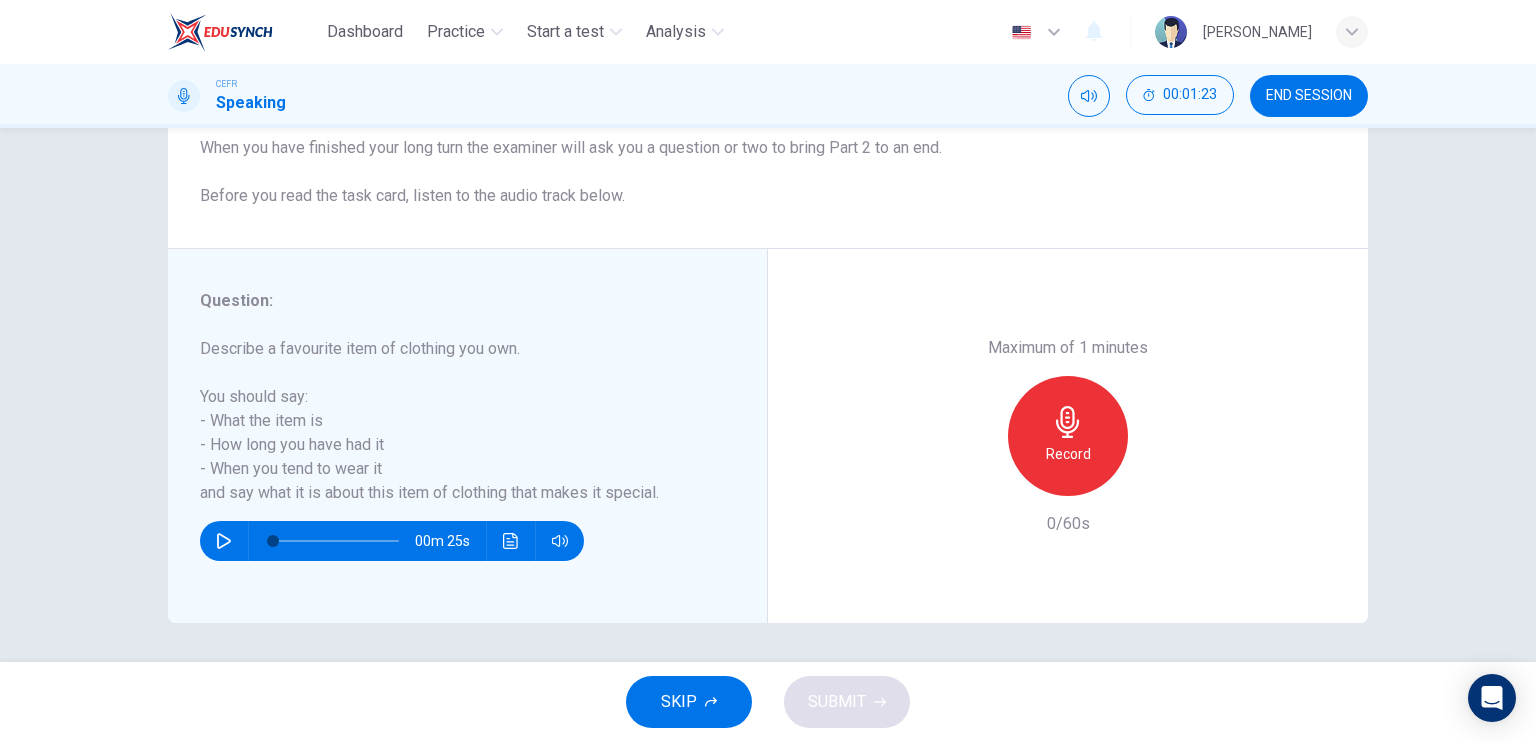 click on "Record" at bounding box center [1068, 436] 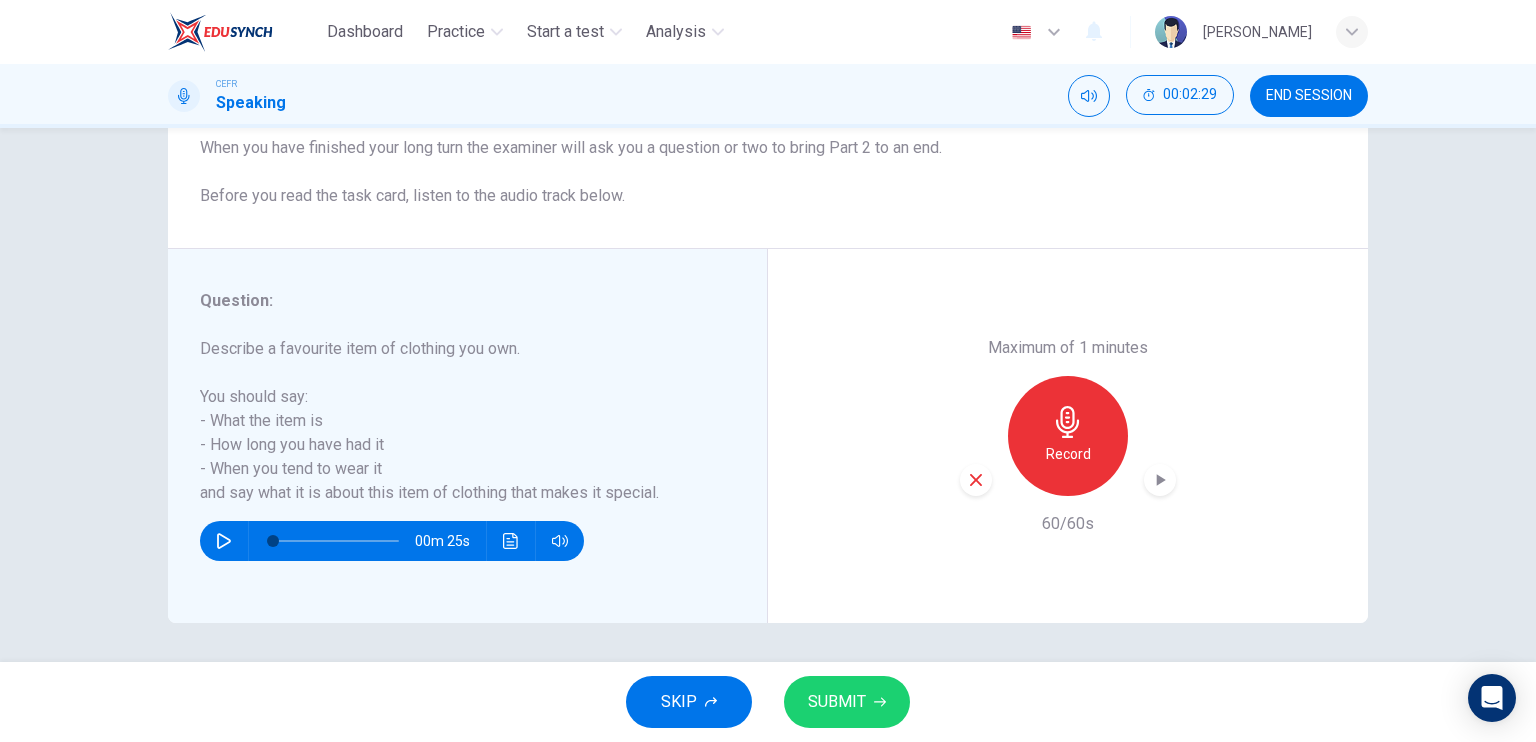 click on "SUBMIT" at bounding box center [847, 702] 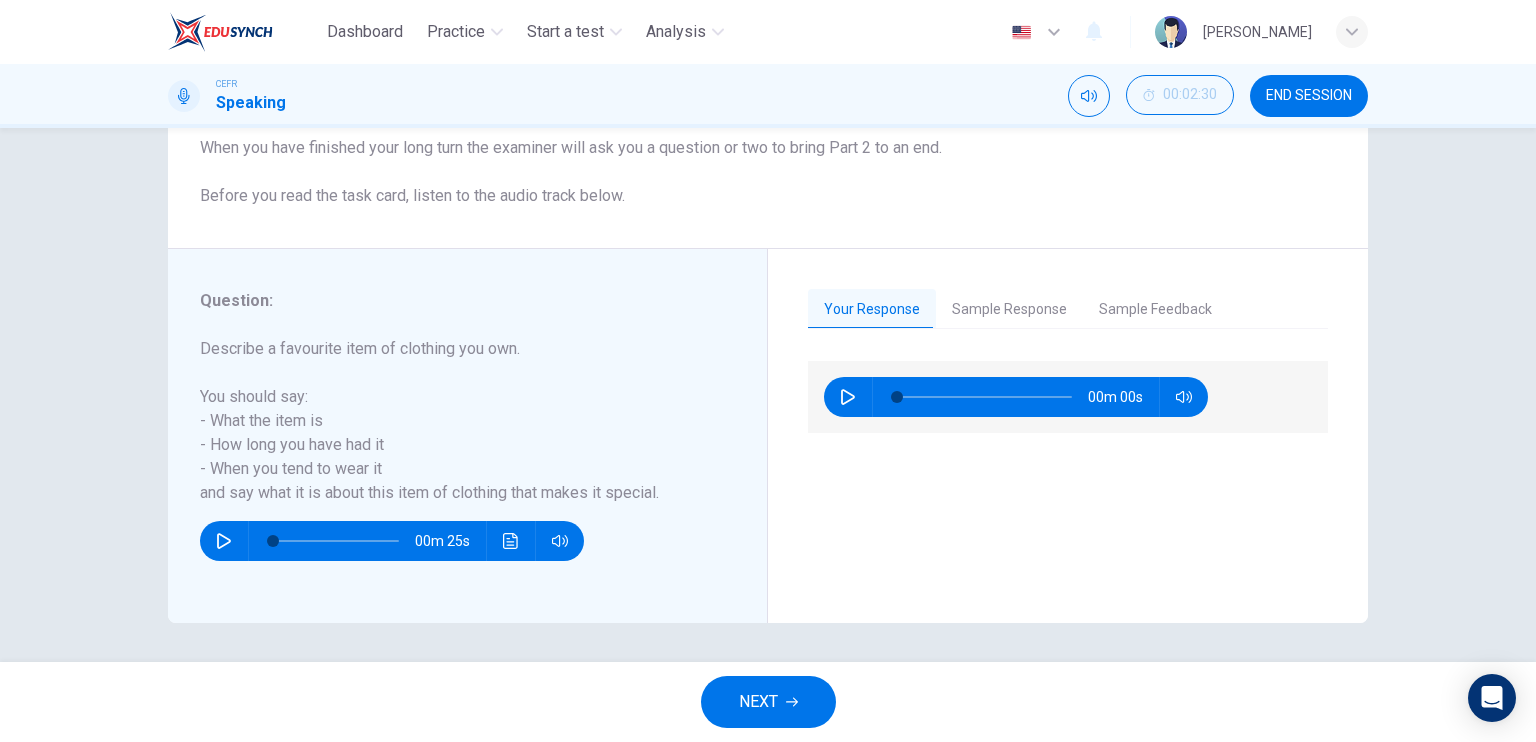 click on "Sample Response" at bounding box center (1009, 310) 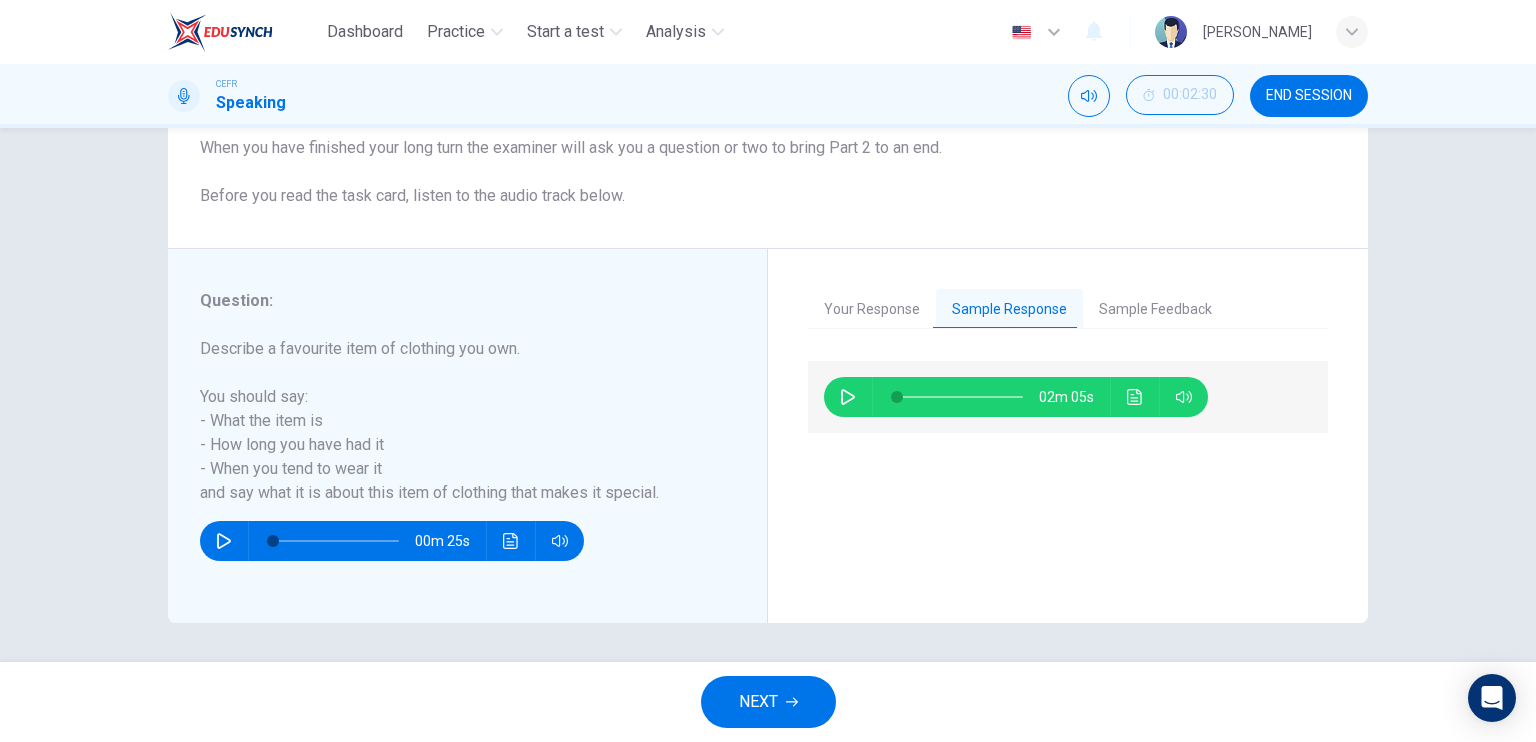 click on "Your Response Sample Response Sample Feedback" at bounding box center [1068, 309] 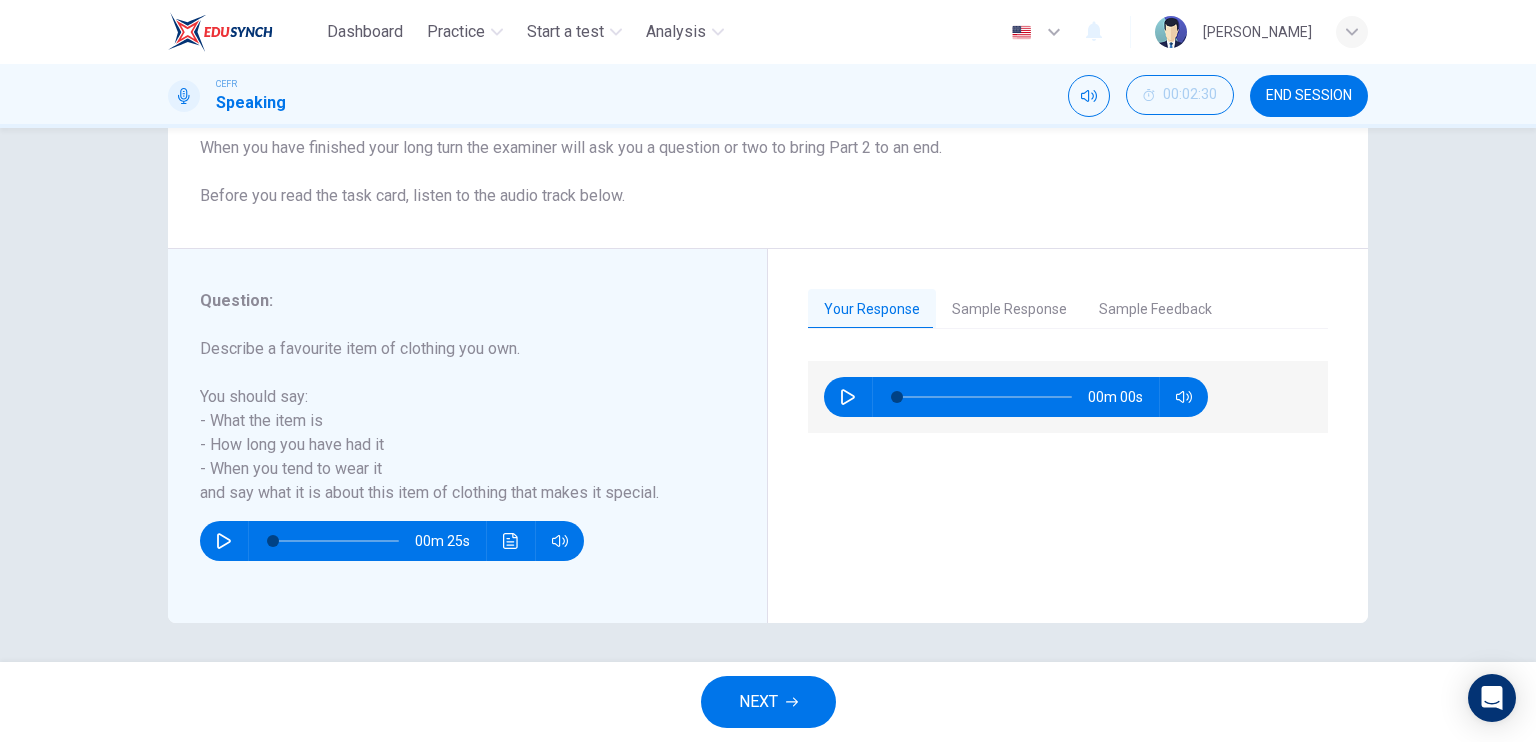 click 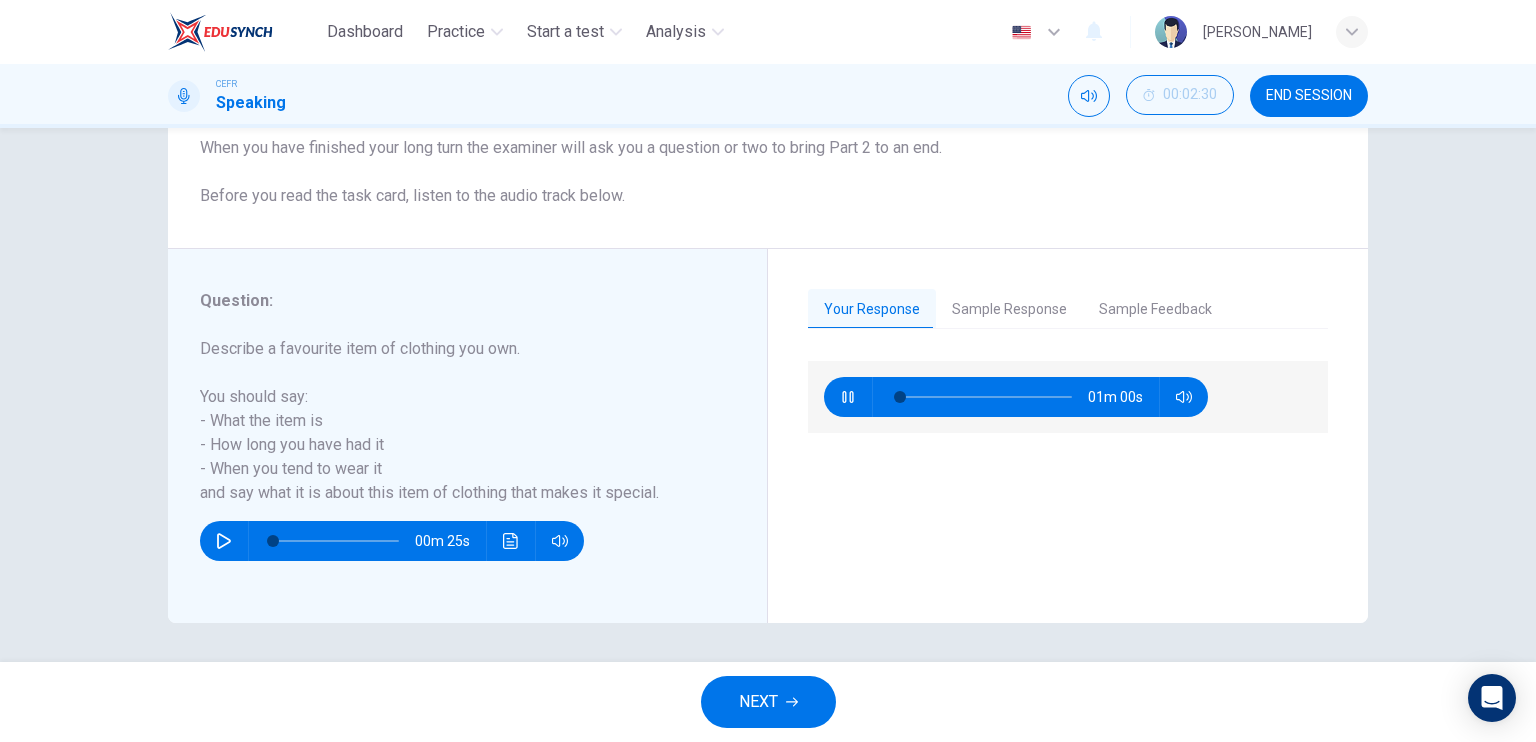 click on "01m 00s" at bounding box center [1068, 480] 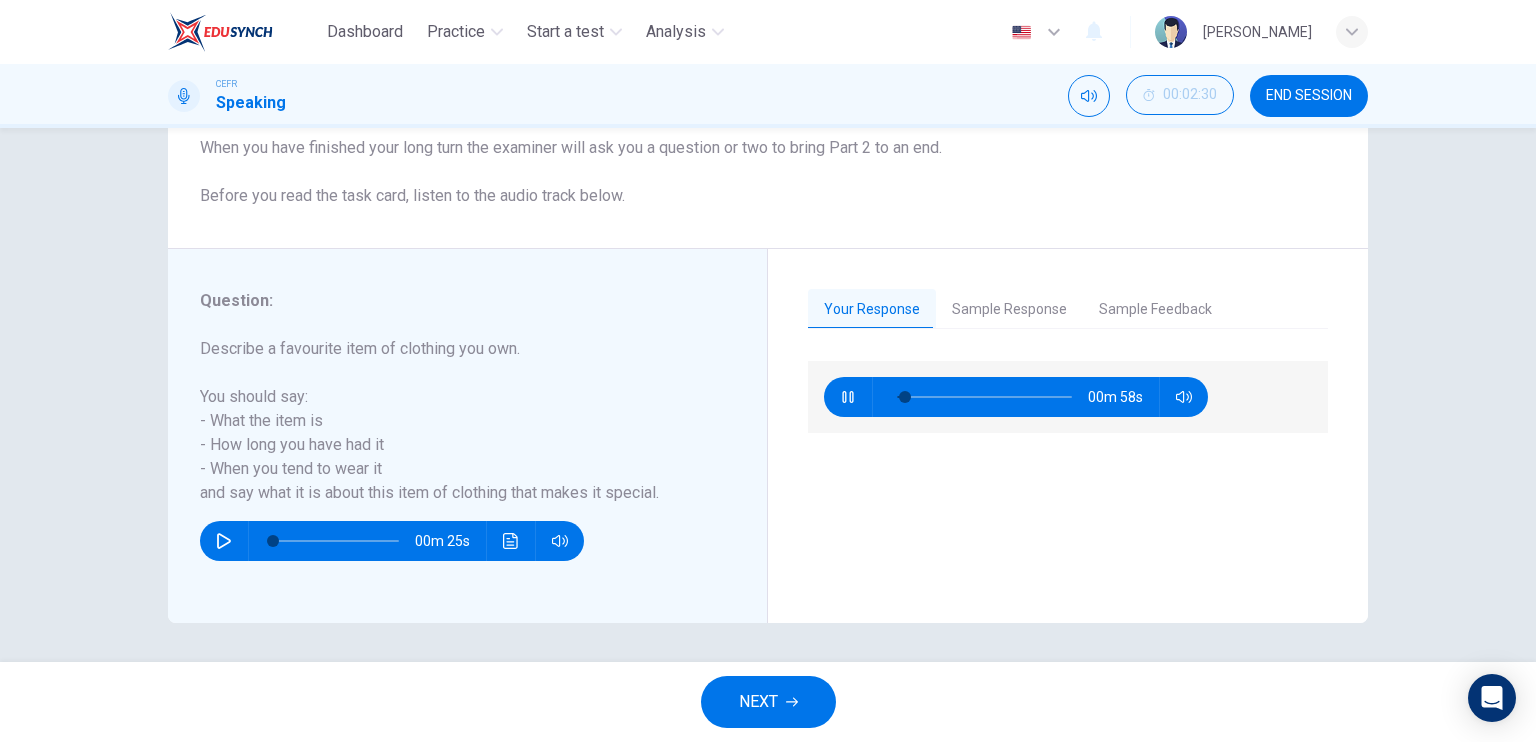 type on "5" 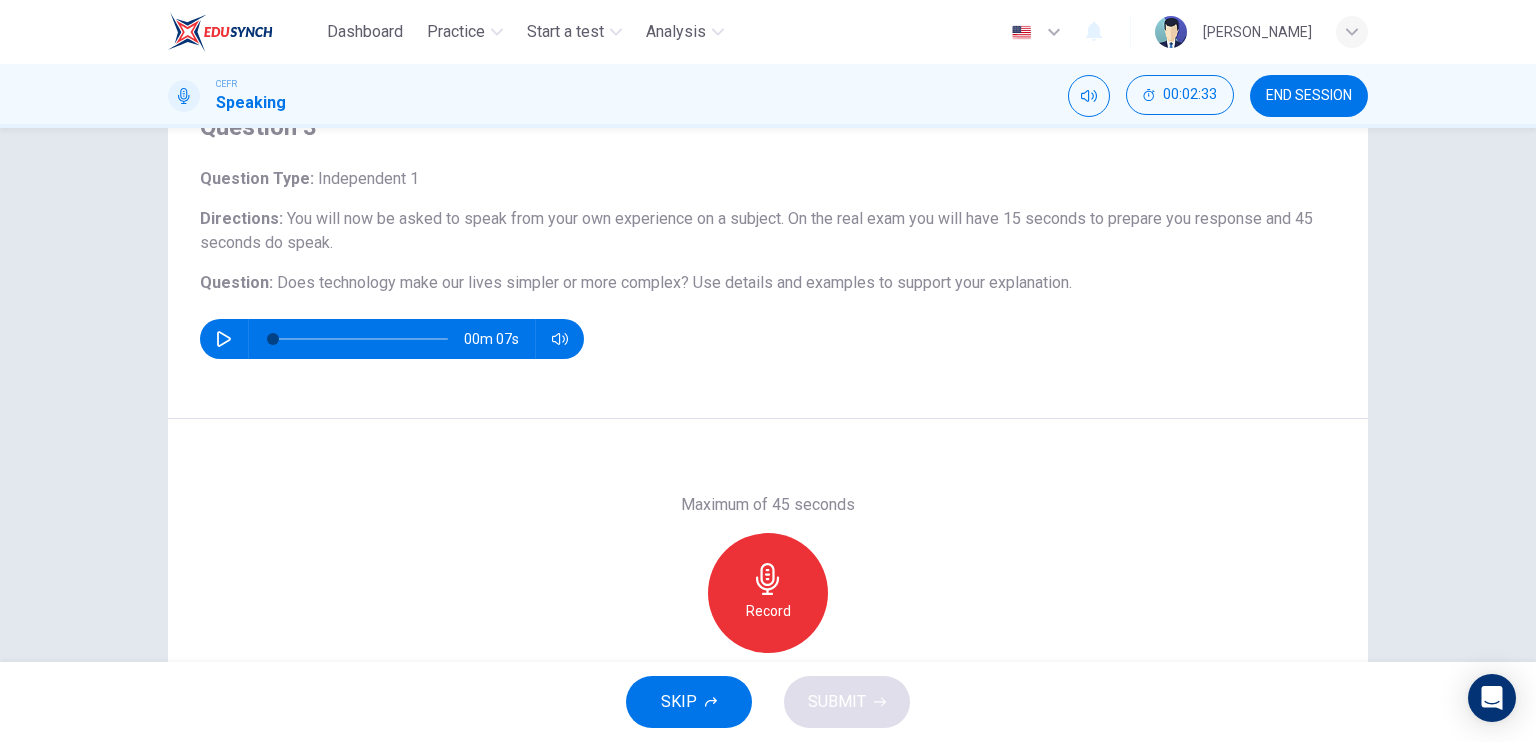 scroll, scrollTop: 100, scrollLeft: 0, axis: vertical 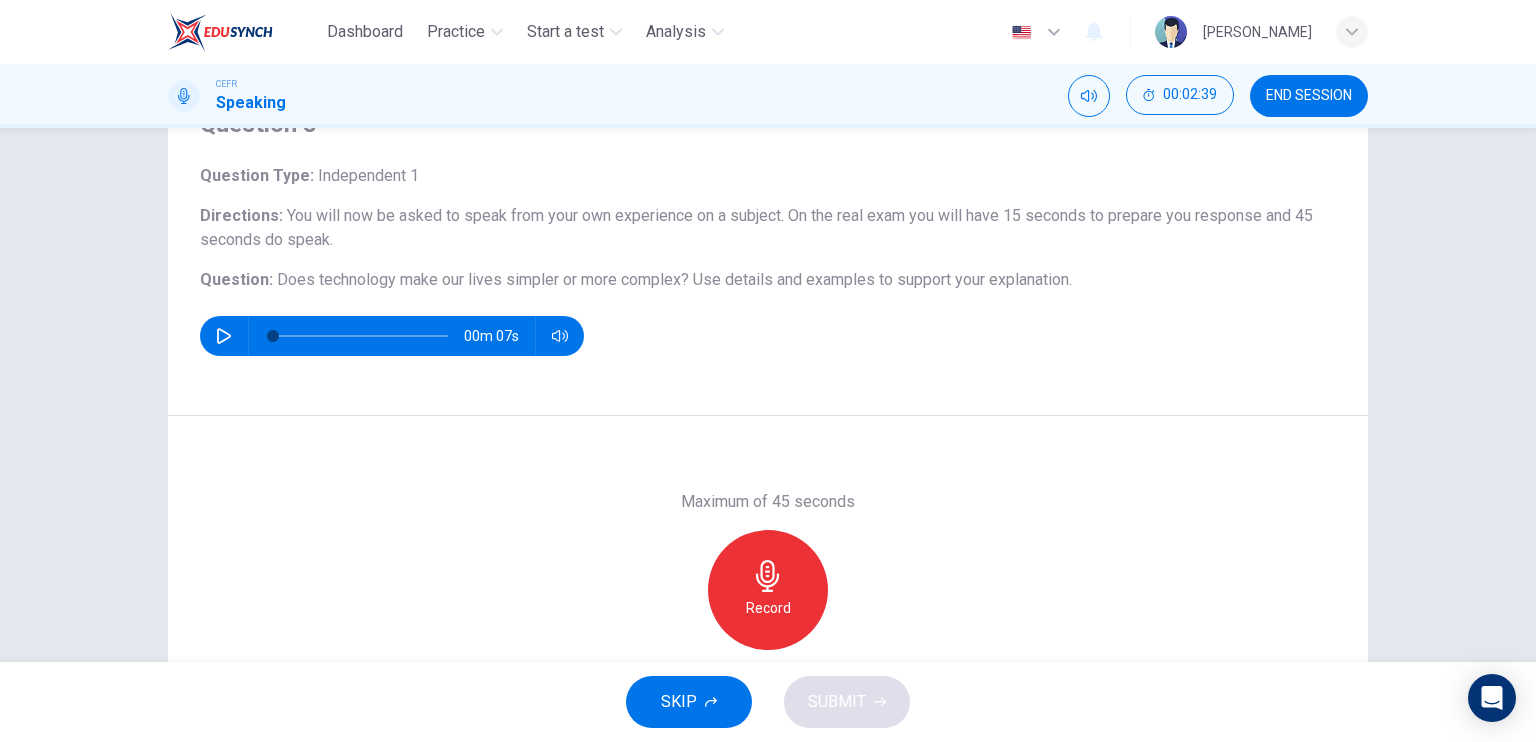 click on "Question Type :   Independent 1 Directions :   You will now be asked to speak from your own experience on a subject. On the real exam you will have 15 seconds to prepare you response and 45 seconds do speak. Question :   Does technology make our lives simpler or more complex?    Use details and examples to support your explanation. 00m 07s" at bounding box center (768, 260) 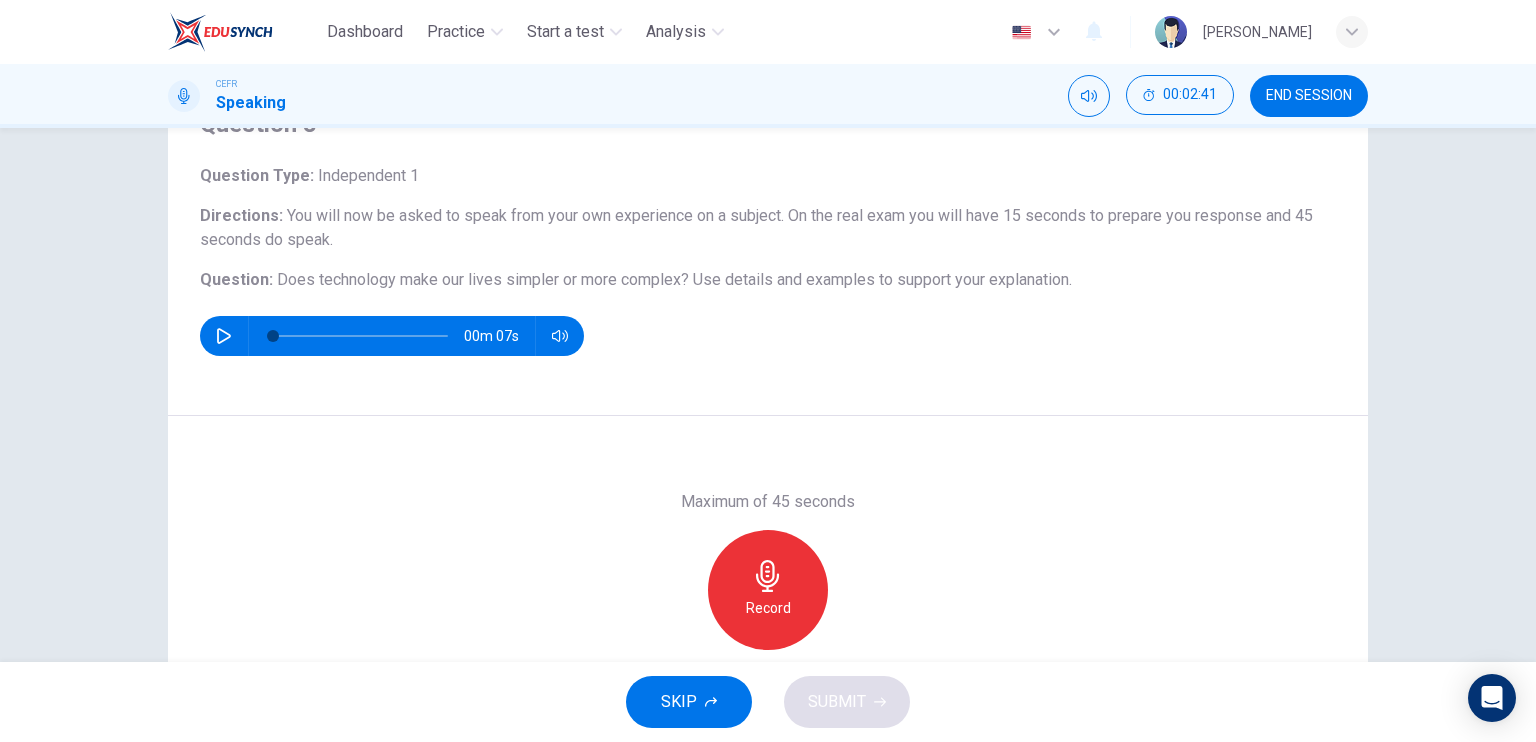click on "Record" at bounding box center (768, 608) 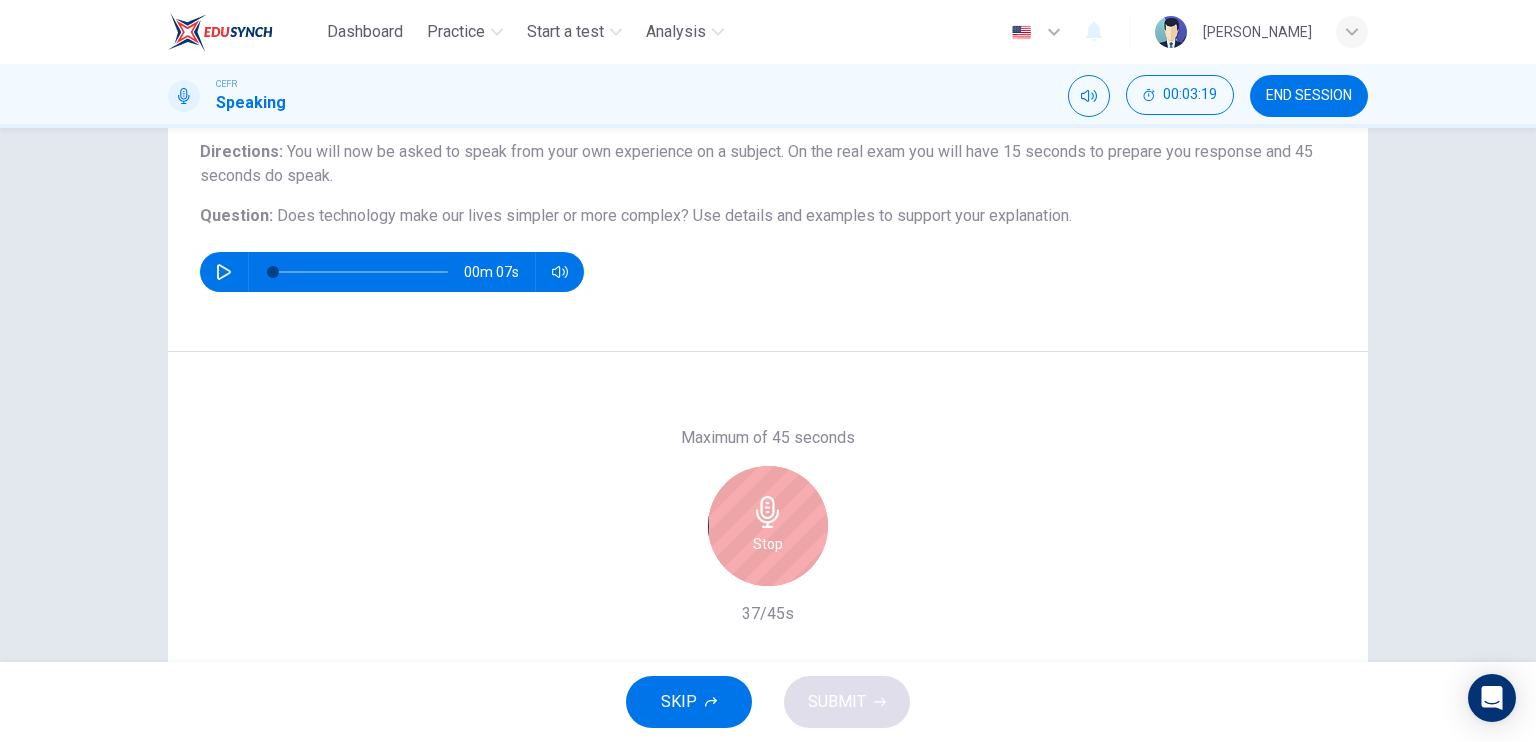 scroll, scrollTop: 200, scrollLeft: 0, axis: vertical 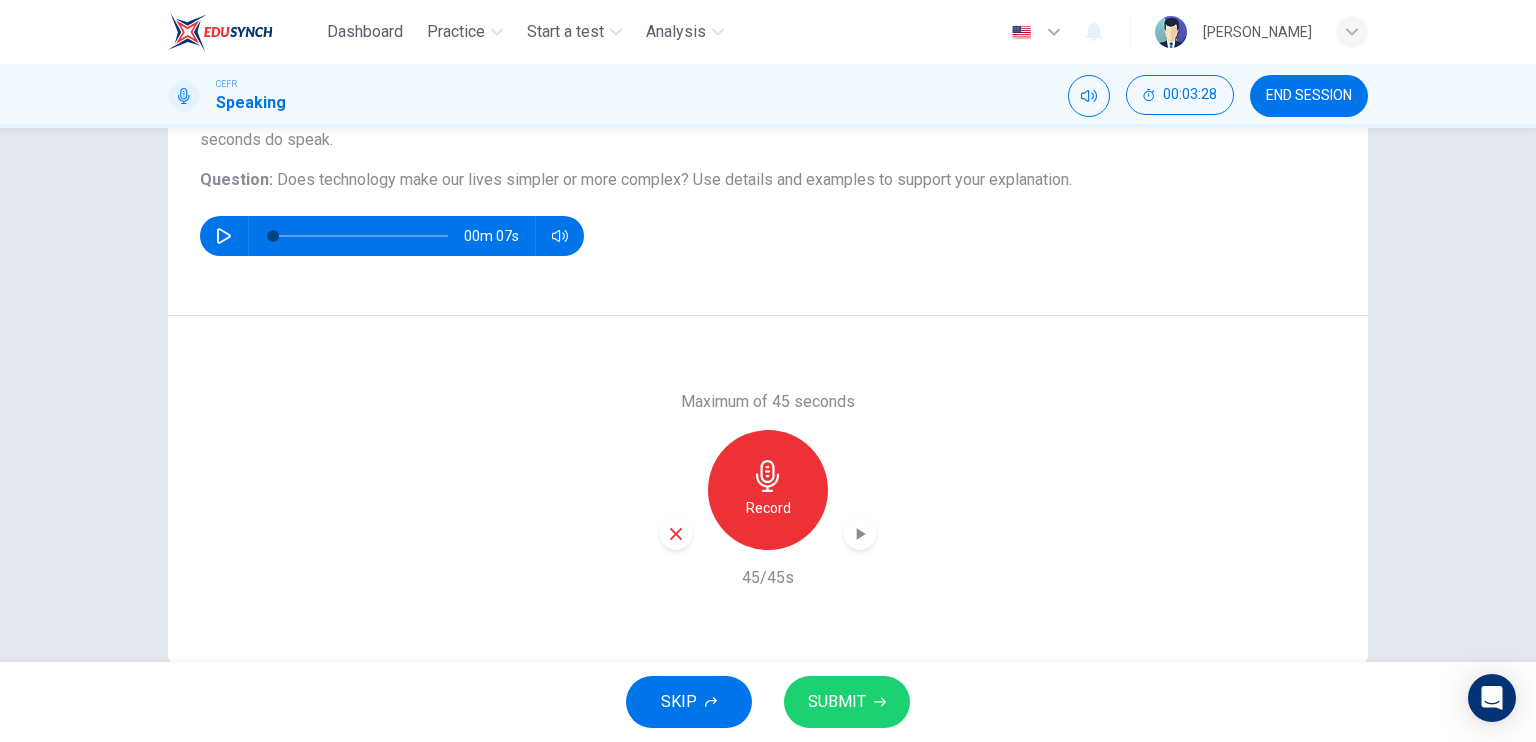 click 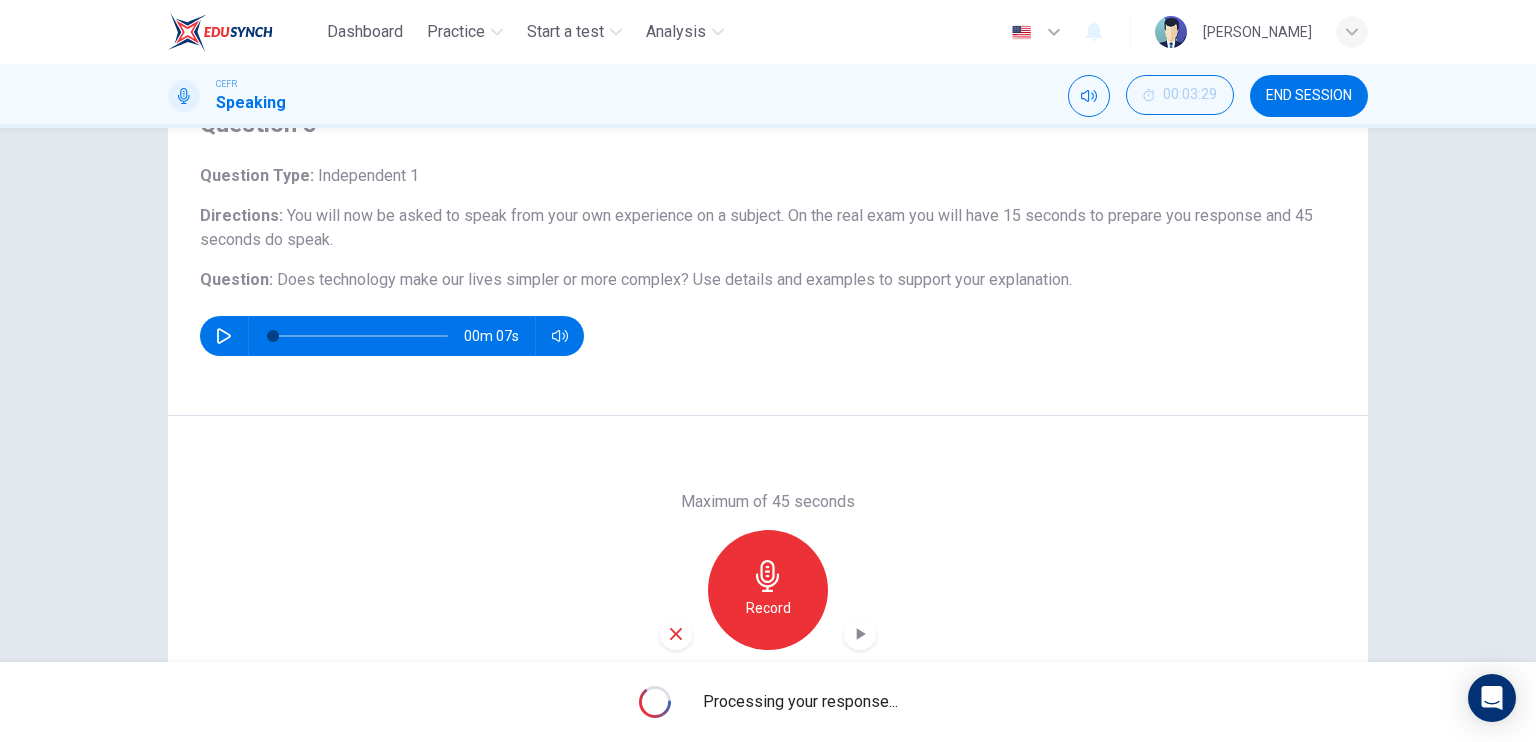 scroll, scrollTop: 240, scrollLeft: 0, axis: vertical 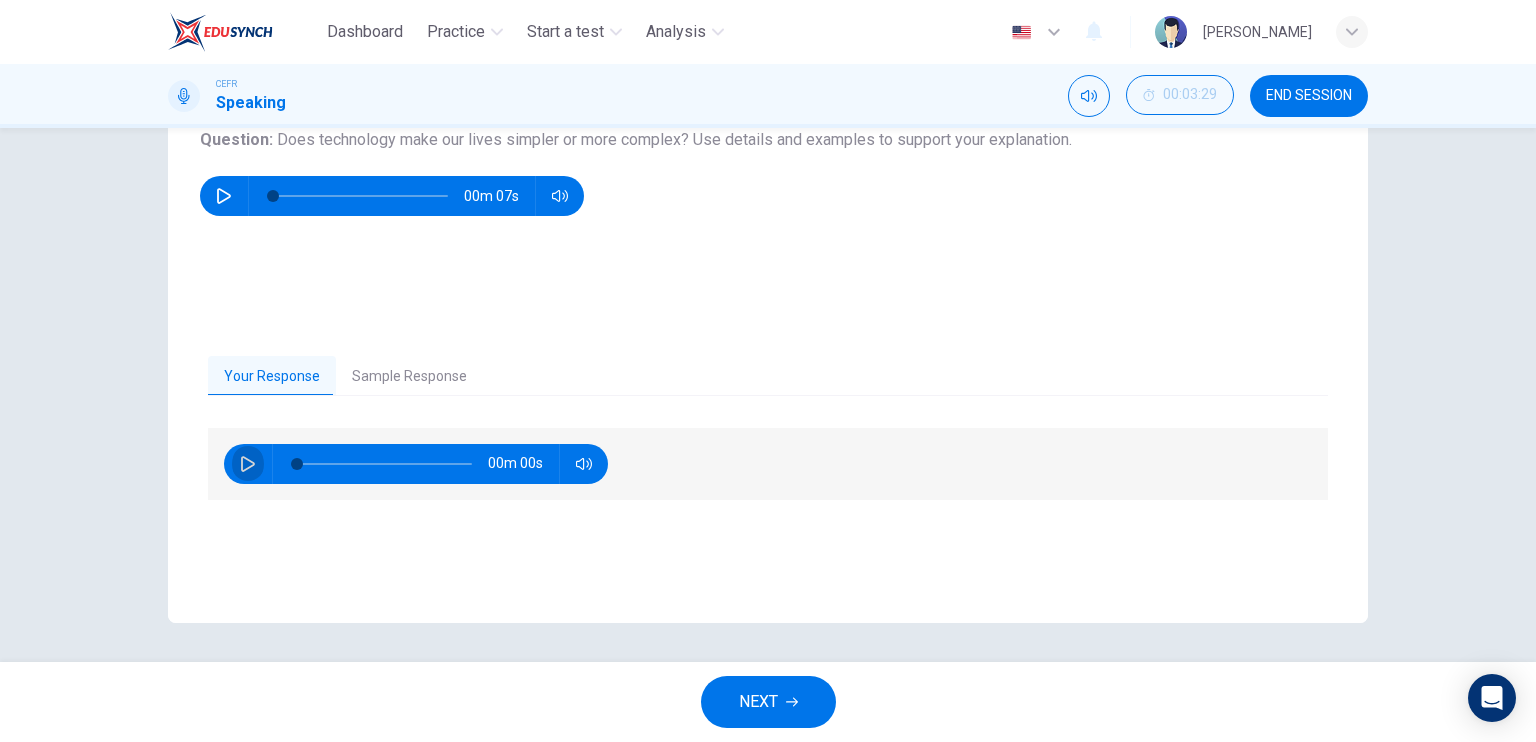 click at bounding box center [248, 464] 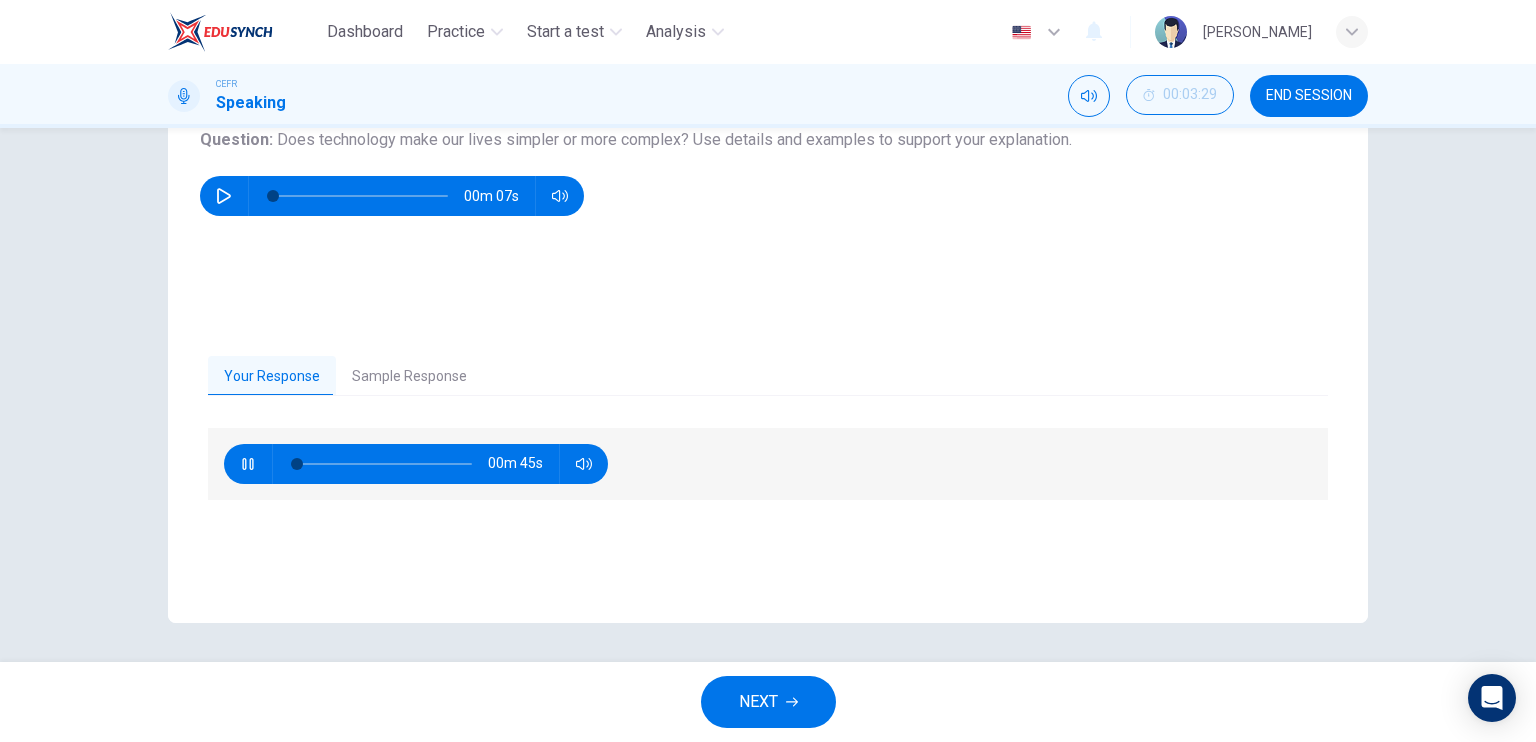 click at bounding box center [248, 464] 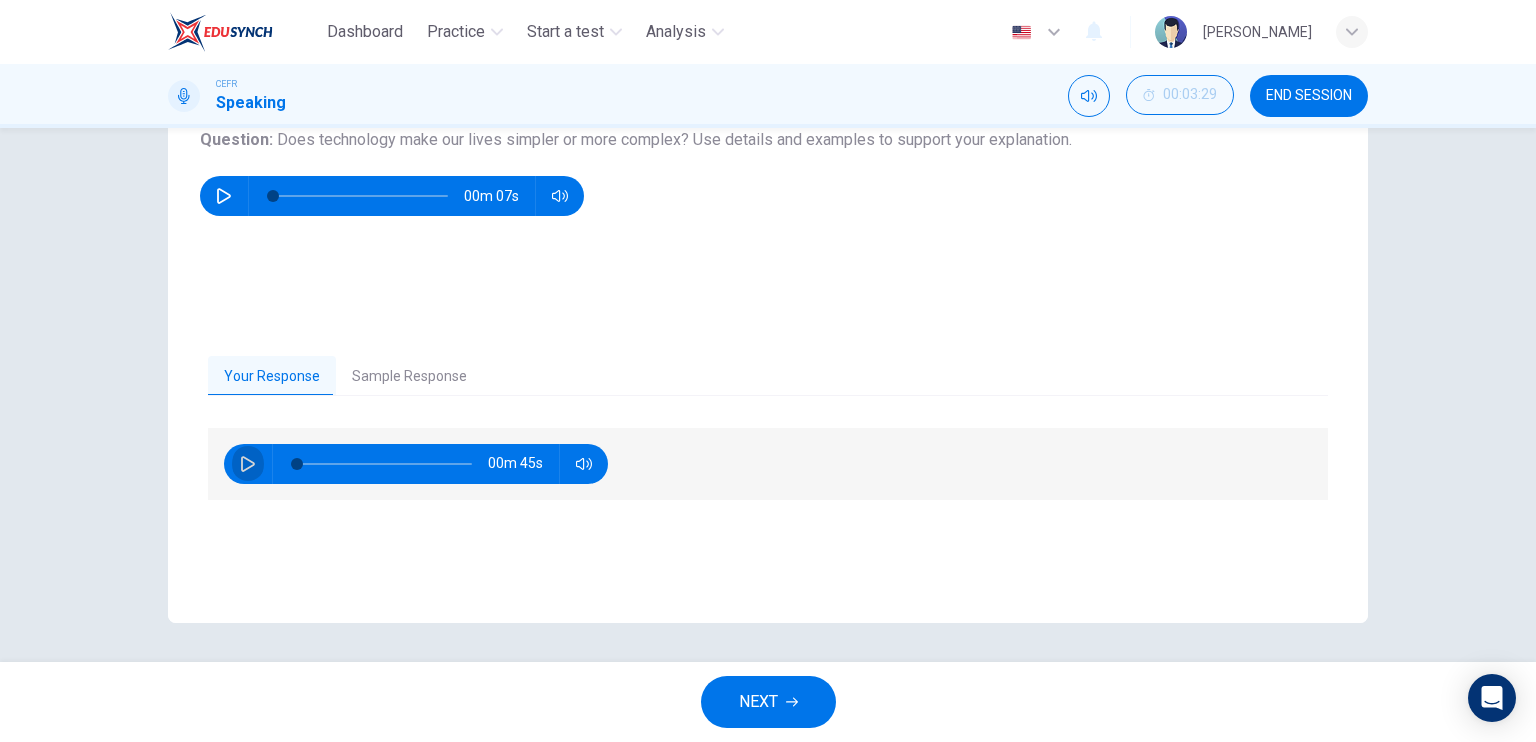 click at bounding box center [248, 464] 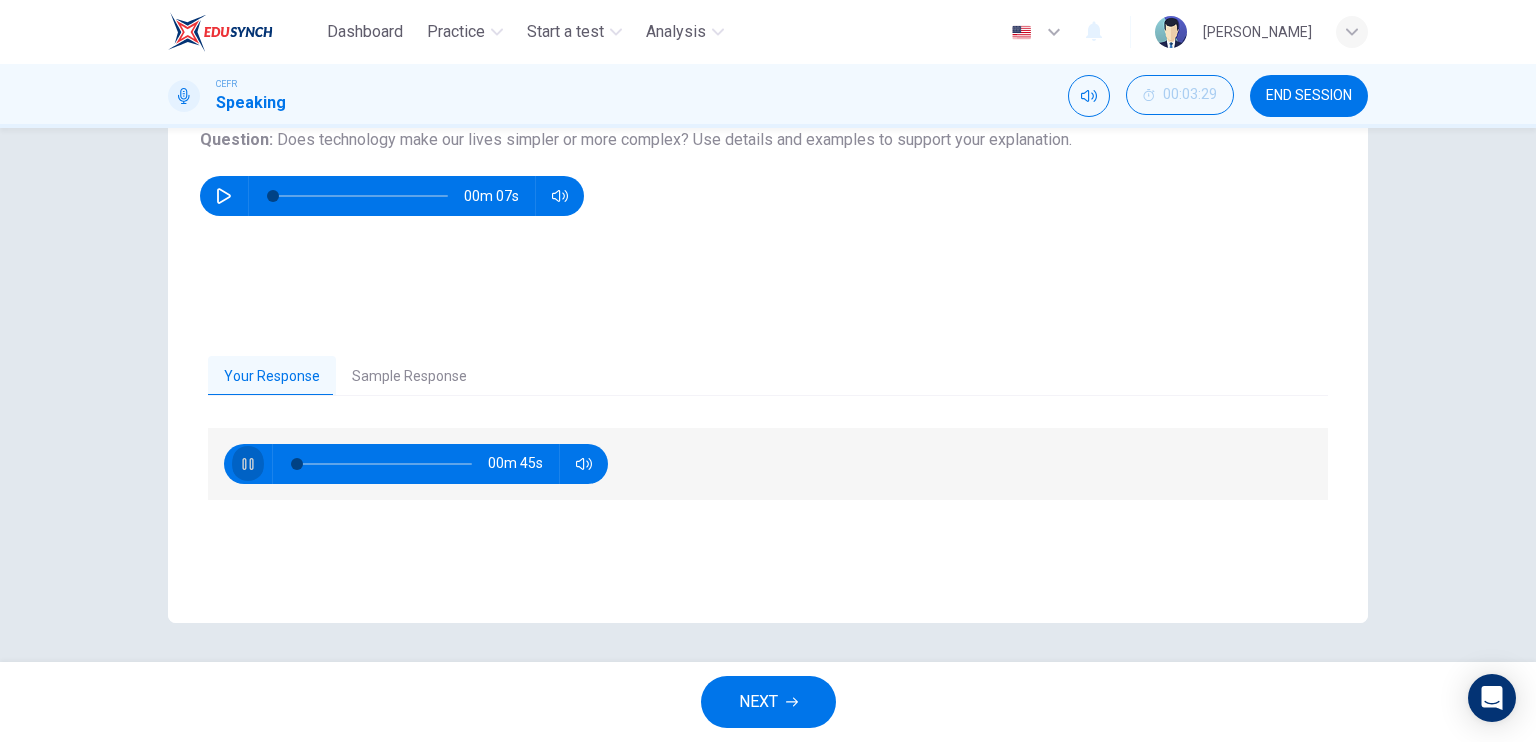 click at bounding box center (248, 464) 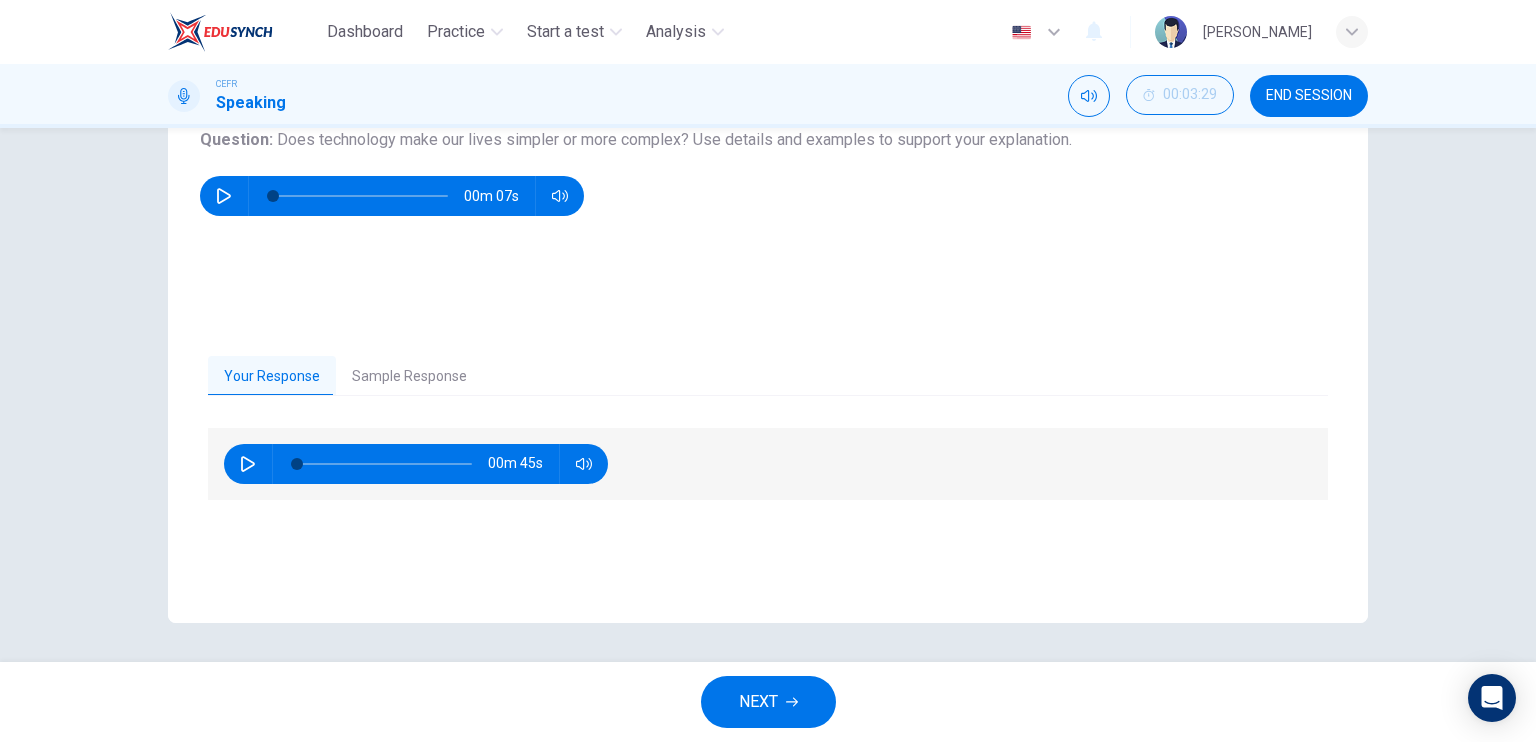 click on "NEXT" at bounding box center (758, 702) 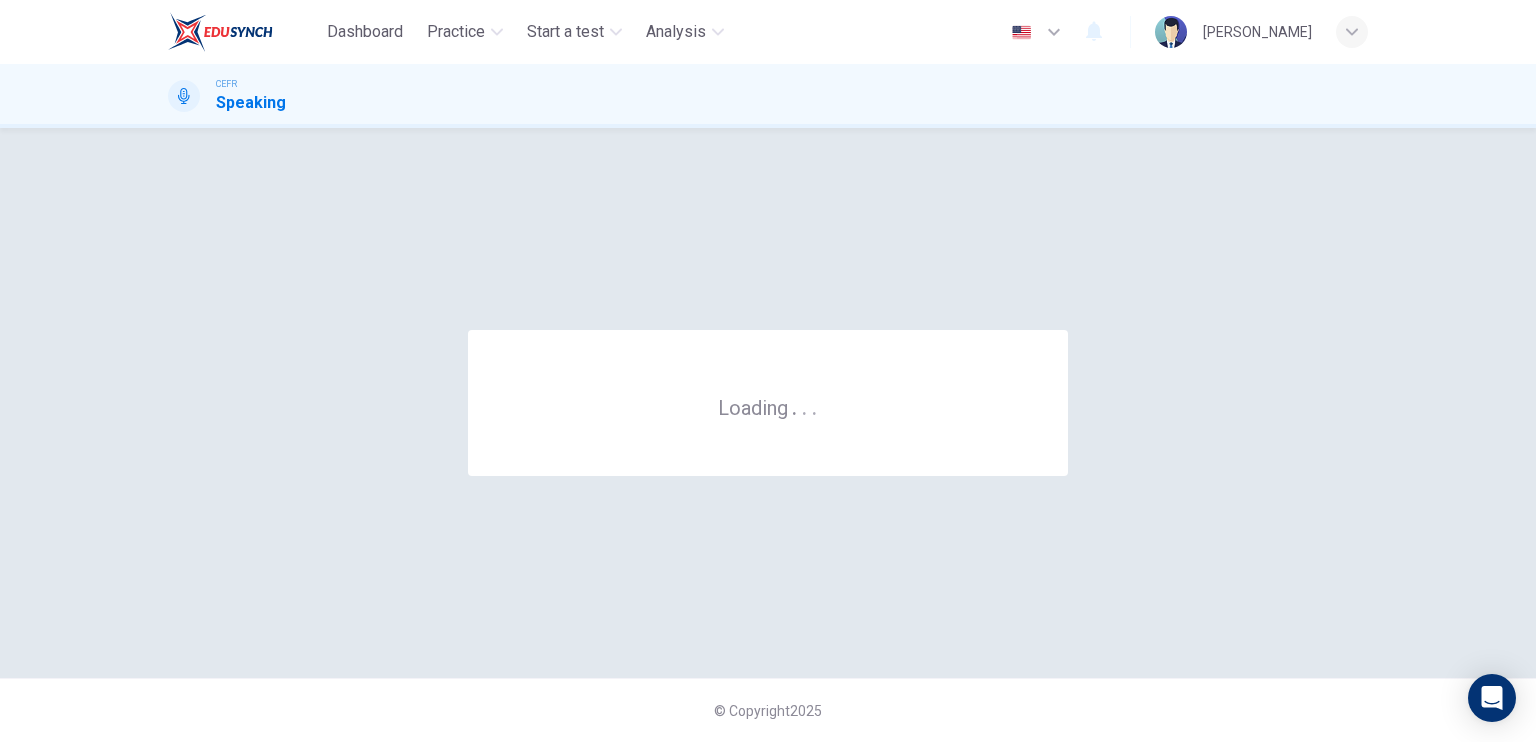 scroll, scrollTop: 0, scrollLeft: 0, axis: both 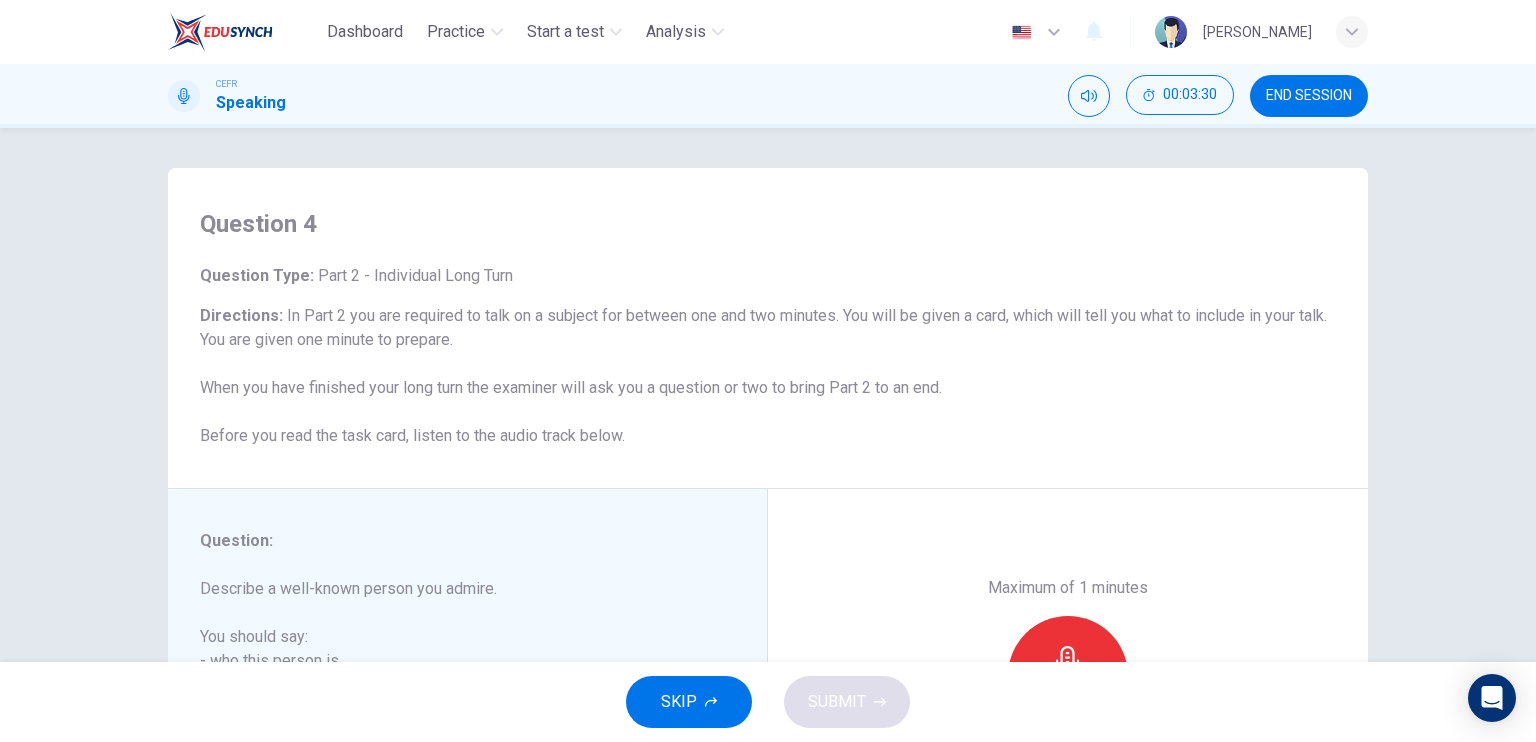 click on "Directions :   In Part 2 you are required to talk on a subject for between one and two minutes. You will be given a card, which will tell you what to include in your talk. You are given one minute to prepare.  When you have finished your long turn the examiner will ask you a question or two to bring Part 2 to an end.
Before you read the task card, listen to the audio track below." at bounding box center (768, 376) 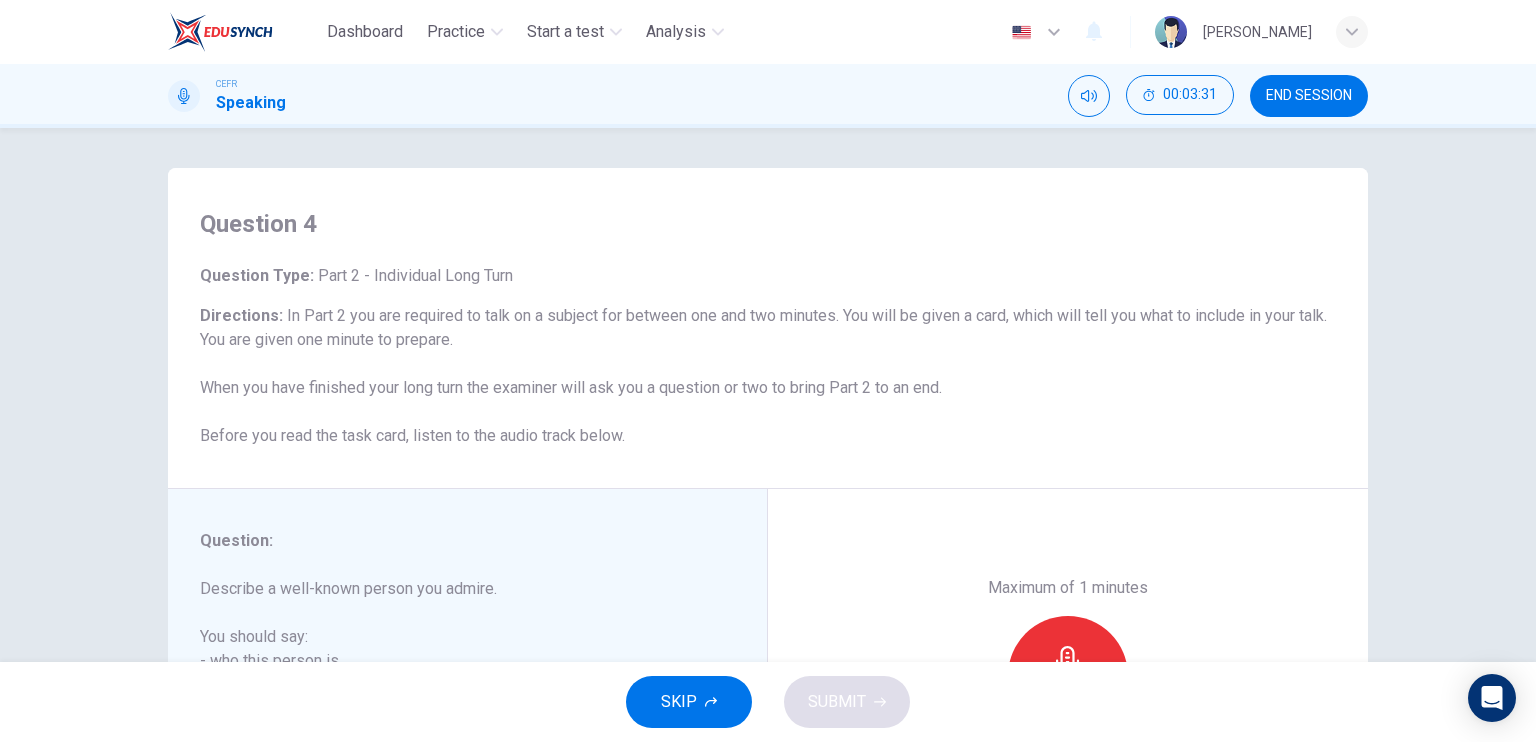click on "Directions :   In Part 2 you are required to talk on a subject for between one and two minutes. You will be given a card, which will tell you what to include in your talk. You are given one minute to prepare.  When you have finished your long turn the examiner will ask you a question or two to bring Part 2 to an end.
Before you read the task card, listen to the audio track below." at bounding box center (768, 376) 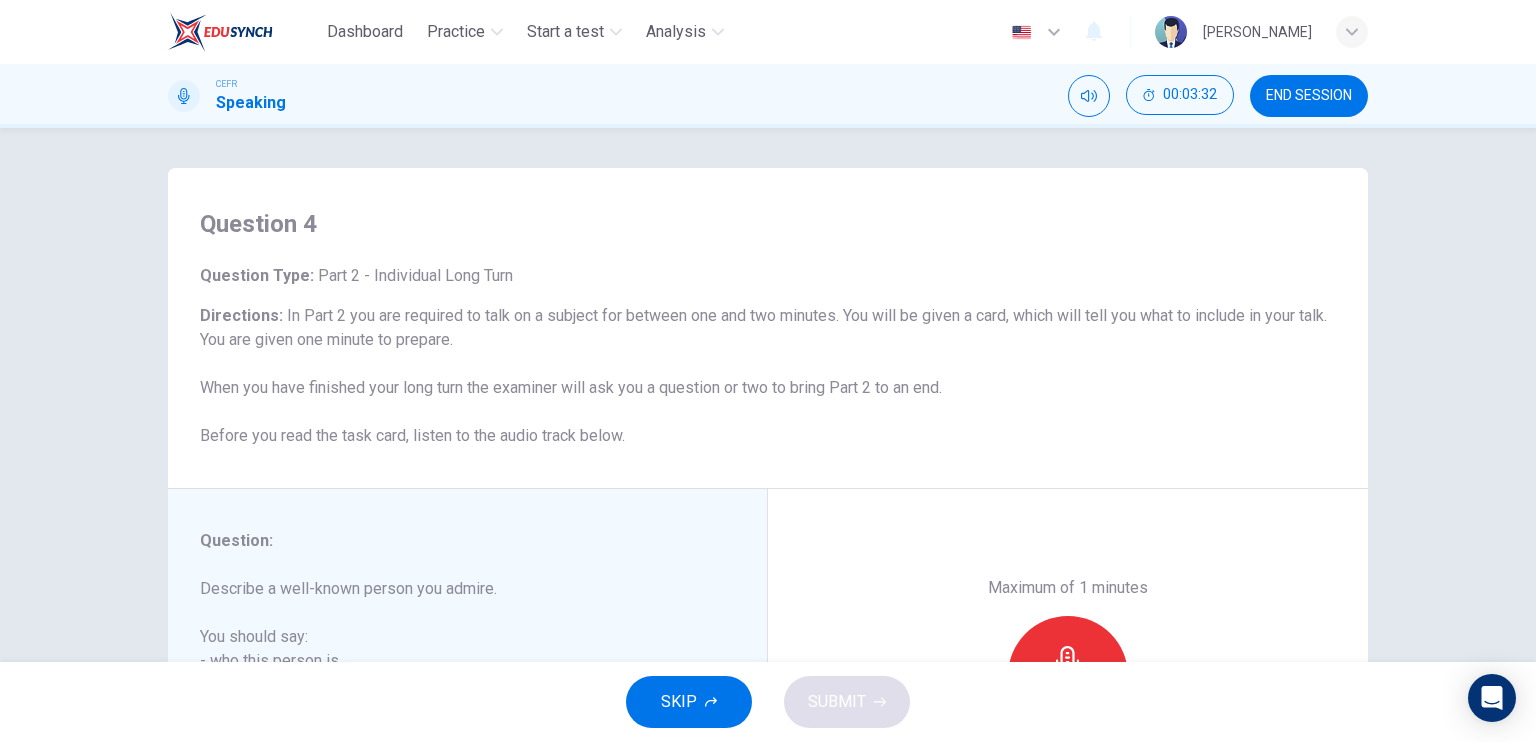 drag, startPoint x: 813, startPoint y: 375, endPoint x: 558, endPoint y: 360, distance: 255.4408 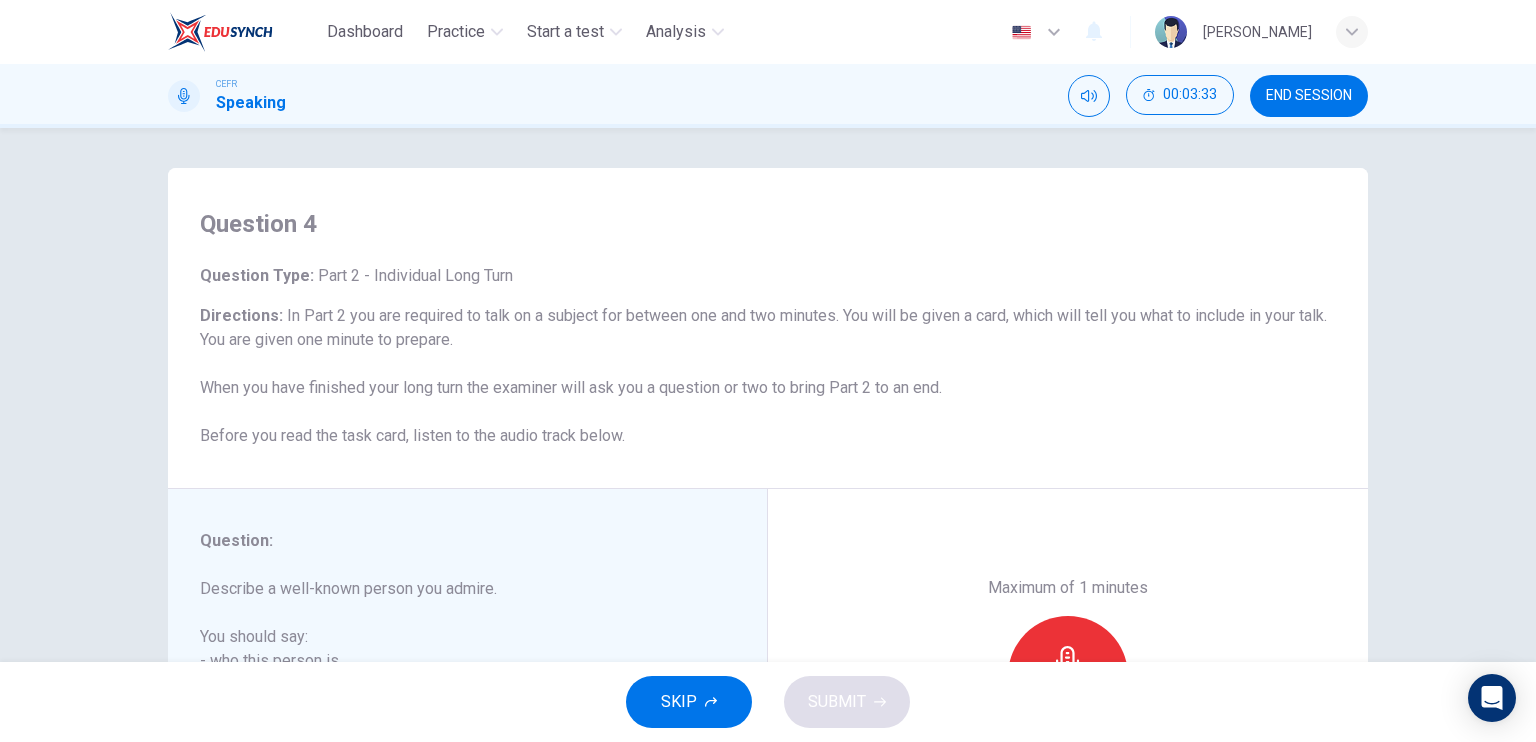 click on "Directions :   In Part 2 you are required to talk on a subject for between one and two minutes. You will be given a card, which will tell you what to include in your talk. You are given one minute to prepare.  When you have finished your long turn the examiner will ask you a question or two to bring Part 2 to an end.
Before you read the task card, listen to the audio track below." at bounding box center (768, 376) 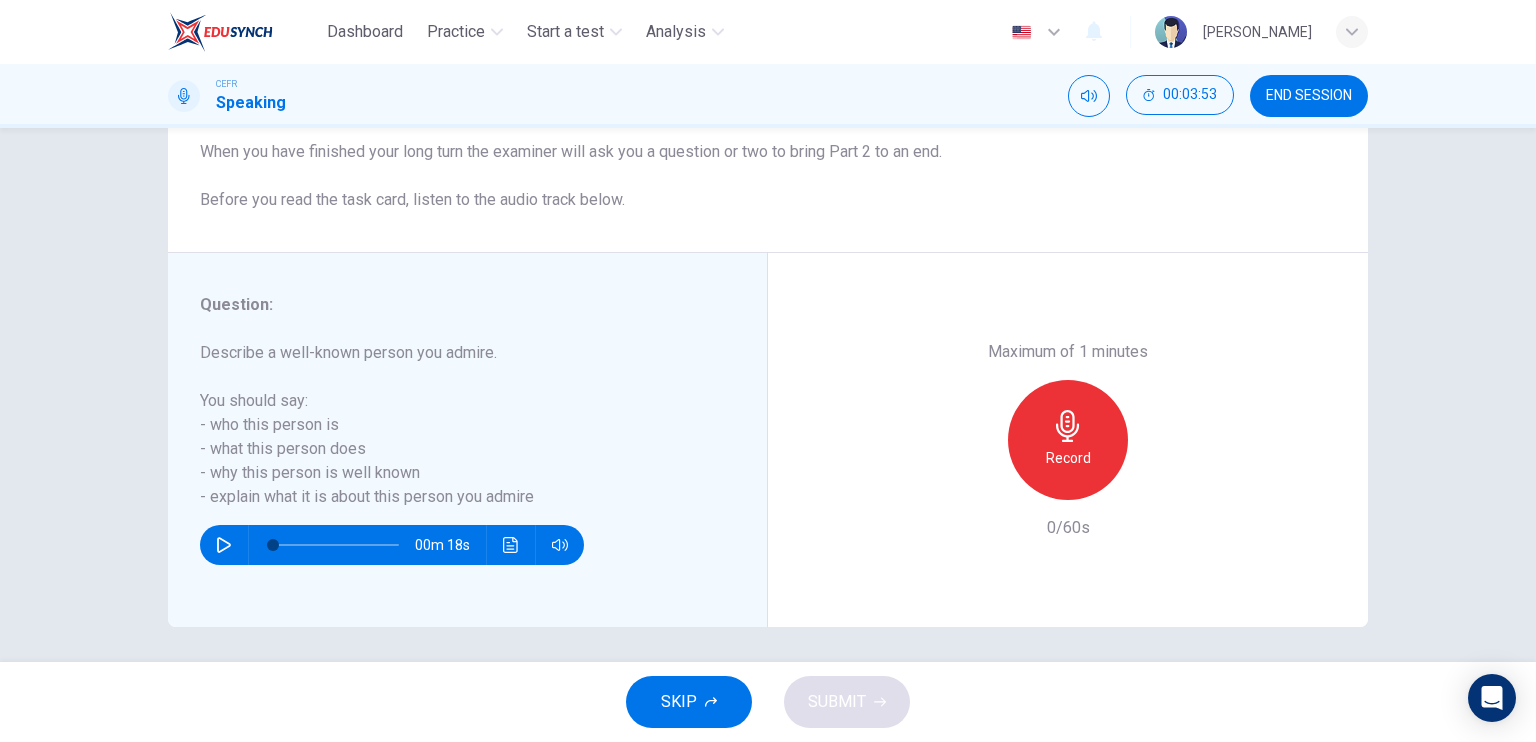 scroll, scrollTop: 240, scrollLeft: 0, axis: vertical 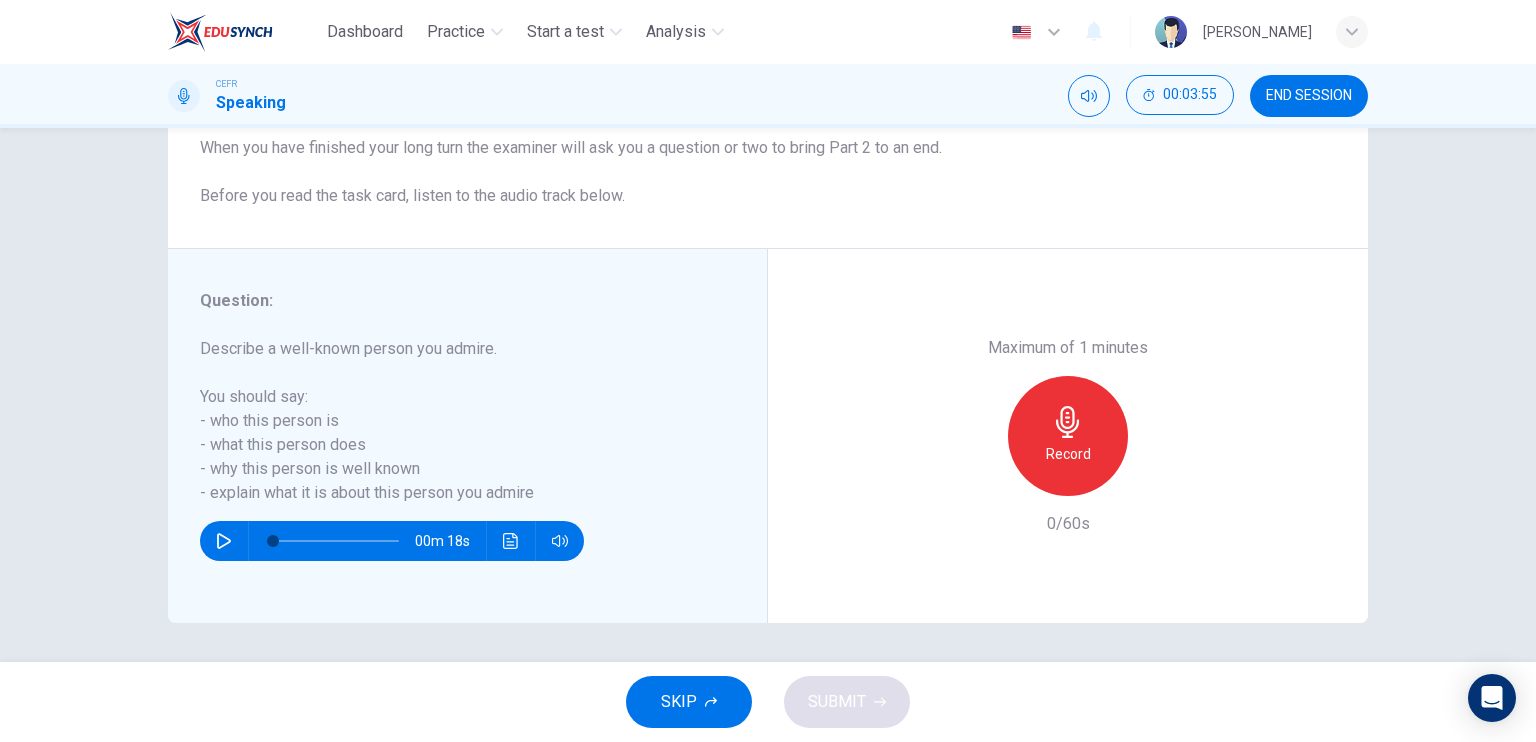 click on "Describe a well-known person you admire.
You should say:
- who this person is
- what this person does
- why this person is well known
- explain what it is about this person you admire" at bounding box center [455, 421] 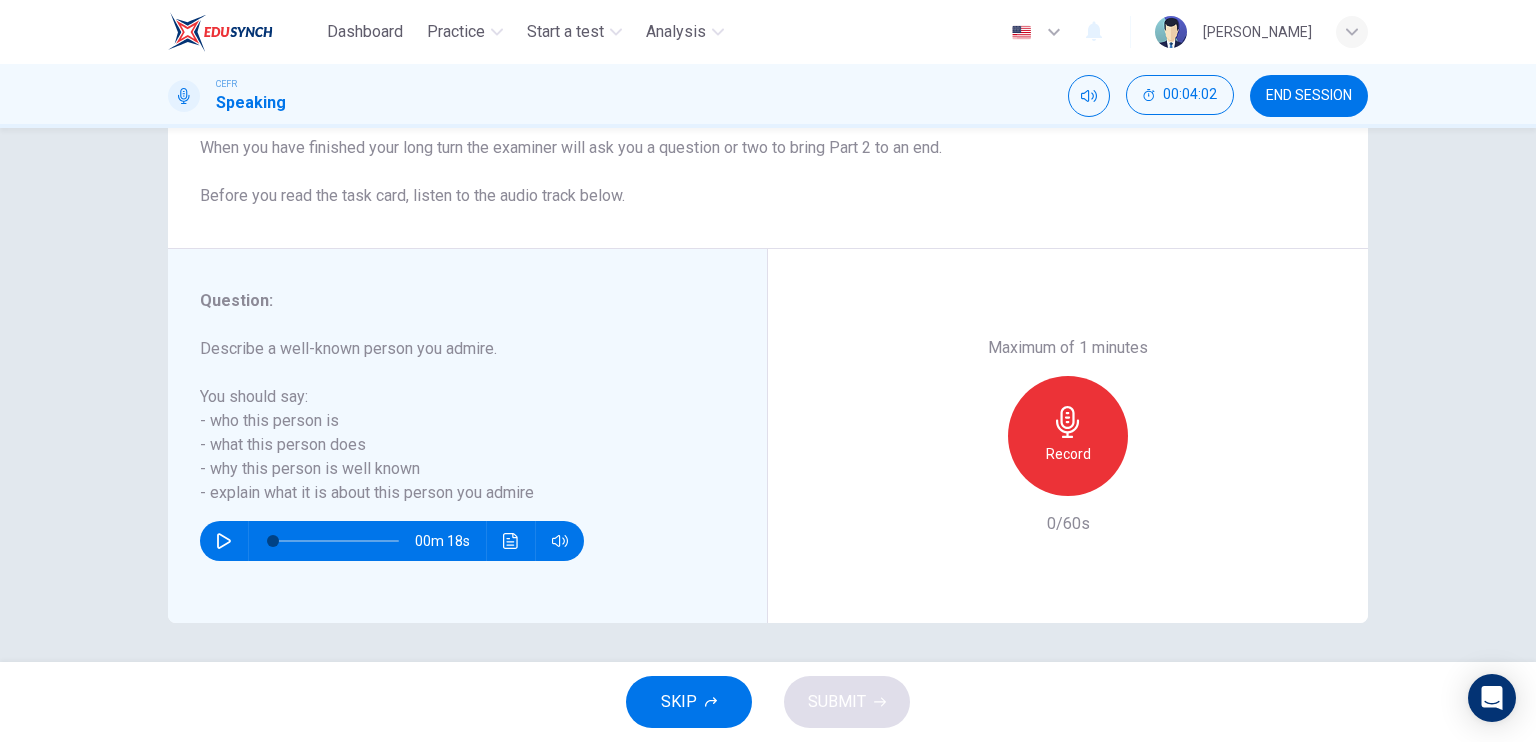 click on "Describe a well-known person you admire.
You should say:
- who this person is
- what this person does
- why this person is well known
- explain what it is about this person you admire" at bounding box center (455, 421) 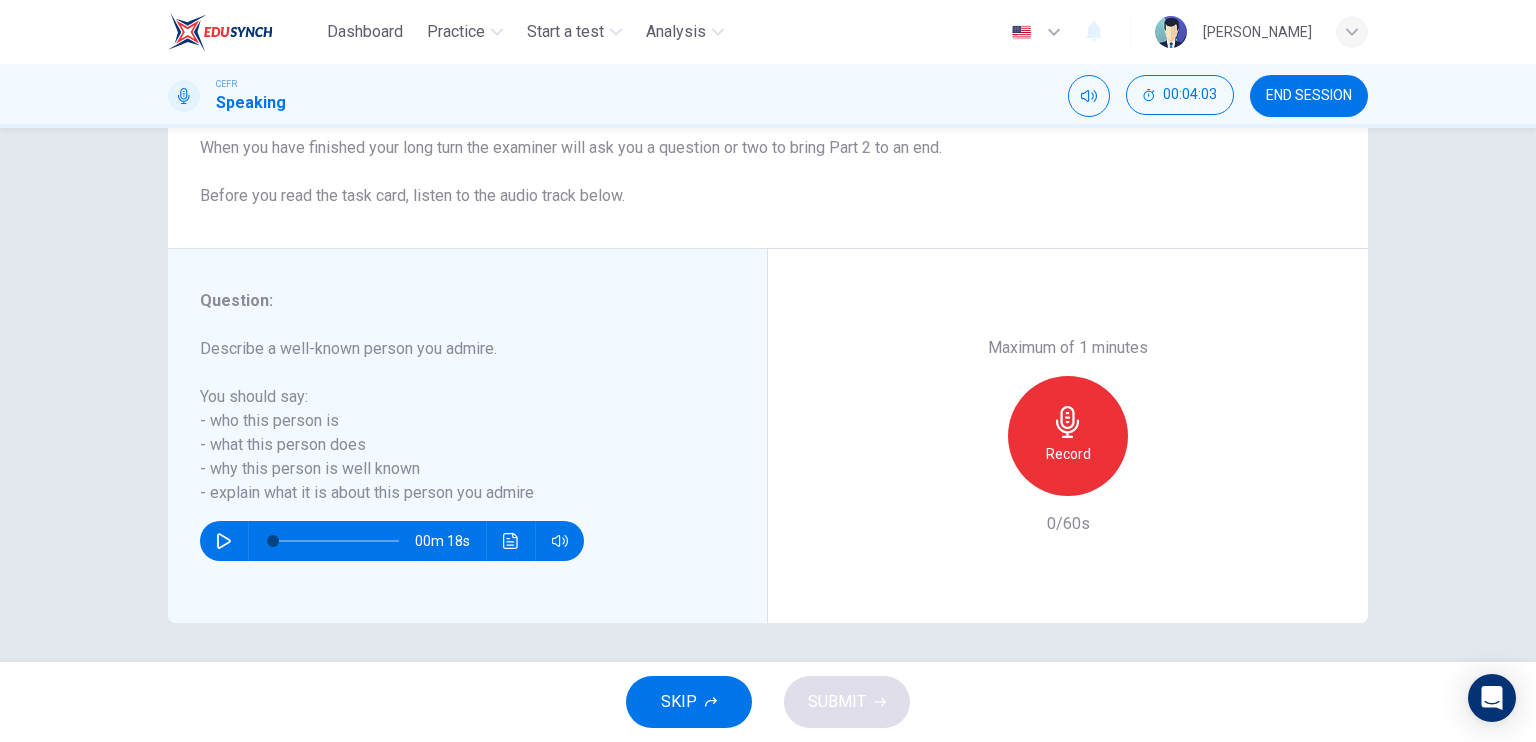 click on "Describe a well-known person you admire.
You should say:
- who this person is
- what this person does
- why this person is well known
- explain what it is about this person you admire" at bounding box center [455, 421] 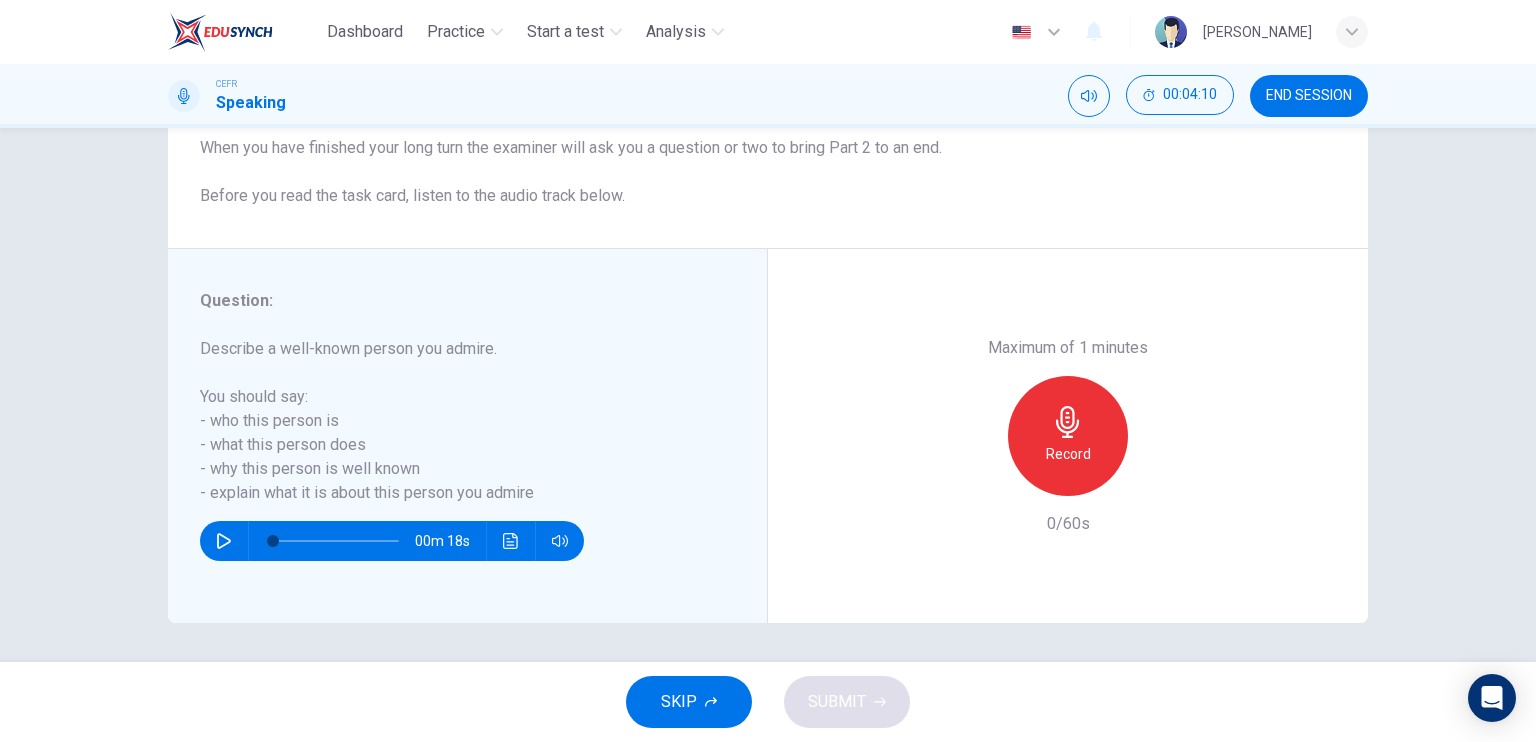 click 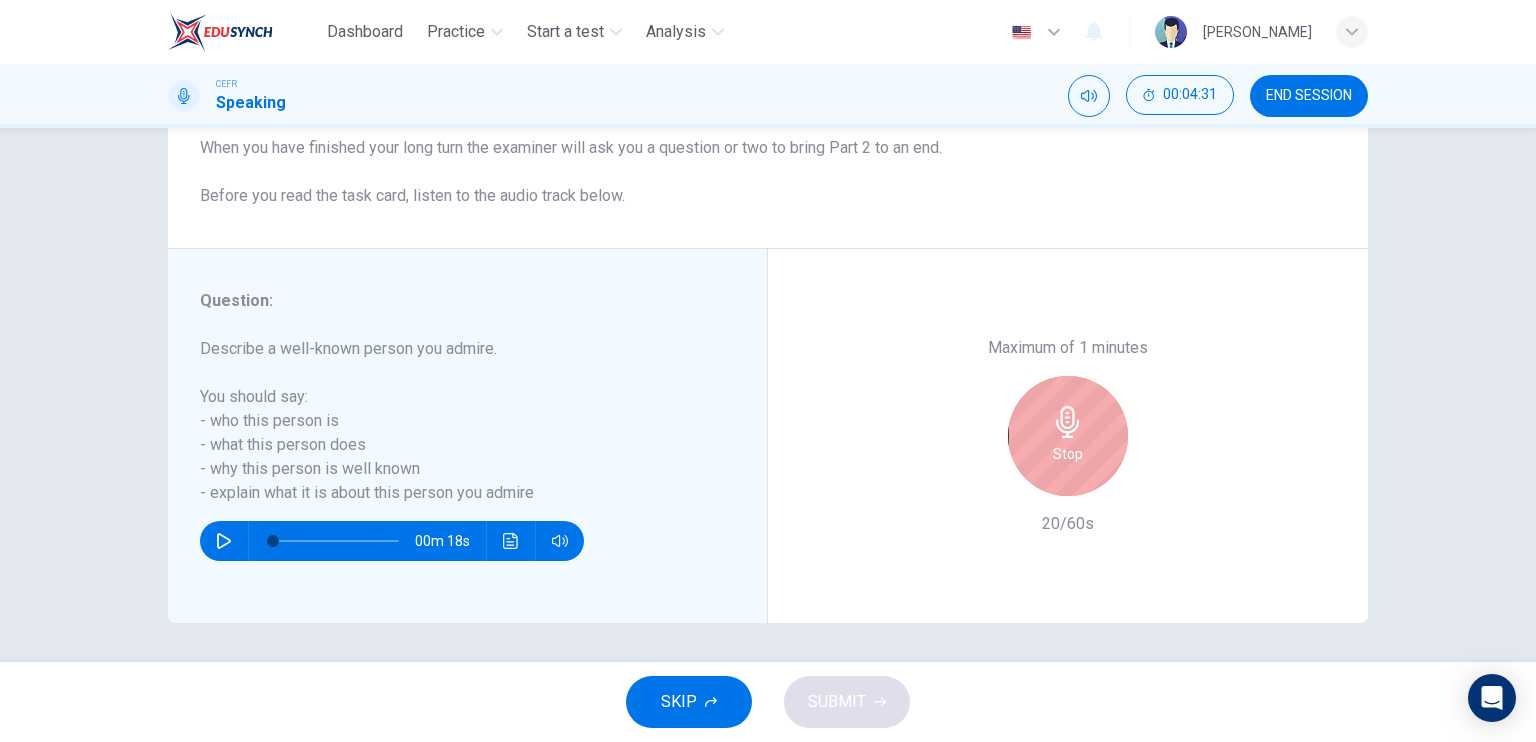 click on "Describe a well-known person you admire.
You should say:
- who this person is
- what this person does
- why this person is well known
- explain what it is about this person you admire" at bounding box center (455, 421) 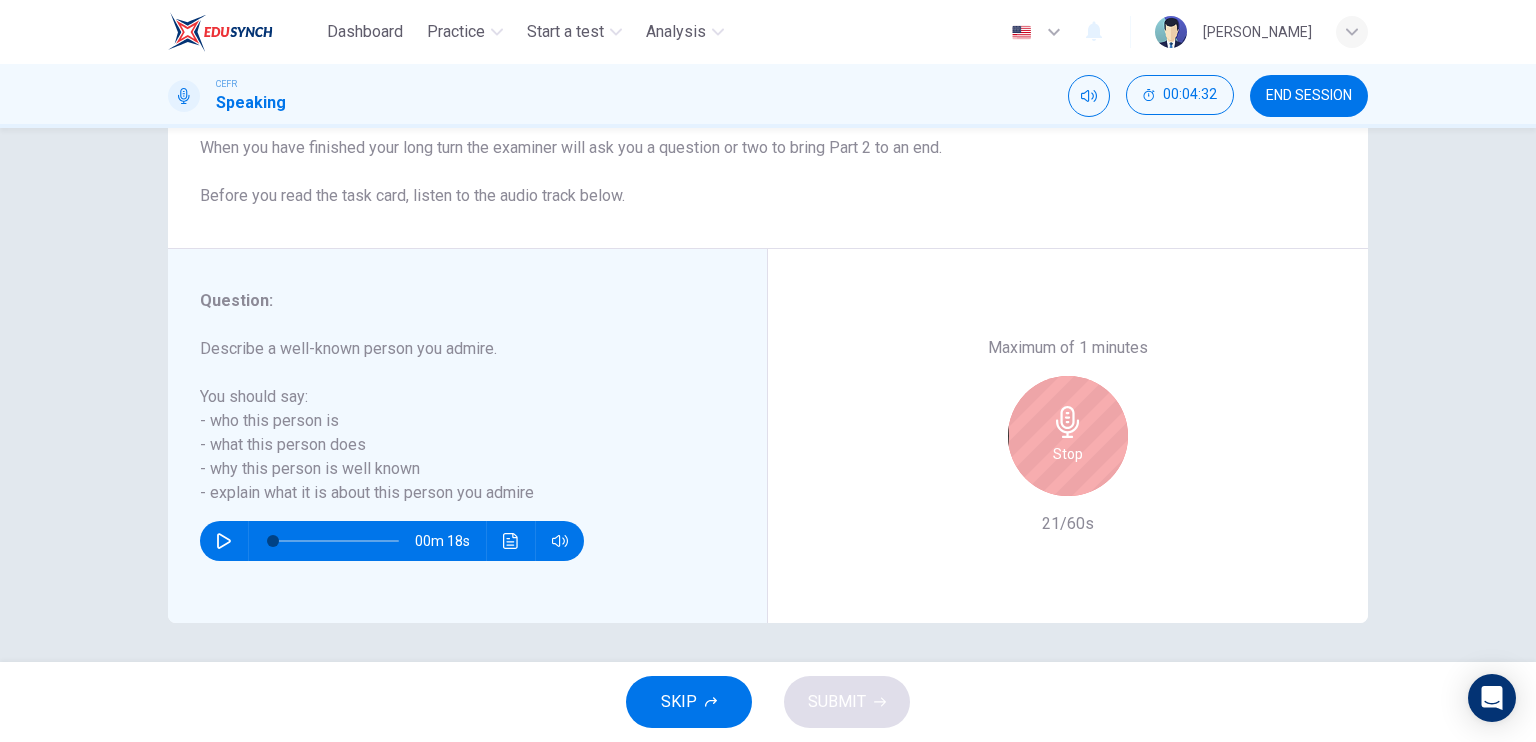 drag, startPoint x: 266, startPoint y: 347, endPoint x: 567, endPoint y: 370, distance: 301.87747 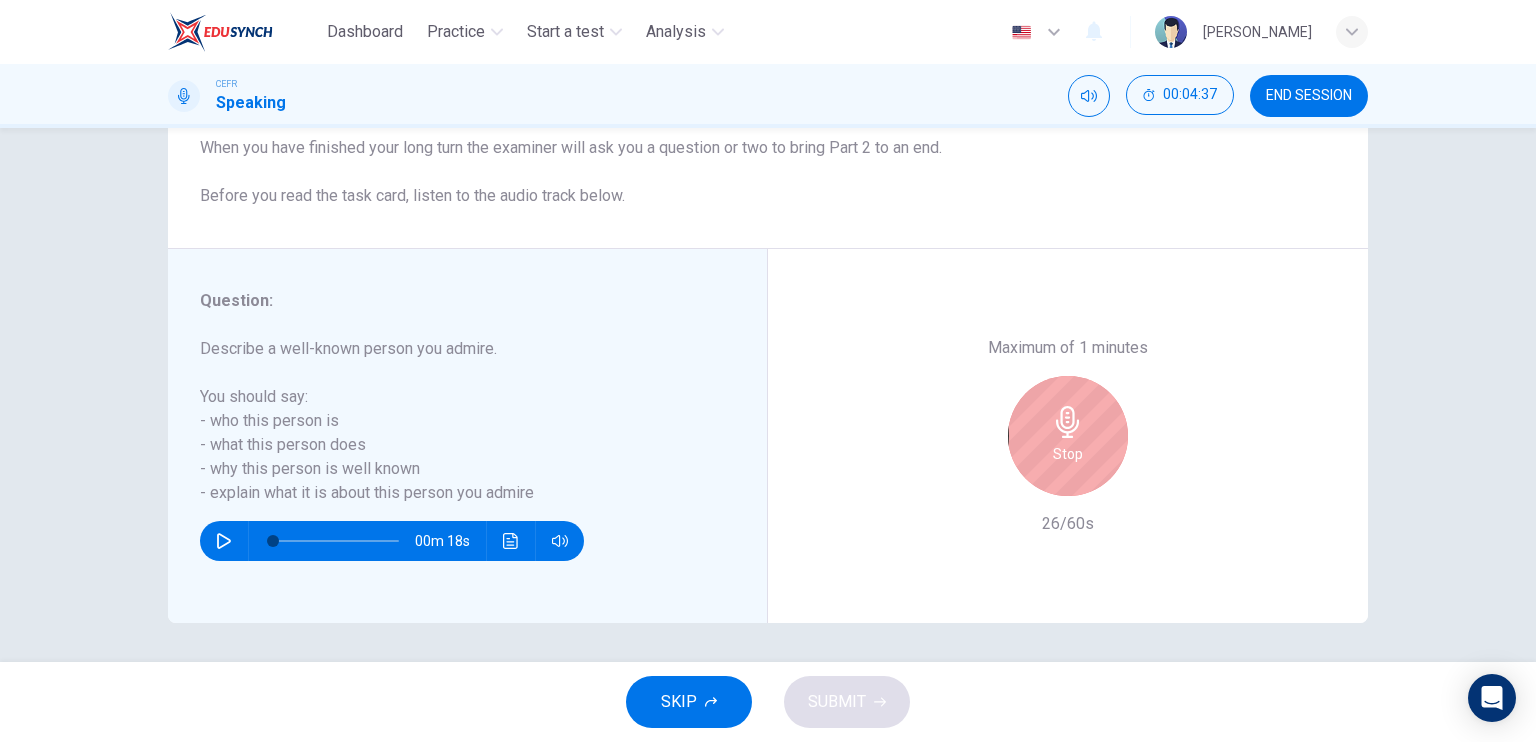 click on "Stop" at bounding box center (1068, 454) 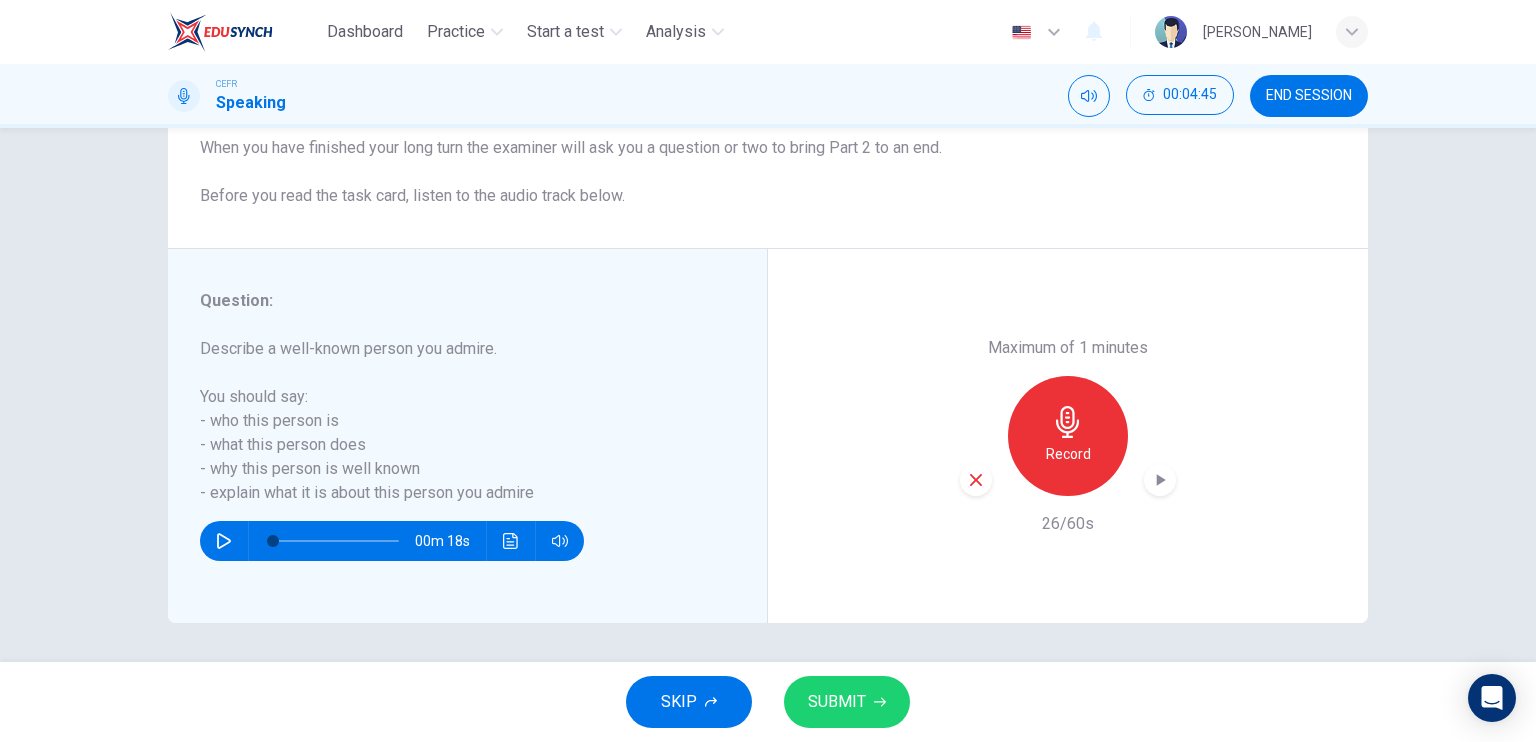 click at bounding box center (976, 480) 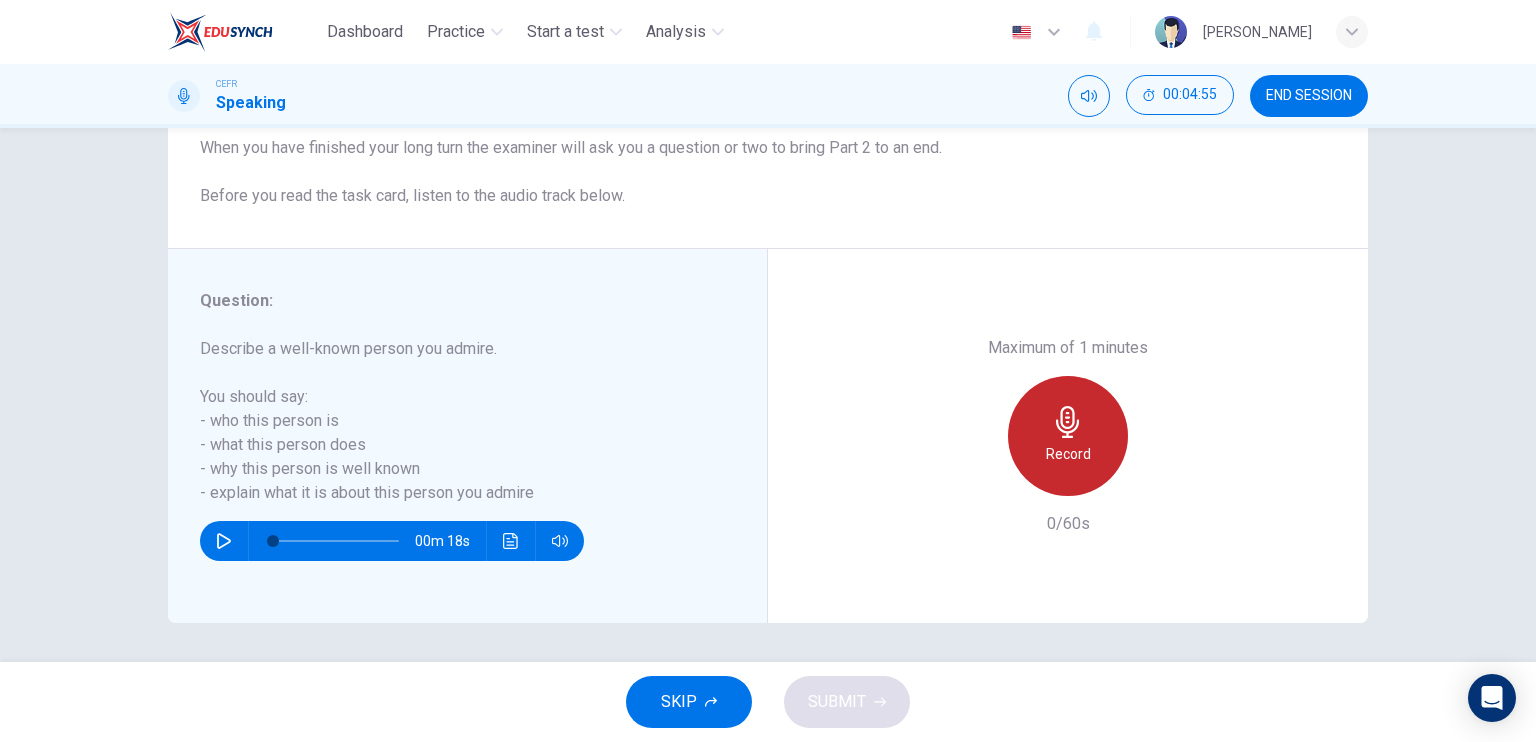 click 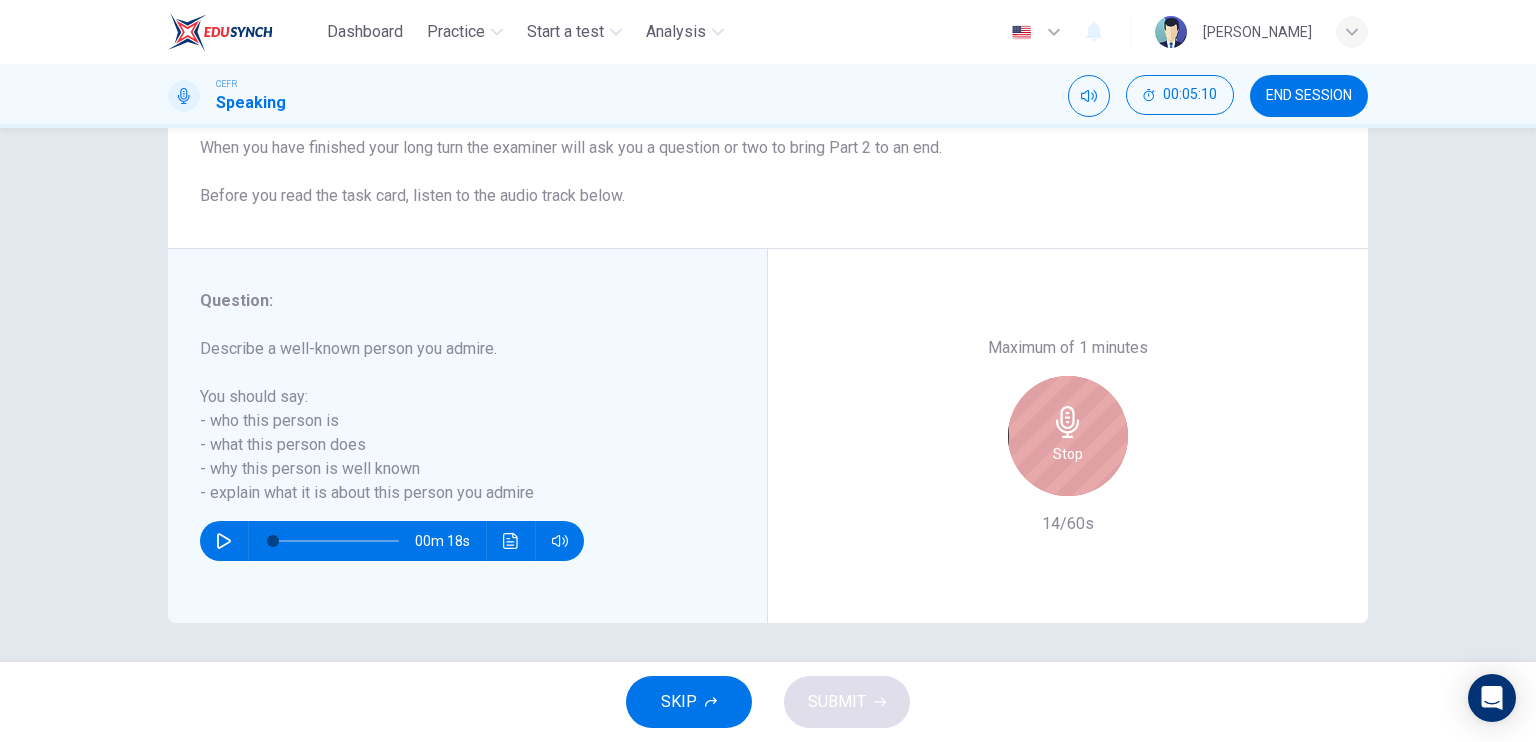 click 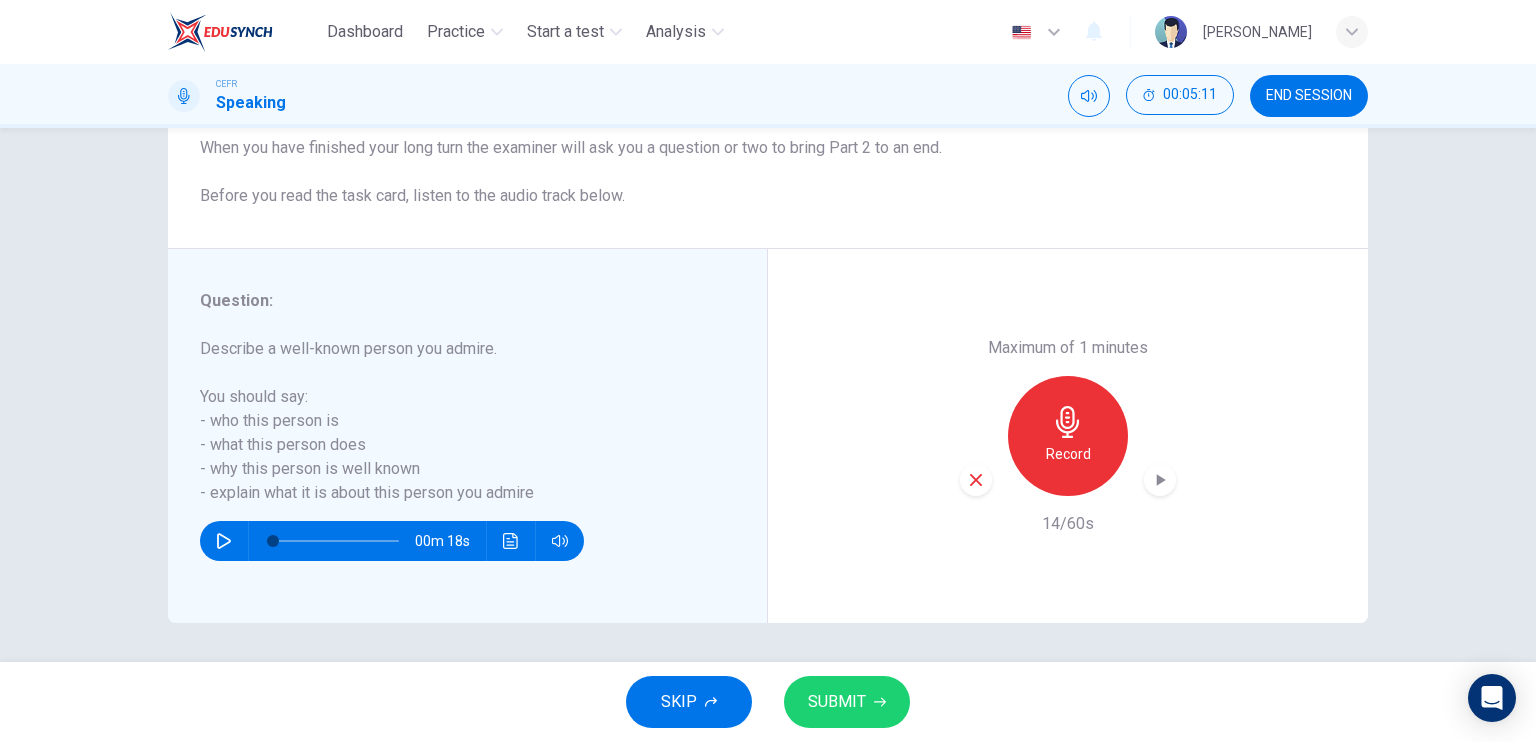 click at bounding box center (976, 480) 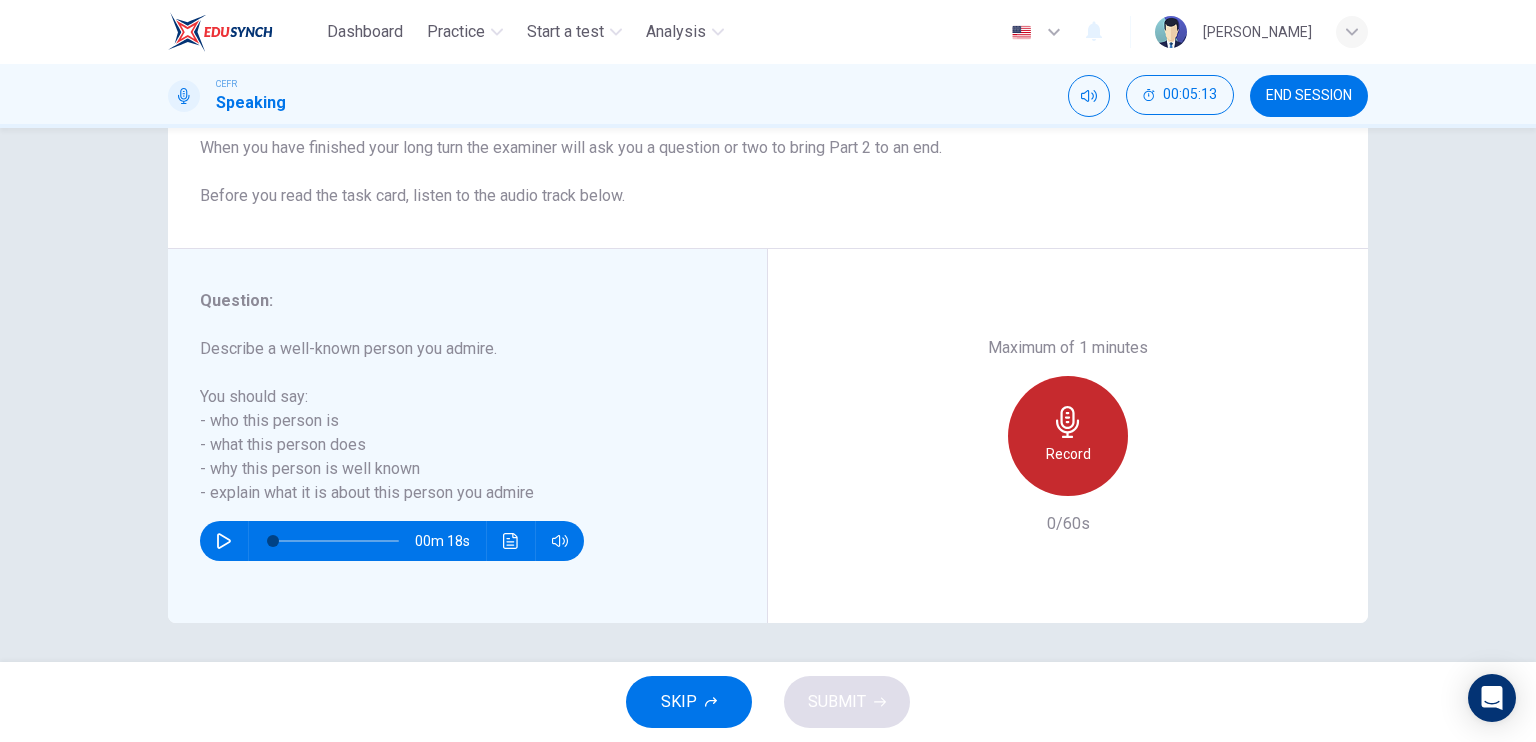 click on "Record" at bounding box center [1068, 454] 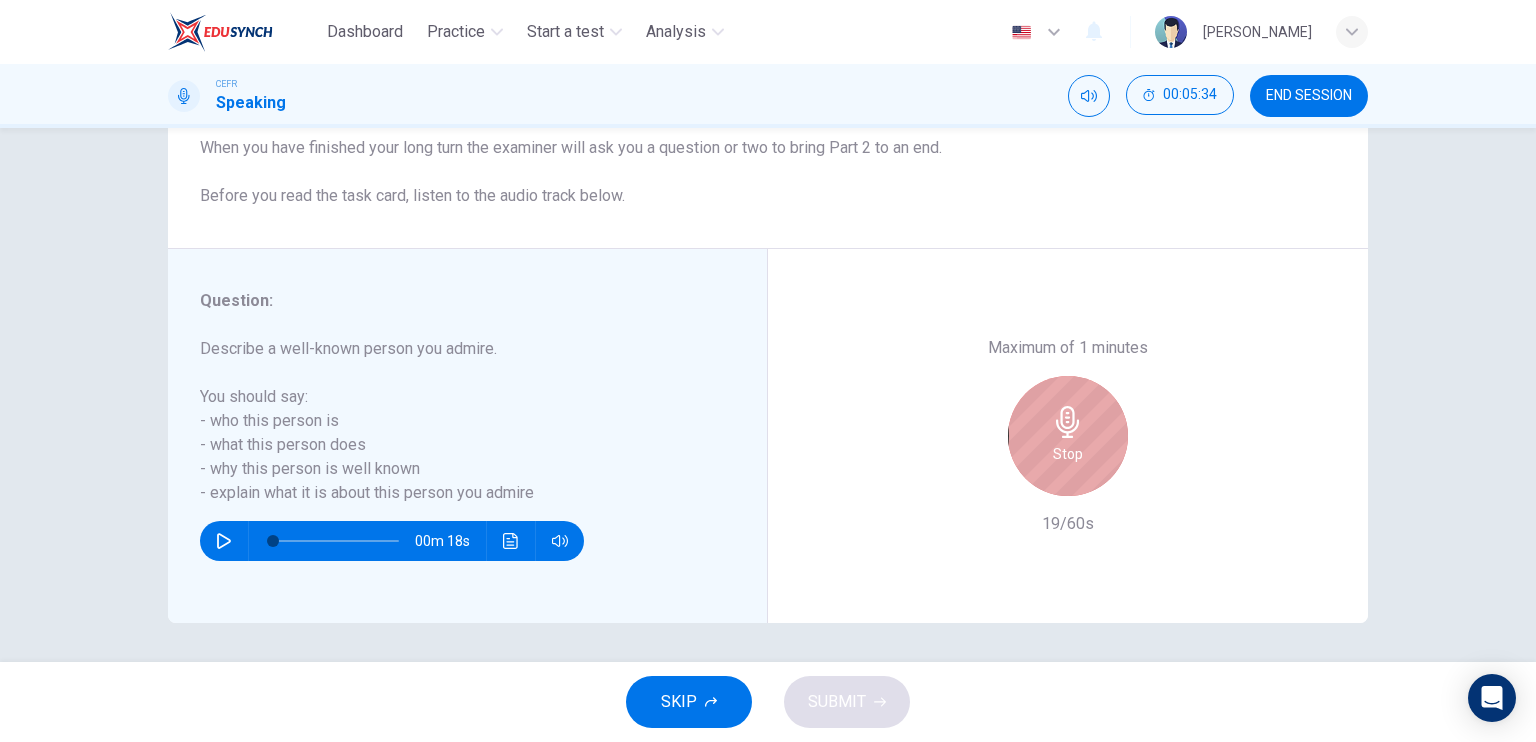 click 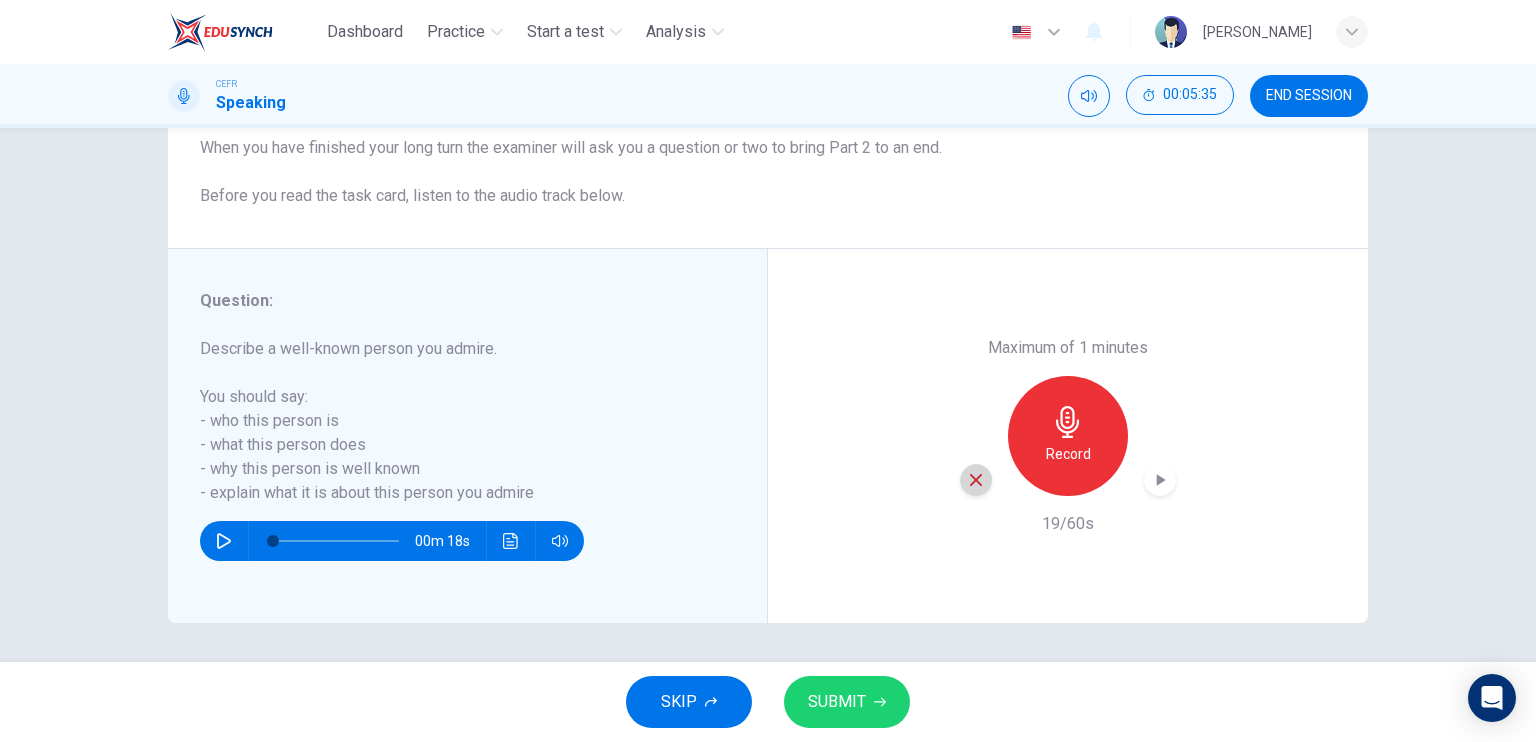 click at bounding box center [976, 480] 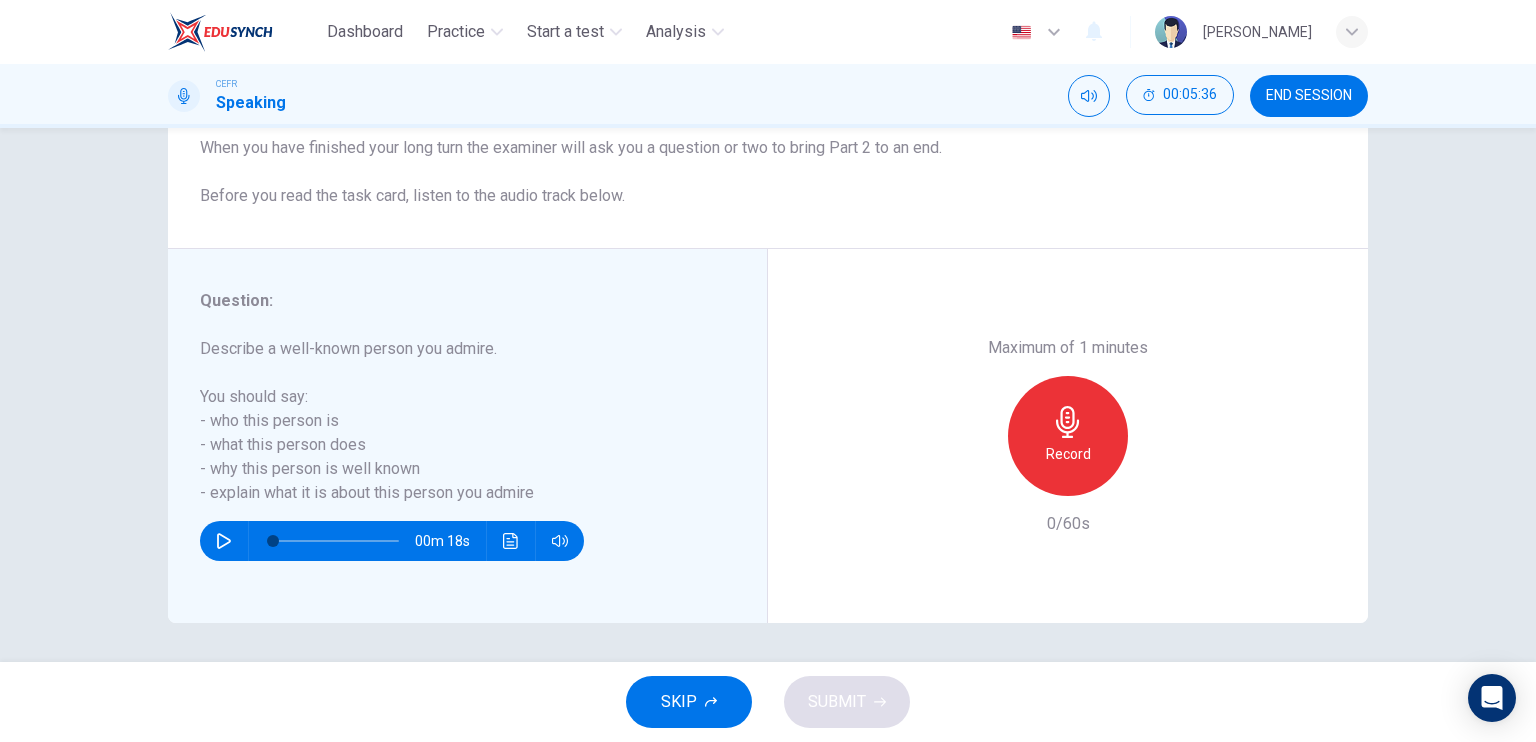 click on "Record" at bounding box center [1068, 454] 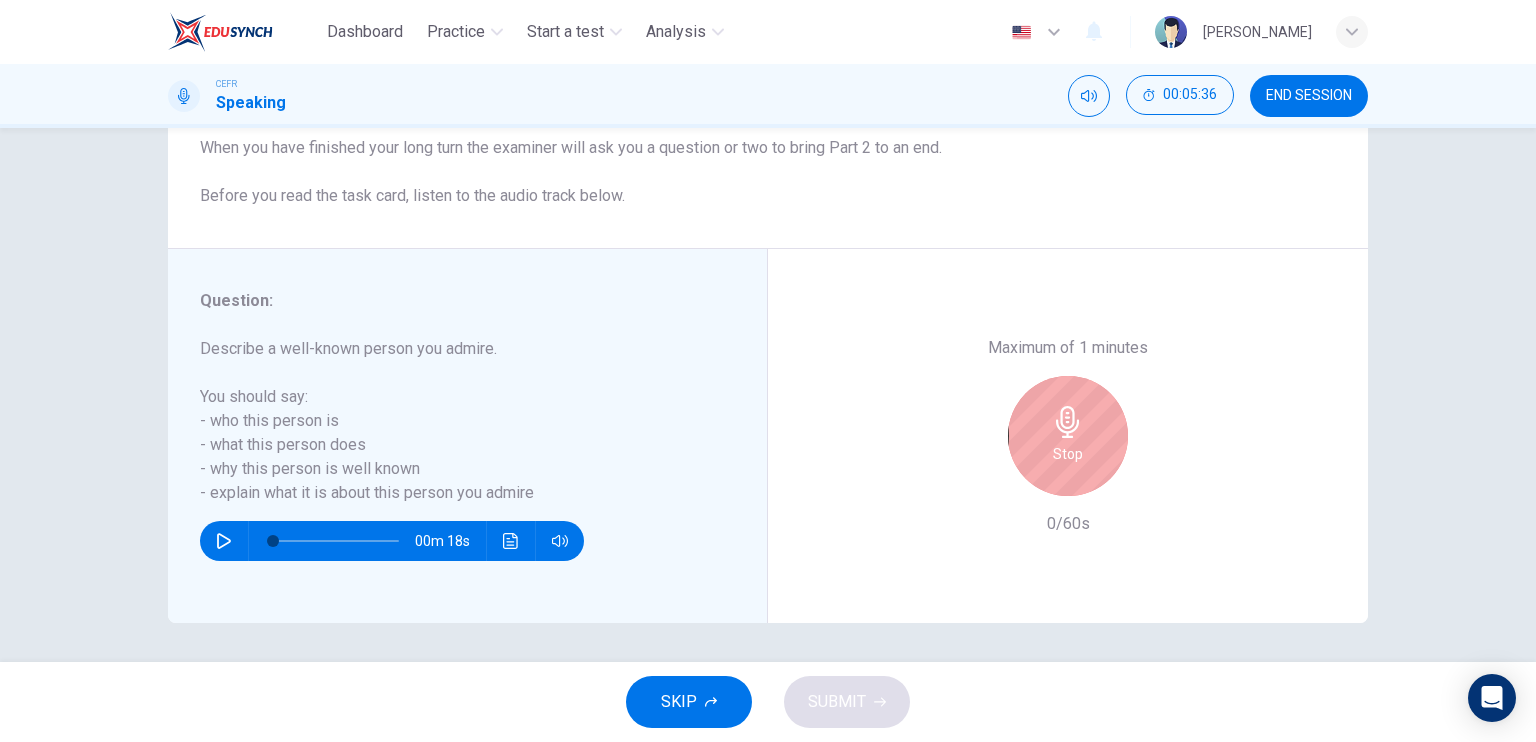 click on "Stop" at bounding box center [1068, 454] 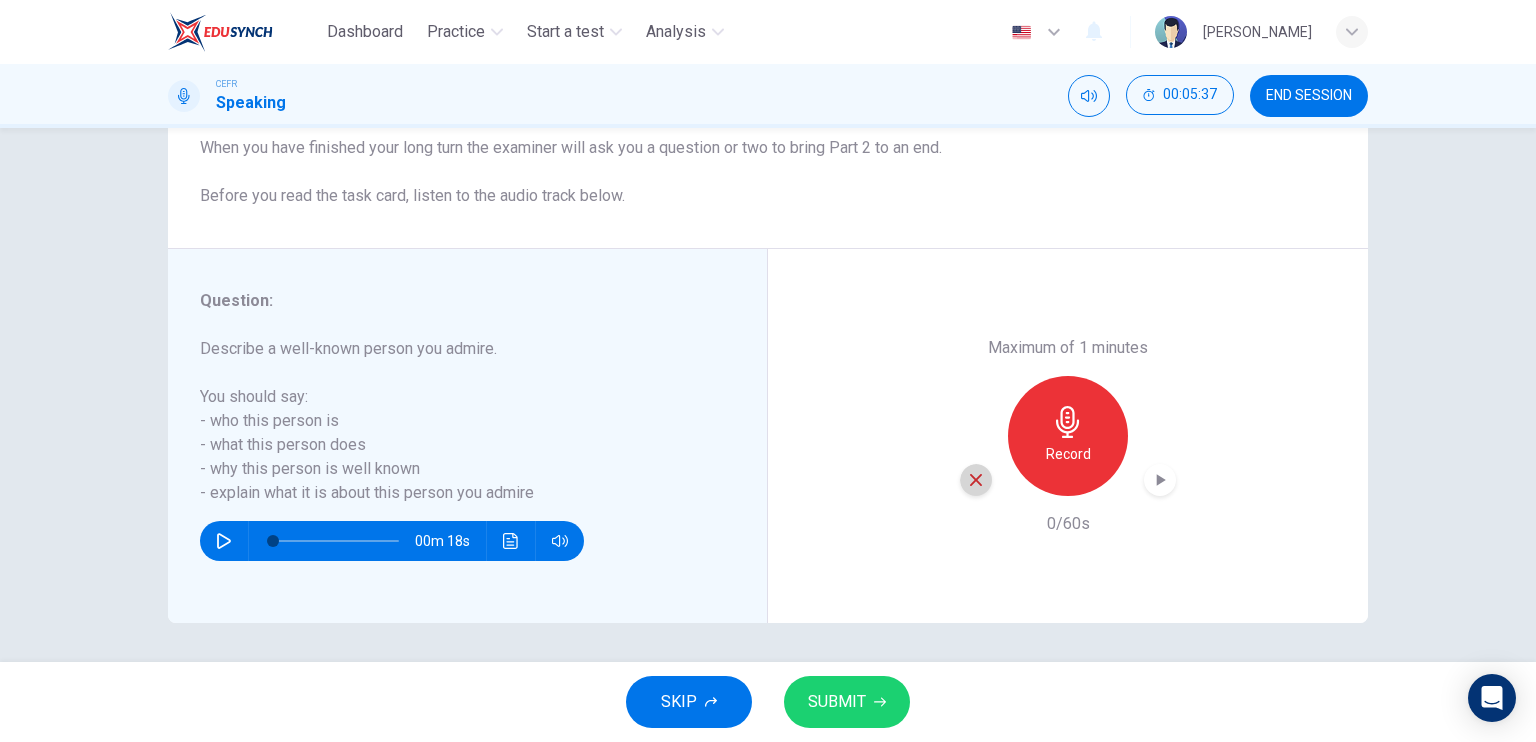 click 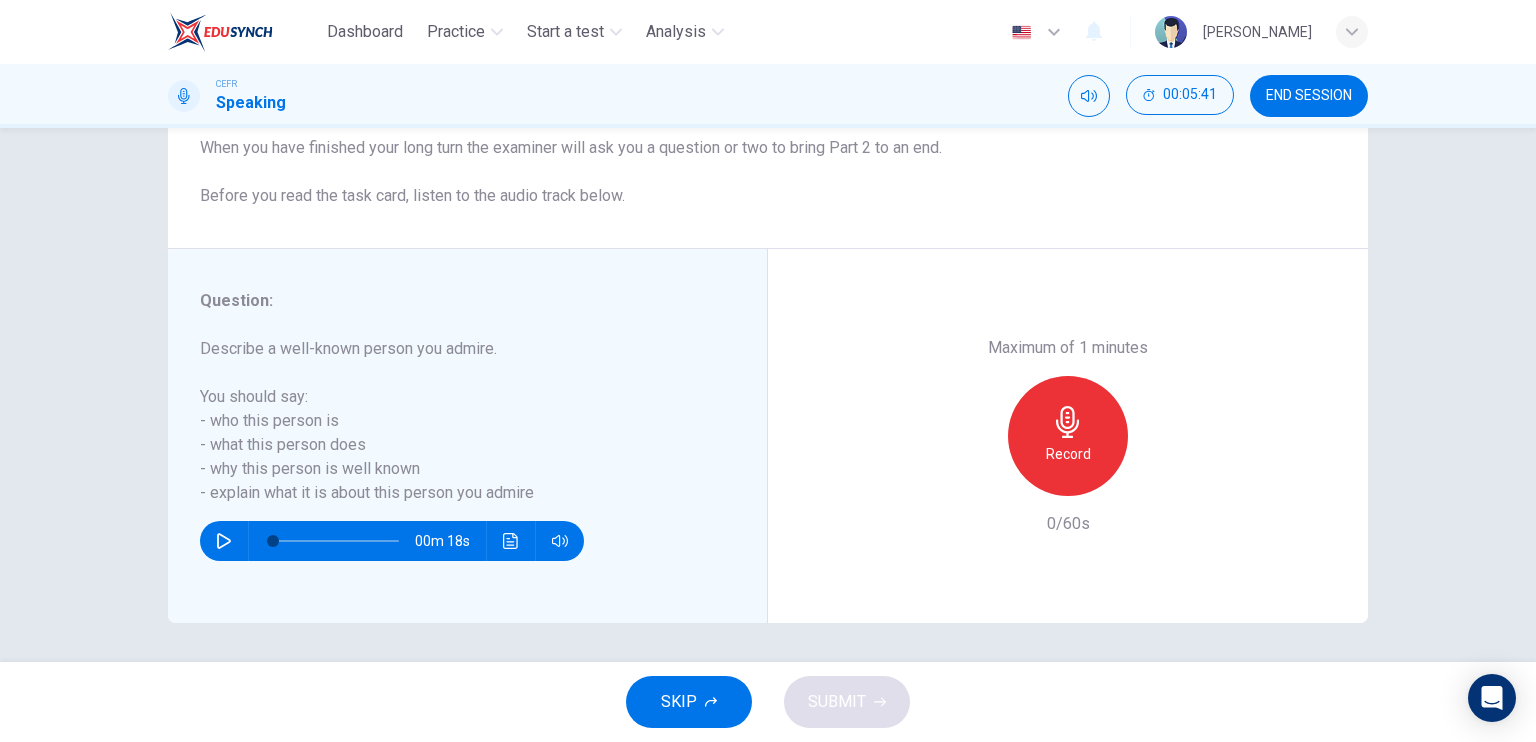 click on "Record" at bounding box center (1068, 436) 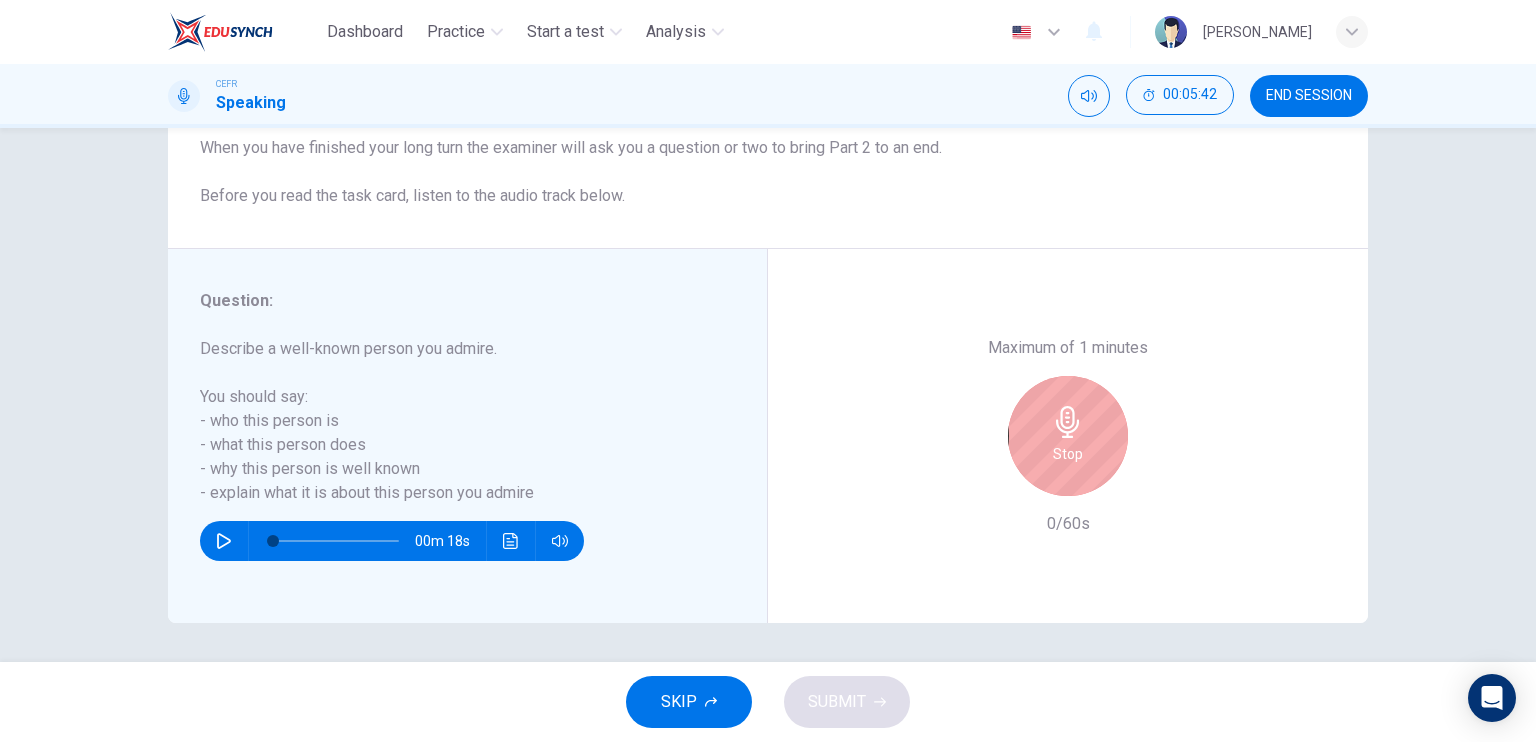 click on "Stop" at bounding box center (1068, 454) 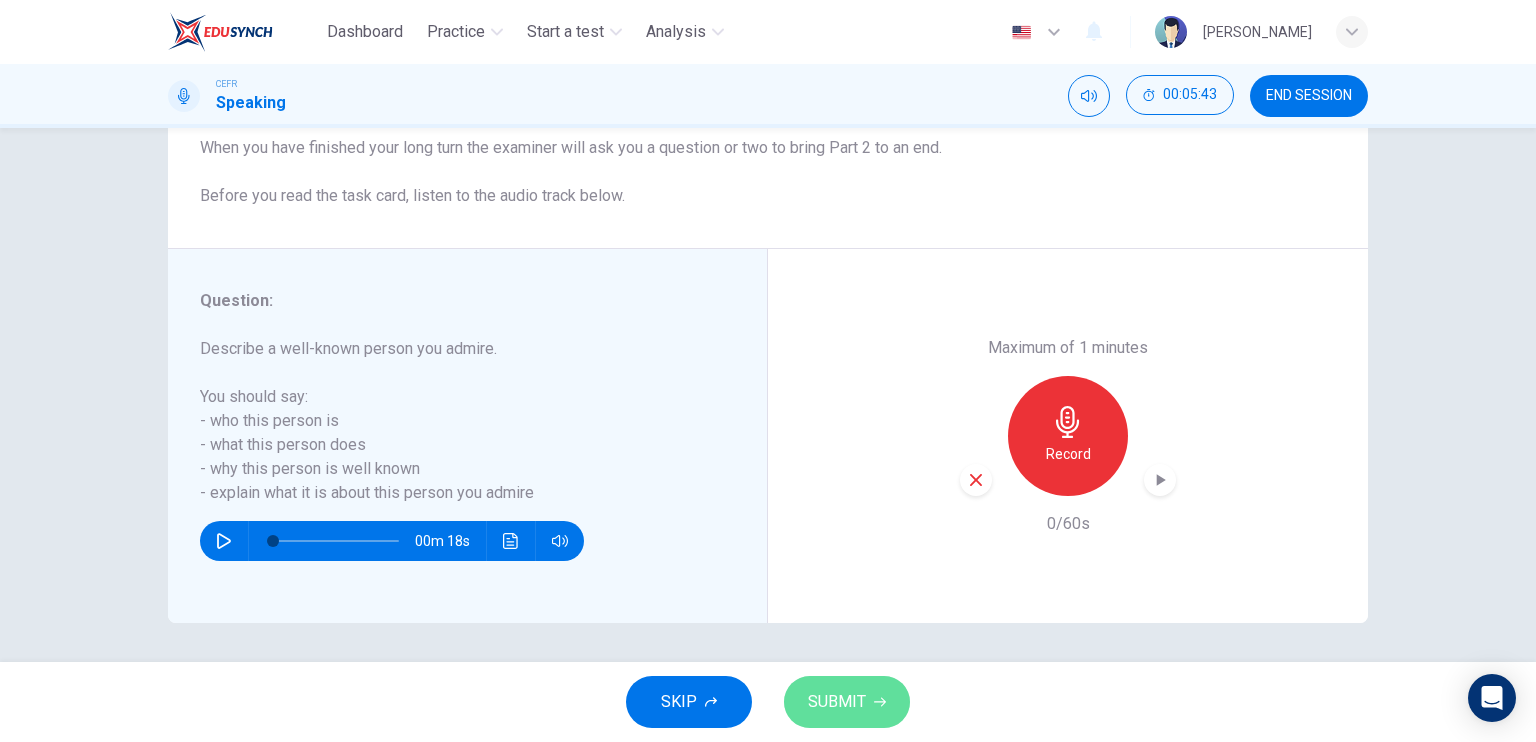 click on "SUBMIT" at bounding box center [847, 702] 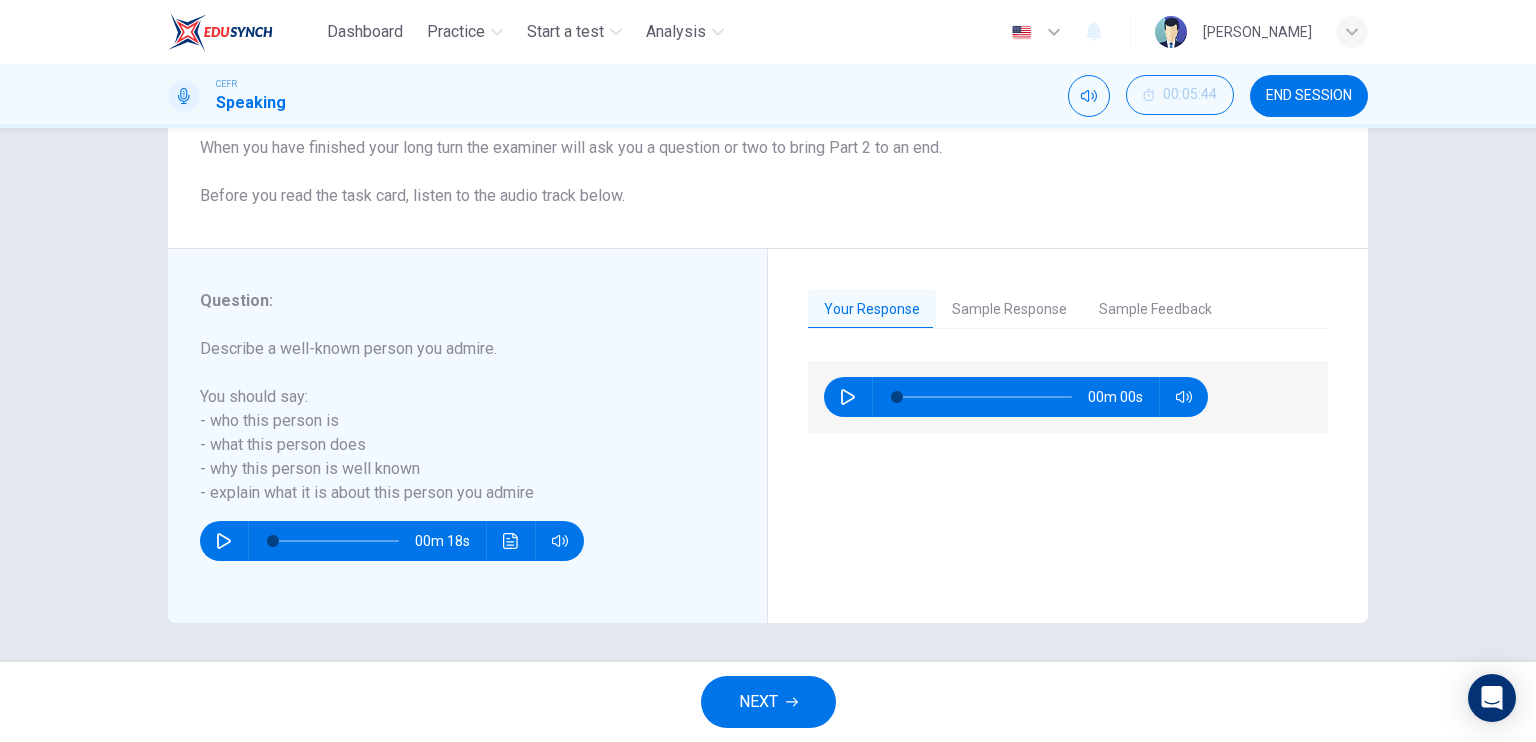 click on "Sample Response" at bounding box center [1009, 310] 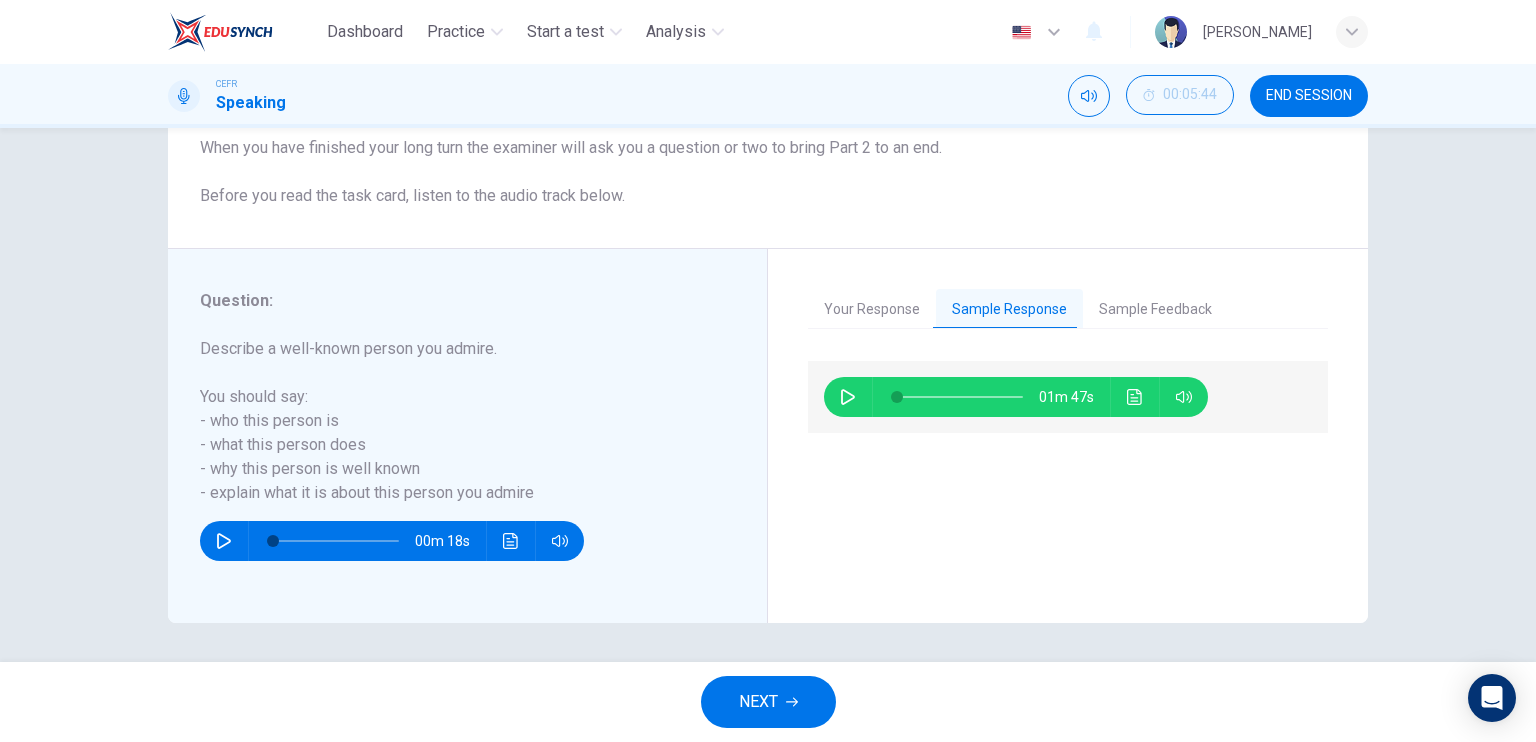 click 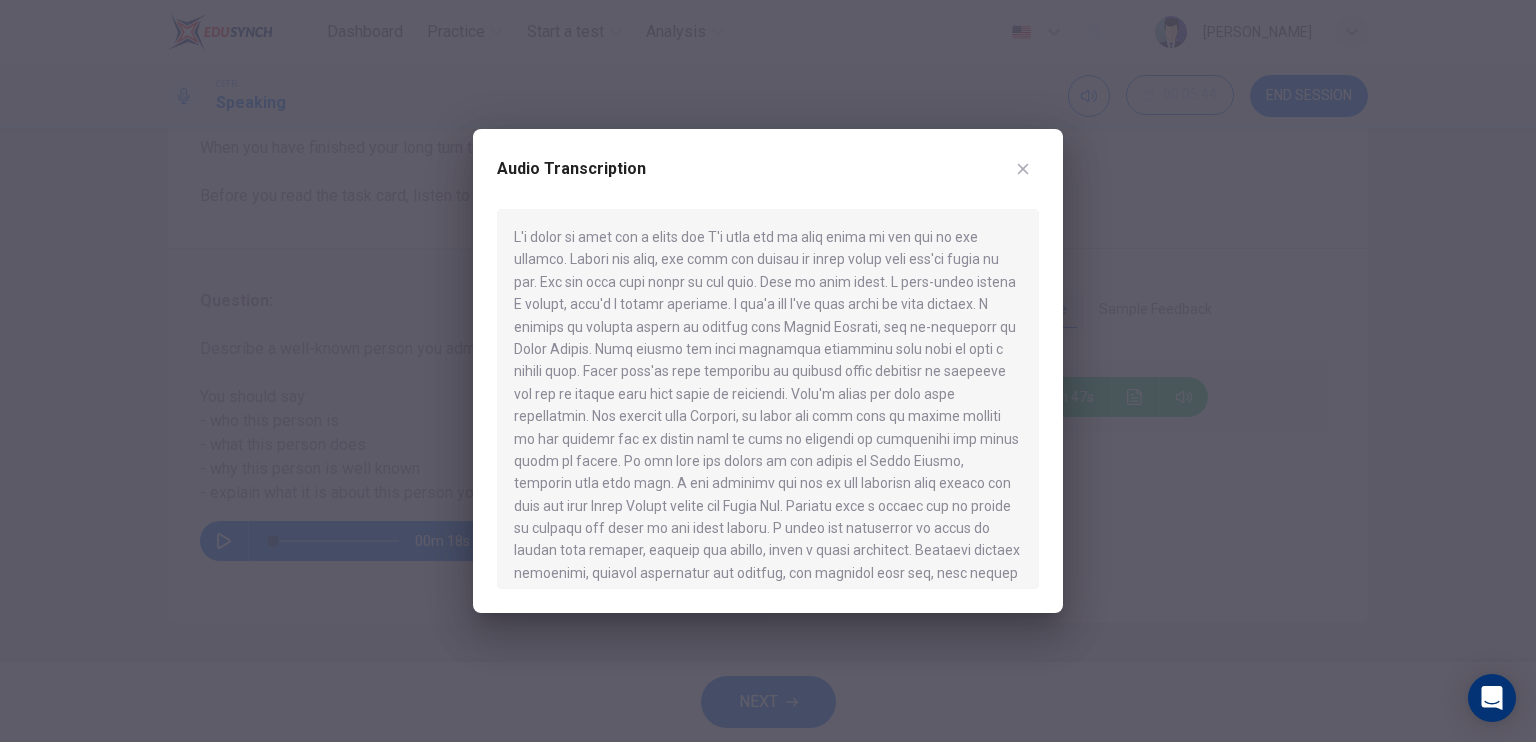 click at bounding box center (768, 399) 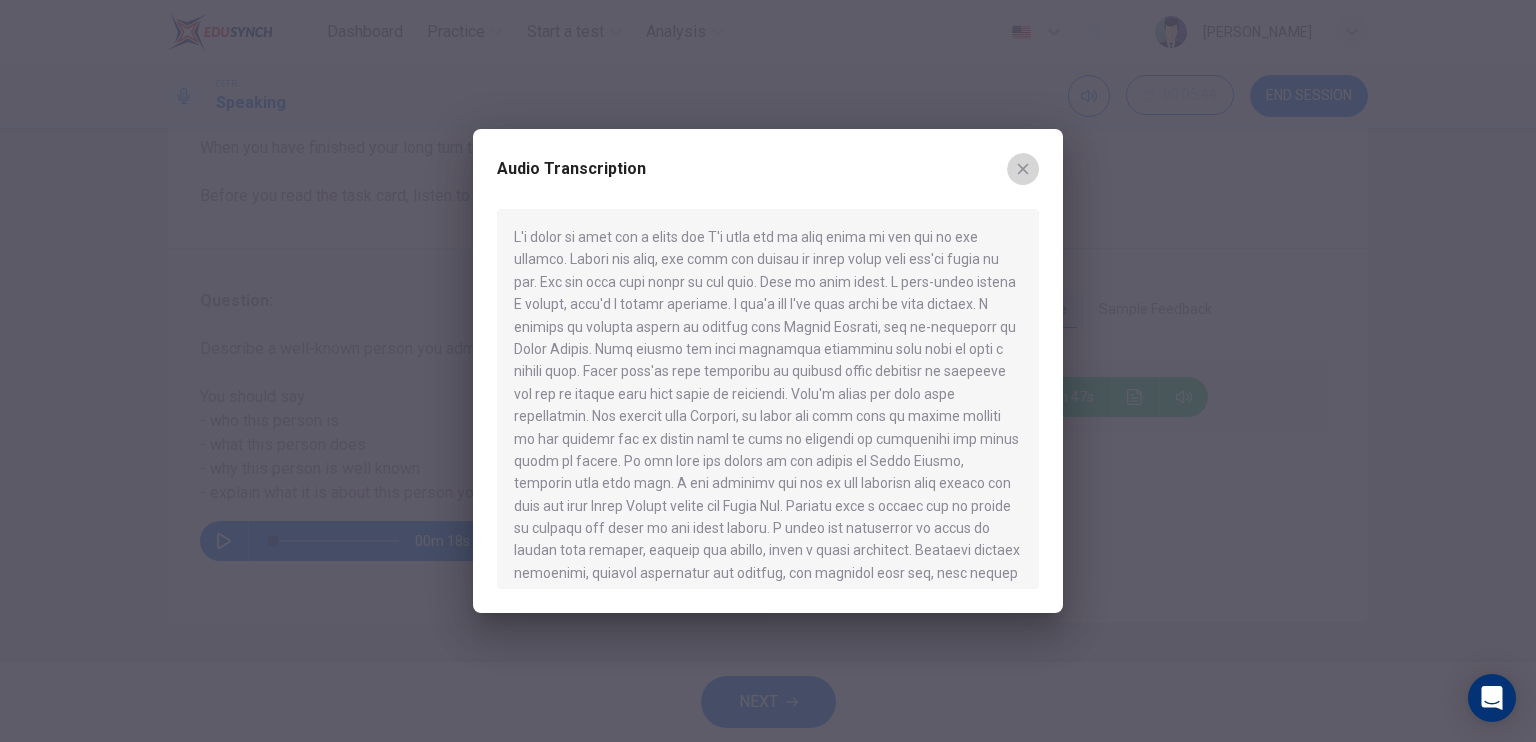 click 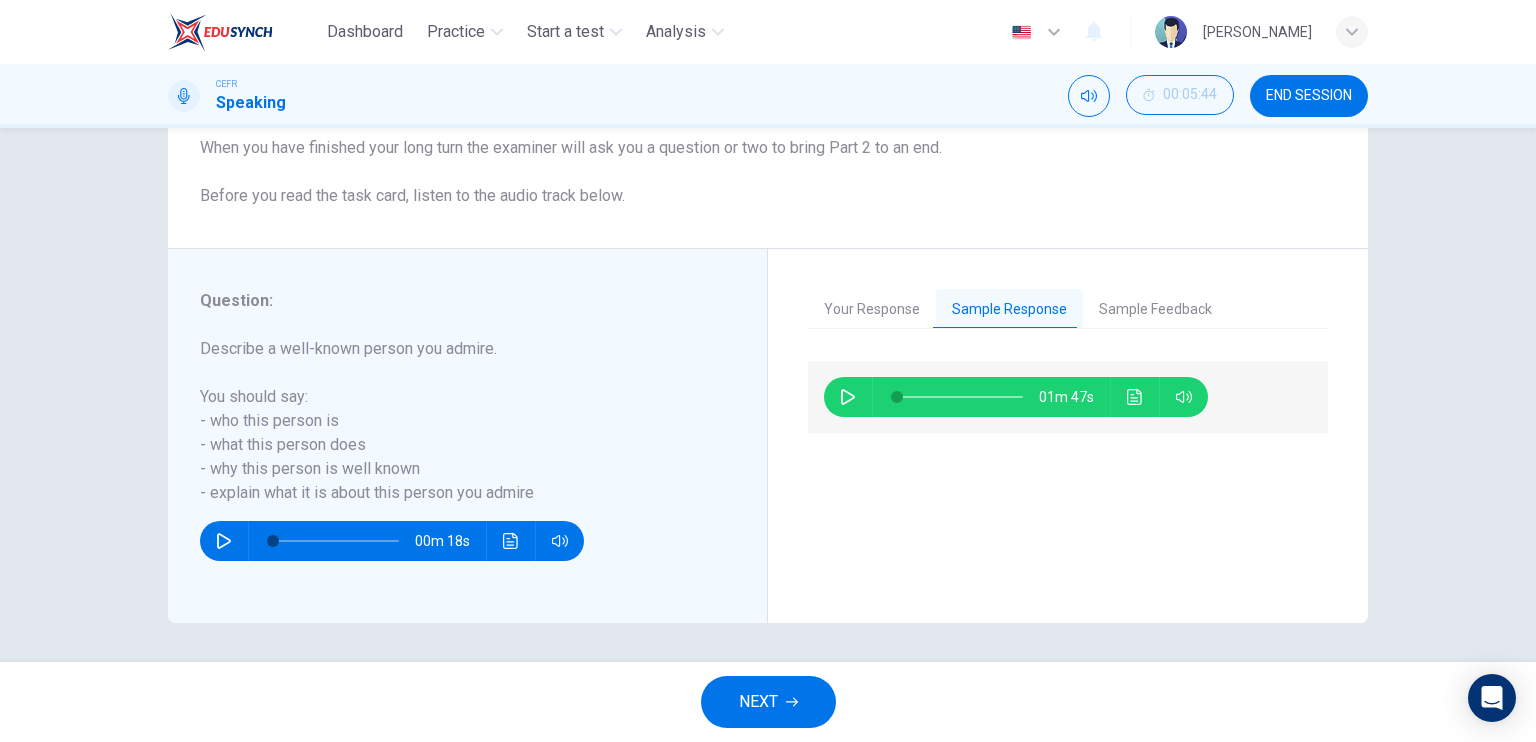 click on "Question   4 Question Type :   Part 2 - Individual Long Turn Directions :   In Part 2 you are required to talk on a subject for between one and two minutes. You will be given a card, which will tell you what to include in your talk. You are given one minute to prepare.  When you have finished your long turn the examiner will ask you a question or two to bring Part 2 to an end.
Before you read the task card, listen to the audio track below. Your Response Sample Response Sample Feedback 00m 00s 01m 47s This candidate scored an  8.5  on his IELTS Speaking interview.
On IELTS Part 2, you should start by confidently paraphrasing the topic that the interviewer gives you. This essentially means repeating what was asked of you before you dive into the actual answers.
As the example response shows, this individual is able to do this before diving into the actual answers. Here is why he scored so highly:
The candidate uses different grammar tenses through his speech.  Question :
You should say: 00m 18s 8.5" at bounding box center (768, 395) 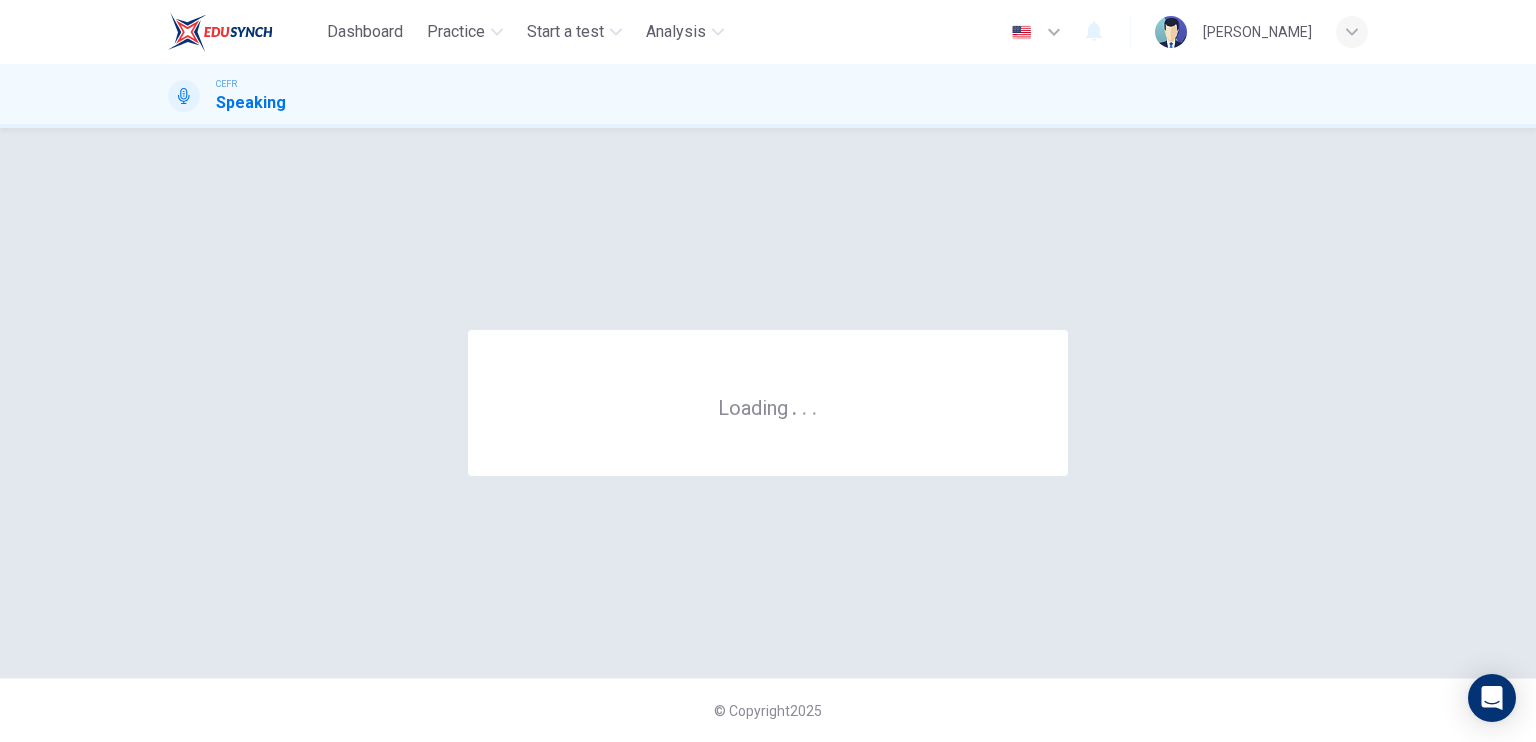 scroll, scrollTop: 0, scrollLeft: 0, axis: both 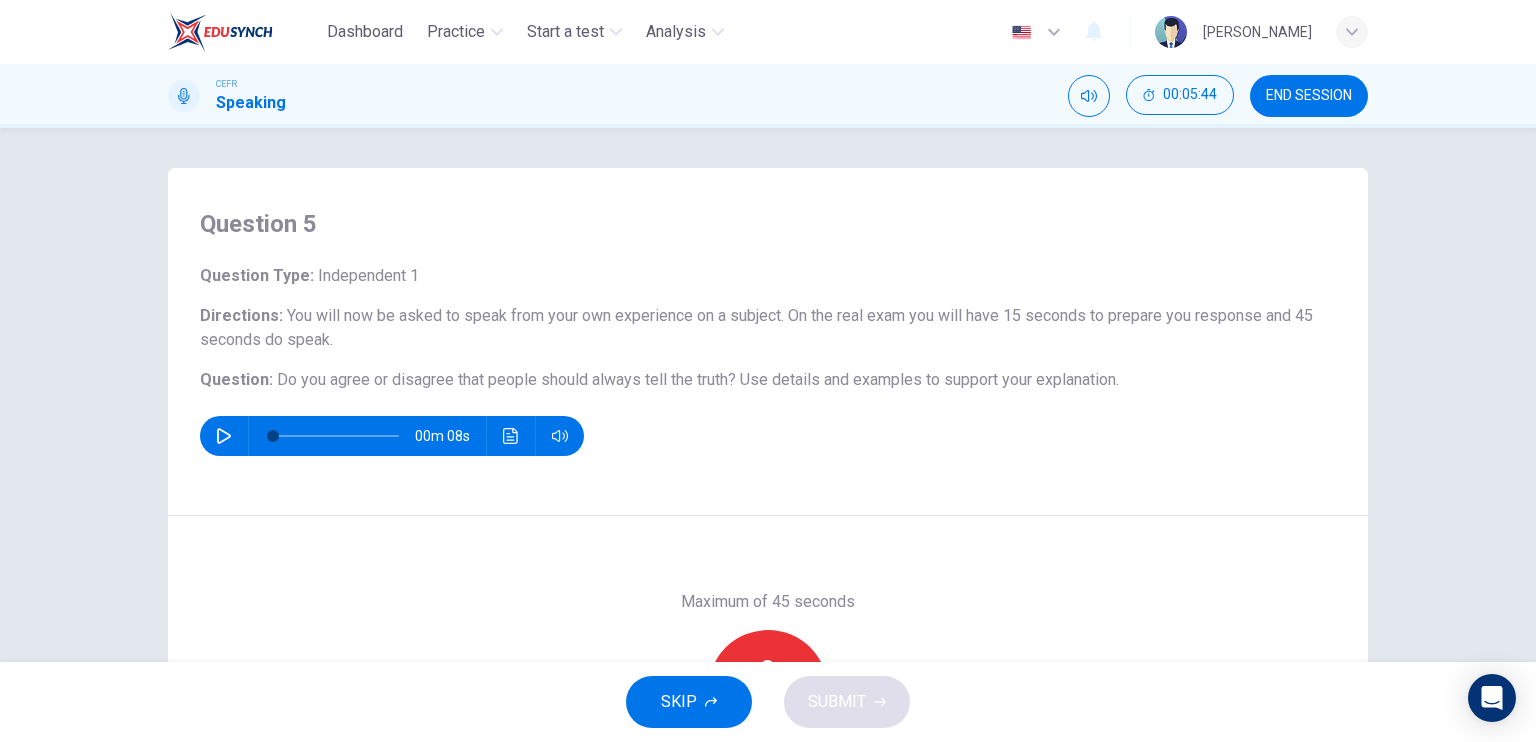 click on "Question Type :   Independent 1 Directions :   You will now be asked to speak from your own experience on a subject. On the real exam you will have 15 seconds to prepare you response and 45 seconds do speak. Question :   Do you agree or disagree that people should always tell the truth?    Use details and examples to support your explanation. 00m 08s" at bounding box center [768, 360] 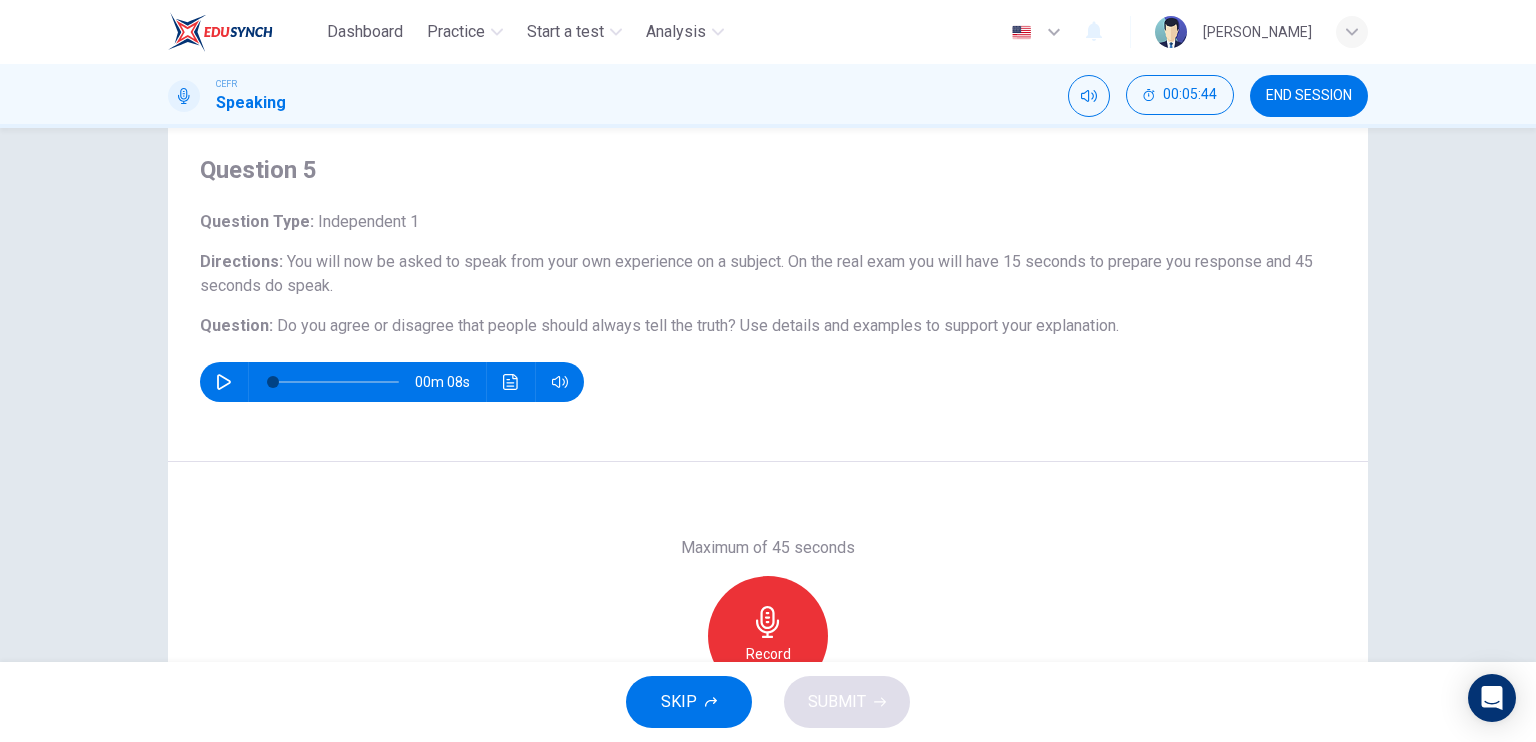 scroll, scrollTop: 100, scrollLeft: 0, axis: vertical 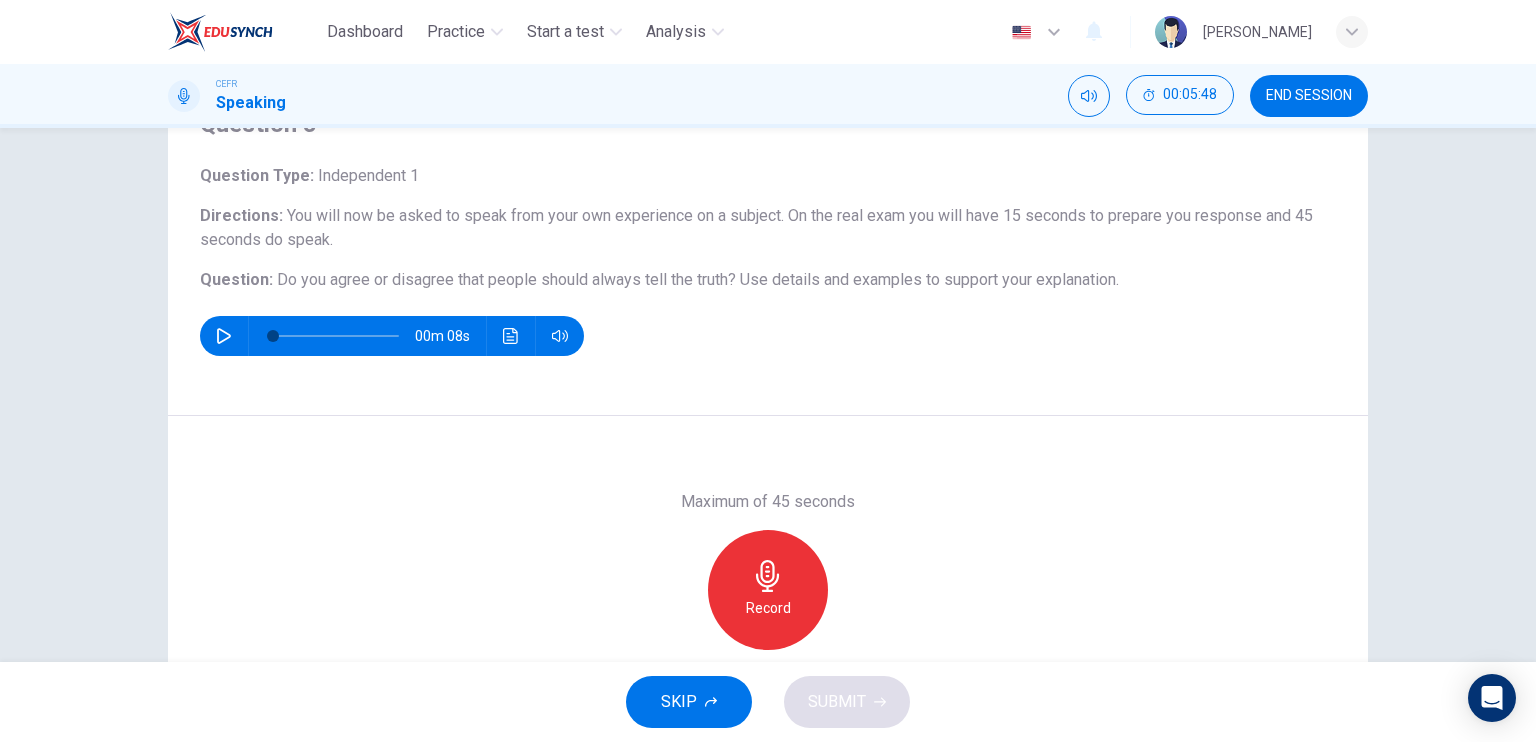 click on "Question Type :   Independent 1 Directions :   You will now be asked to speak from your own experience on a subject. On the real exam you will have 15 seconds to prepare you response and 45 seconds do speak. Question :   Do you agree or disagree that people should always tell the truth?    Use details and examples to support your explanation. 00m 08s" at bounding box center (768, 260) 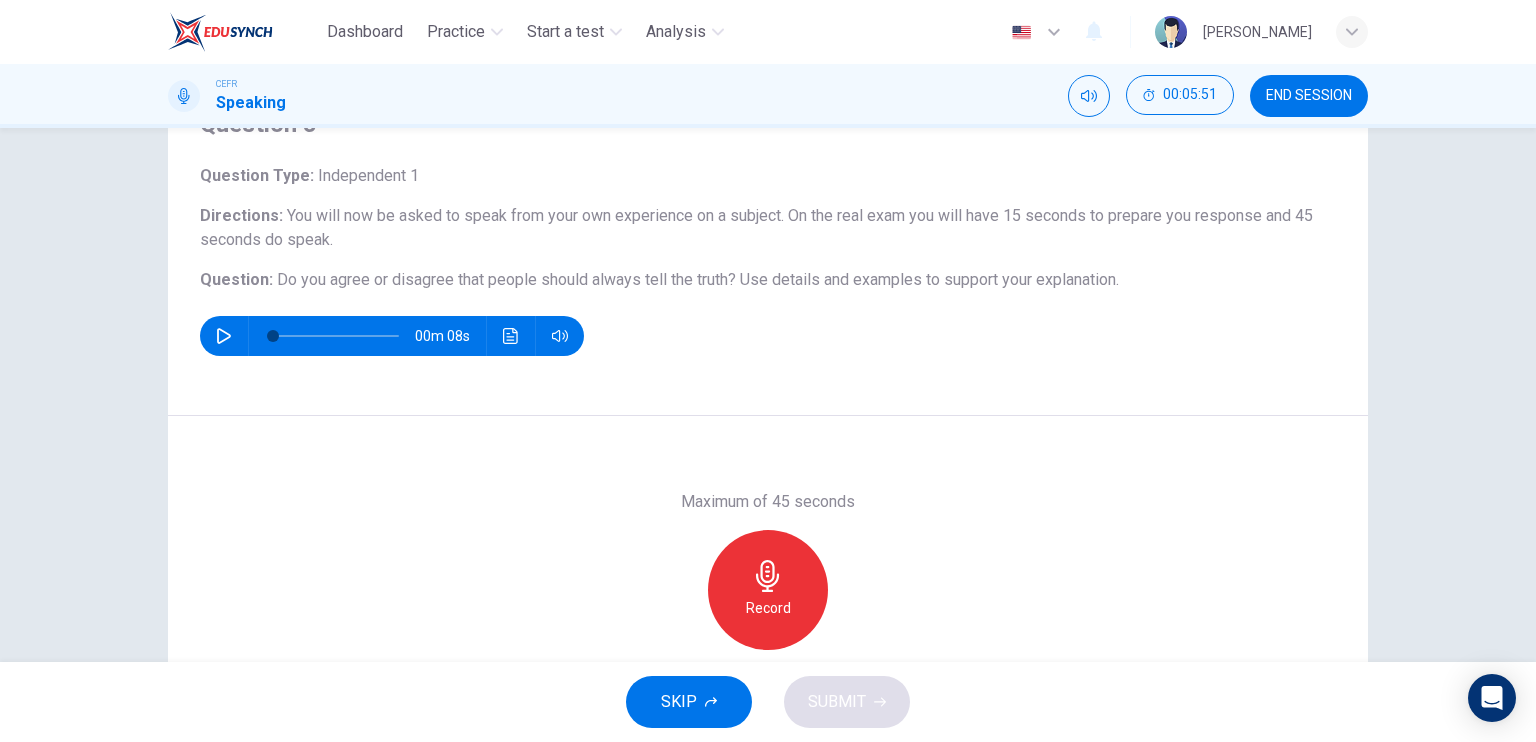 click 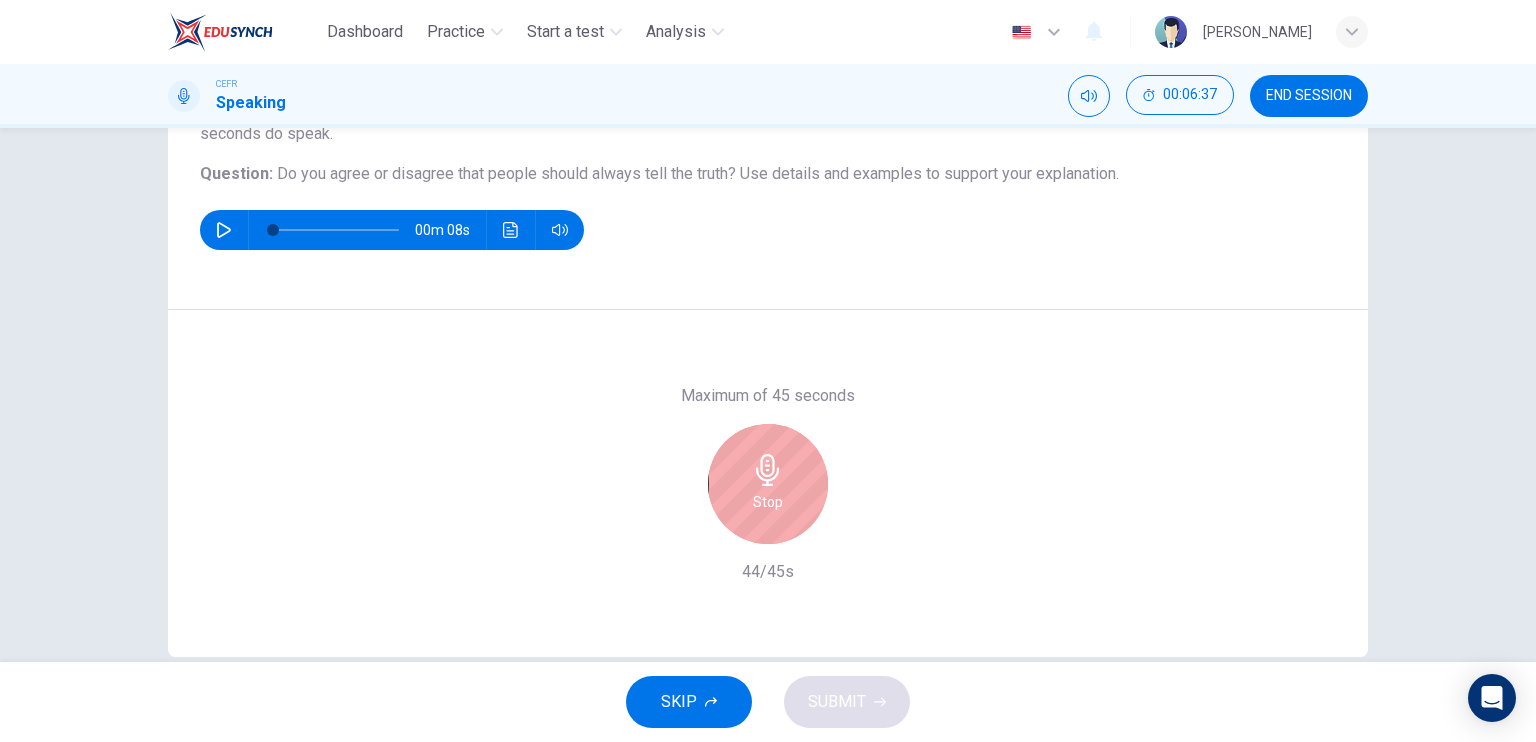 scroll, scrollTop: 240, scrollLeft: 0, axis: vertical 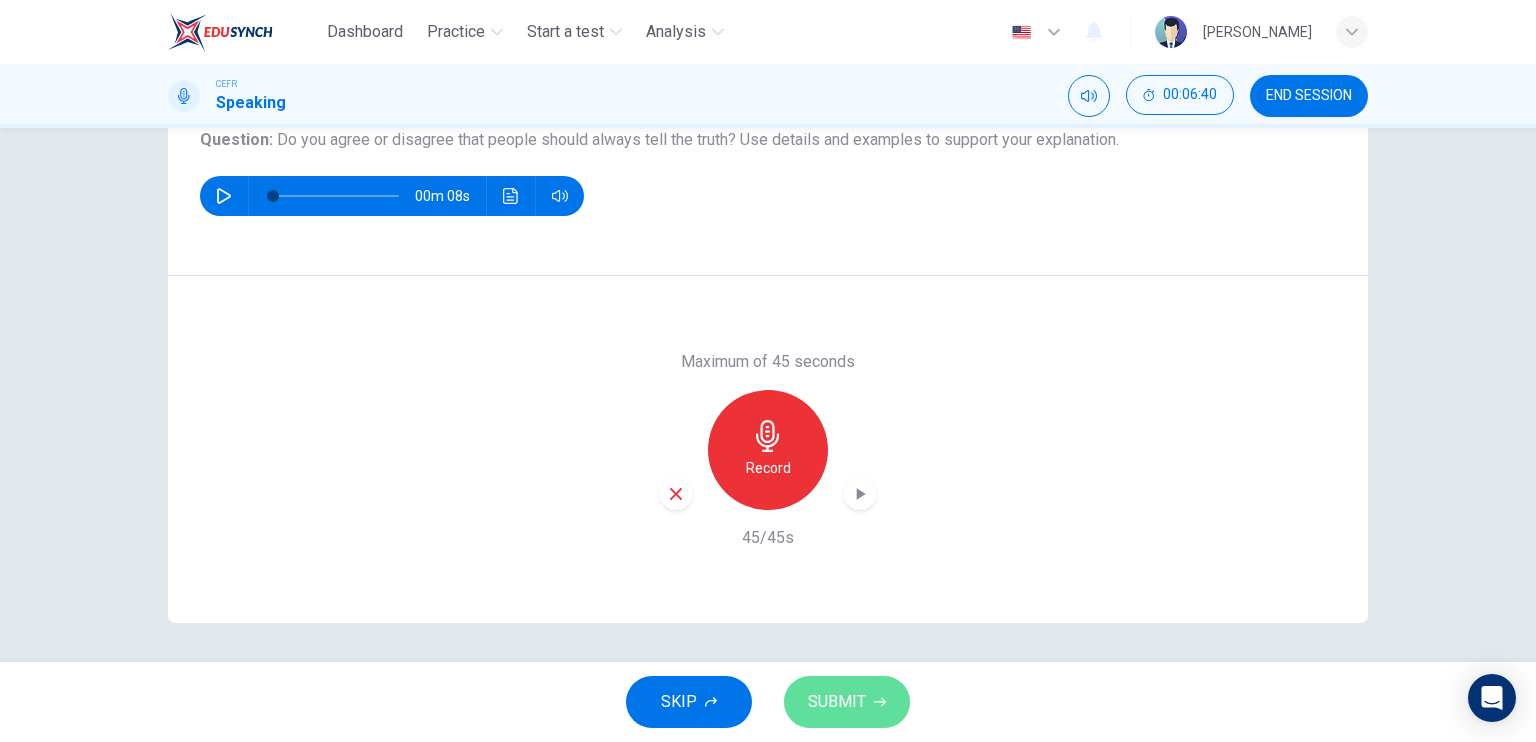 click on "SUBMIT" at bounding box center [837, 702] 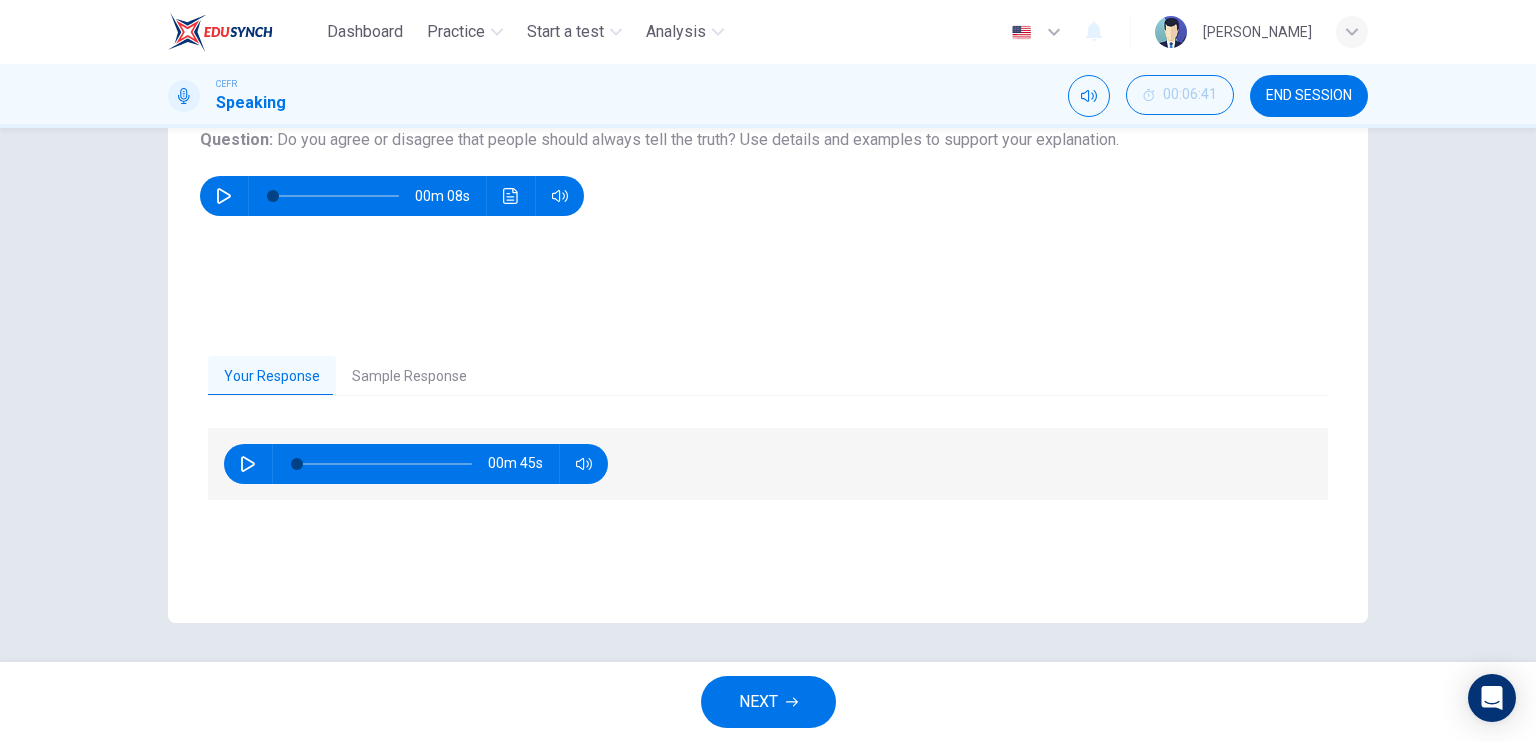 click on "00m 45s" at bounding box center [416, 464] 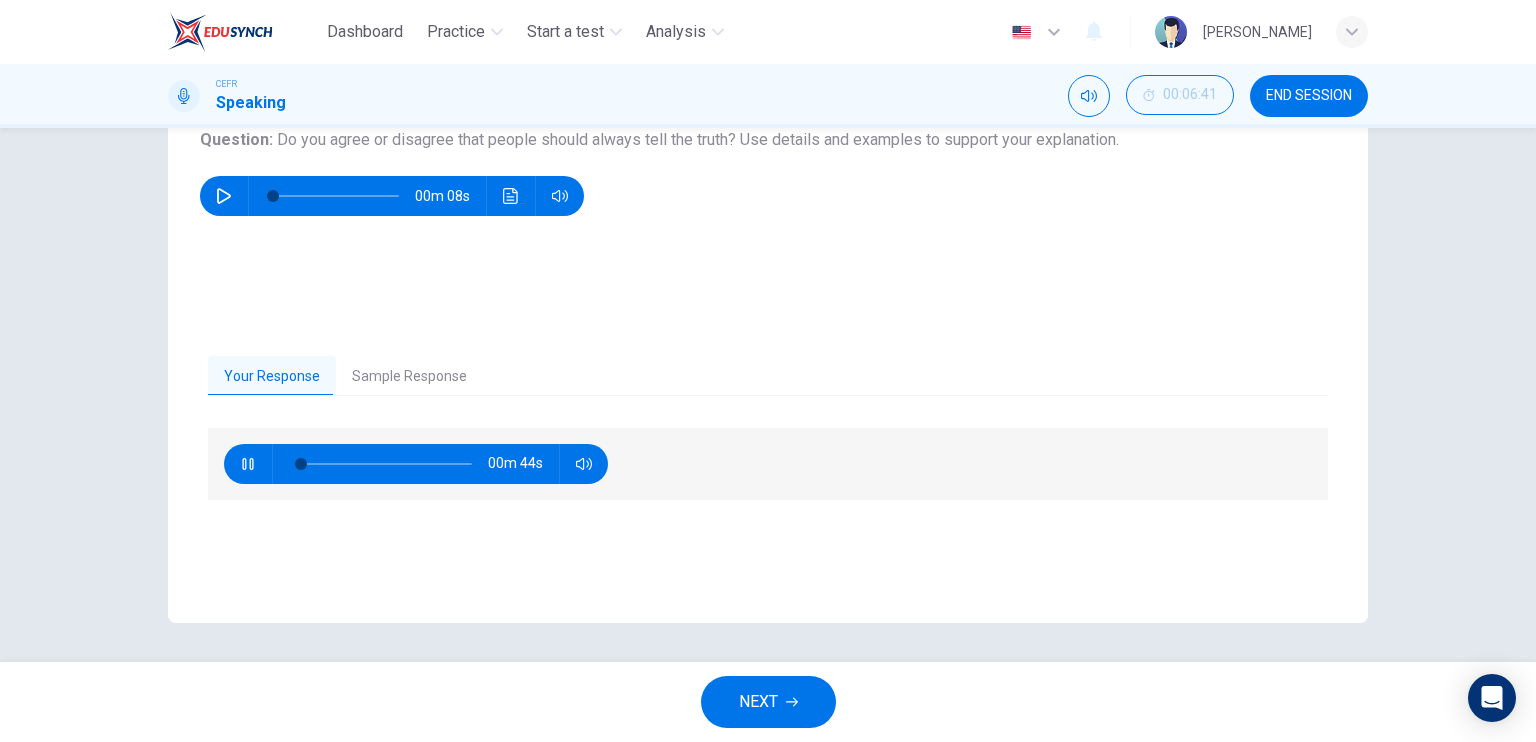 click 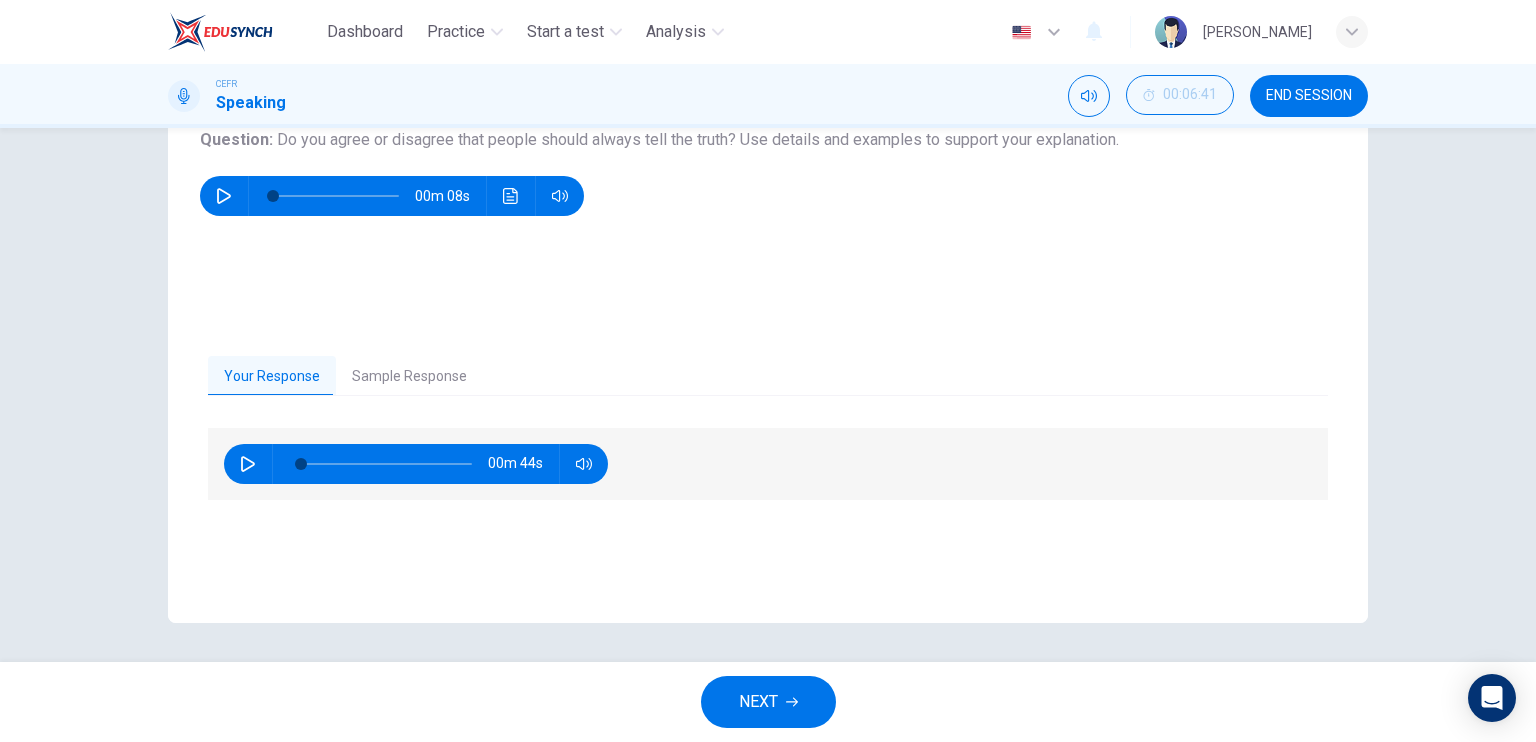 click on "NEXT" at bounding box center [768, 702] 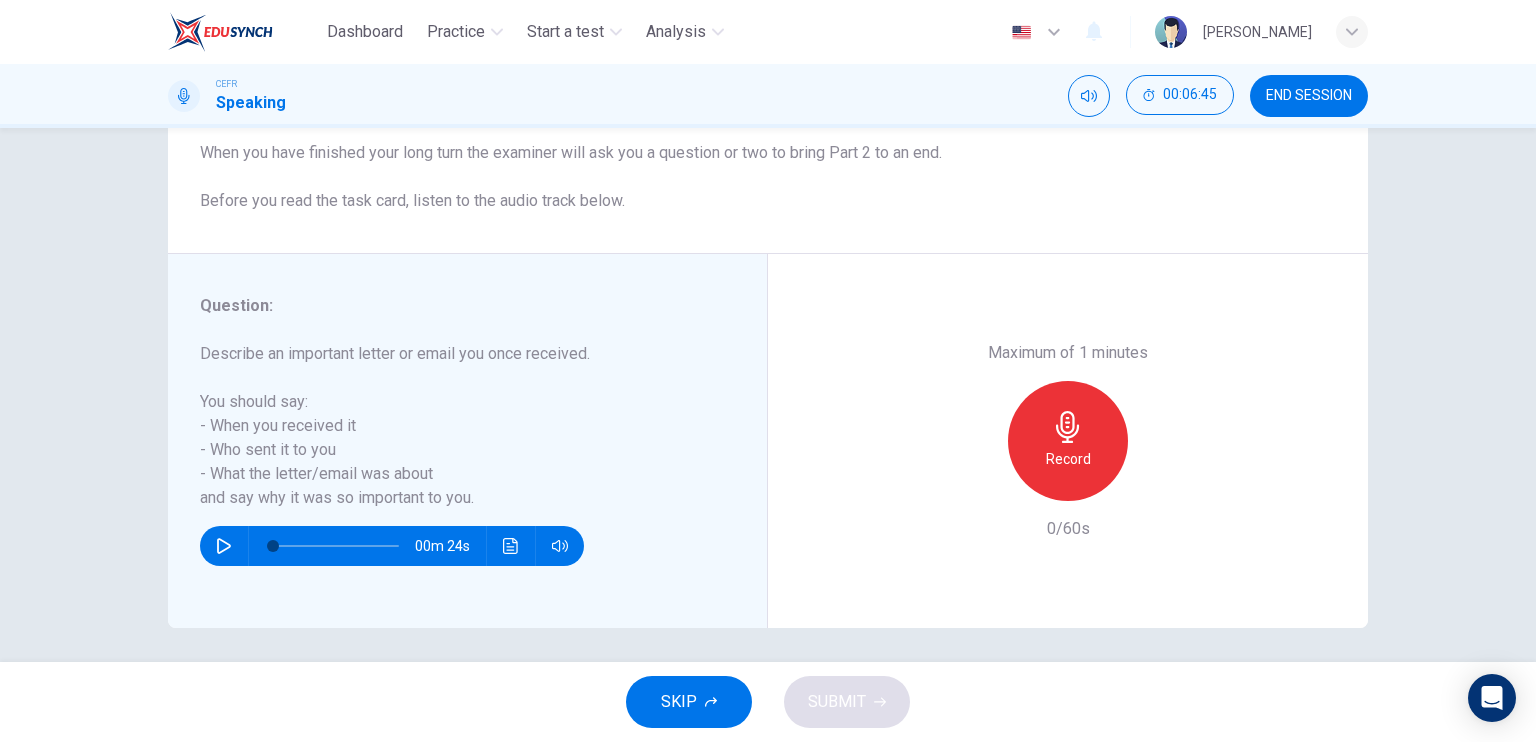 scroll, scrollTop: 240, scrollLeft: 0, axis: vertical 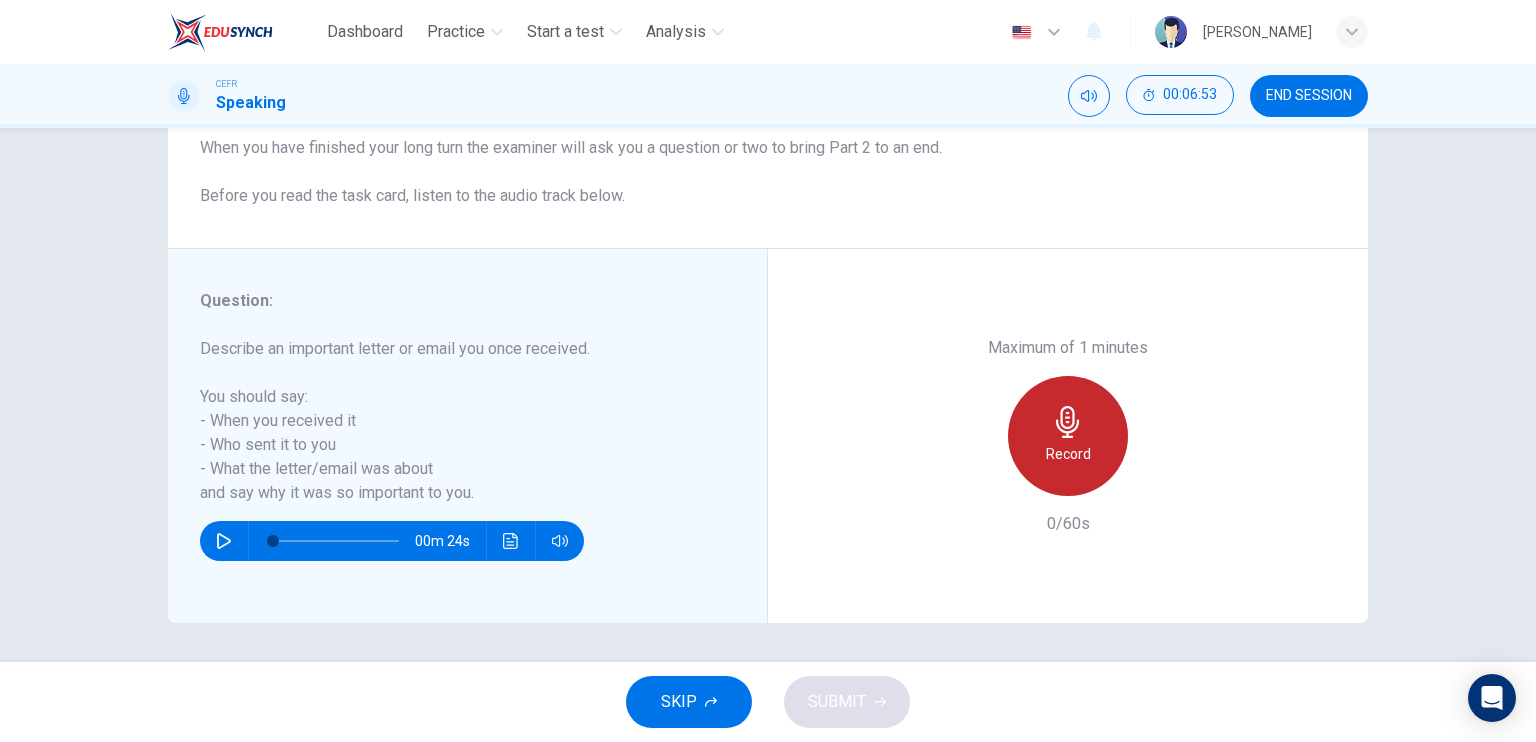 click on "Record" at bounding box center [1068, 454] 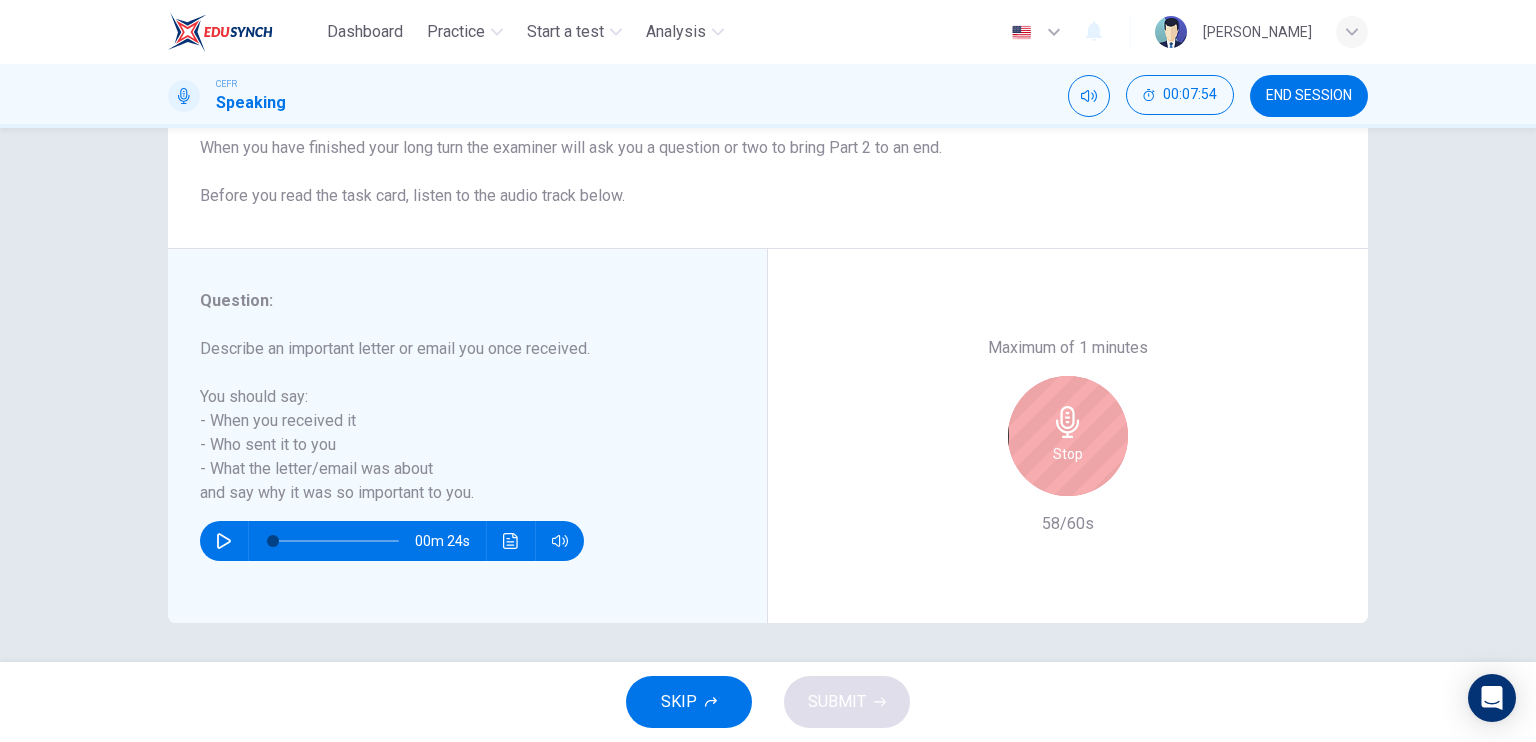 click 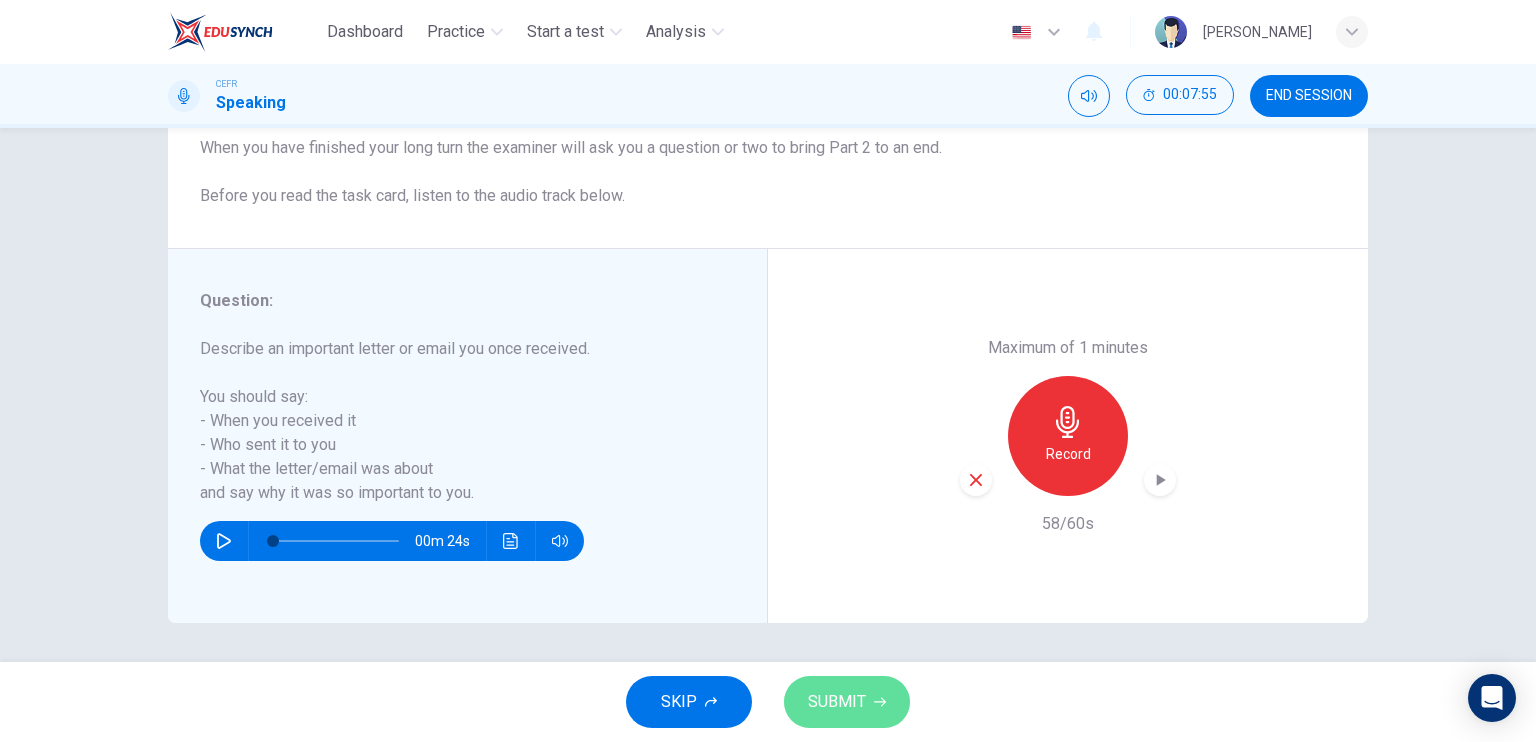 click on "SUBMIT" at bounding box center (847, 702) 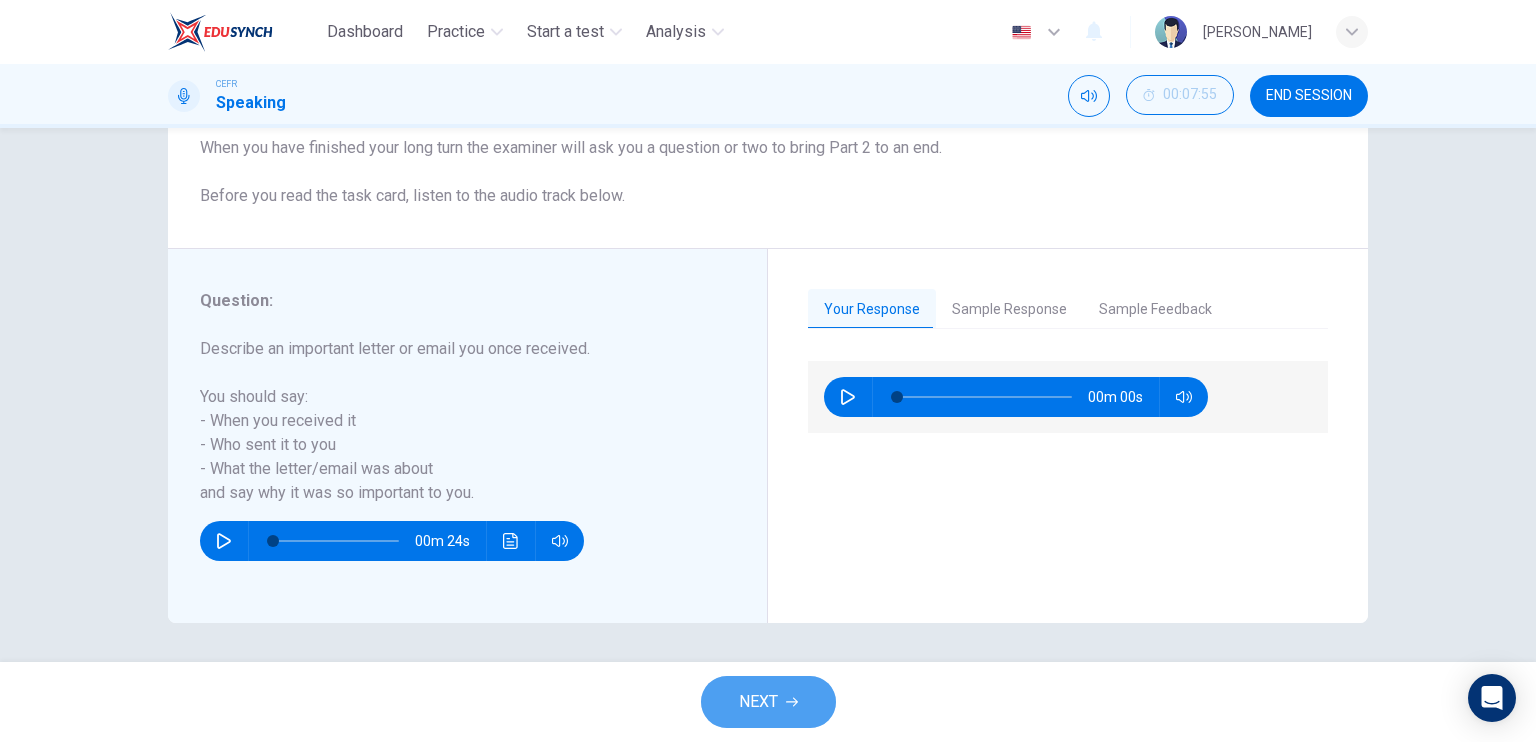 click on "NEXT" at bounding box center (768, 702) 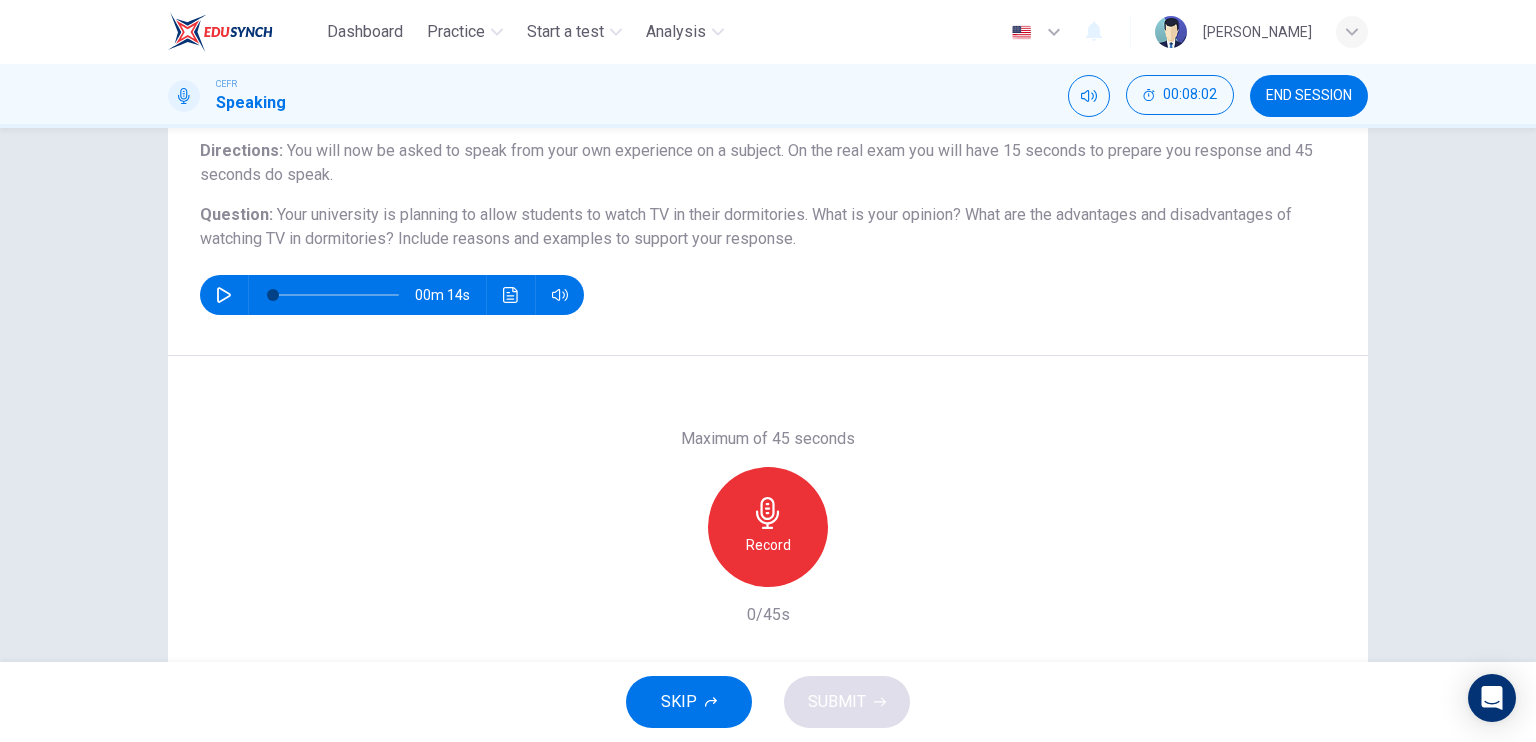 scroll, scrollTop: 200, scrollLeft: 0, axis: vertical 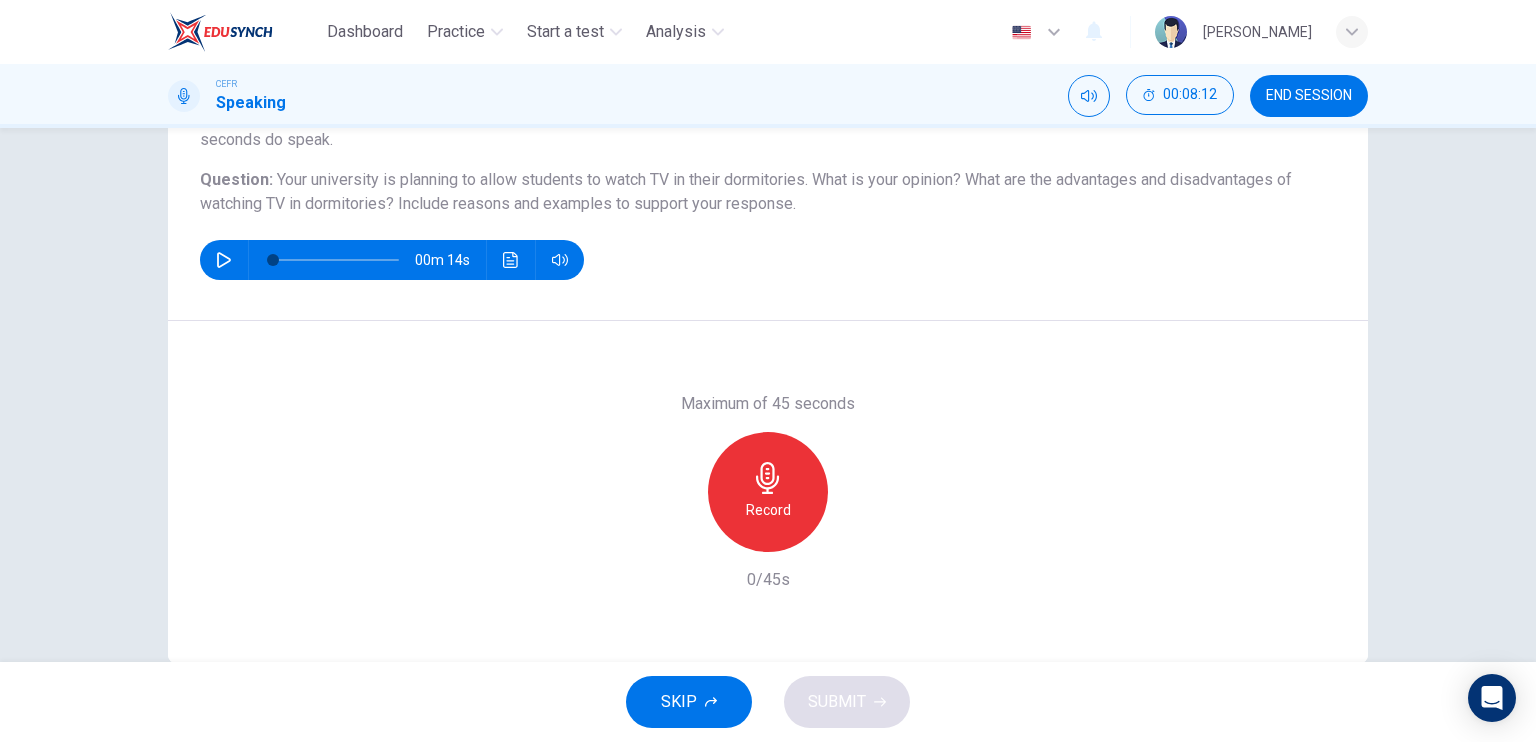 click 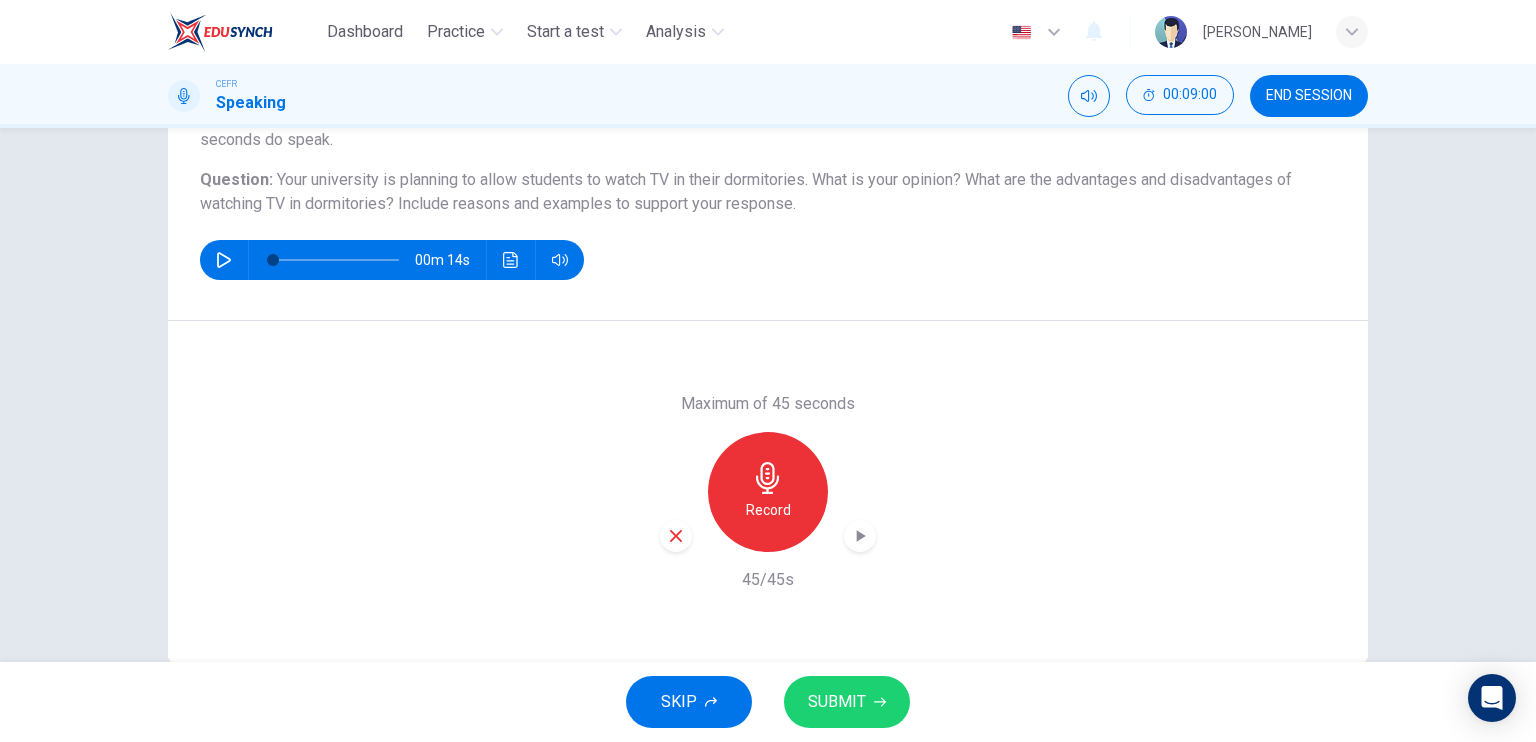 click on "SUBMIT" at bounding box center [837, 702] 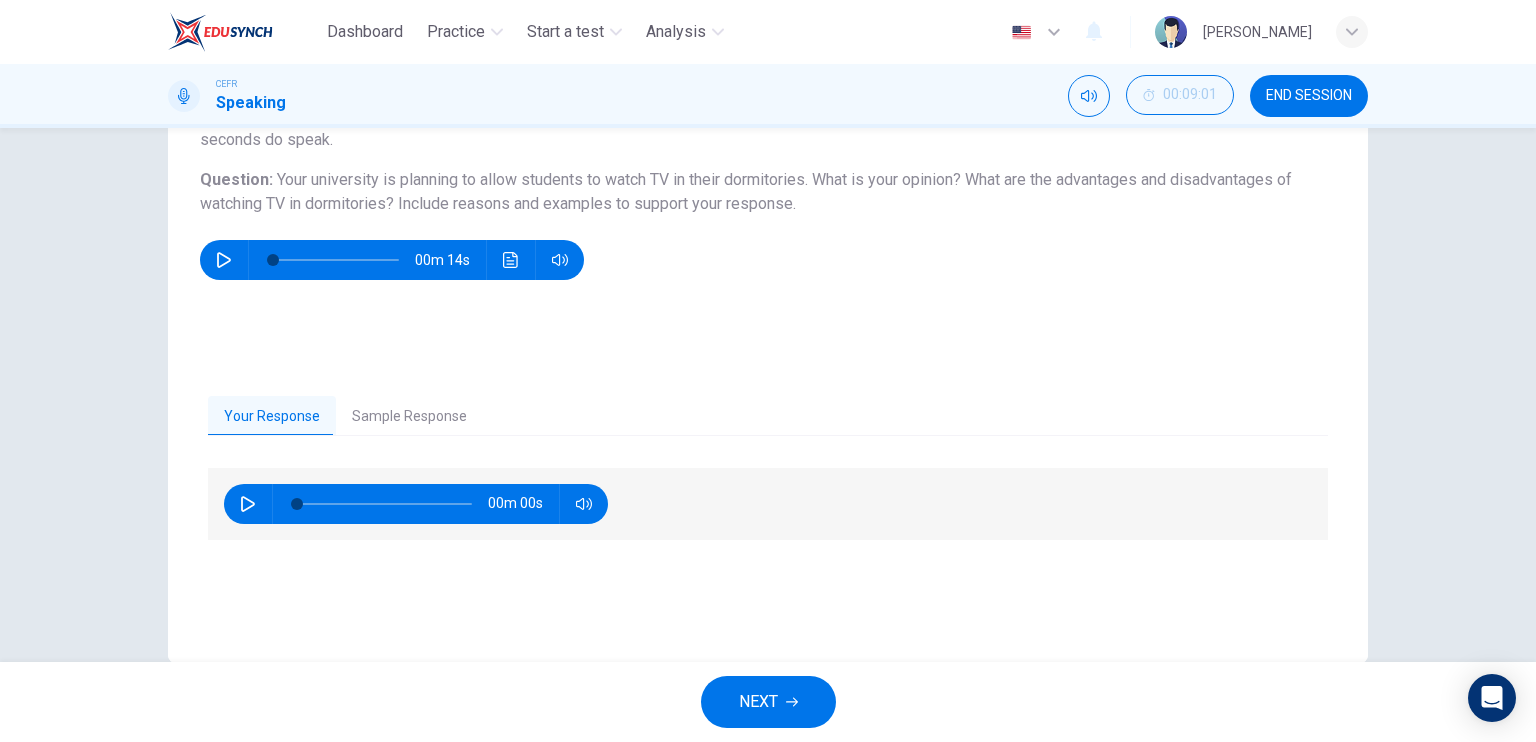 click 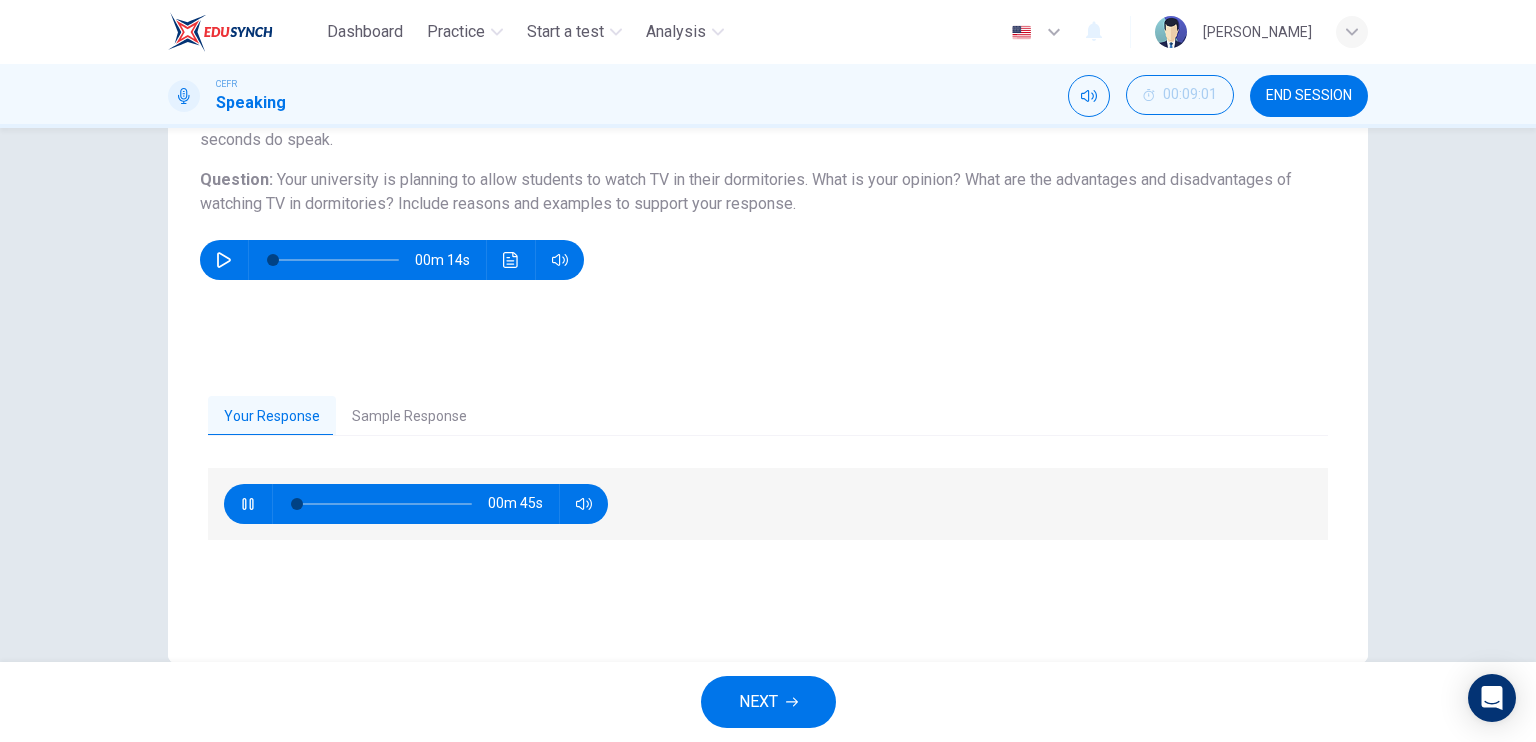 type on "2" 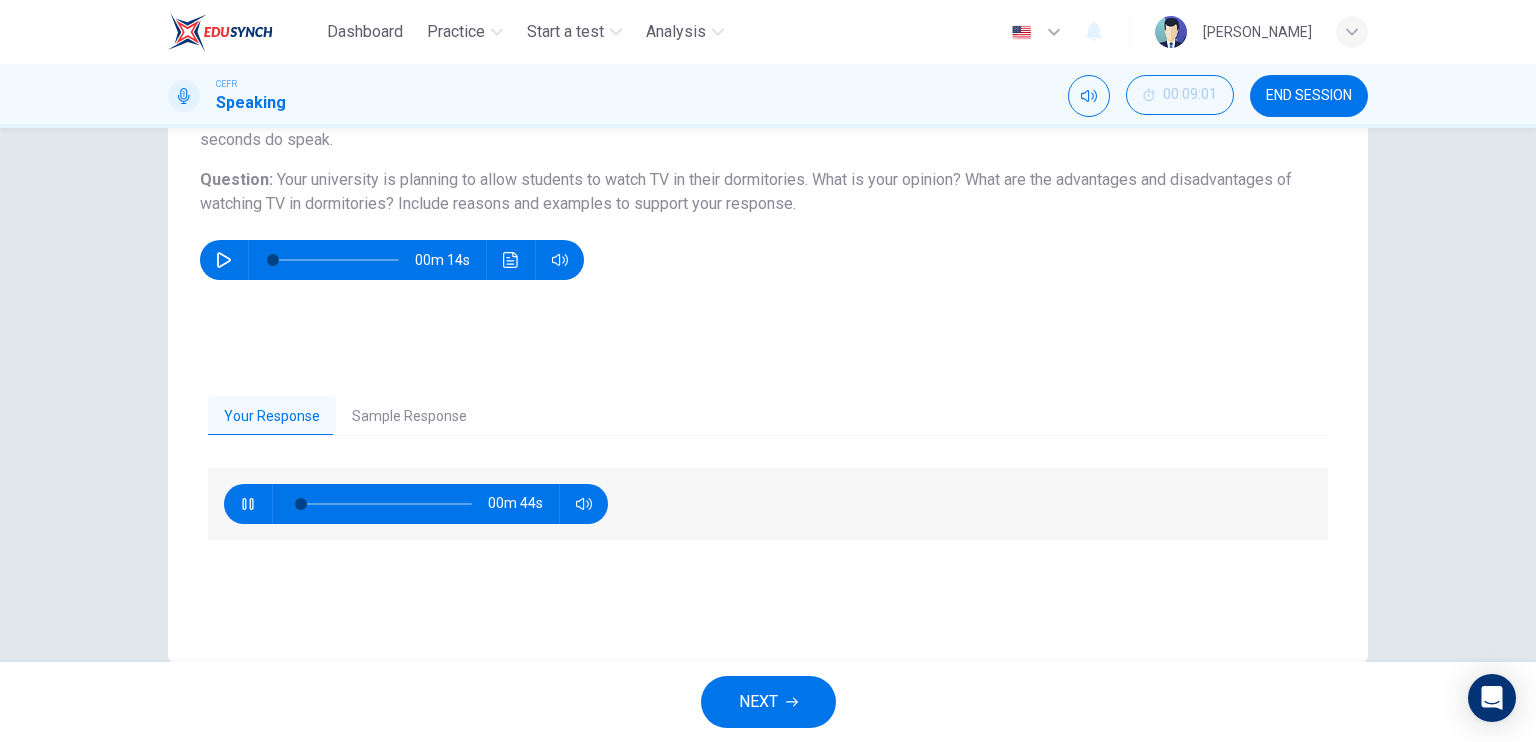 click on "NEXT" at bounding box center (768, 702) 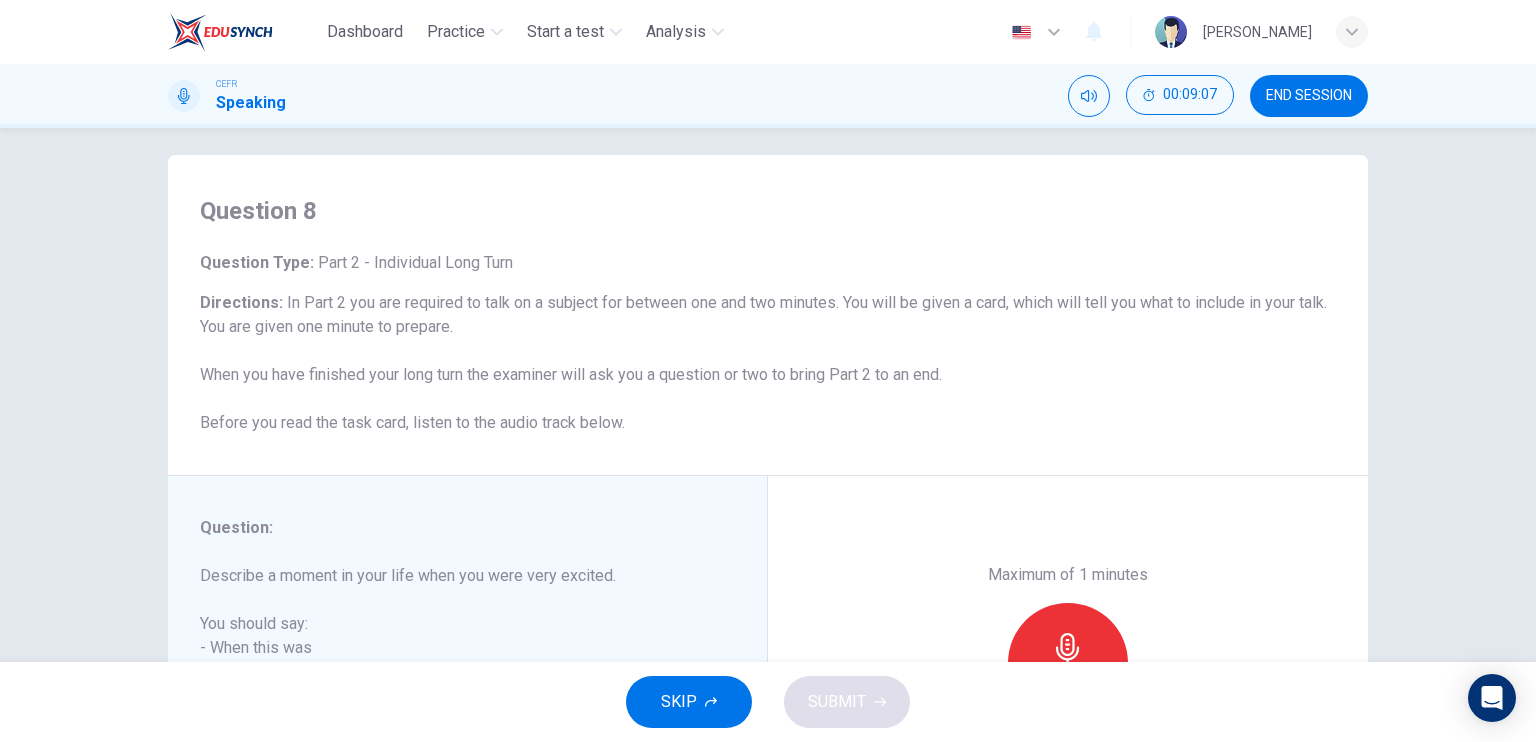 scroll, scrollTop: 0, scrollLeft: 0, axis: both 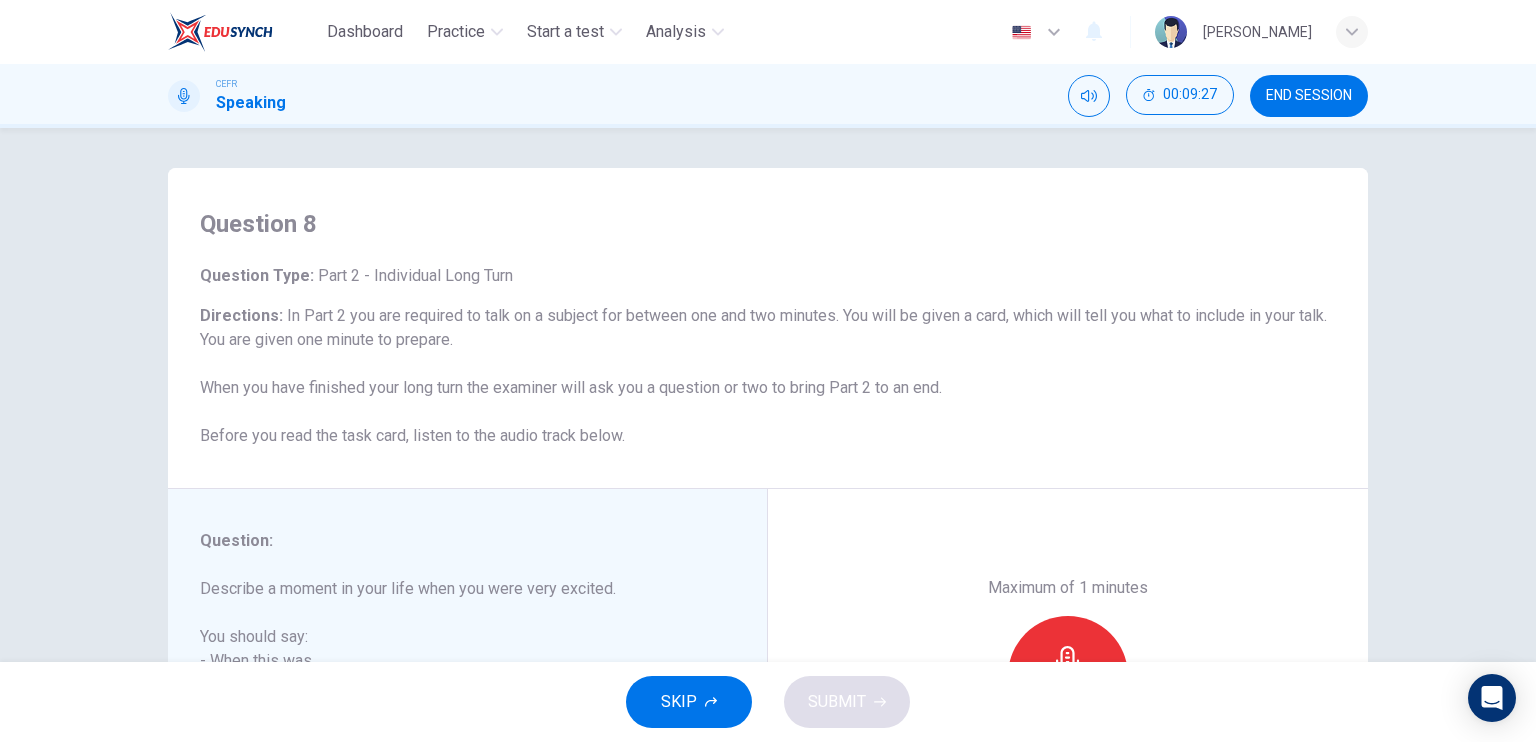 click on "END SESSION" at bounding box center (1309, 96) 